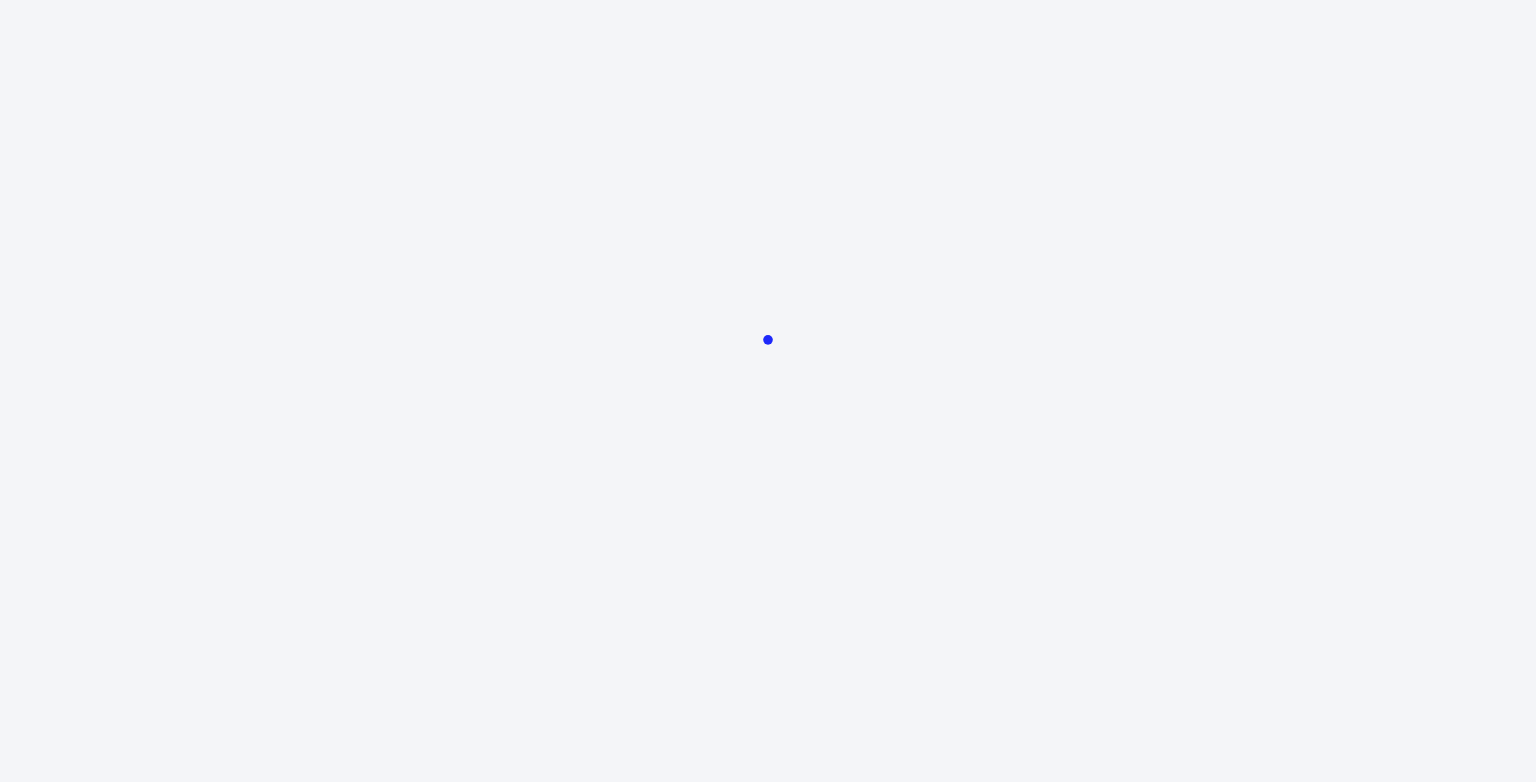 scroll, scrollTop: 0, scrollLeft: 0, axis: both 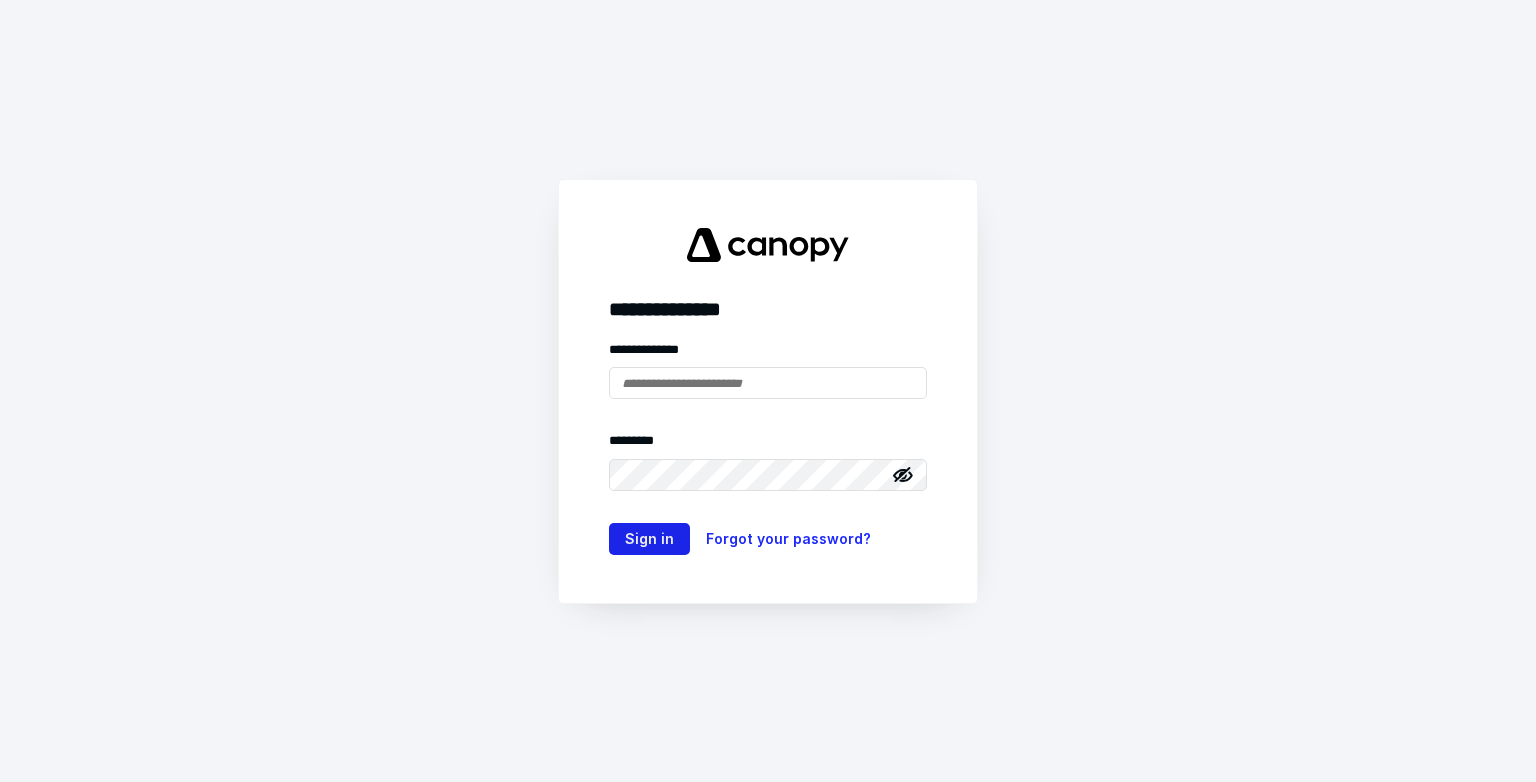 type on "**********" 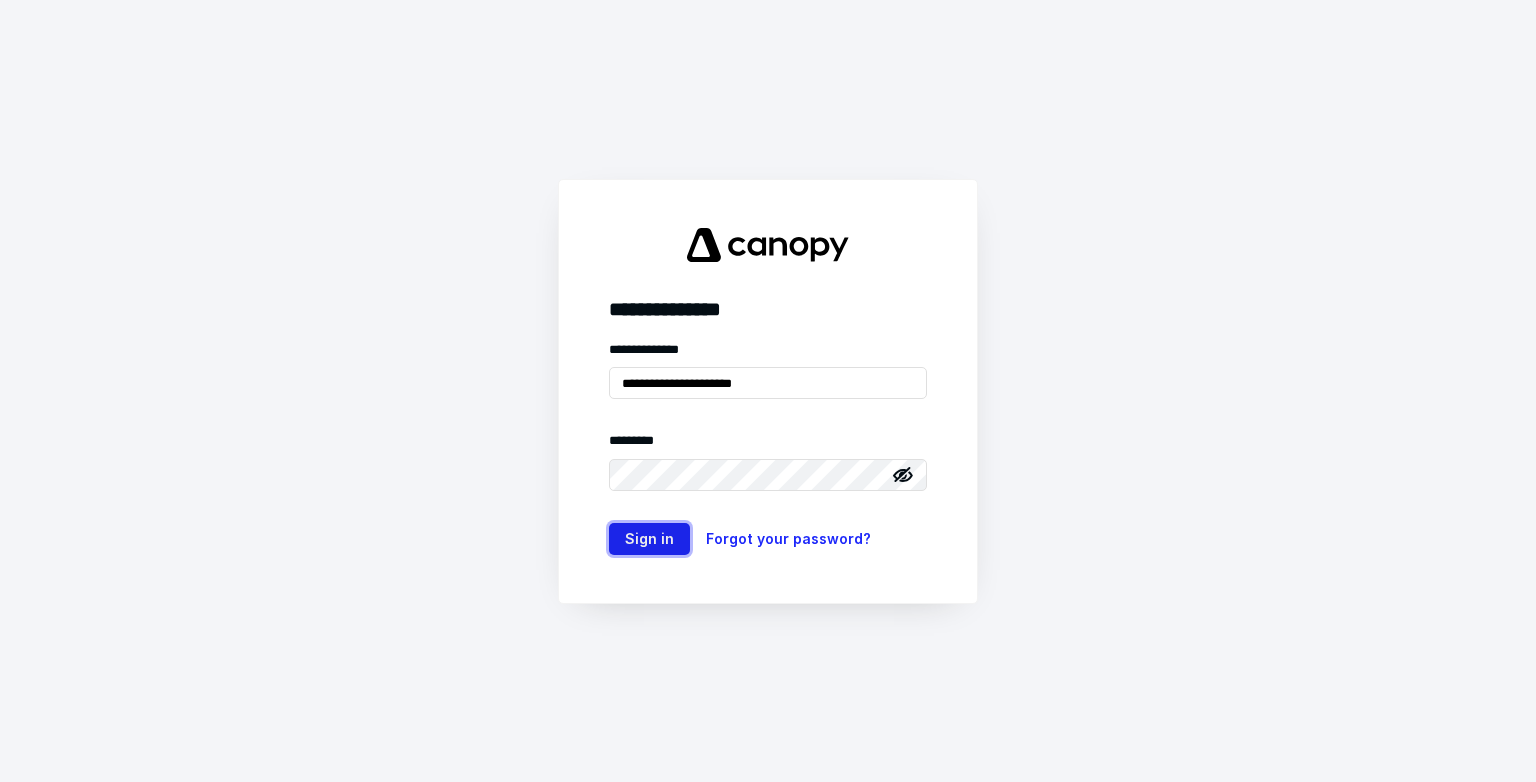 click on "Sign in" at bounding box center [649, 539] 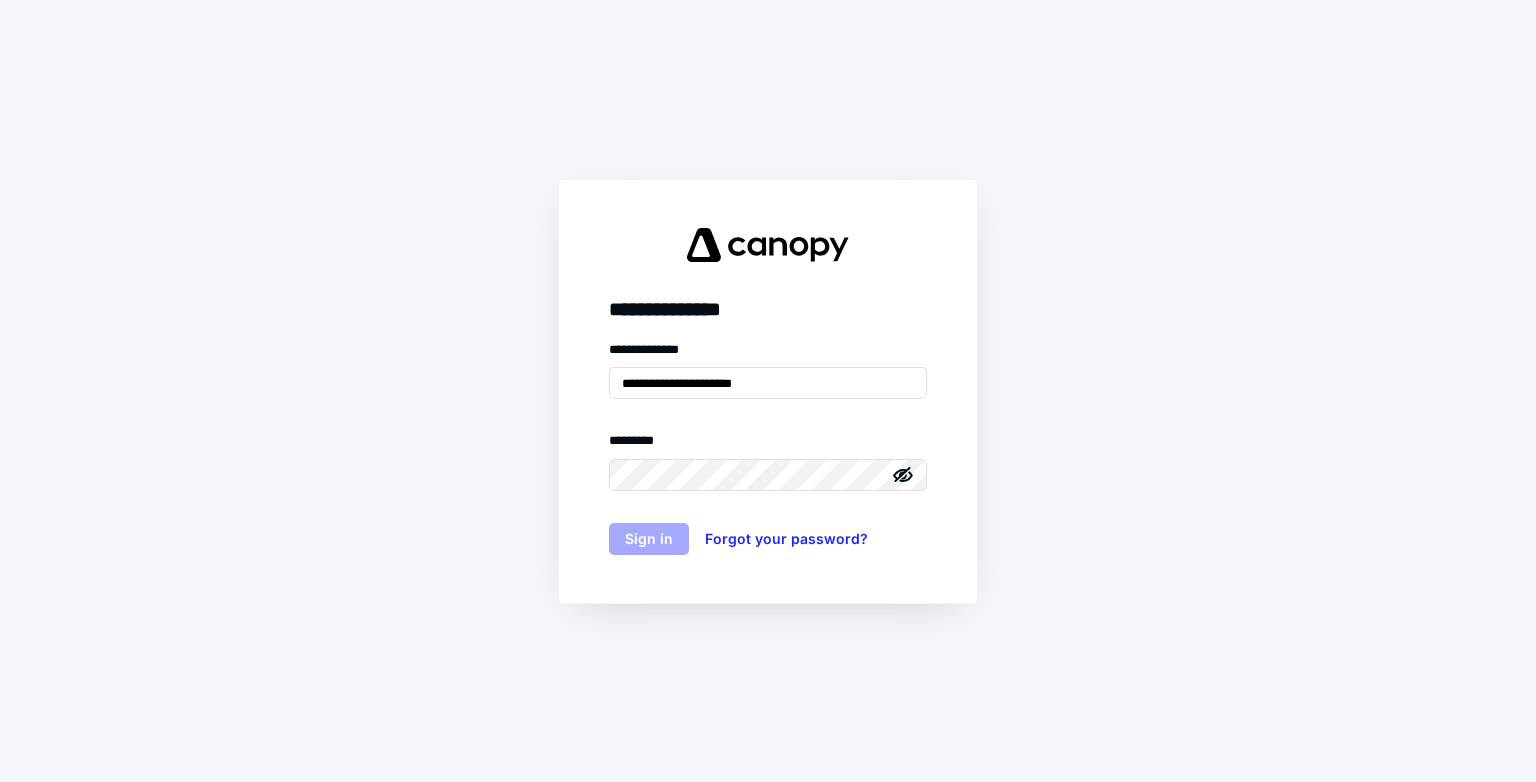 scroll, scrollTop: 0, scrollLeft: 0, axis: both 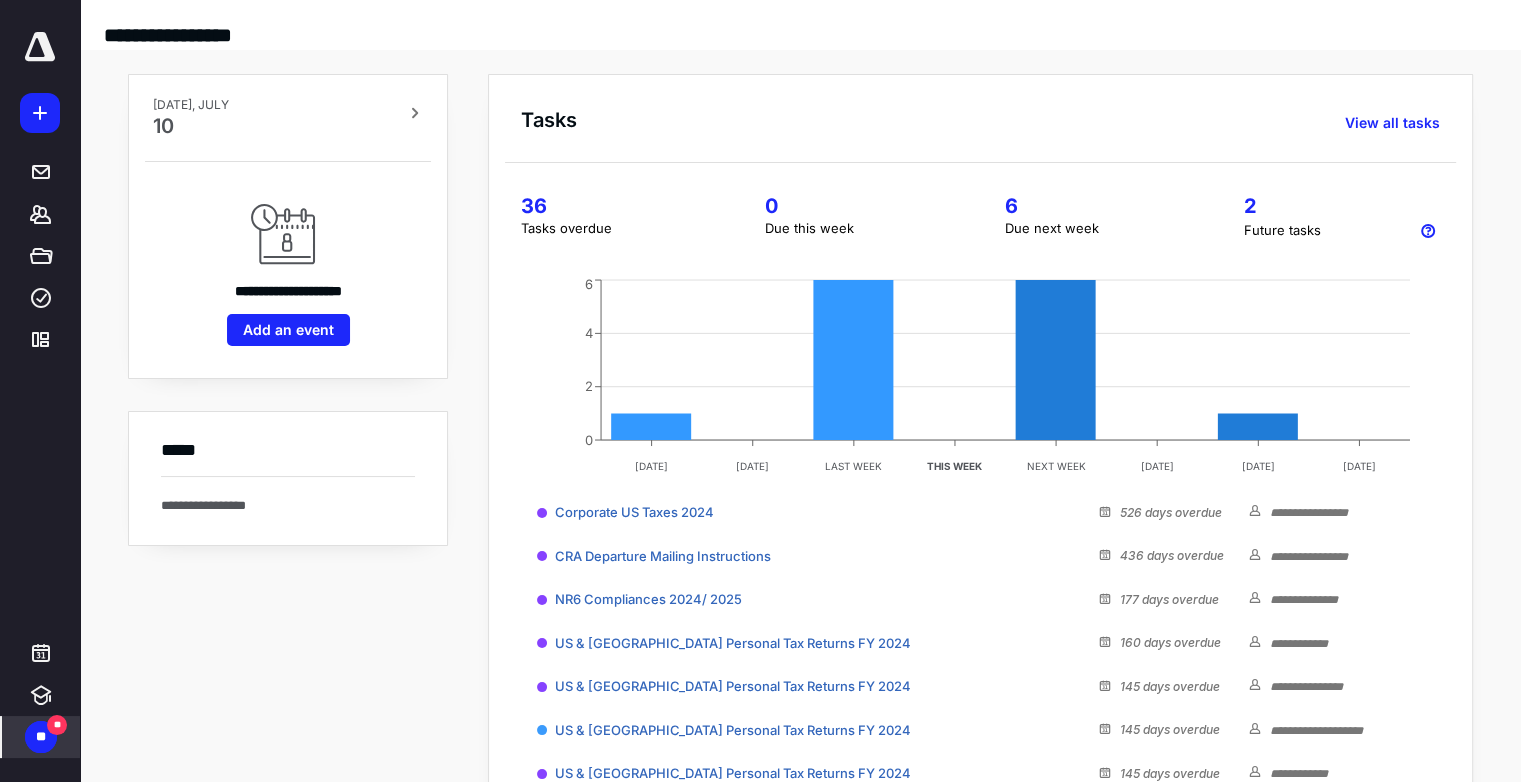 click on "**" at bounding box center (41, 737) 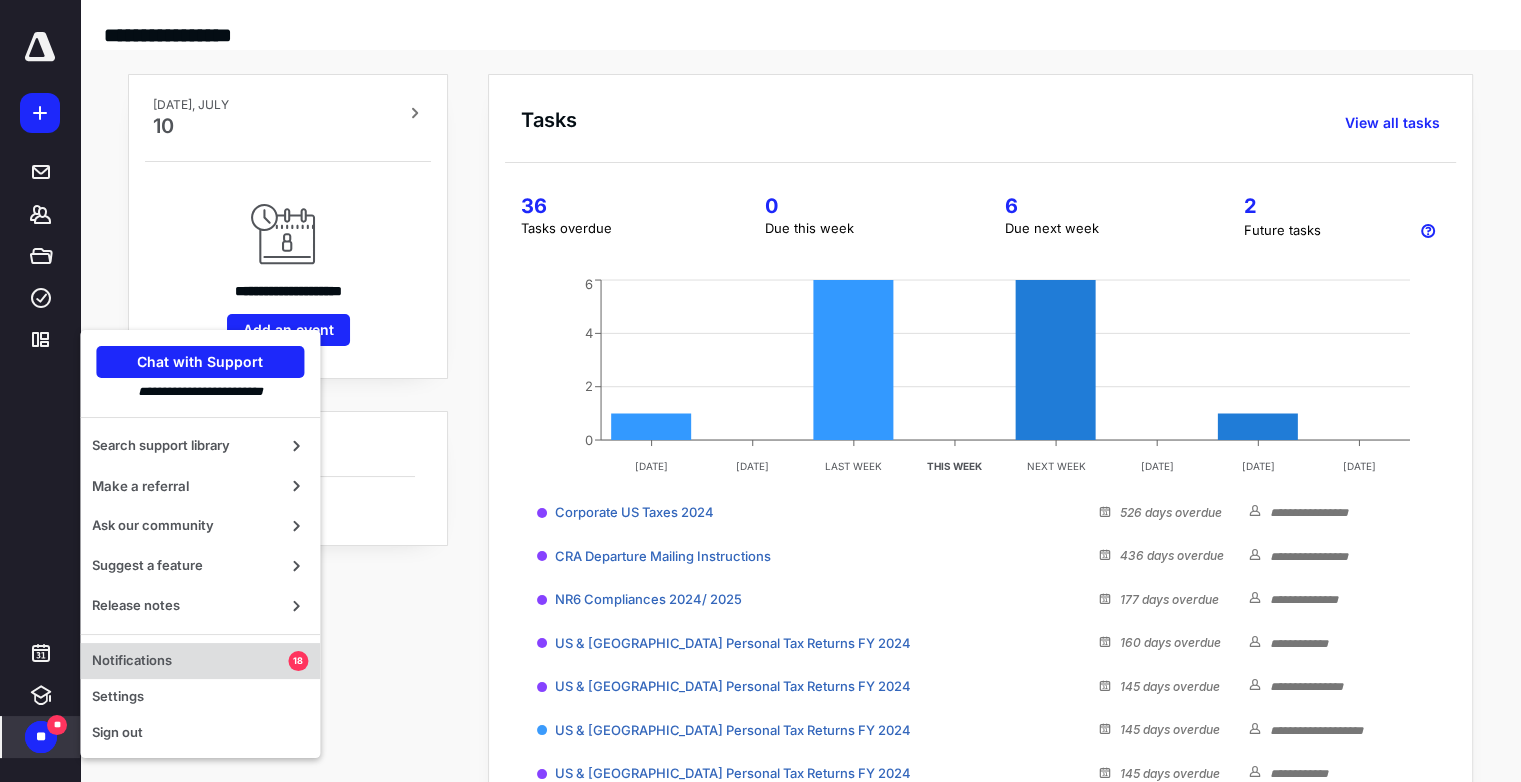 click on "Notifications" at bounding box center [190, 661] 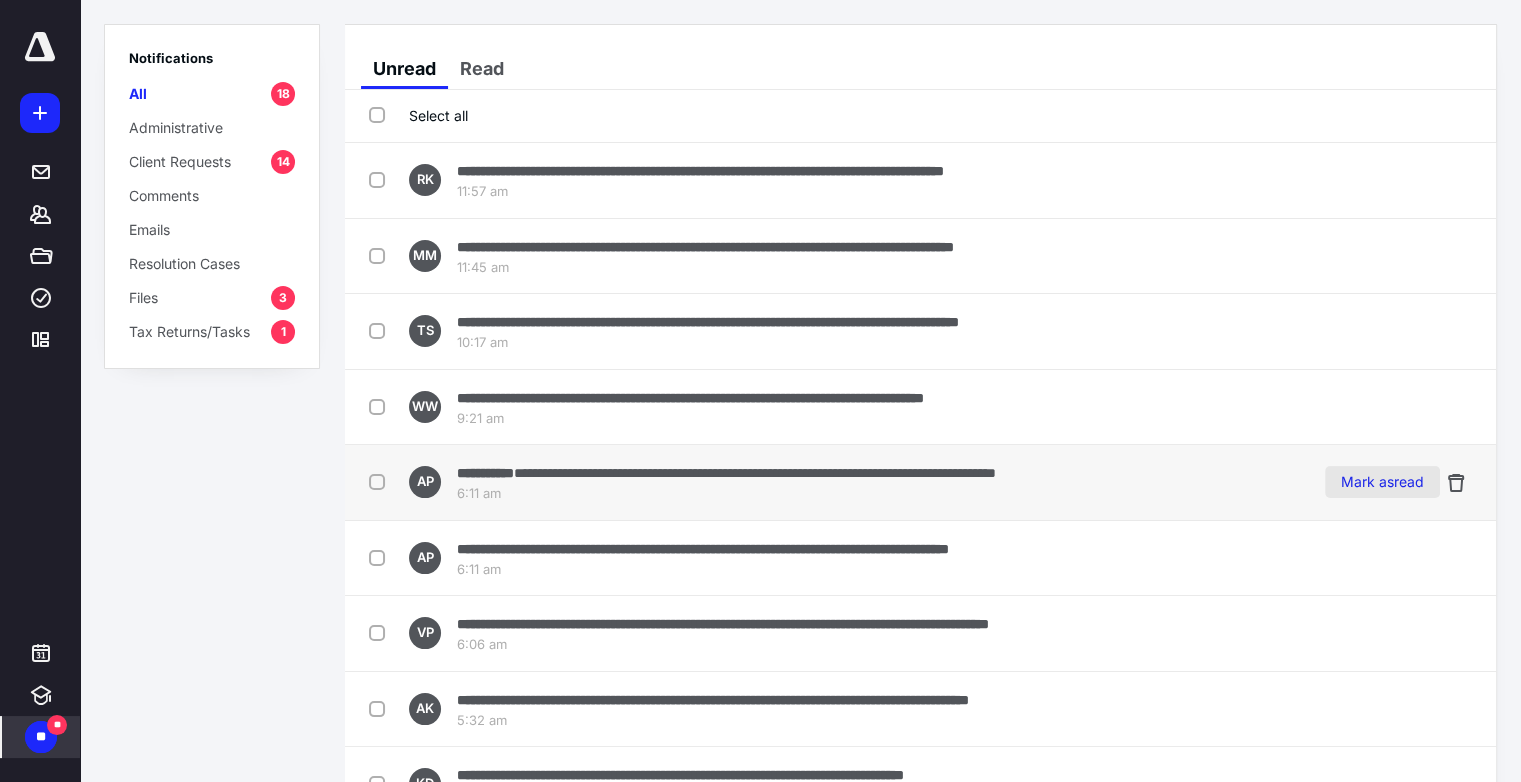 click on "Mark as  read" at bounding box center [1382, 482] 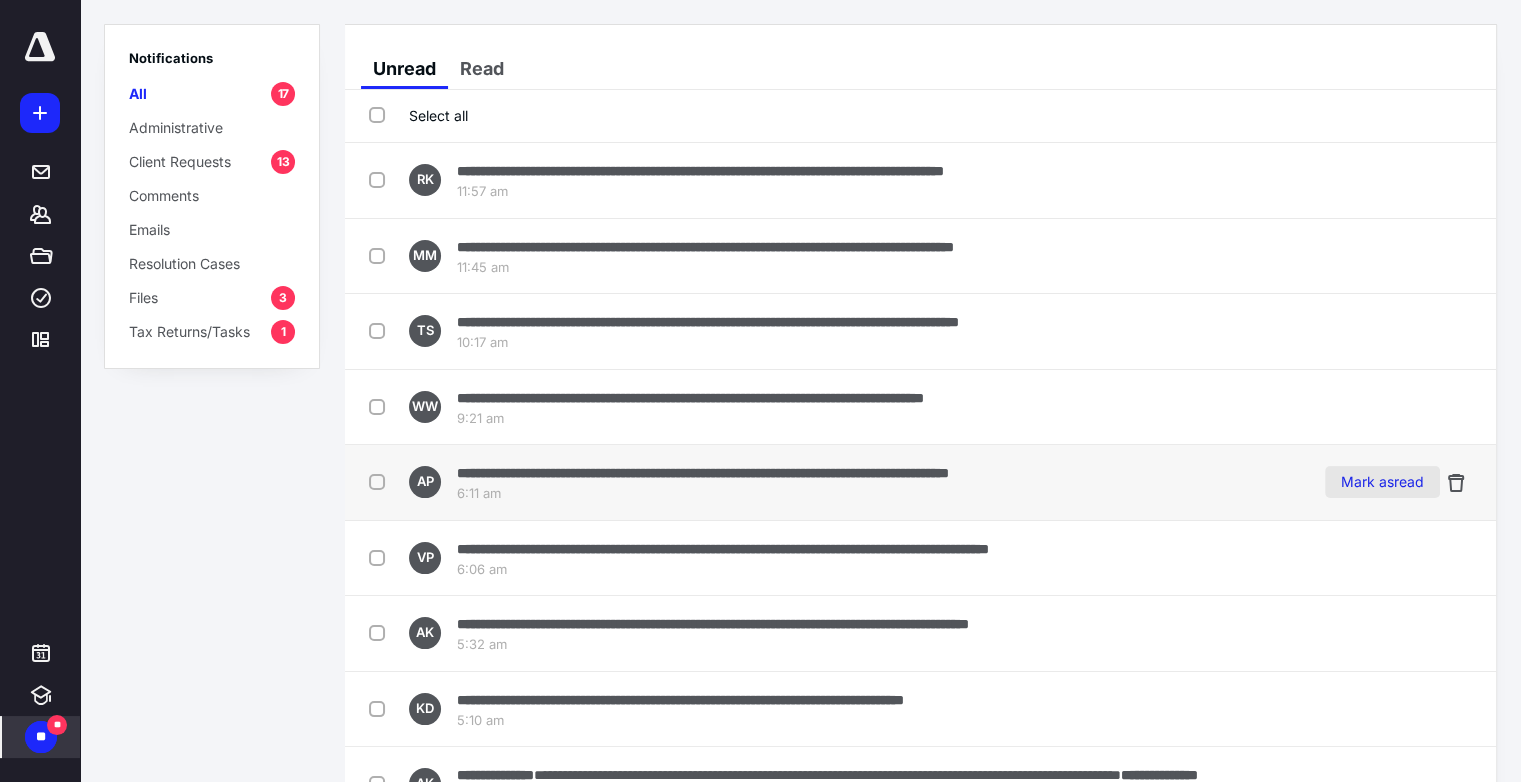 click on "Mark as  read" at bounding box center (1382, 482) 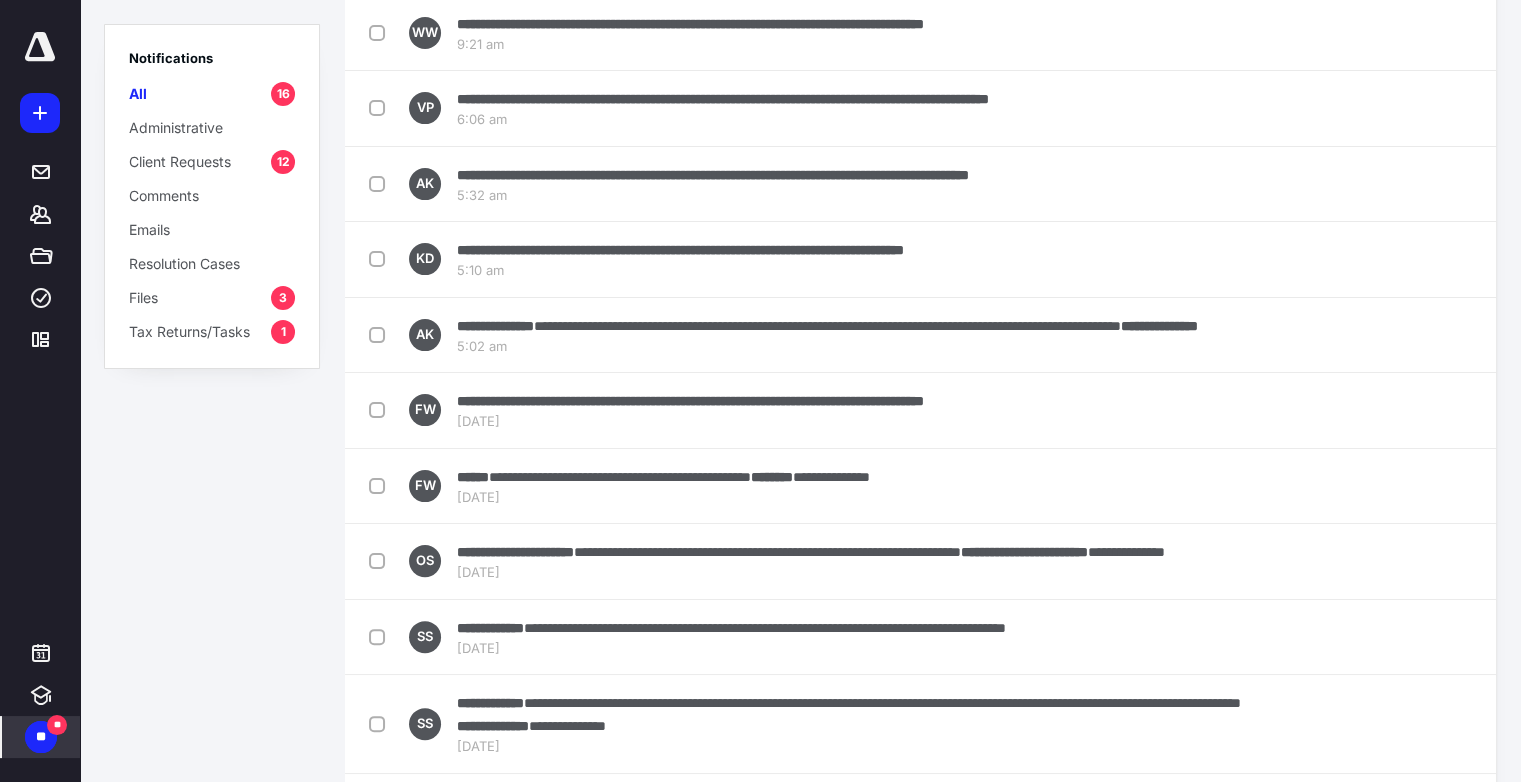 scroll, scrollTop: 0, scrollLeft: 0, axis: both 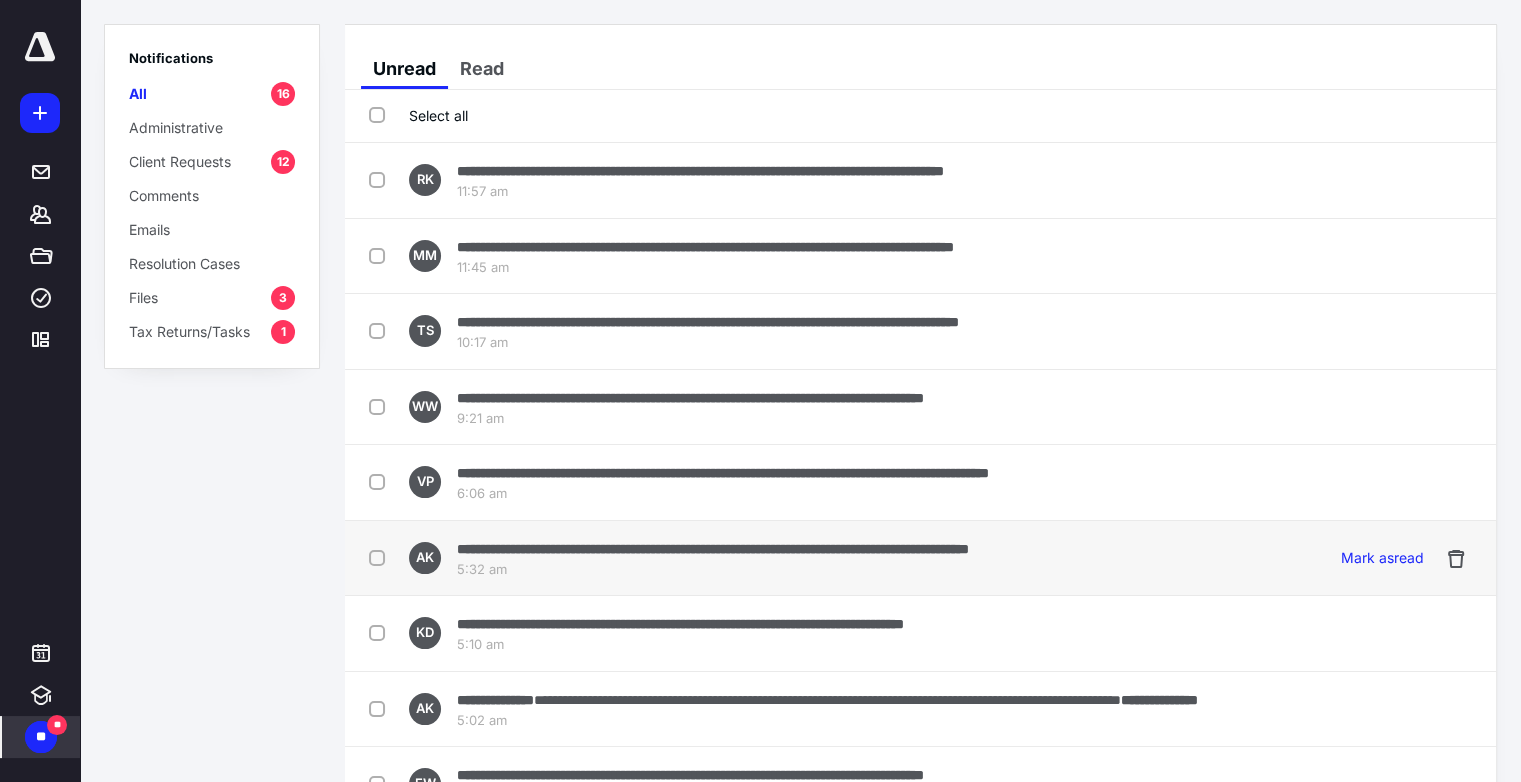 click on "**********" at bounding box center (713, 549) 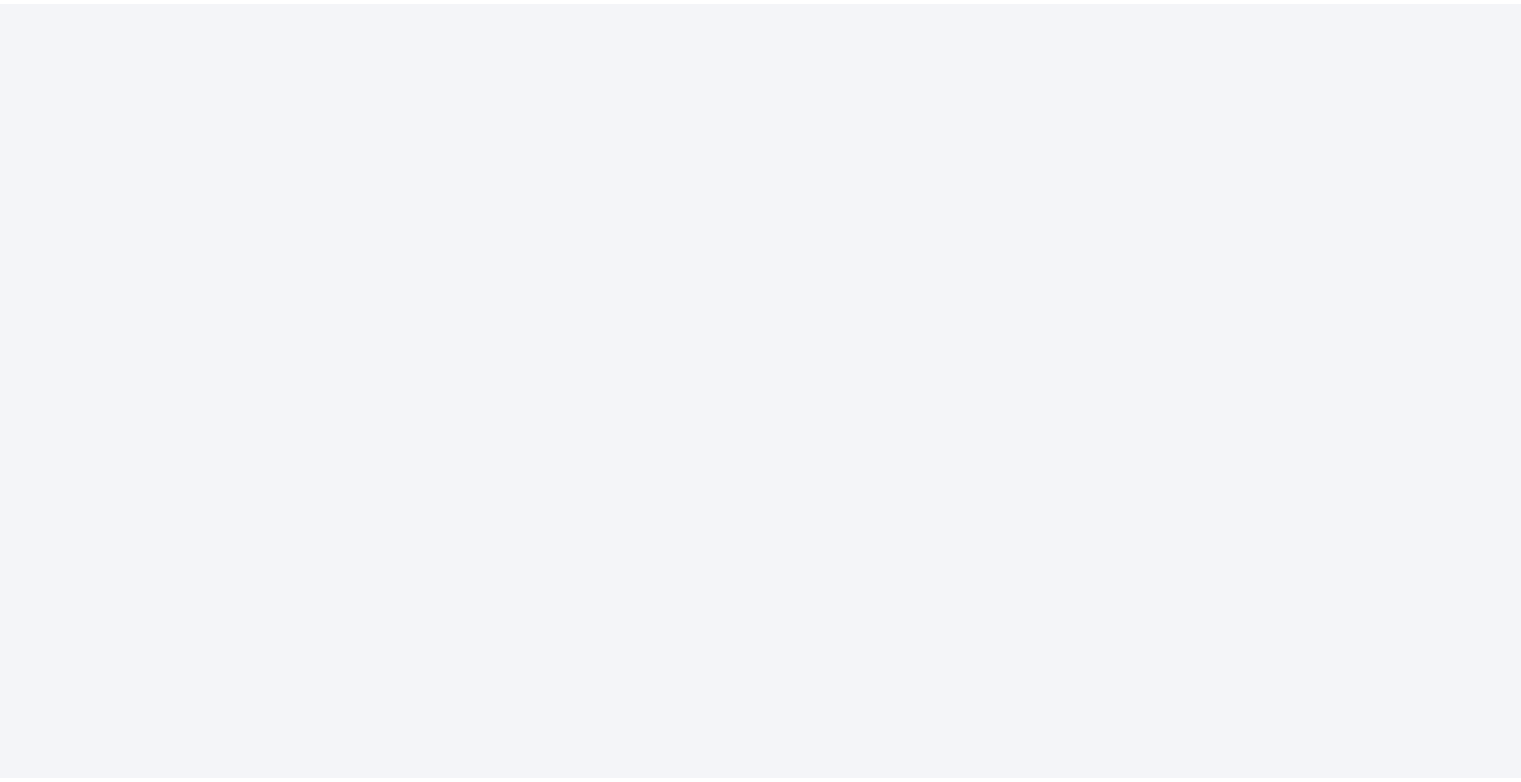 scroll, scrollTop: 0, scrollLeft: 0, axis: both 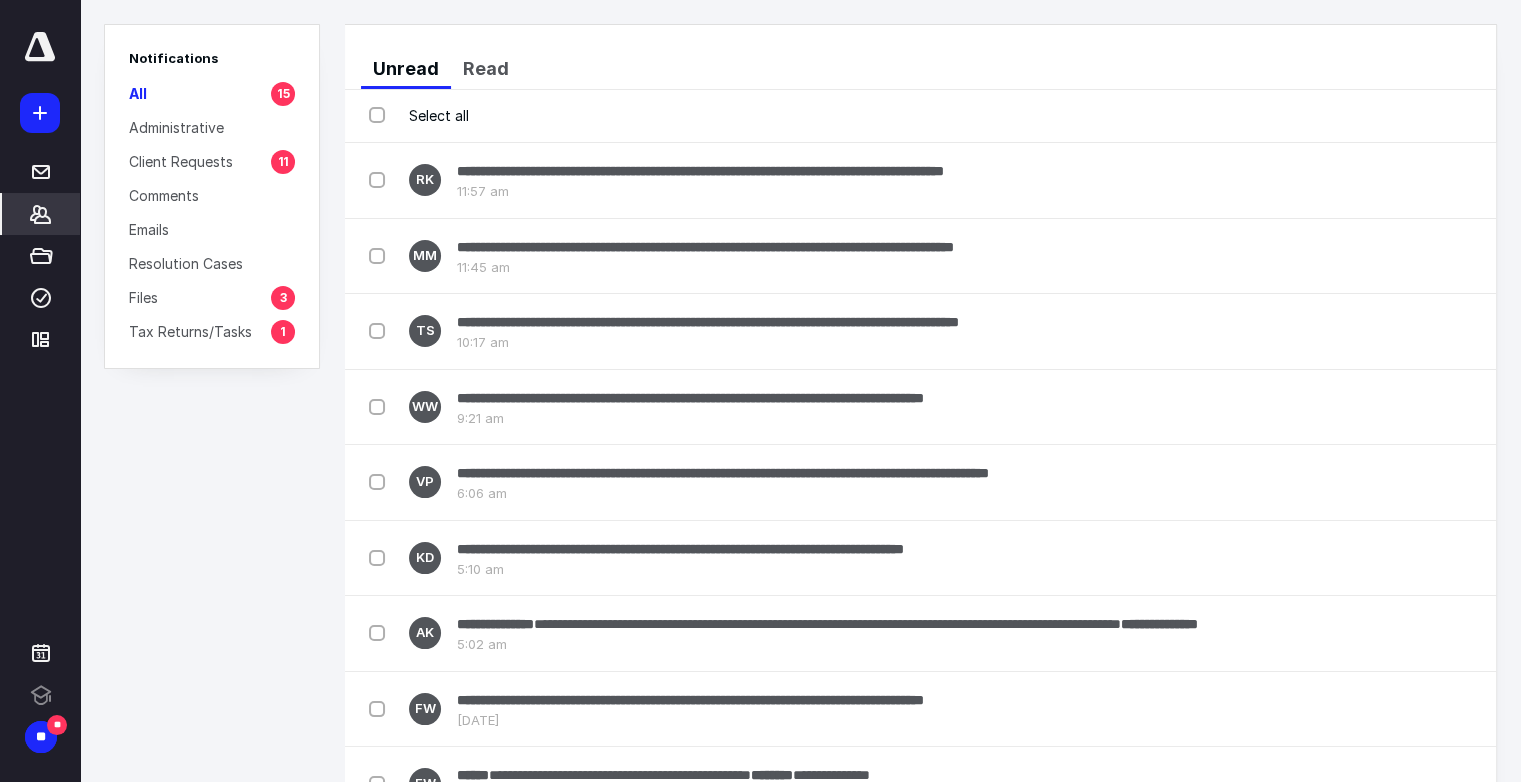 click 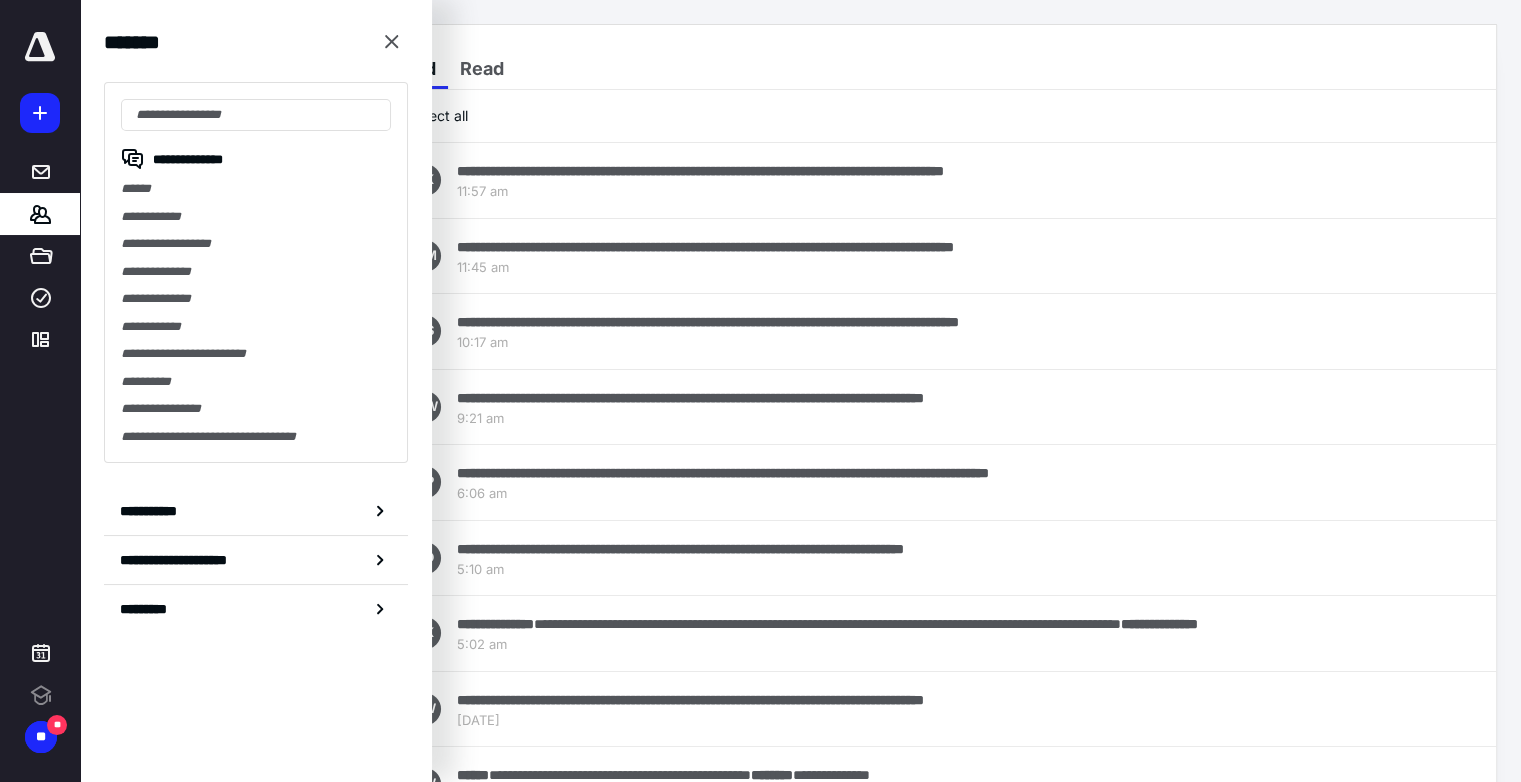 scroll, scrollTop: 0, scrollLeft: 0, axis: both 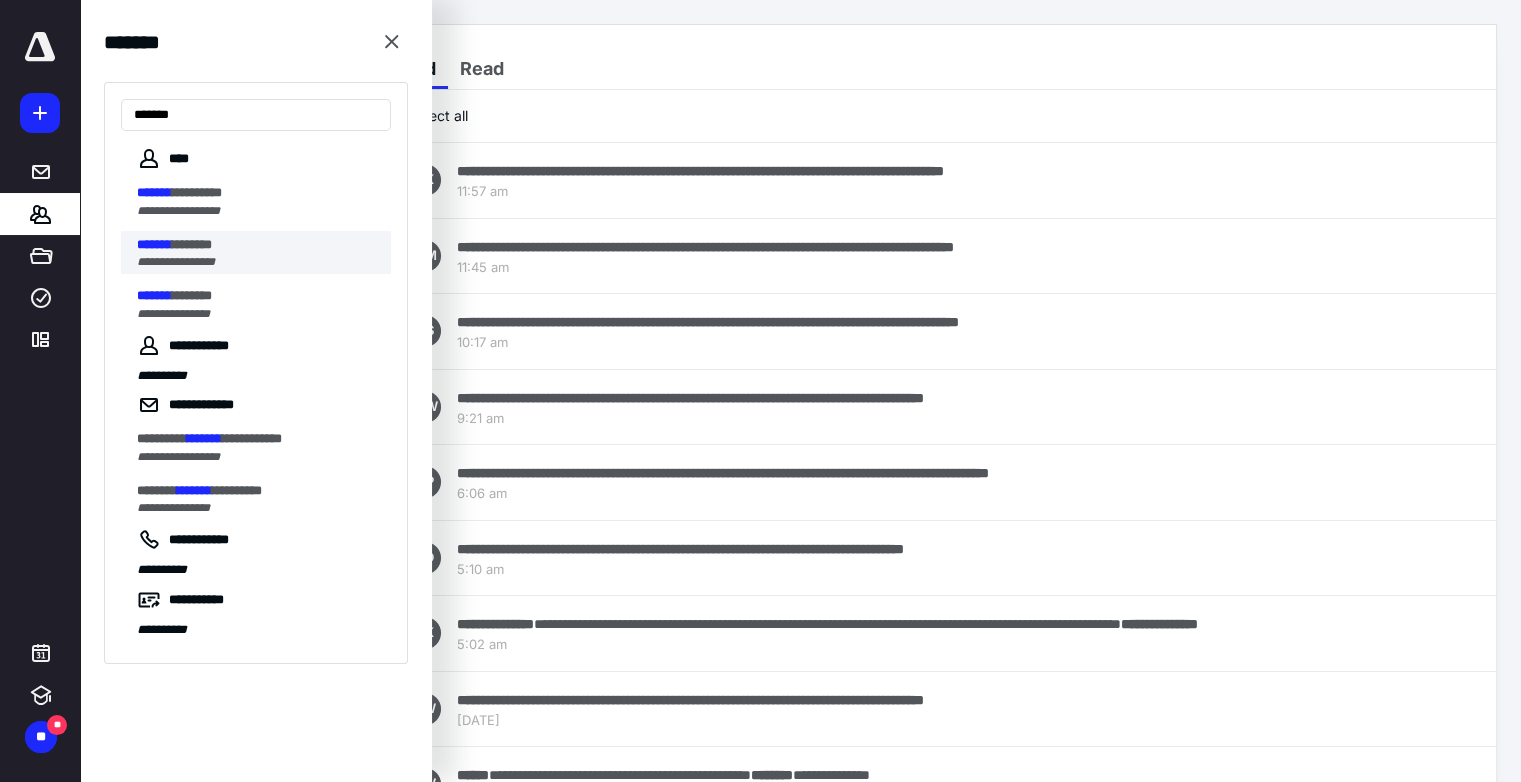 type on "*******" 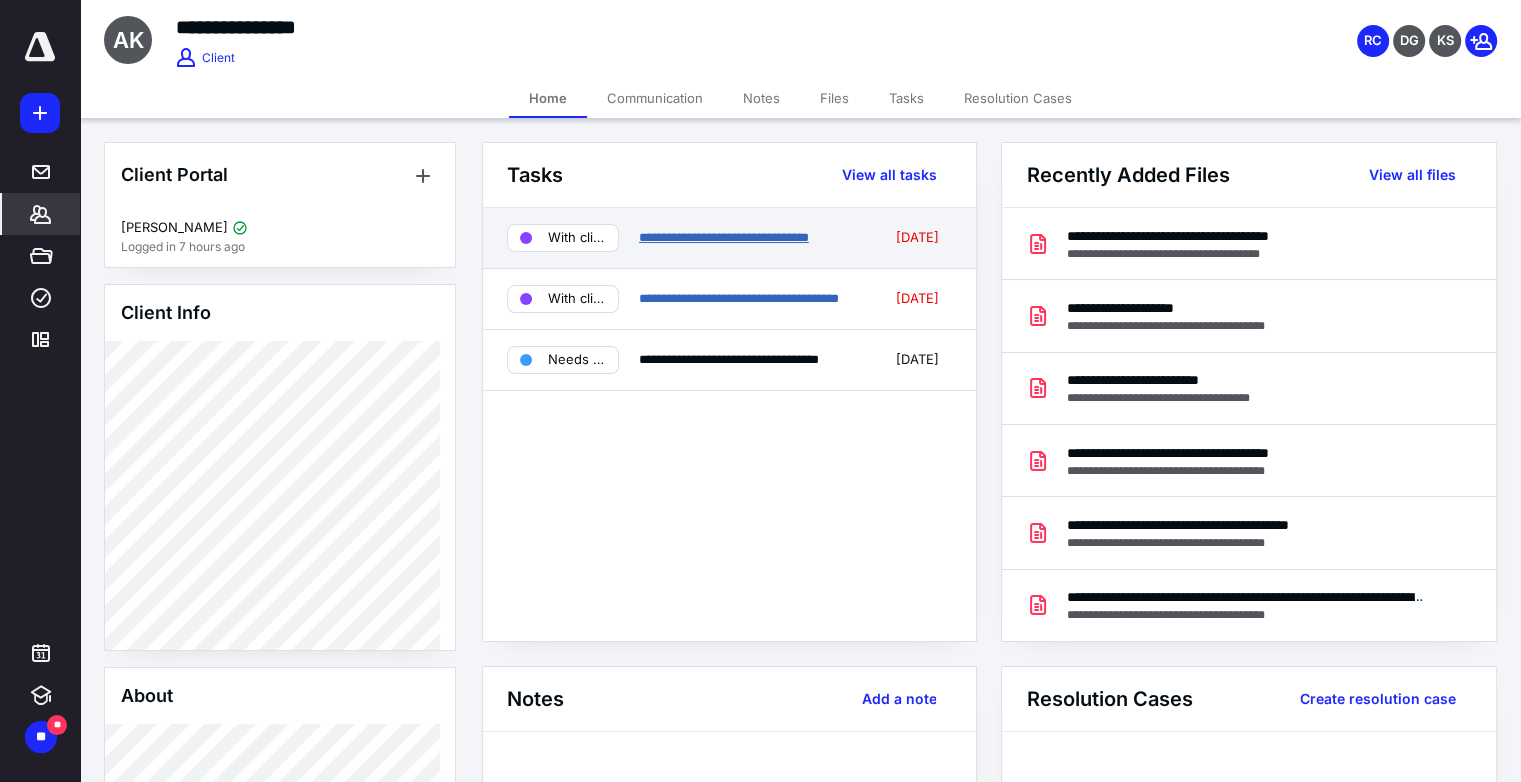 click on "**********" at bounding box center [724, 237] 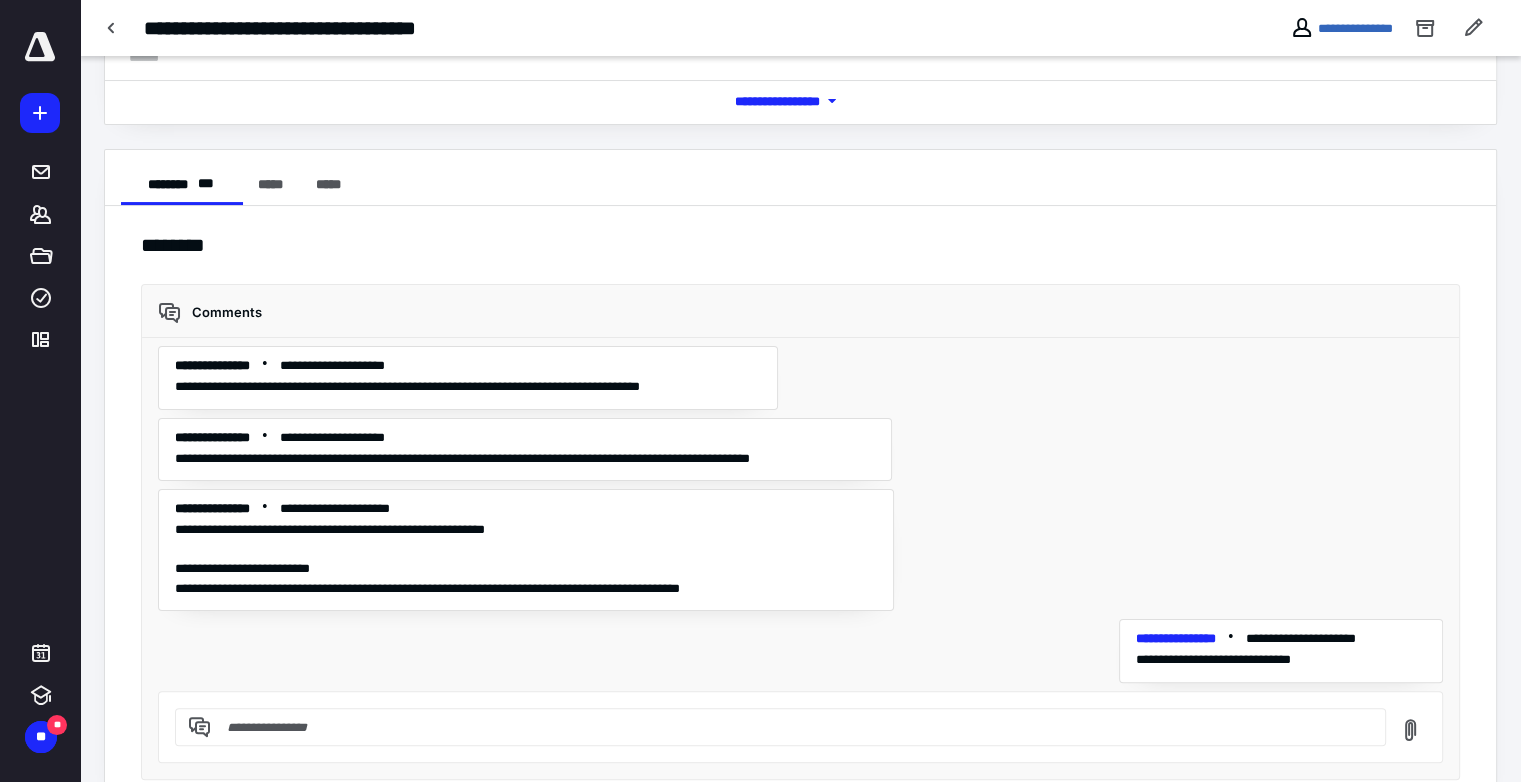 scroll, scrollTop: 334, scrollLeft: 0, axis: vertical 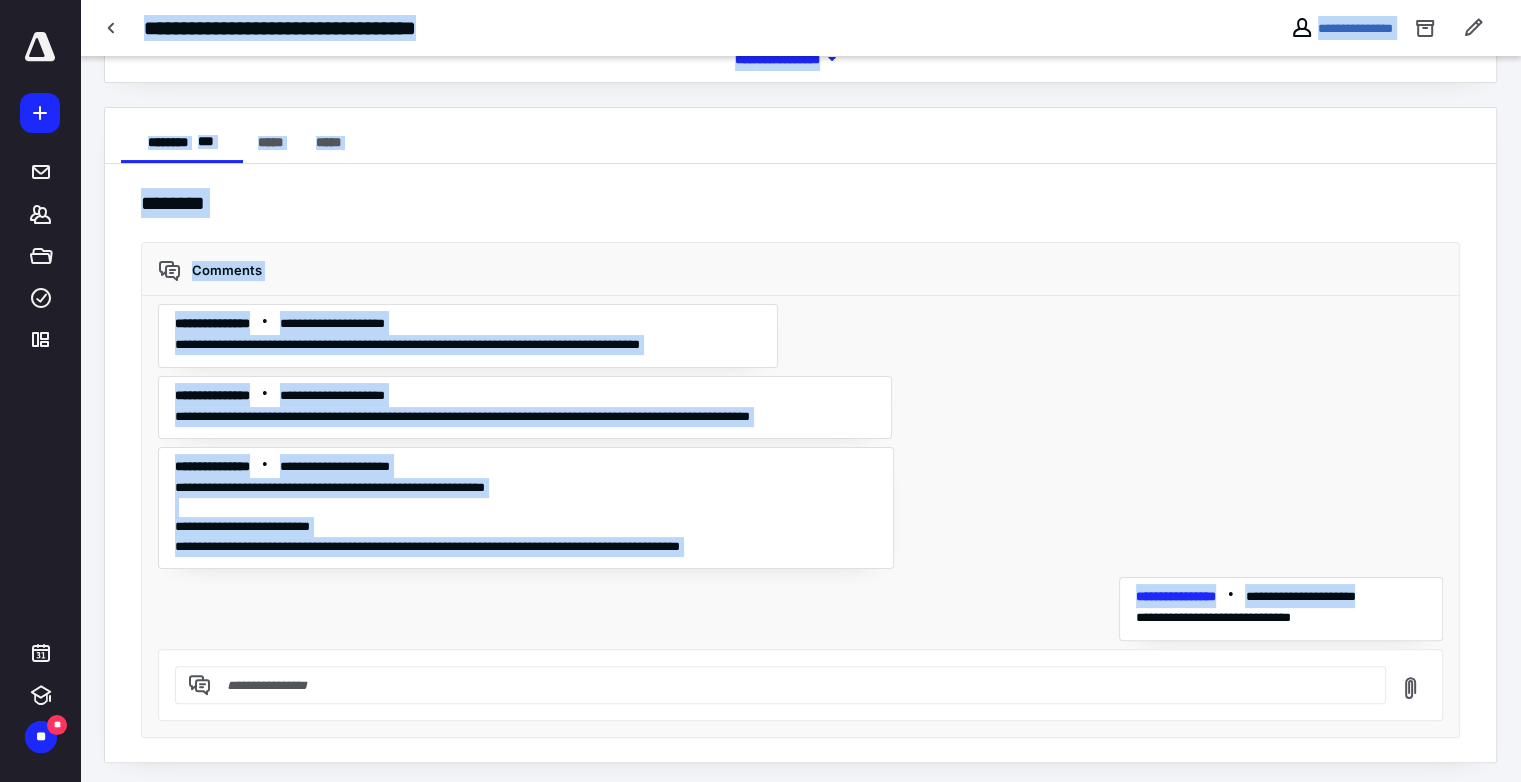 drag, startPoint x: 1496, startPoint y: 514, endPoint x: 1535, endPoint y: 258, distance: 258.95367 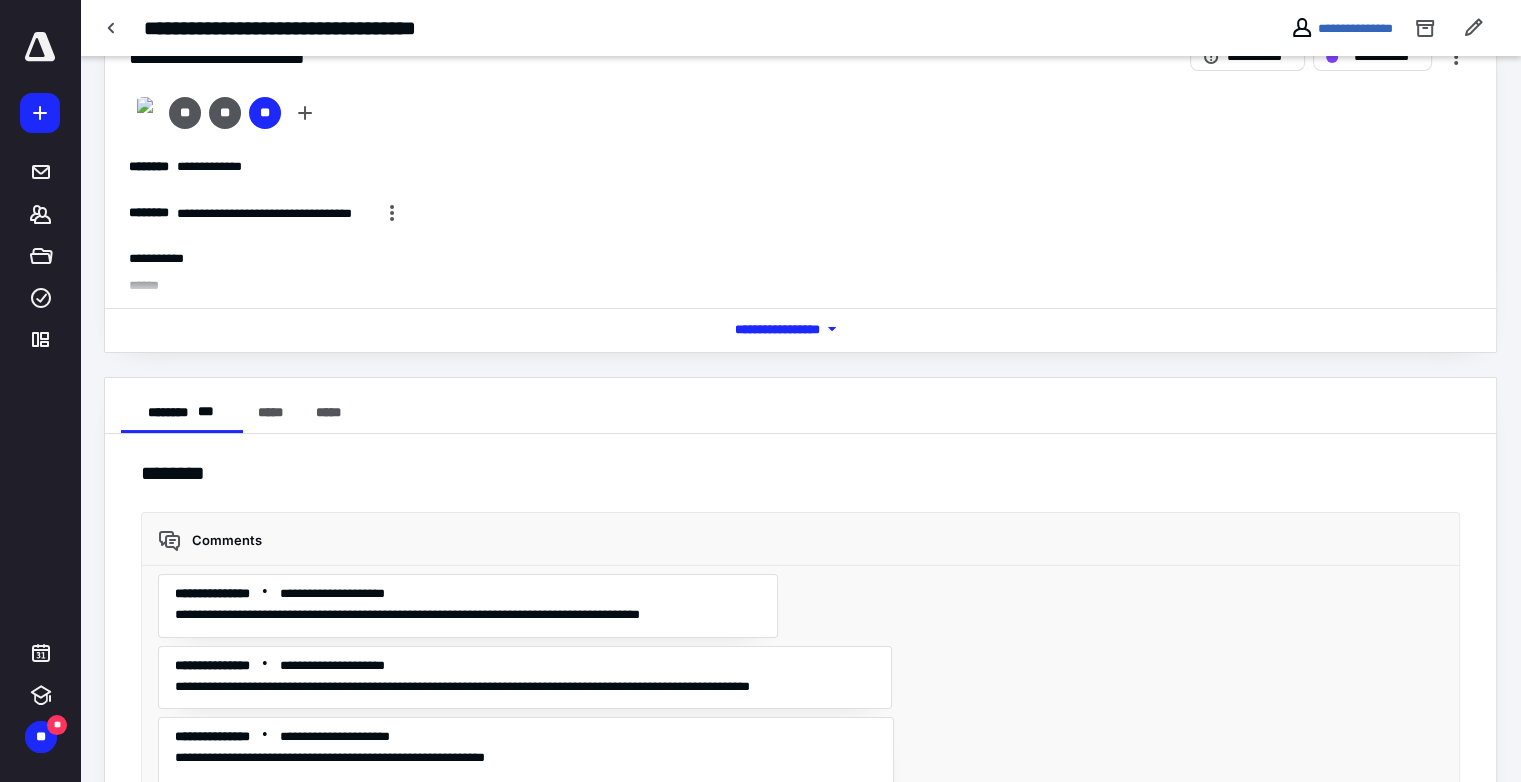 scroll, scrollTop: 44, scrollLeft: 0, axis: vertical 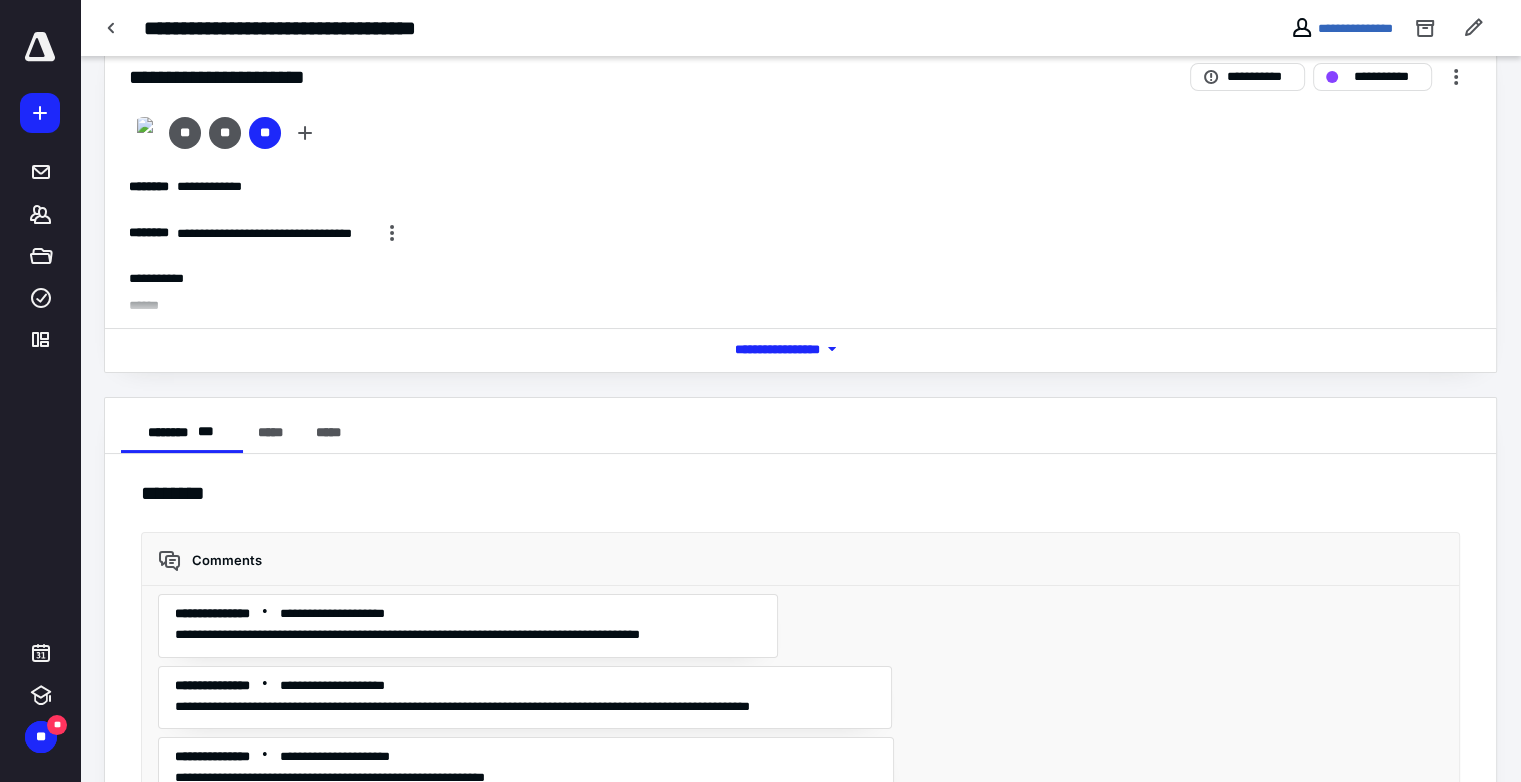 click on "*** **** *******" at bounding box center [801, 349] 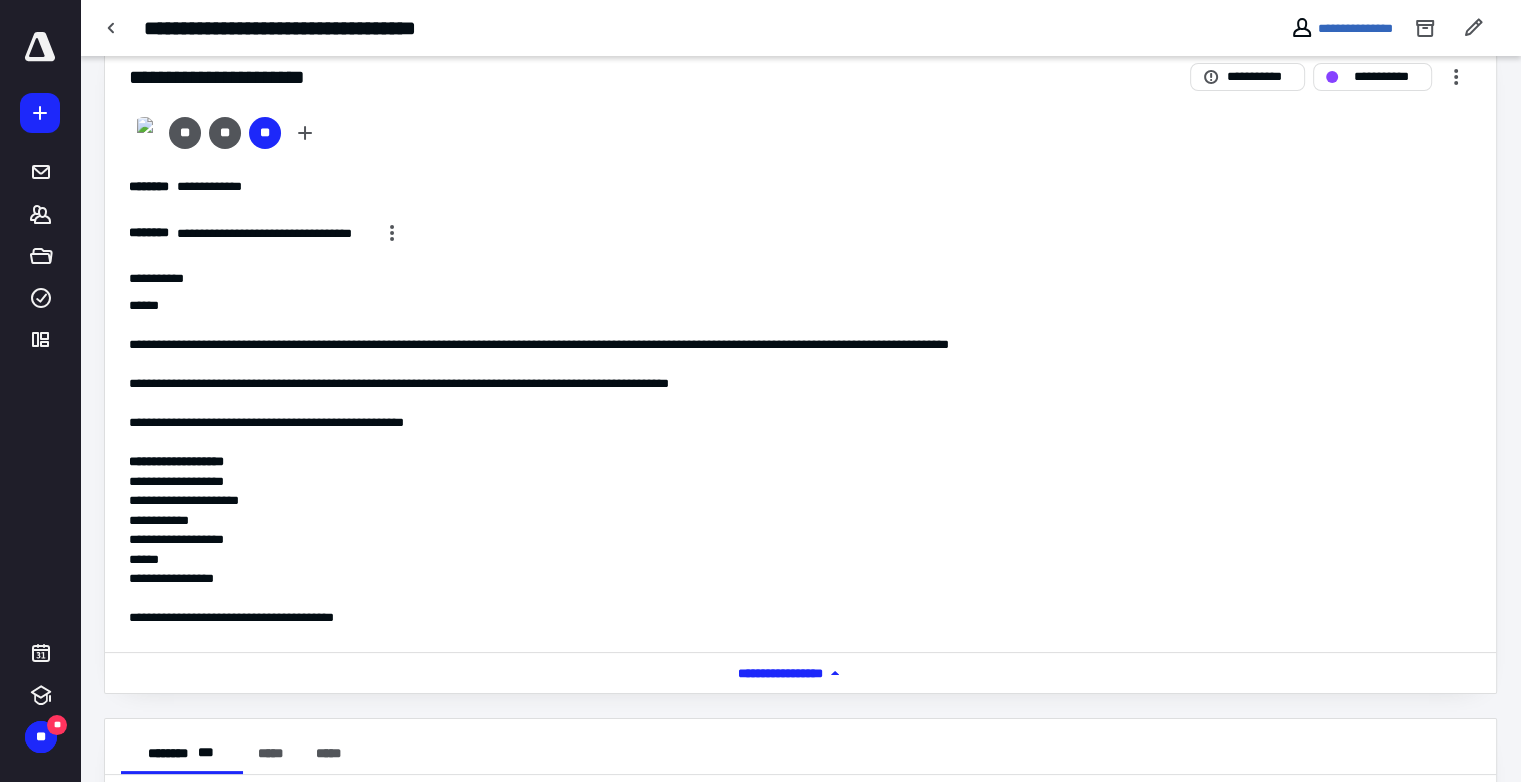 scroll, scrollTop: 654, scrollLeft: 0, axis: vertical 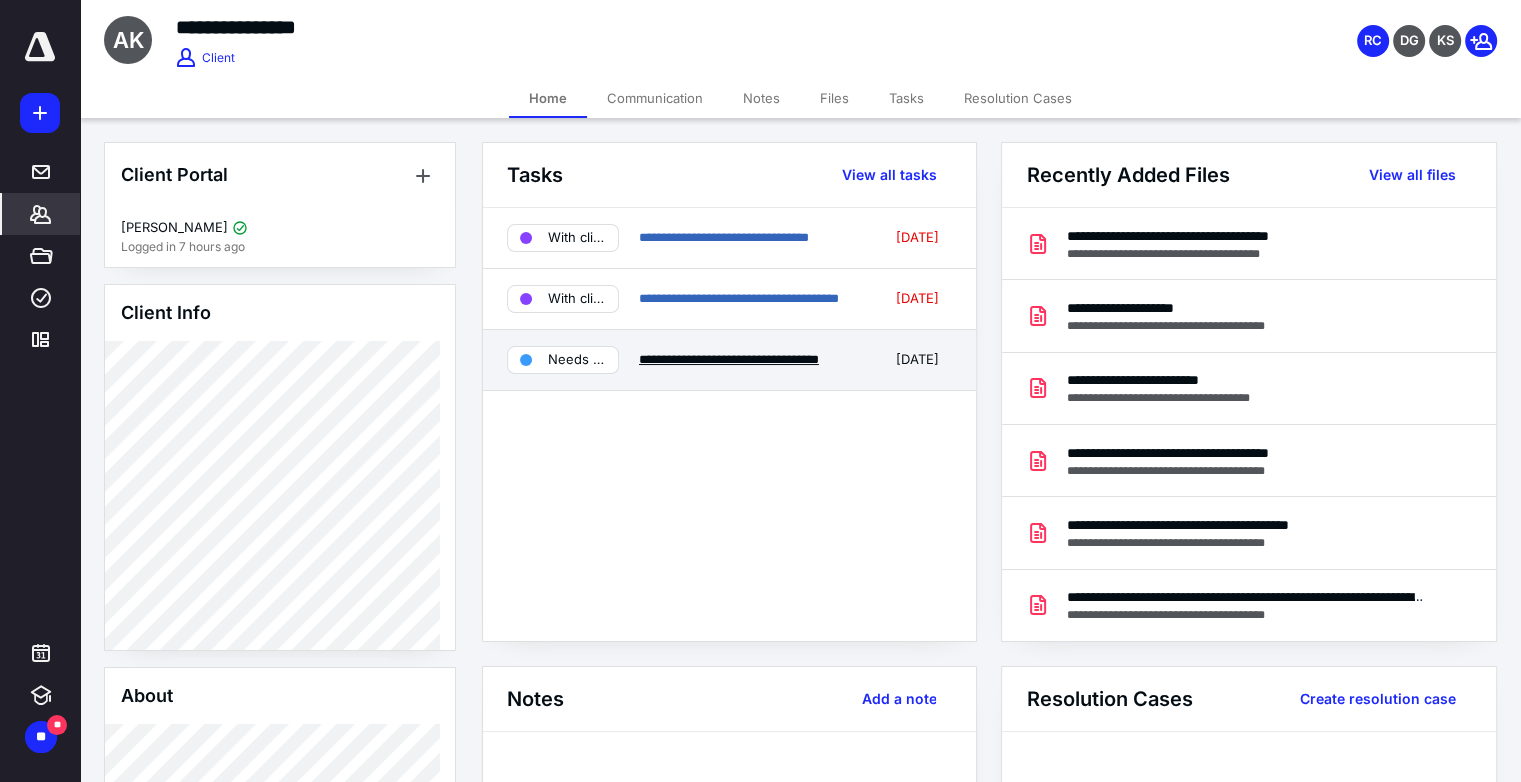 click on "**********" at bounding box center (729, 359) 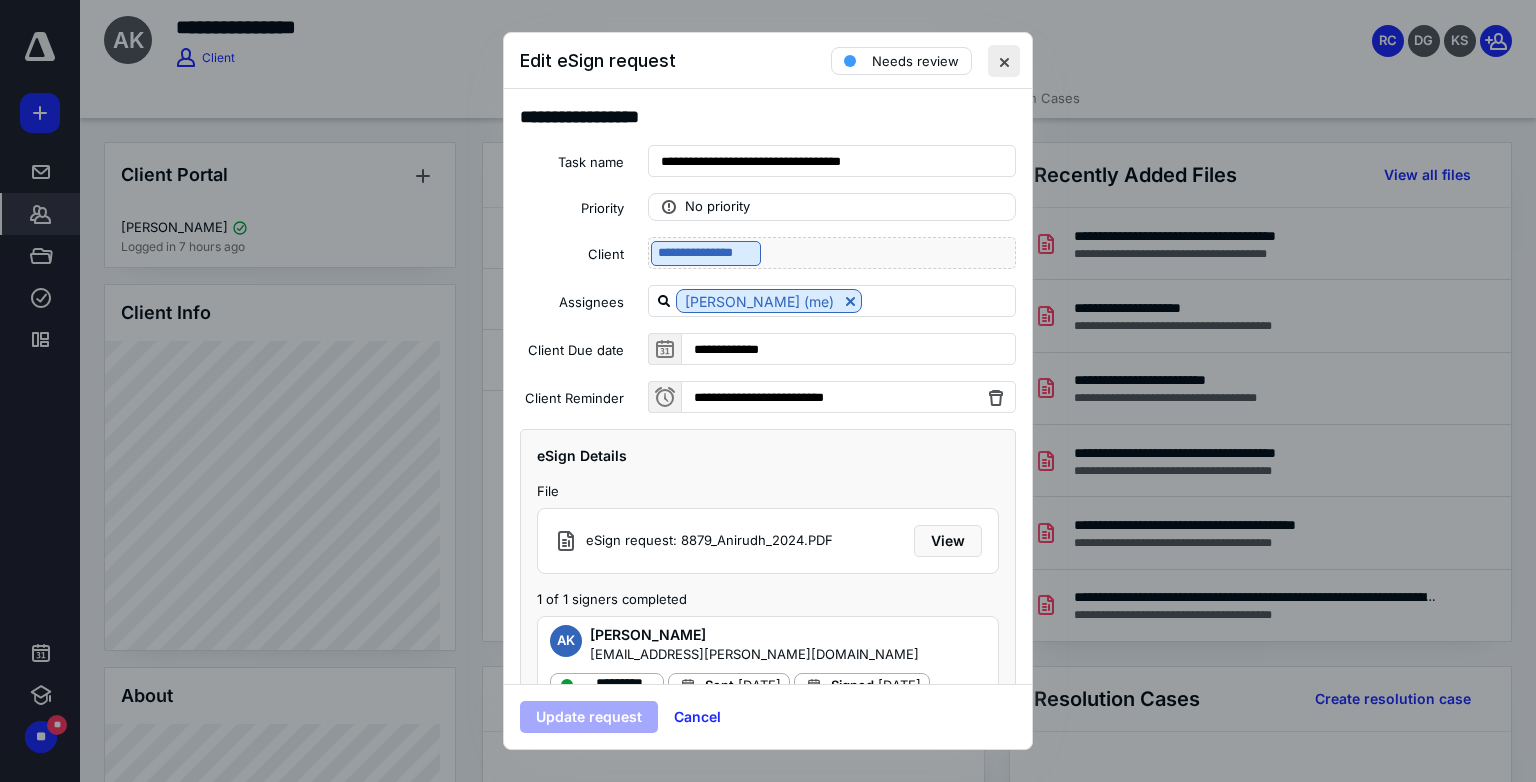 click at bounding box center (1004, 61) 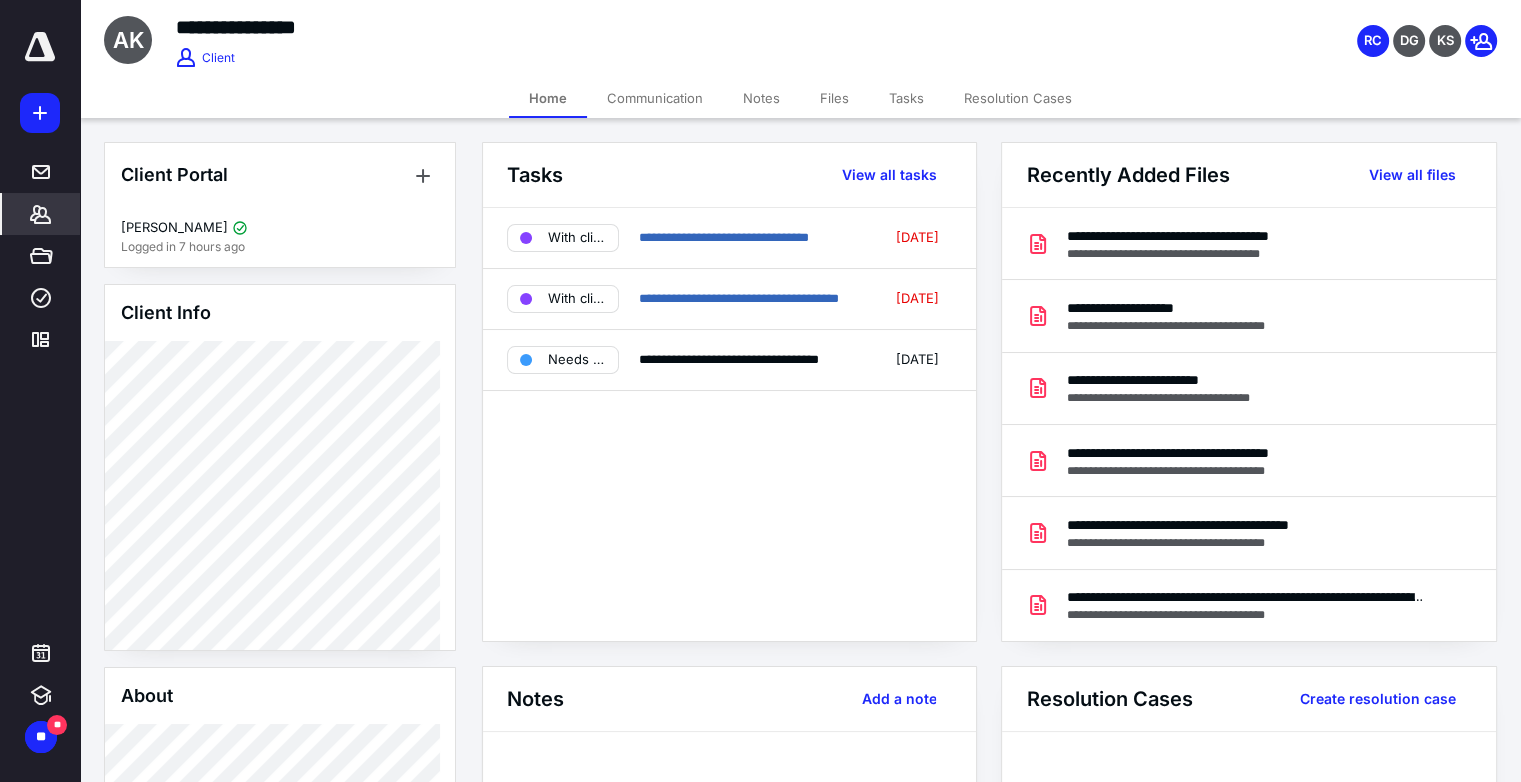 click on "Files" at bounding box center (834, 98) 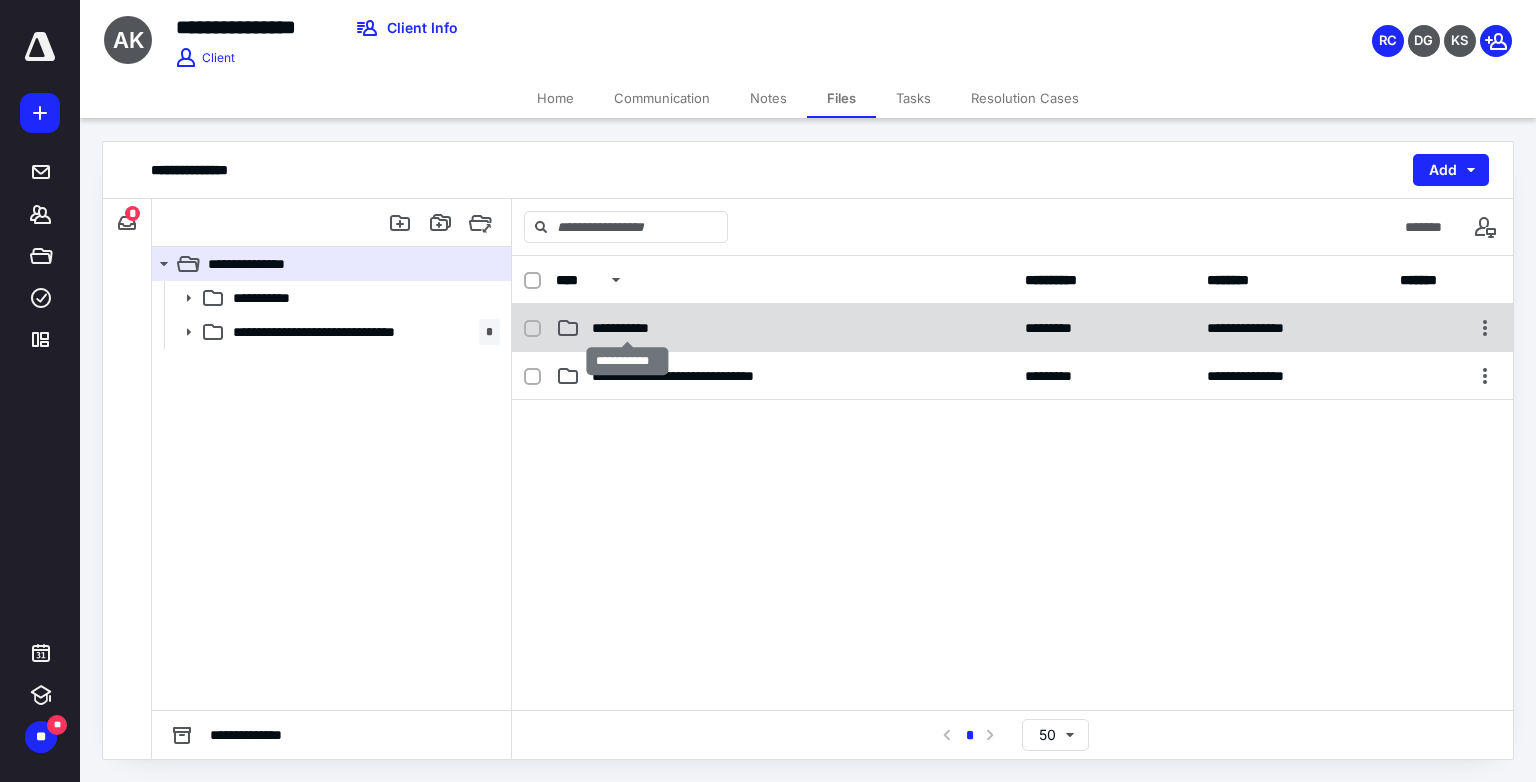 click on "**********" at bounding box center [627, 328] 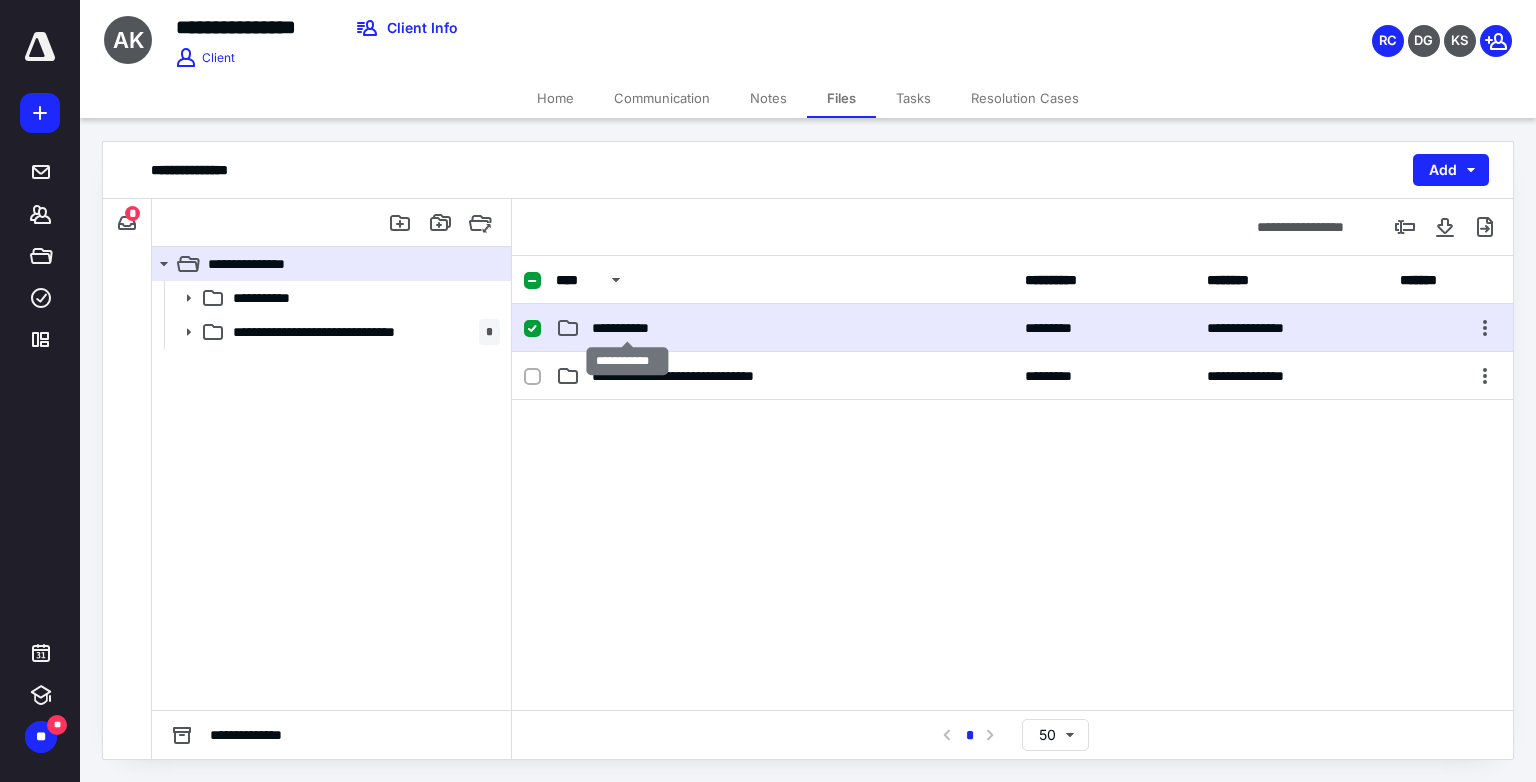 click on "**********" at bounding box center (627, 328) 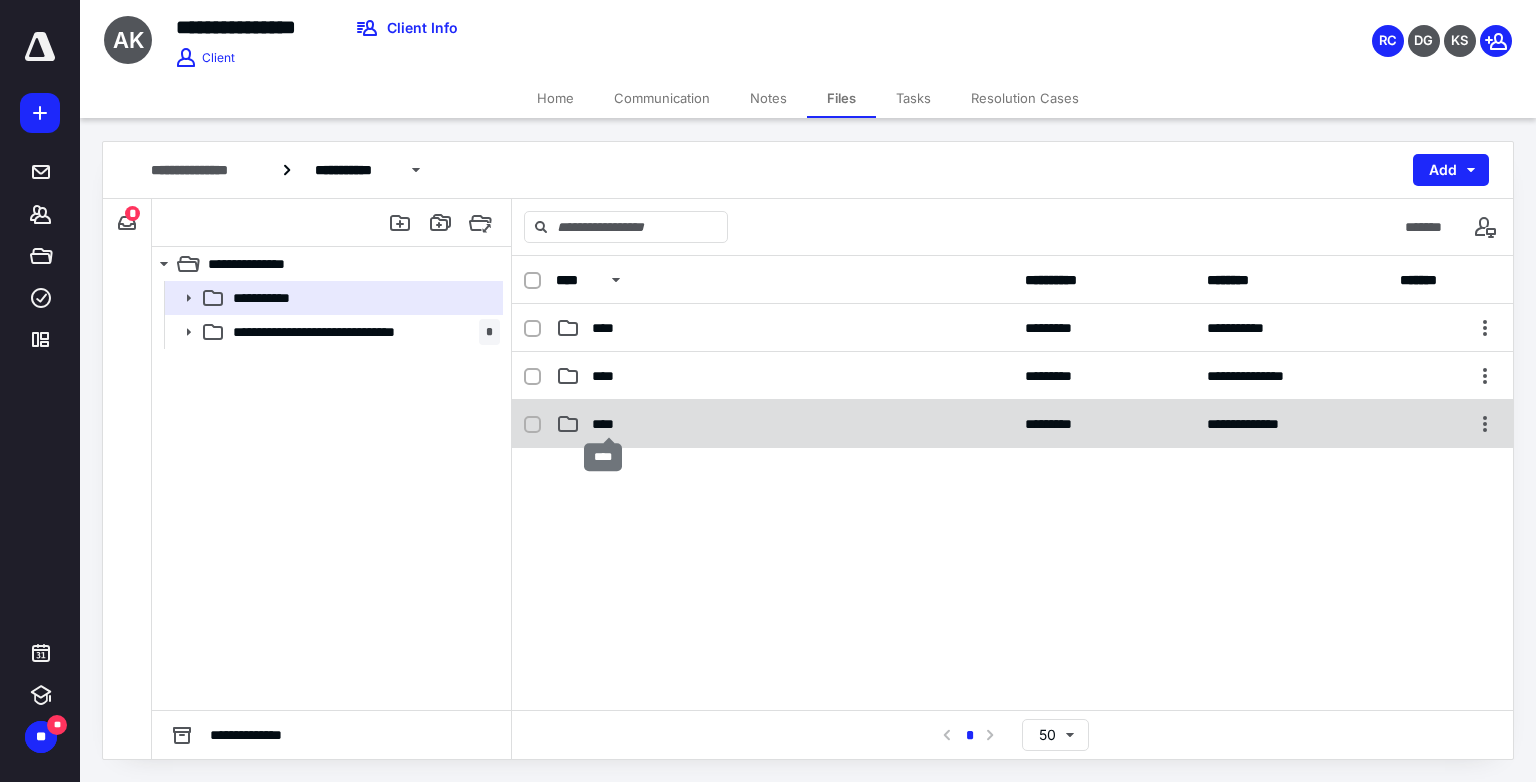 click on "****" at bounding box center [609, 424] 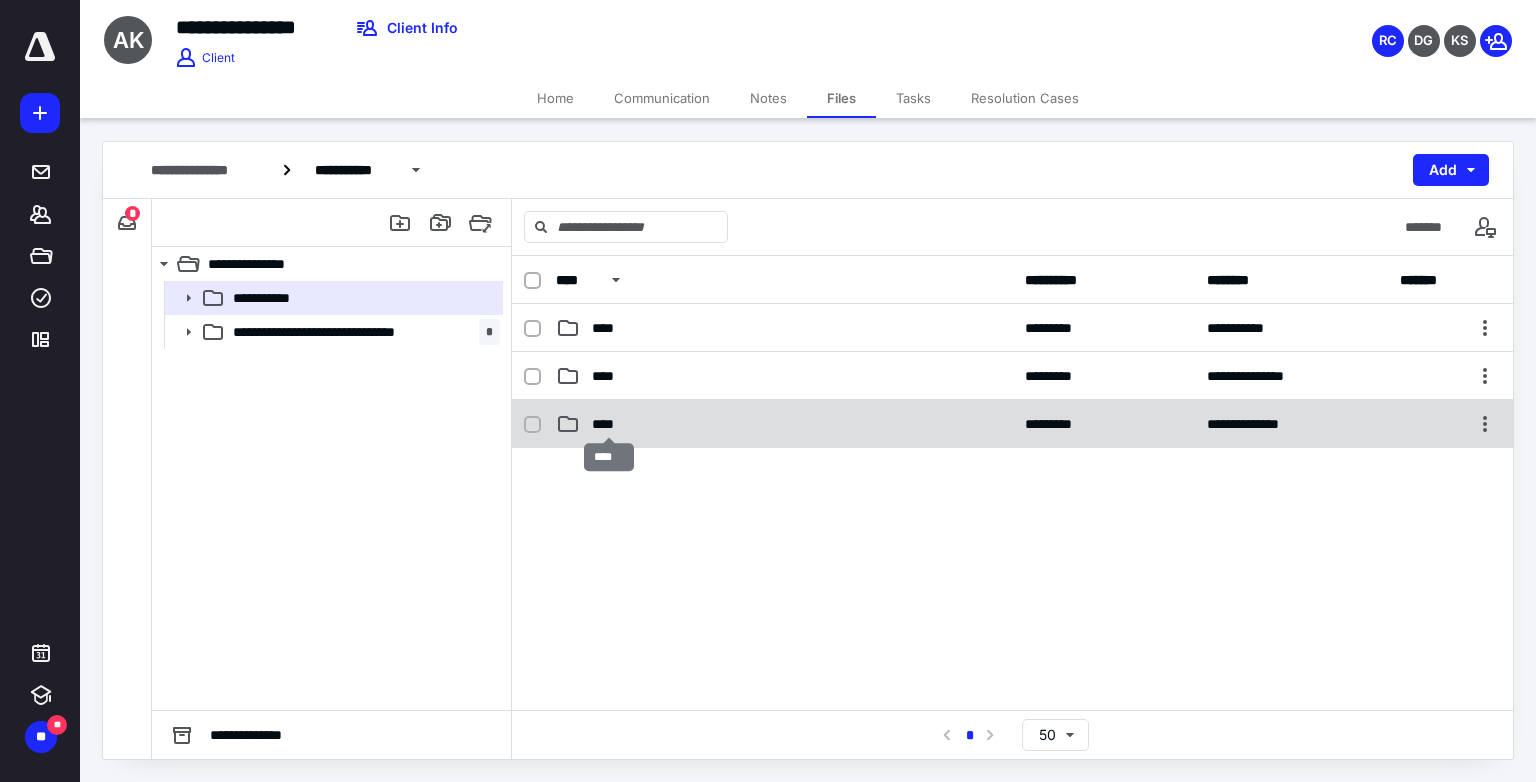 click on "****" at bounding box center (609, 424) 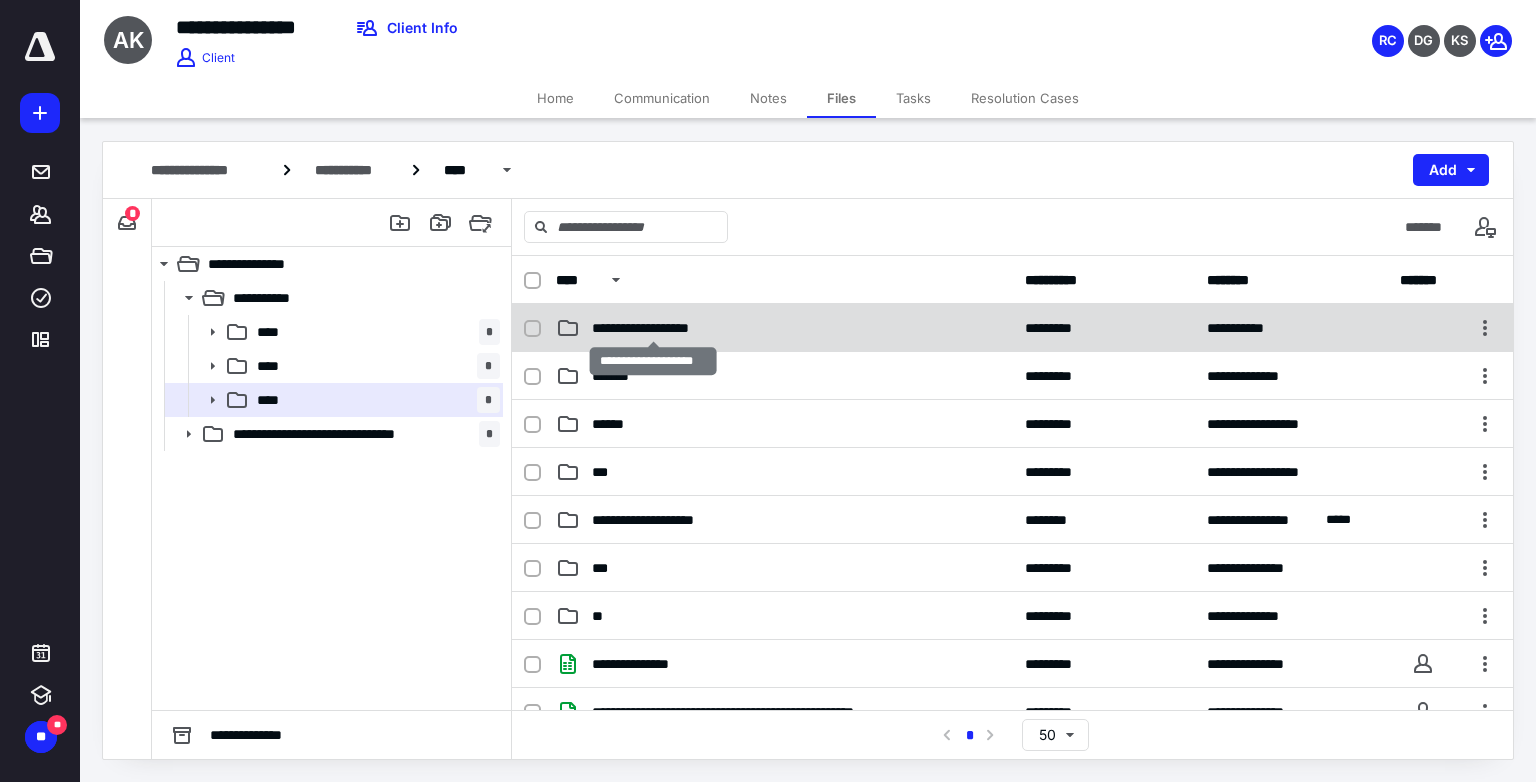 click on "**********" at bounding box center [653, 328] 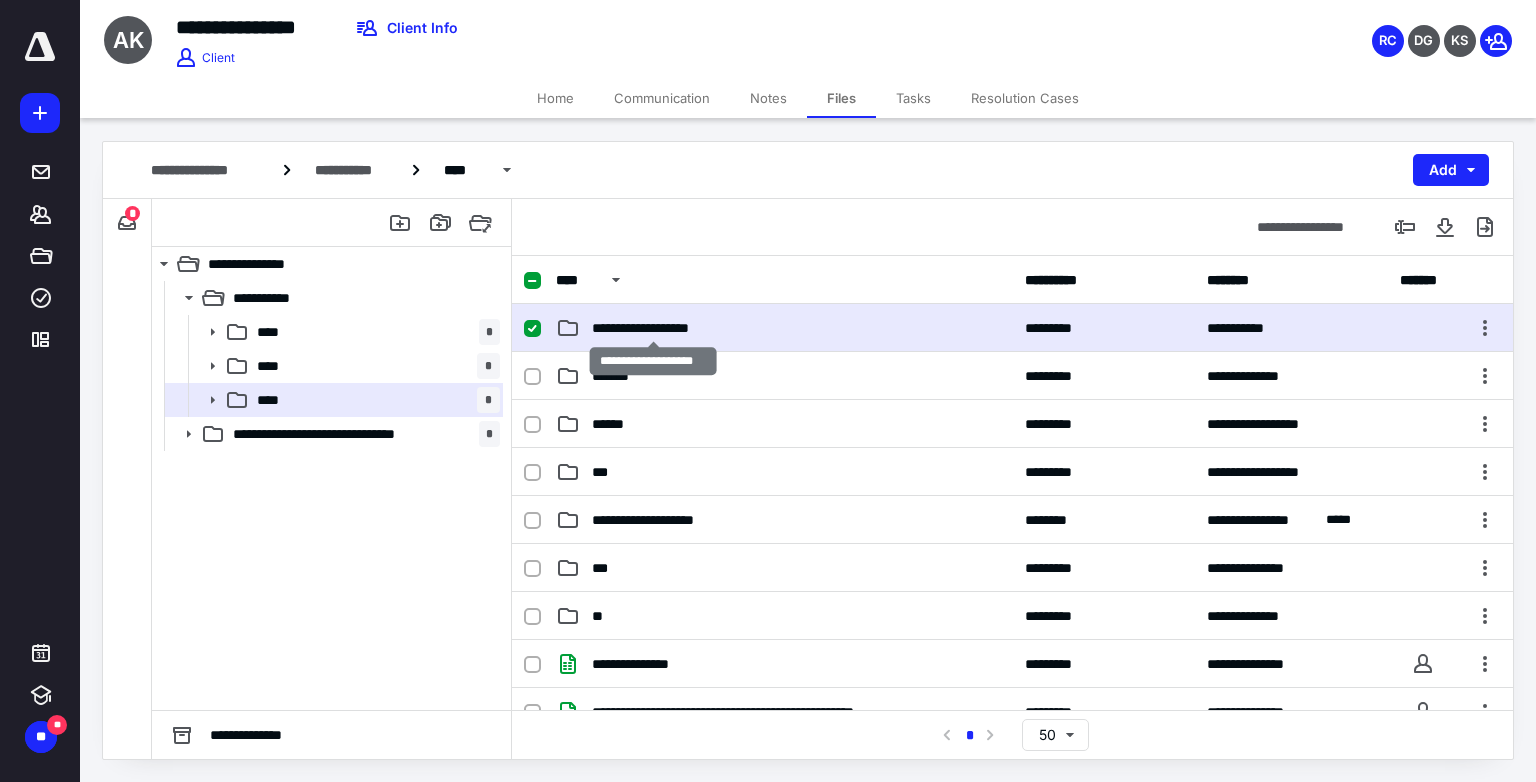 click on "**********" at bounding box center [653, 328] 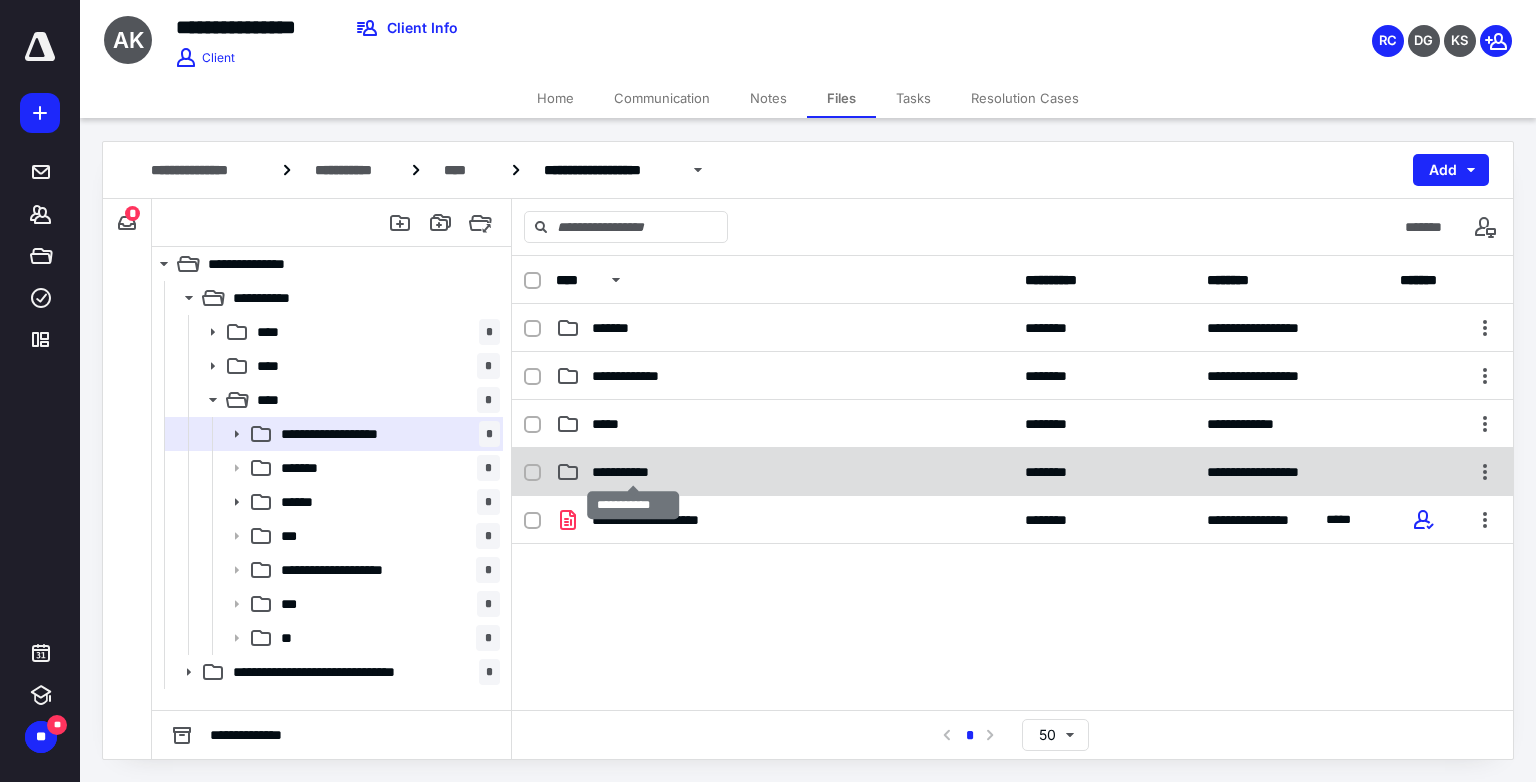 click on "**********" at bounding box center (634, 472) 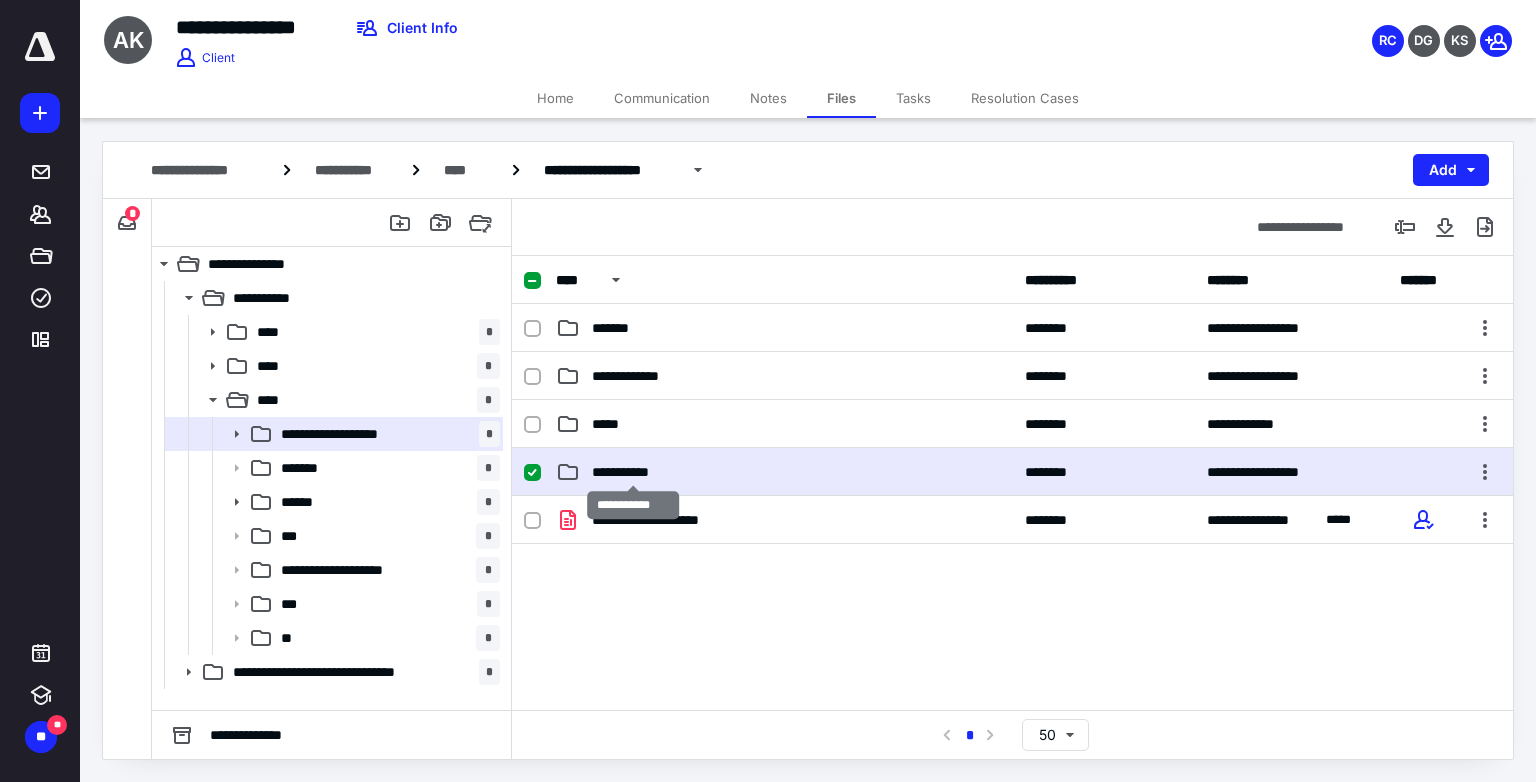 click on "**********" at bounding box center [634, 472] 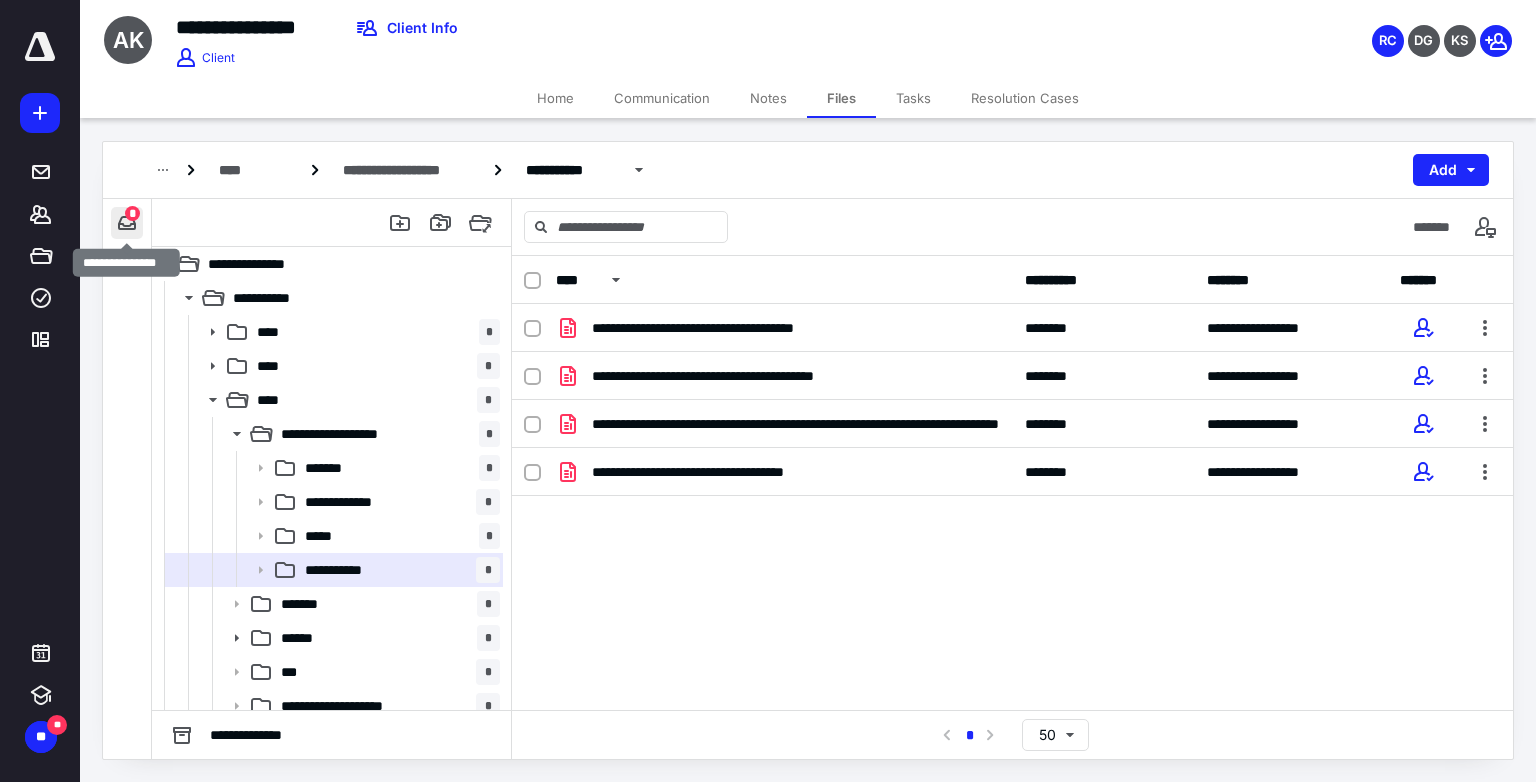 click at bounding box center (127, 223) 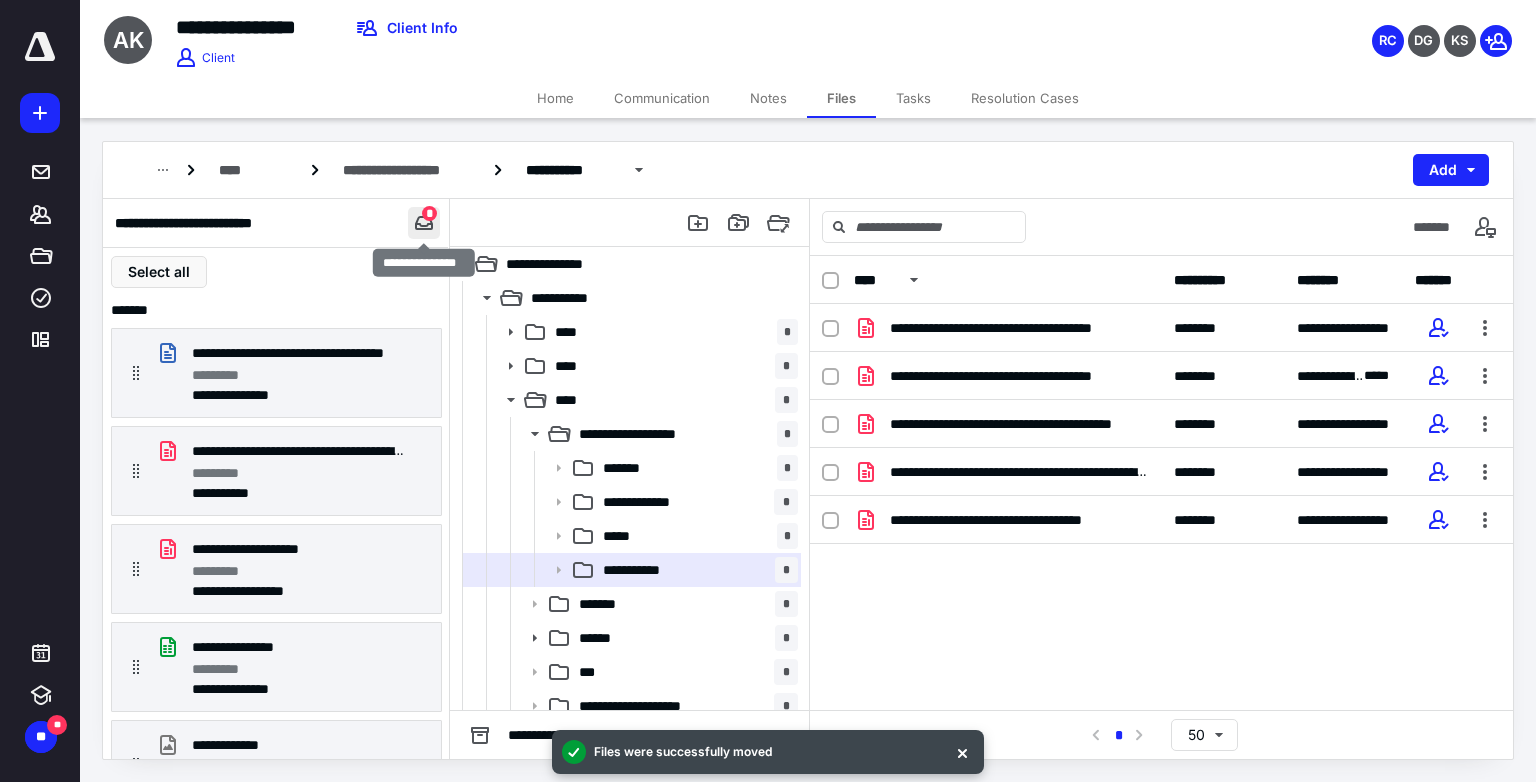 click at bounding box center (424, 223) 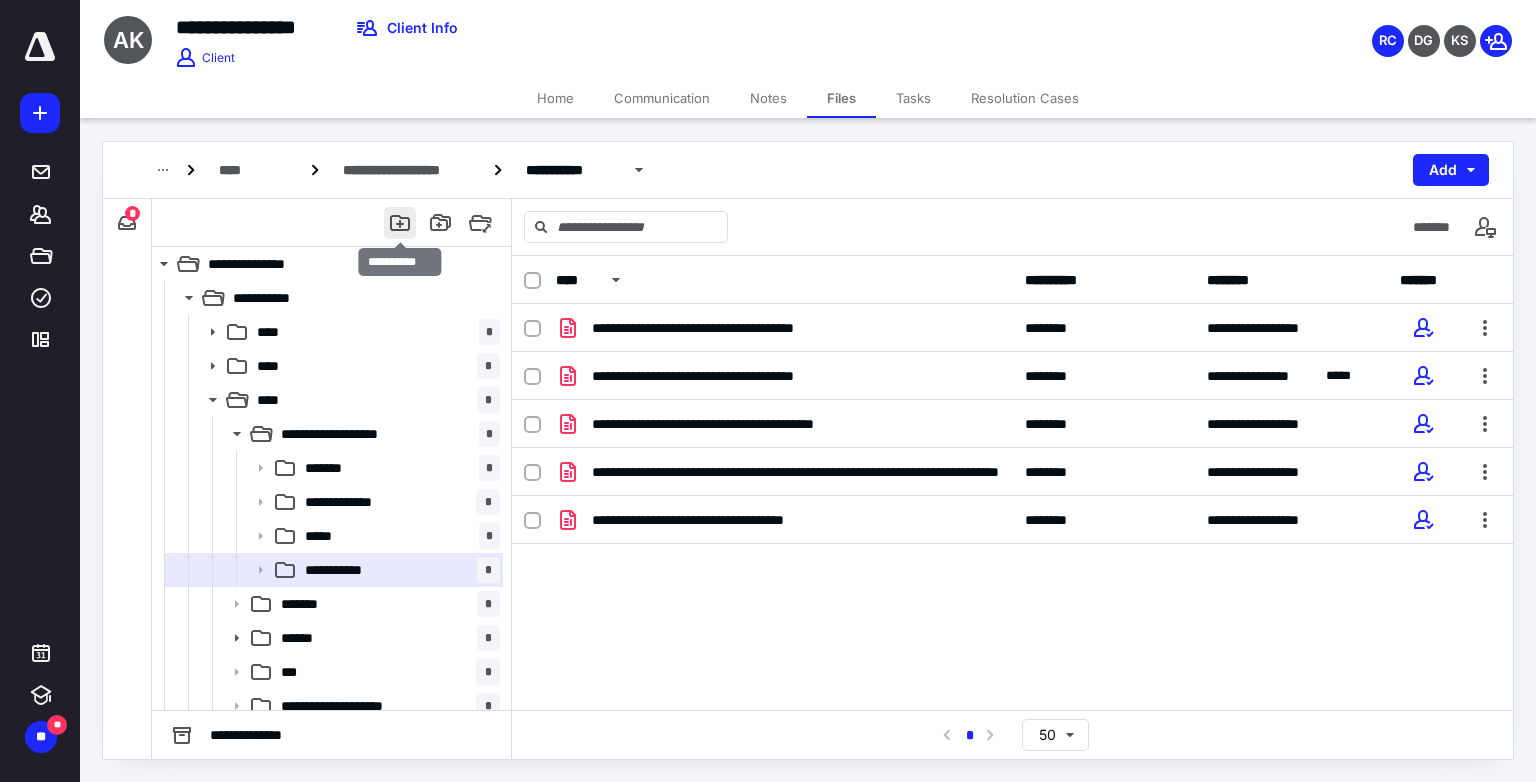 click at bounding box center (400, 223) 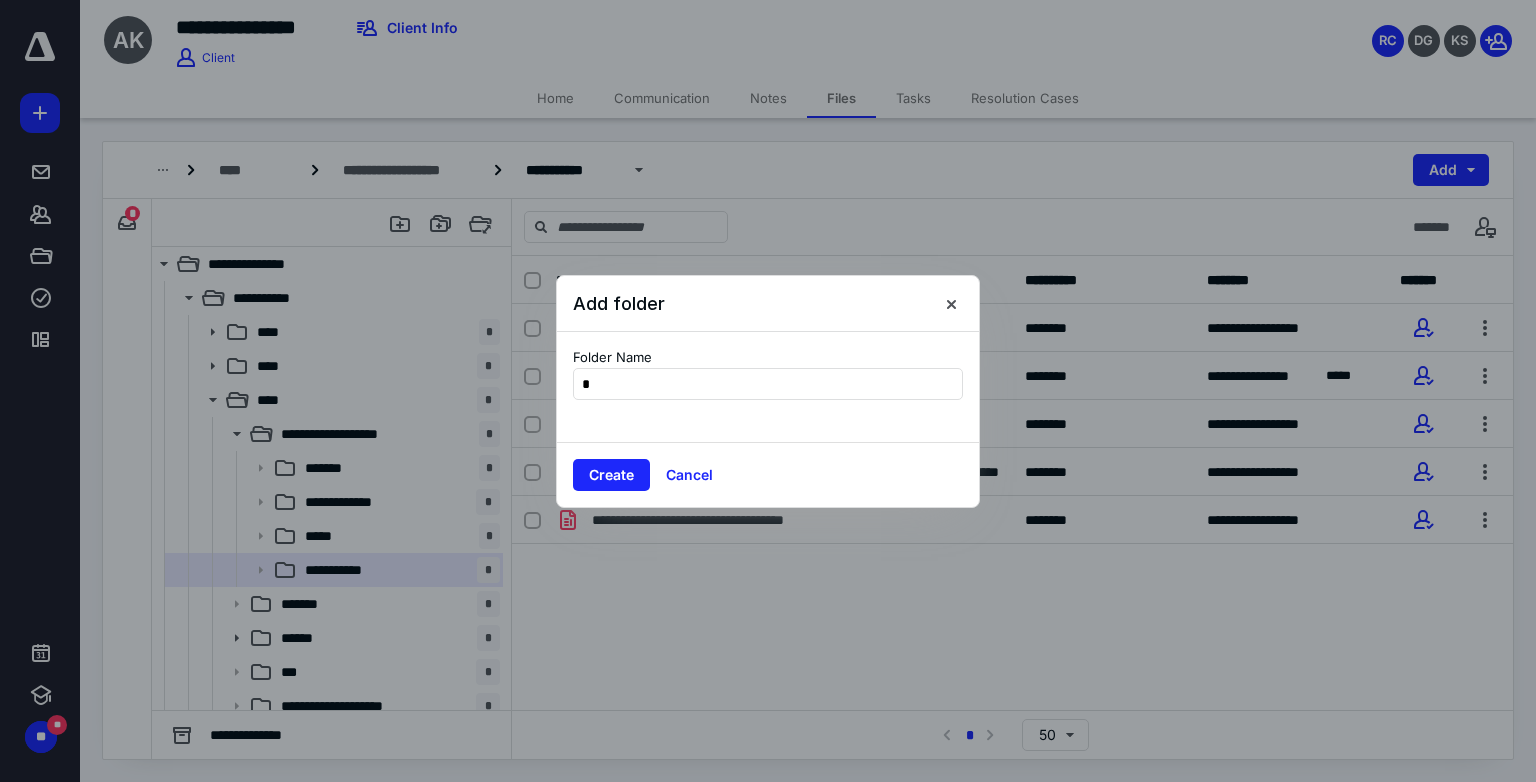 type on "**" 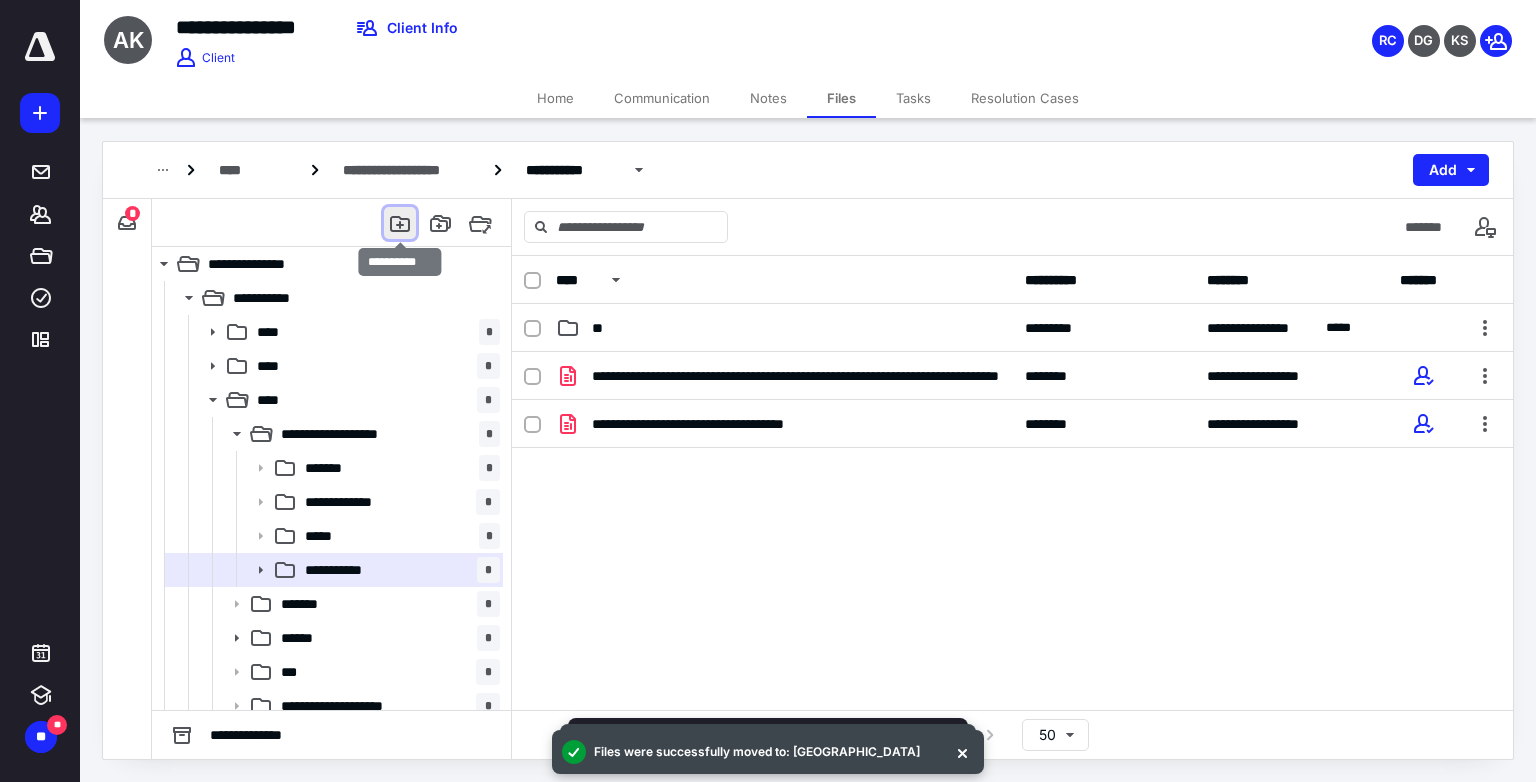 click at bounding box center [400, 223] 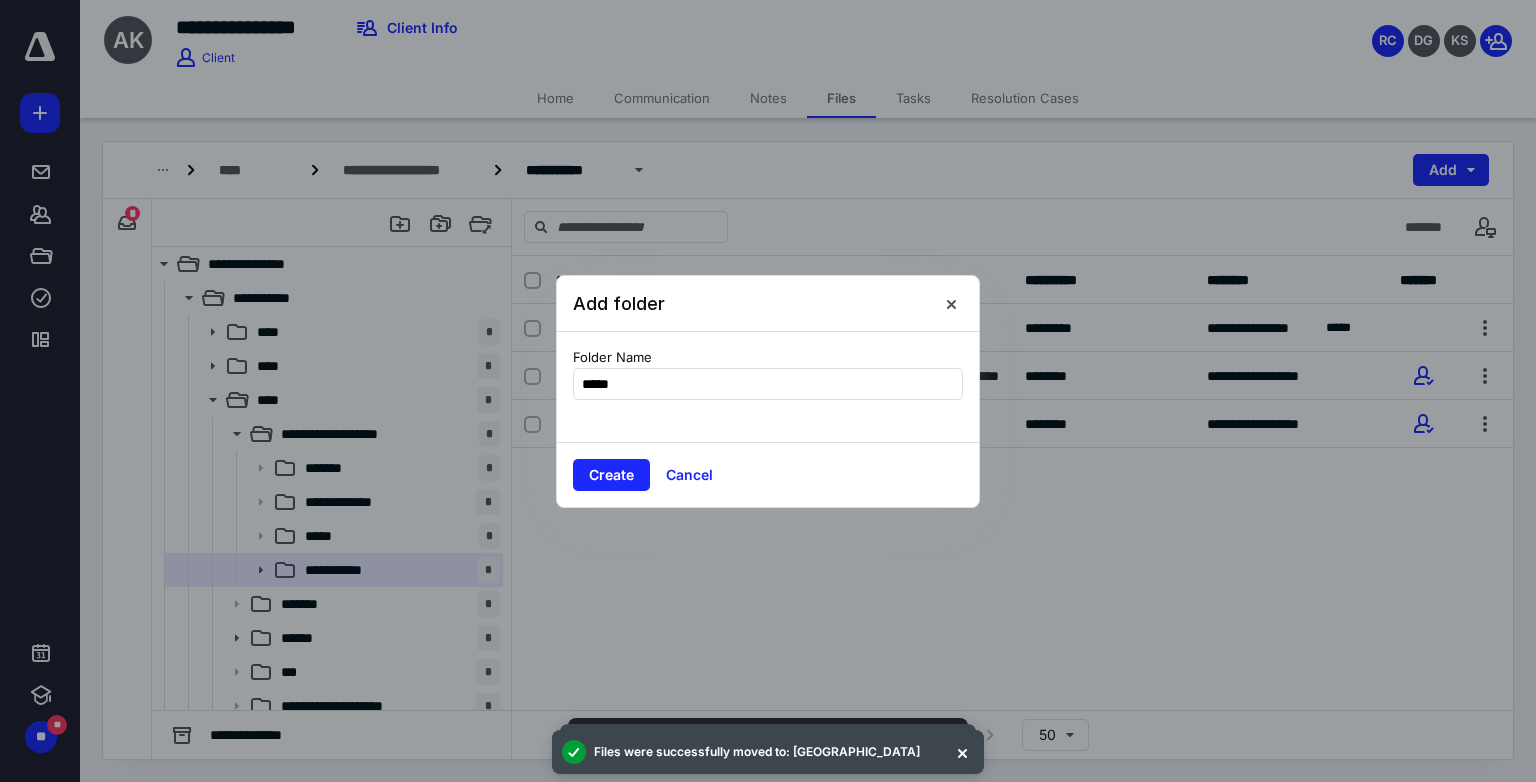 type on "******" 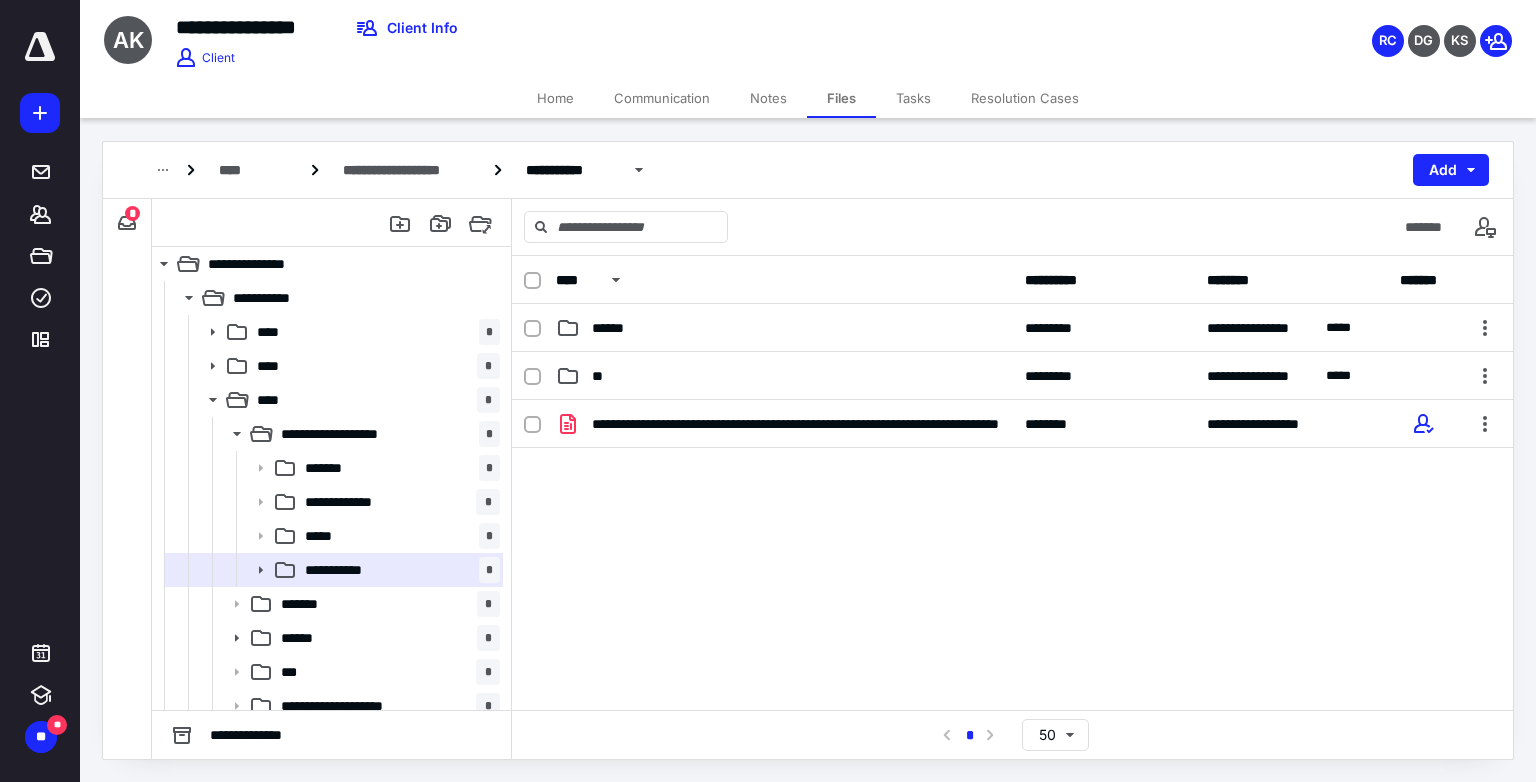 click on "Home" at bounding box center [555, 98] 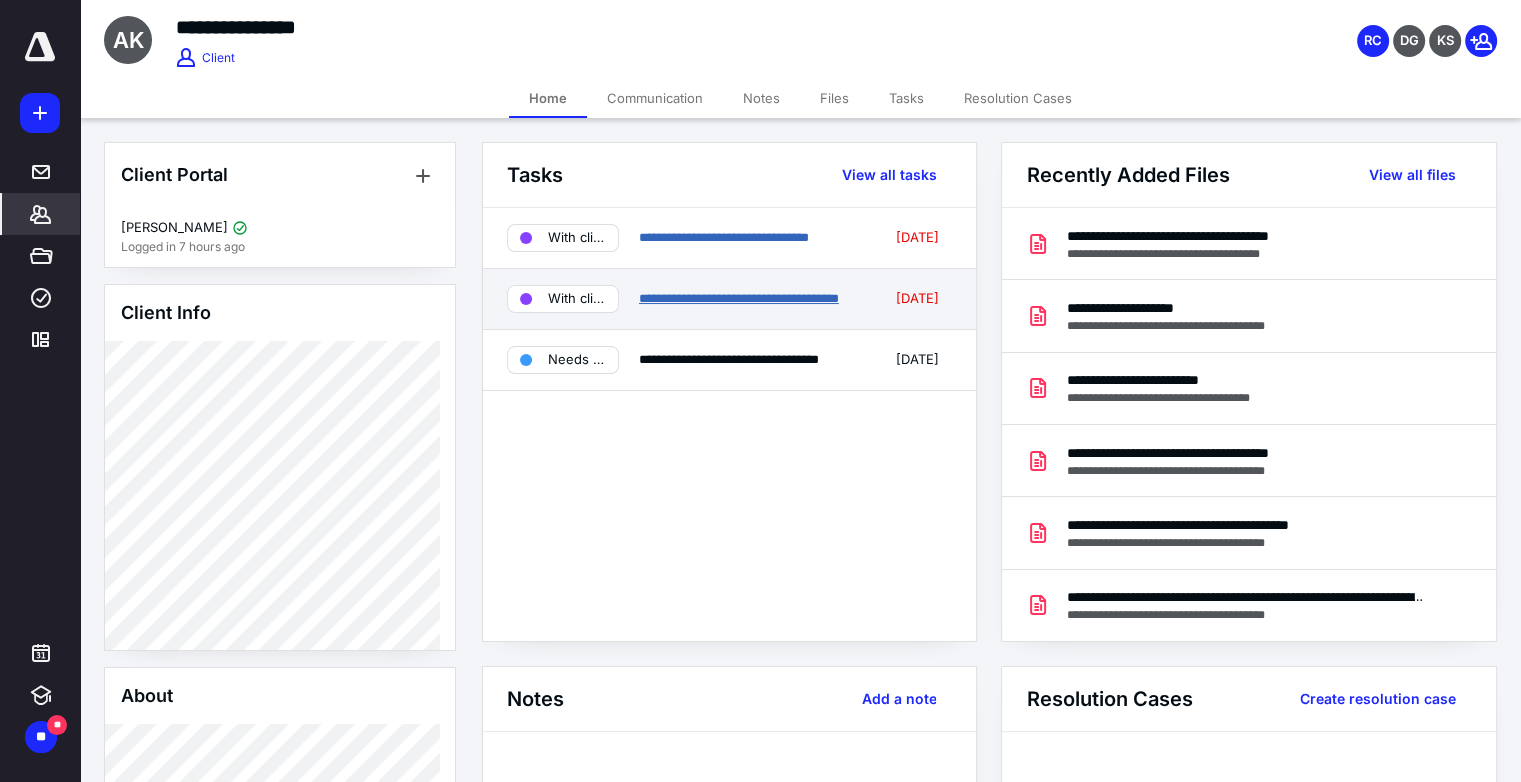click on "**********" at bounding box center [739, 298] 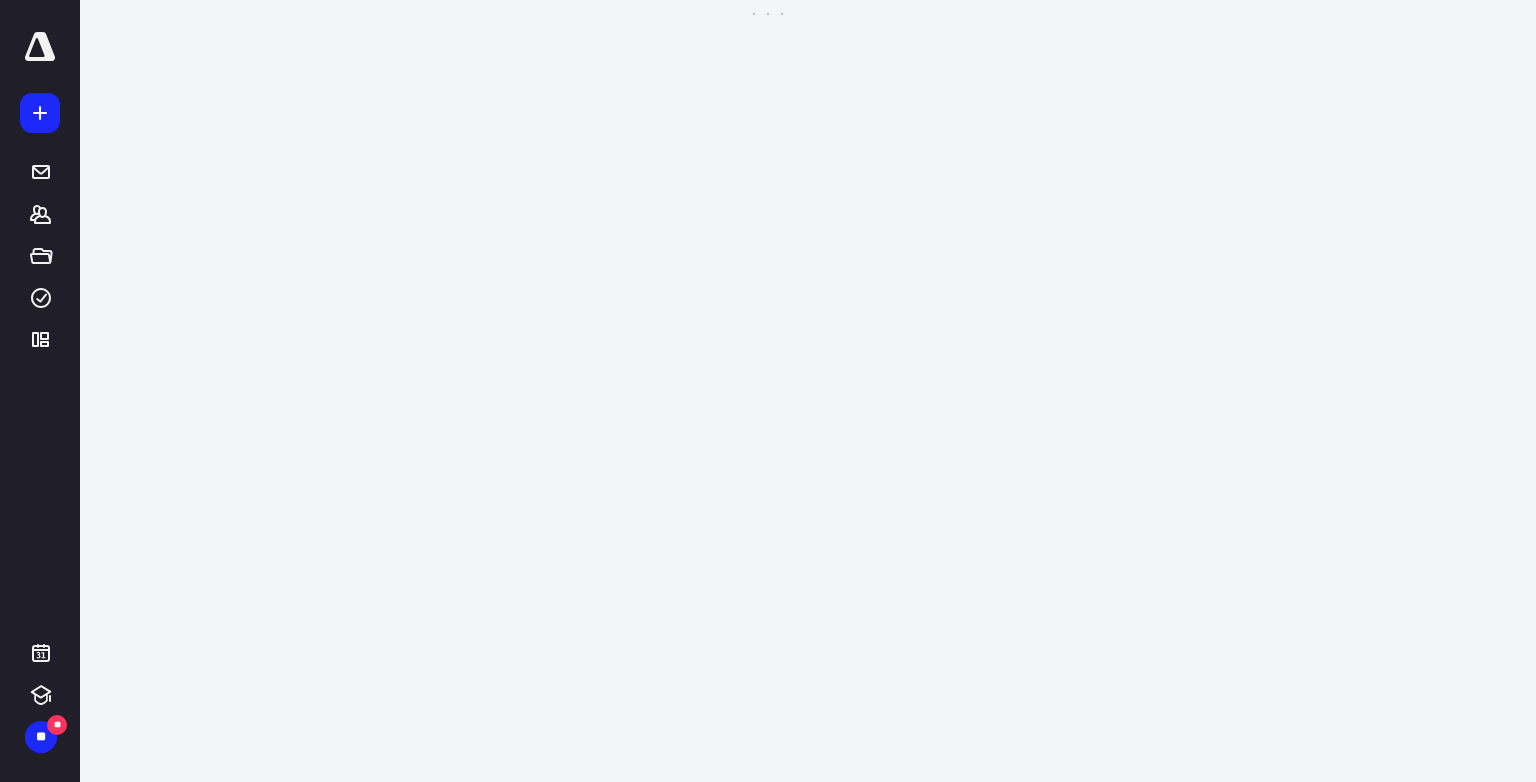 click on "**********" at bounding box center [768, 391] 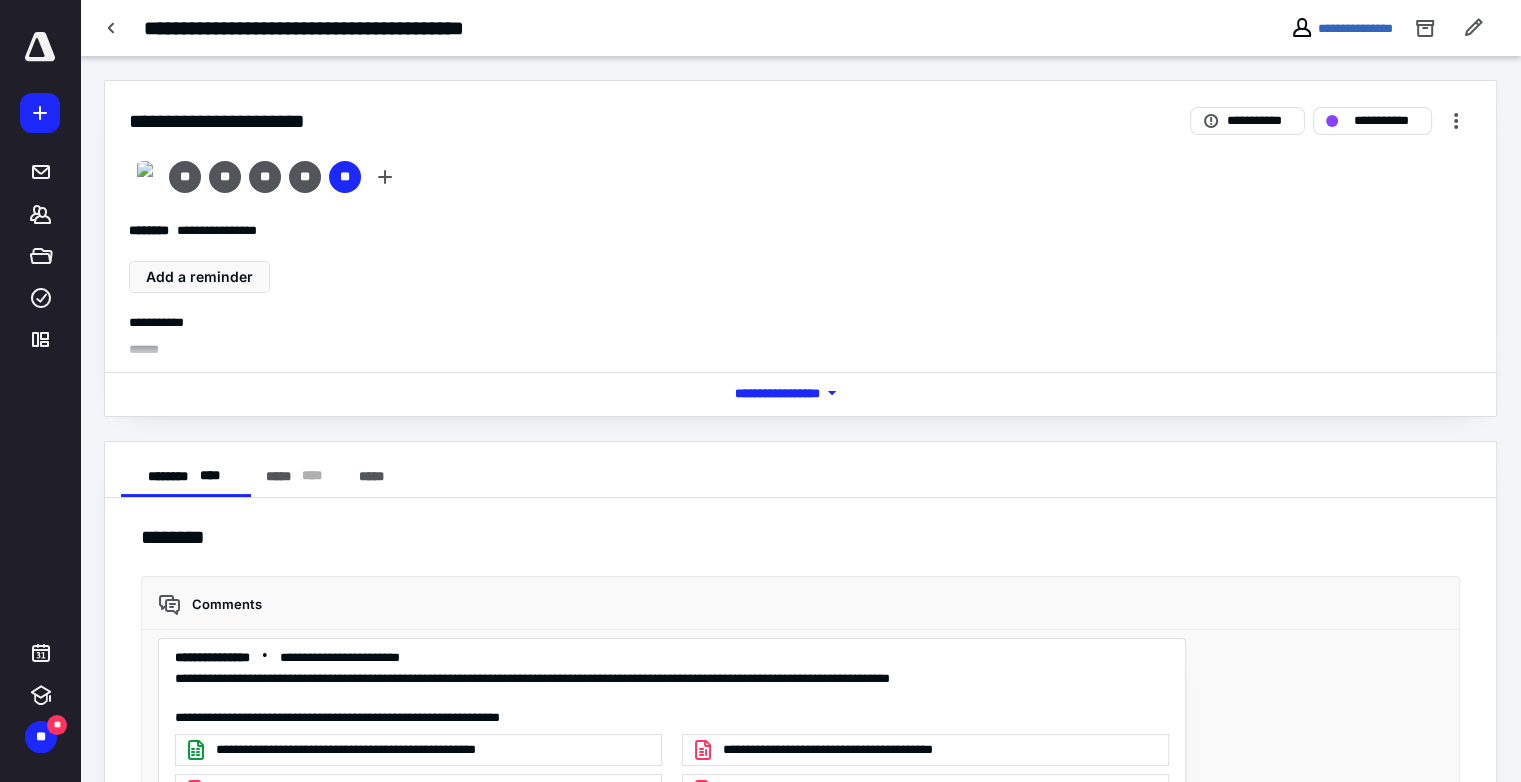 scroll, scrollTop: 4324, scrollLeft: 0, axis: vertical 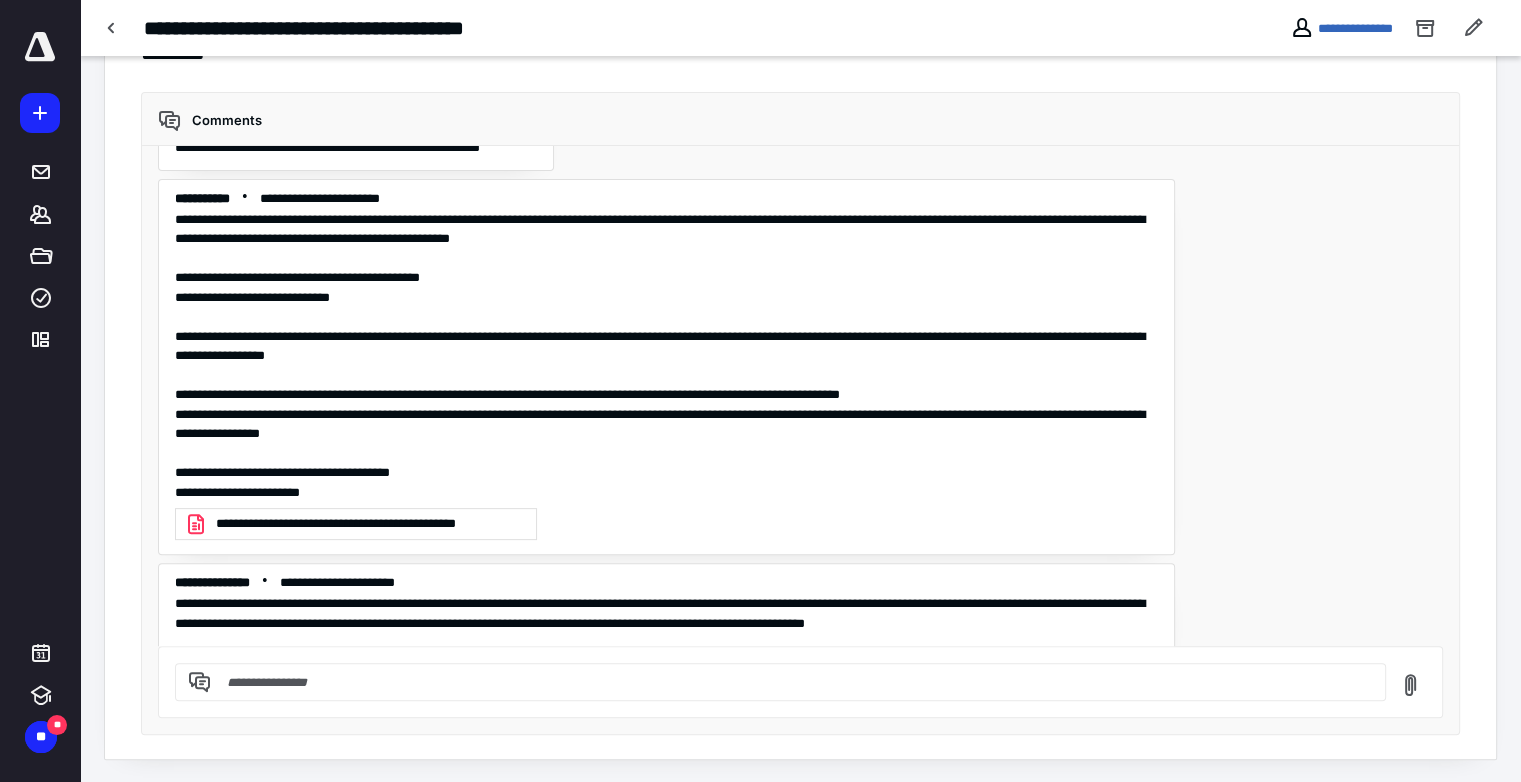 click on "**********" at bounding box center (801, 396) 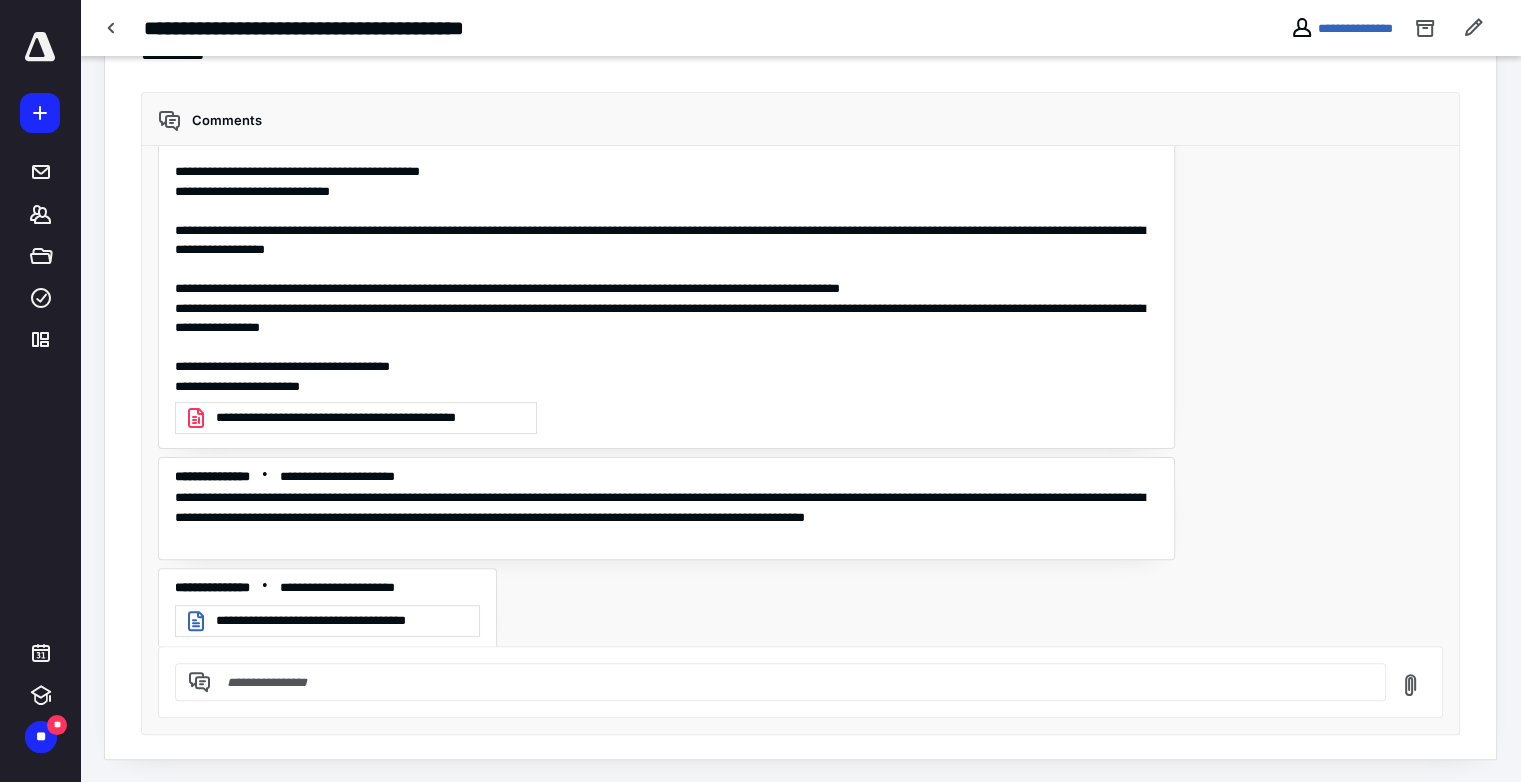 scroll, scrollTop: 3744, scrollLeft: 0, axis: vertical 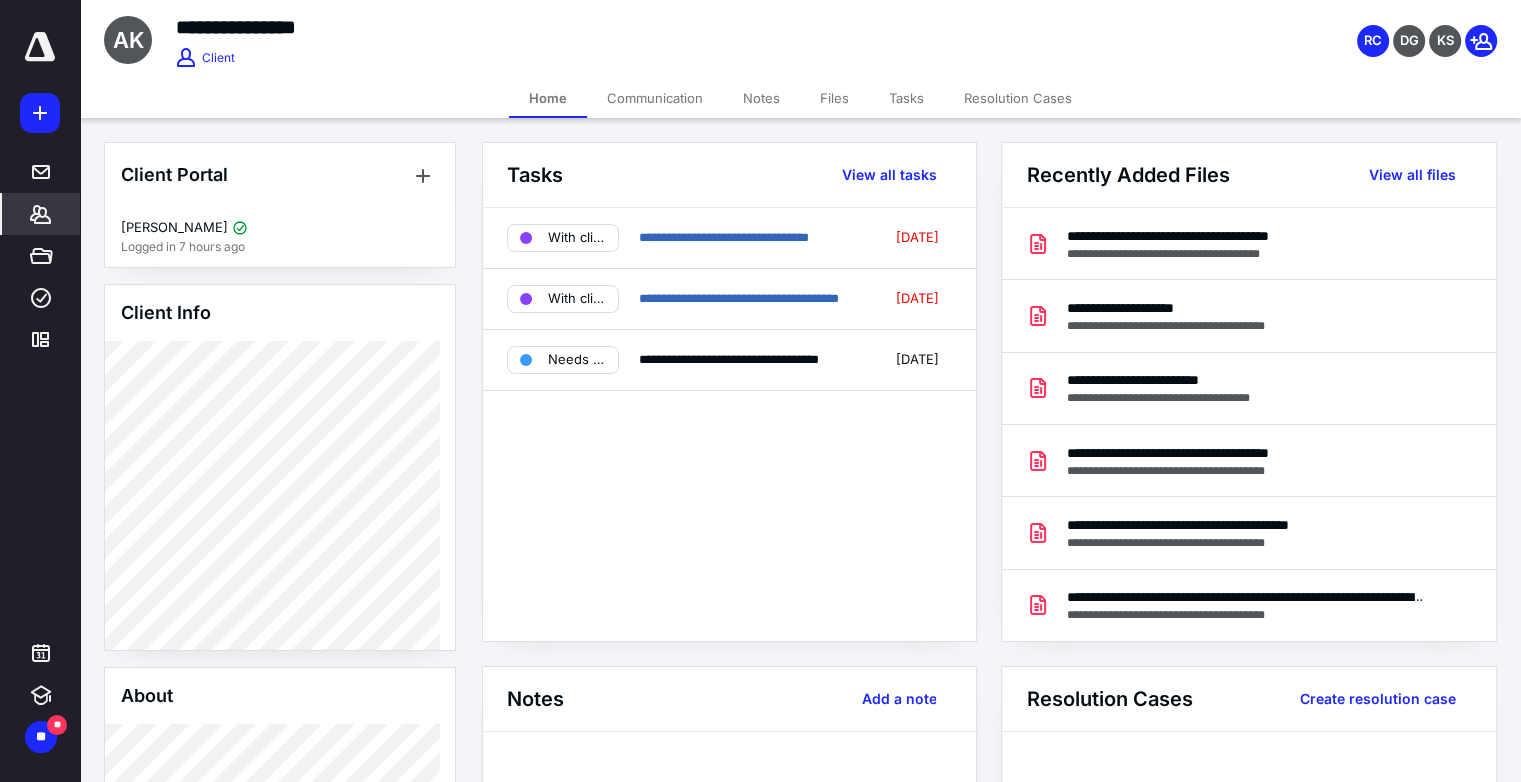 click on "Files" at bounding box center (834, 98) 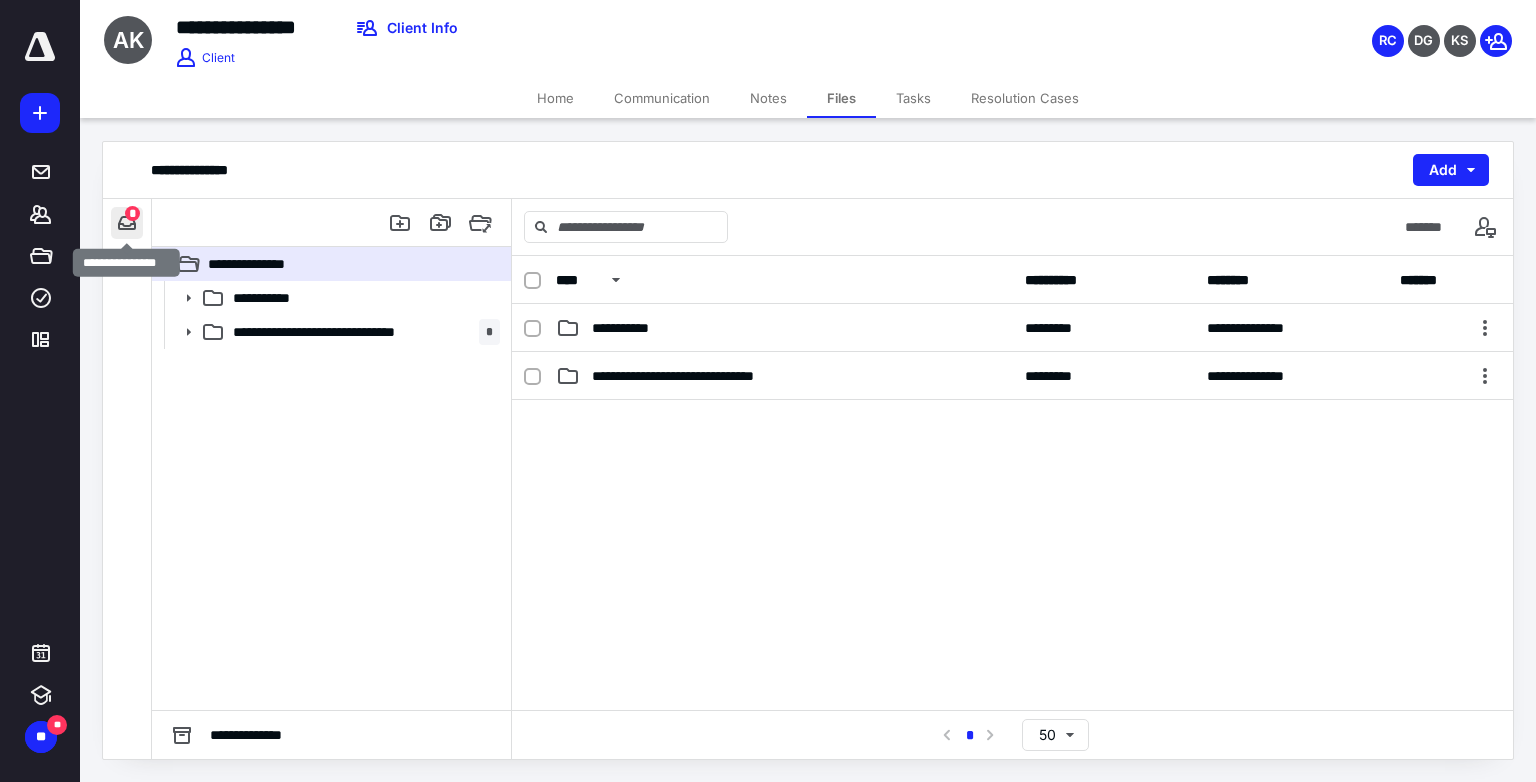 click at bounding box center (127, 223) 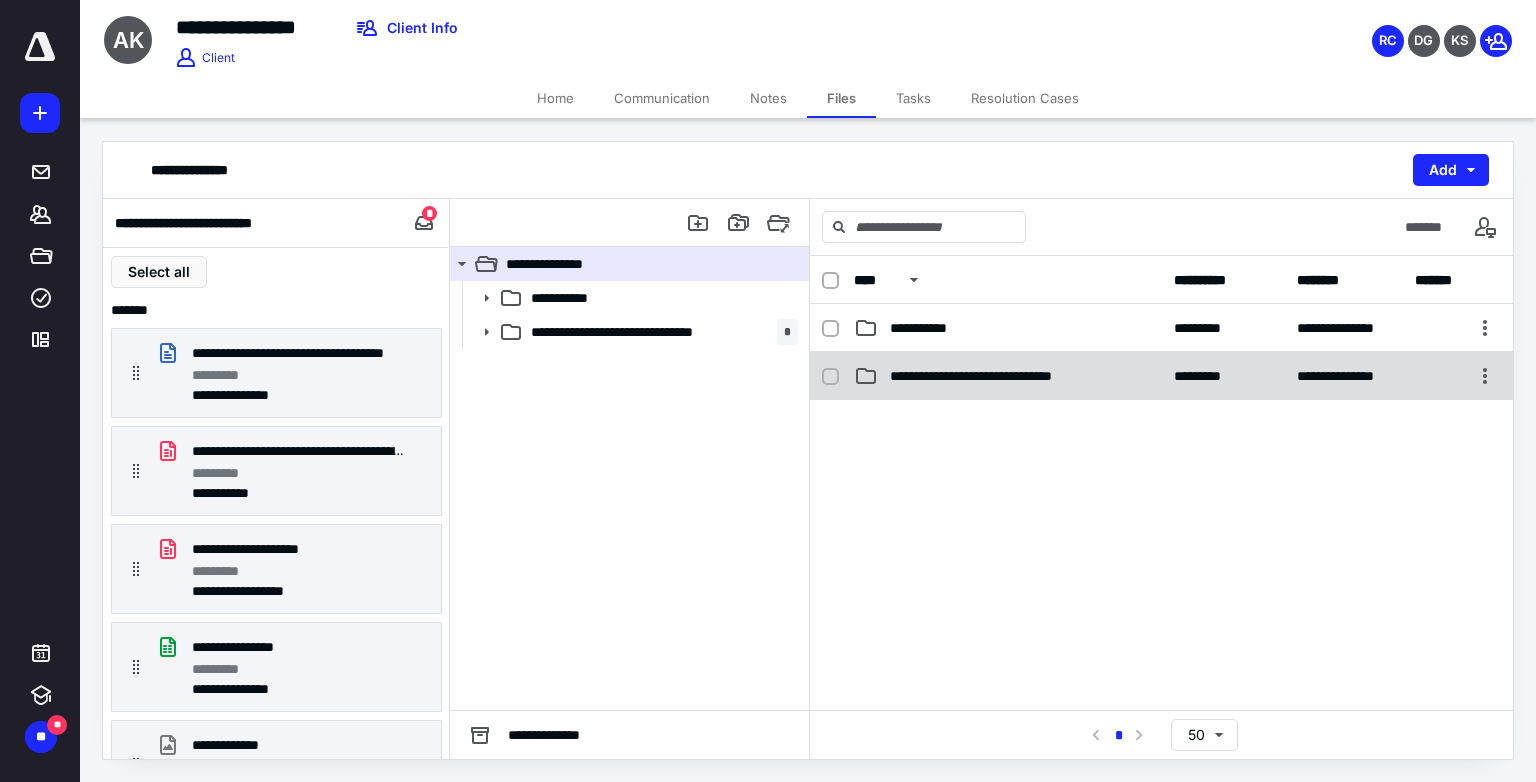 click on "**********" at bounding box center [1161, 376] 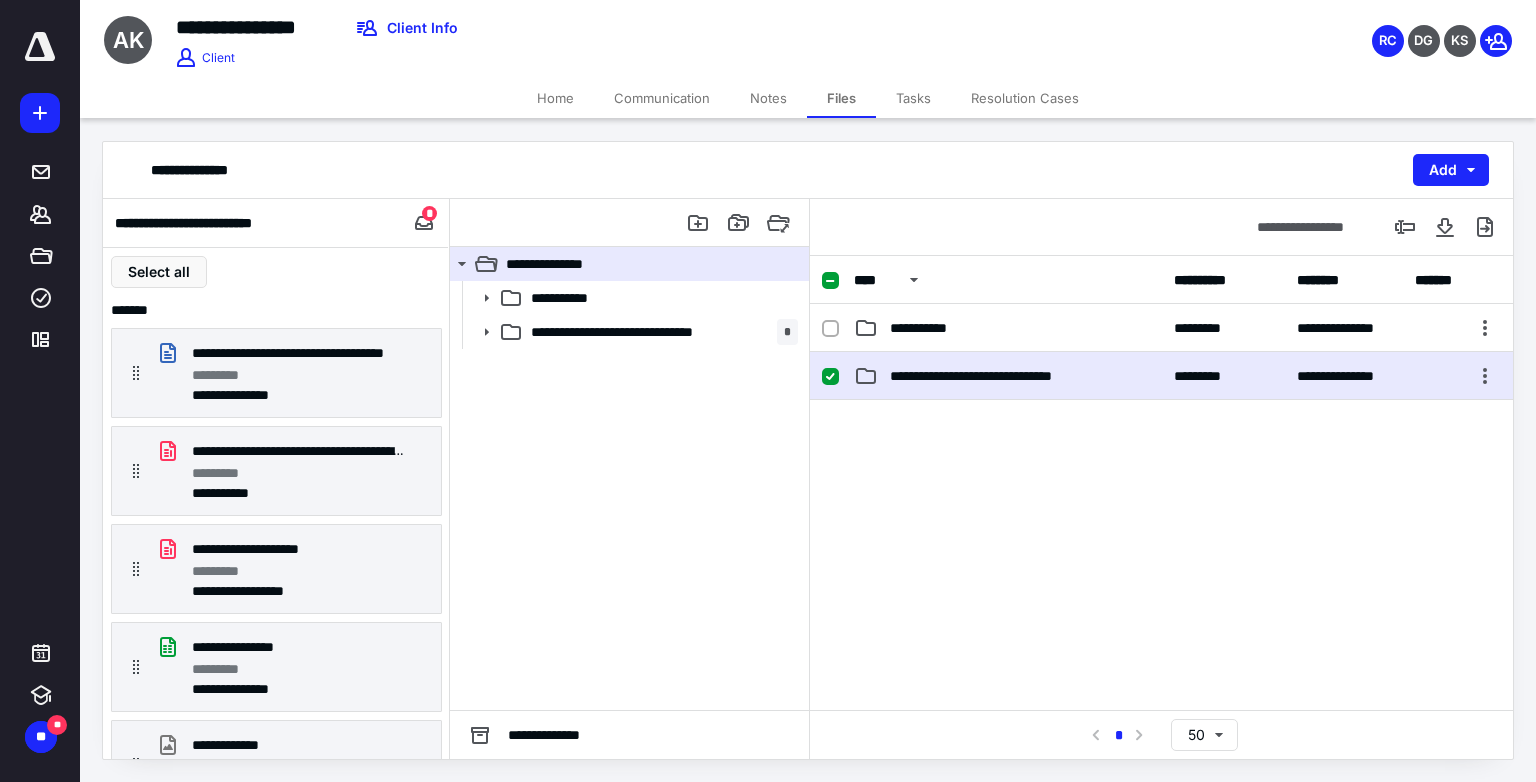 click on "**********" at bounding box center (1161, 376) 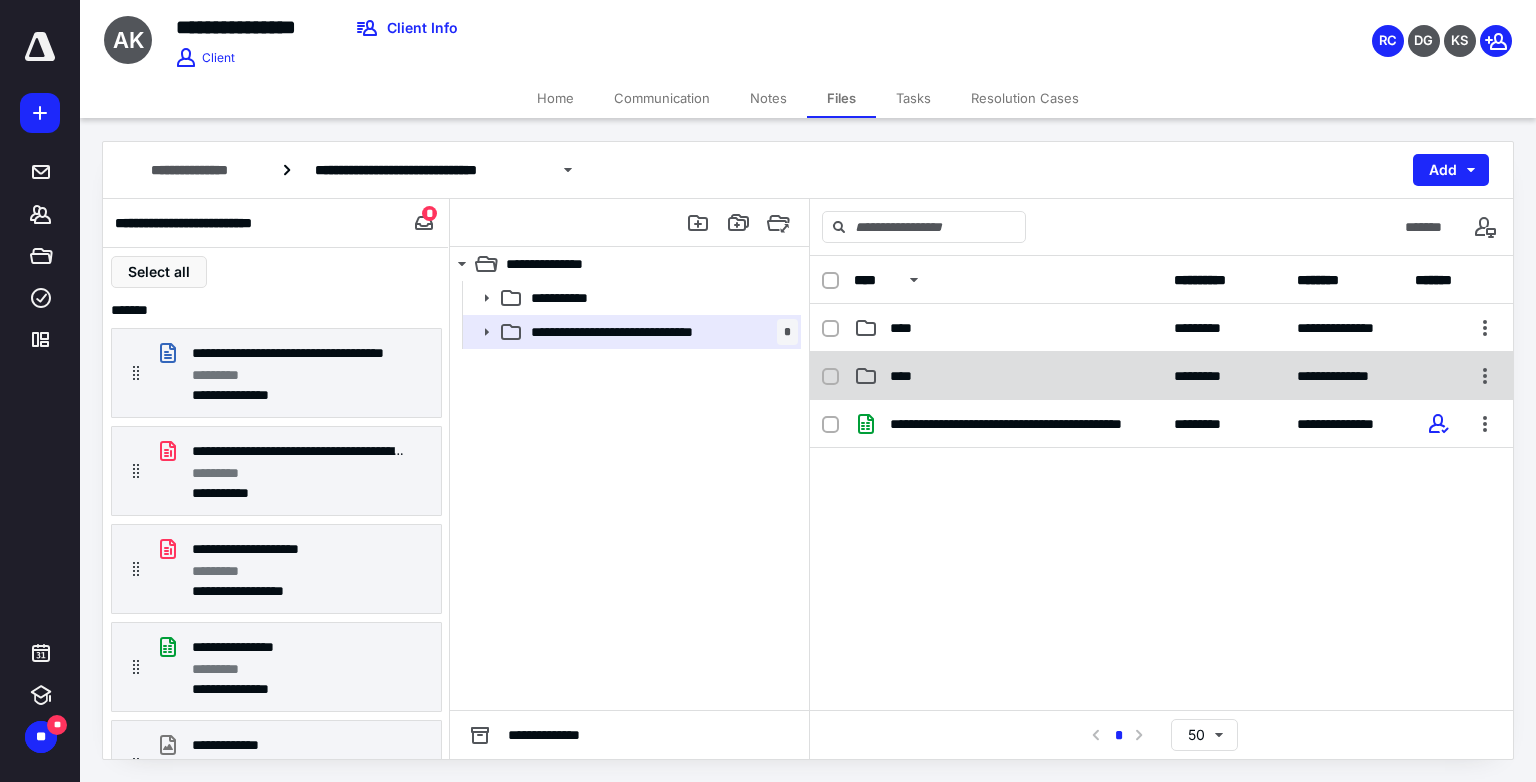 click on "****" at bounding box center [907, 376] 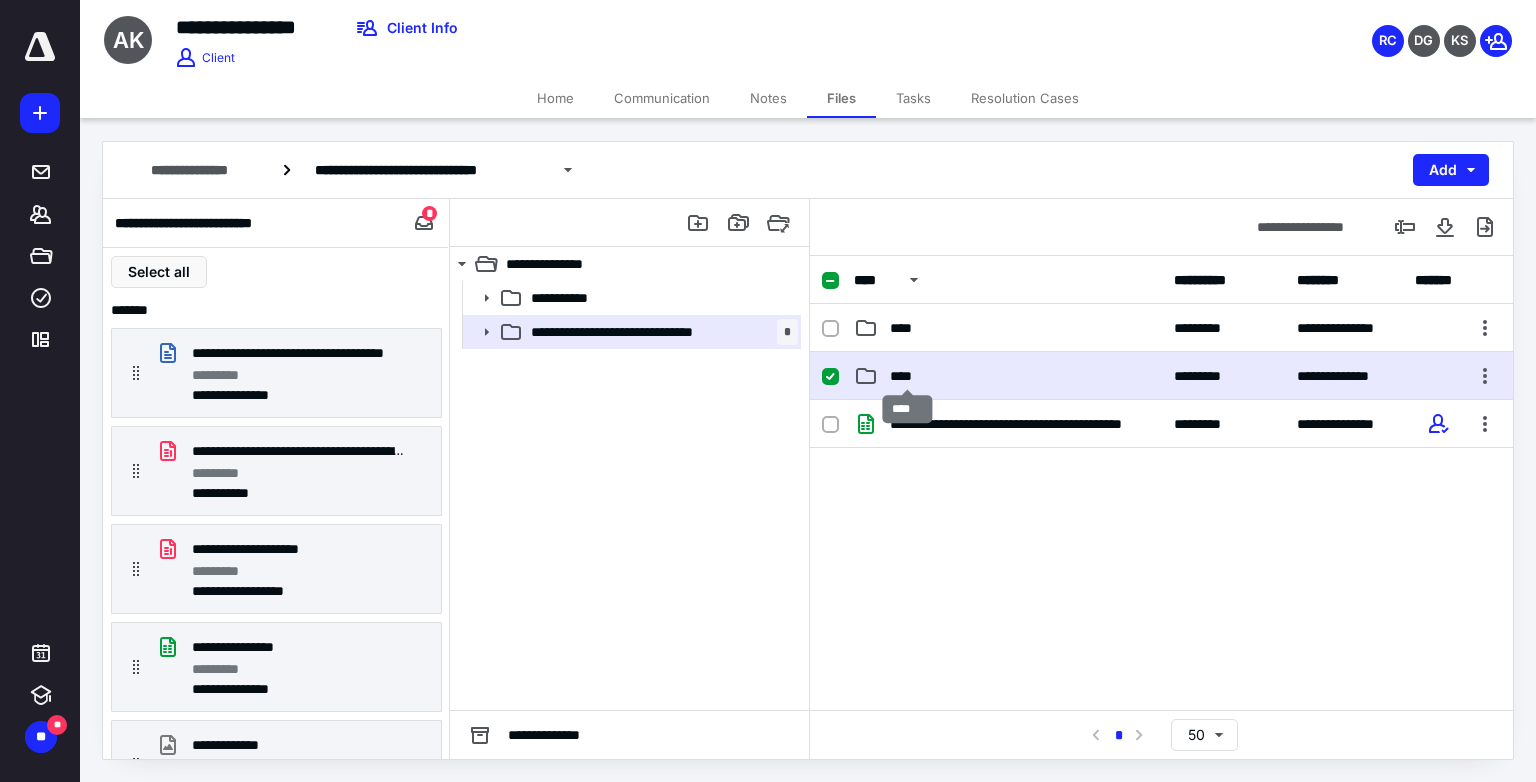 click on "****" at bounding box center (907, 376) 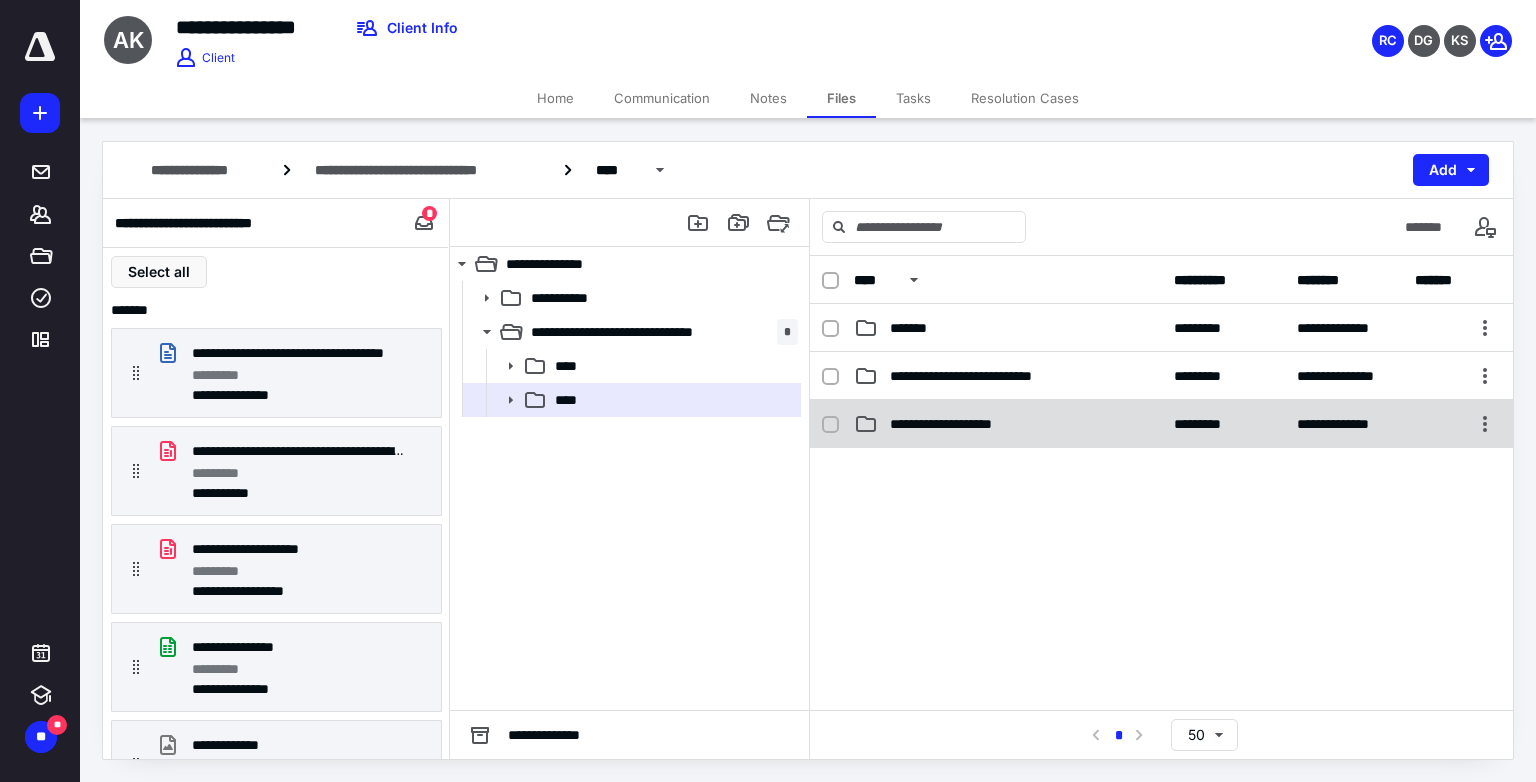 click on "**********" at bounding box center (954, 424) 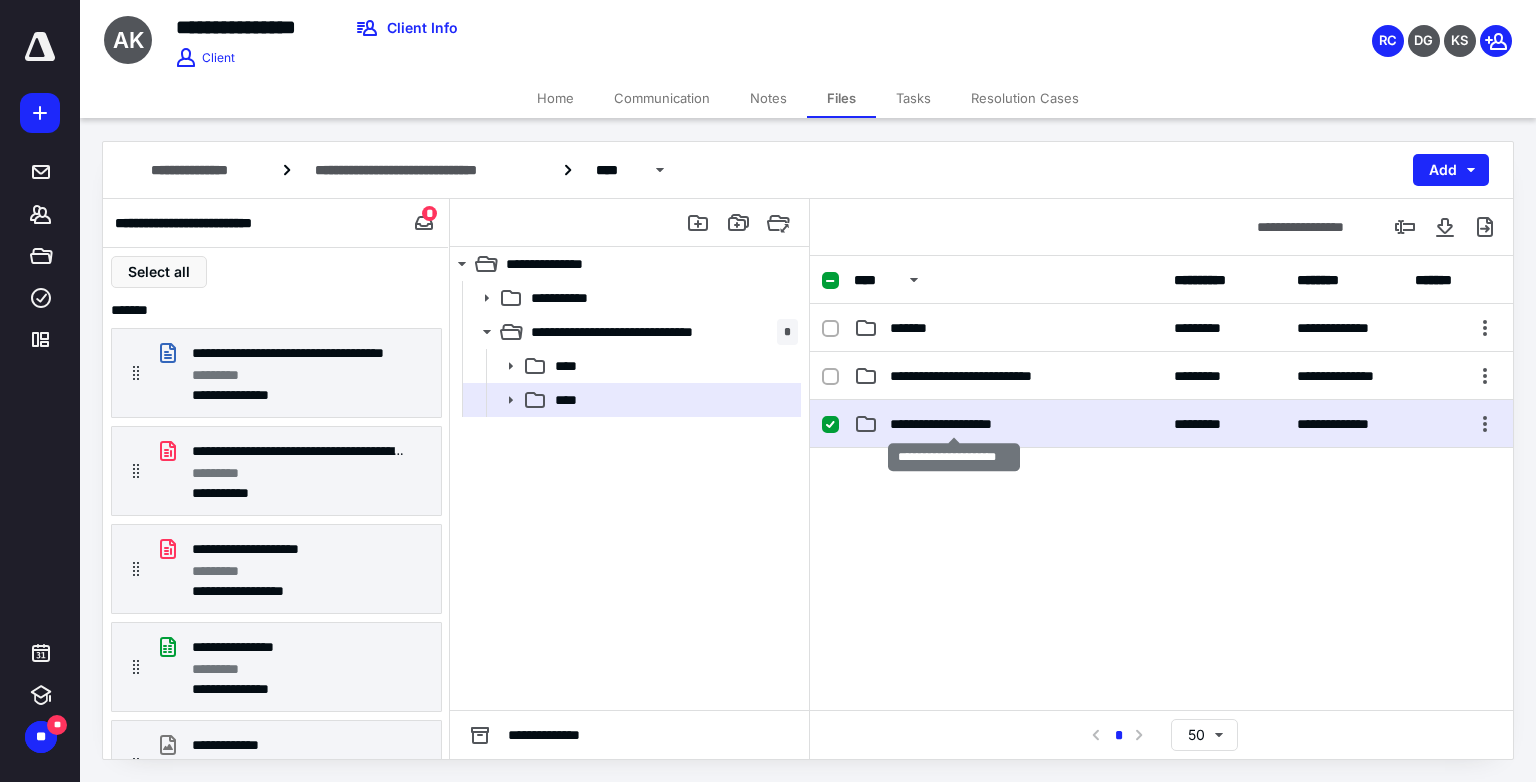 click on "**********" at bounding box center [954, 424] 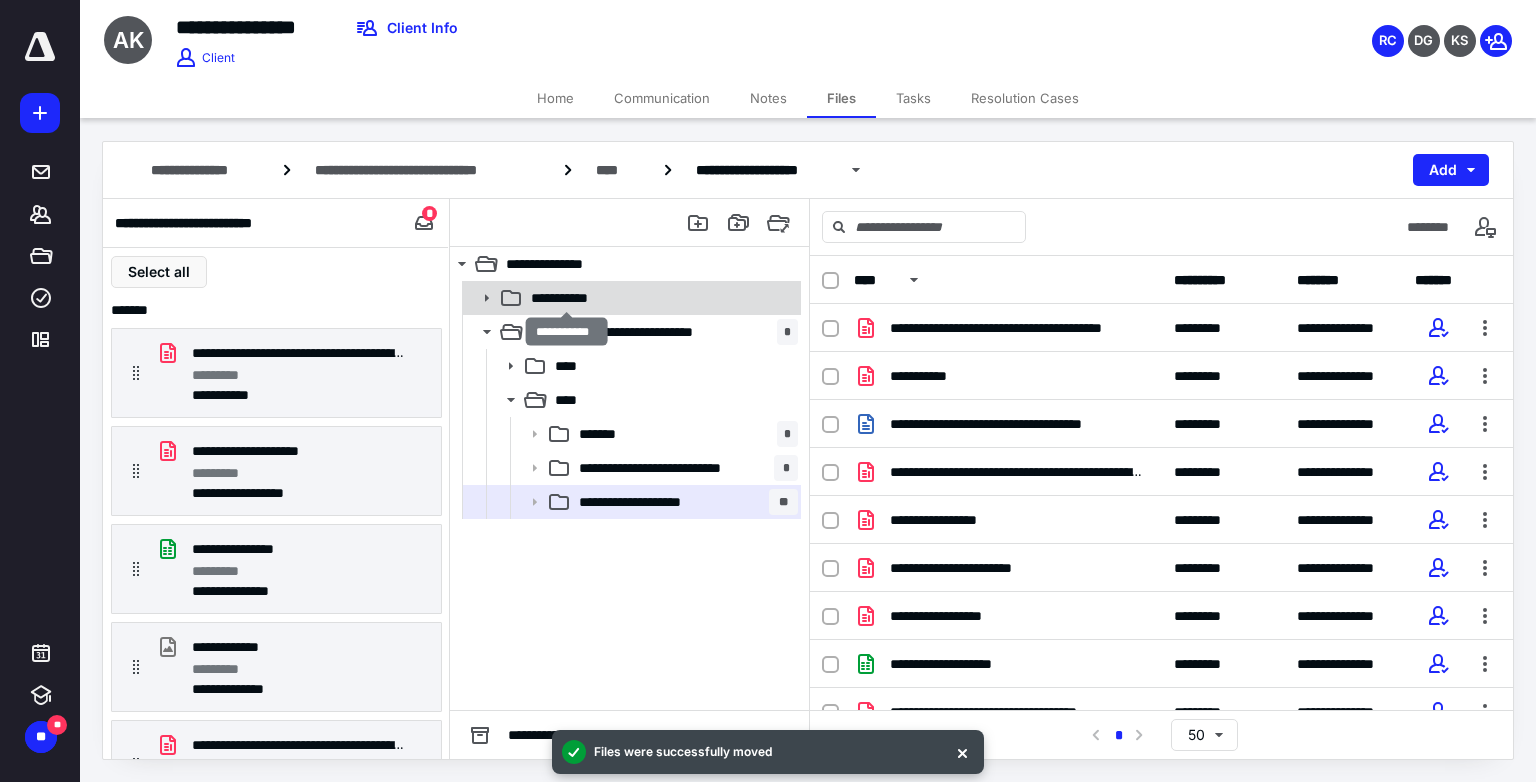 click on "**********" at bounding box center (566, 298) 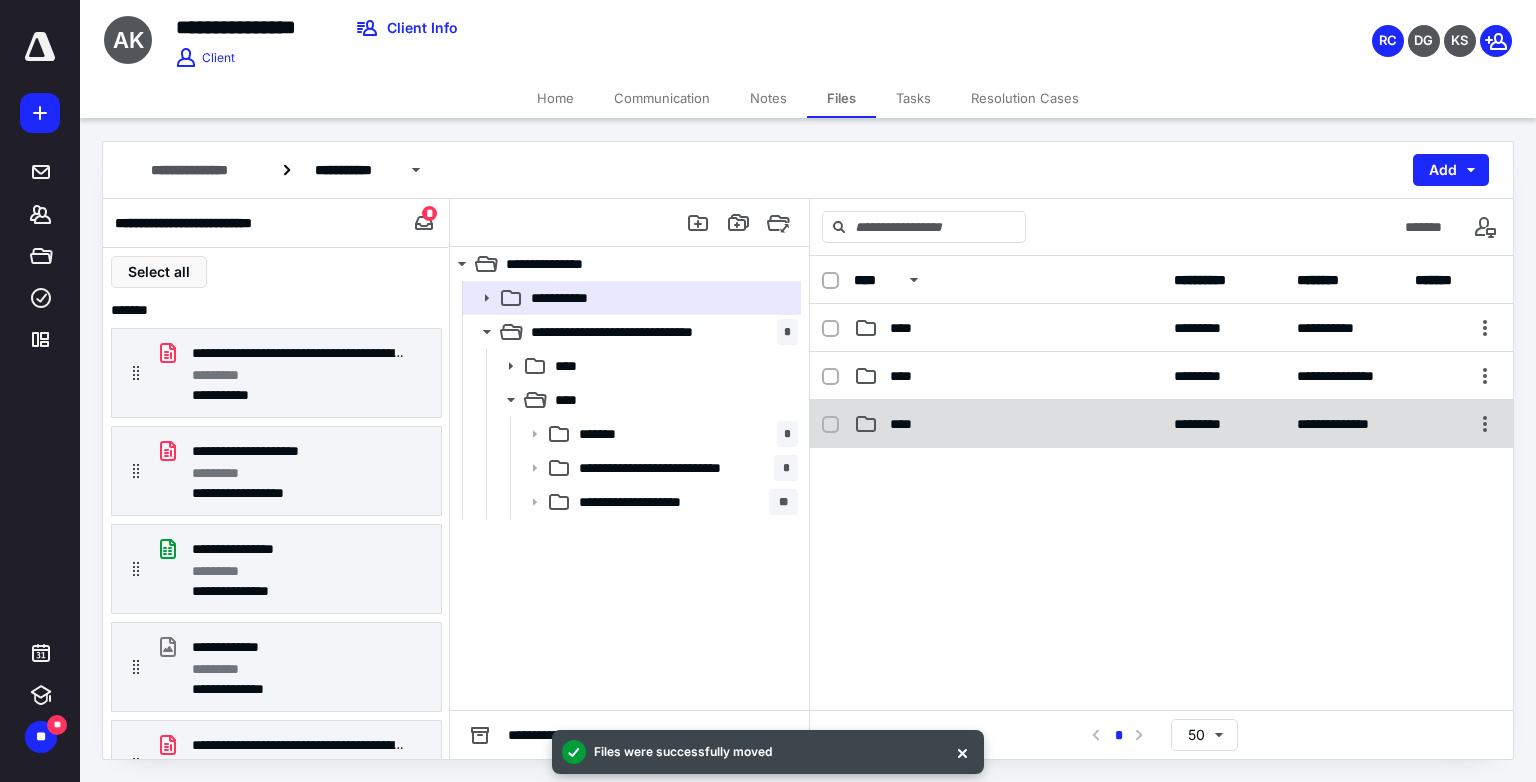 click on "****" at bounding box center [907, 424] 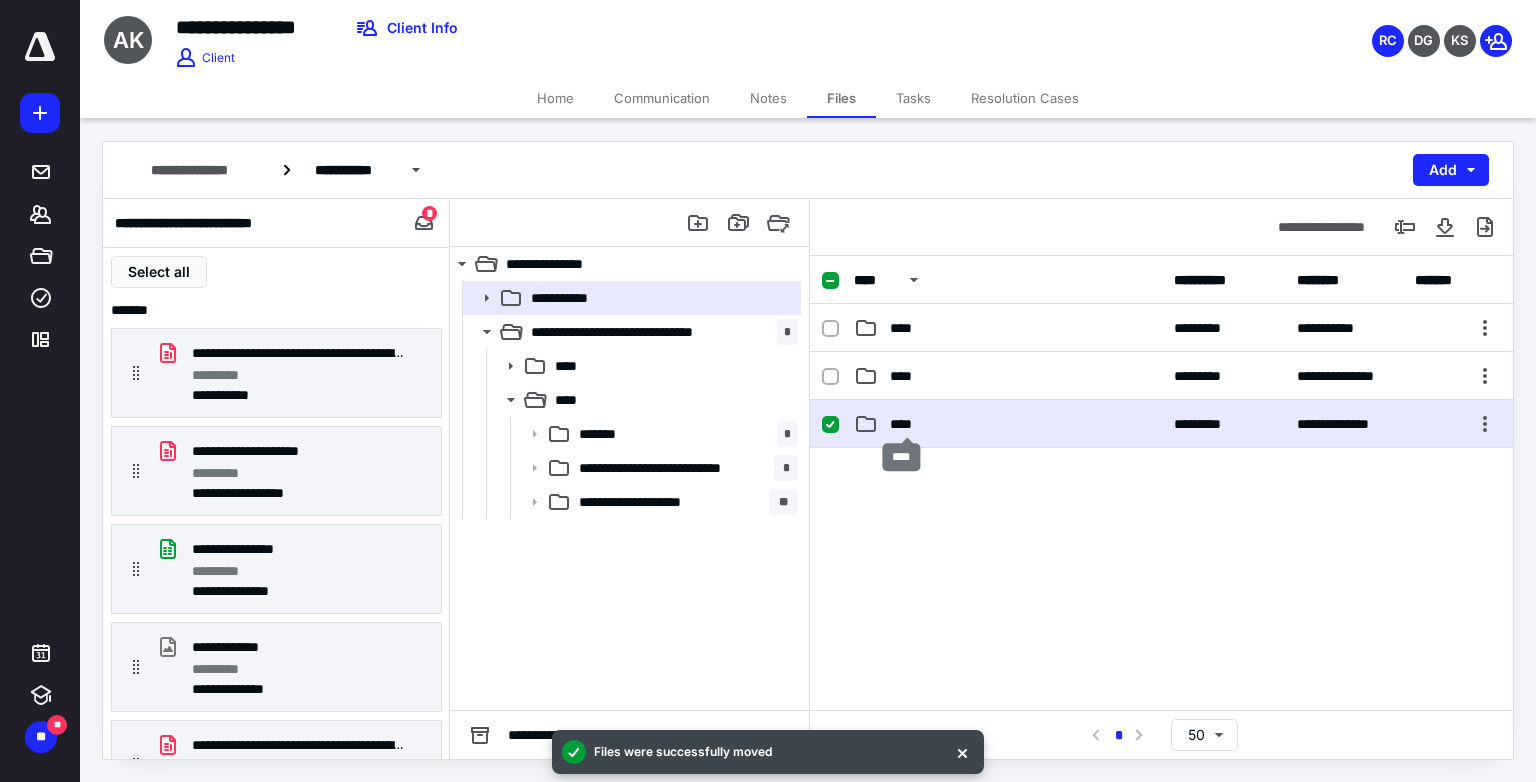 click on "****" at bounding box center (907, 424) 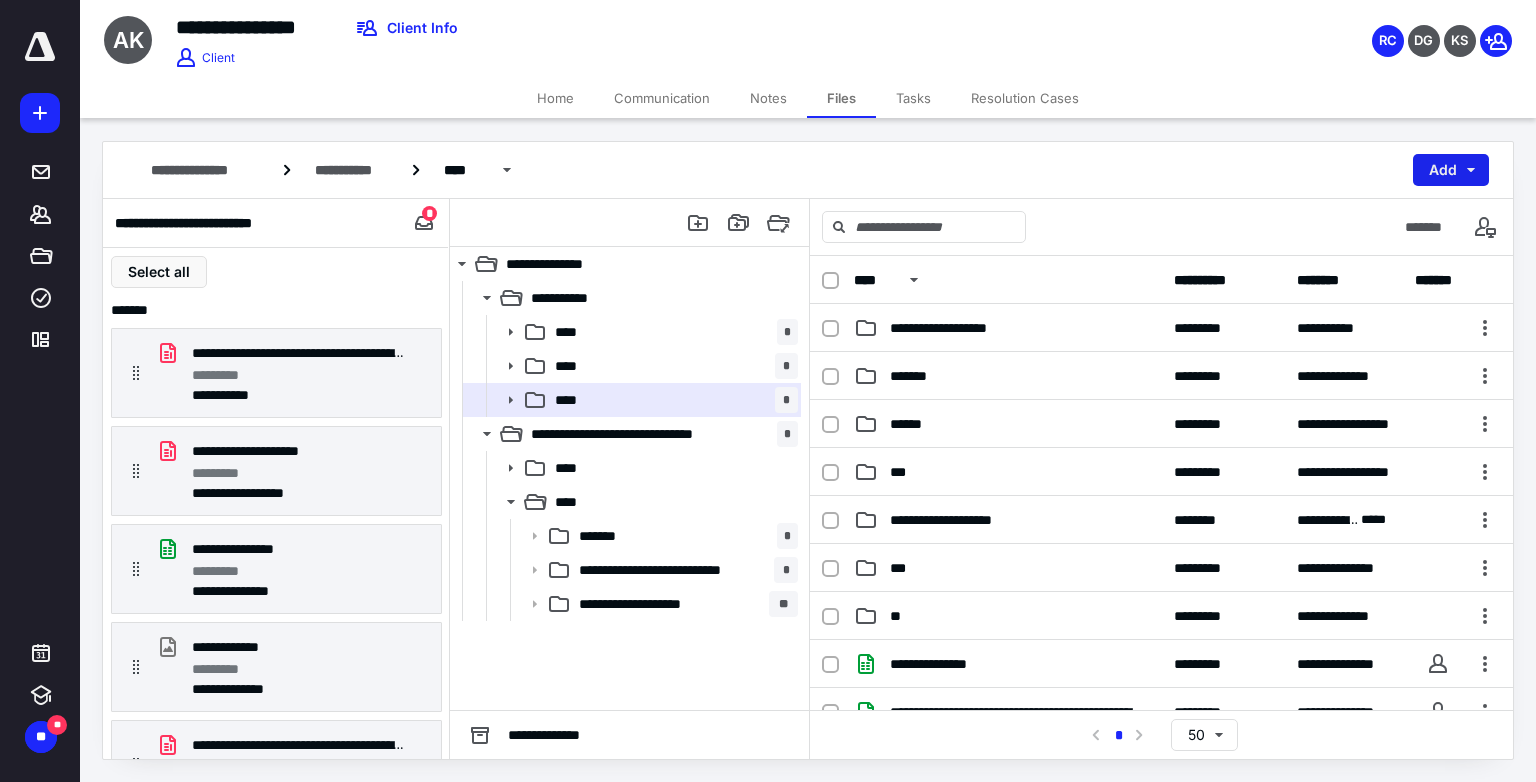 click on "Add" at bounding box center [1451, 170] 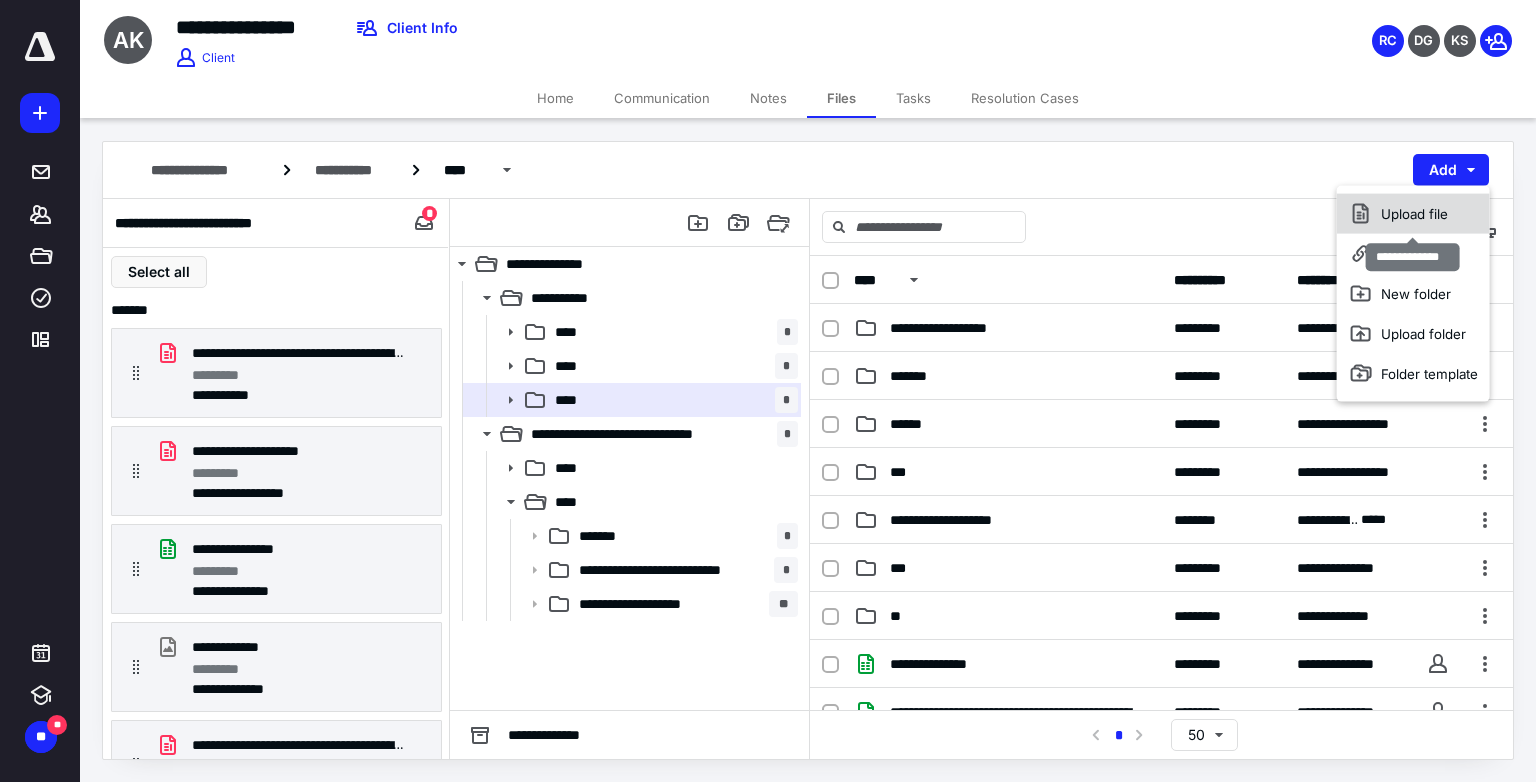 click on "Upload file" at bounding box center [1413, 214] 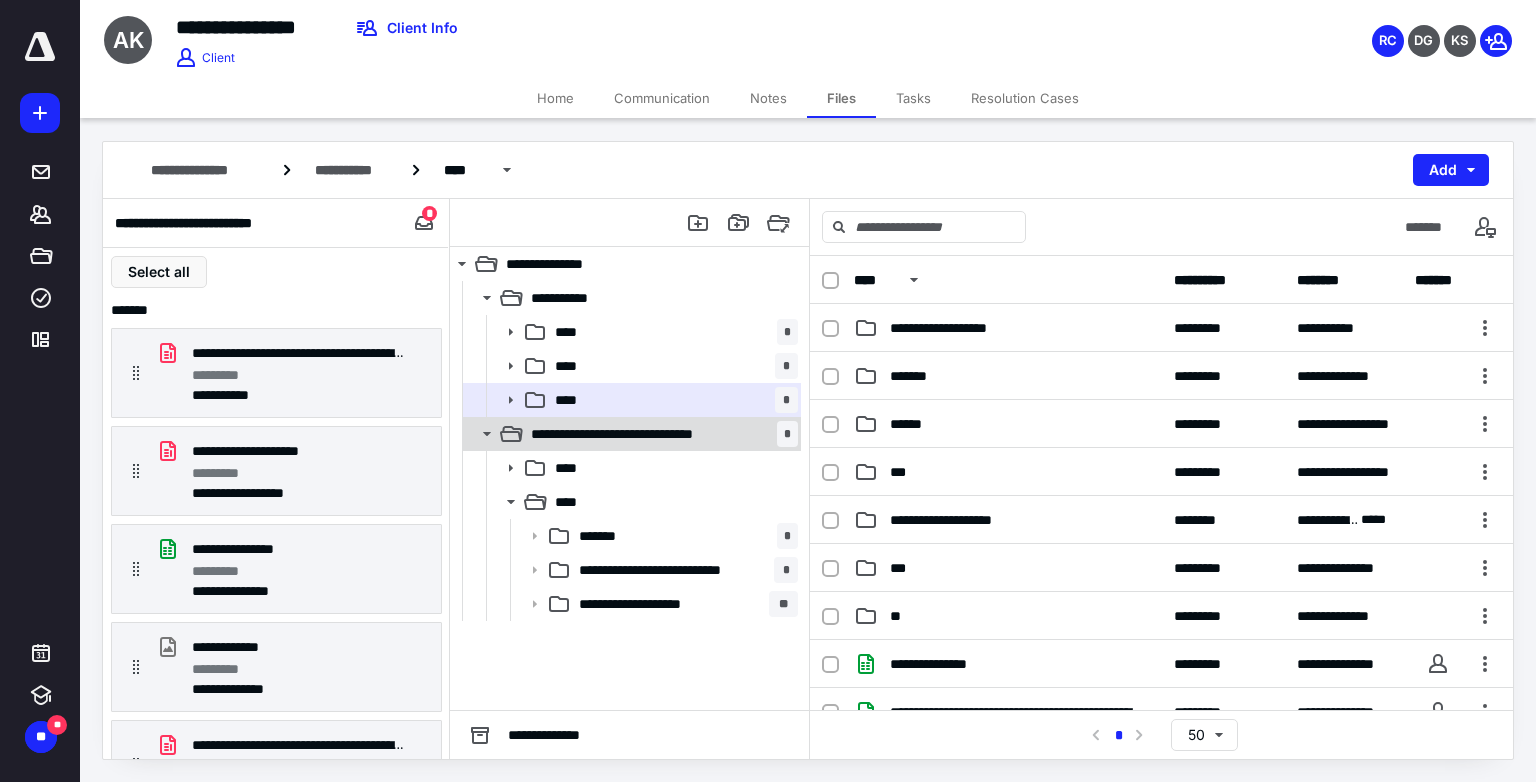 click 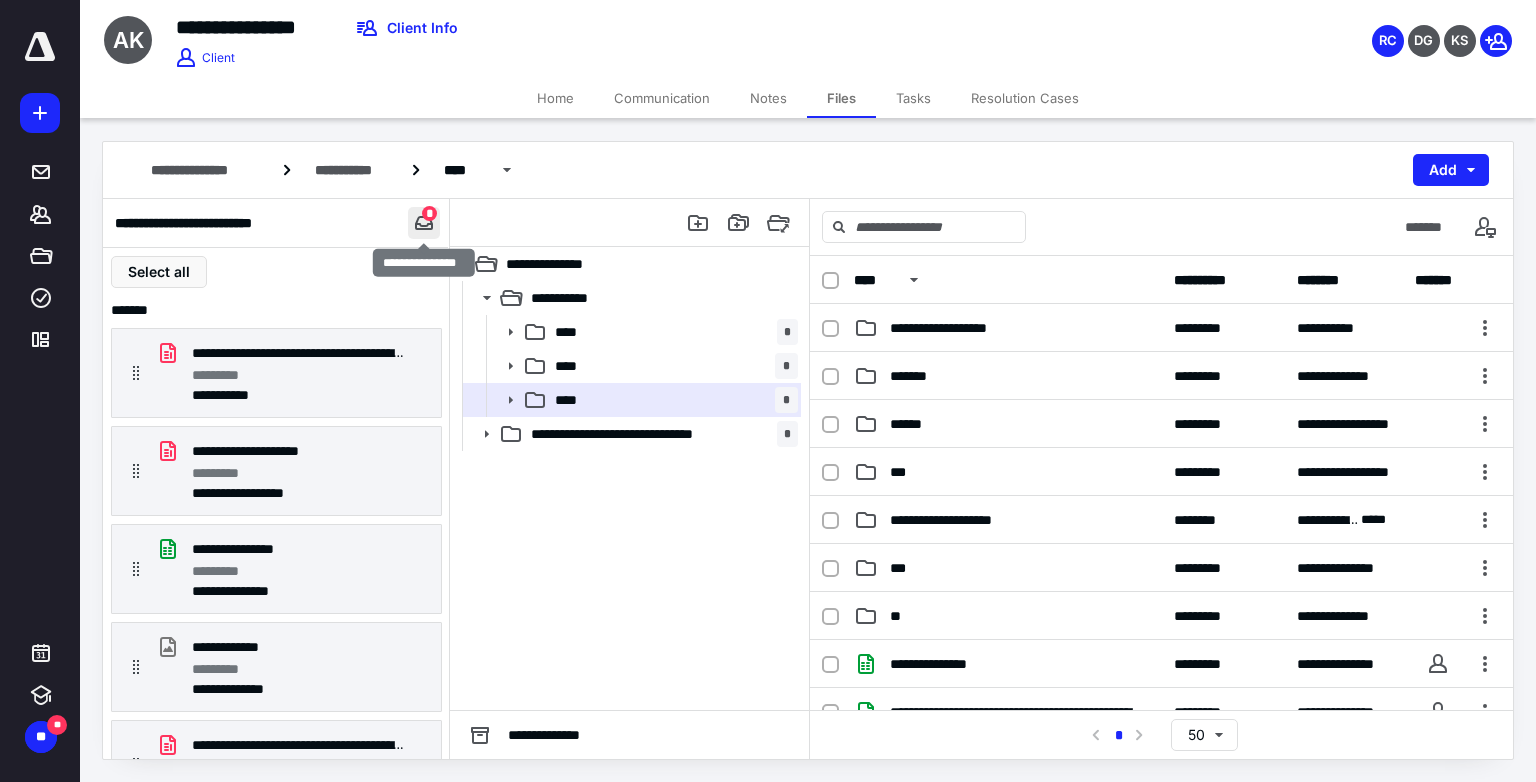 click at bounding box center [424, 223] 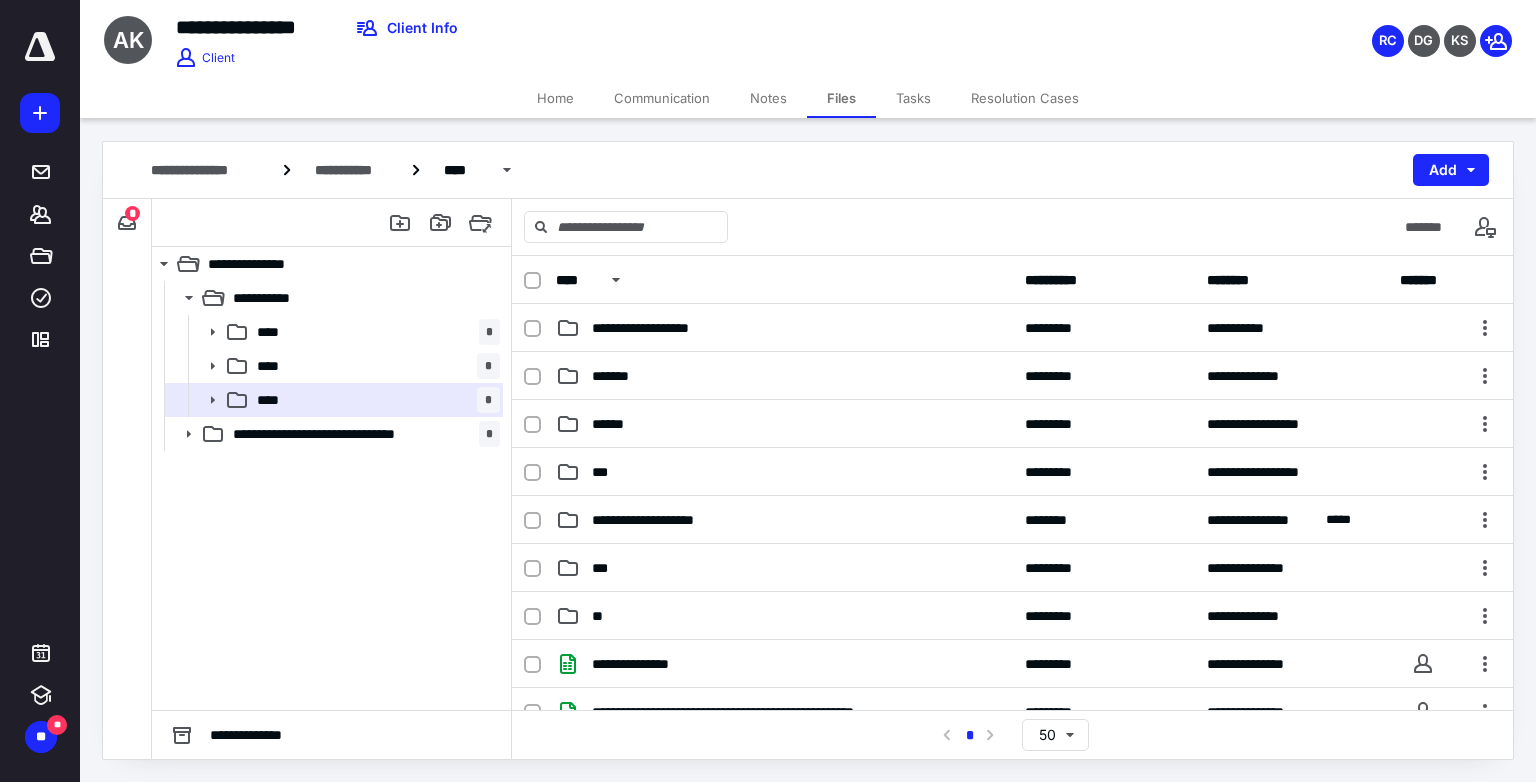 click on "Home" at bounding box center (555, 98) 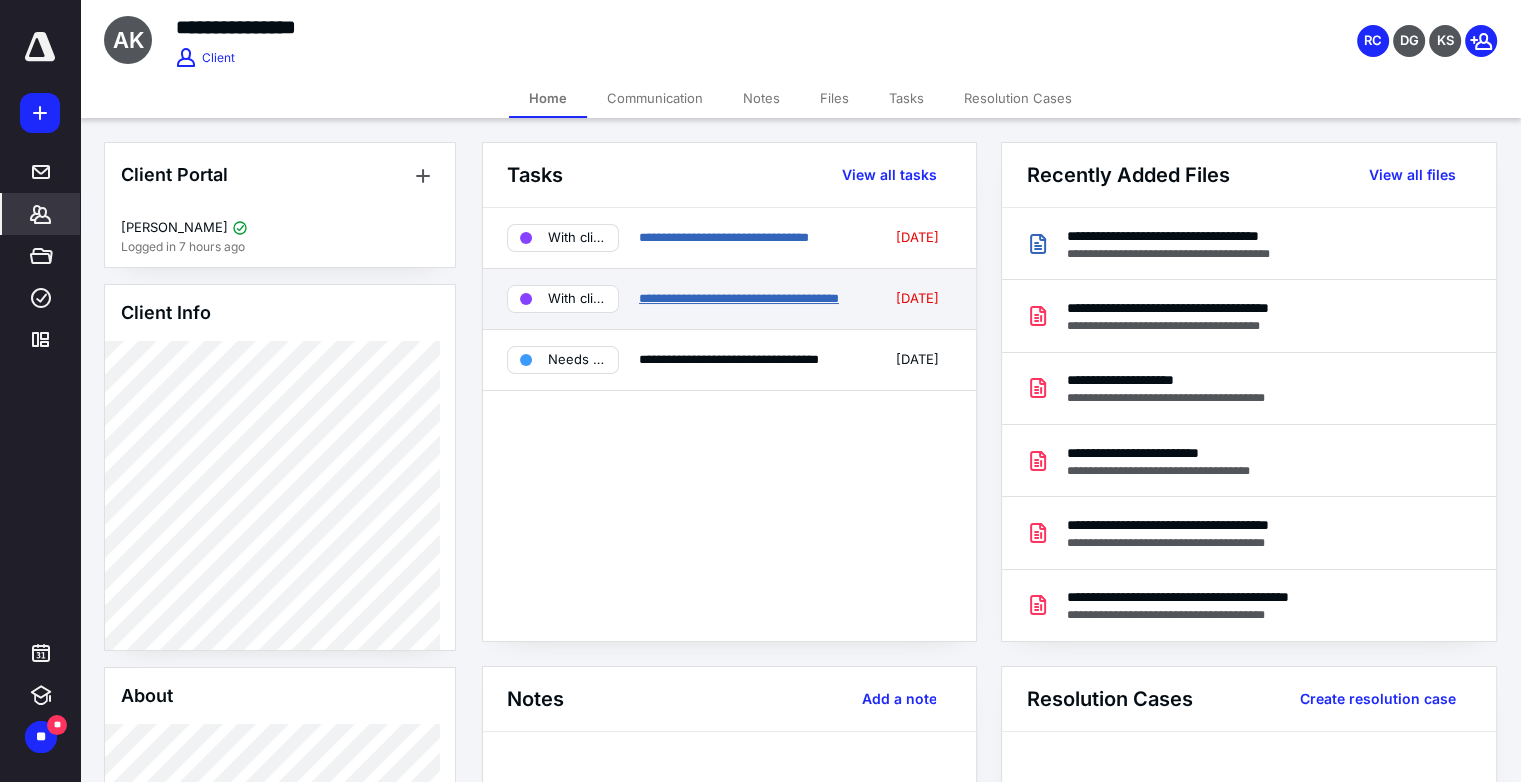 click on "**********" at bounding box center [739, 298] 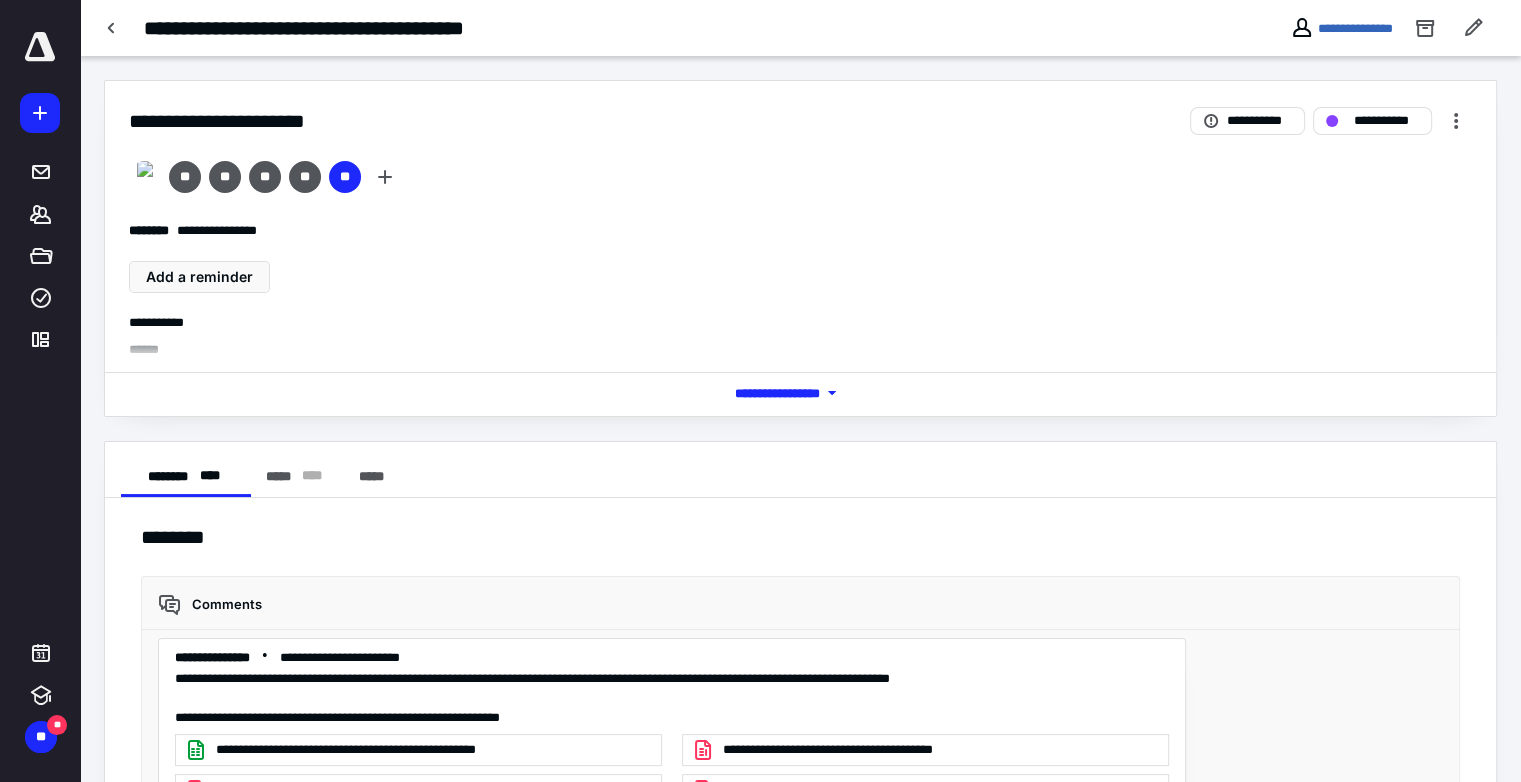 scroll, scrollTop: 4324, scrollLeft: 0, axis: vertical 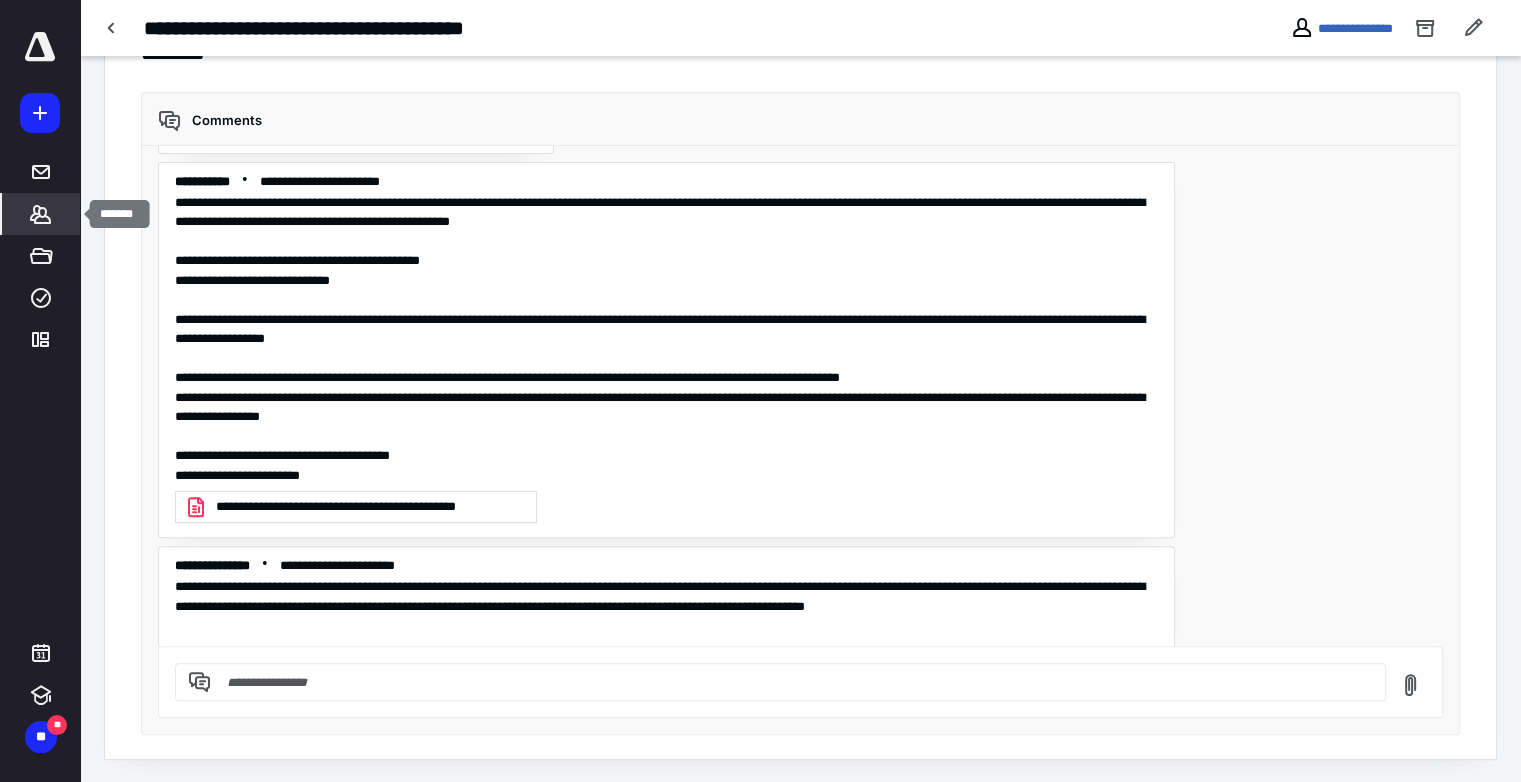 click 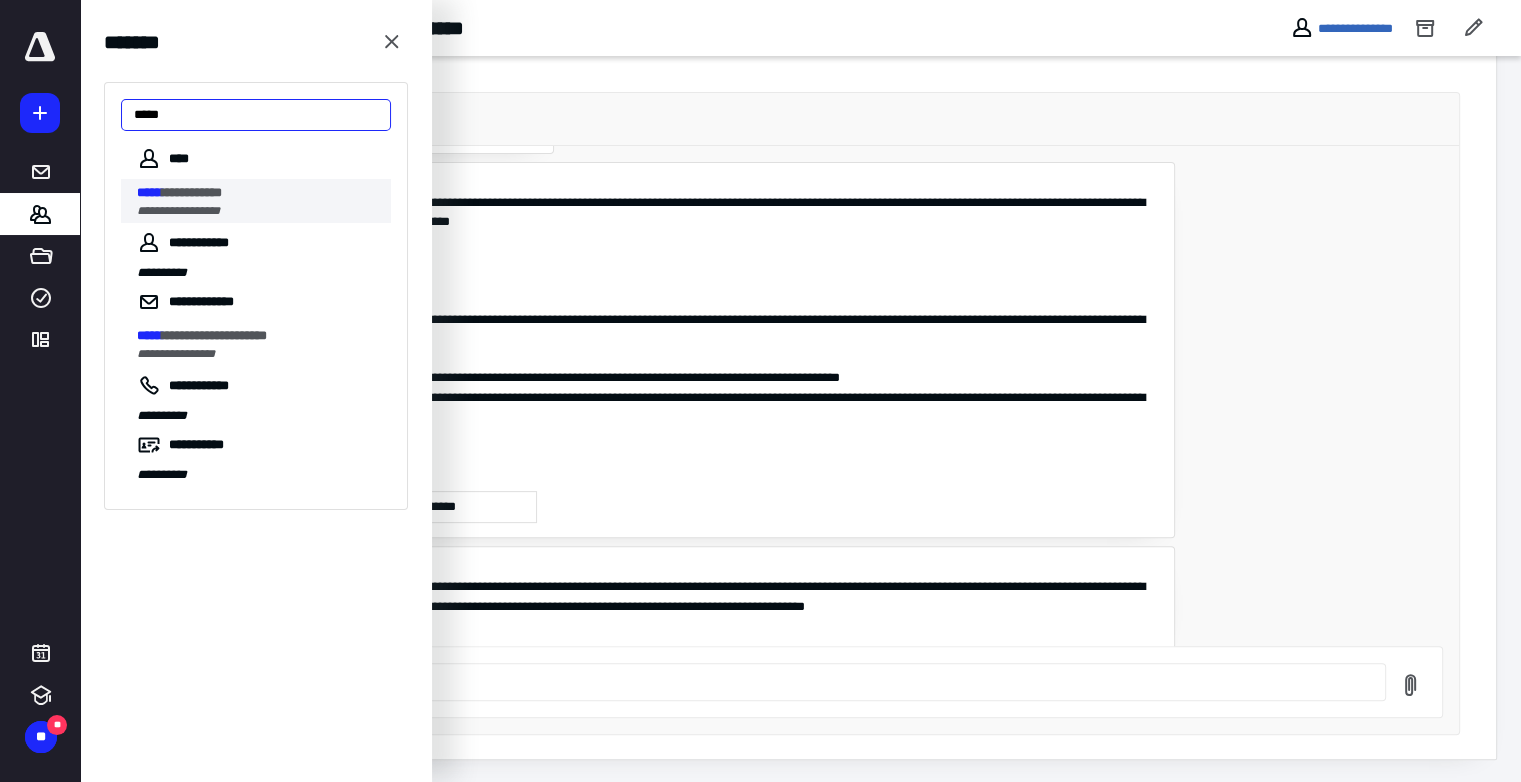 type on "*****" 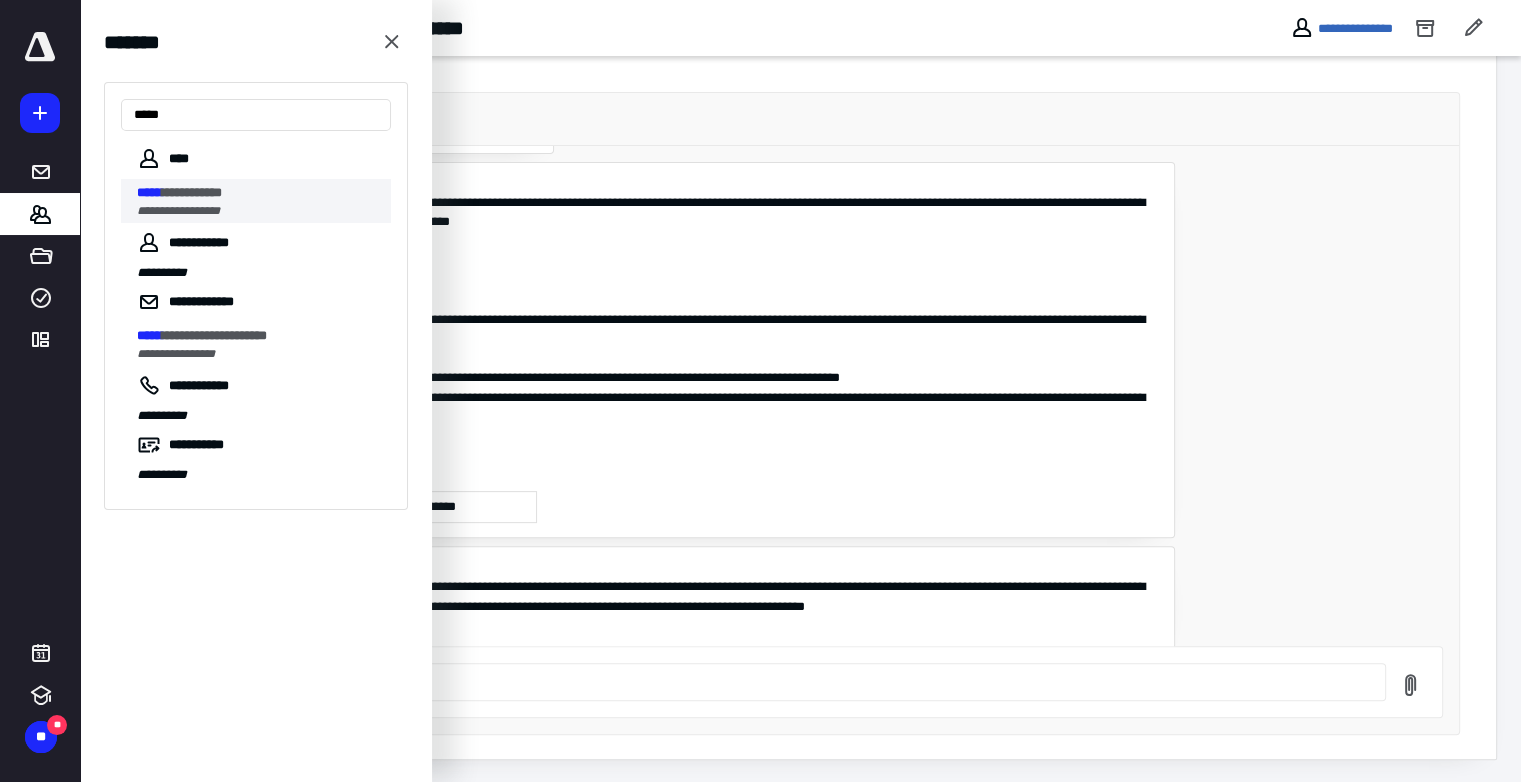 click on "**********" at bounding box center [192, 192] 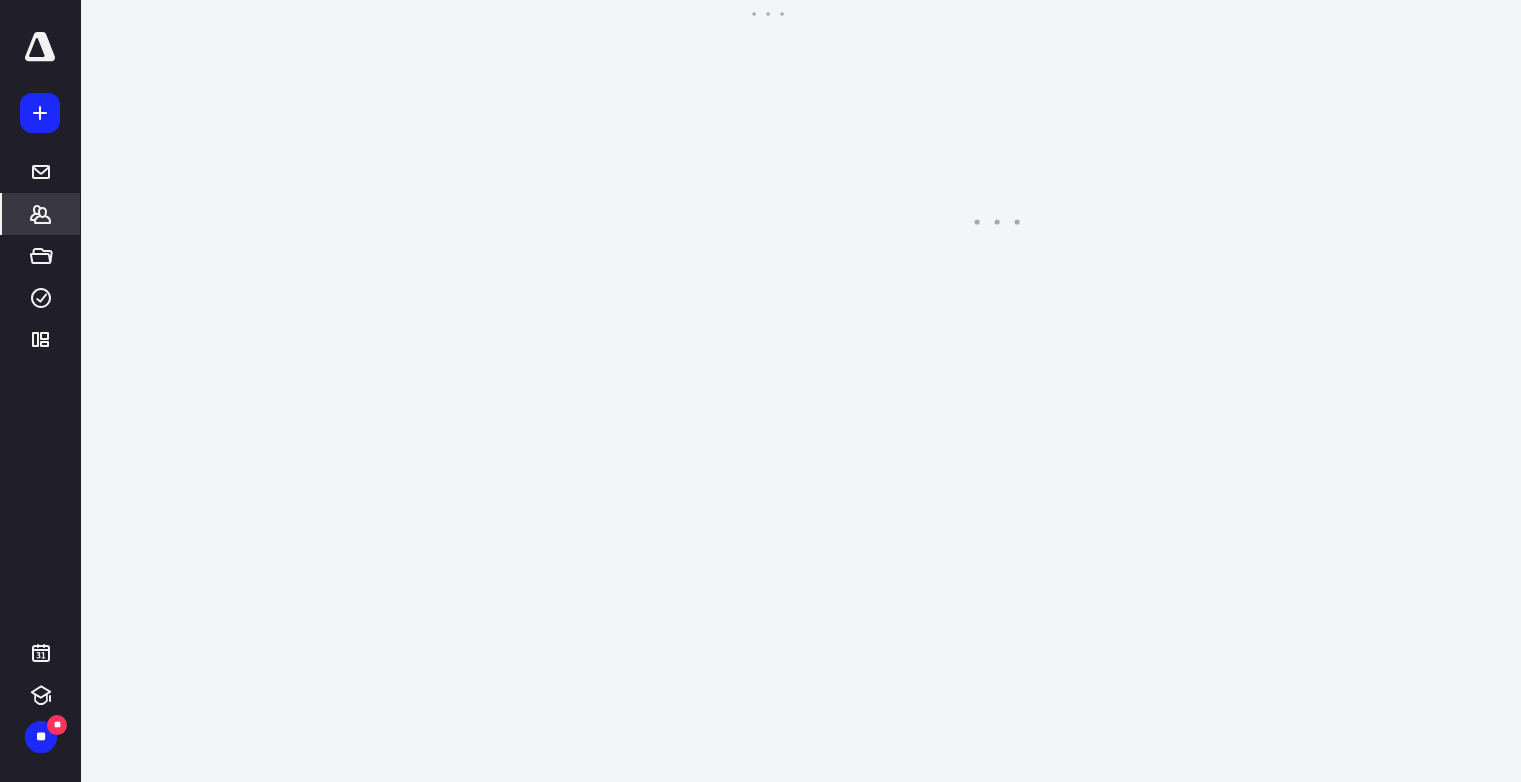 scroll, scrollTop: 0, scrollLeft: 0, axis: both 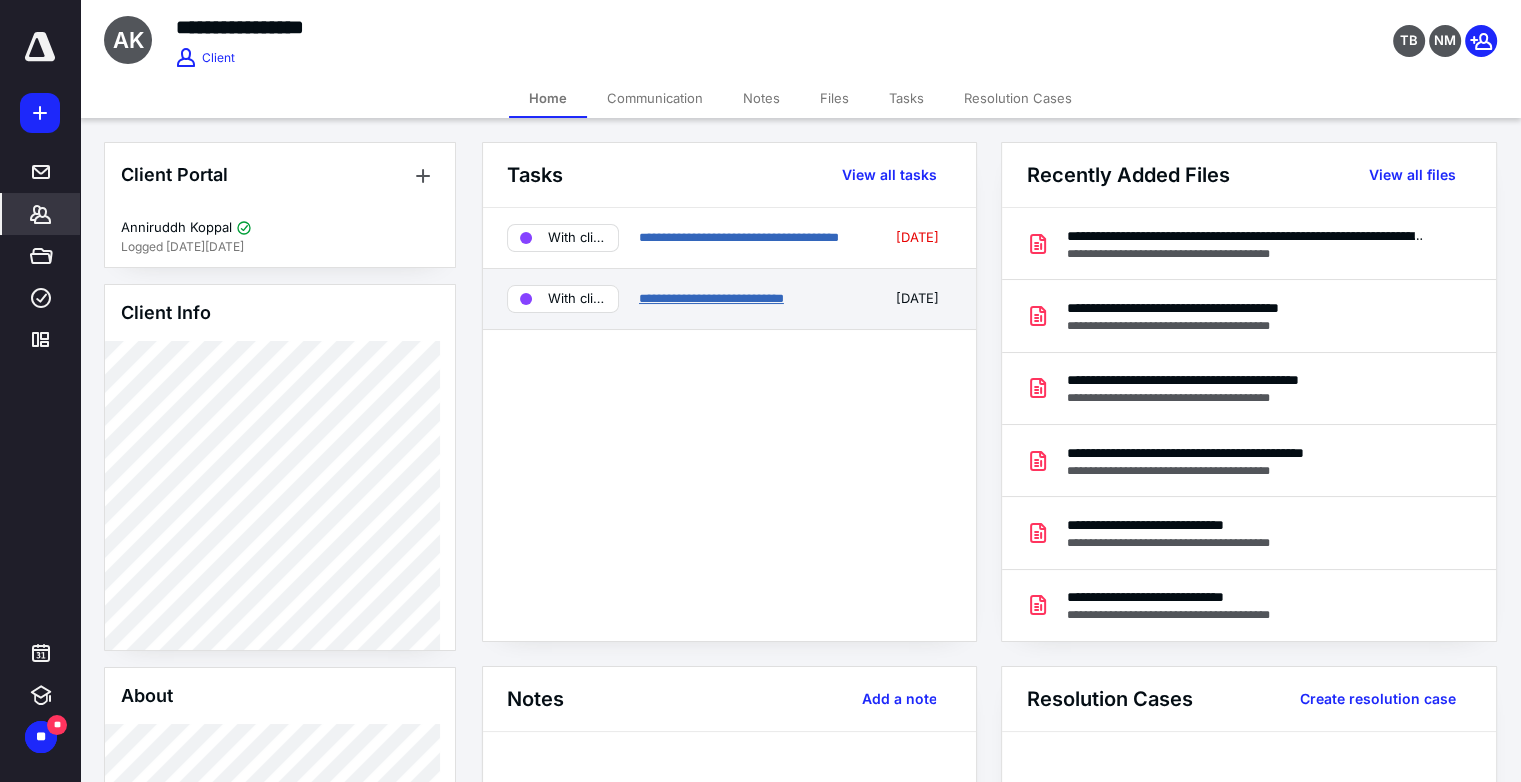 click on "**********" at bounding box center (711, 298) 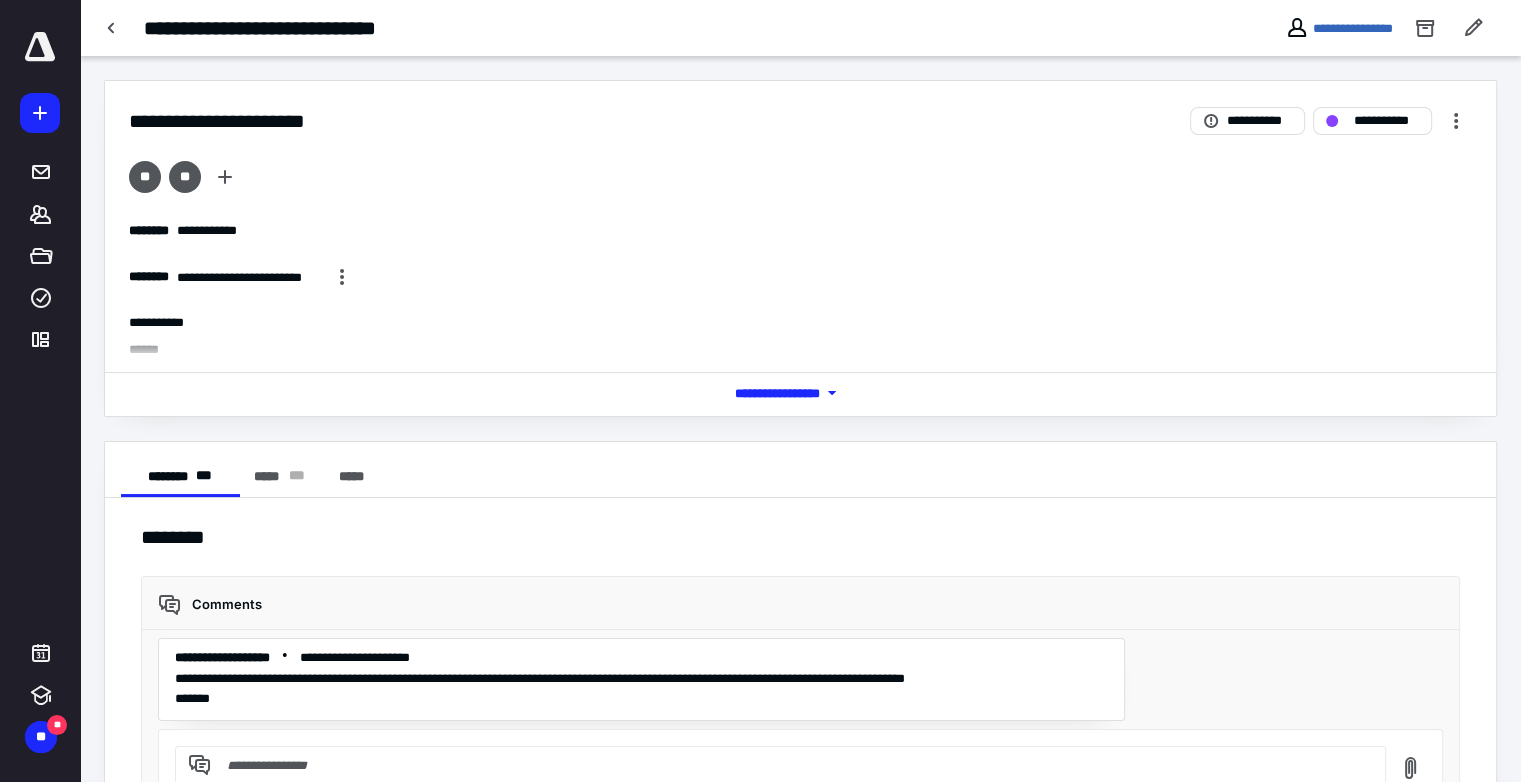 click on "*** **** *******" at bounding box center [801, 393] 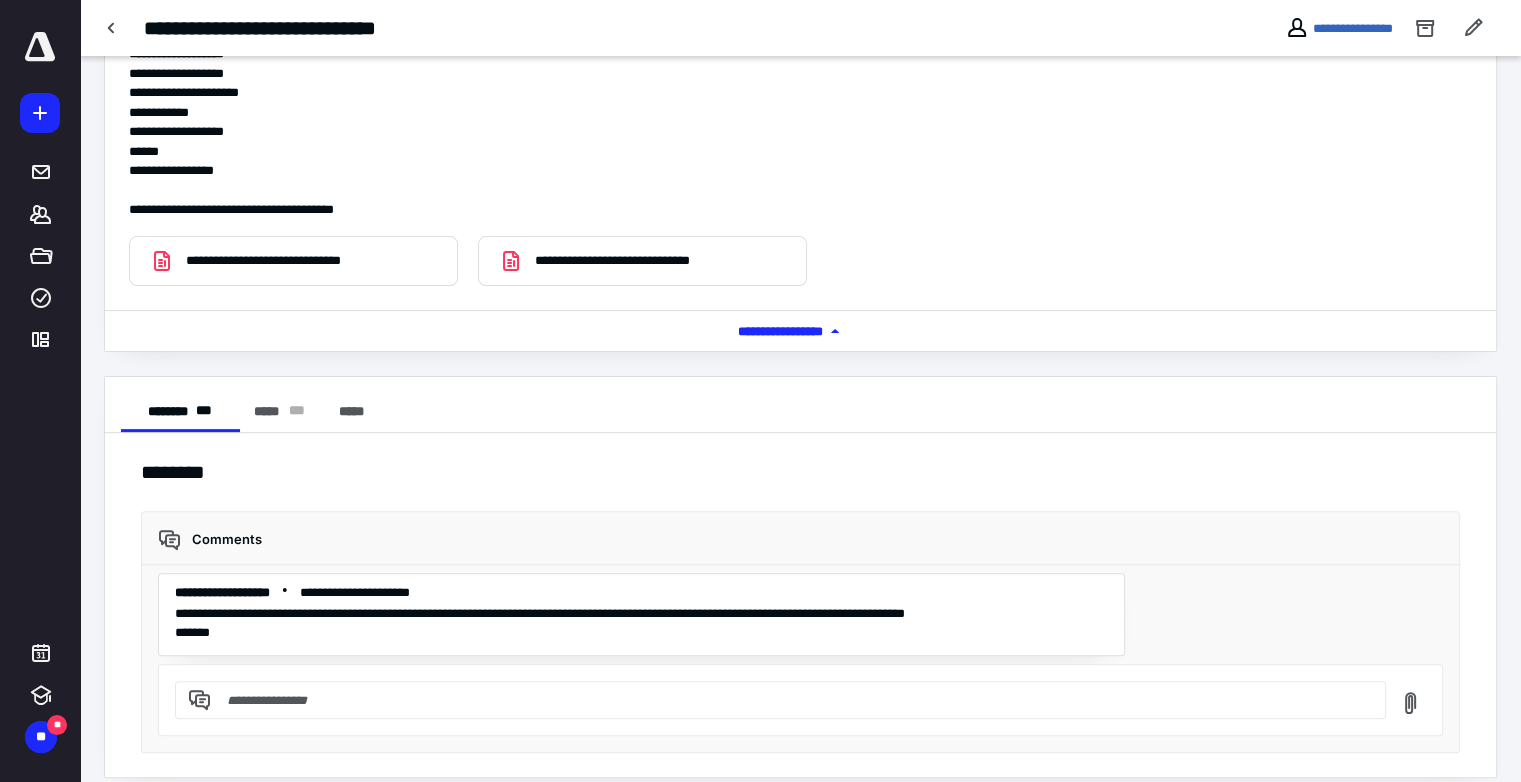 scroll, scrollTop: 544, scrollLeft: 0, axis: vertical 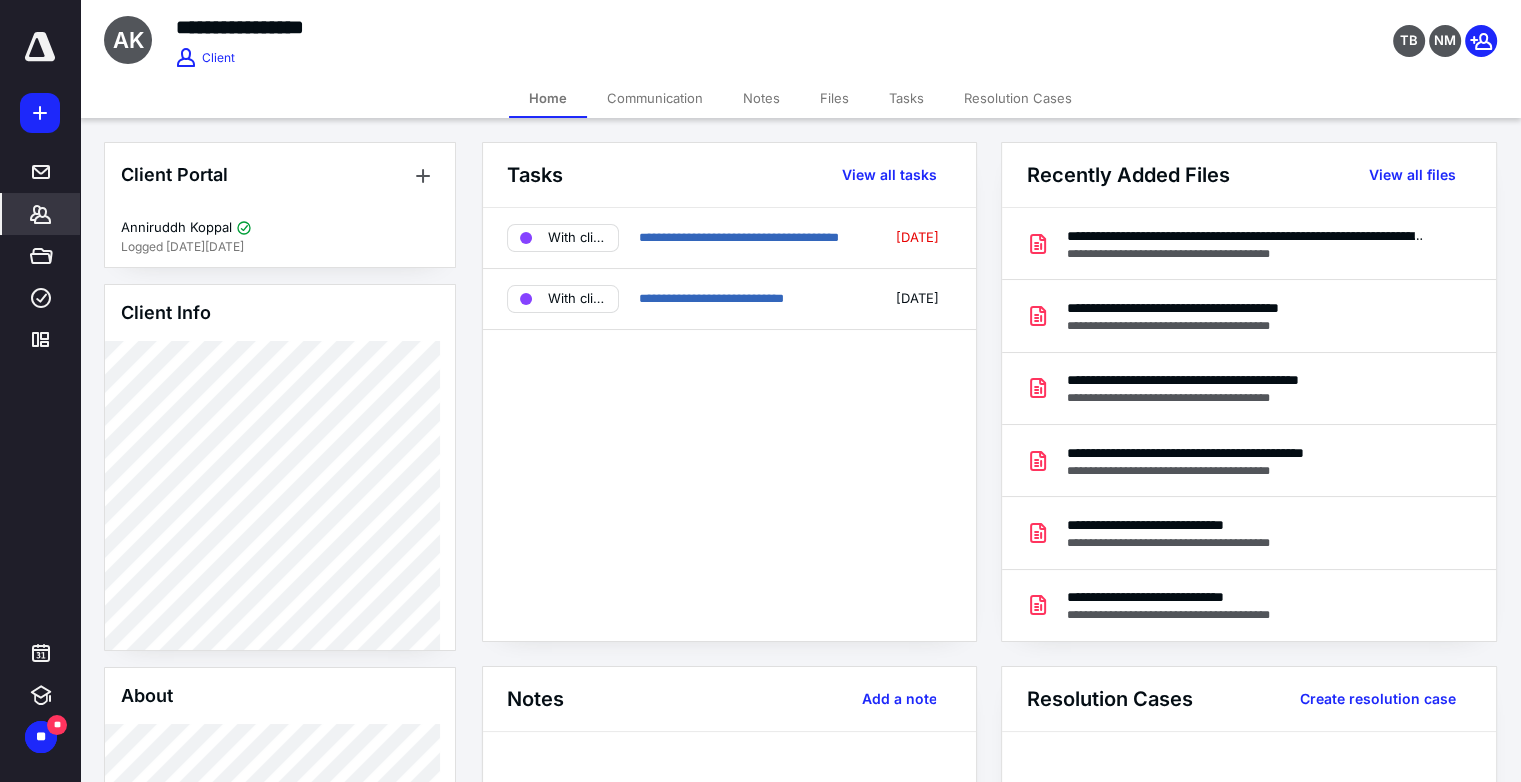 click 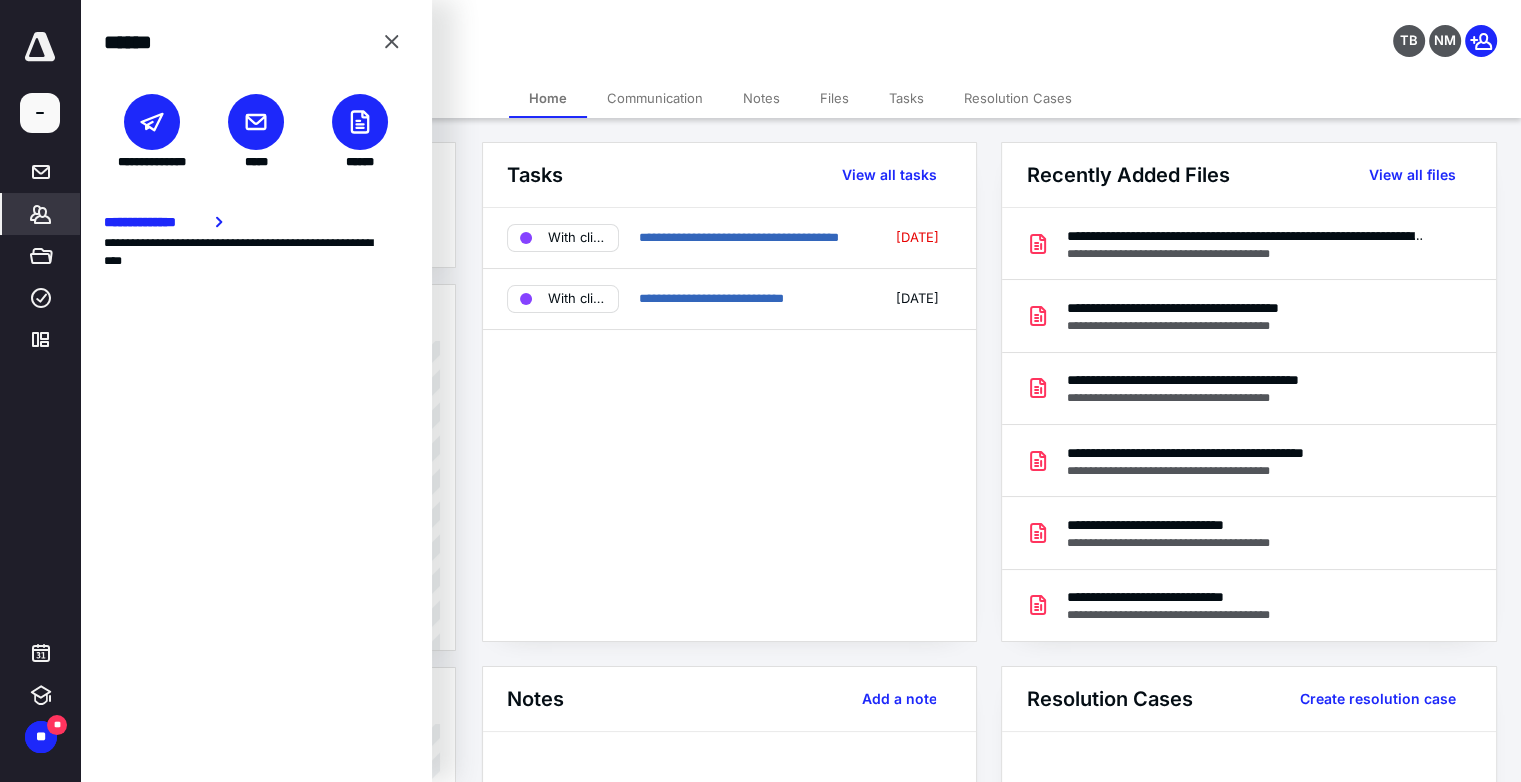 click at bounding box center (152, 122) 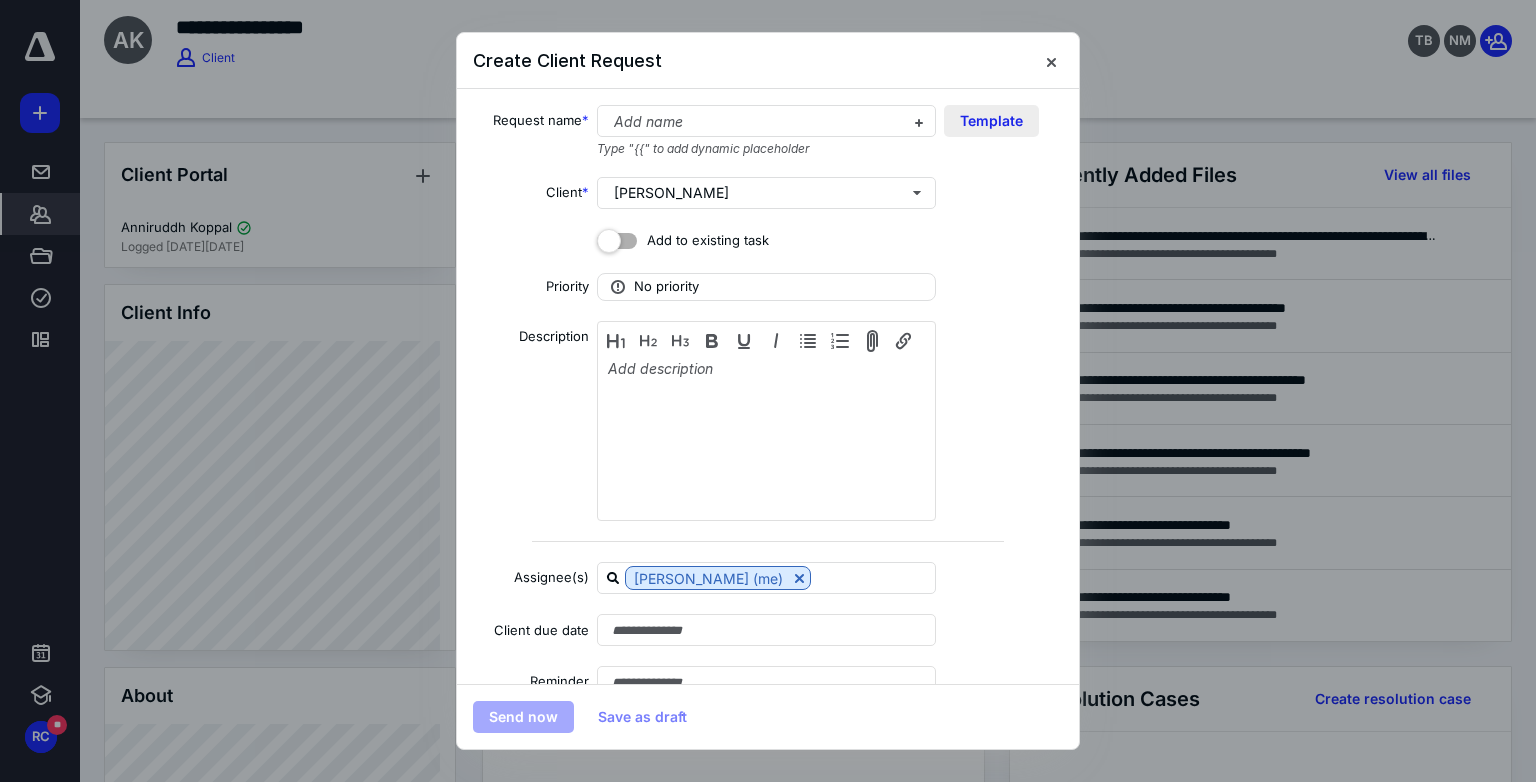 click on "Template" at bounding box center [991, 121] 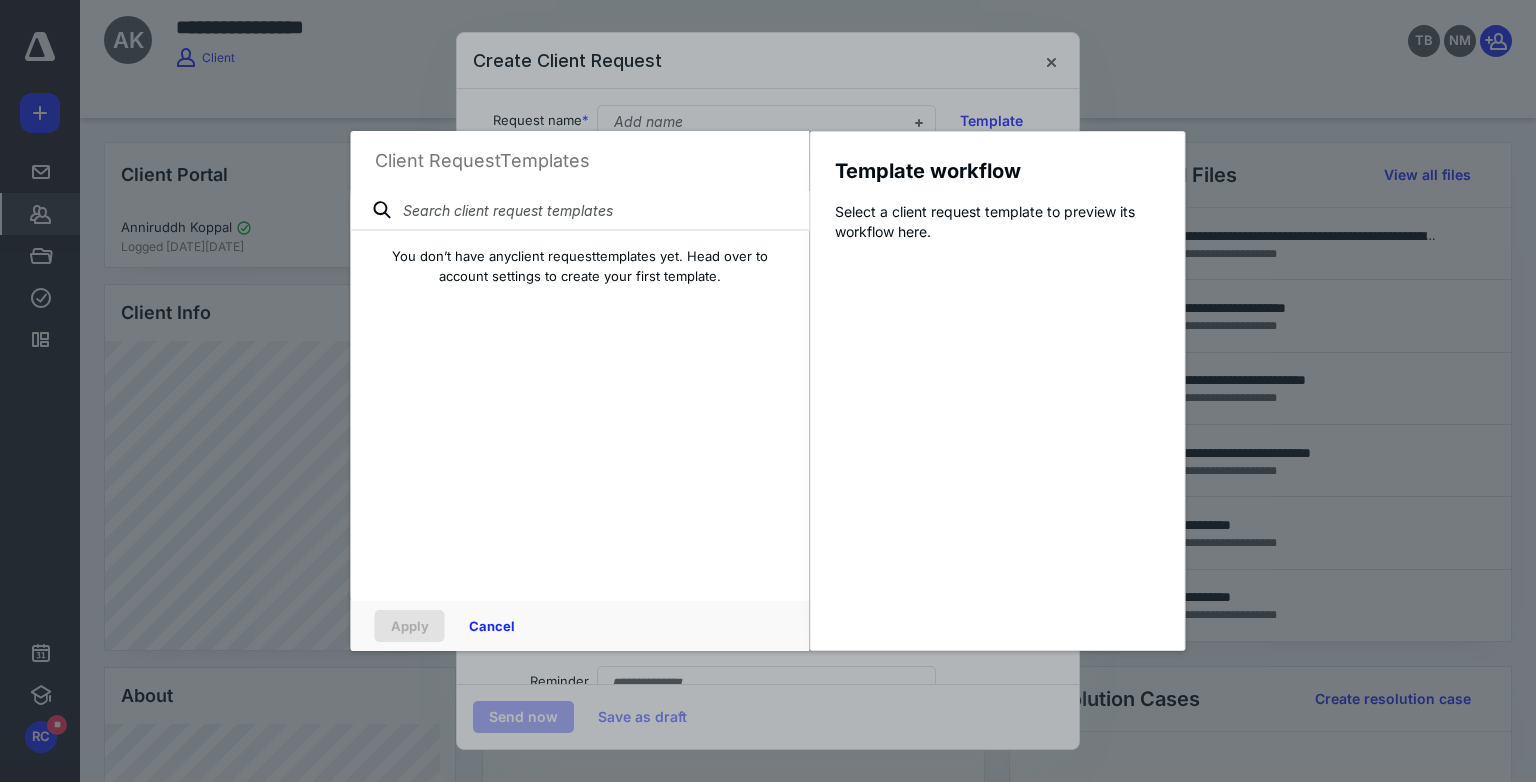 click at bounding box center (580, 211) 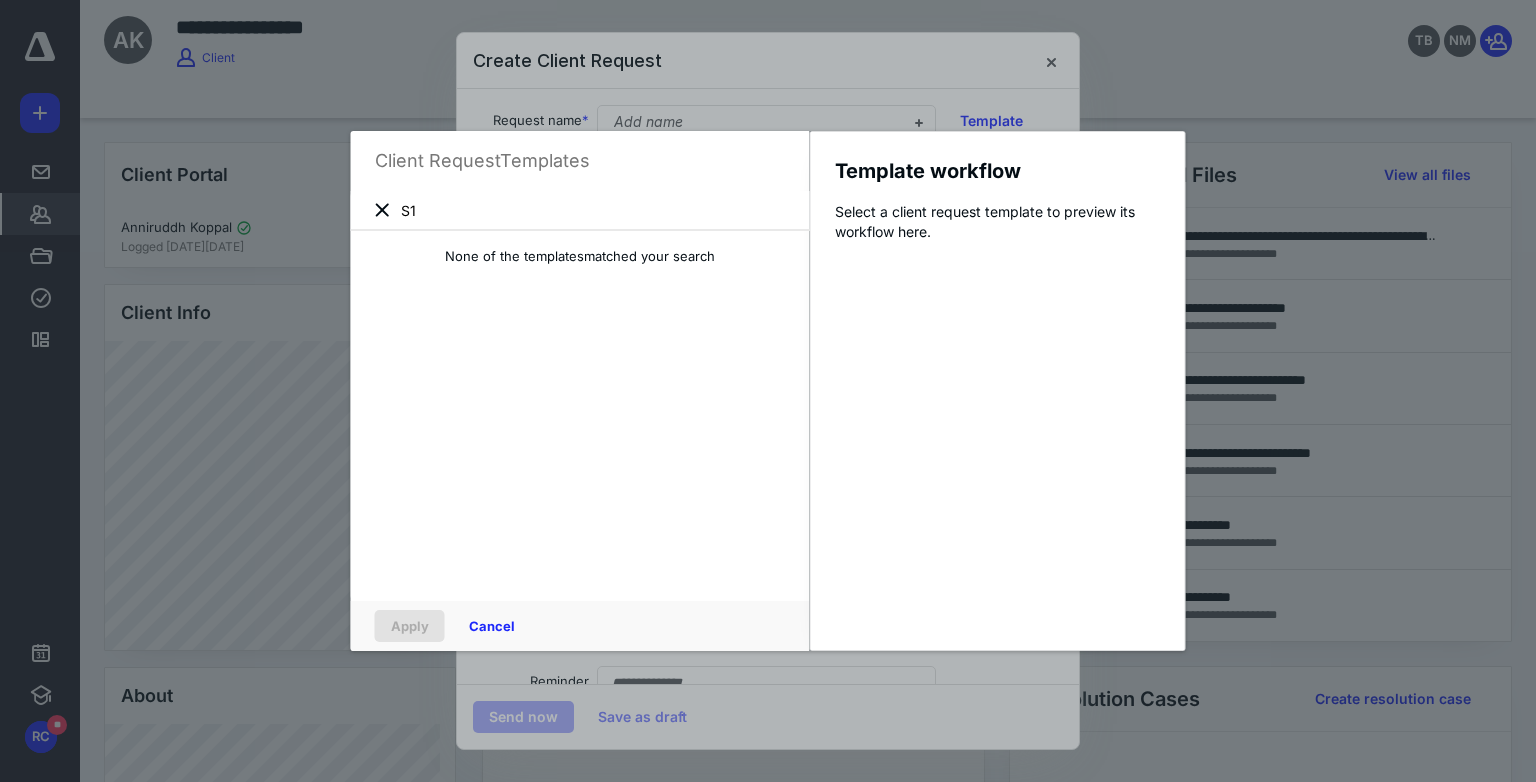 type on "S" 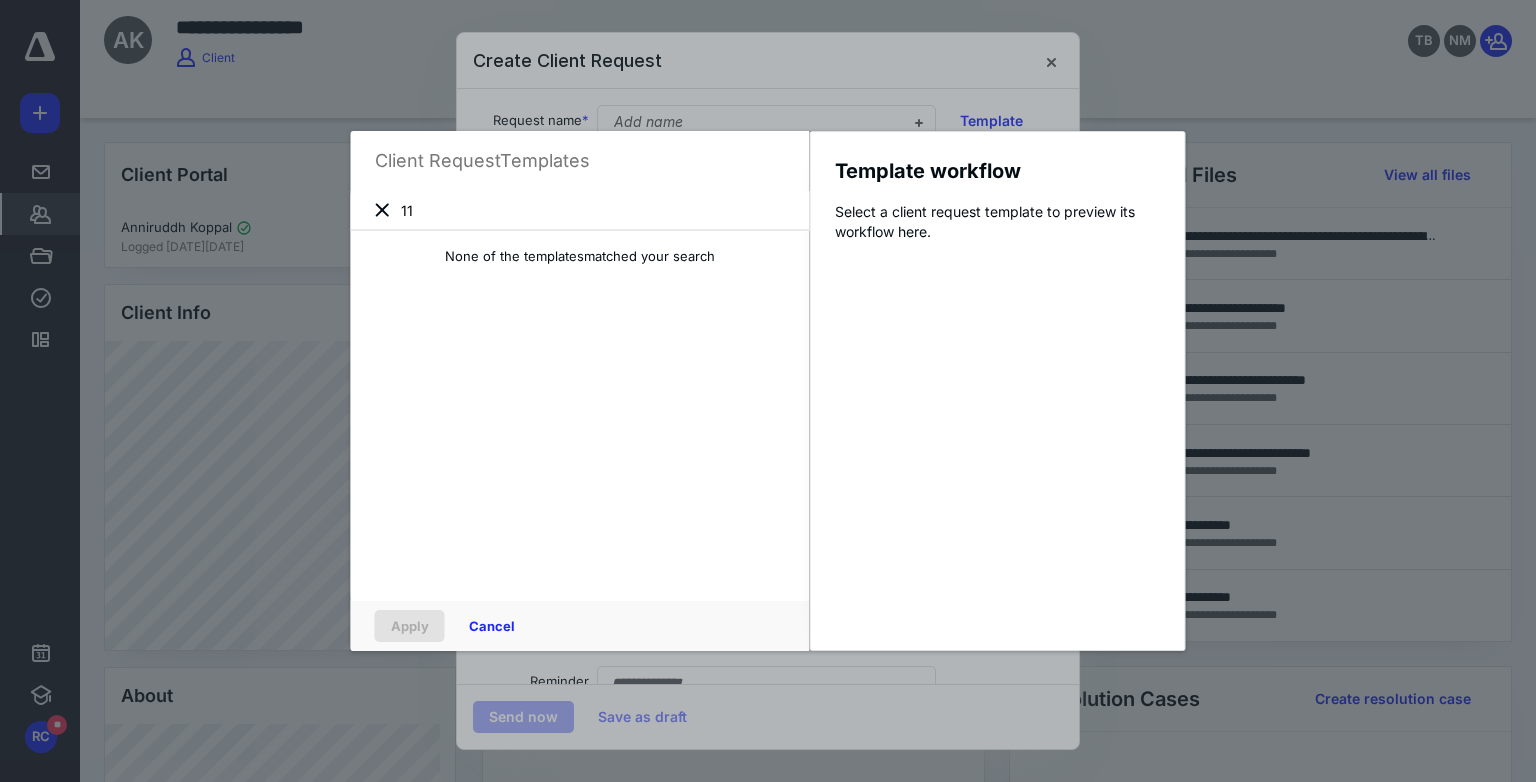 type on "1" 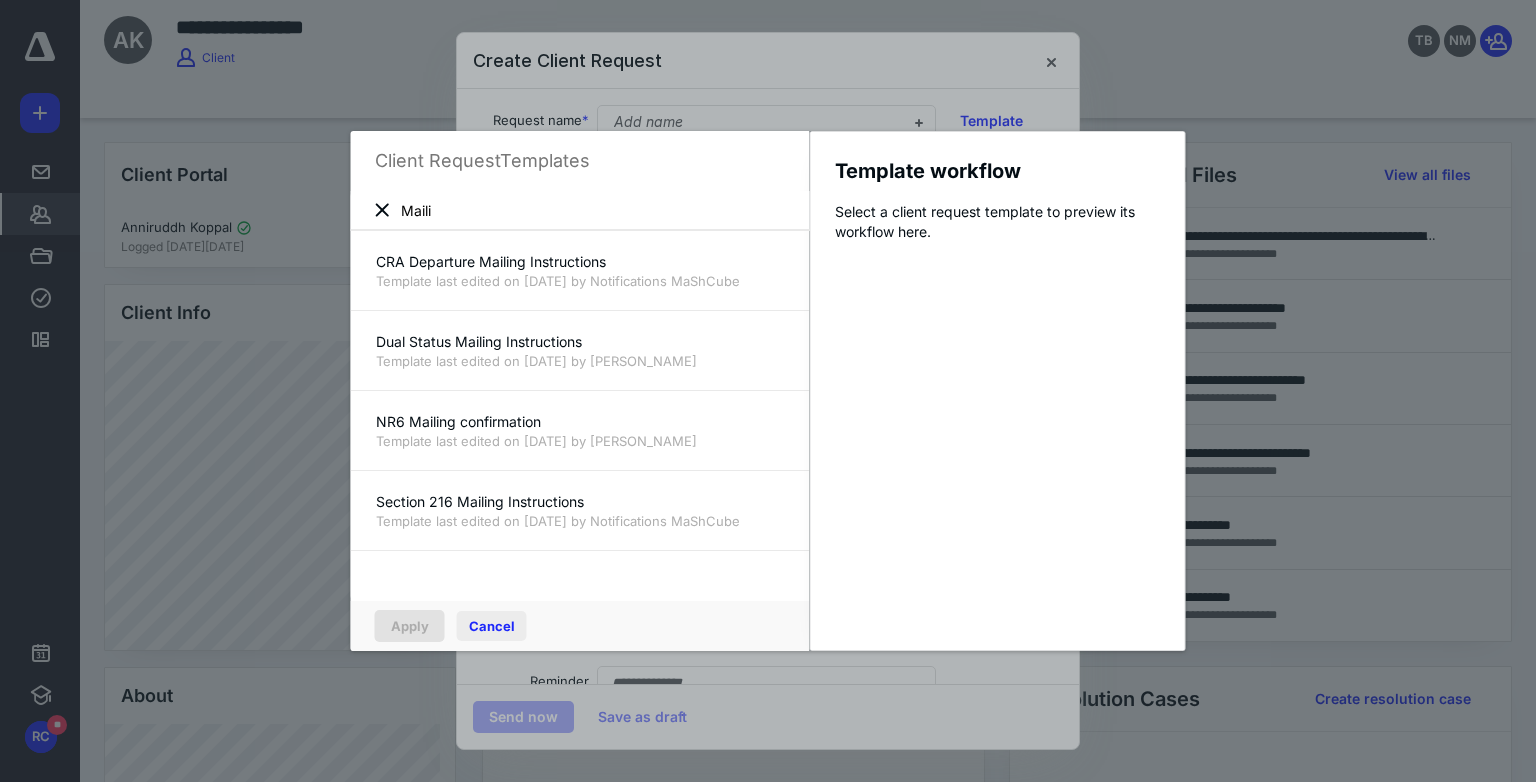 type on "Maili" 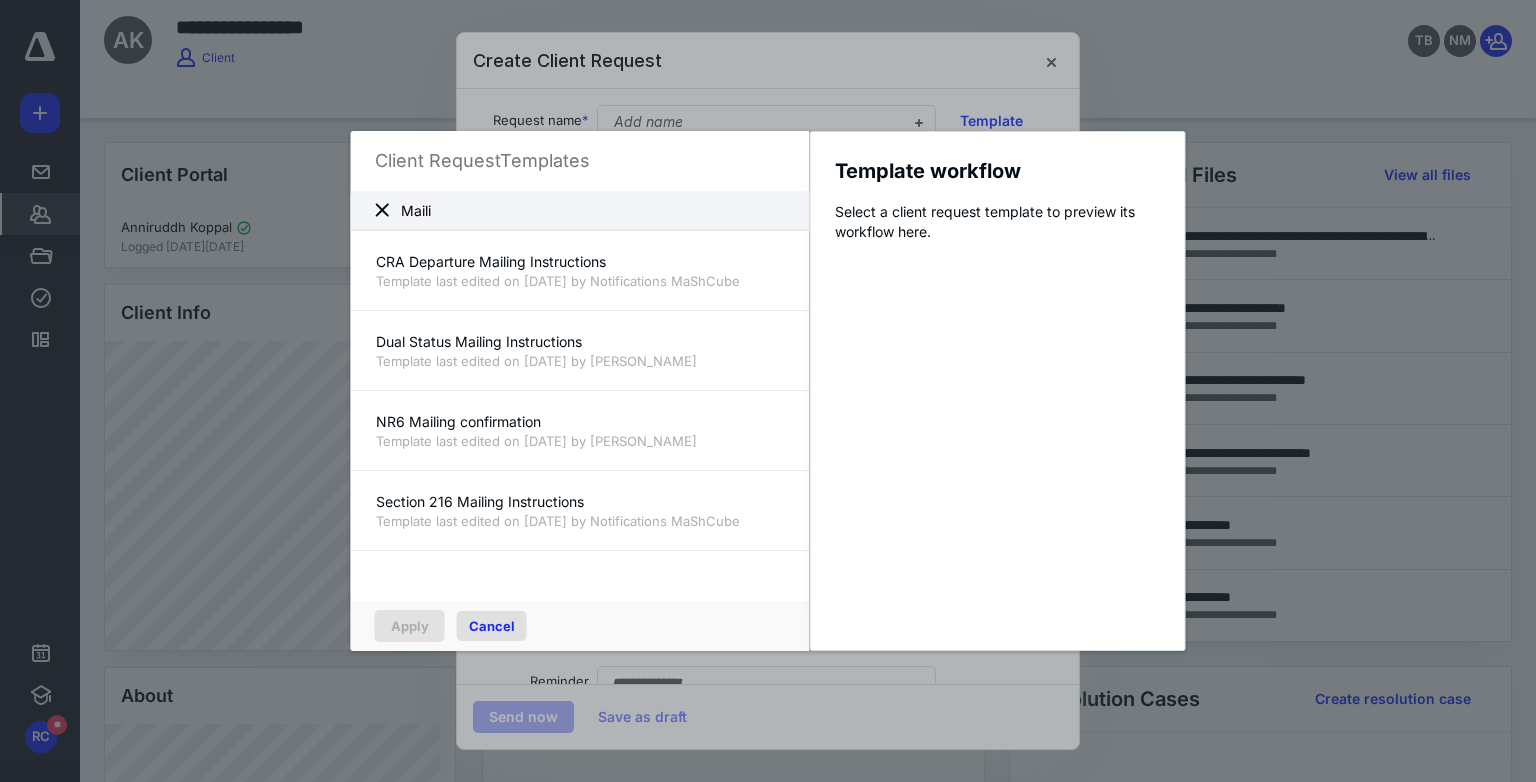 click on "Cancel" at bounding box center [492, 626] 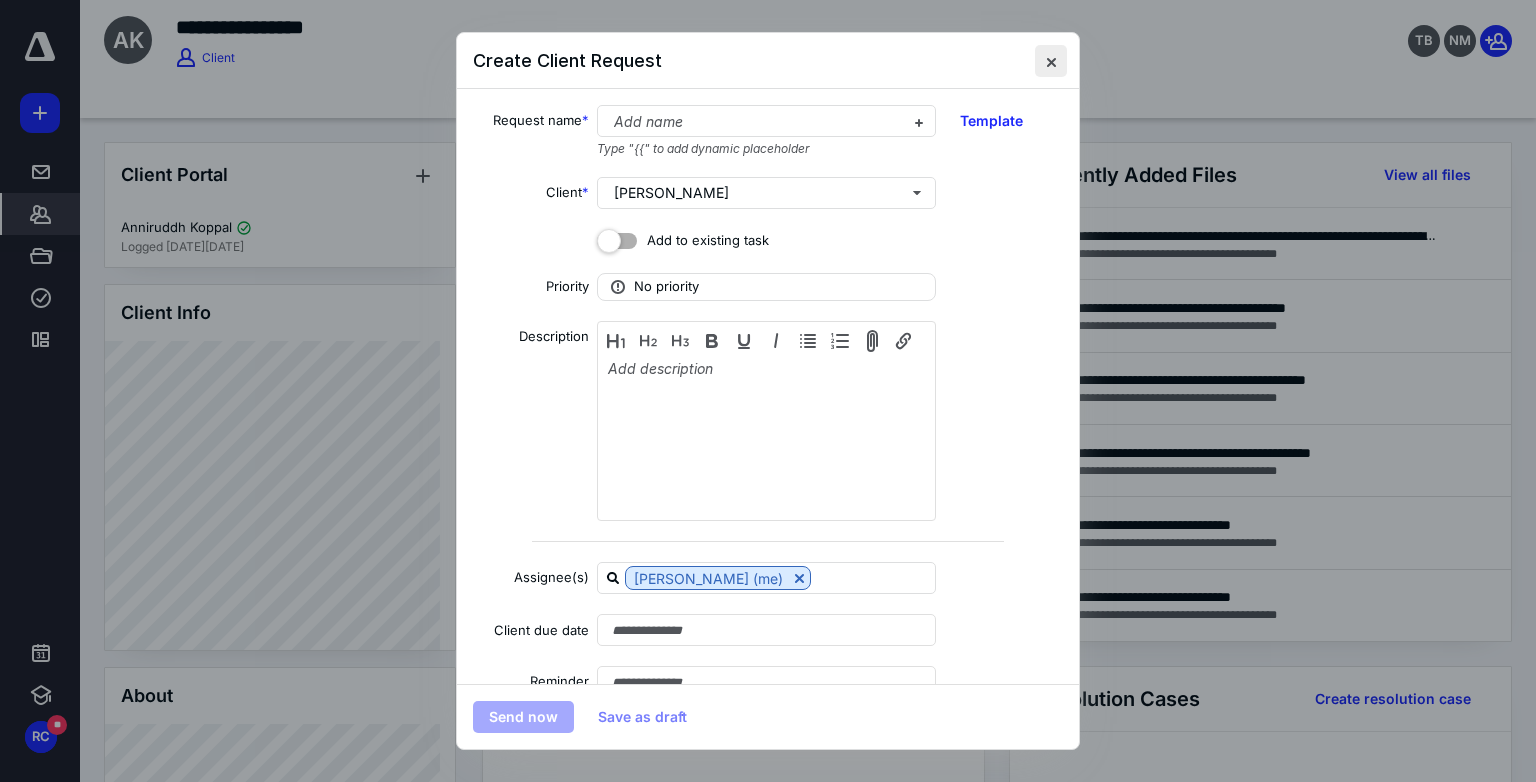 click at bounding box center (1051, 61) 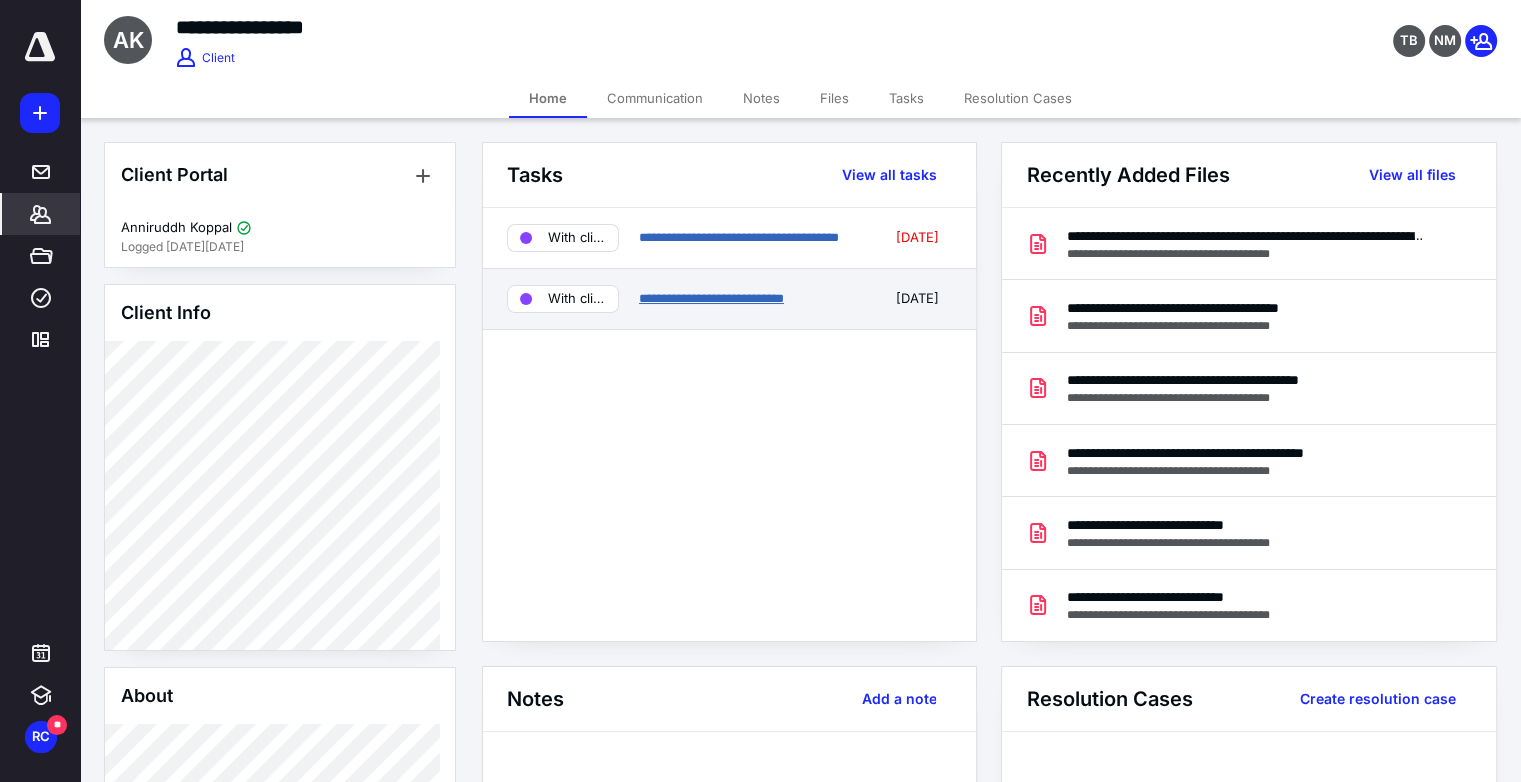 click on "**********" at bounding box center (711, 298) 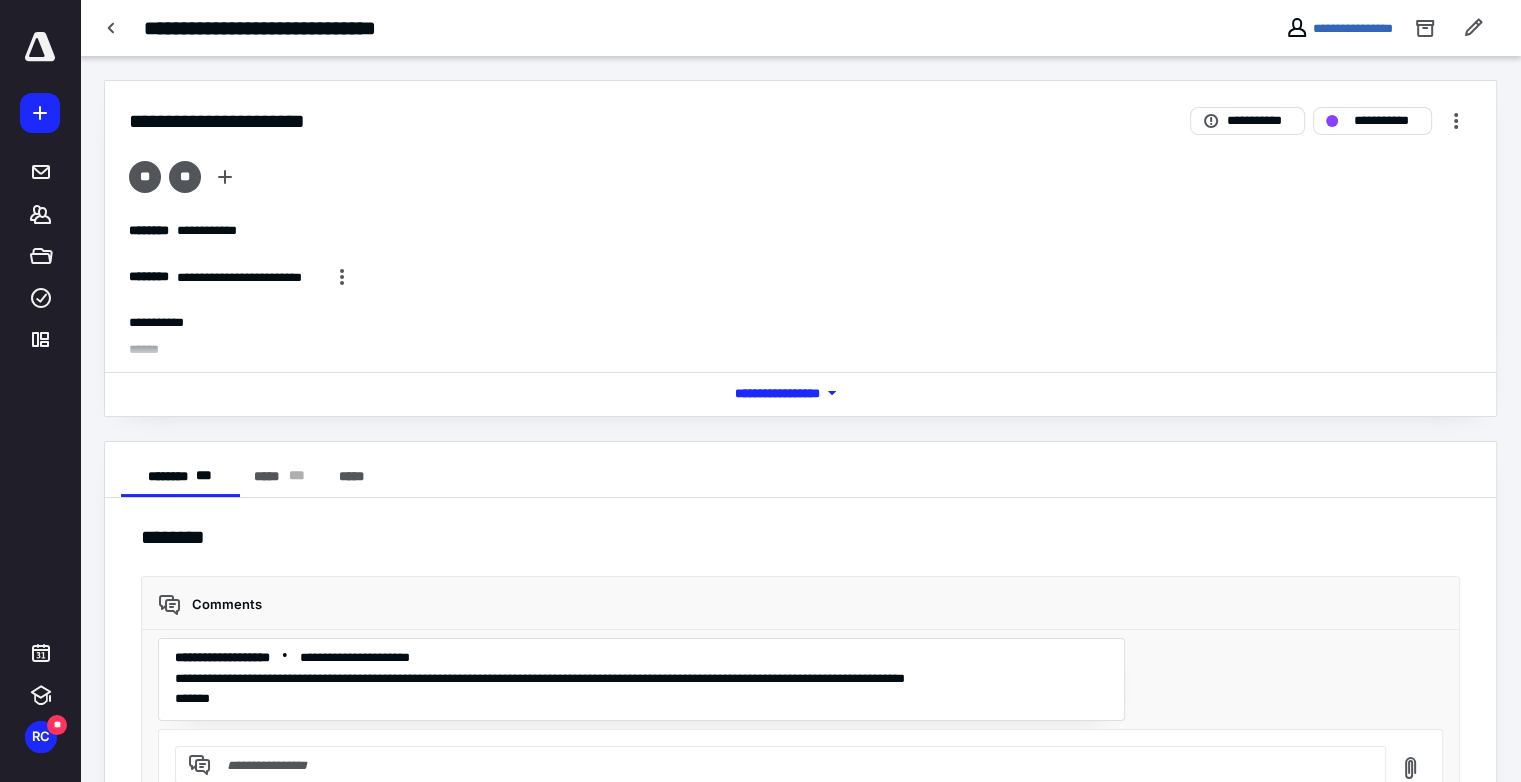 click on "*** **** *******" at bounding box center (801, 393) 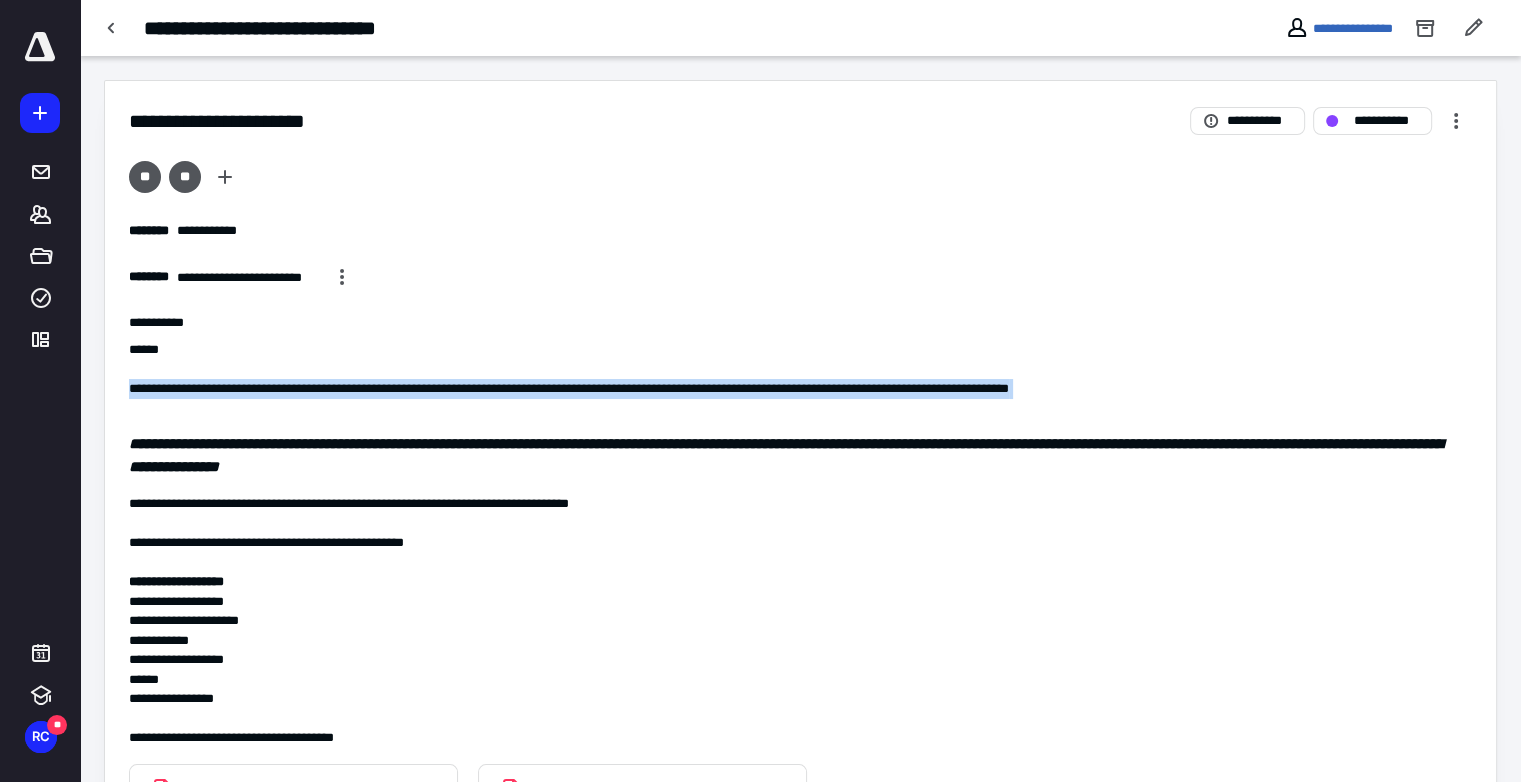 drag, startPoint x: 125, startPoint y: 386, endPoint x: 1196, endPoint y: 405, distance: 1071.1686 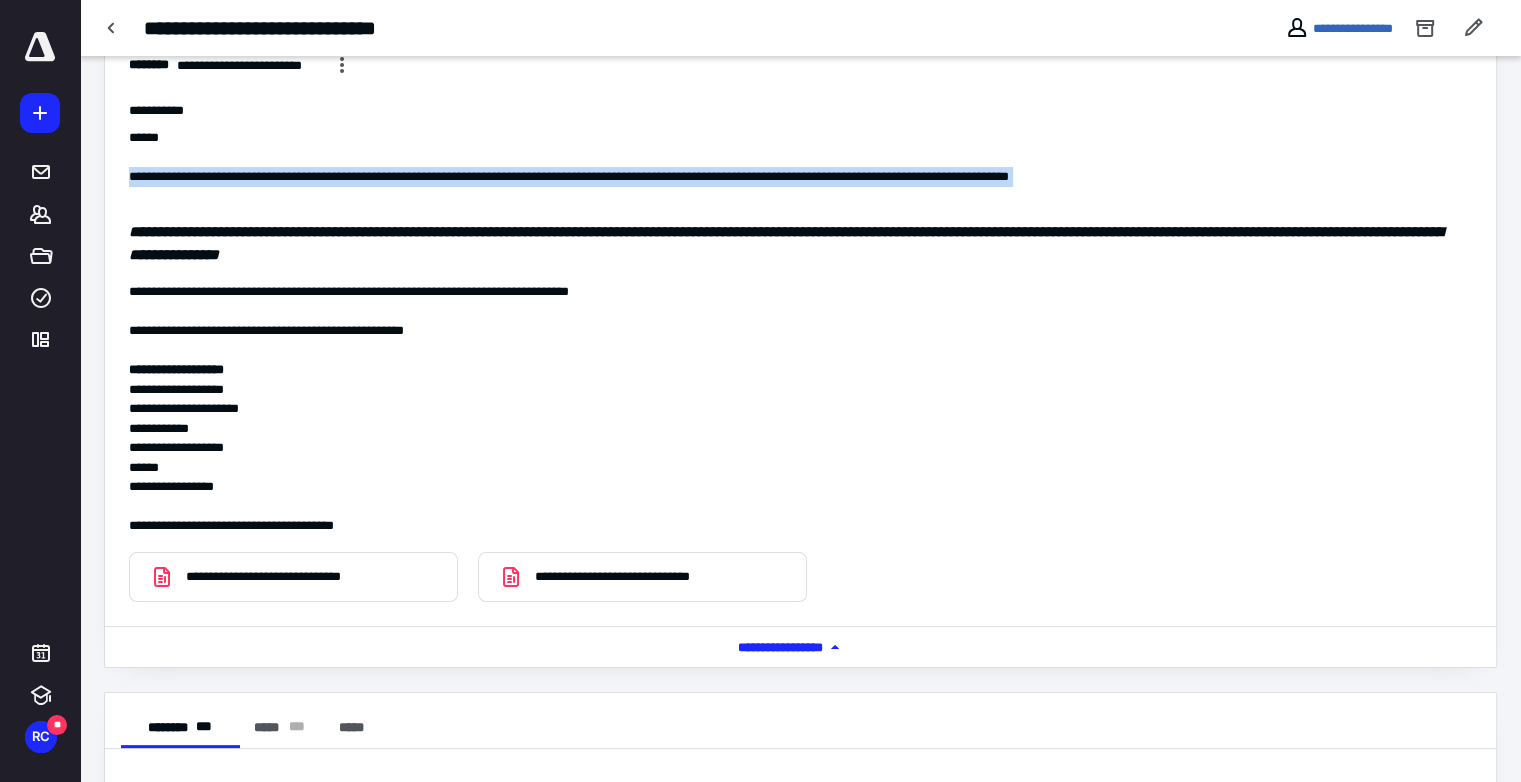scroll, scrollTop: 225, scrollLeft: 0, axis: vertical 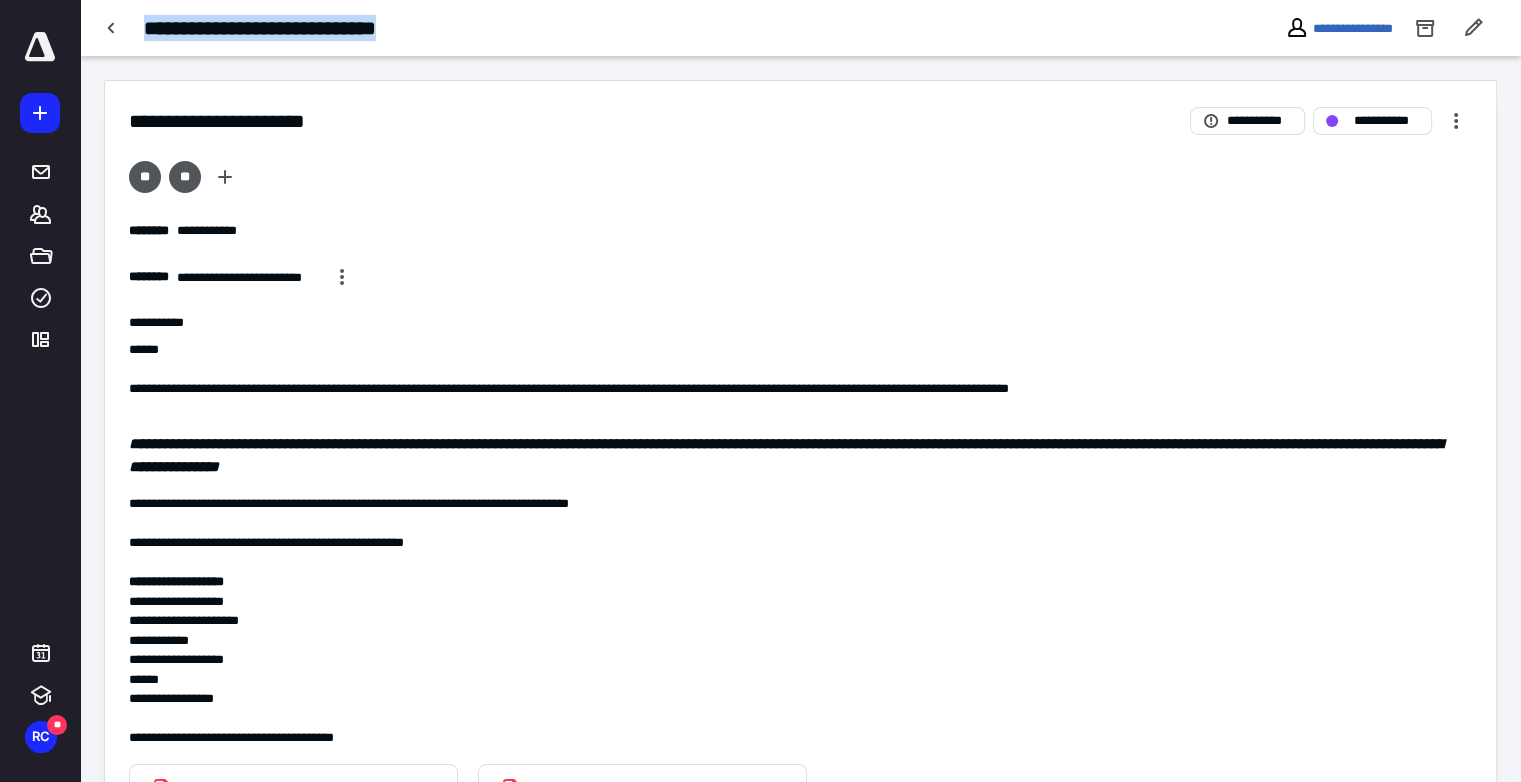 drag, startPoint x: 146, startPoint y: 25, endPoint x: 443, endPoint y: 18, distance: 297.0825 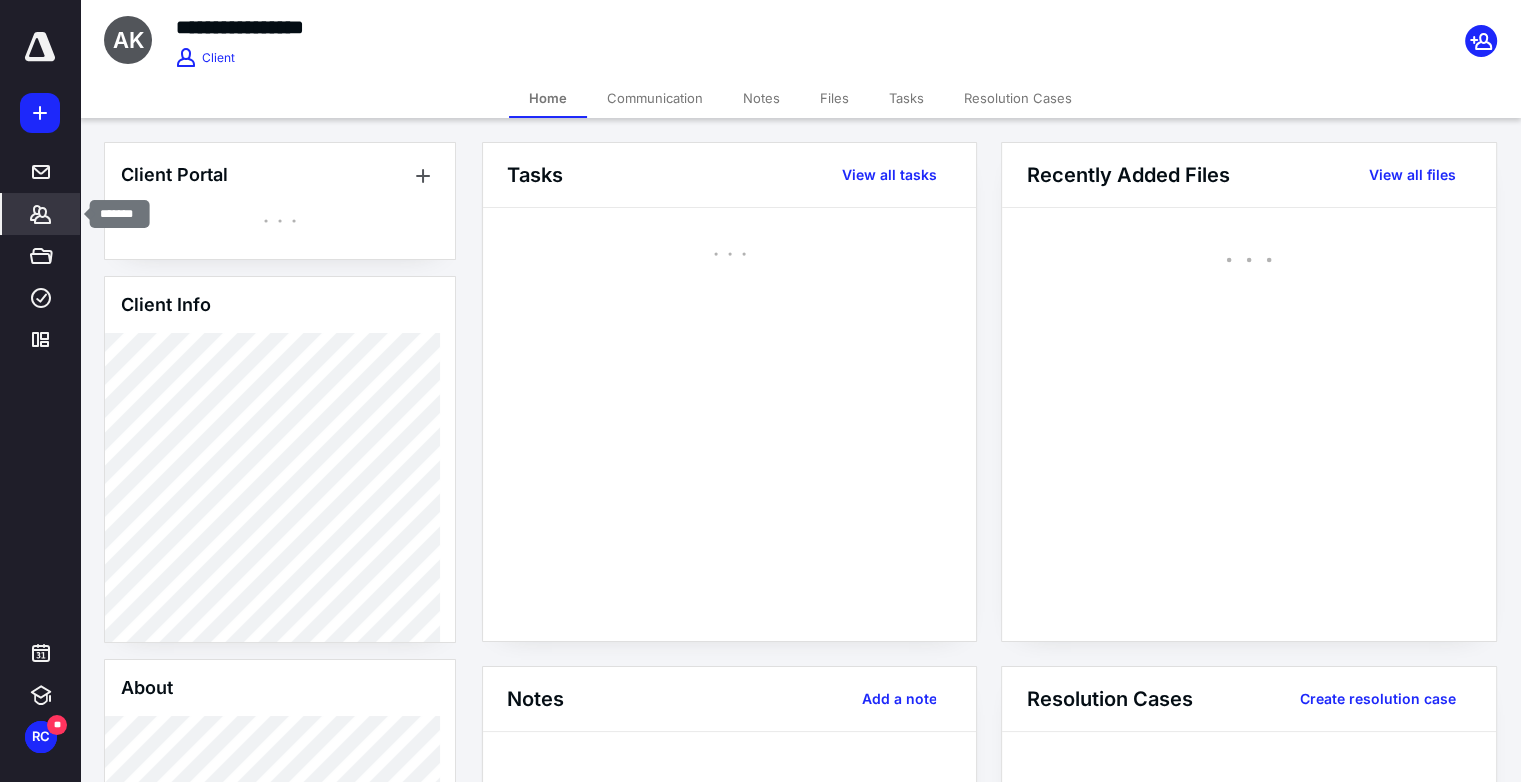 click 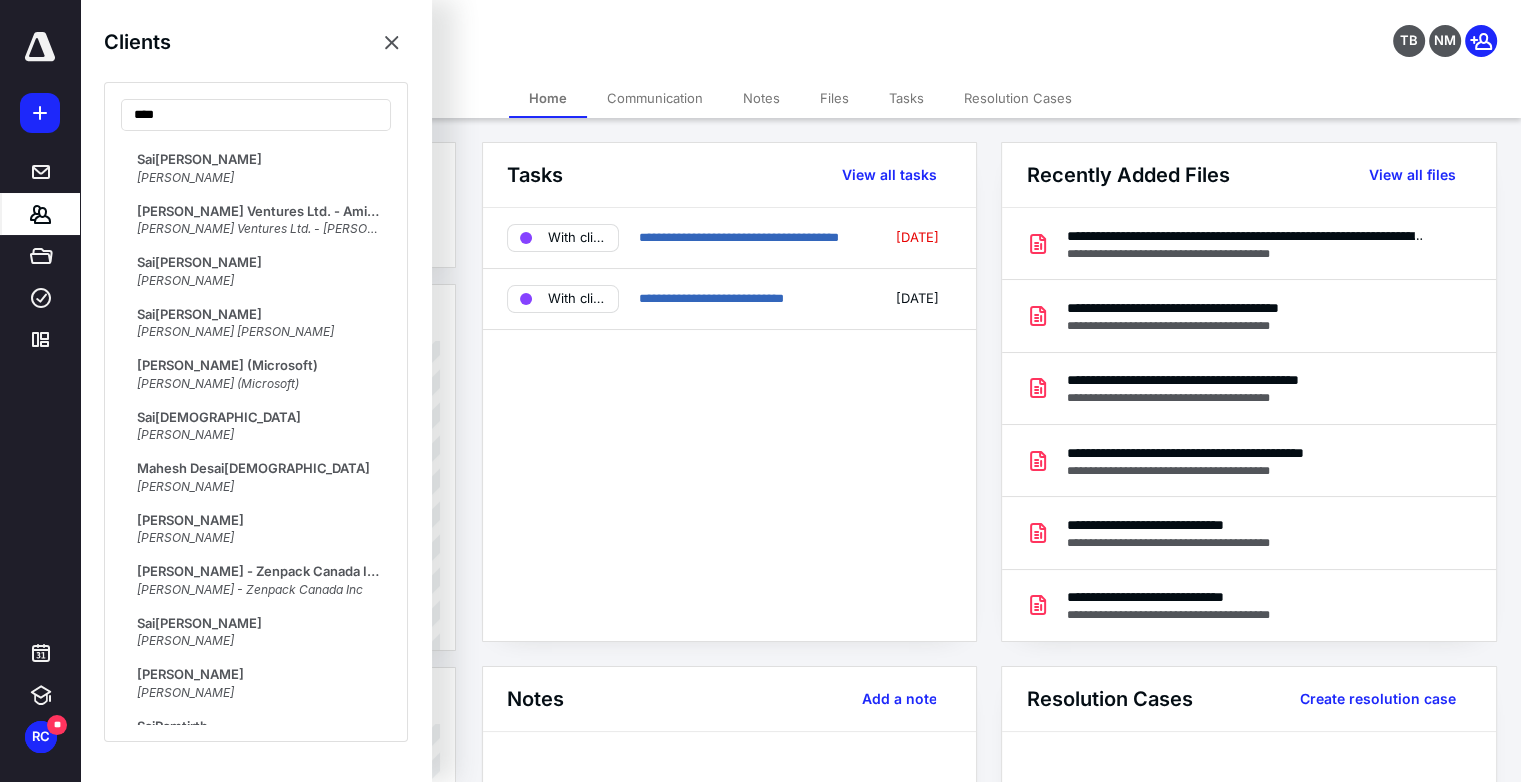 scroll, scrollTop: 359, scrollLeft: 0, axis: vertical 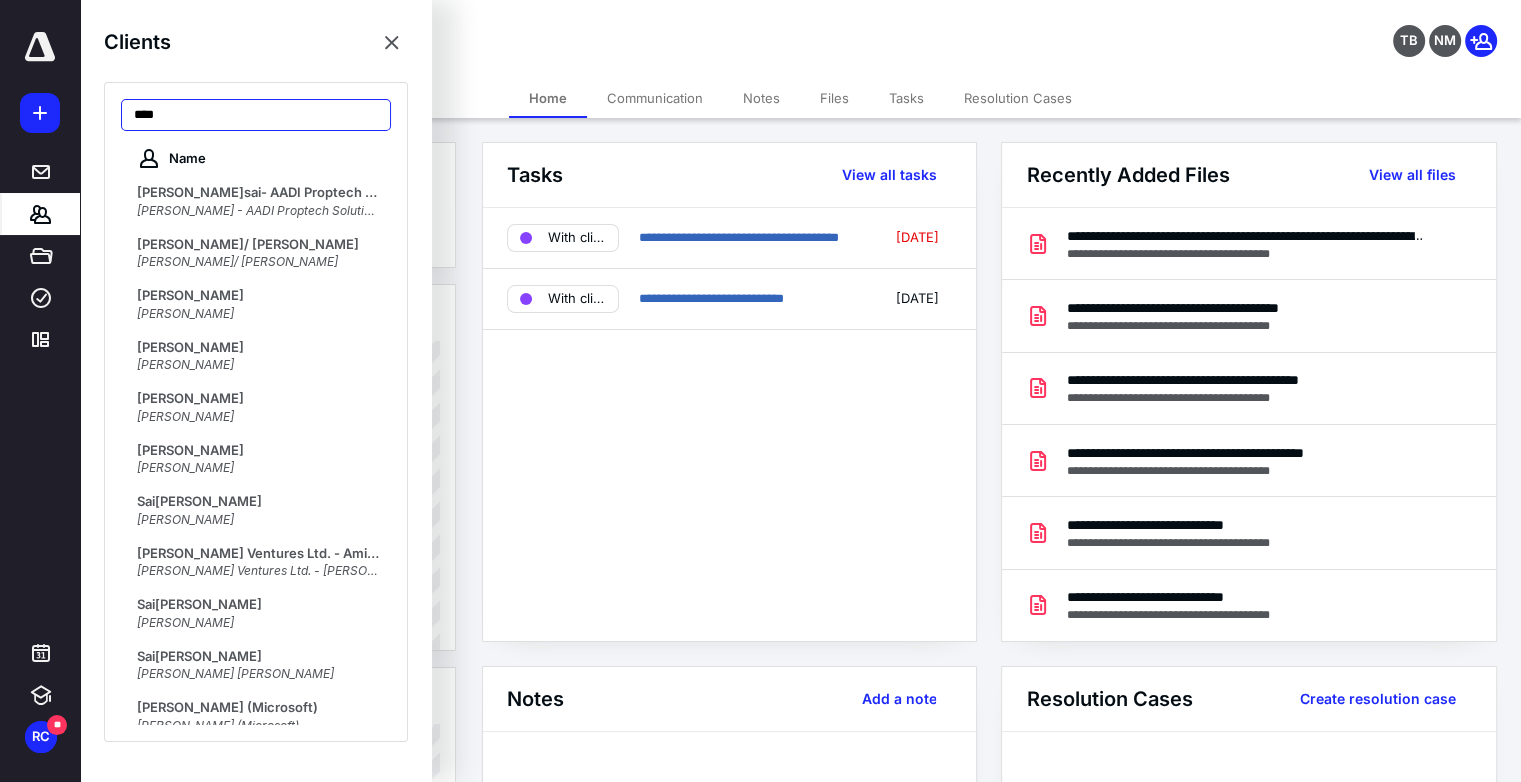 click on "***" at bounding box center [256, 115] 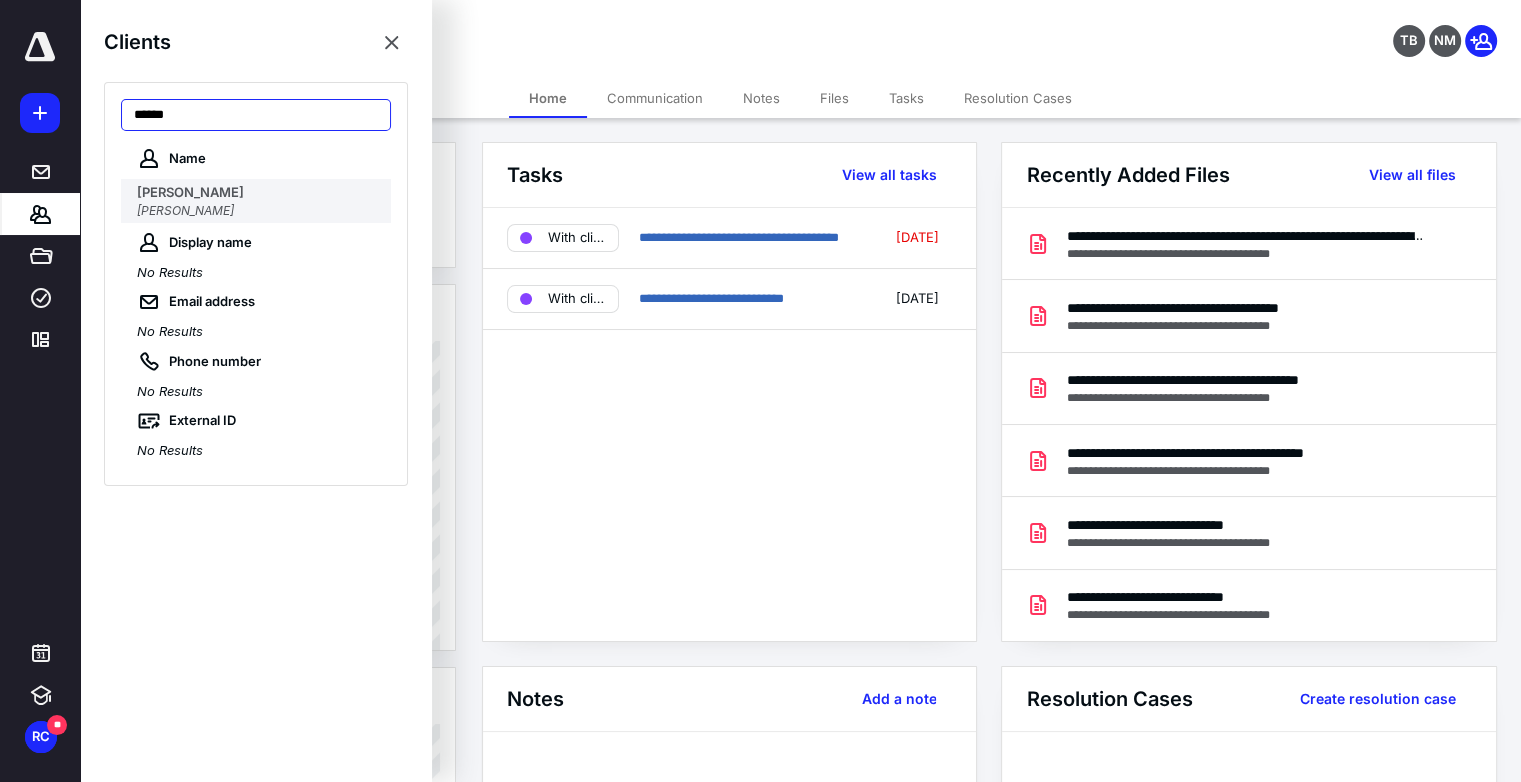 type on "******" 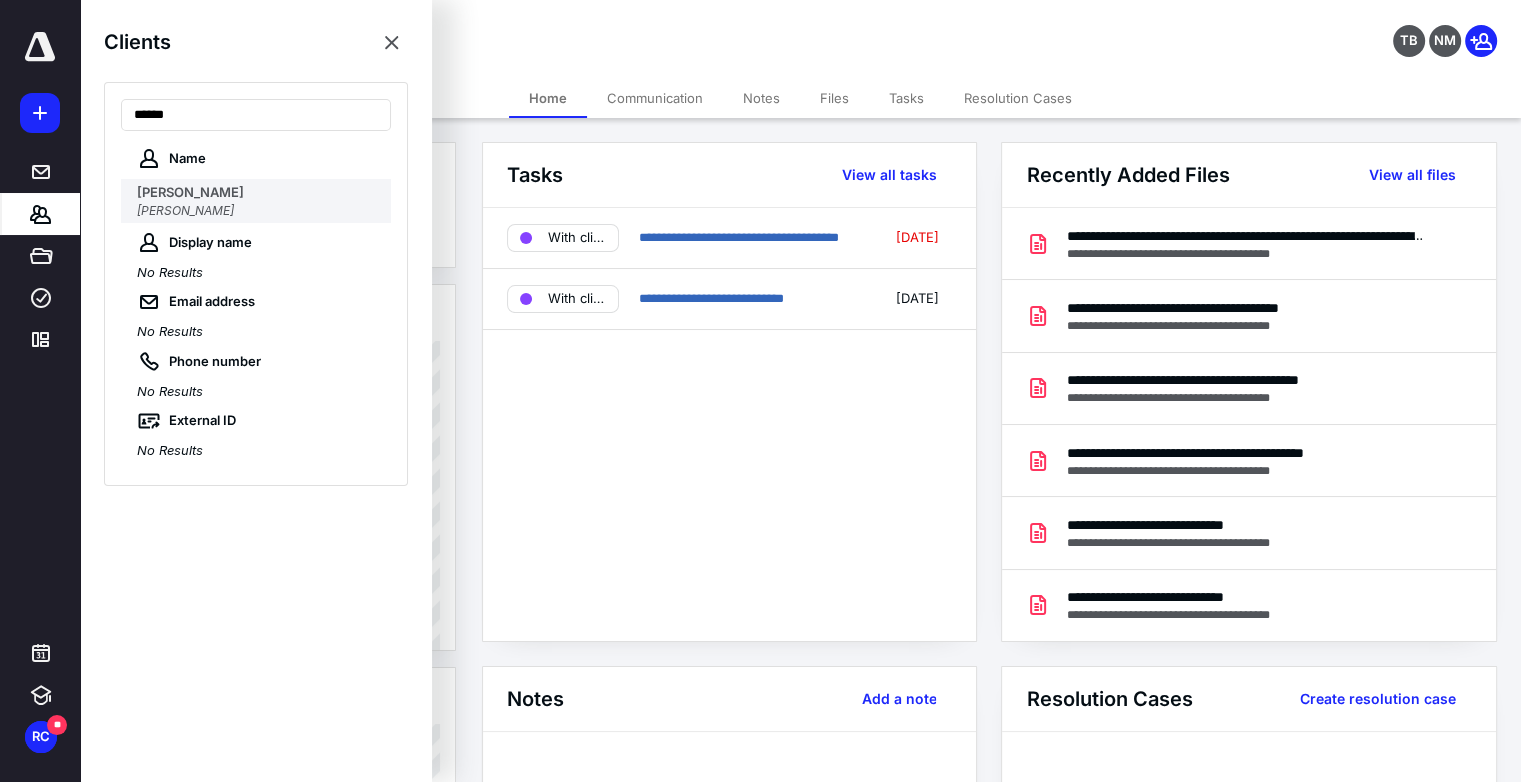 click on "[PERSON_NAME]" at bounding box center (190, 192) 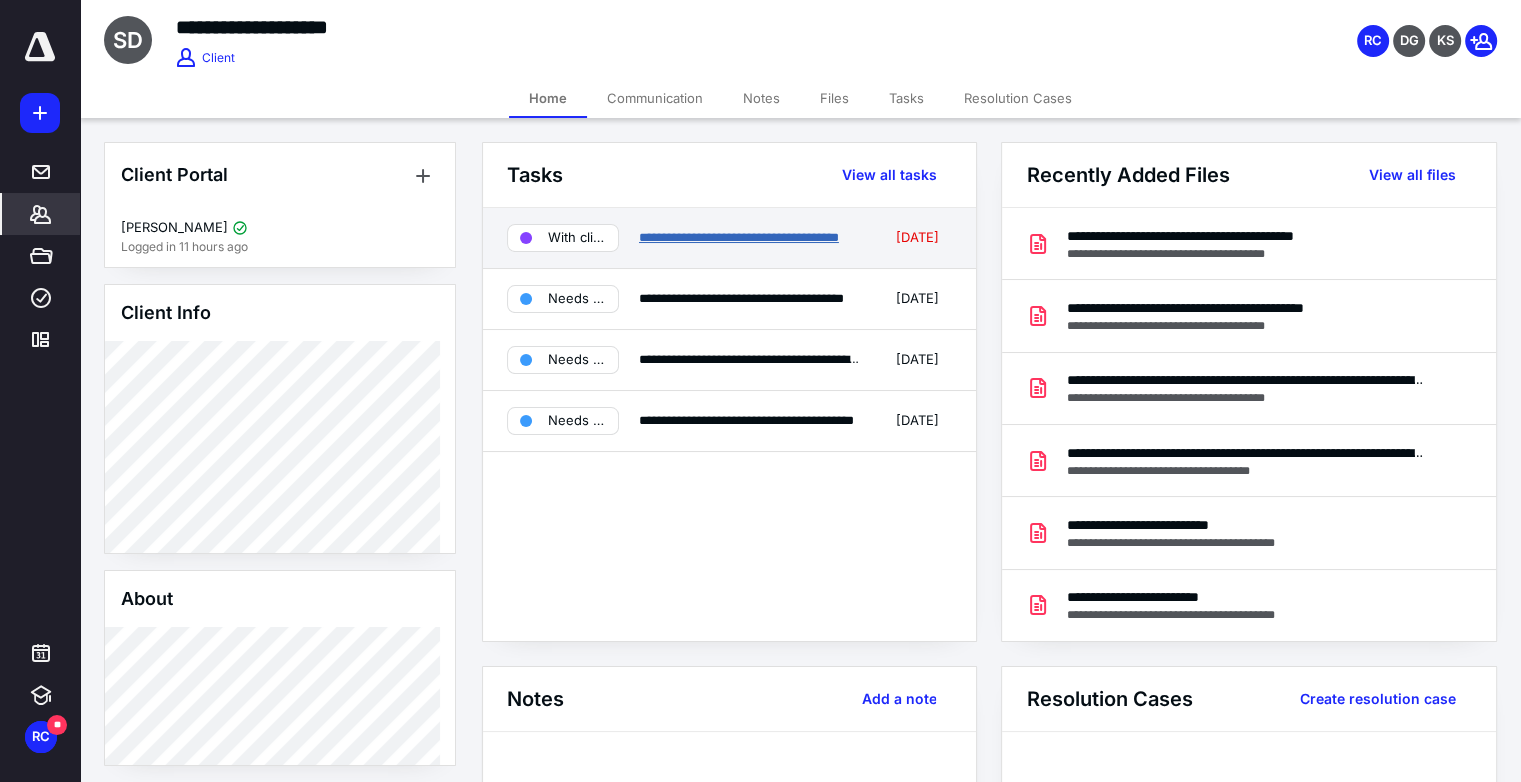 click on "**********" at bounding box center [739, 237] 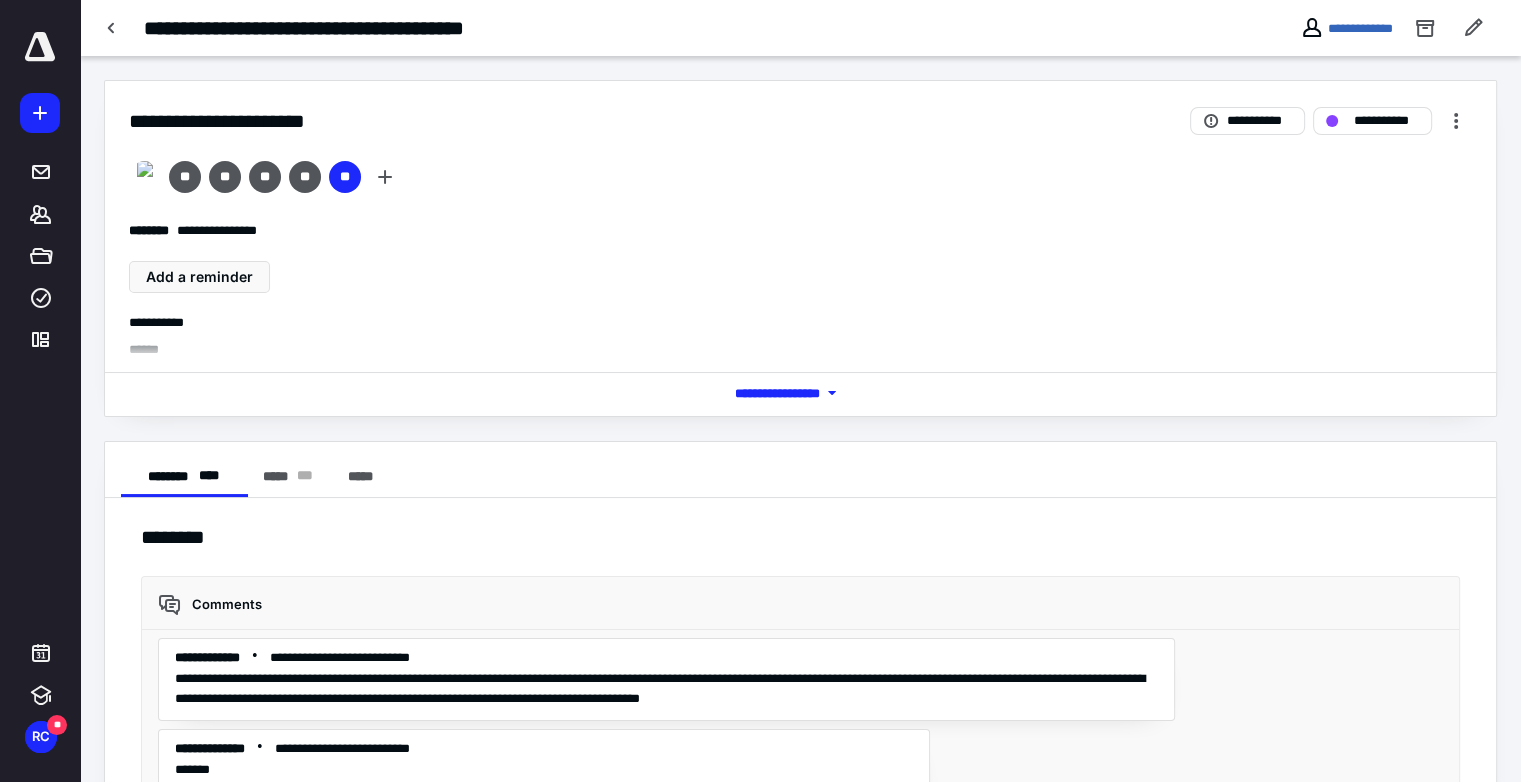 scroll, scrollTop: 3507, scrollLeft: 0, axis: vertical 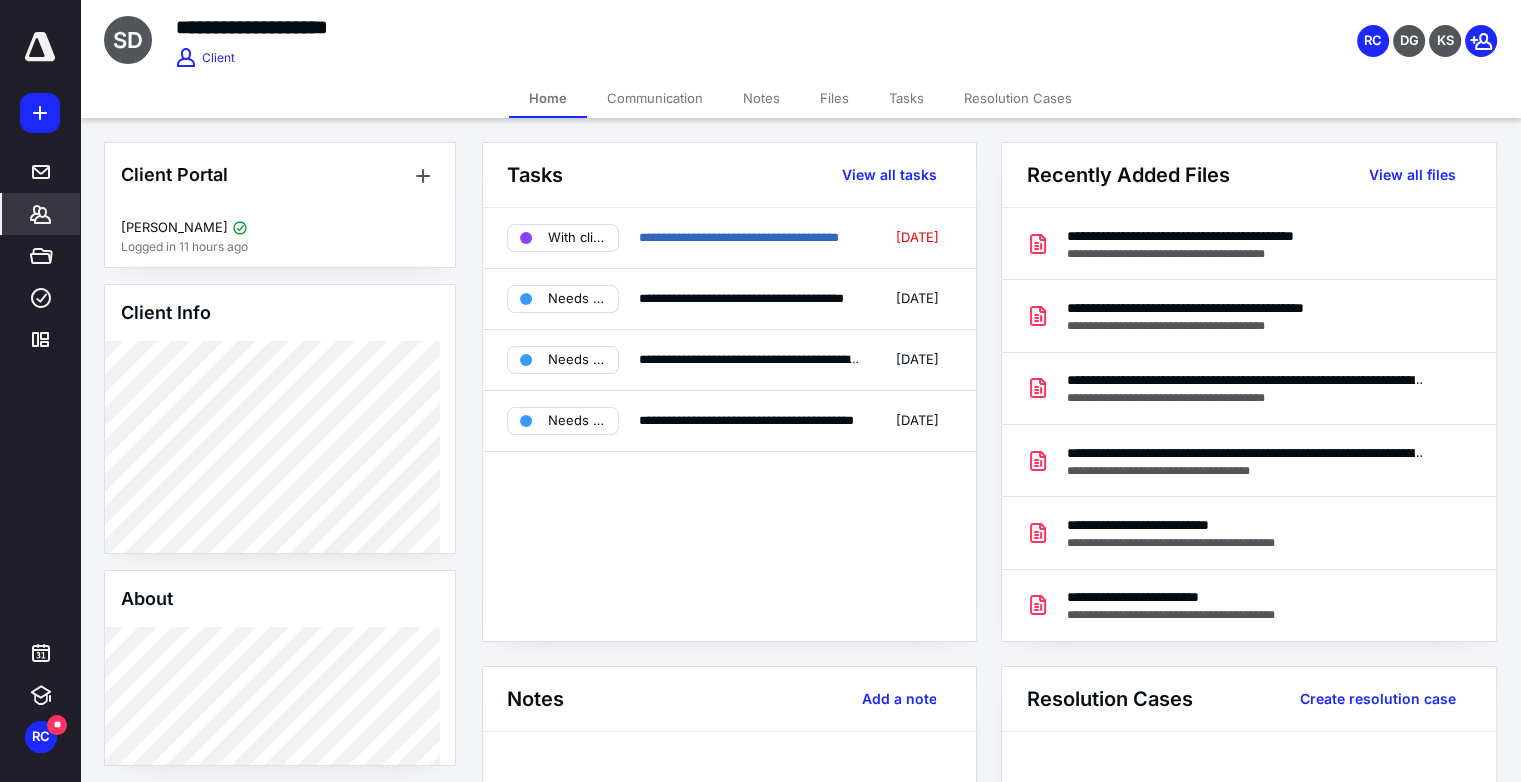 drag, startPoint x: 177, startPoint y: 19, endPoint x: 379, endPoint y: 23, distance: 202.0396 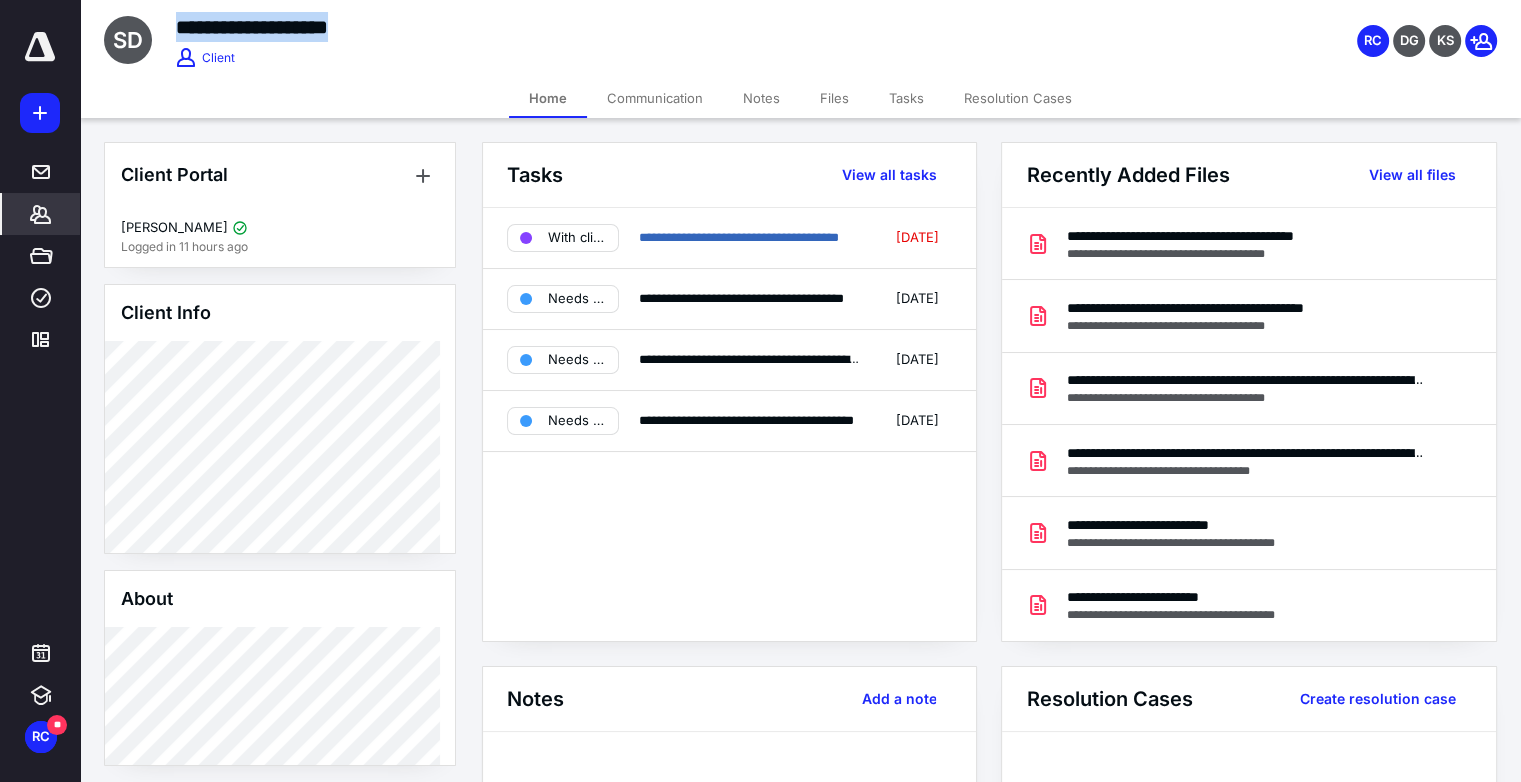 click on "**********" at bounding box center [601, 27] 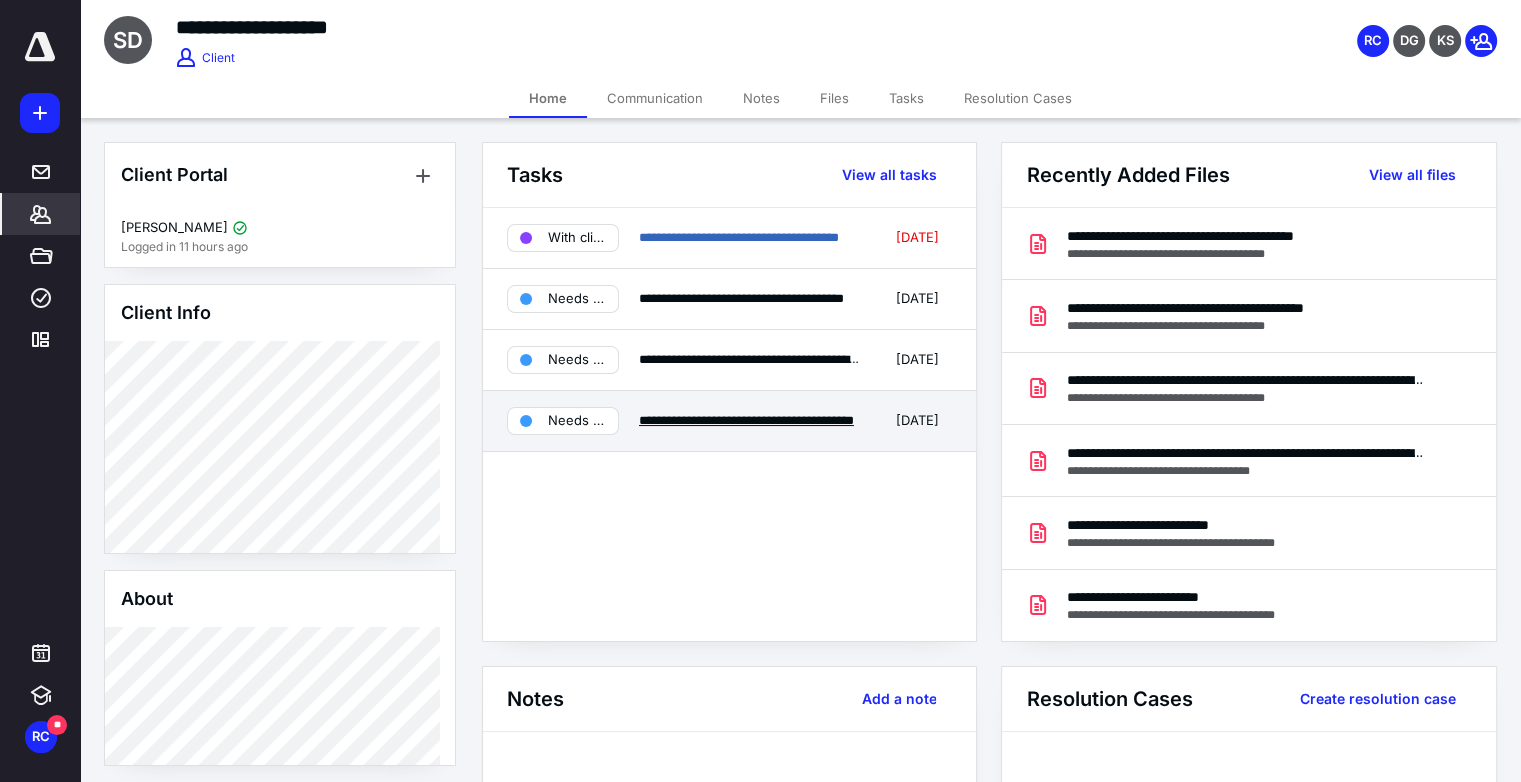 click on "**********" at bounding box center (746, 420) 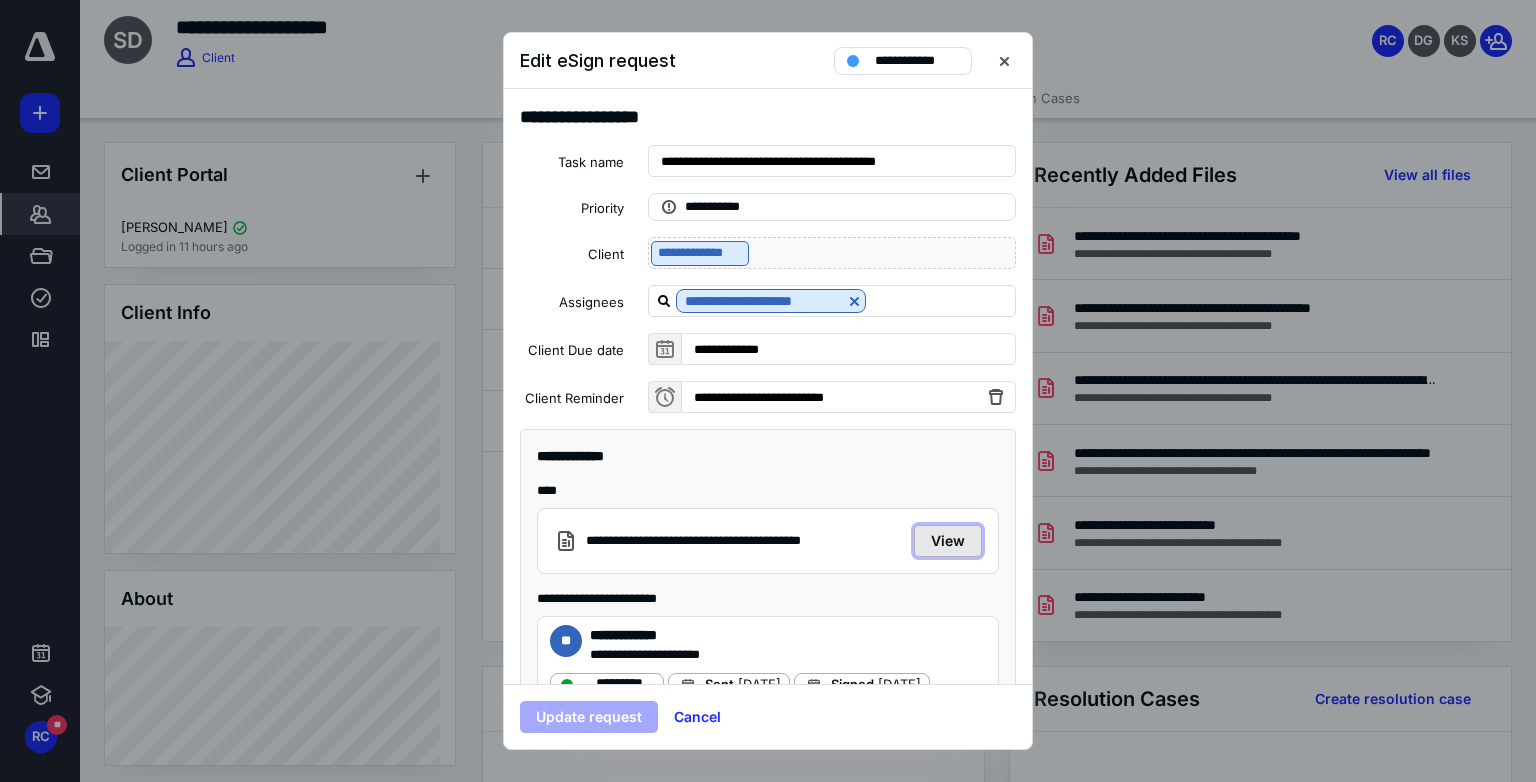 click on "View" at bounding box center [948, 541] 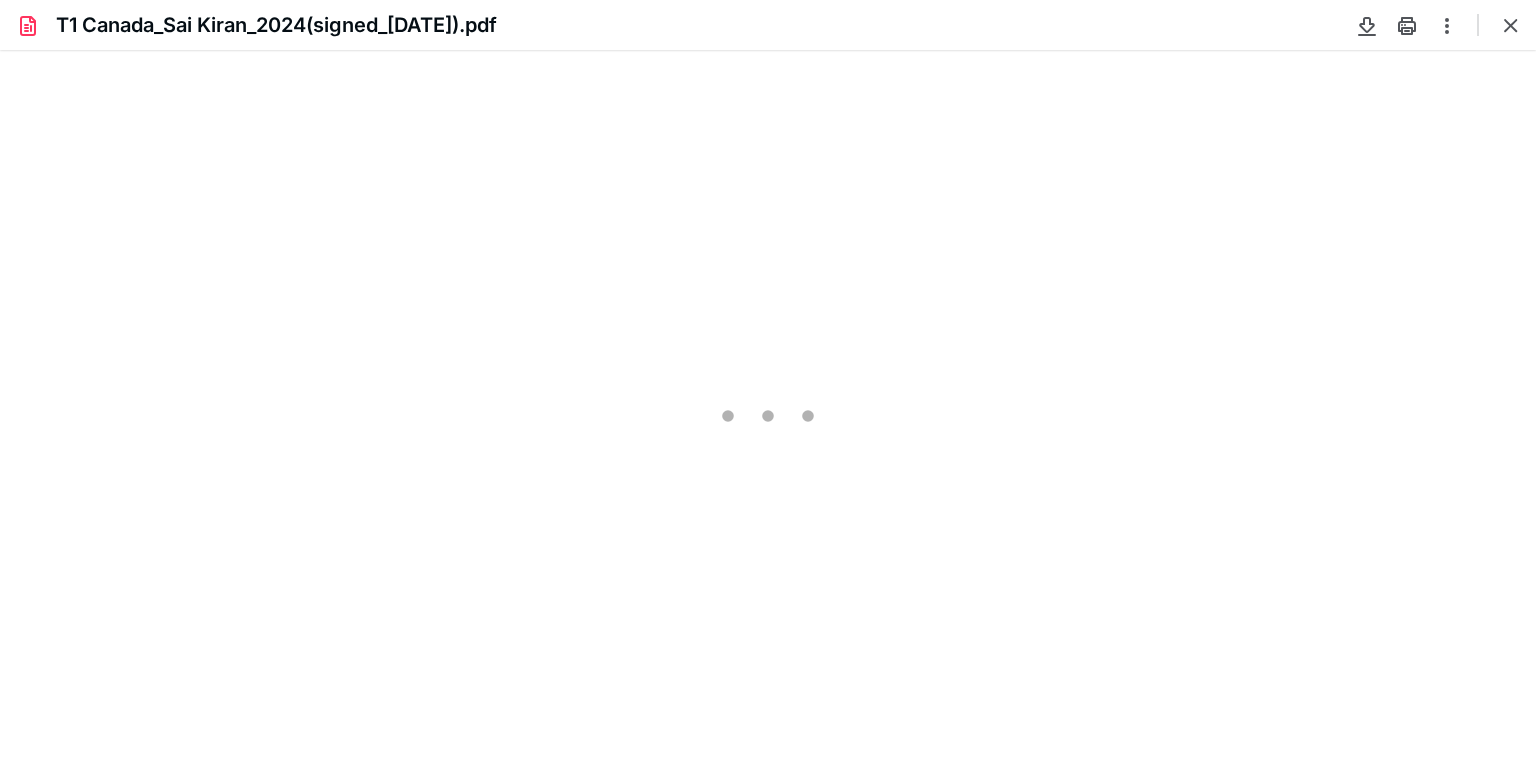 scroll, scrollTop: 0, scrollLeft: 0, axis: both 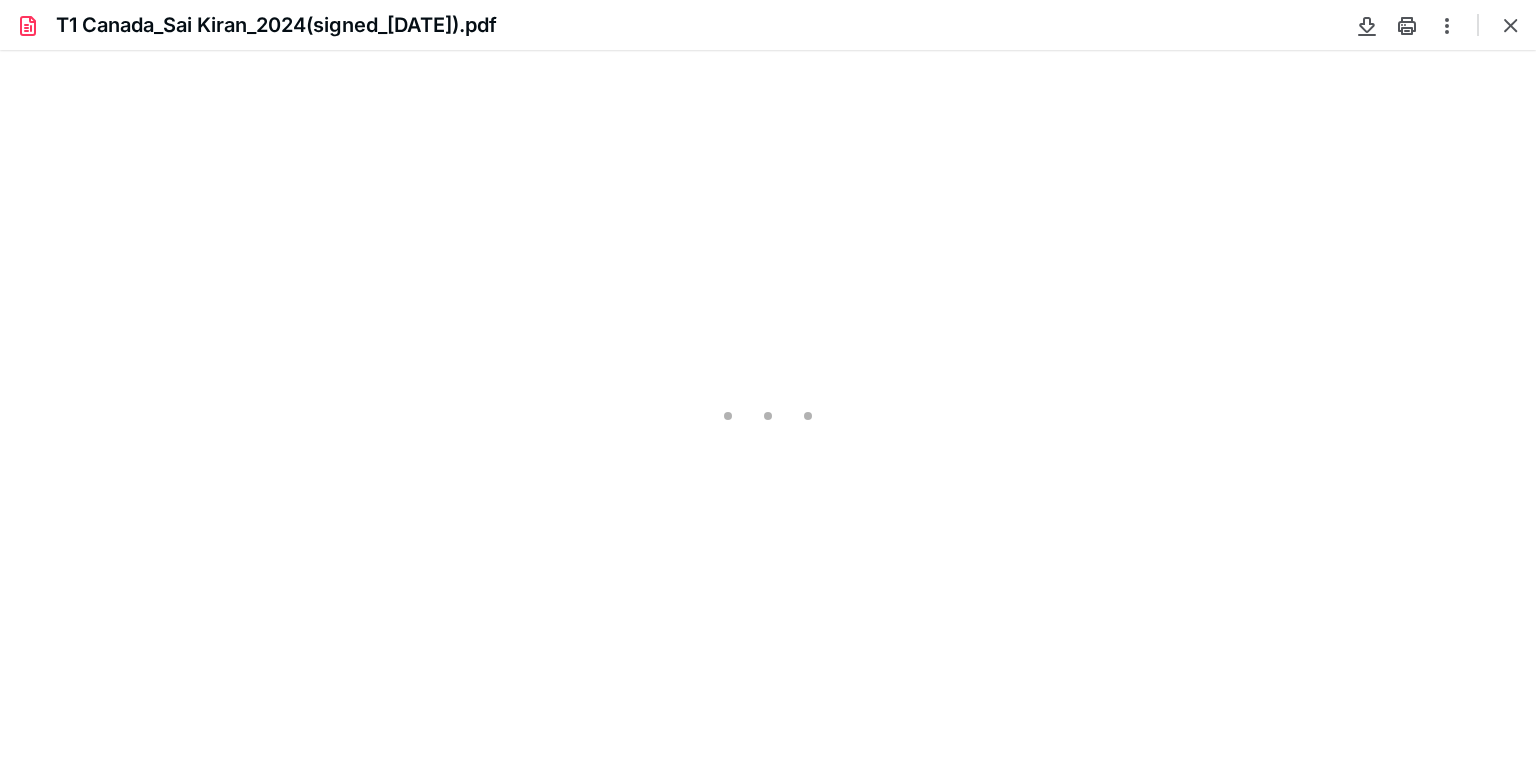 type on "88" 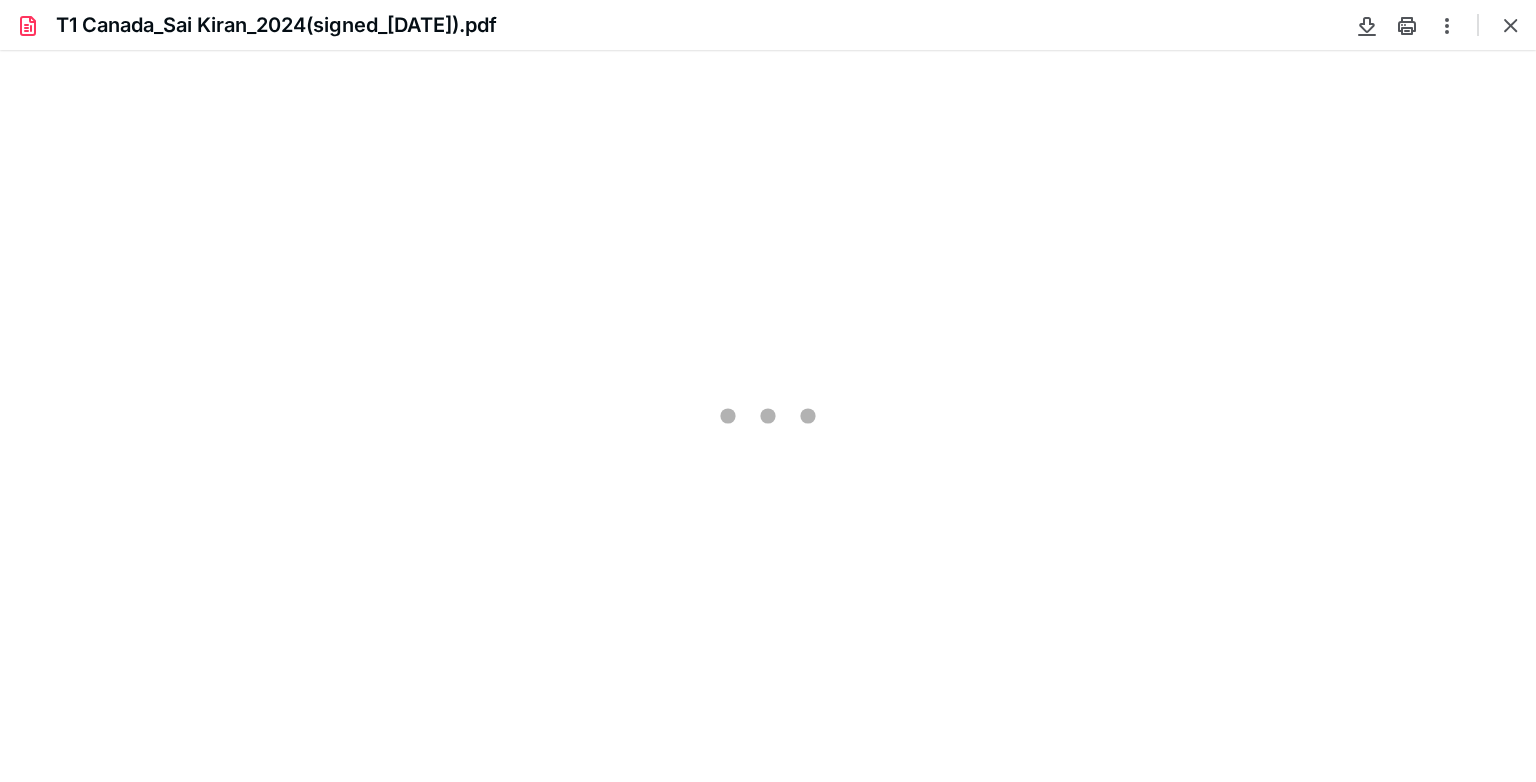 scroll, scrollTop: 39, scrollLeft: 0, axis: vertical 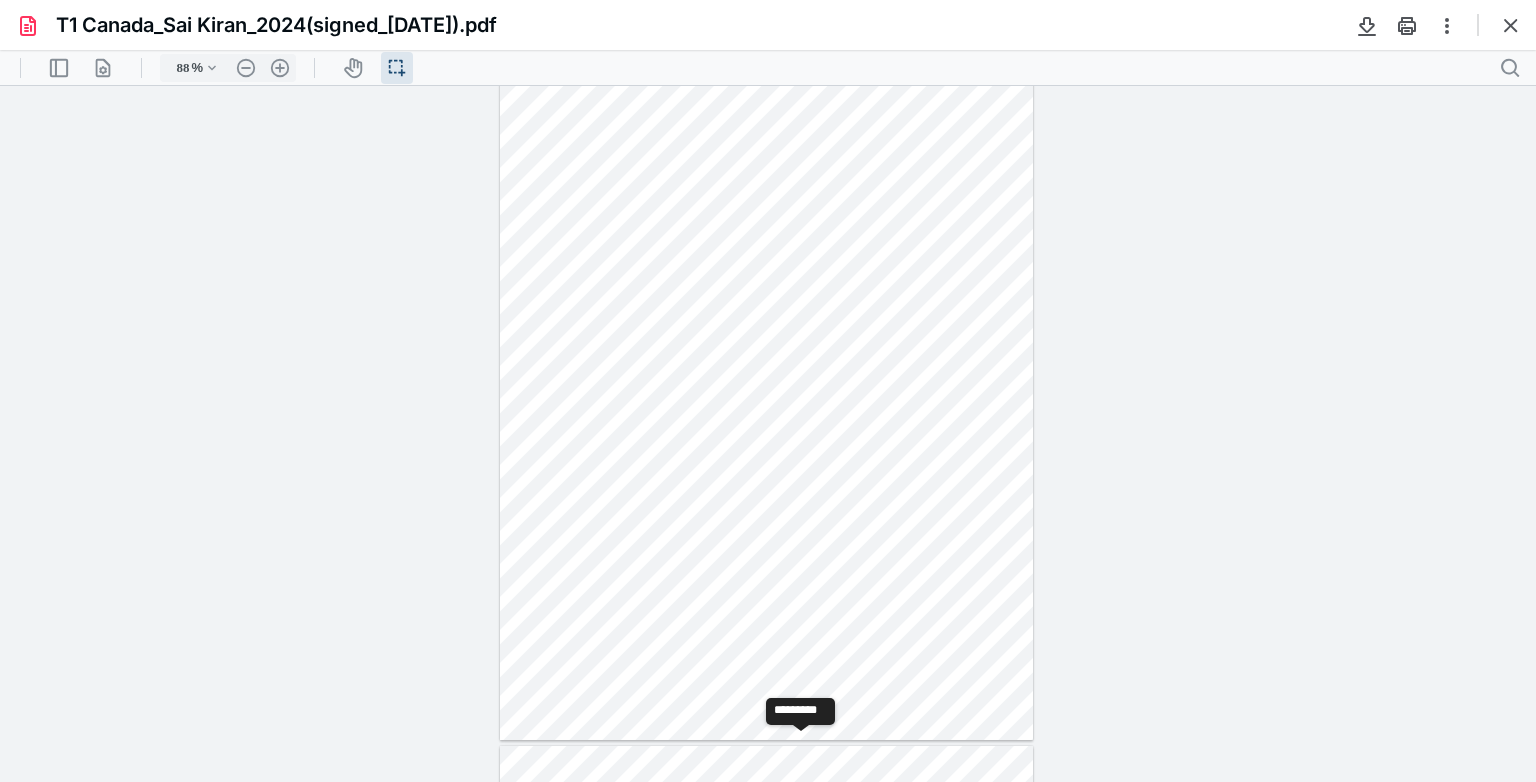 click on "**********" at bounding box center [801, 746] 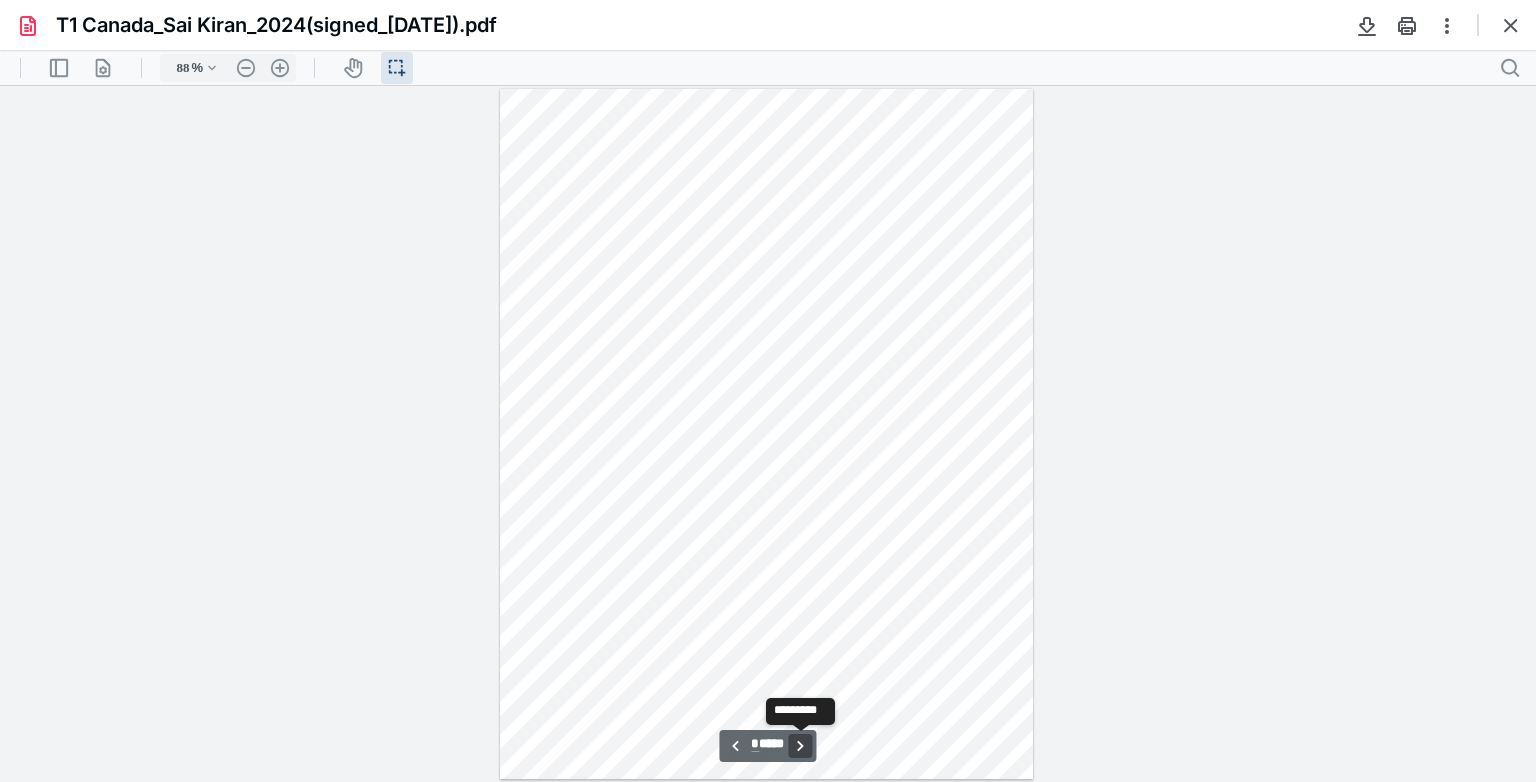 click on "**********" at bounding box center (801, 746) 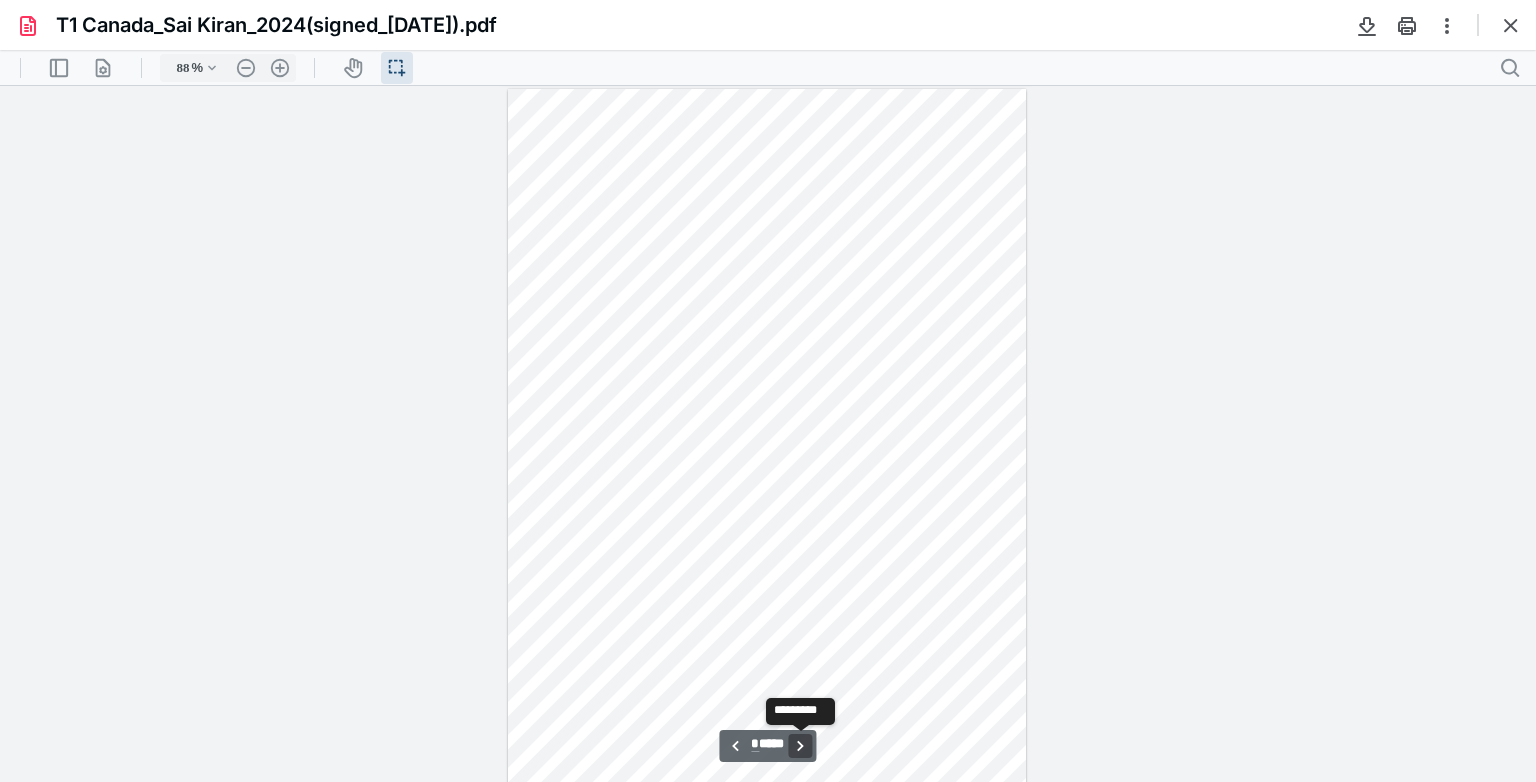 click on "**********" at bounding box center [801, 746] 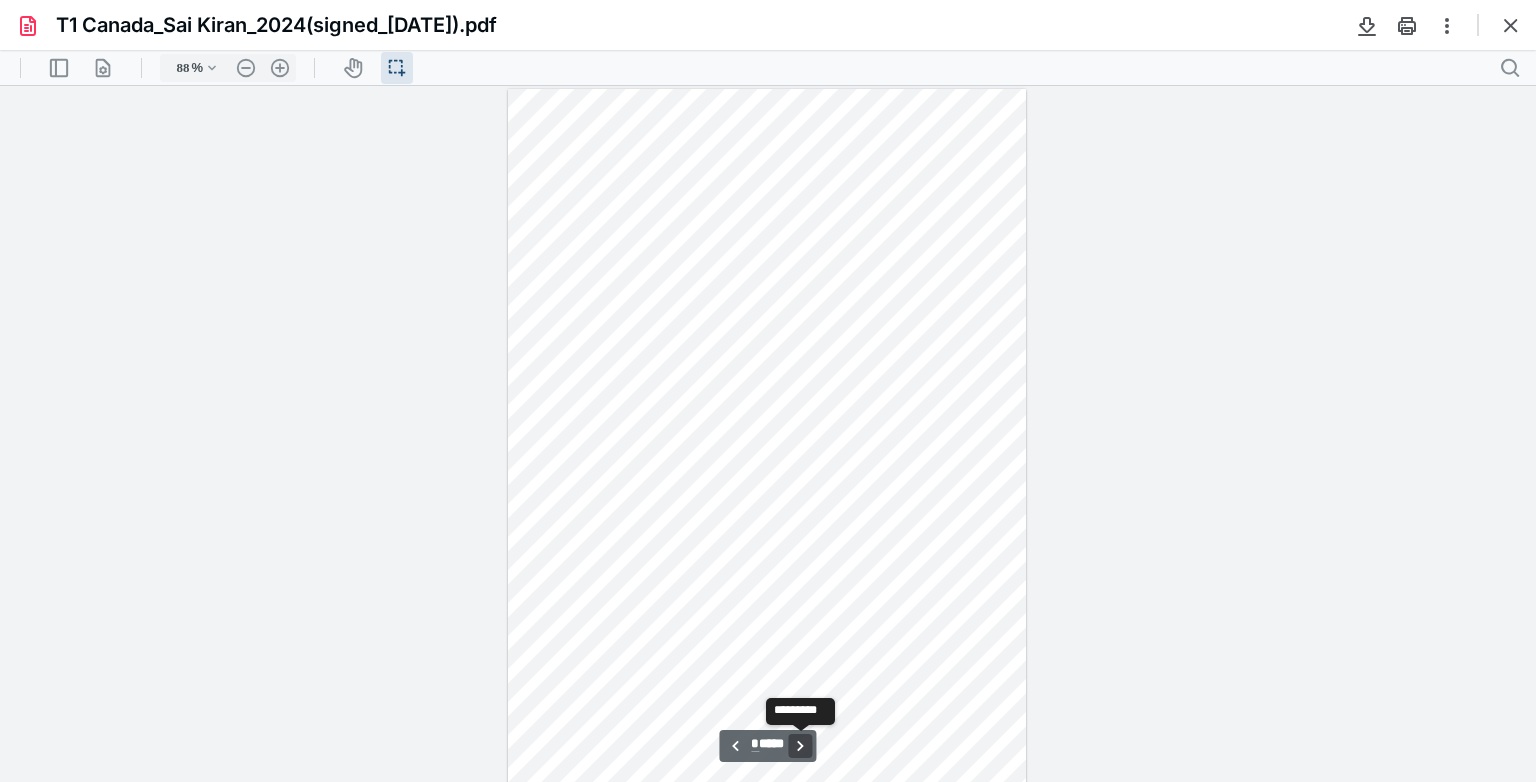 click on "**********" at bounding box center (801, 746) 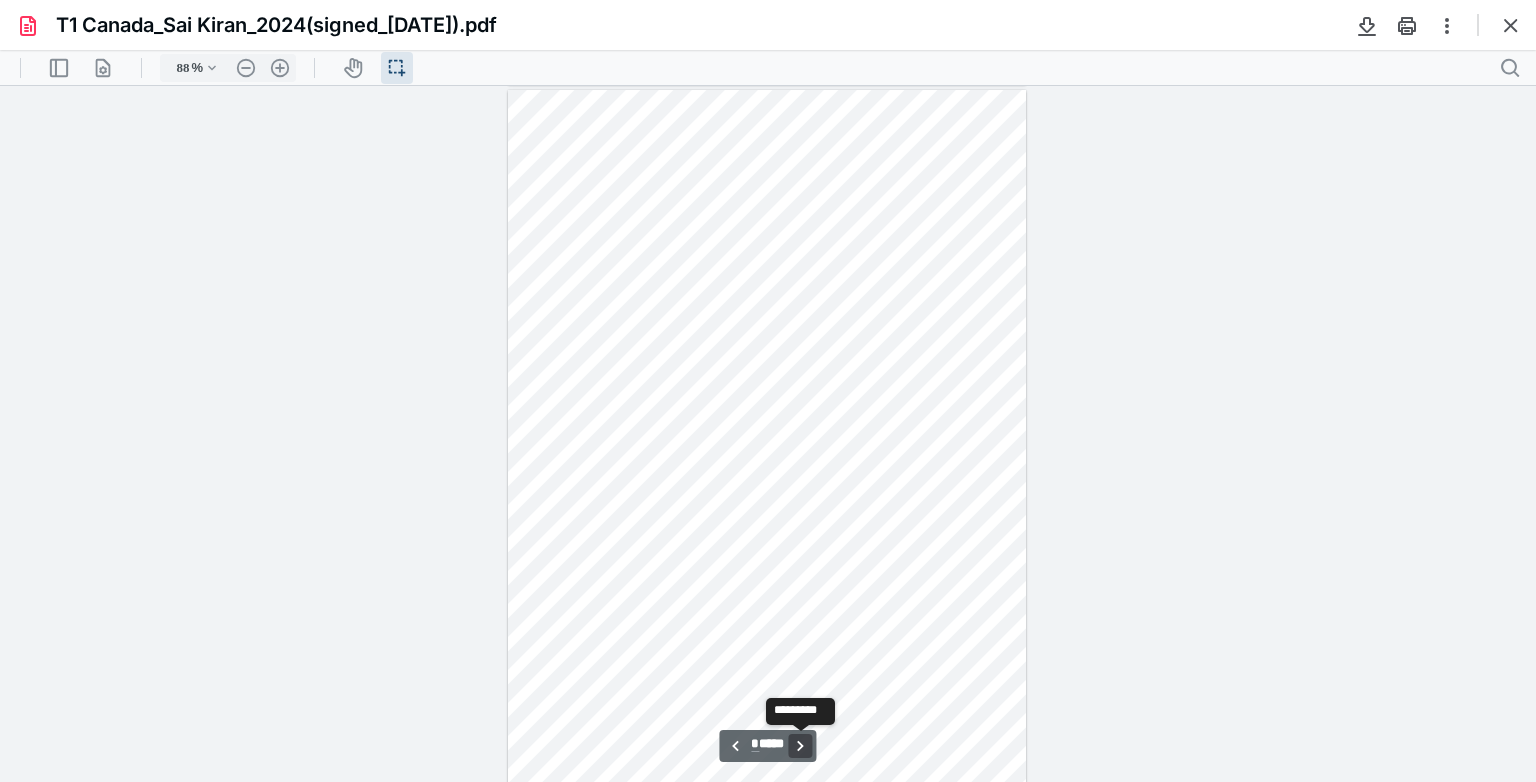 click on "**********" at bounding box center [801, 746] 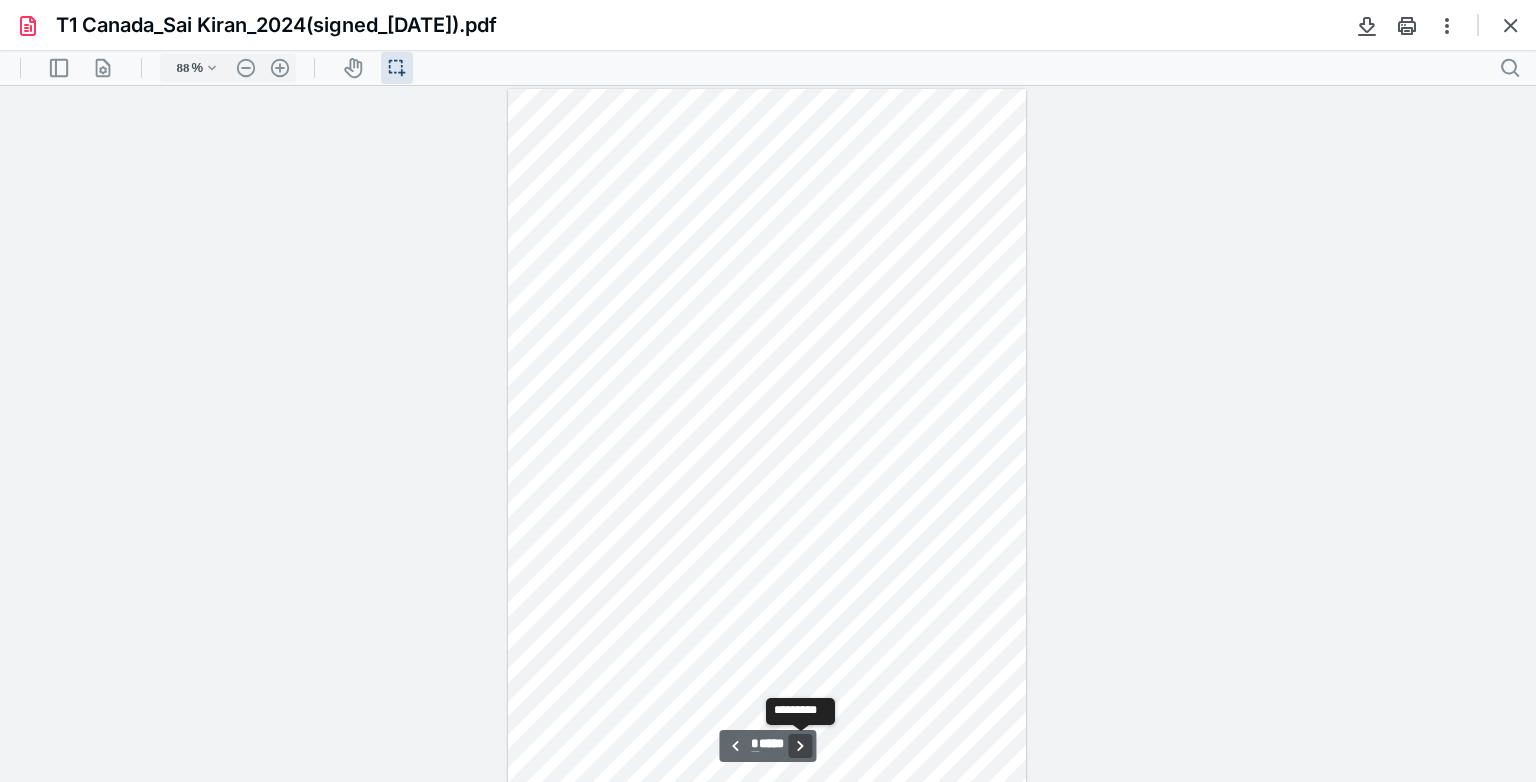 click on "**********" at bounding box center (801, 746) 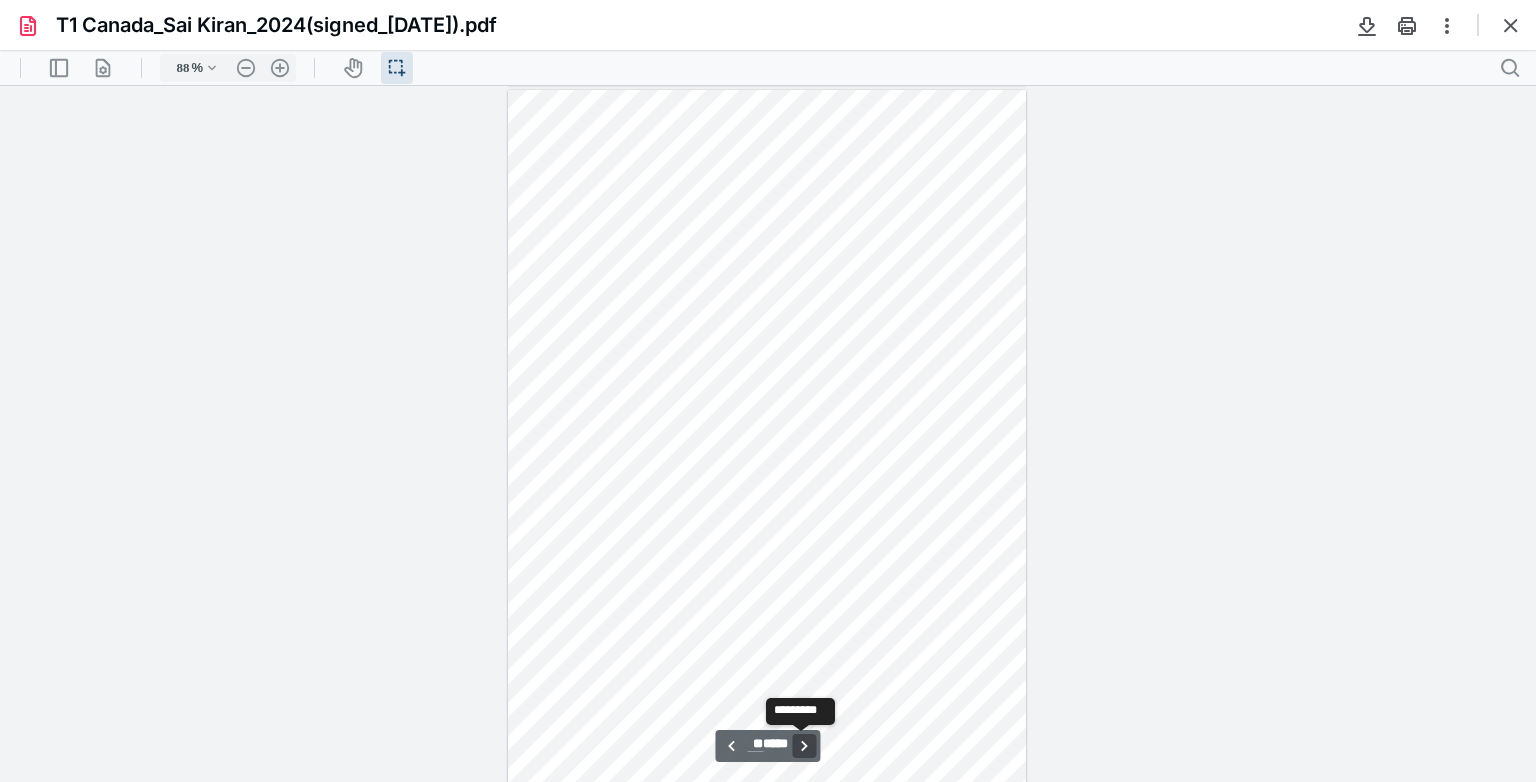 click on "**********" at bounding box center [805, 746] 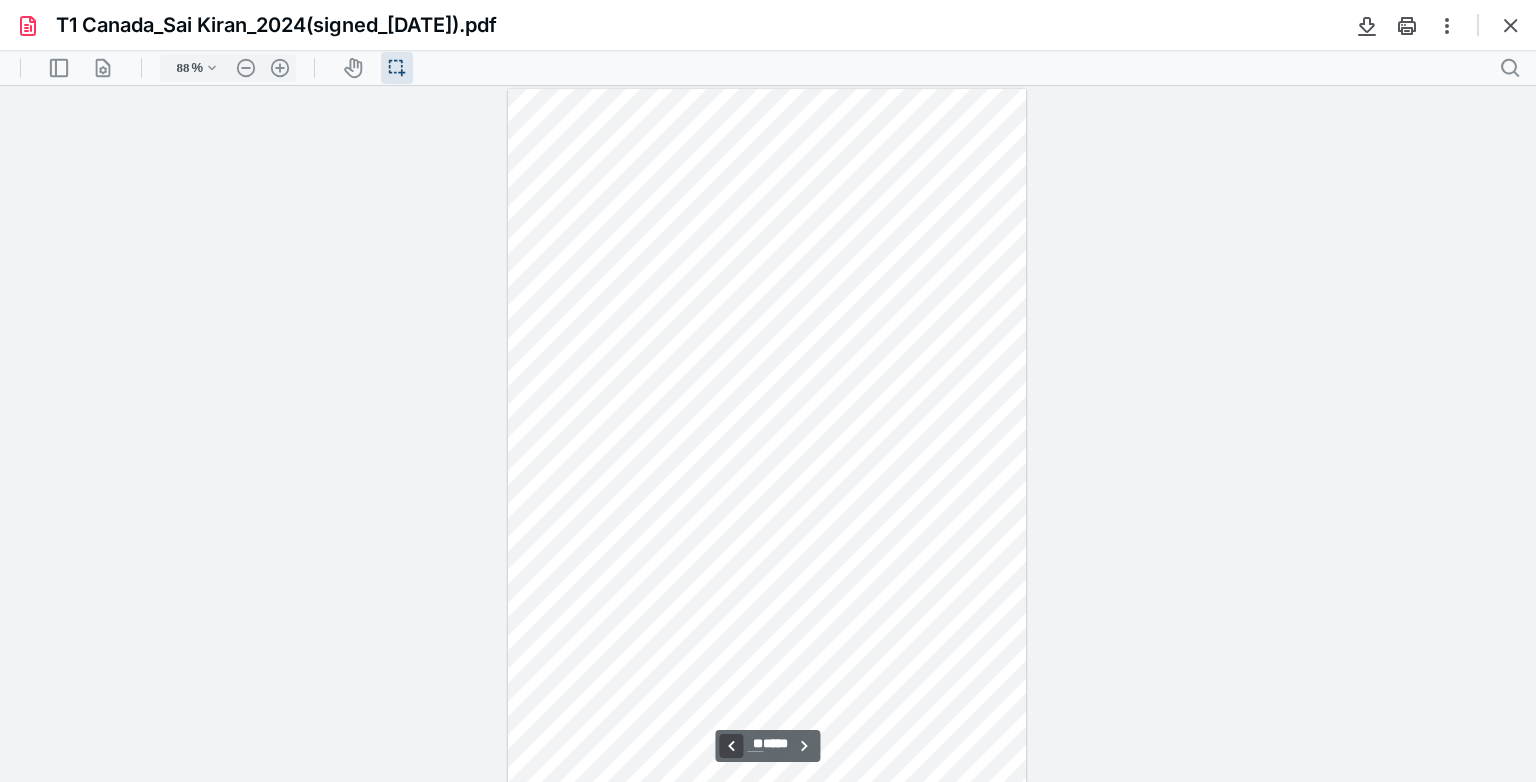 click on "**********" at bounding box center [731, 746] 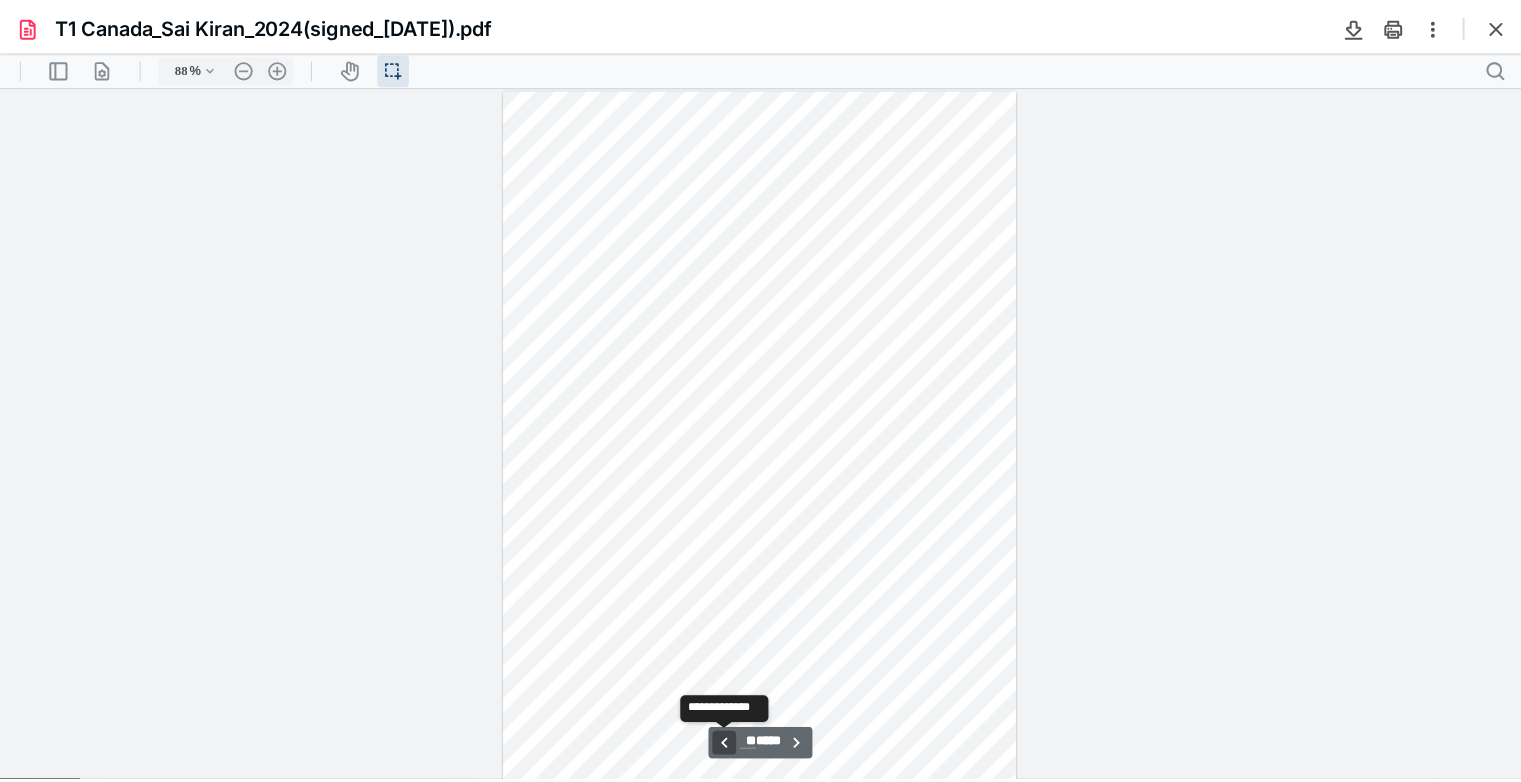 scroll, scrollTop: 6564, scrollLeft: 0, axis: vertical 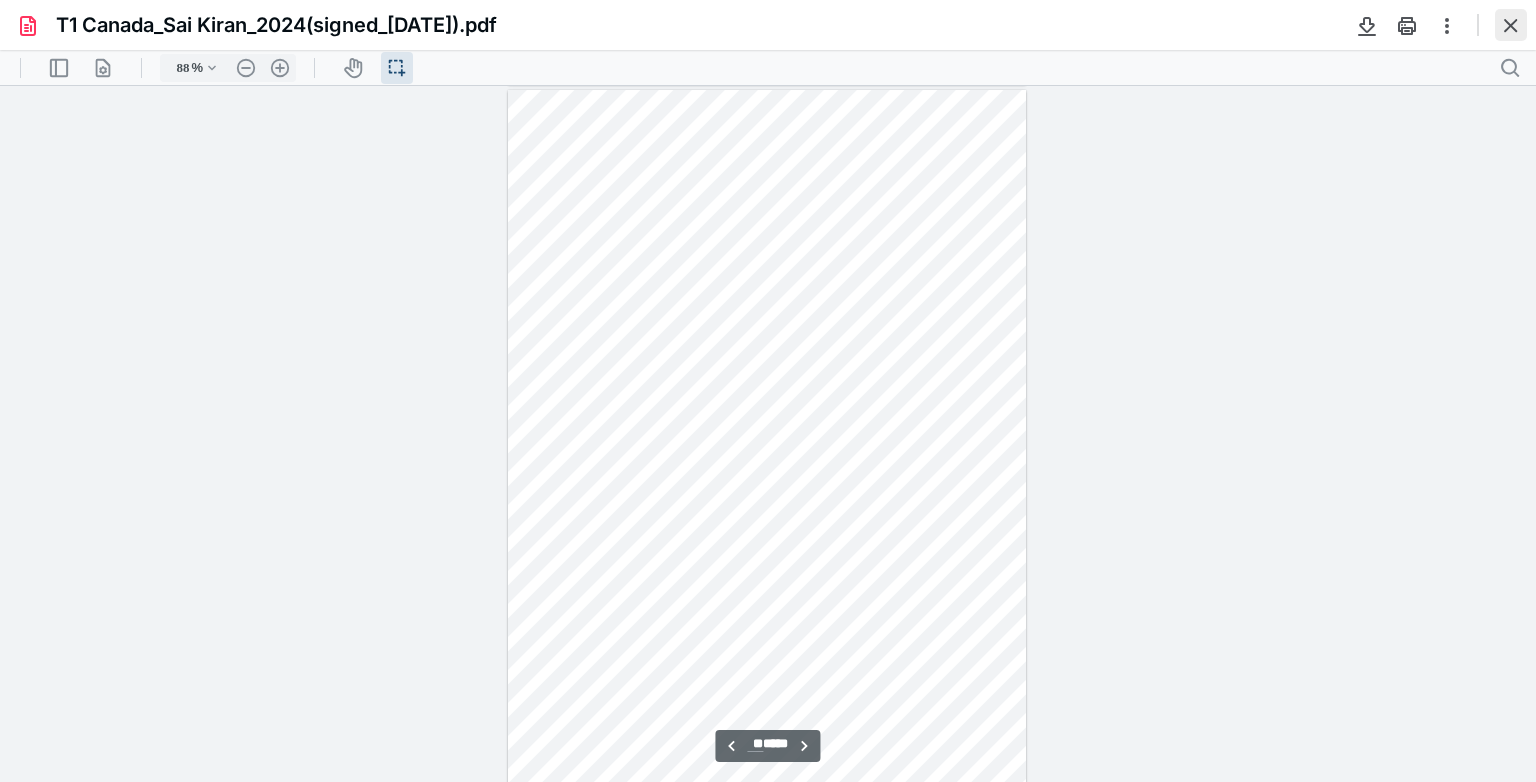 click at bounding box center [1511, 25] 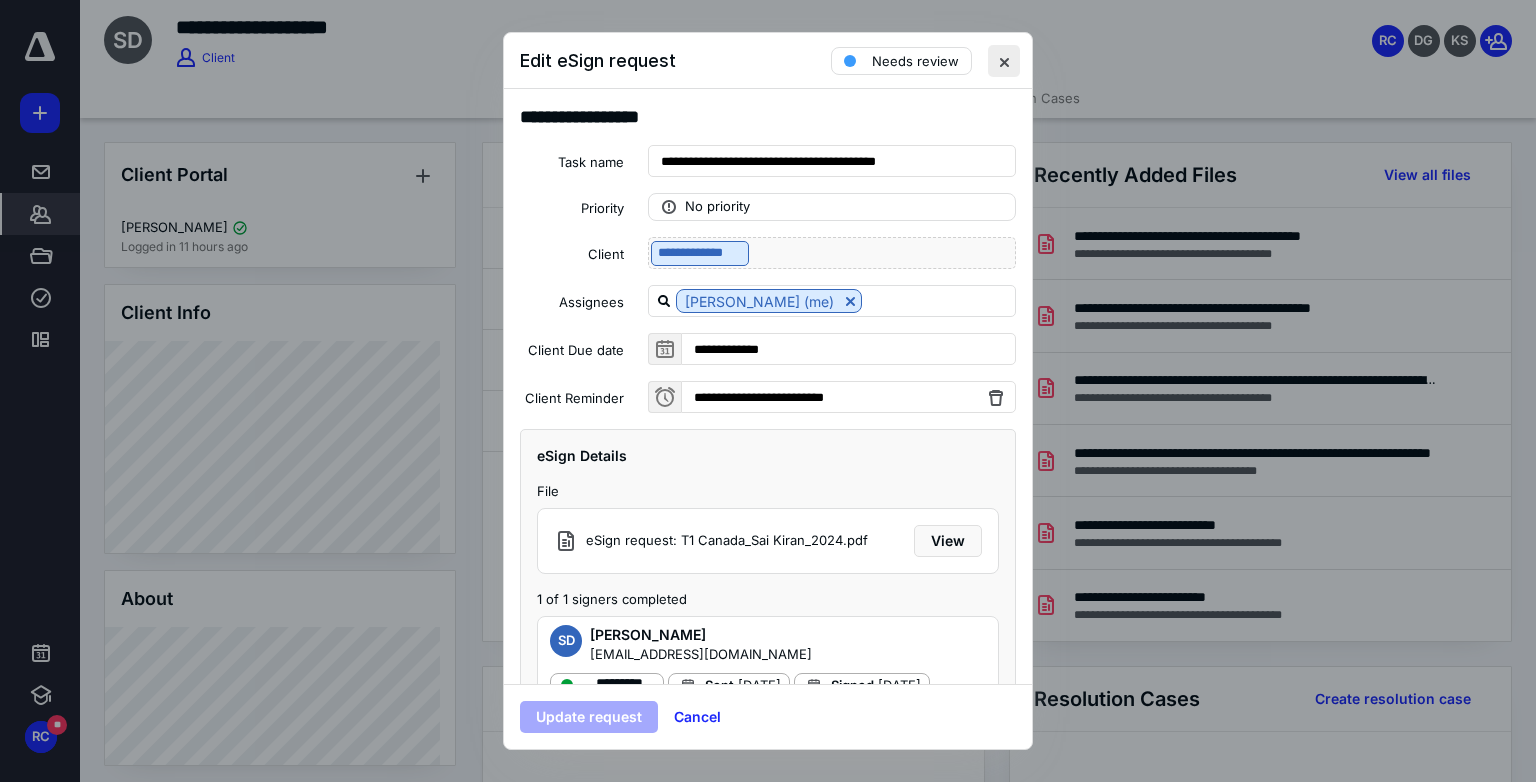 click at bounding box center [1004, 61] 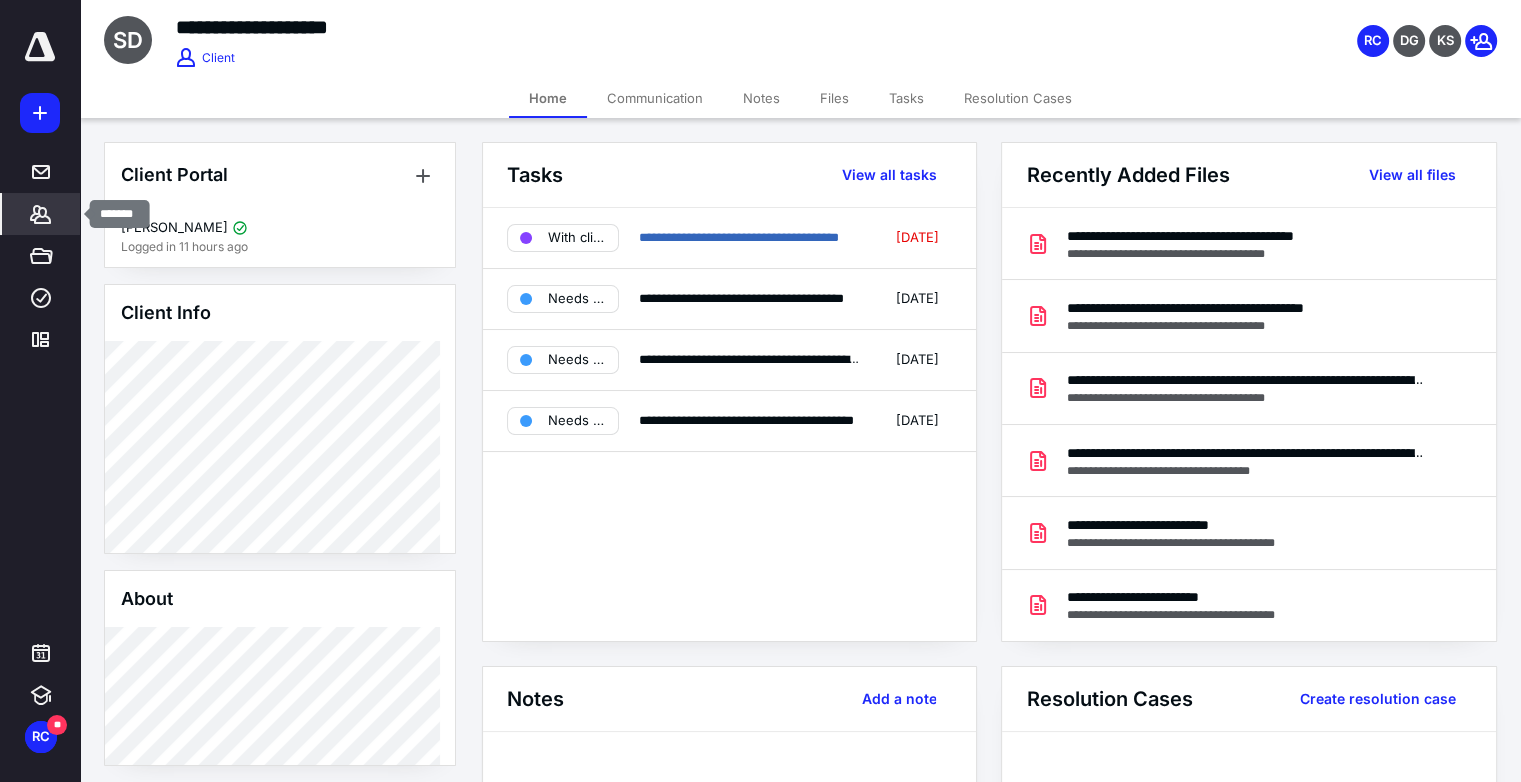 click 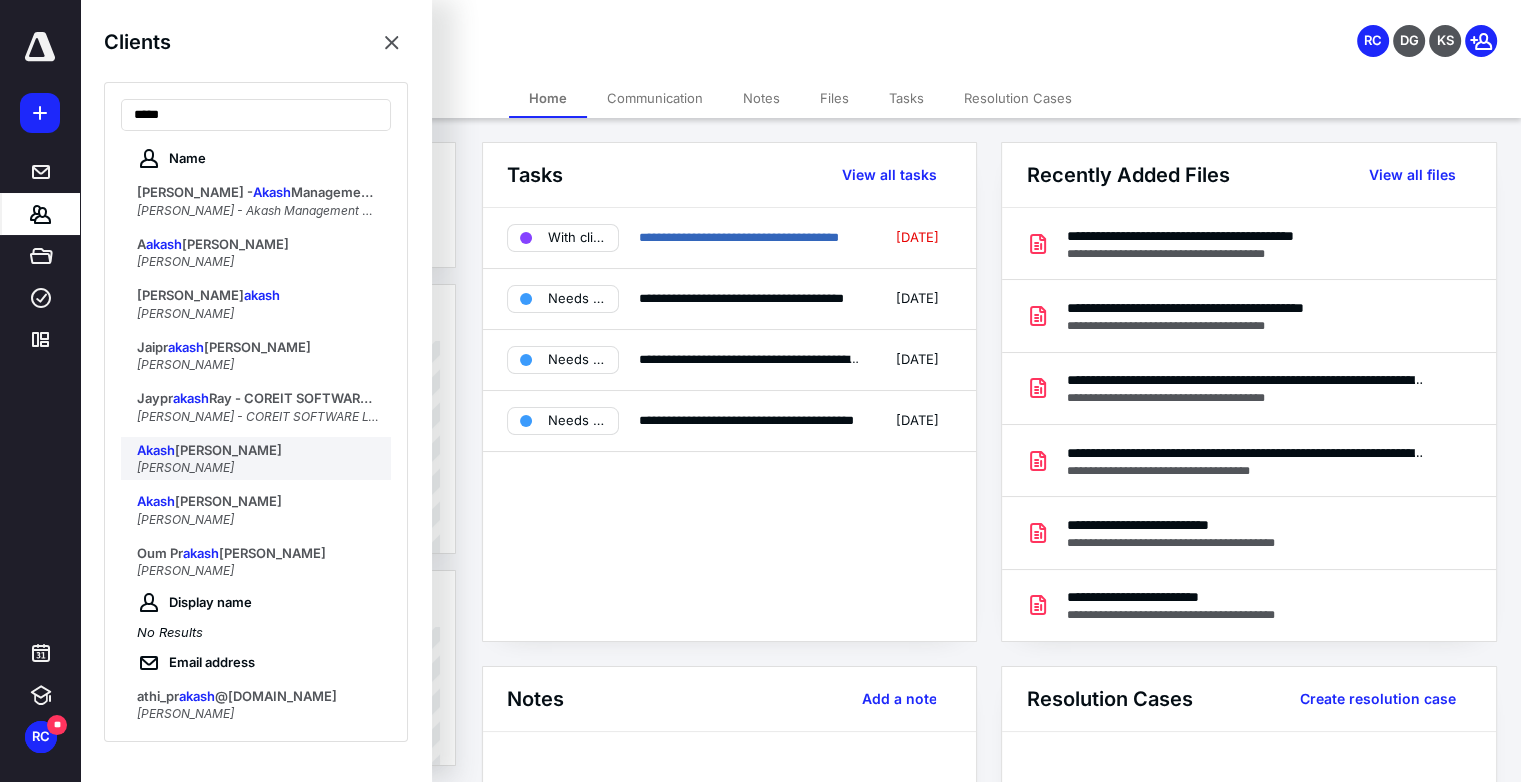 type on "*****" 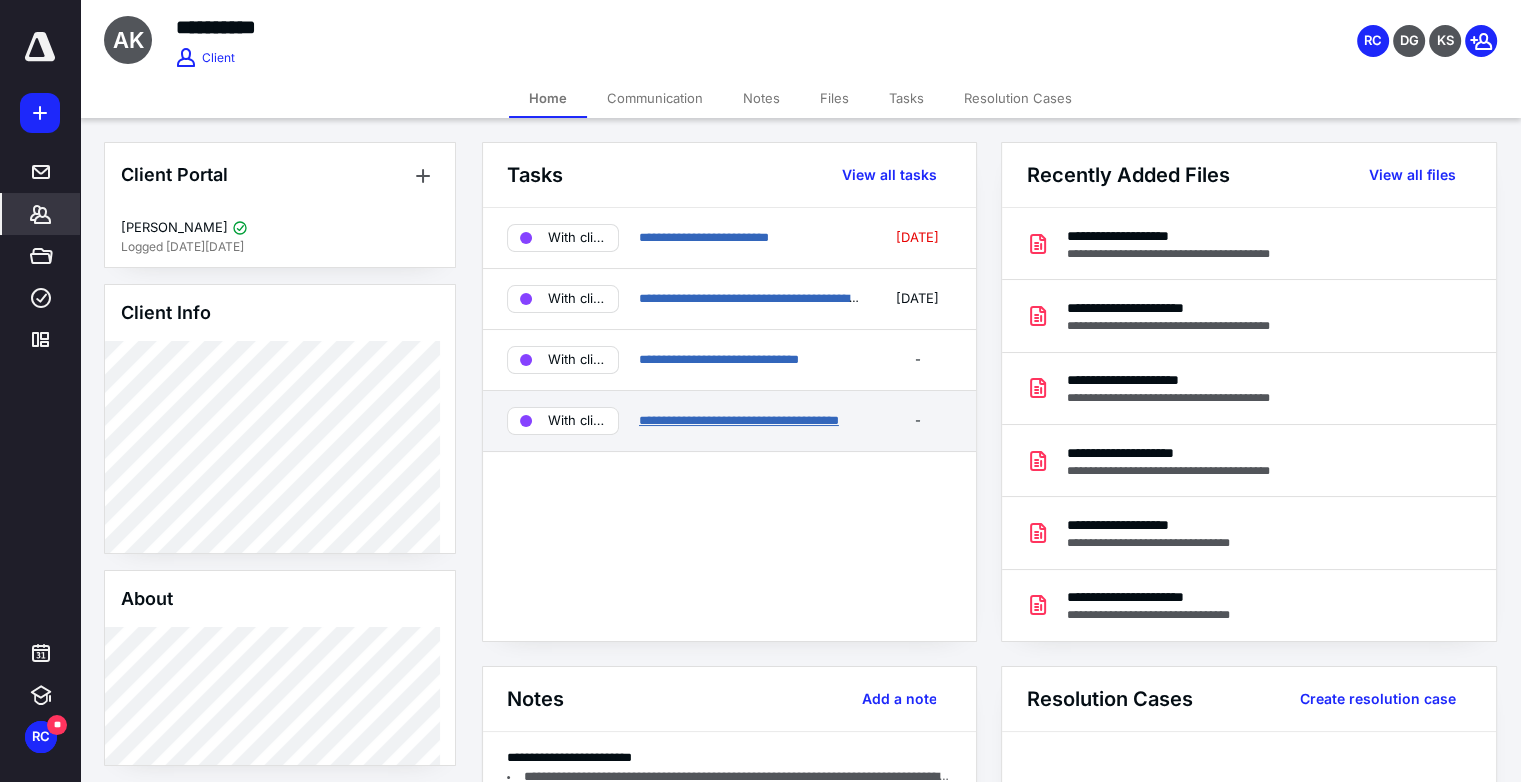 click on "**********" at bounding box center (739, 420) 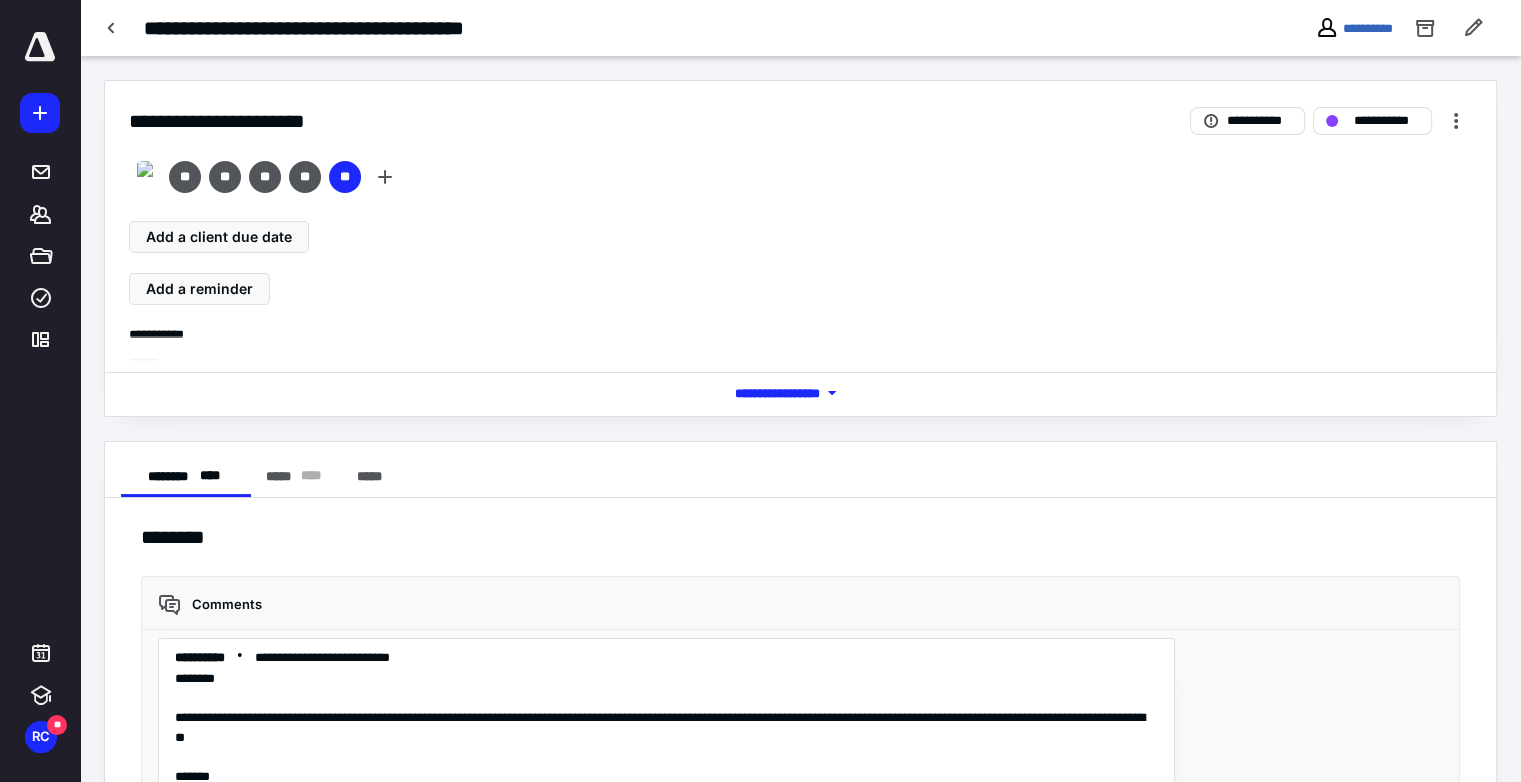 scroll, scrollTop: 5919, scrollLeft: 0, axis: vertical 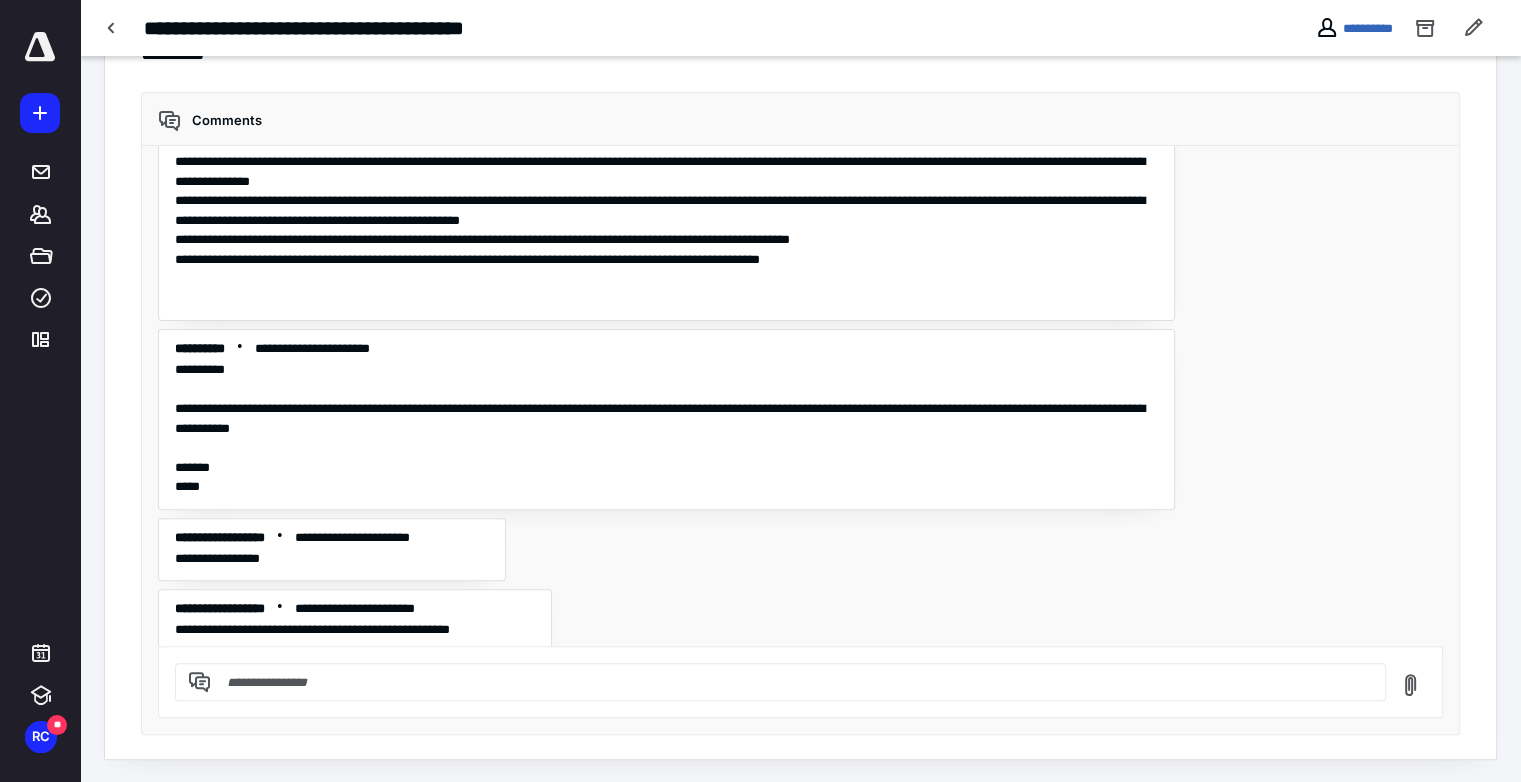 click at bounding box center (792, 682) 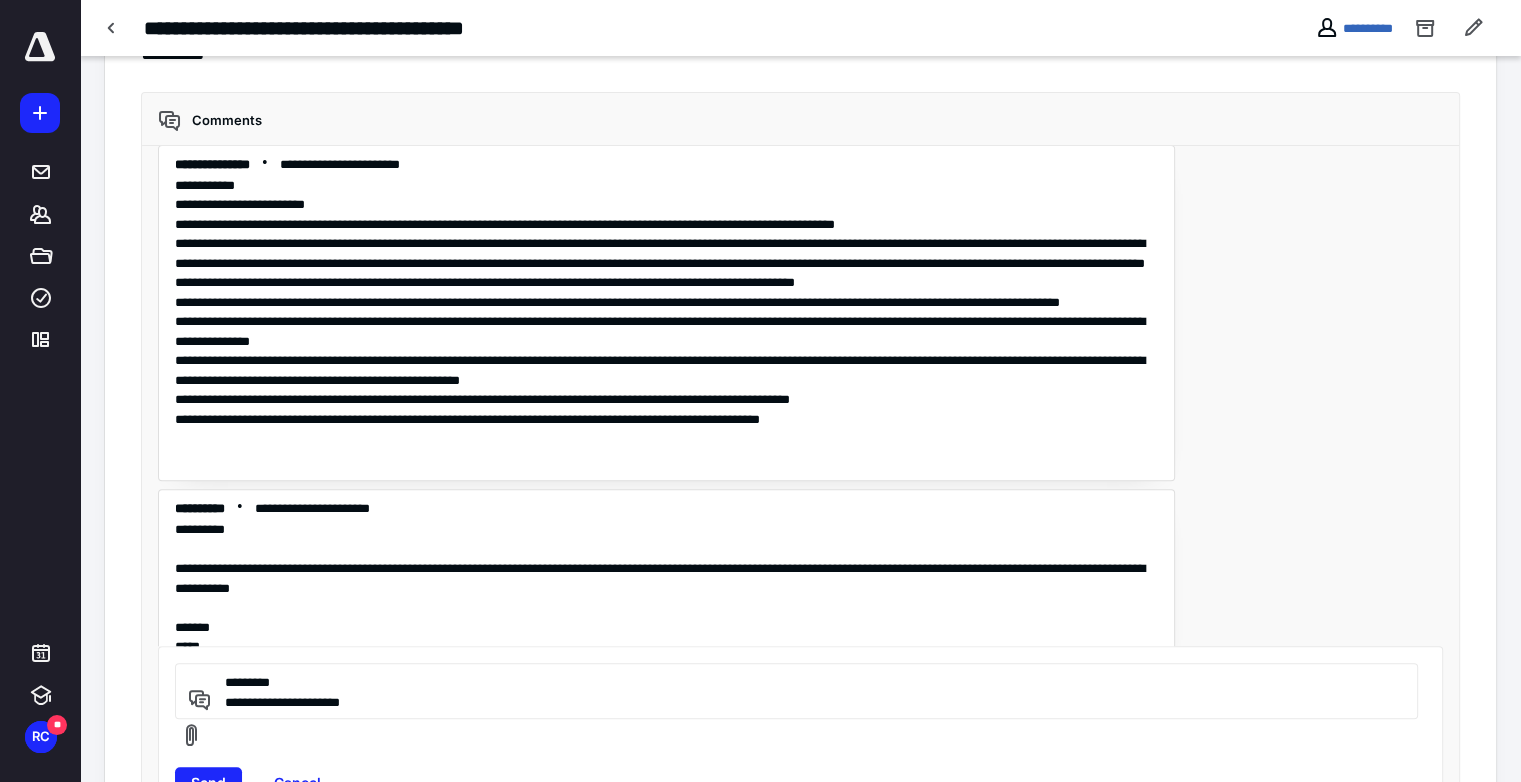 scroll, scrollTop: 5719, scrollLeft: 0, axis: vertical 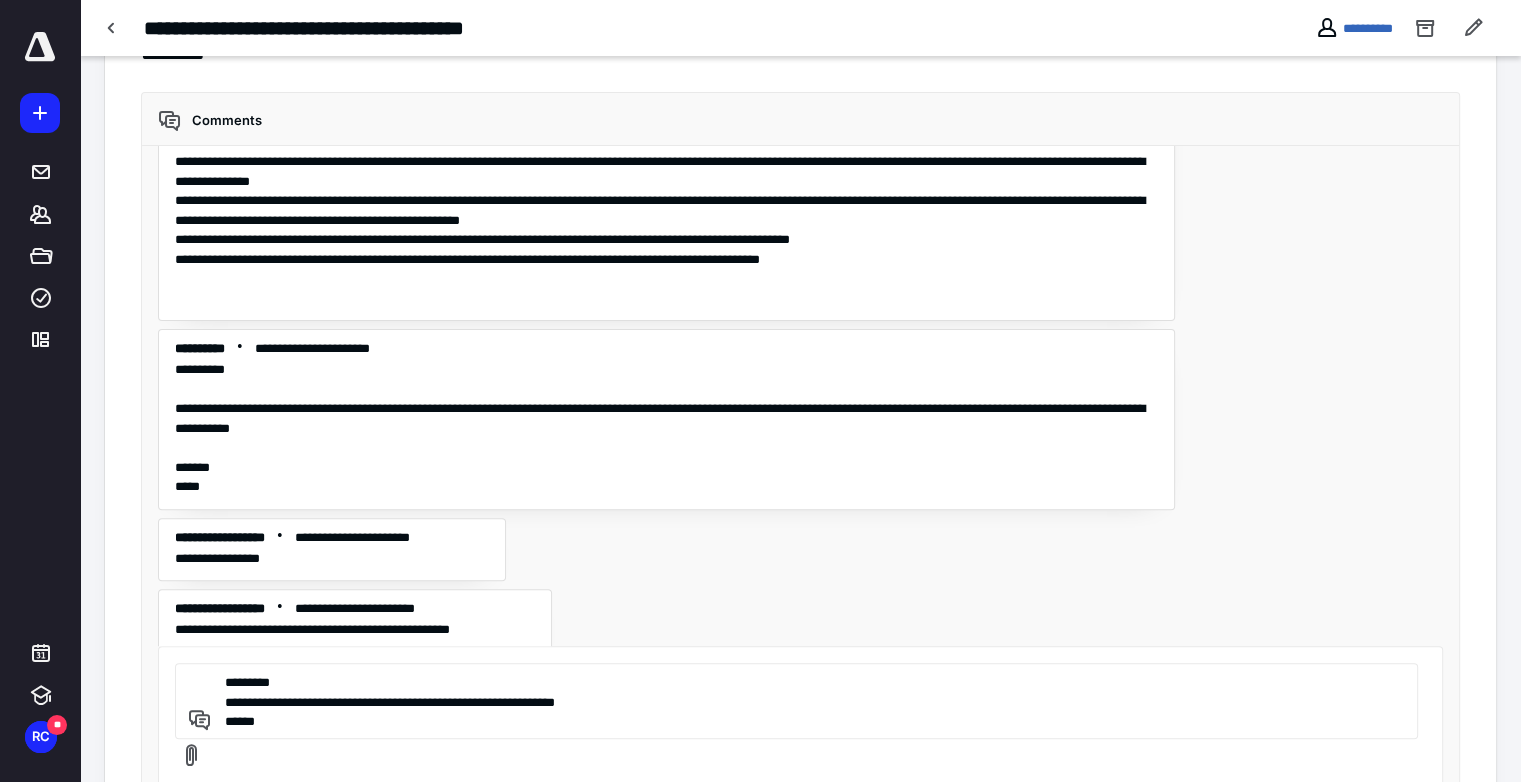 type on "**********" 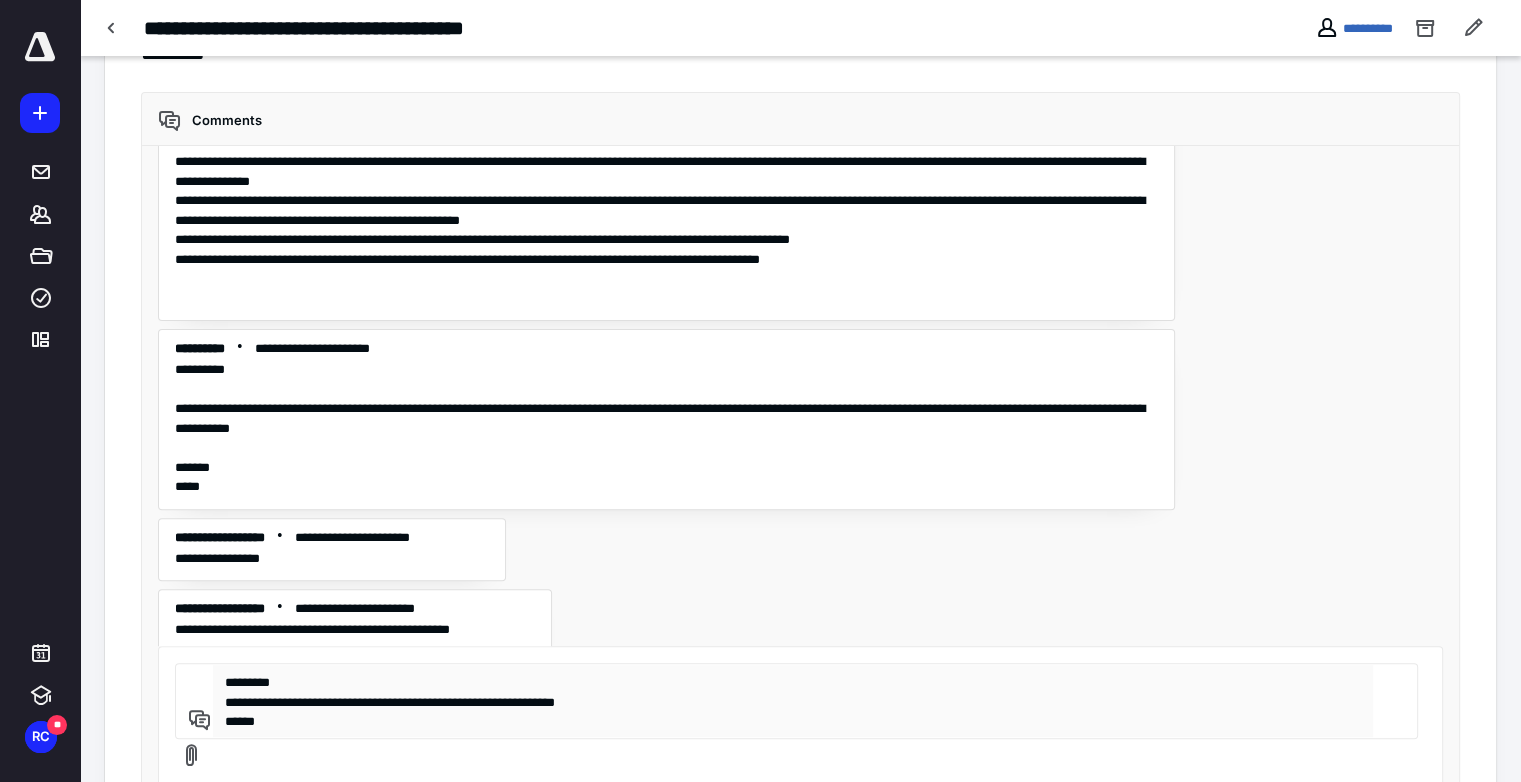 type 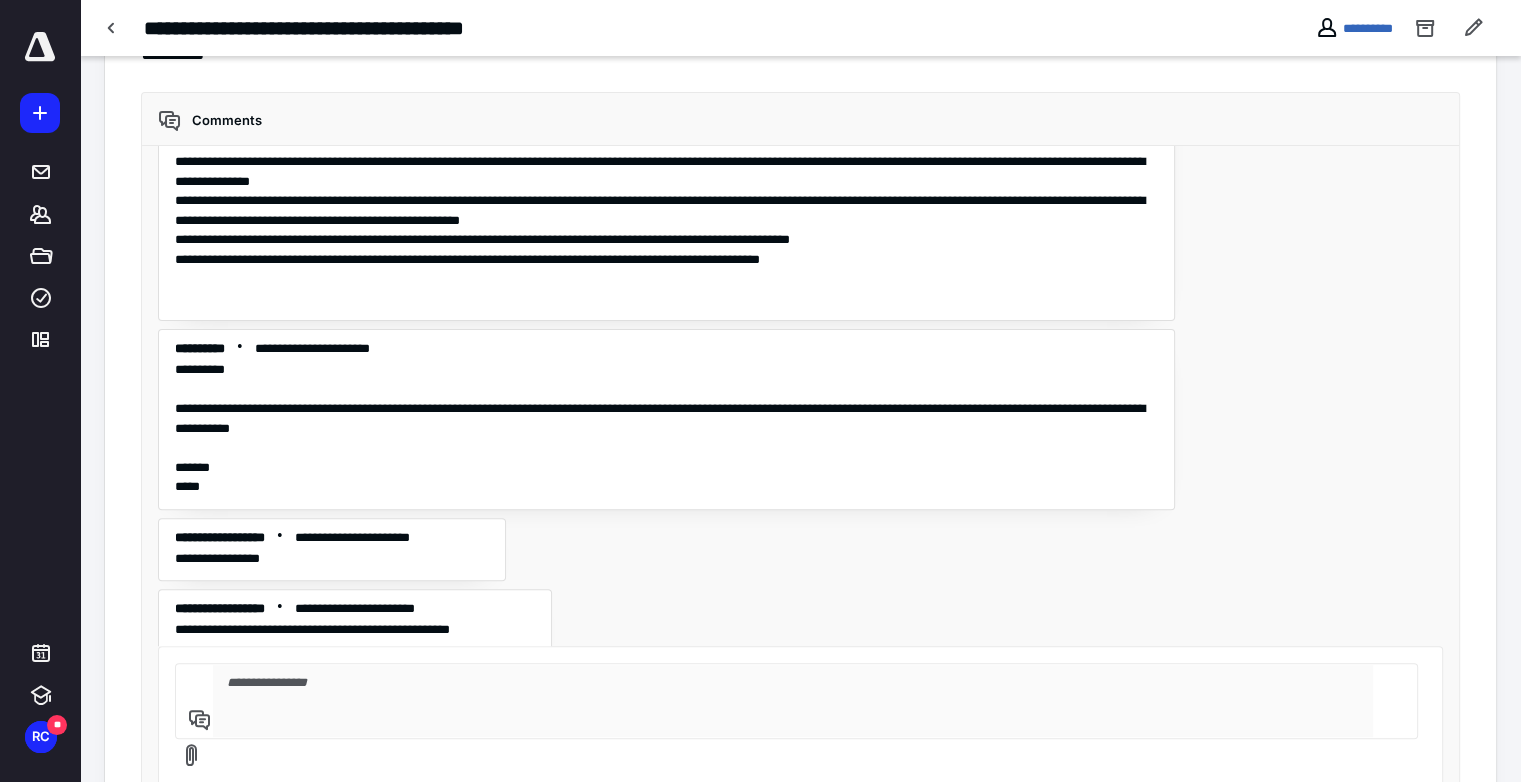scroll, scrollTop: 6029, scrollLeft: 0, axis: vertical 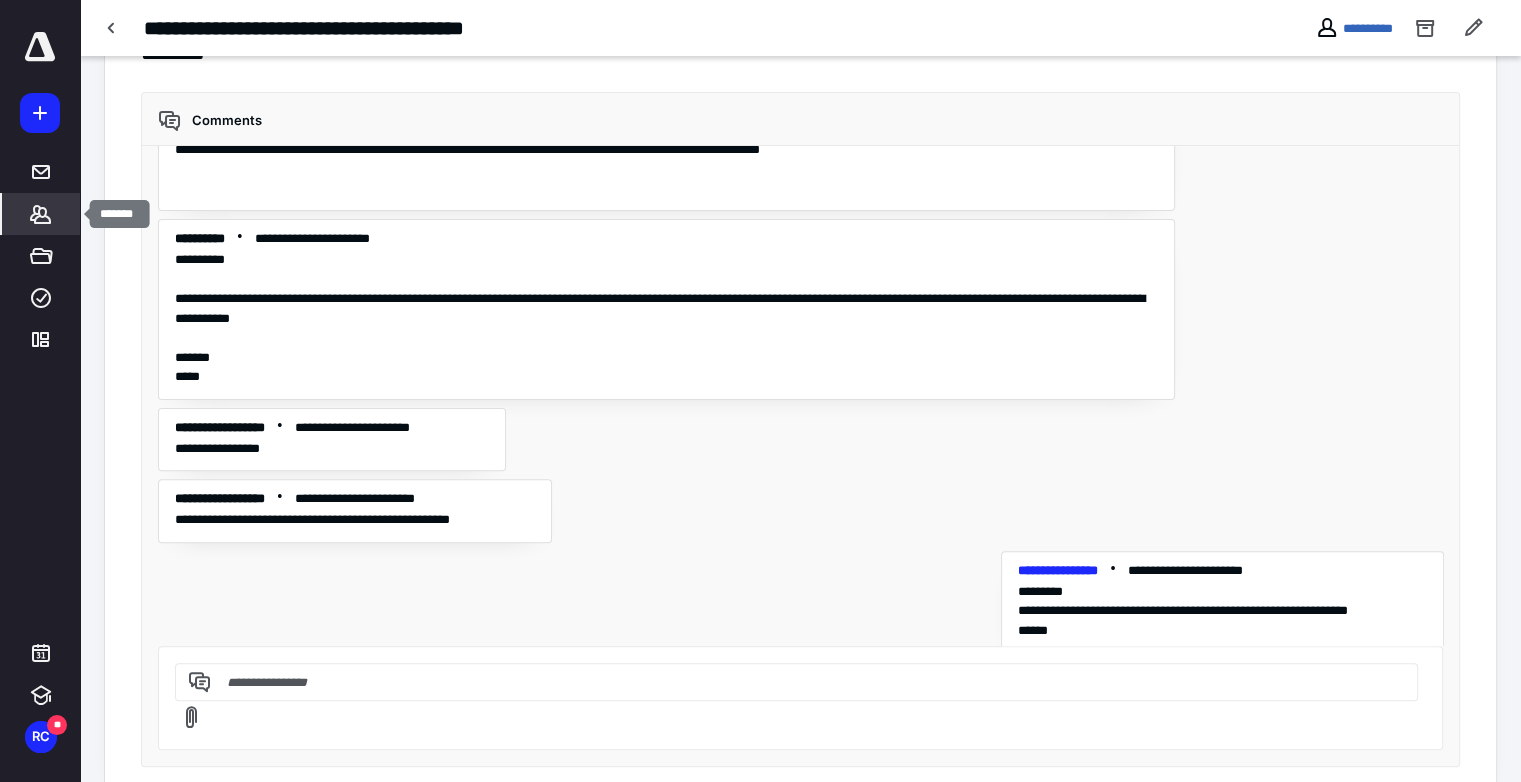 click on "*******" at bounding box center (41, 214) 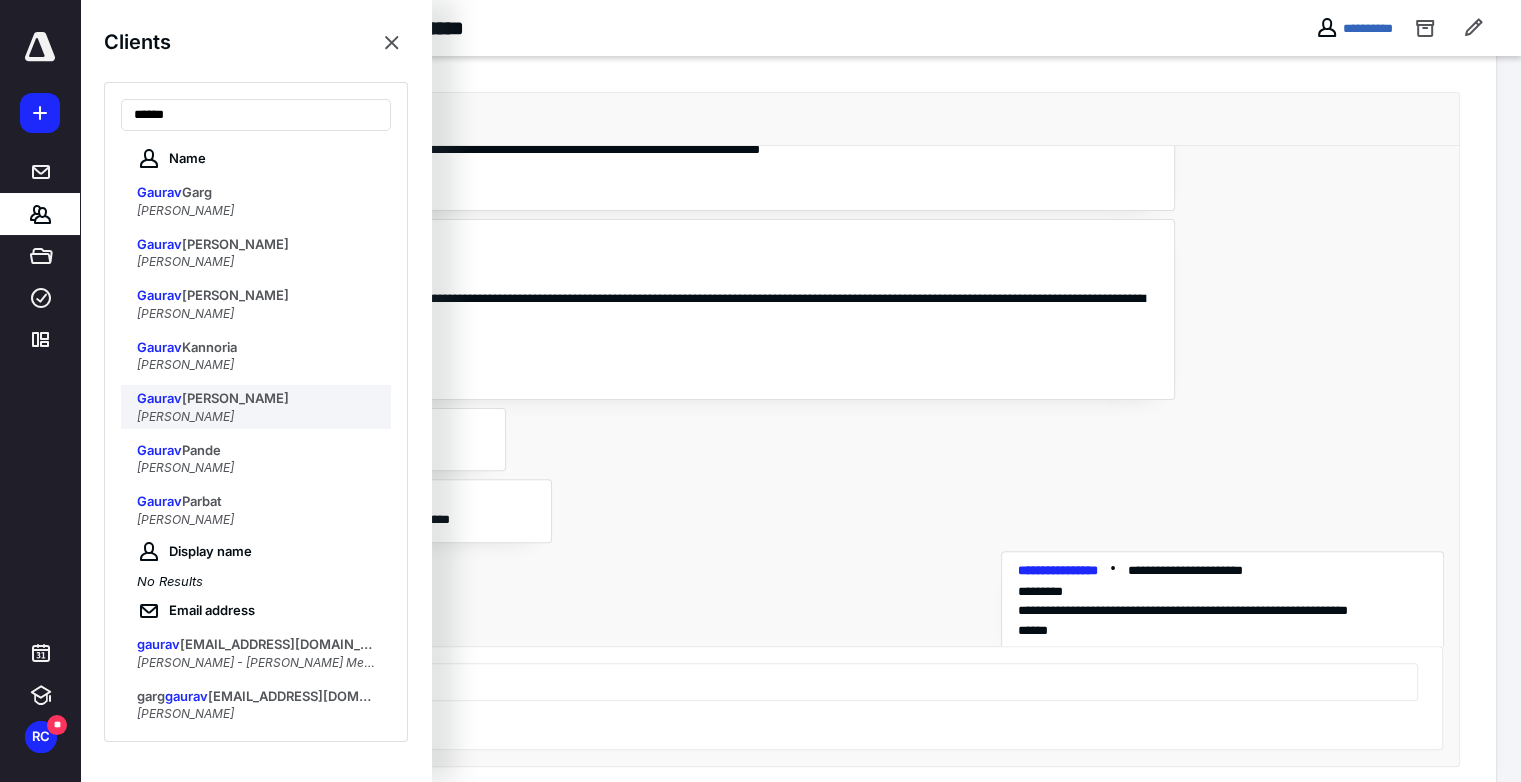 type on "******" 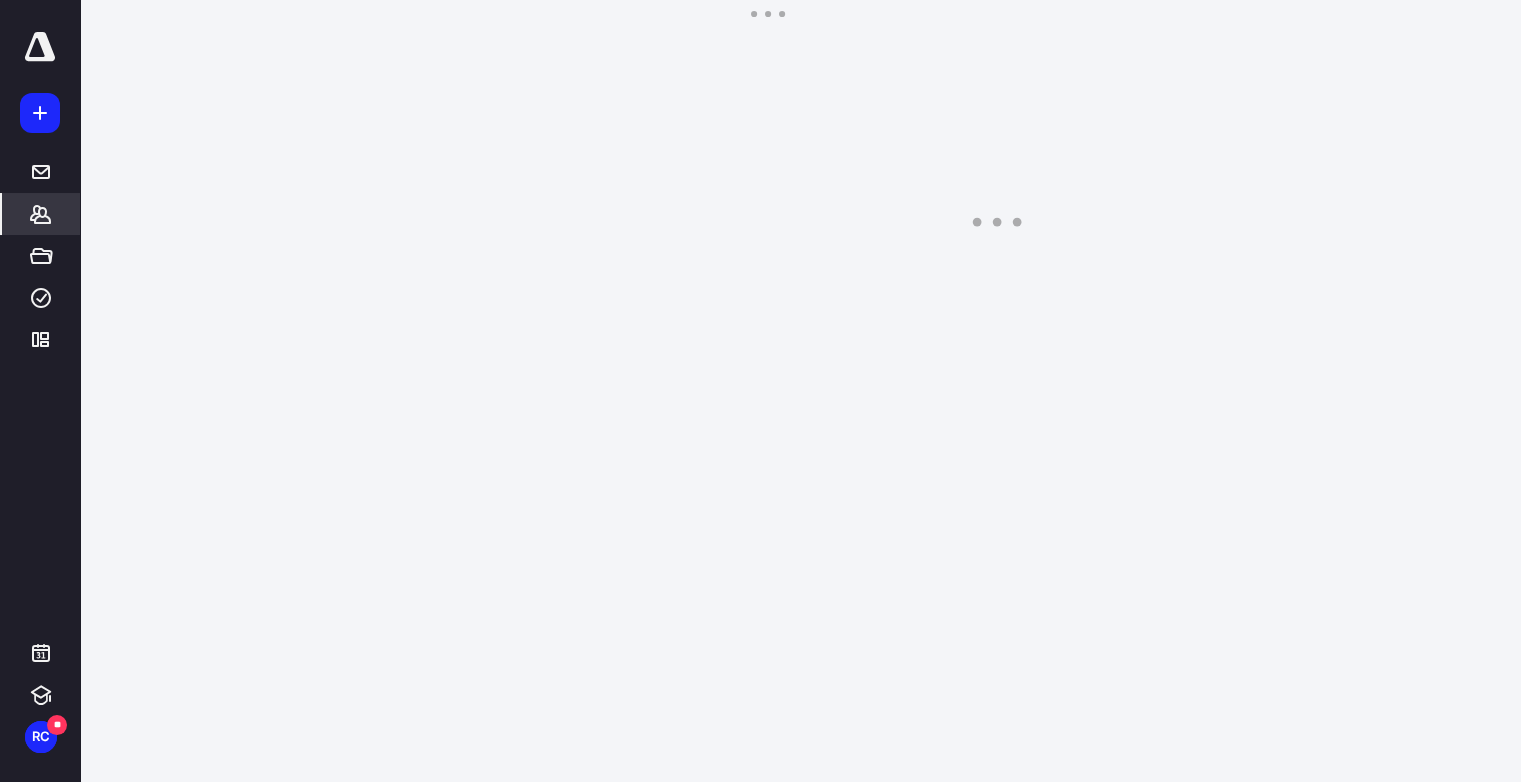 scroll, scrollTop: 0, scrollLeft: 0, axis: both 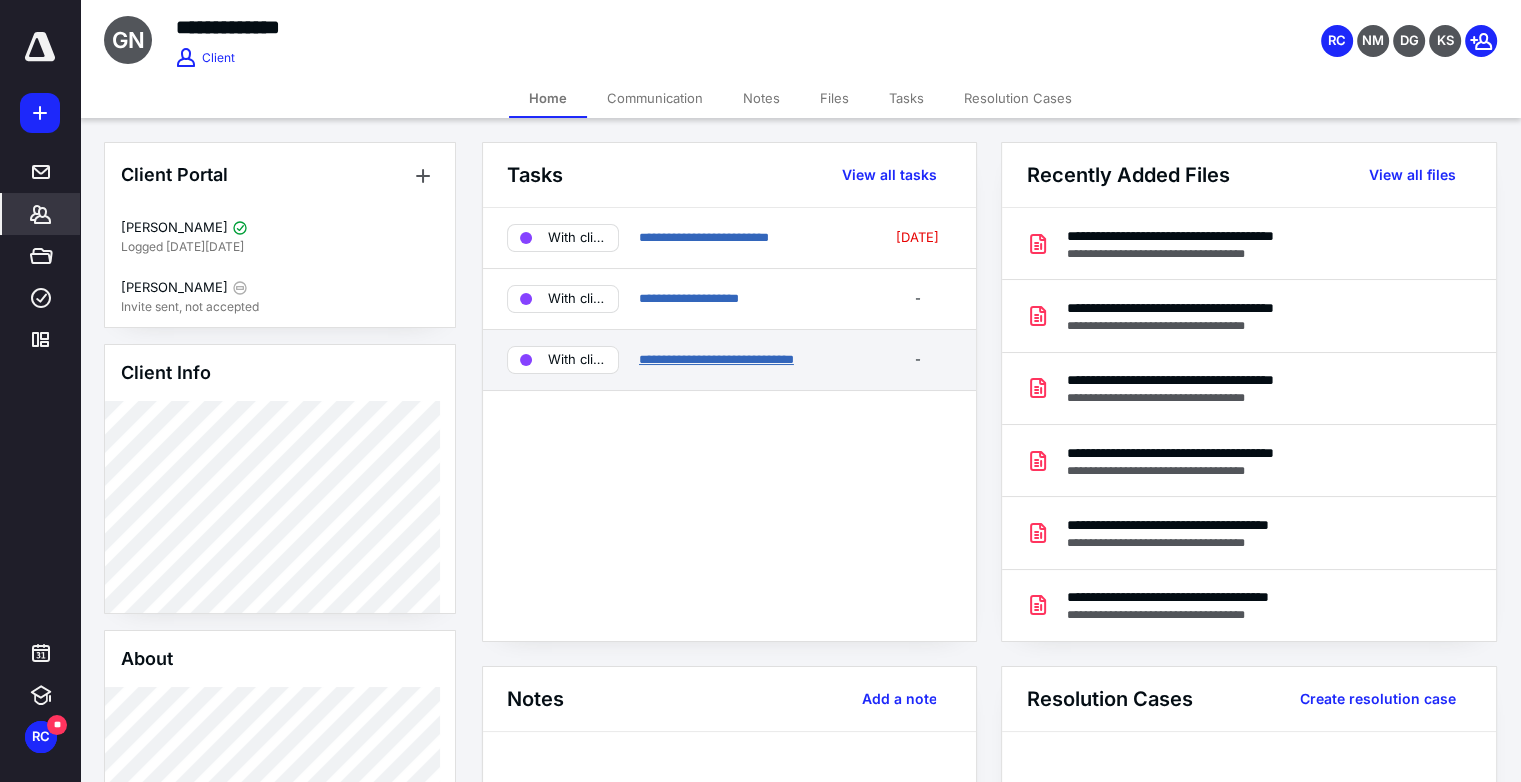 click on "**********" at bounding box center [716, 359] 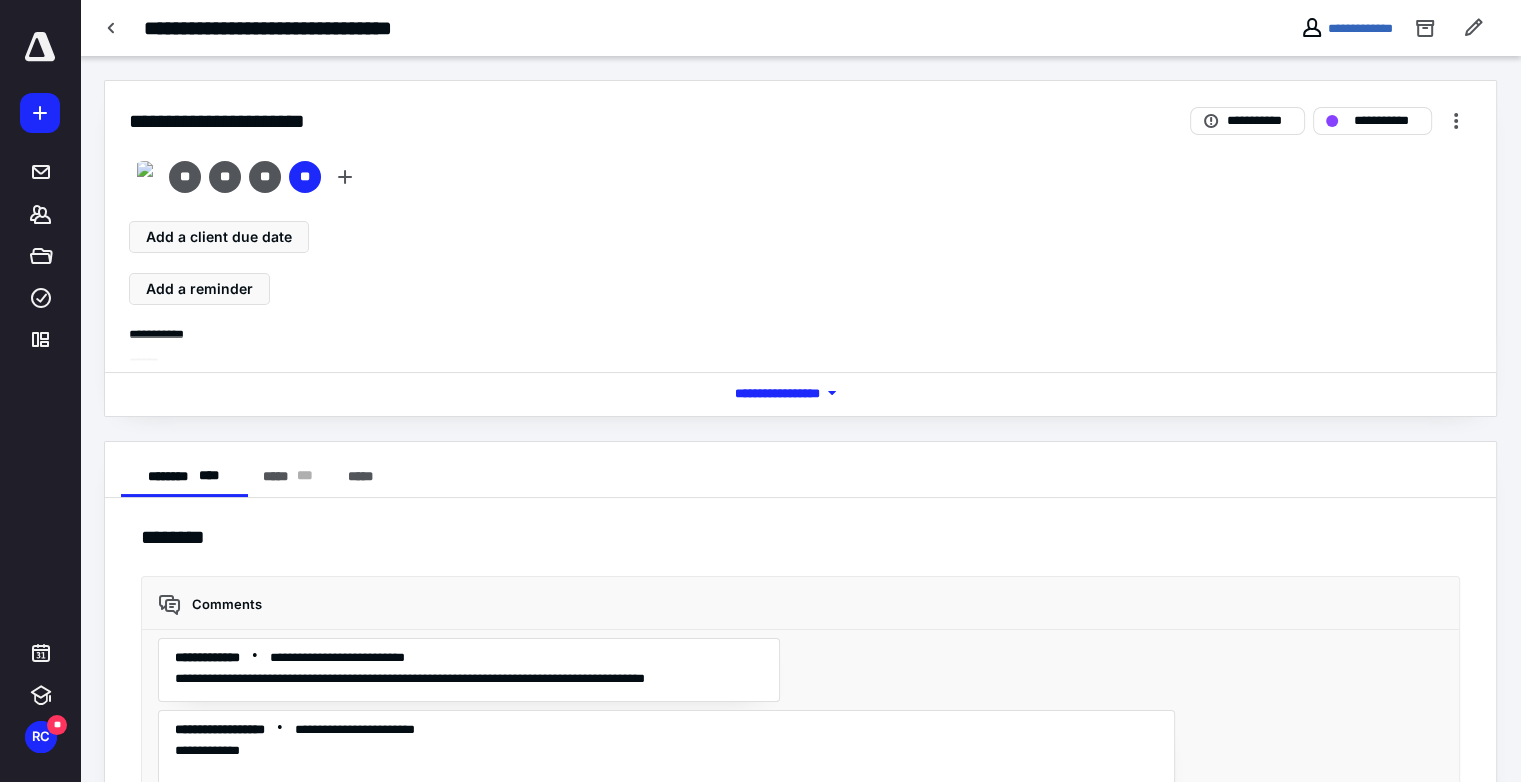 scroll, scrollTop: 1817, scrollLeft: 0, axis: vertical 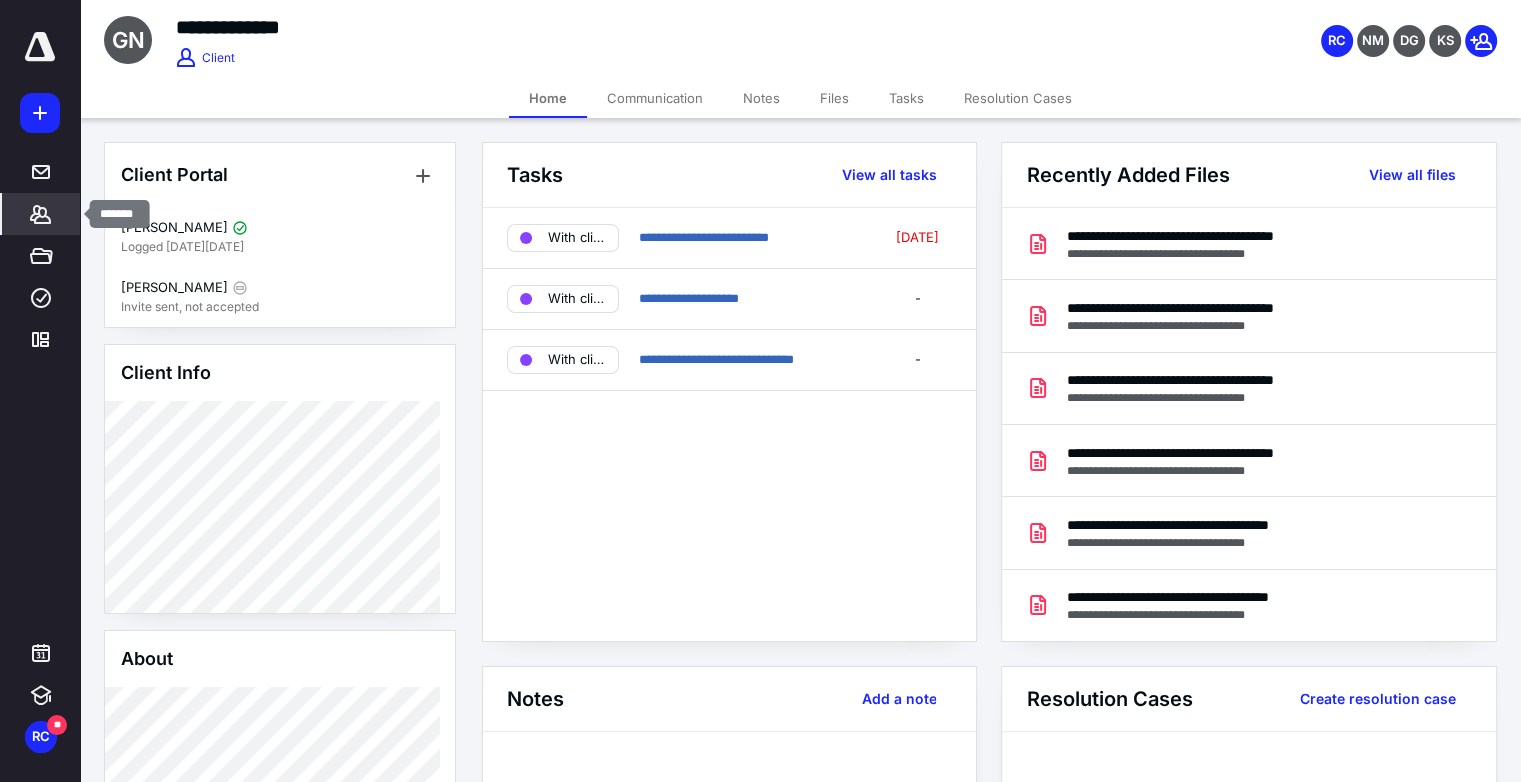 click 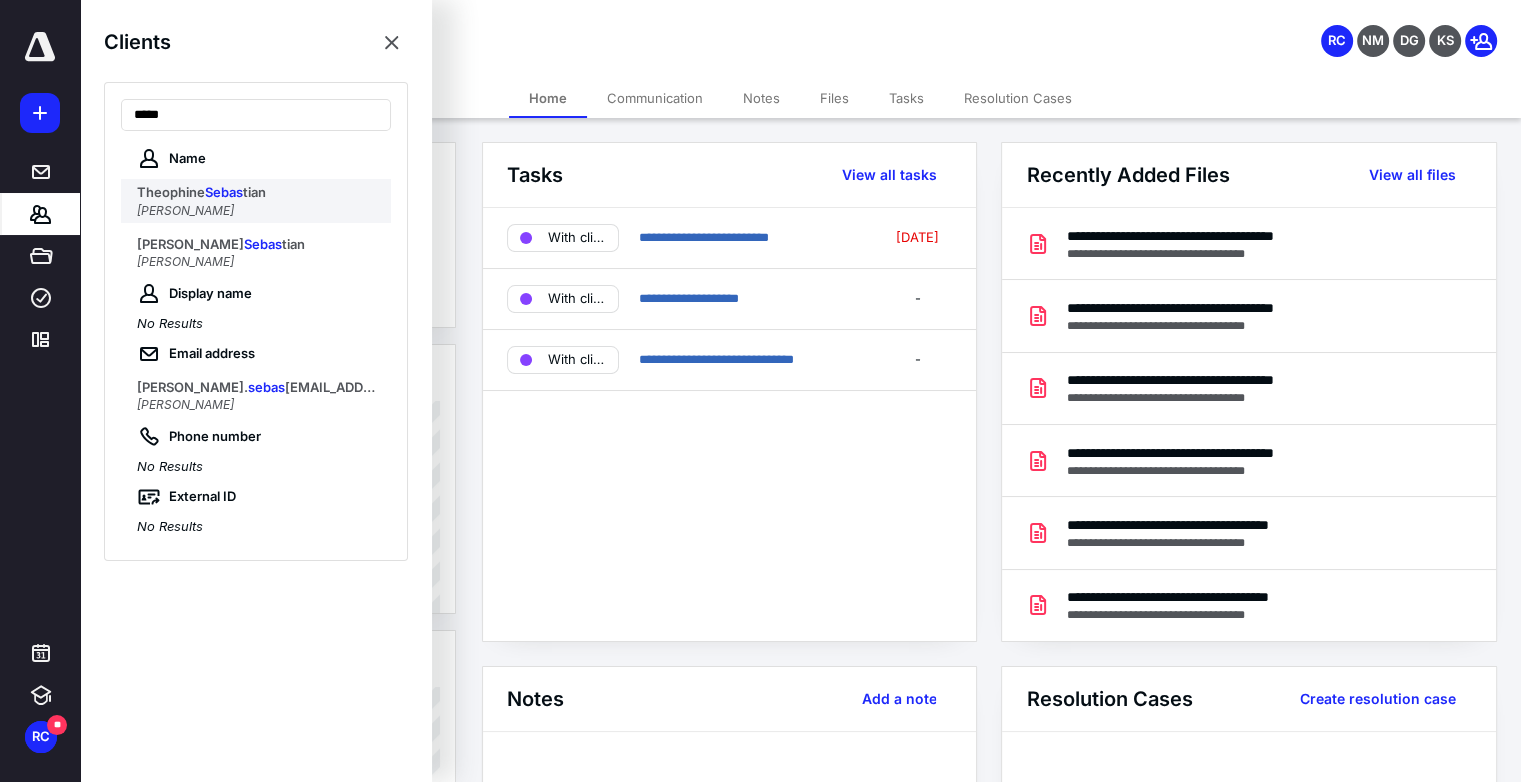 type on "*****" 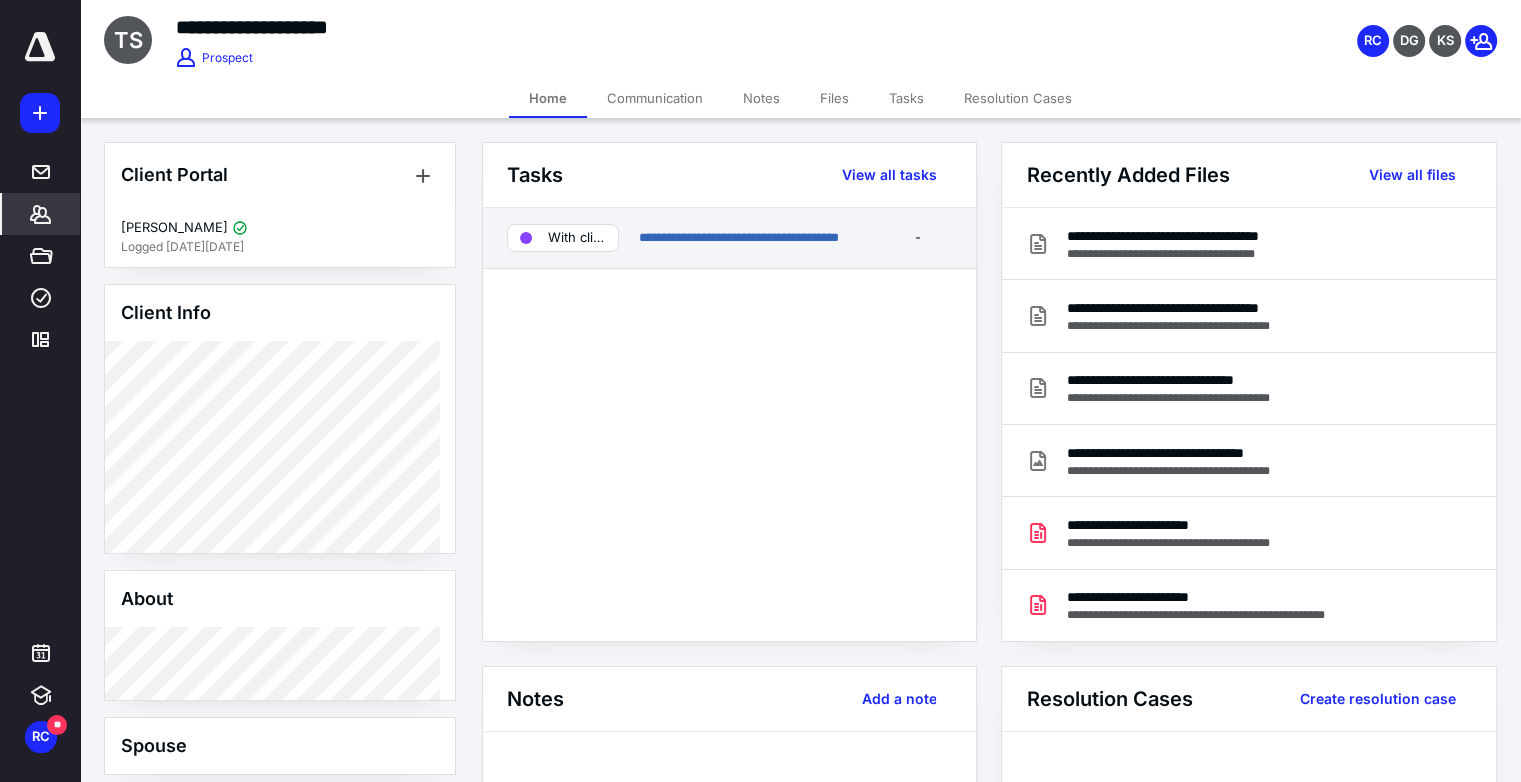 click on "**********" at bounding box center (729, 238) 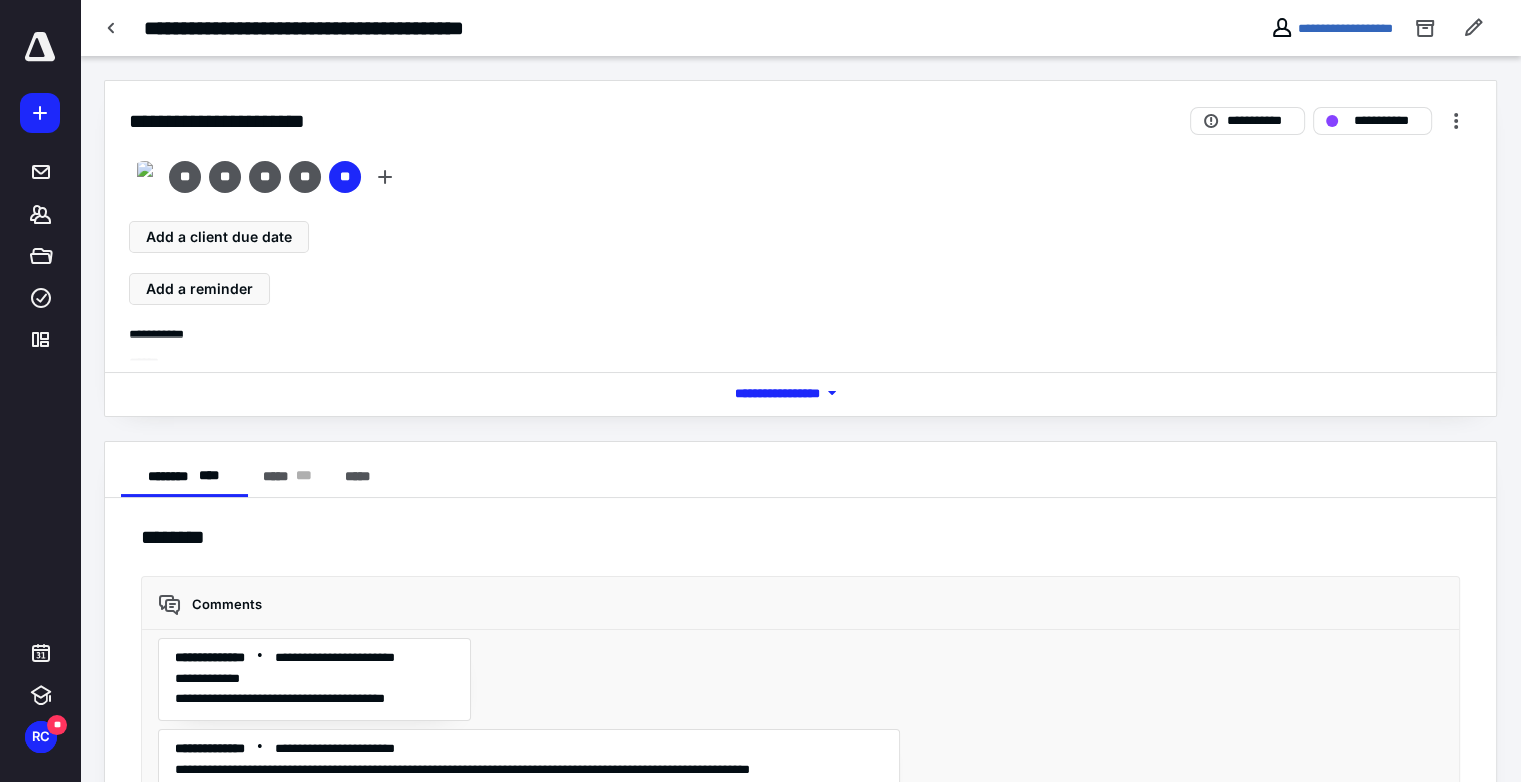 scroll, scrollTop: 1703, scrollLeft: 0, axis: vertical 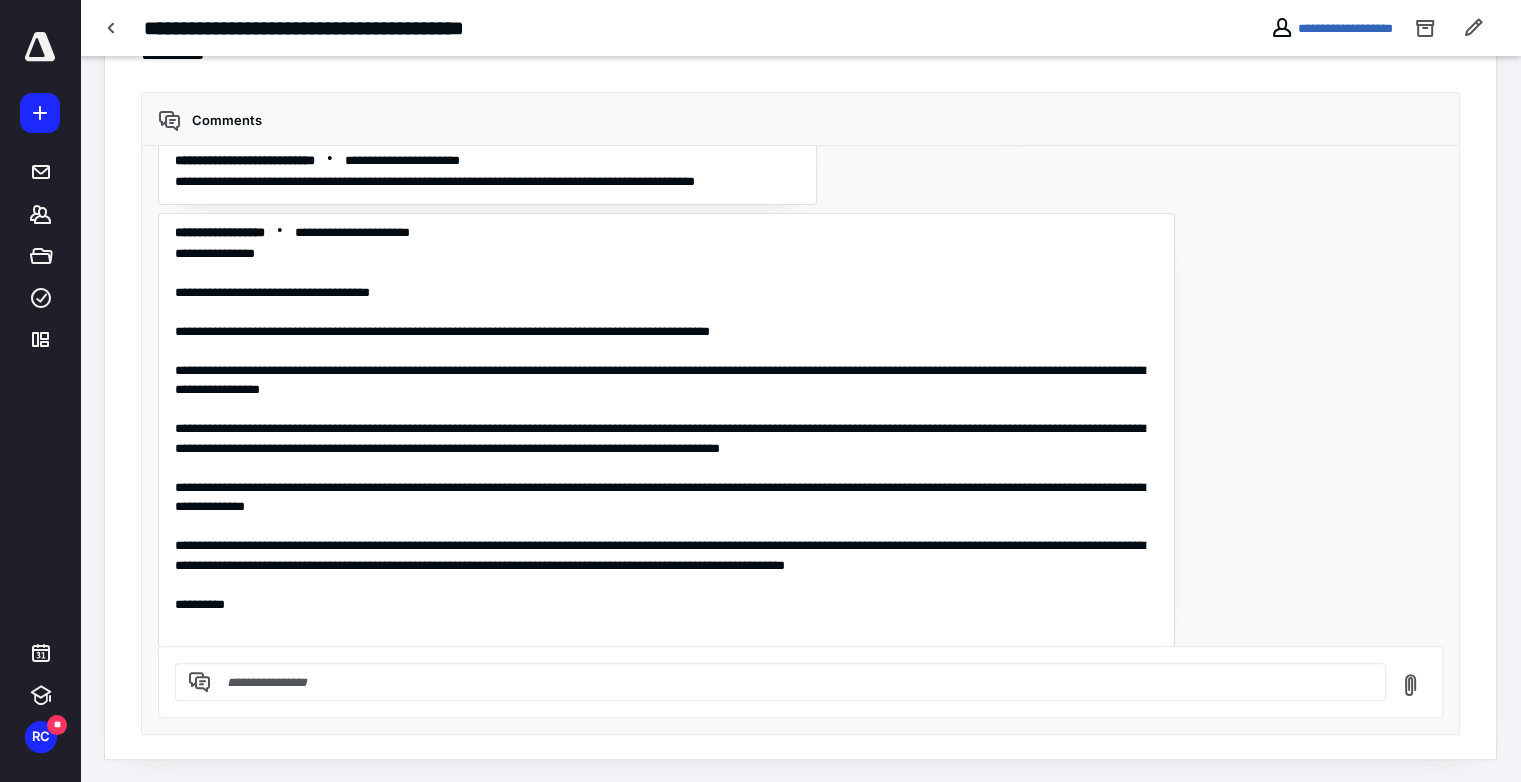 click at bounding box center [792, 682] 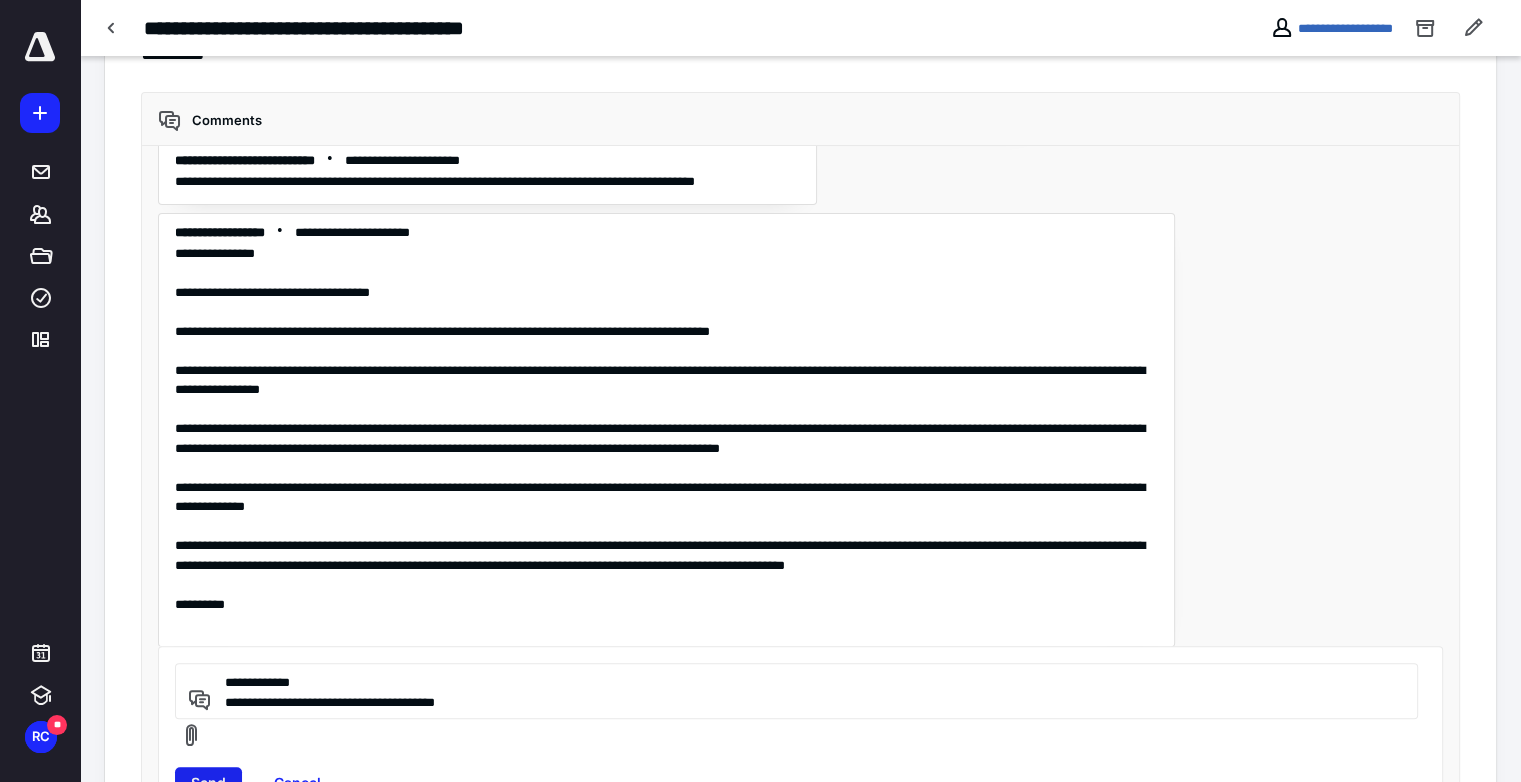 type on "**********" 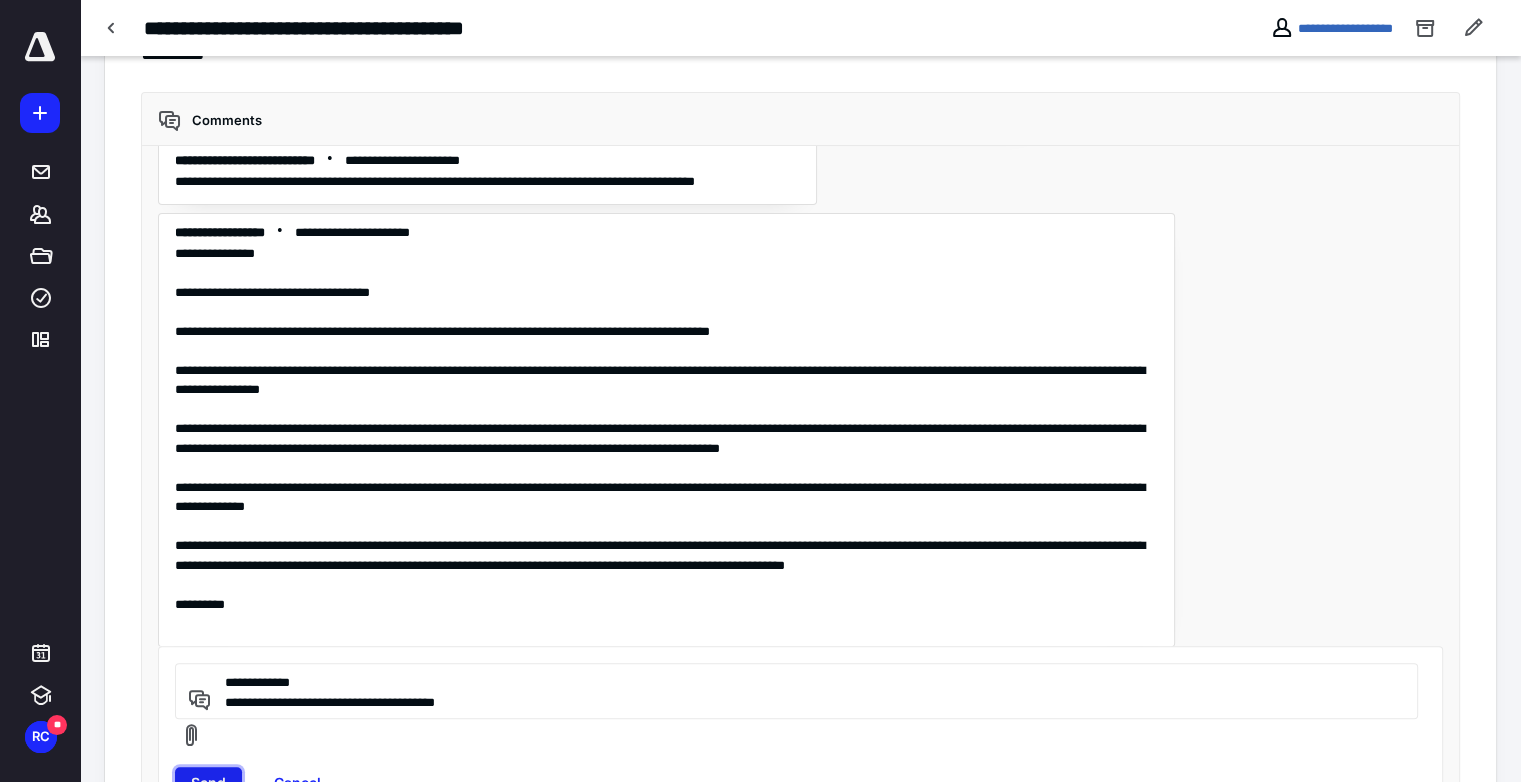 click on "Send" at bounding box center (208, 783) 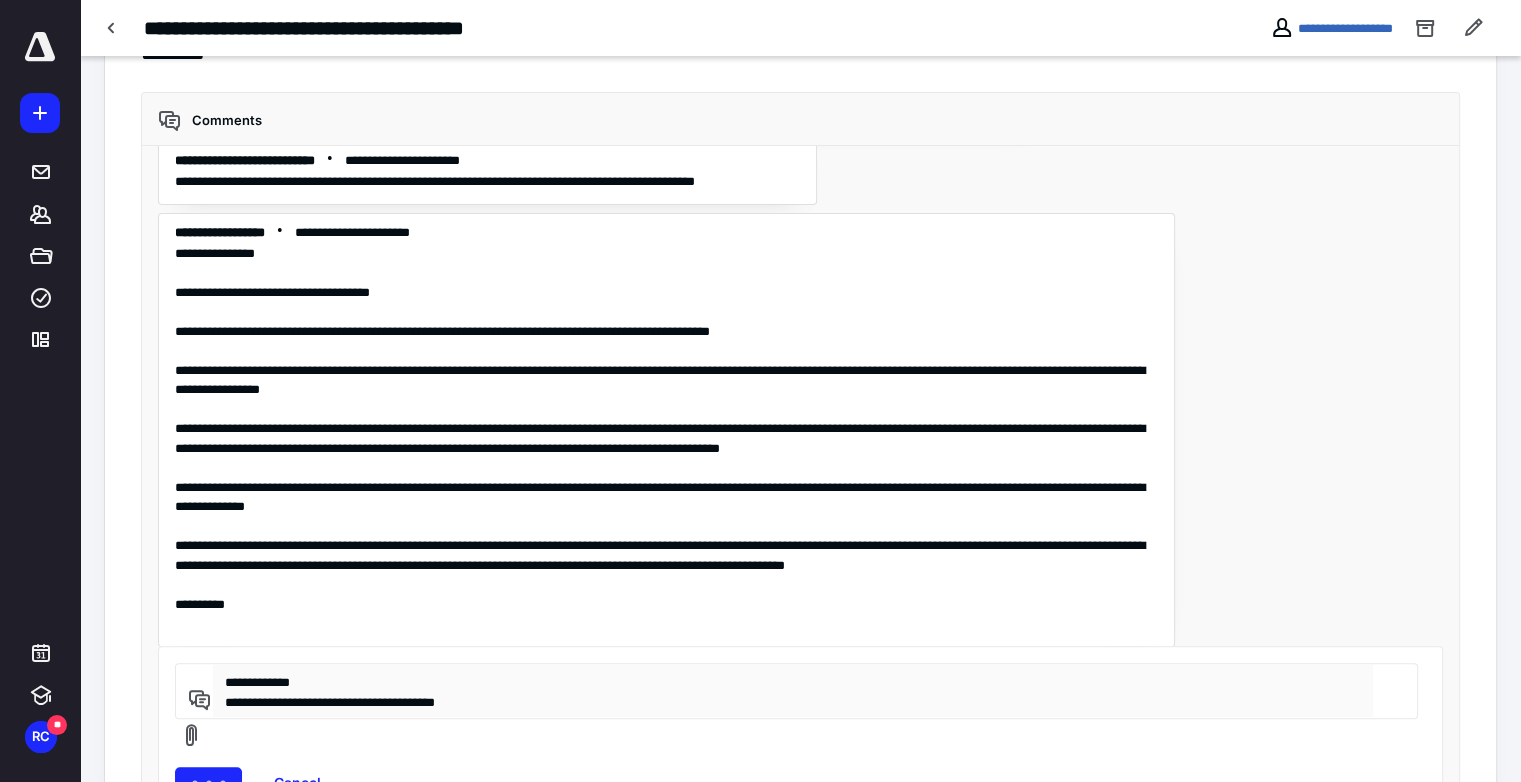 type 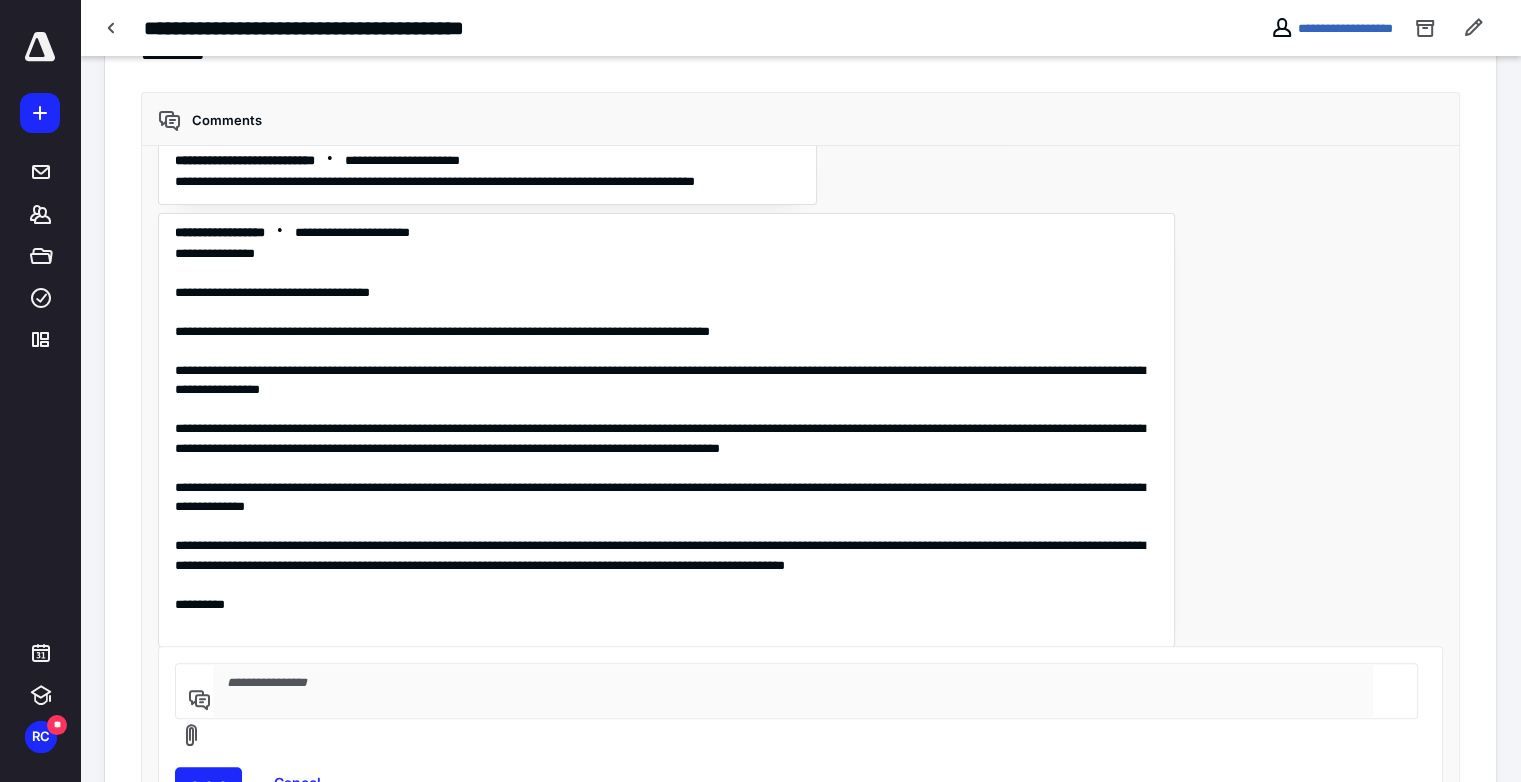 scroll, scrollTop: 1793, scrollLeft: 0, axis: vertical 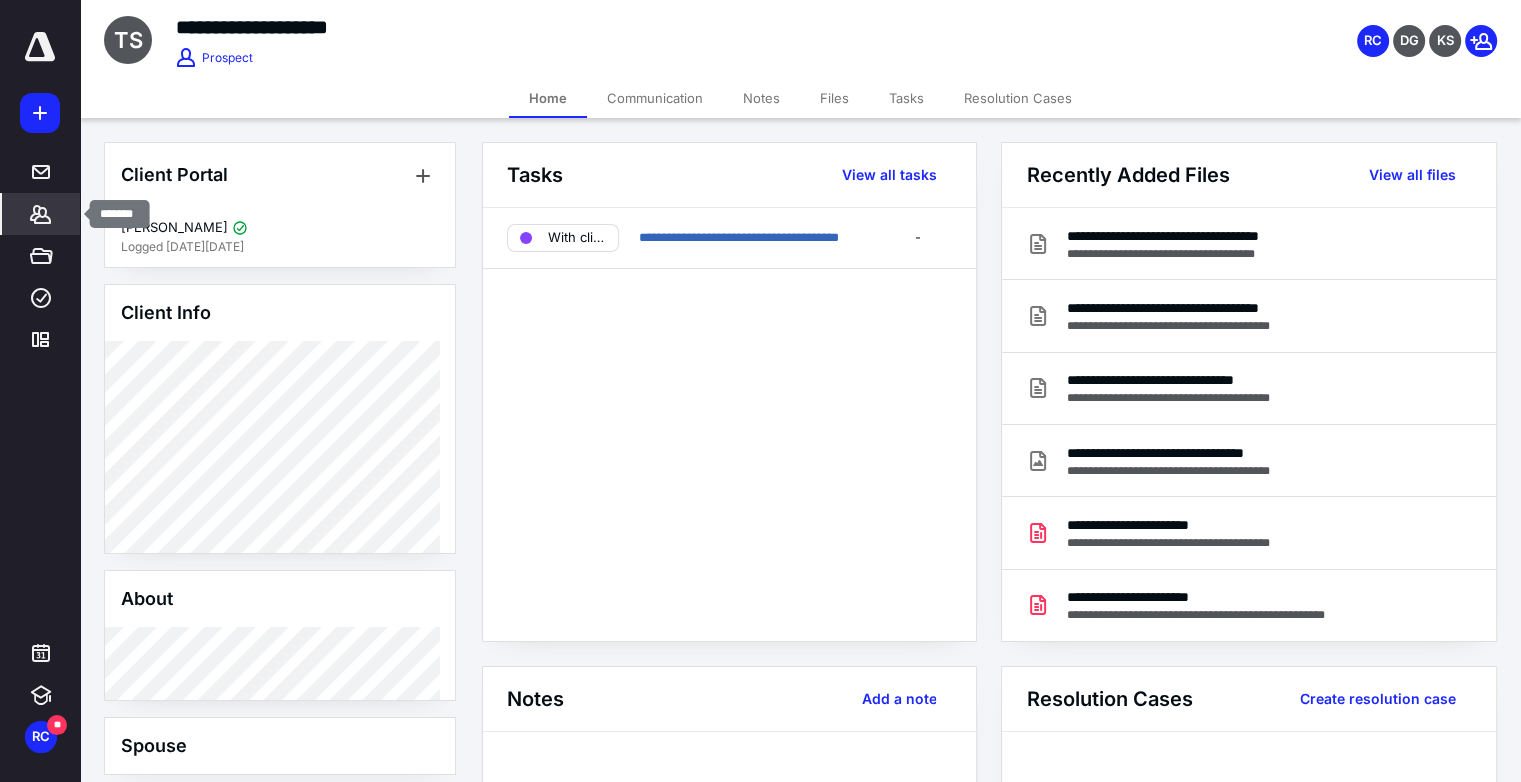 click 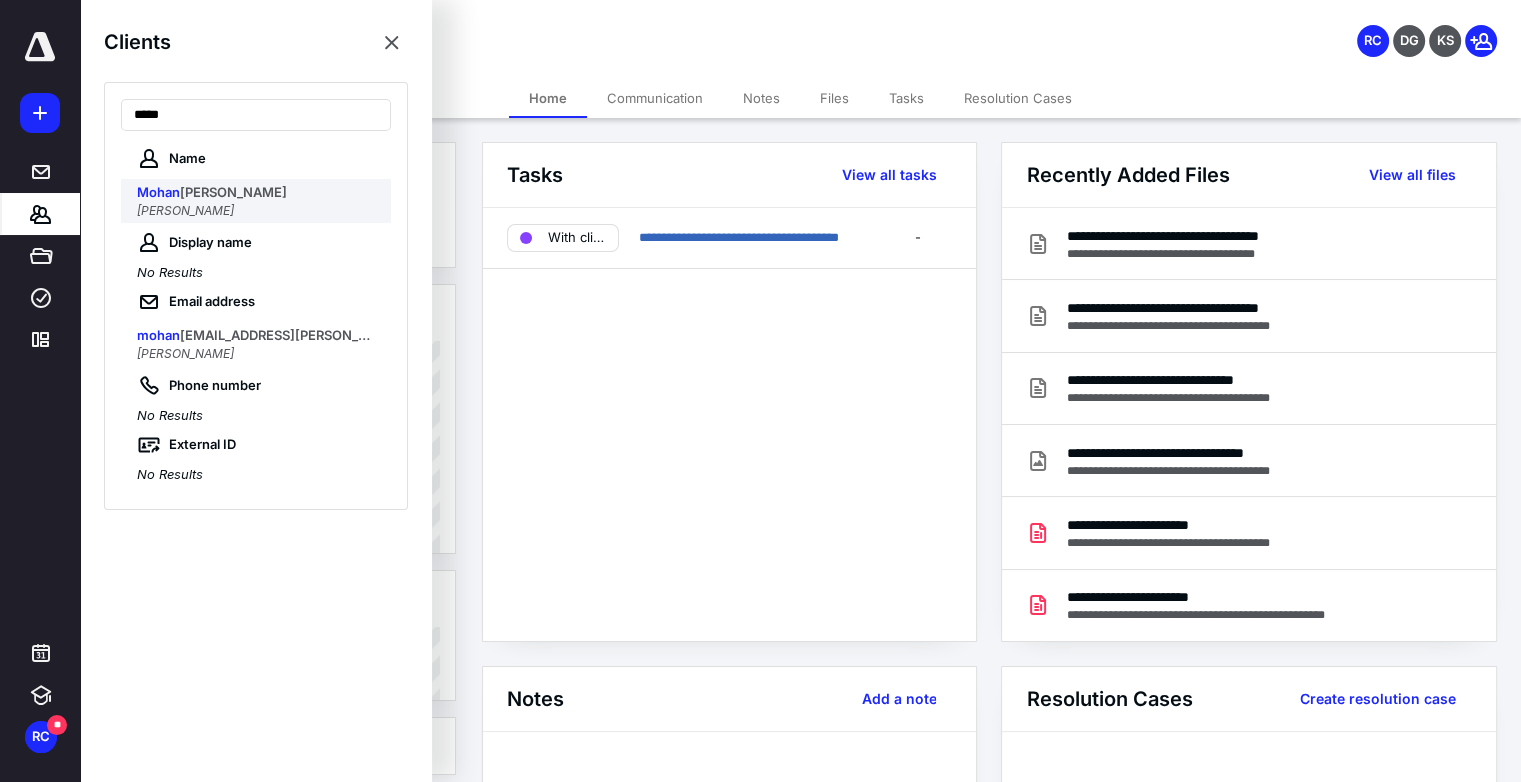 type on "*****" 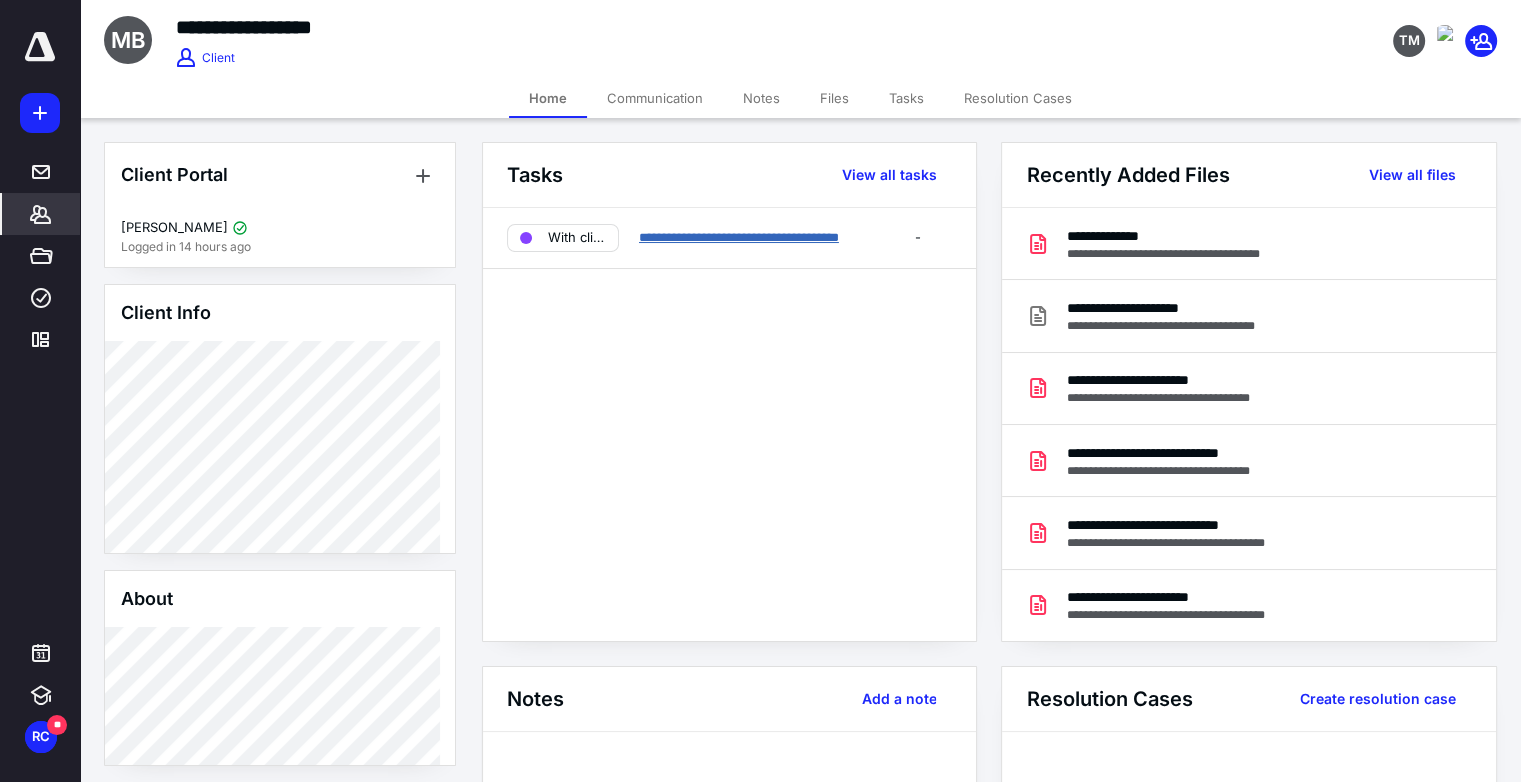 click on "**********" at bounding box center (739, 237) 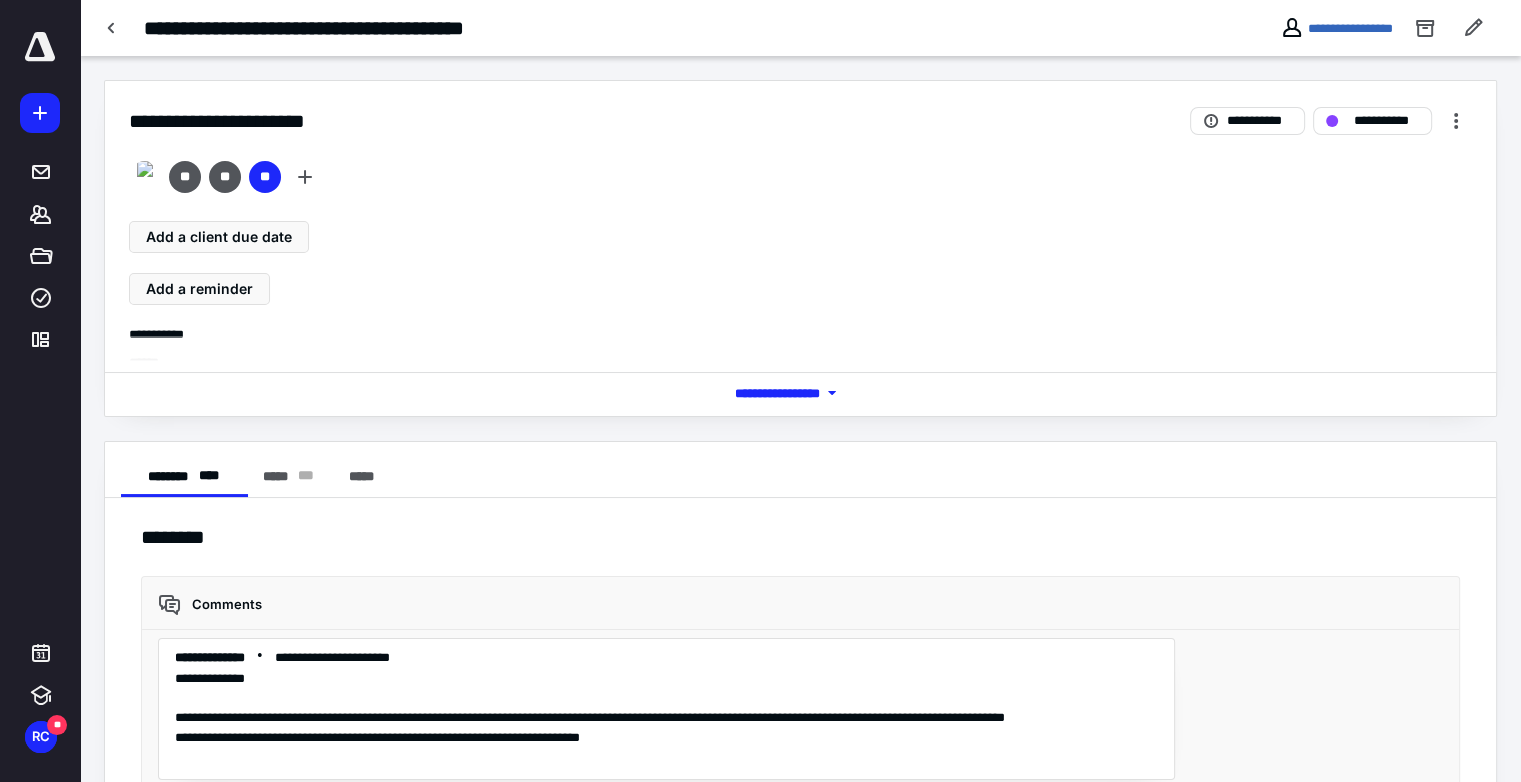 scroll, scrollTop: 1272, scrollLeft: 0, axis: vertical 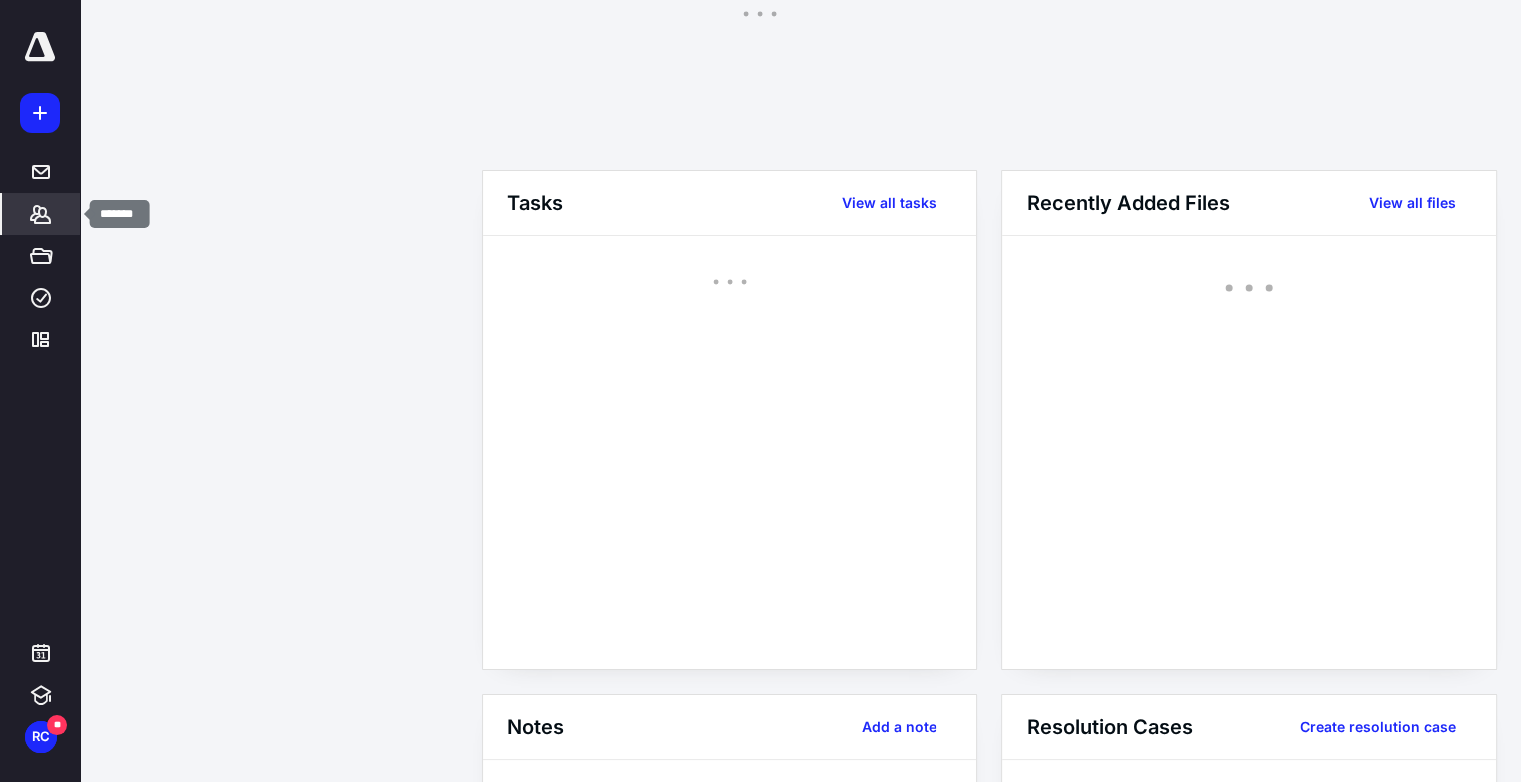 click 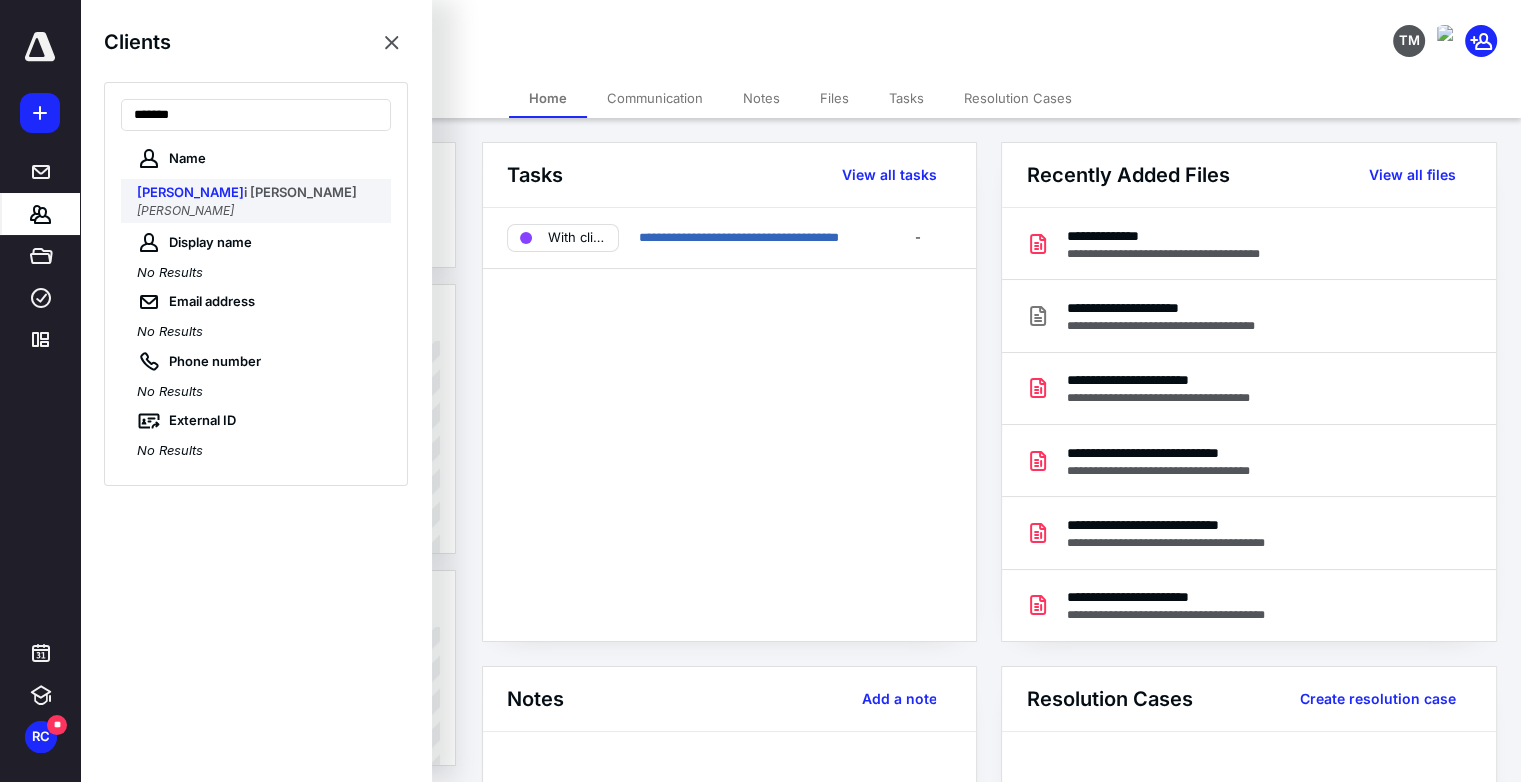 type on "*******" 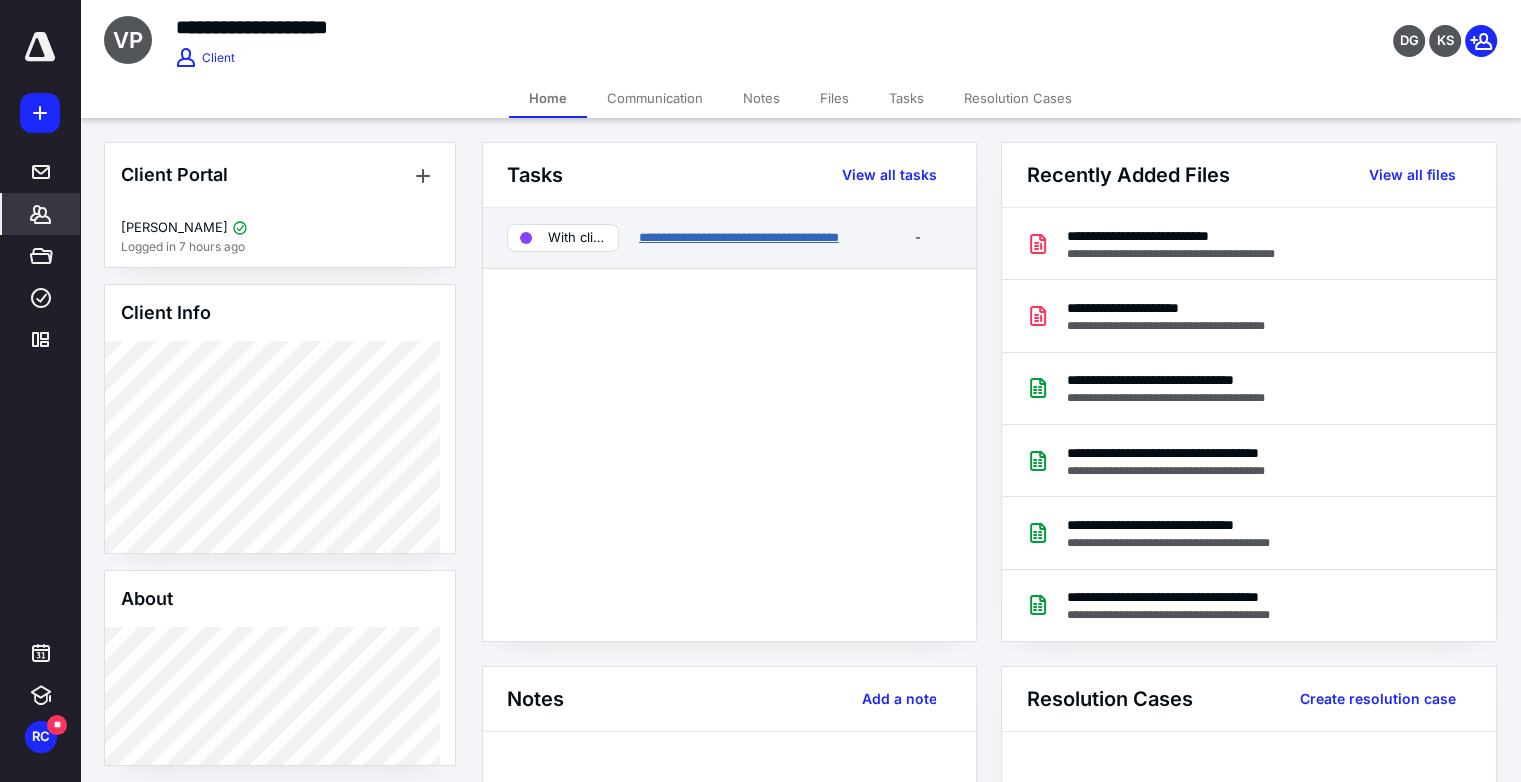 click on "**********" at bounding box center [739, 237] 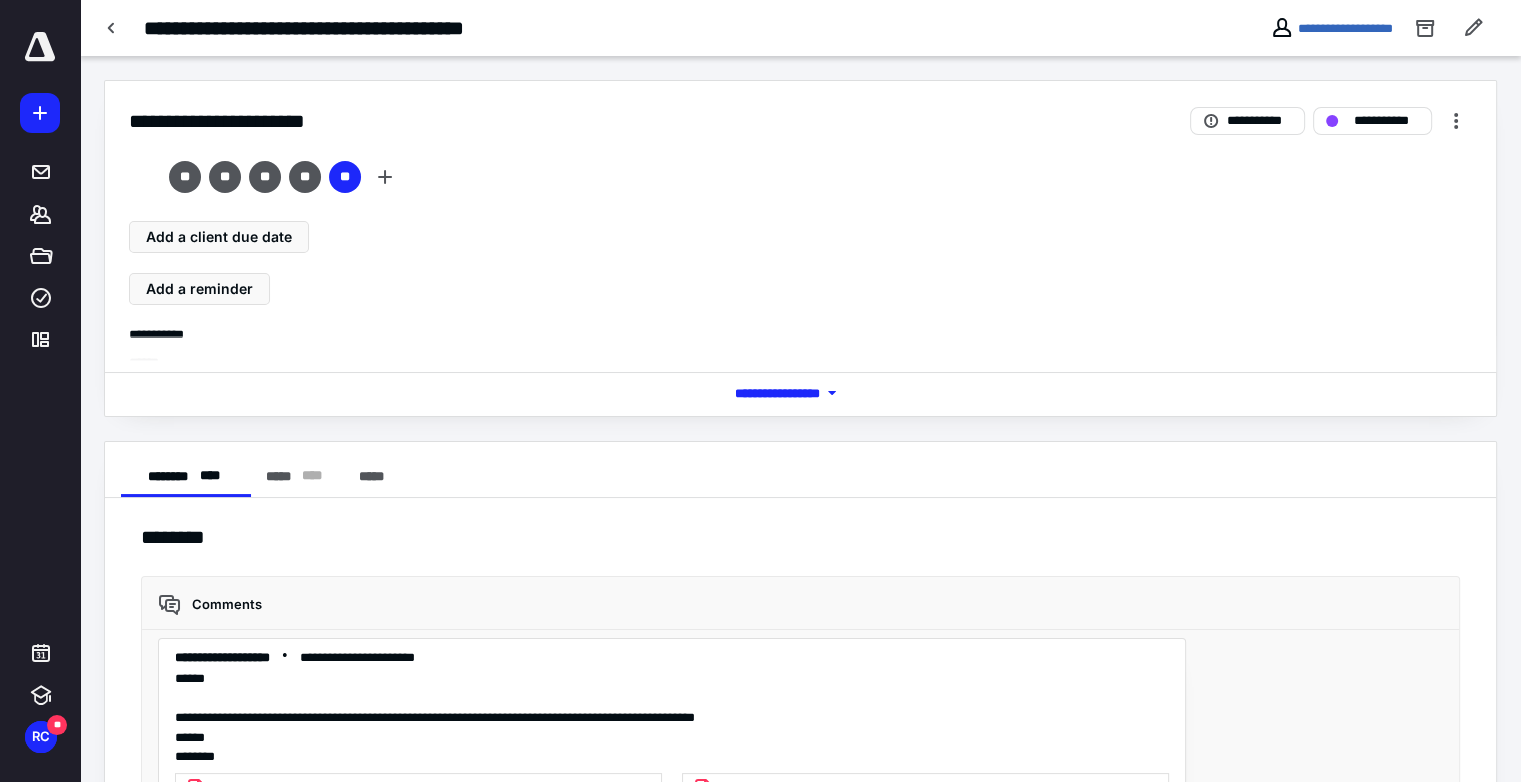 scroll, scrollTop: 3535, scrollLeft: 0, axis: vertical 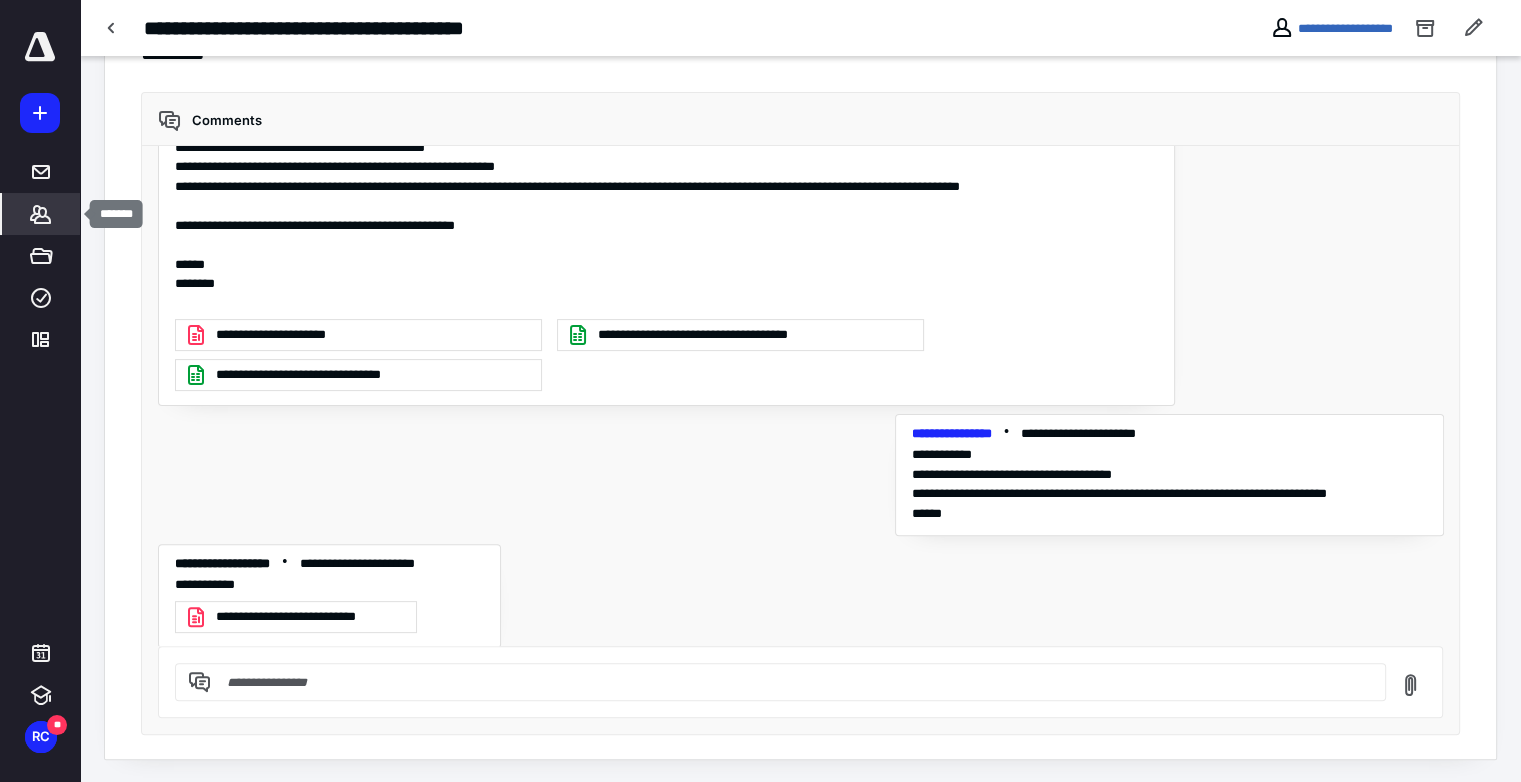 click 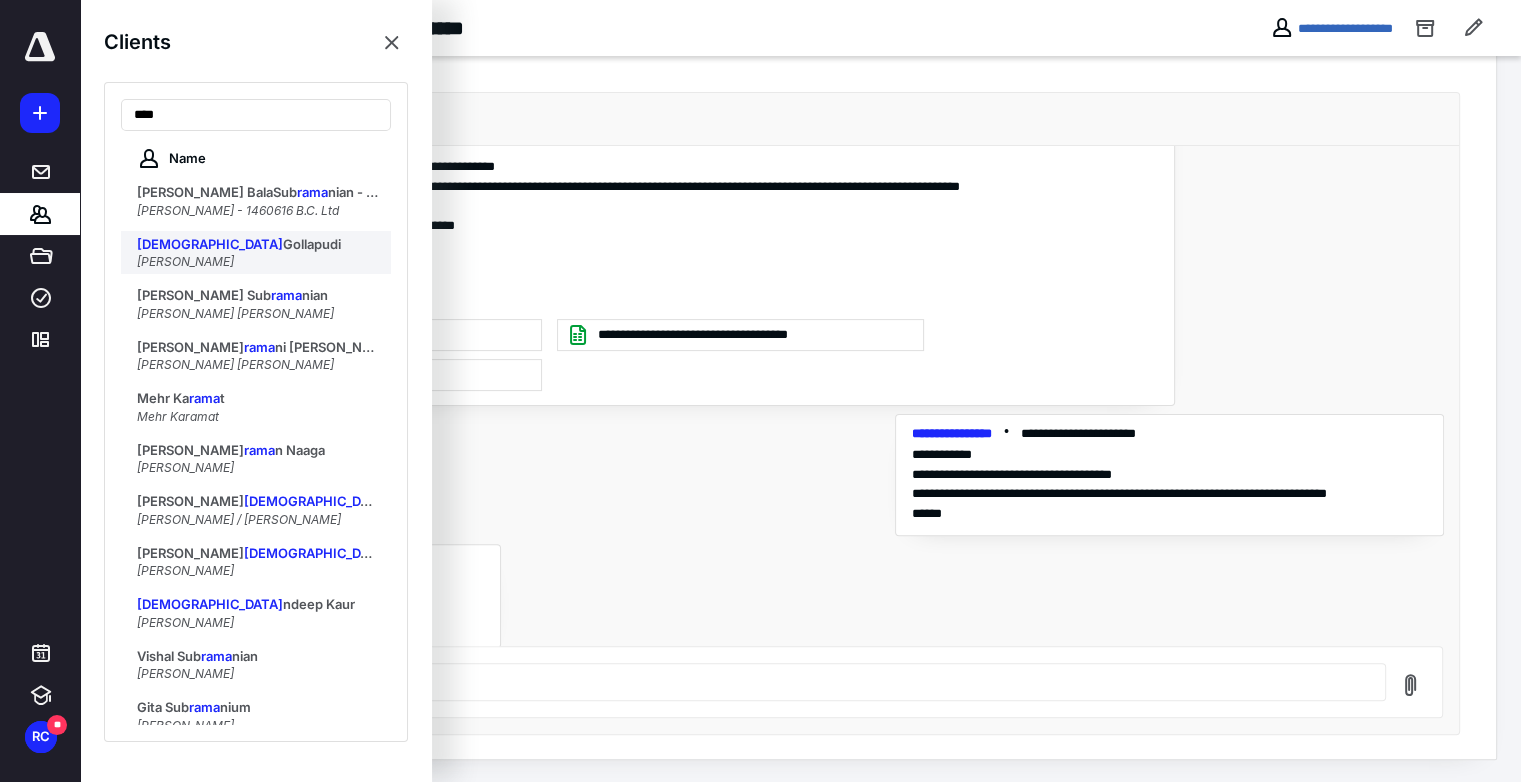type on "****" 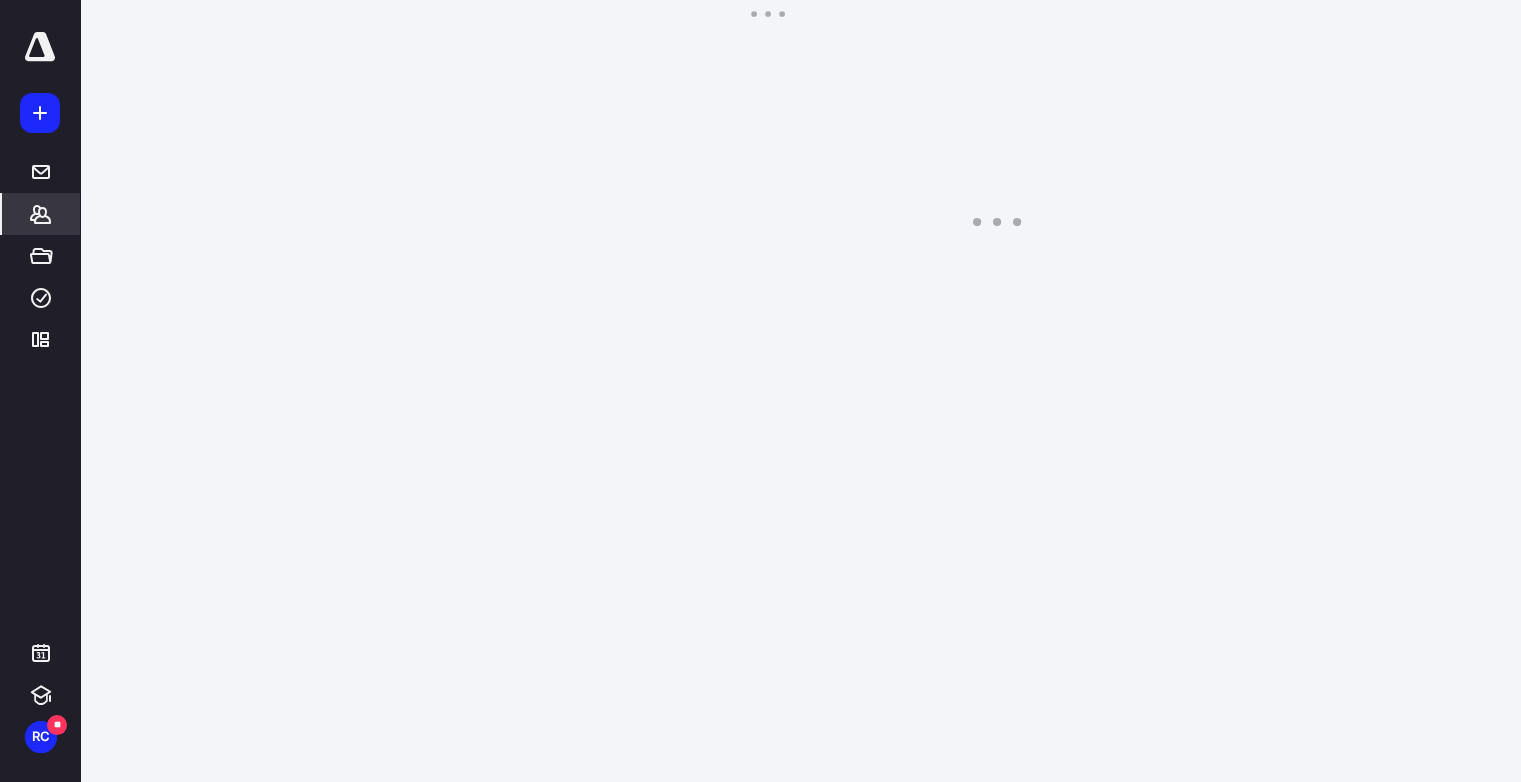 scroll, scrollTop: 0, scrollLeft: 0, axis: both 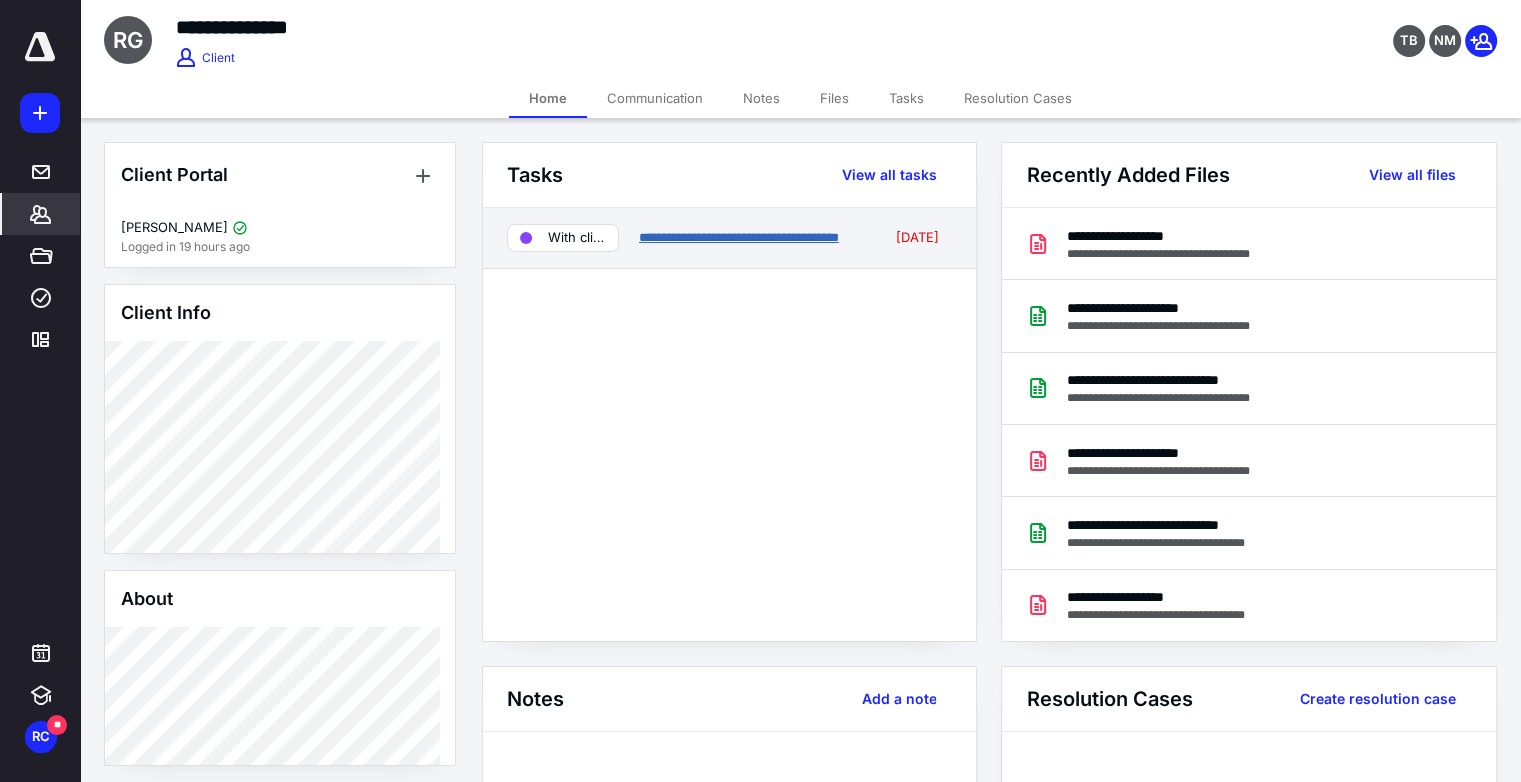 click on "**********" at bounding box center (739, 237) 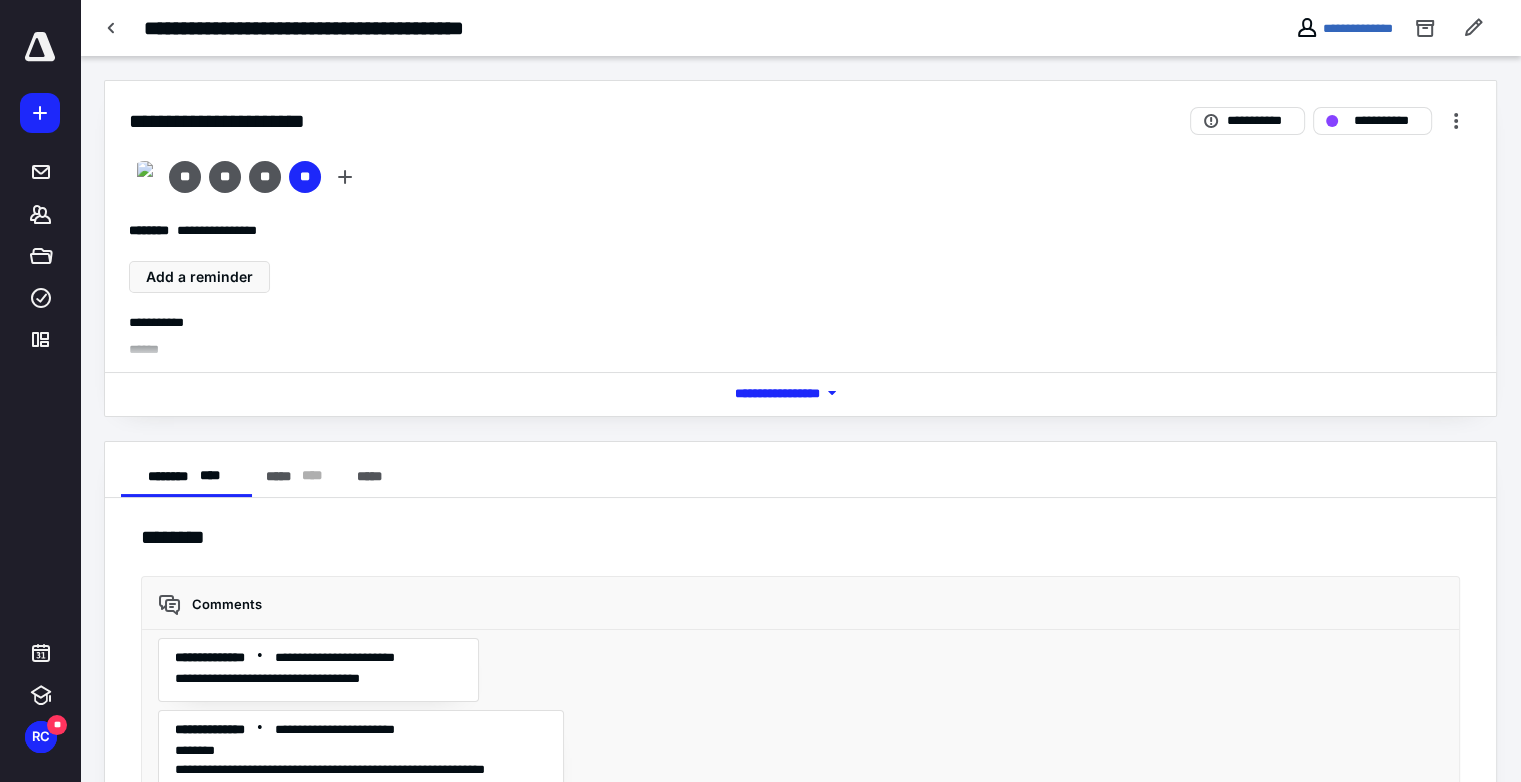 scroll, scrollTop: 4736, scrollLeft: 0, axis: vertical 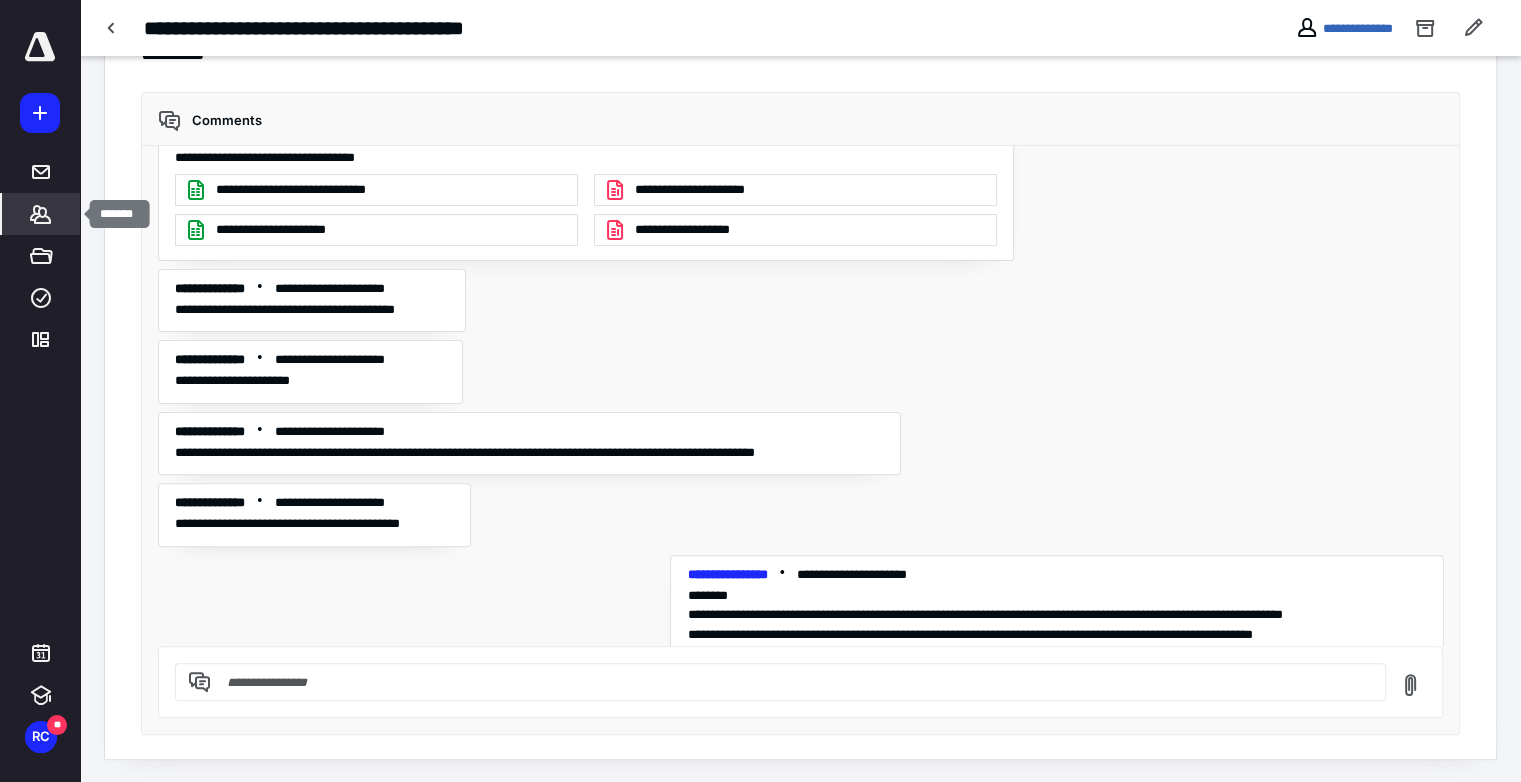click 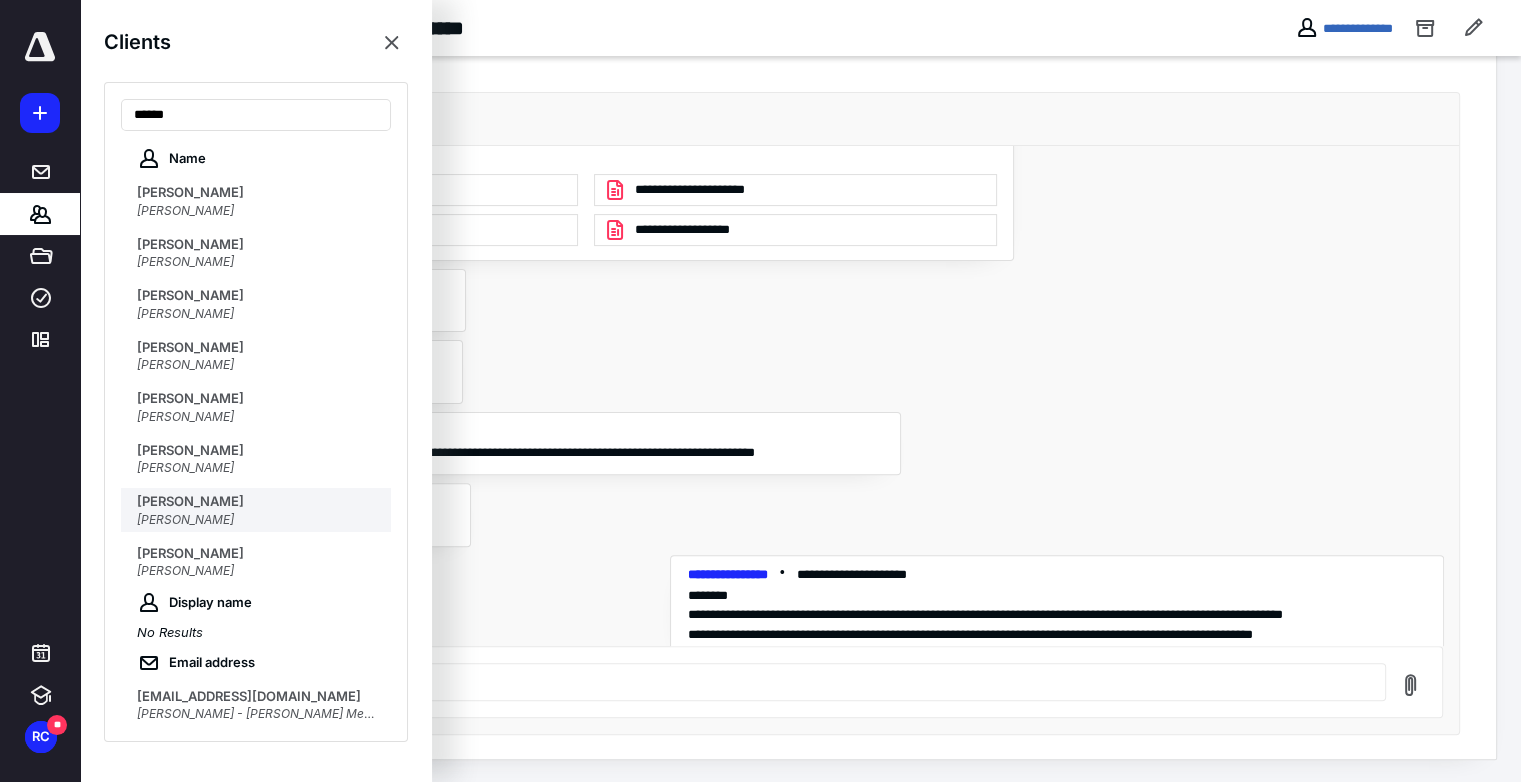 type on "******" 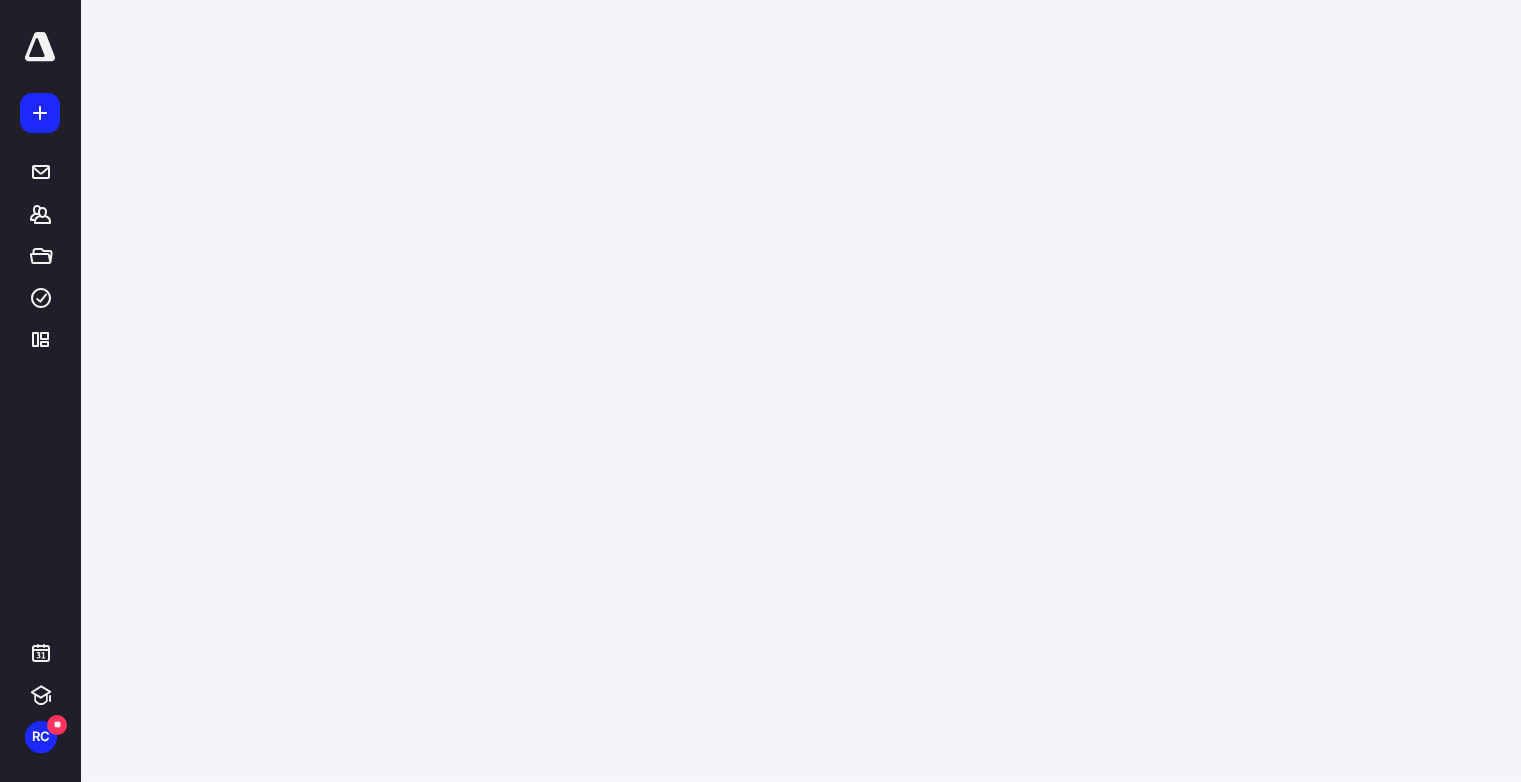 scroll, scrollTop: 0, scrollLeft: 0, axis: both 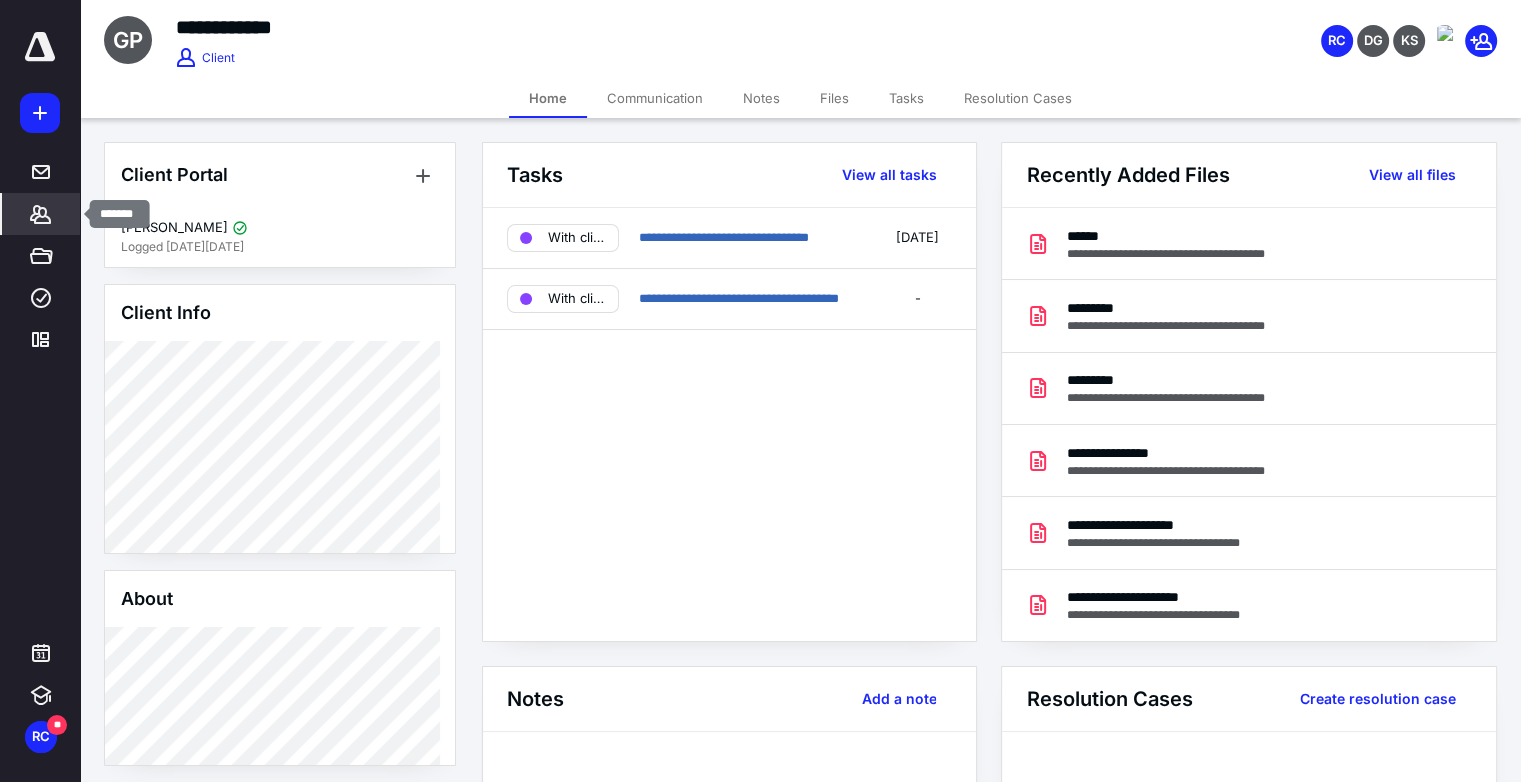 click on "*******" at bounding box center [41, 214] 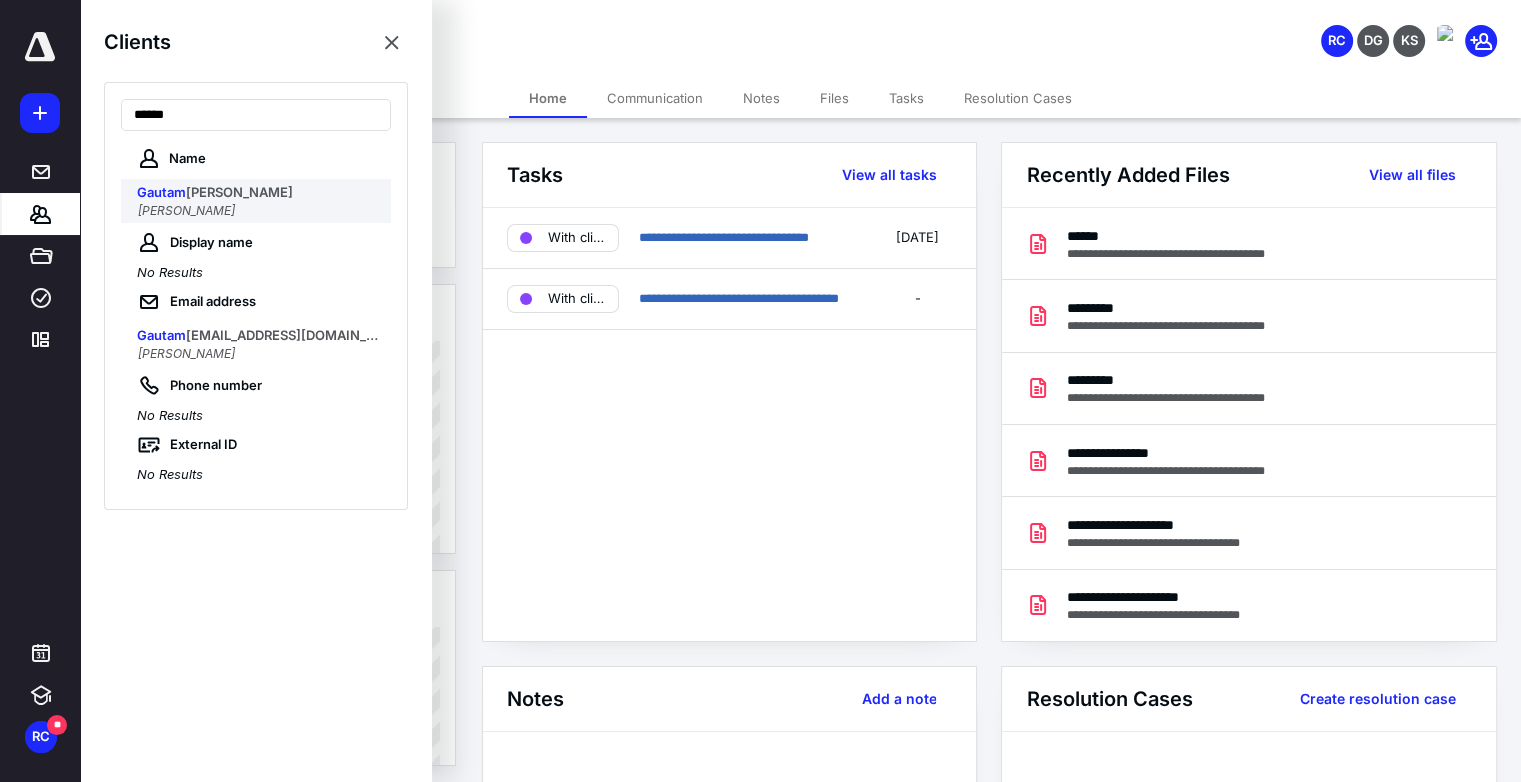 type on "******" 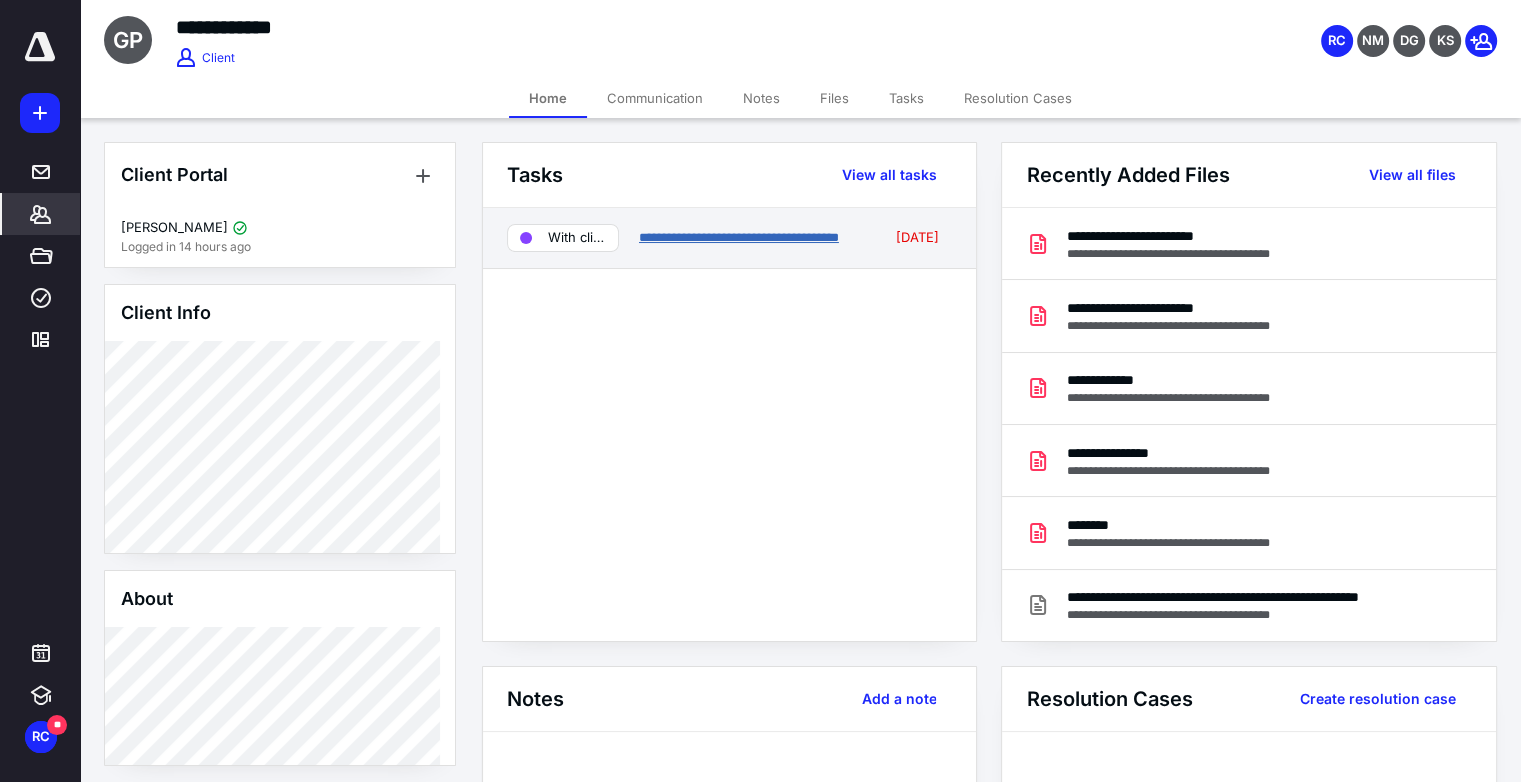 click on "**********" at bounding box center (739, 237) 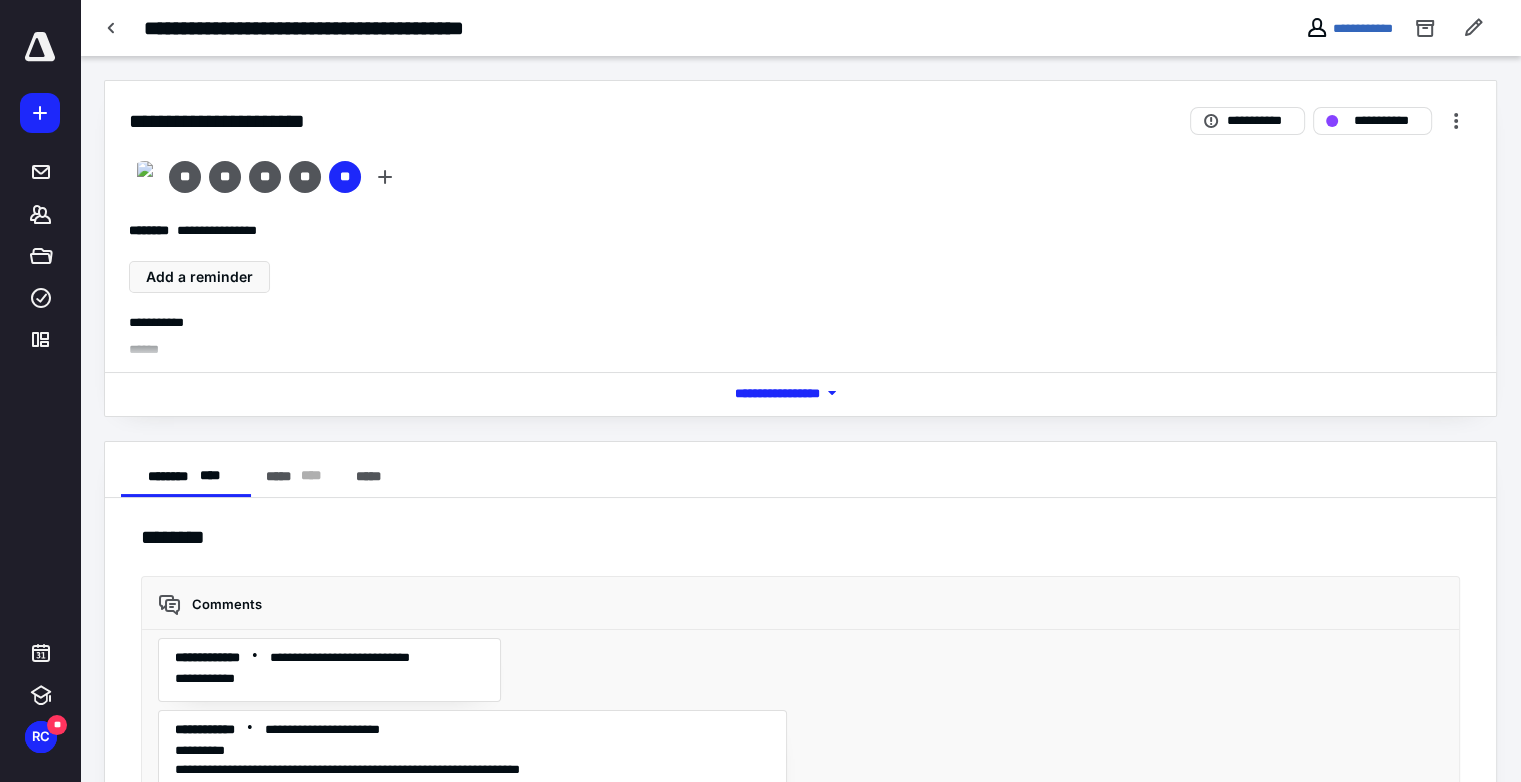 scroll, scrollTop: 344, scrollLeft: 0, axis: vertical 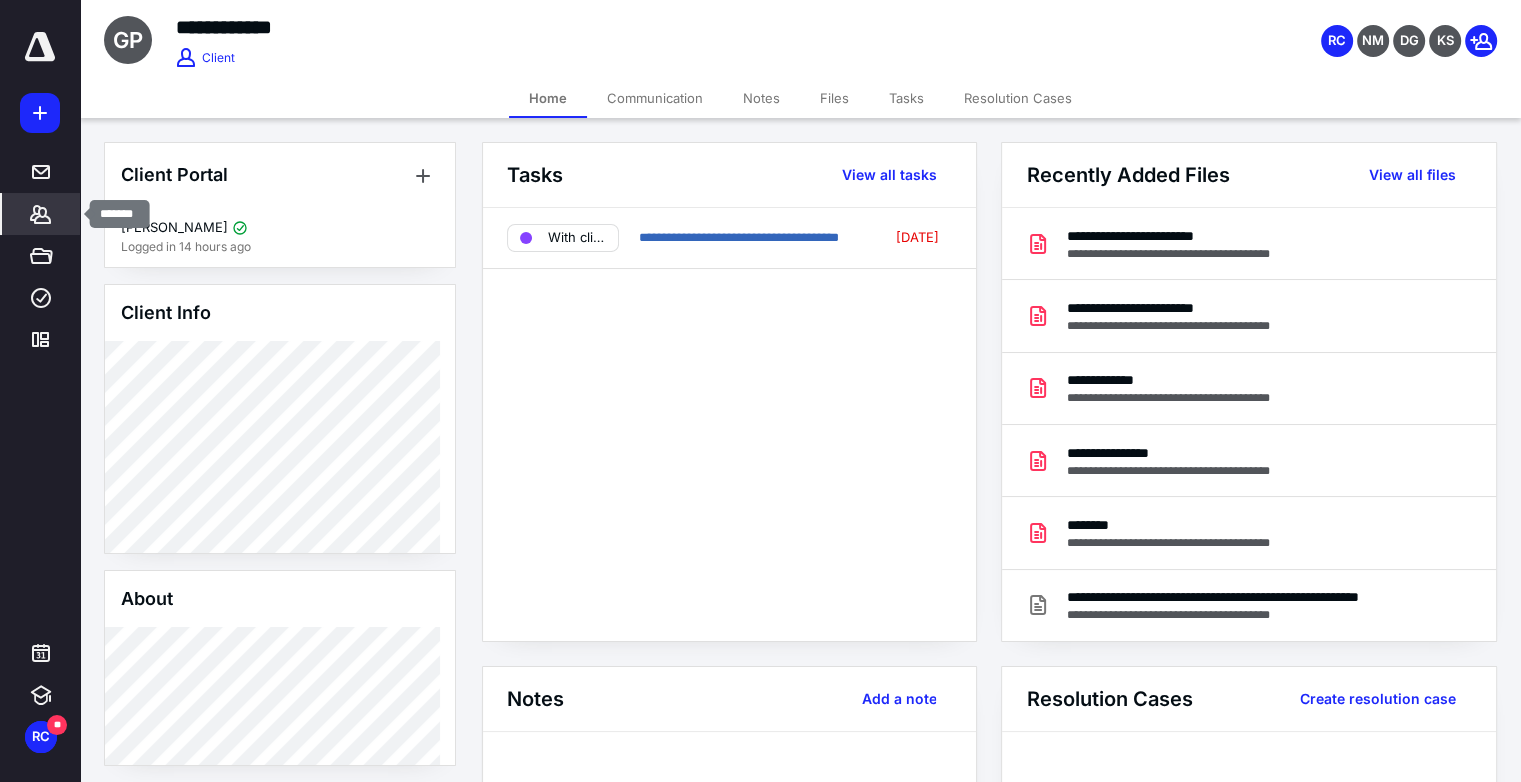 click 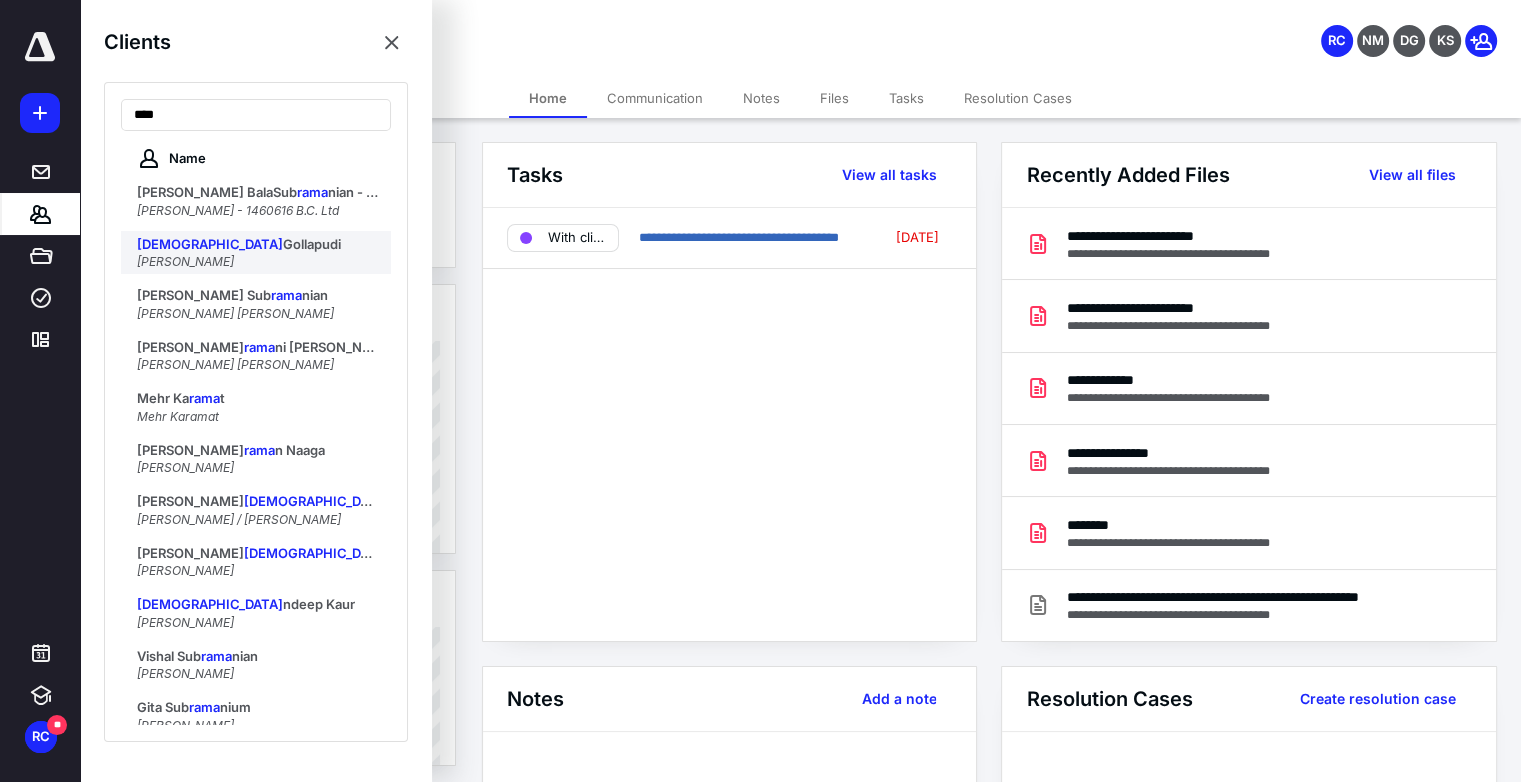 type on "****" 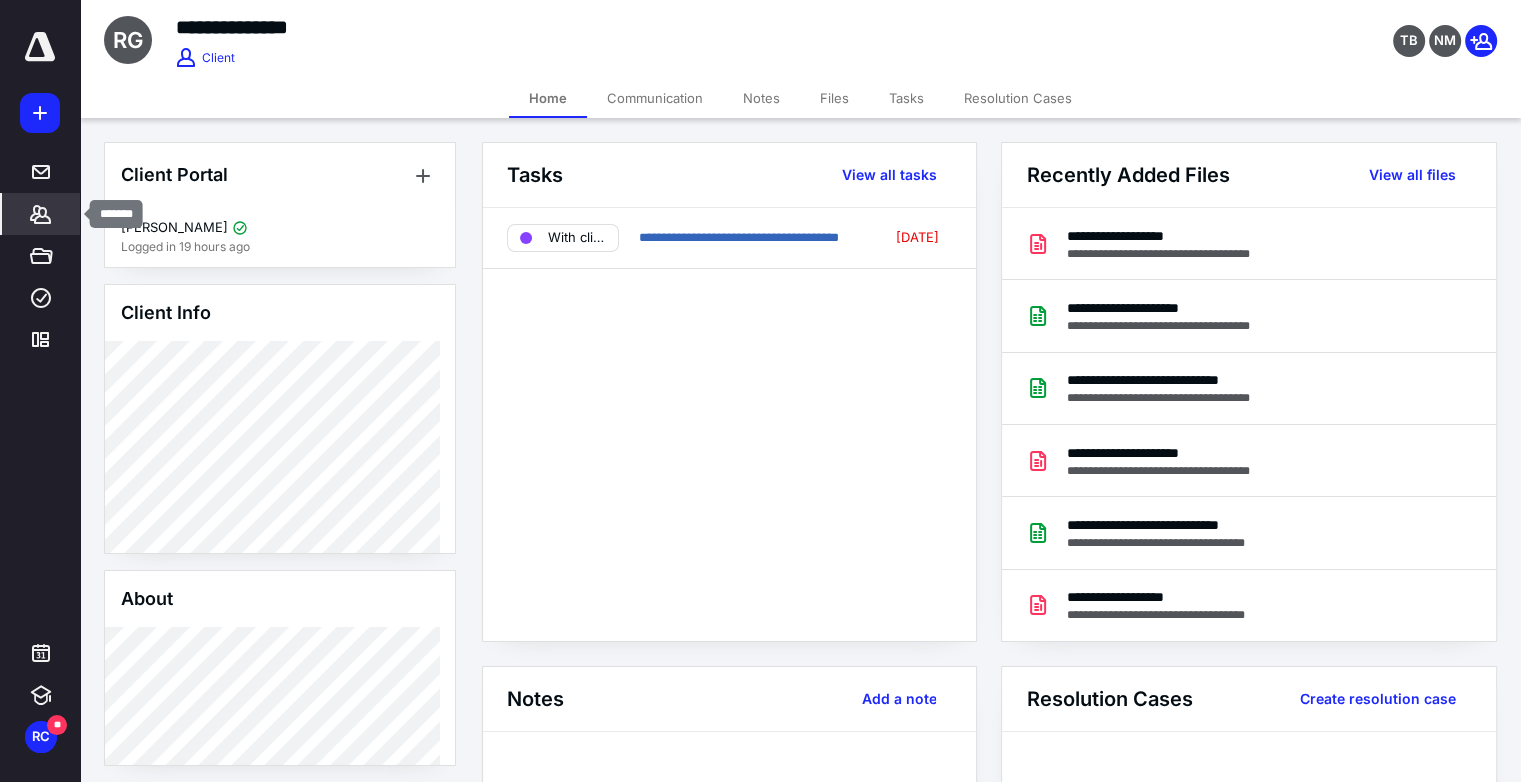 click 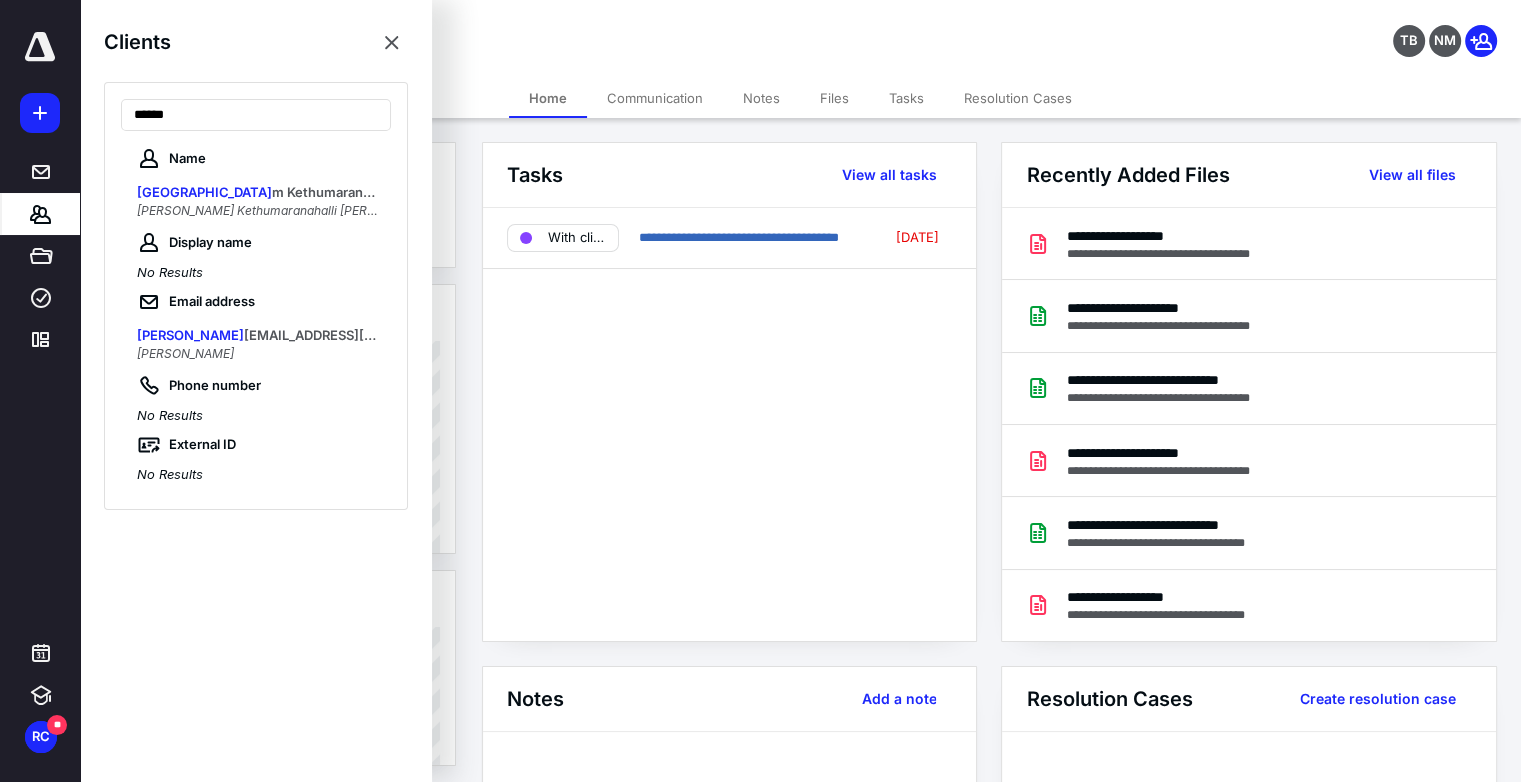 type on "******" 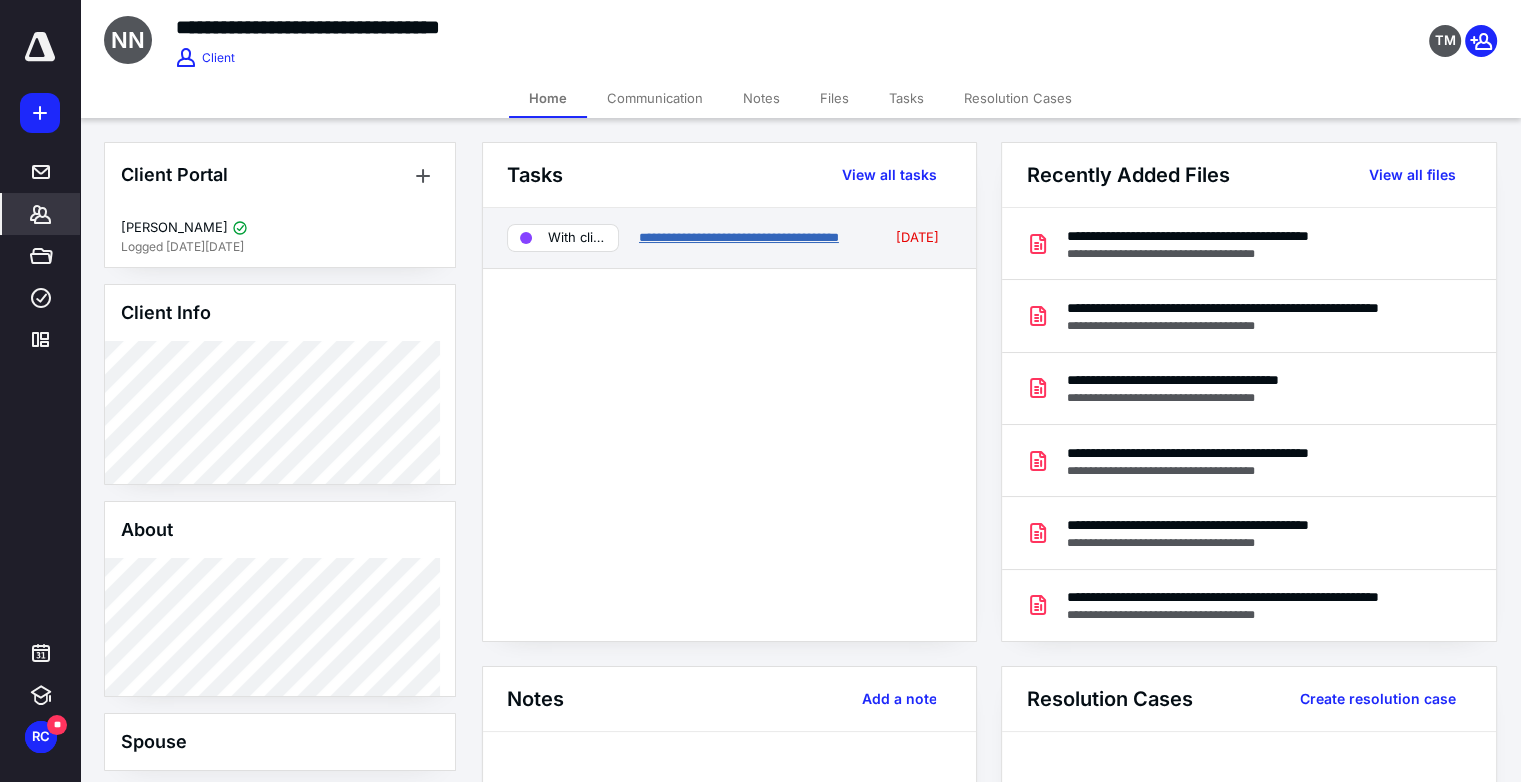 click on "**********" at bounding box center [739, 237] 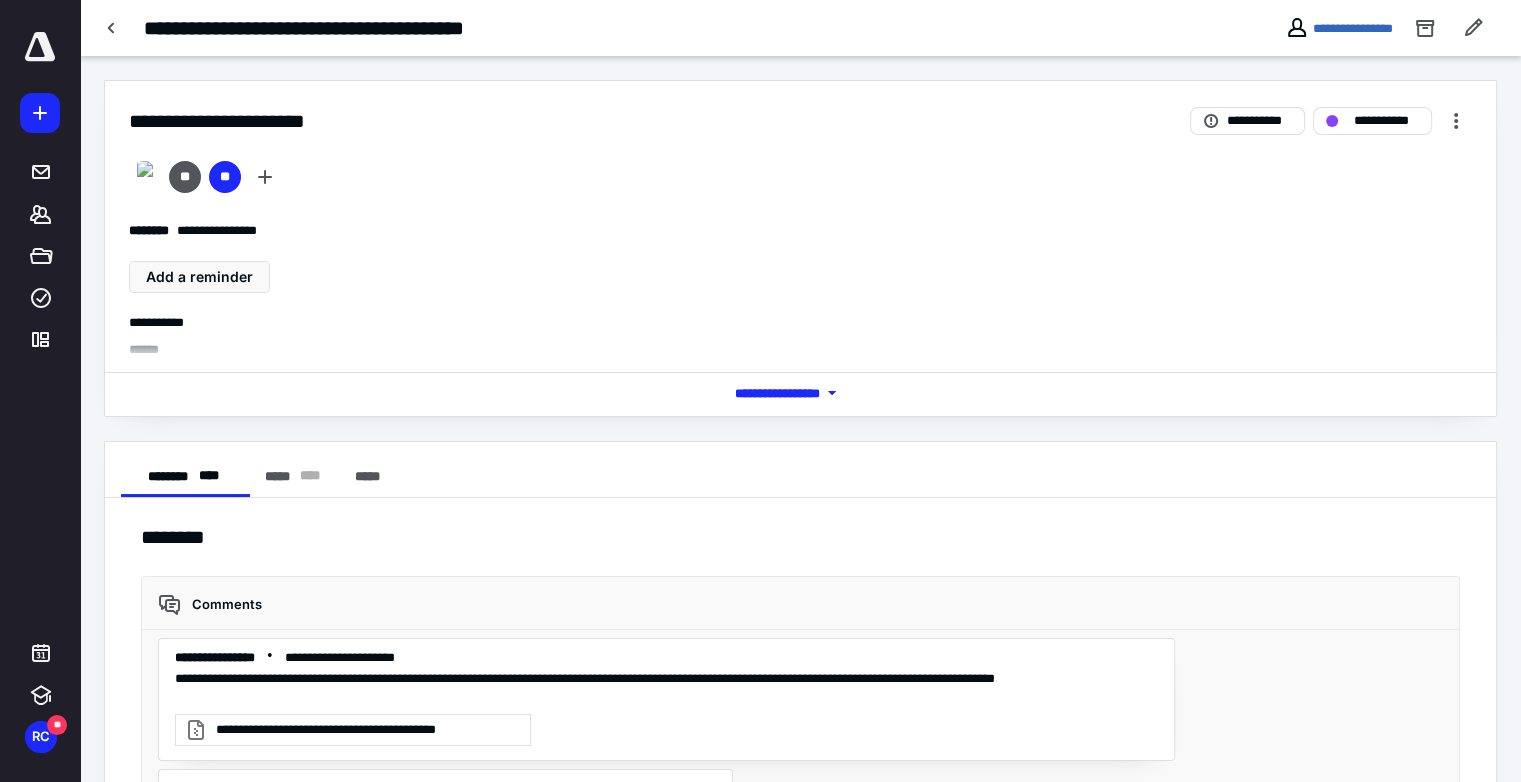 scroll, scrollTop: 379, scrollLeft: 0, axis: vertical 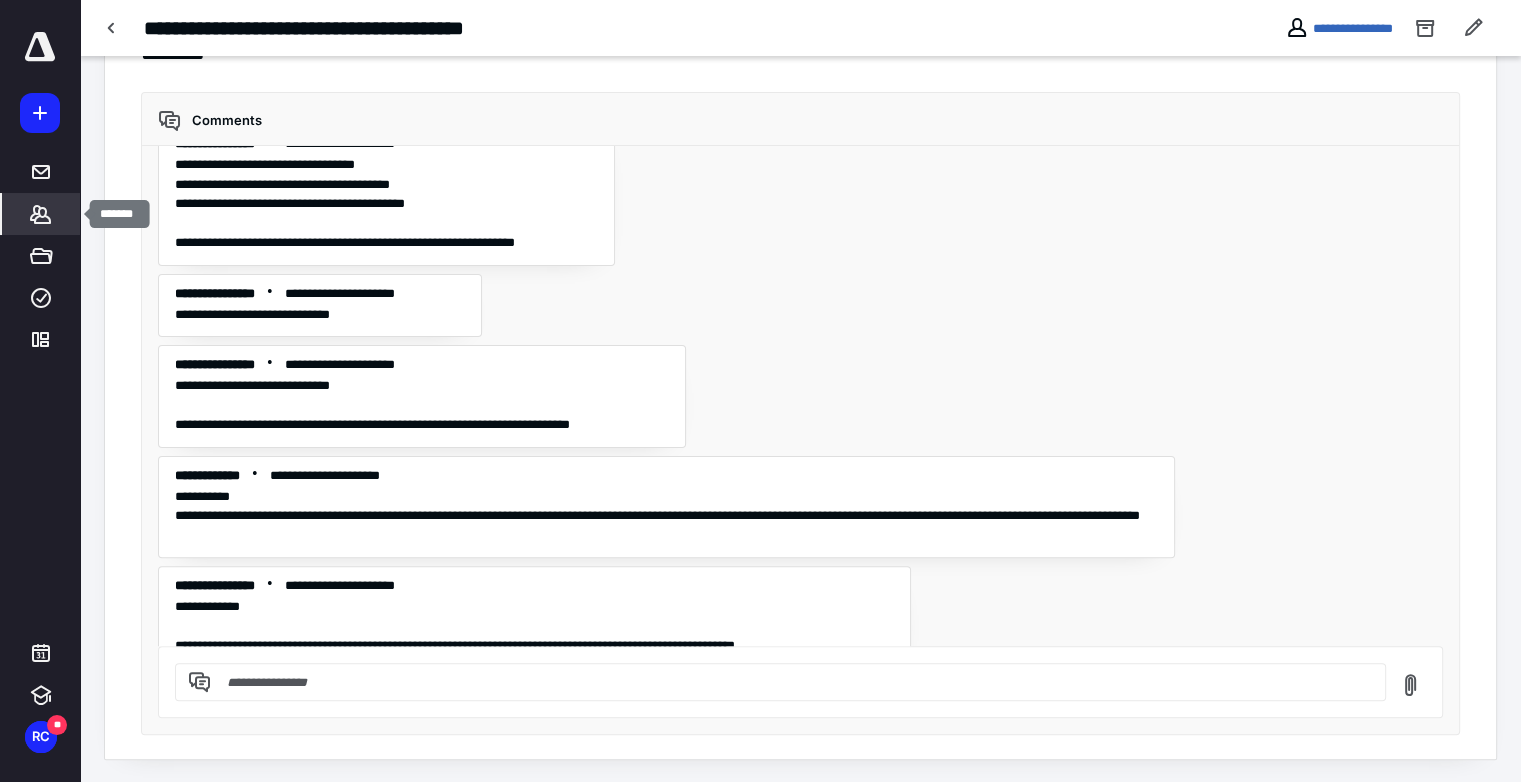 click 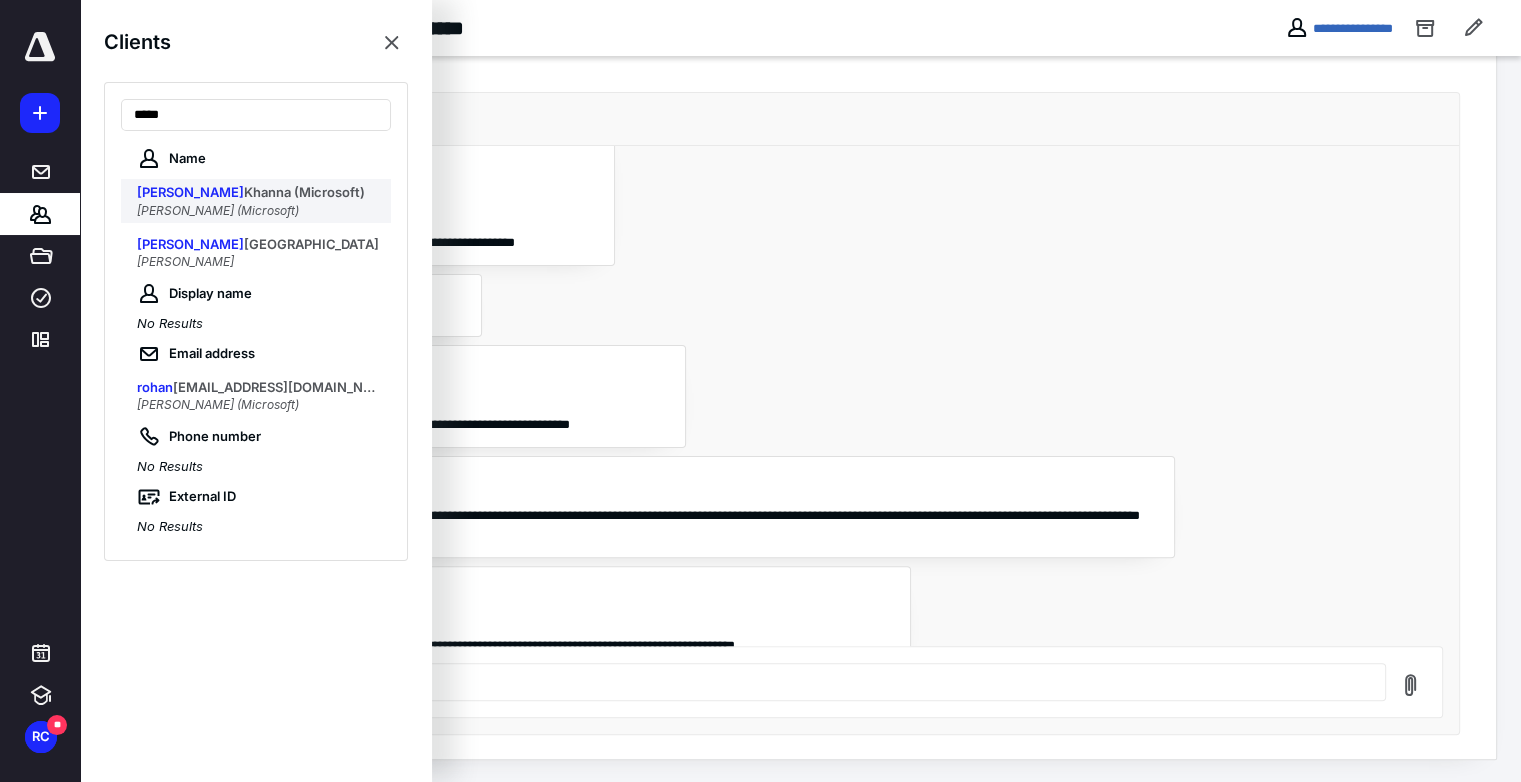 type on "*****" 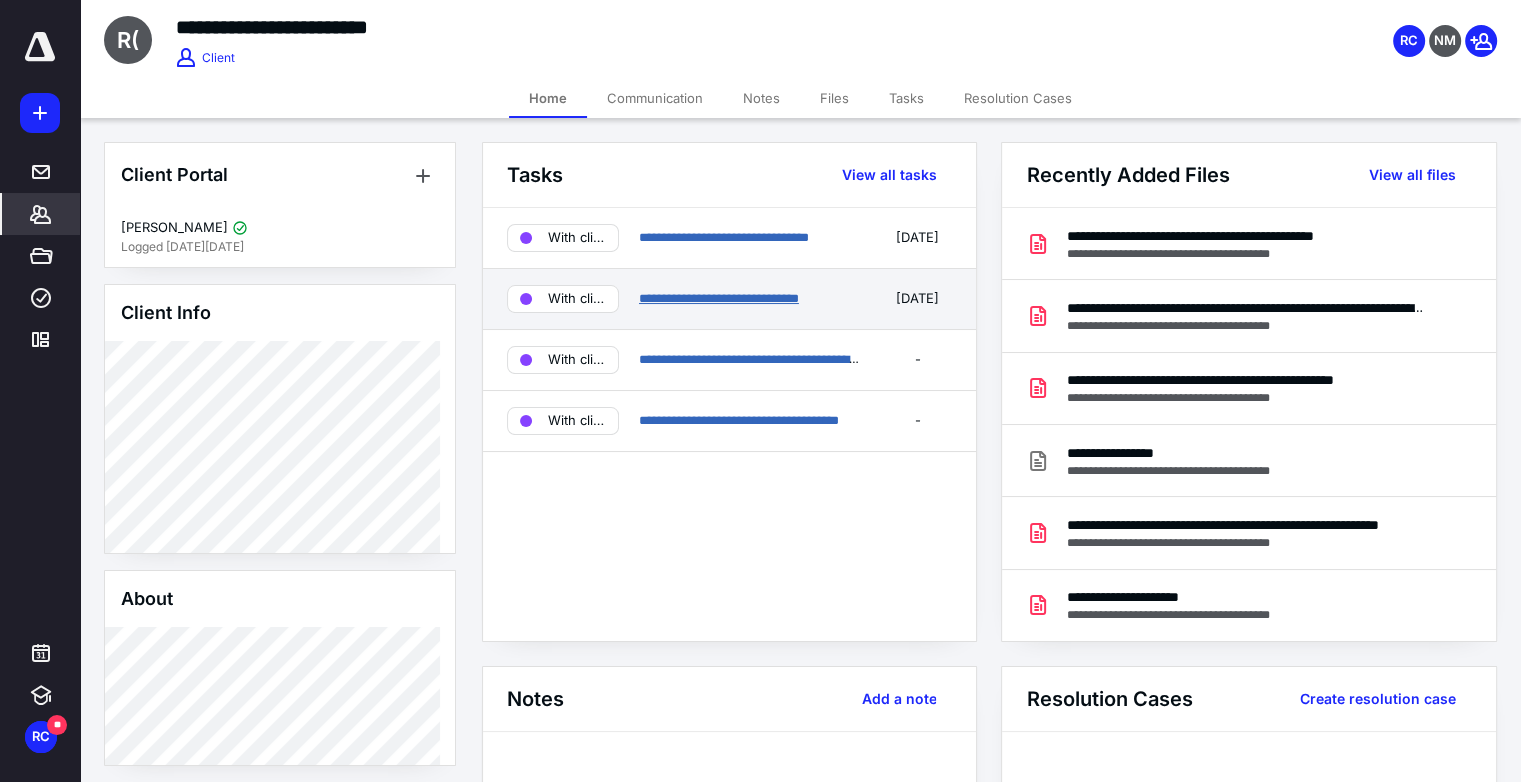 click on "**********" at bounding box center [719, 298] 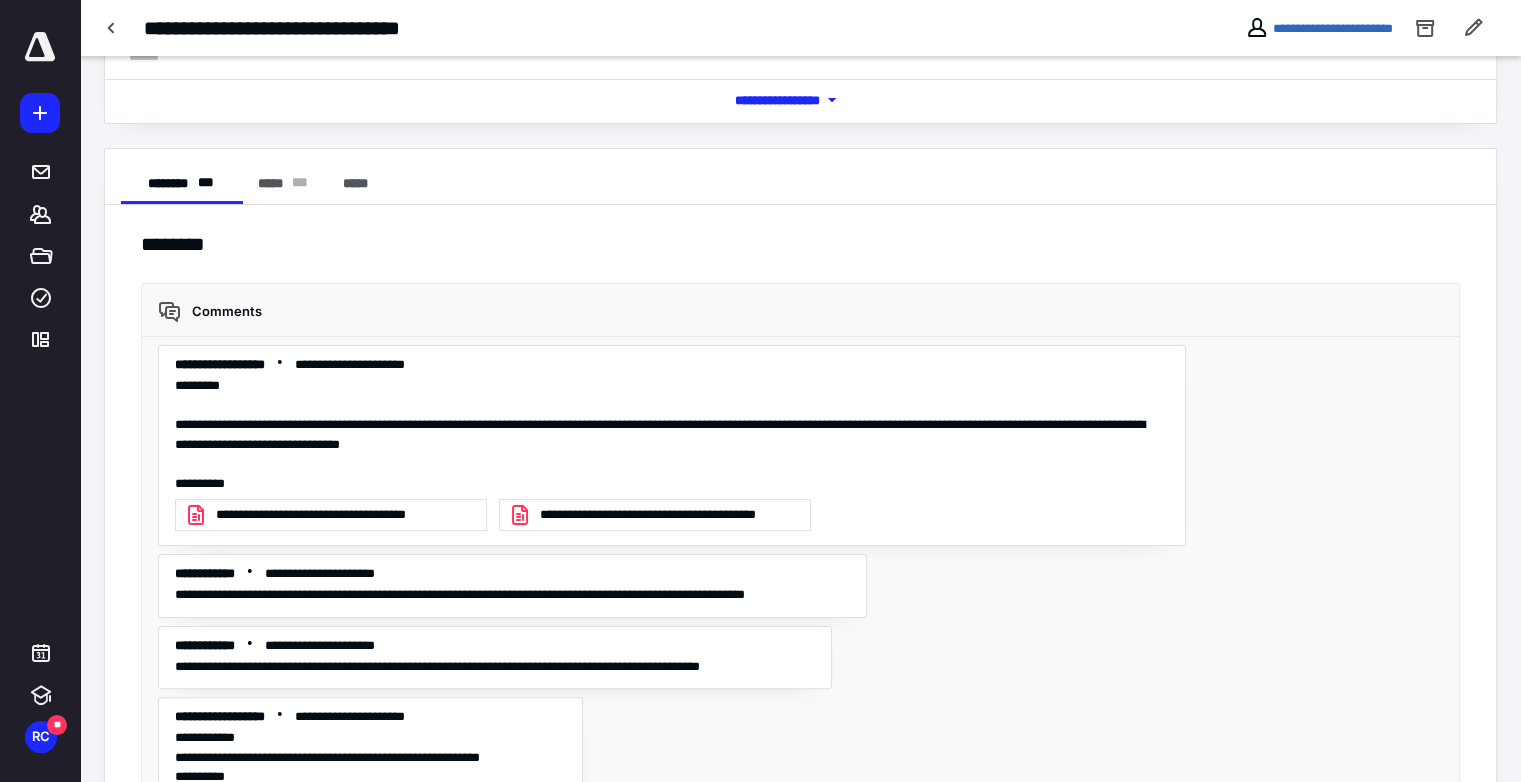 scroll, scrollTop: 452, scrollLeft: 0, axis: vertical 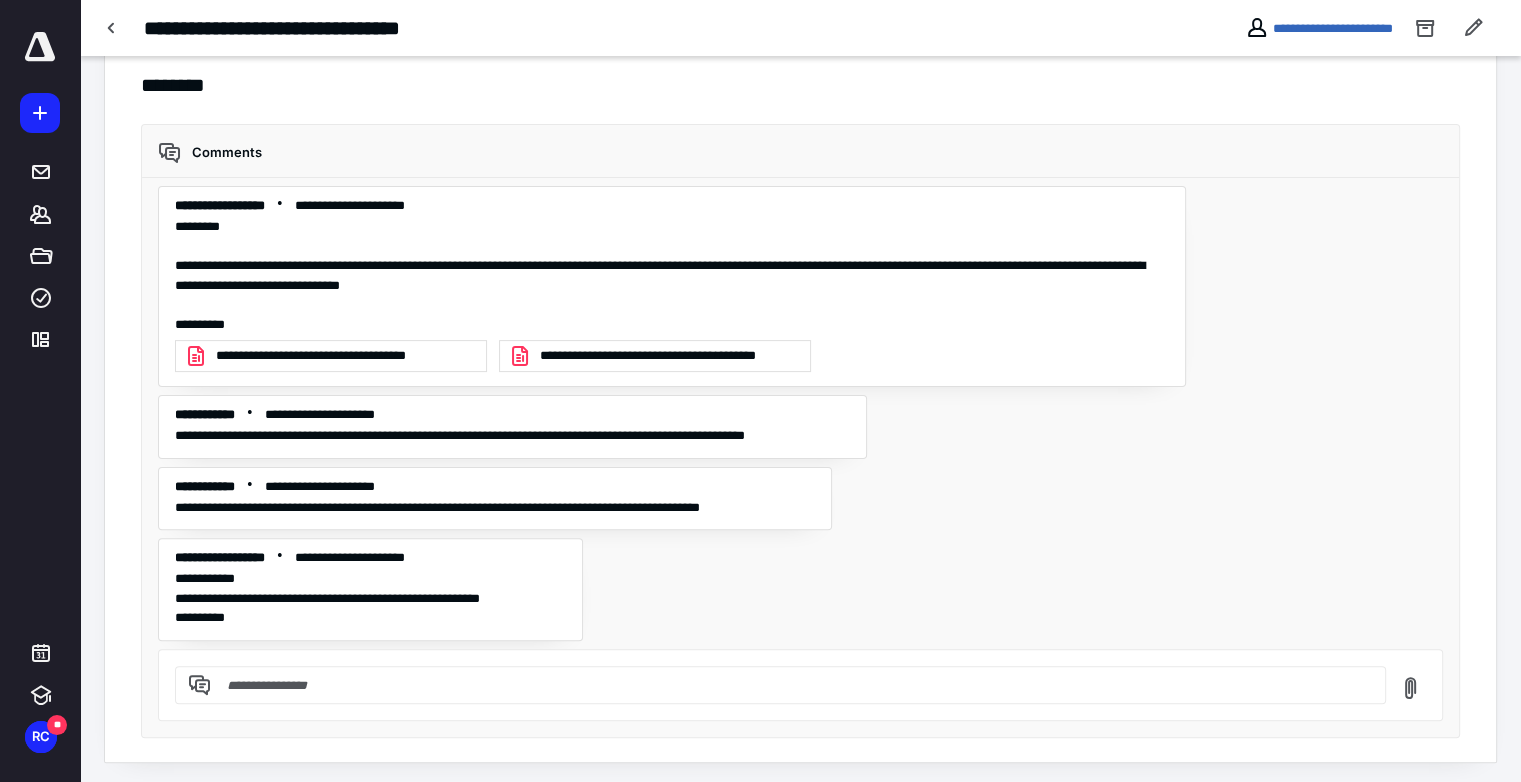 click on "**********" at bounding box center (800, 413) 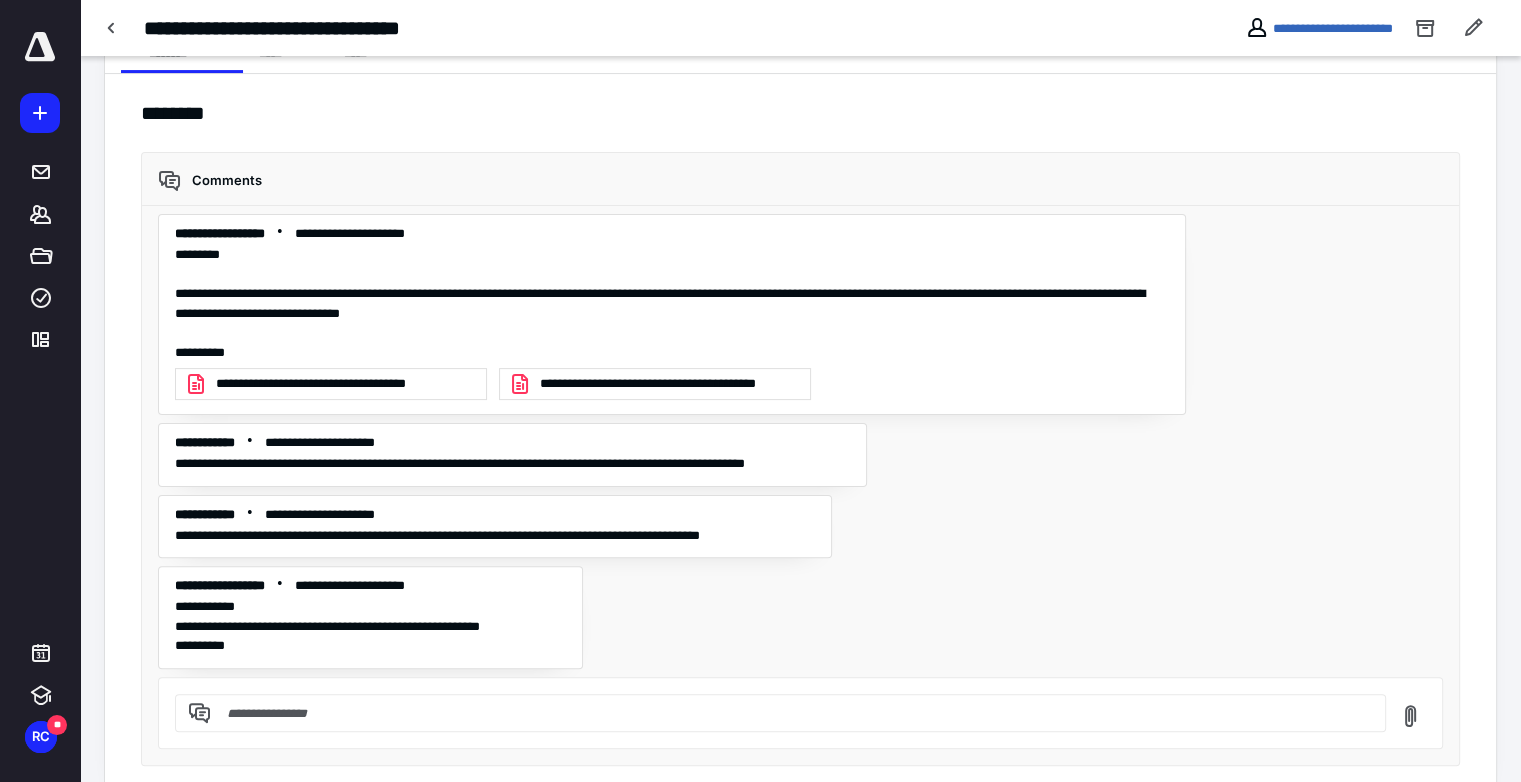 scroll, scrollTop: 452, scrollLeft: 0, axis: vertical 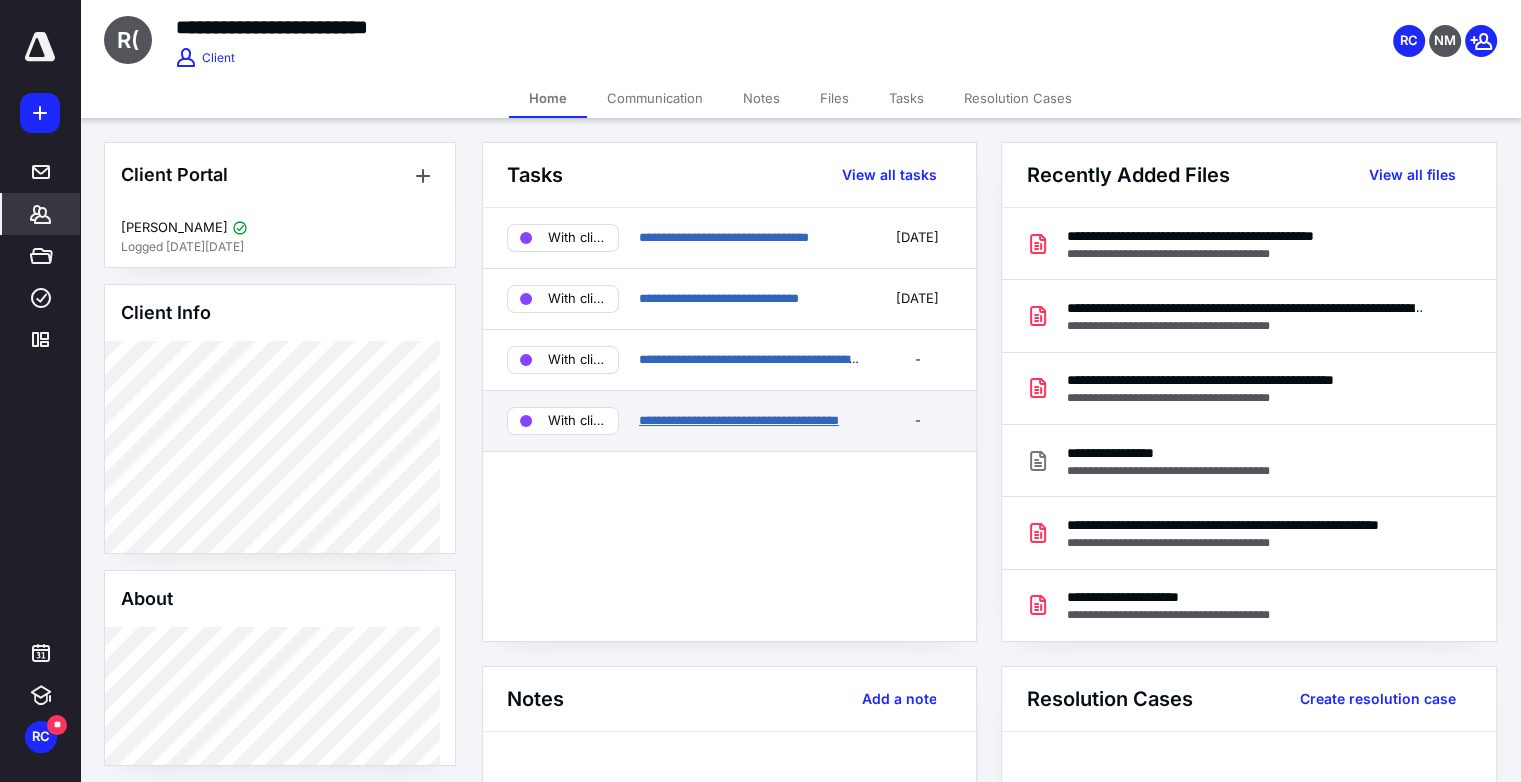 click on "**********" at bounding box center [739, 420] 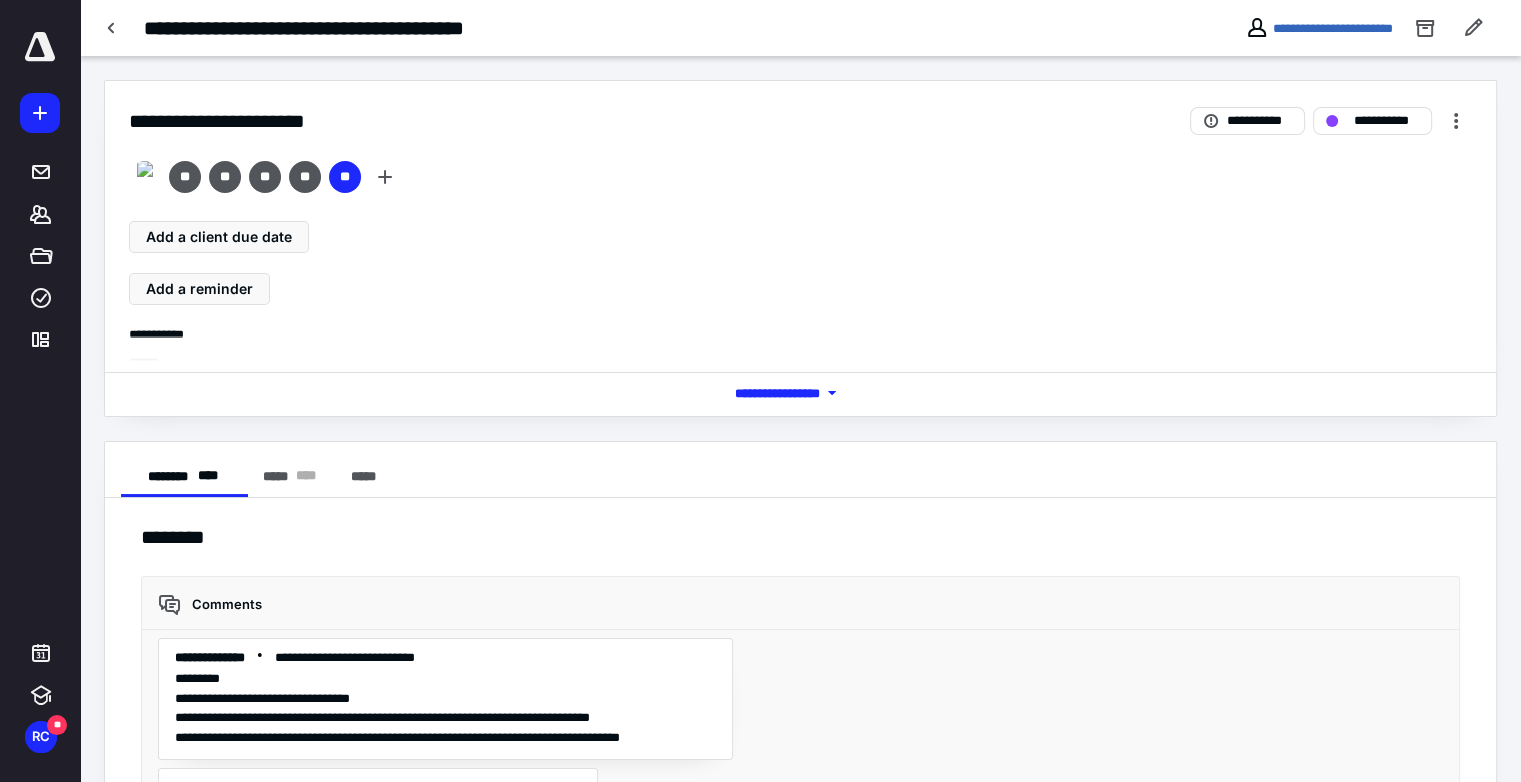 scroll, scrollTop: 5912, scrollLeft: 0, axis: vertical 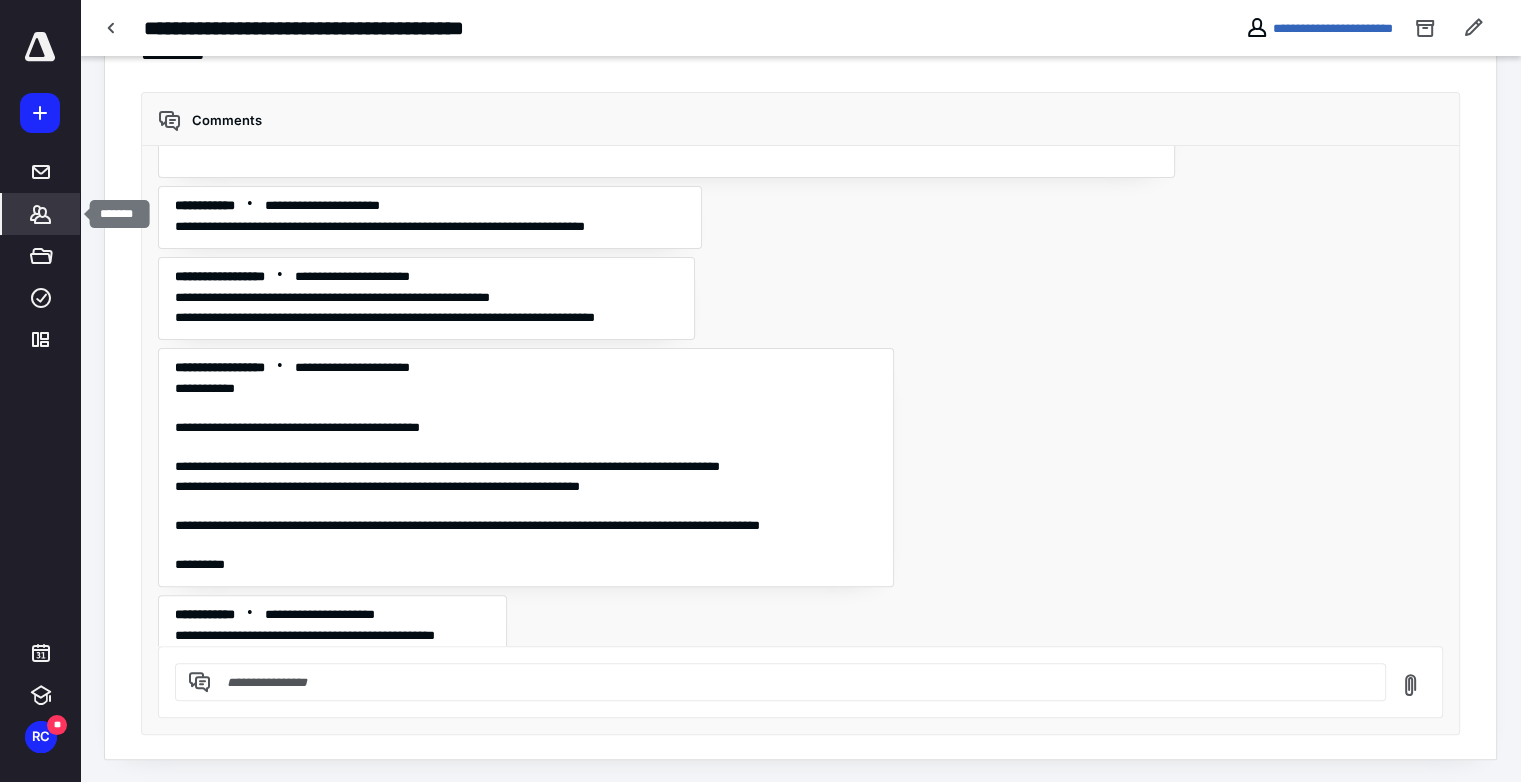 click 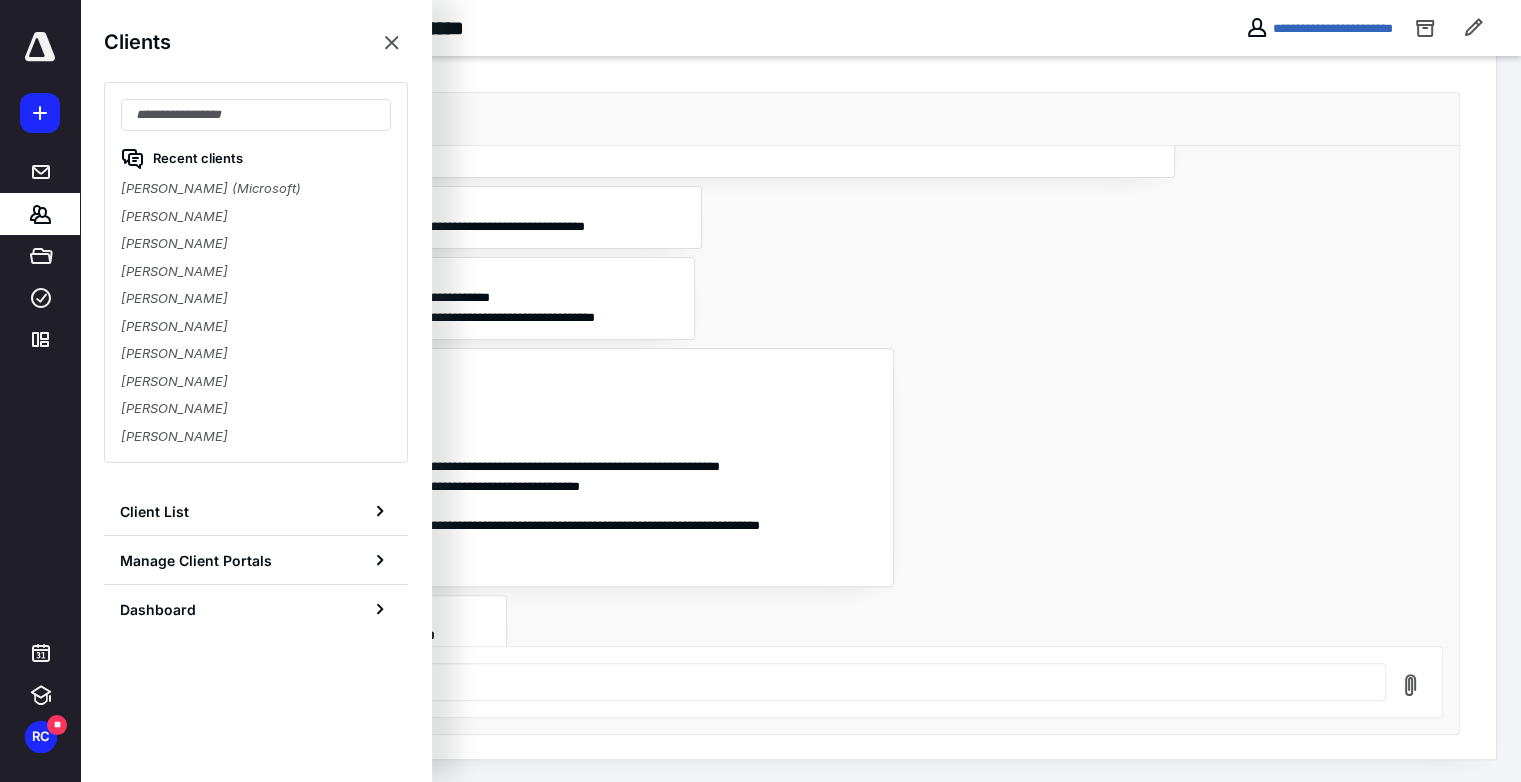 click on "**********" at bounding box center [801, 396] 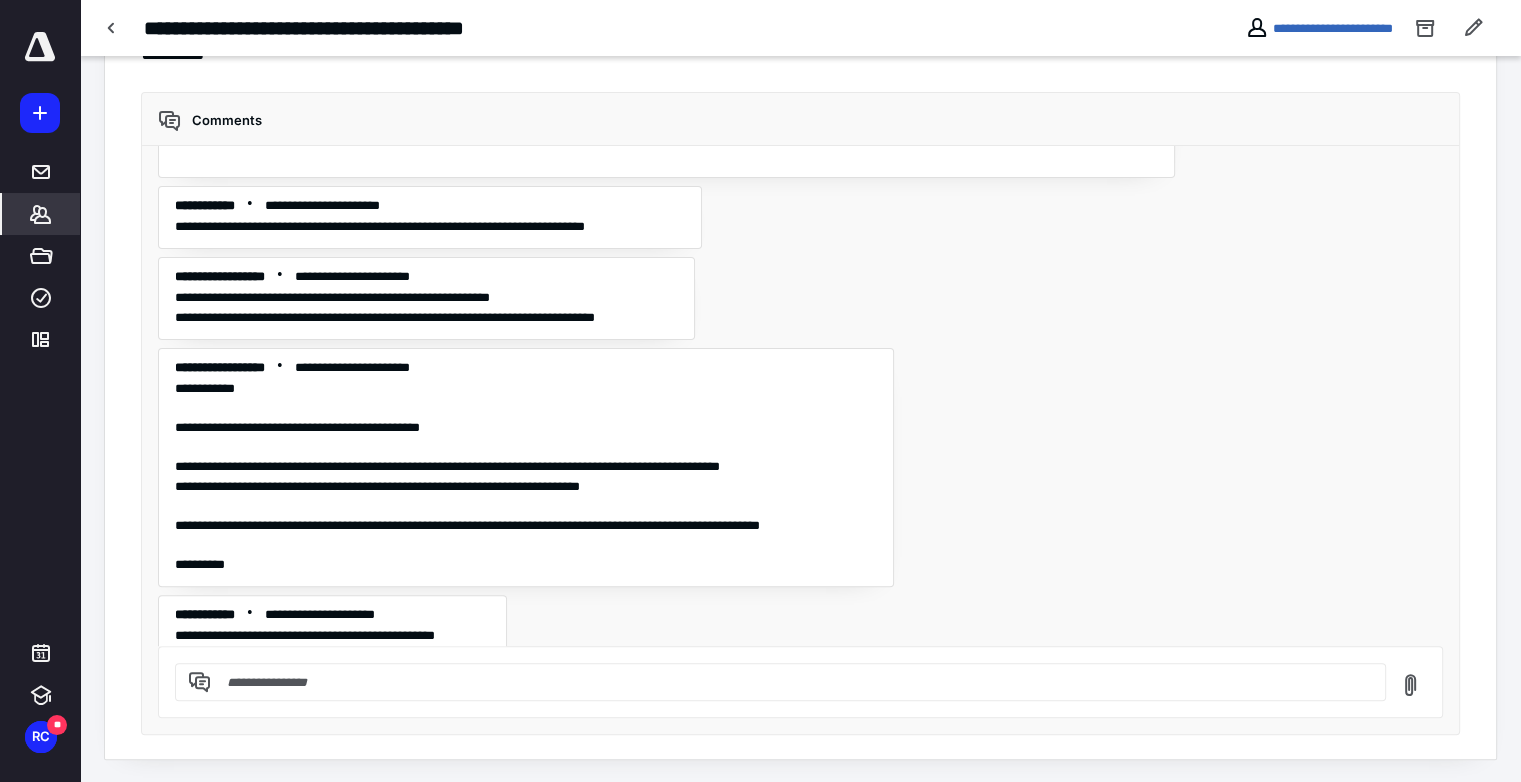 click on "*******" at bounding box center [41, 214] 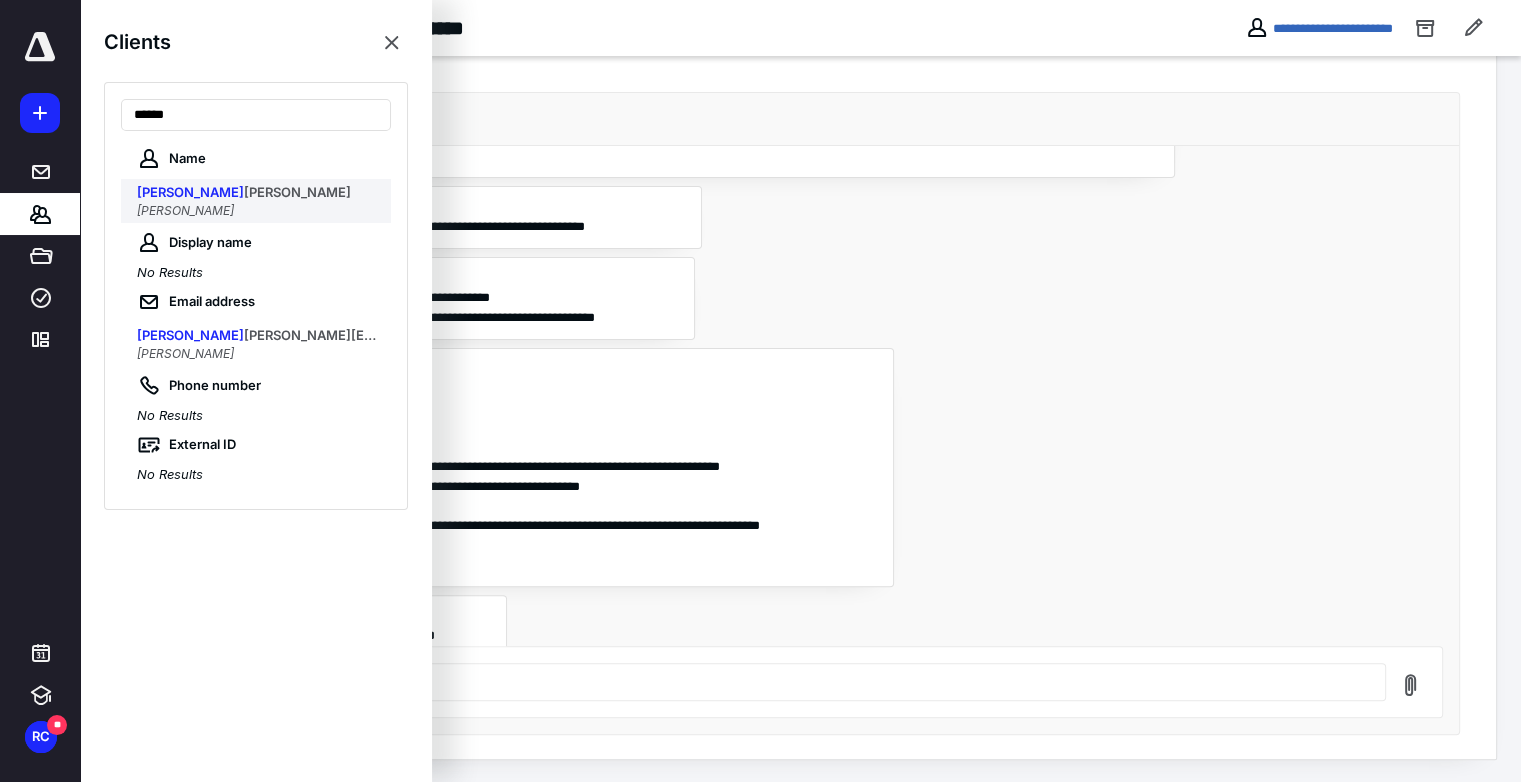 type on "******" 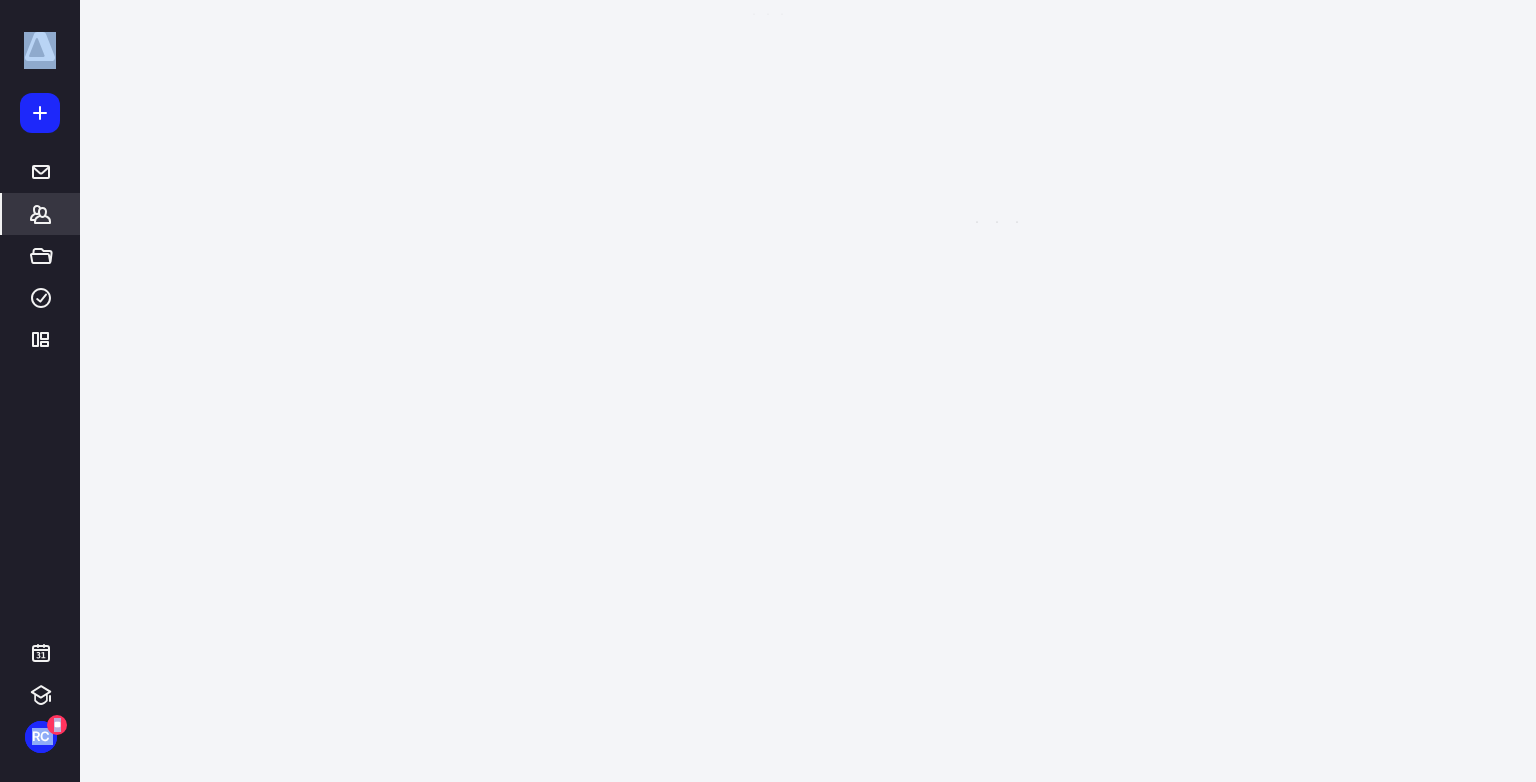 click on "**********" at bounding box center (768, 133) 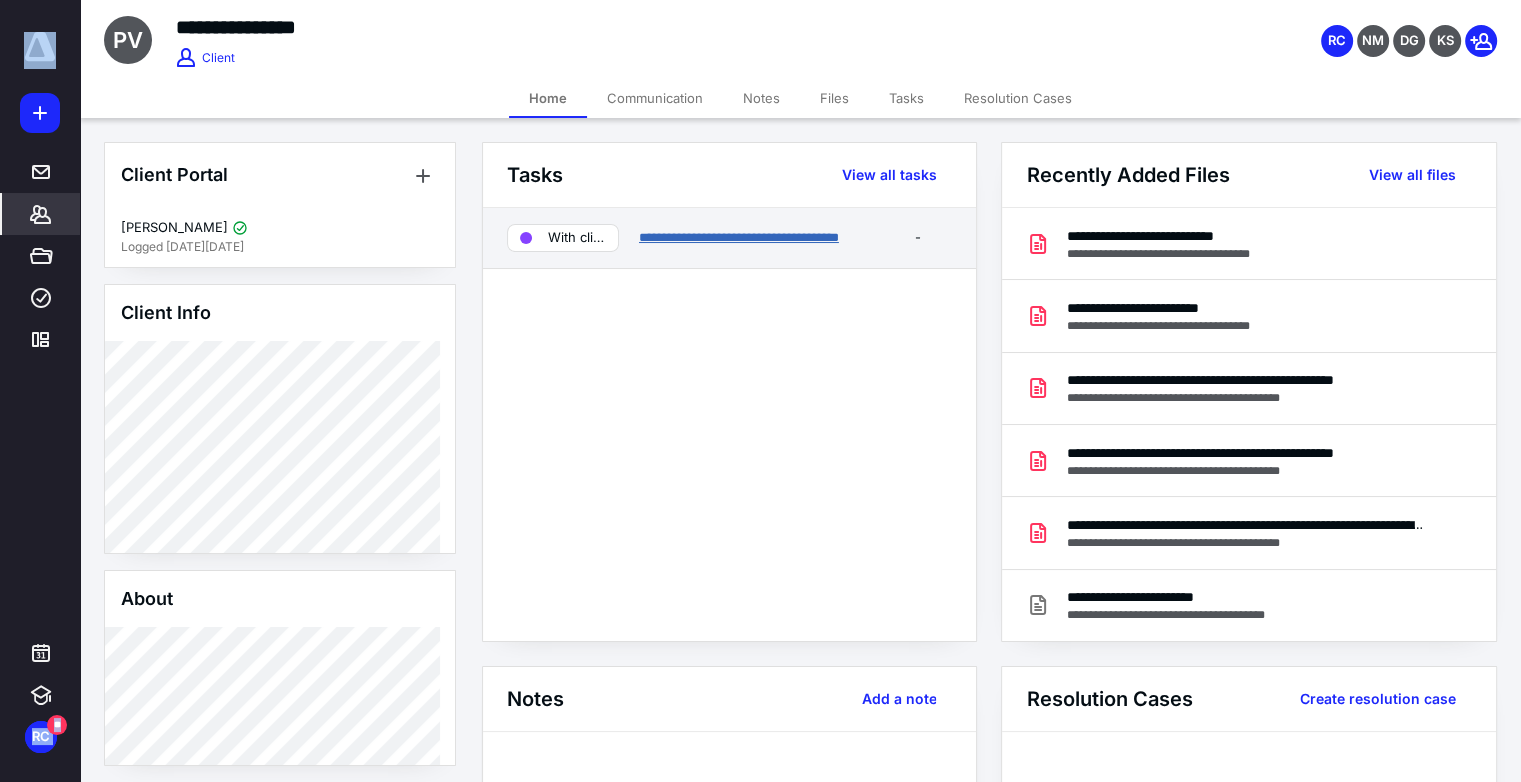 click on "**********" at bounding box center (739, 237) 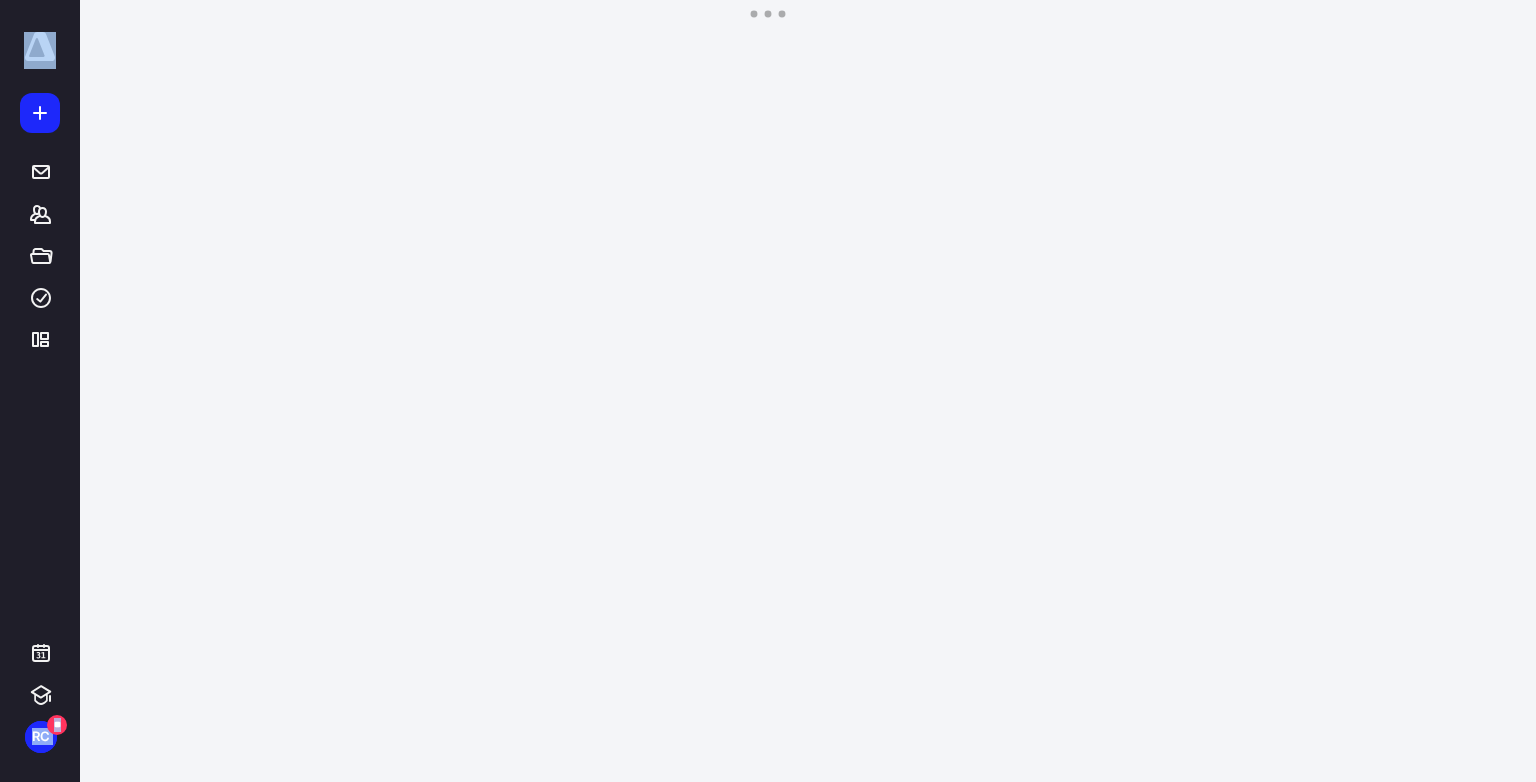 click on "**********" at bounding box center [768, 391] 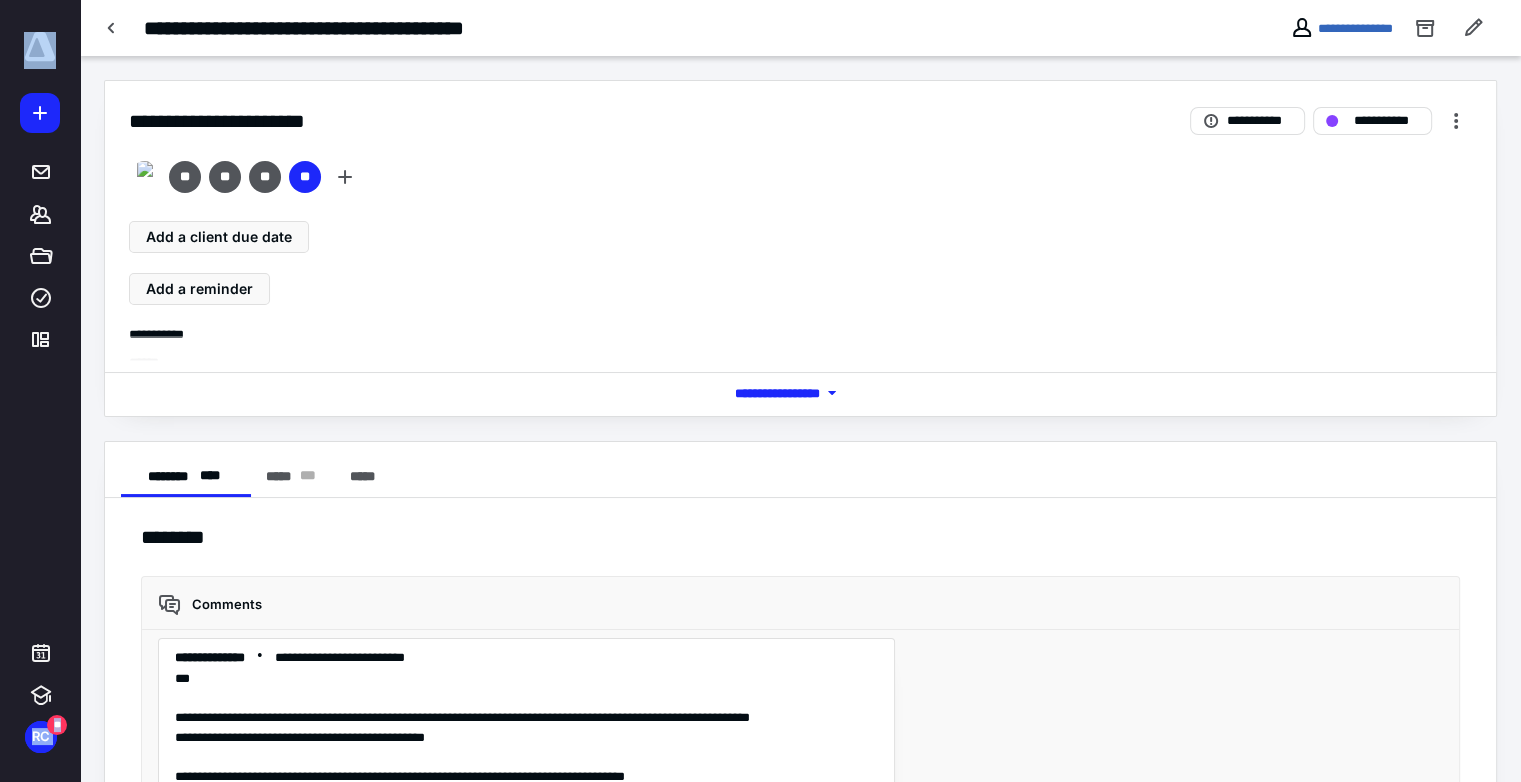 scroll, scrollTop: 4548, scrollLeft: 0, axis: vertical 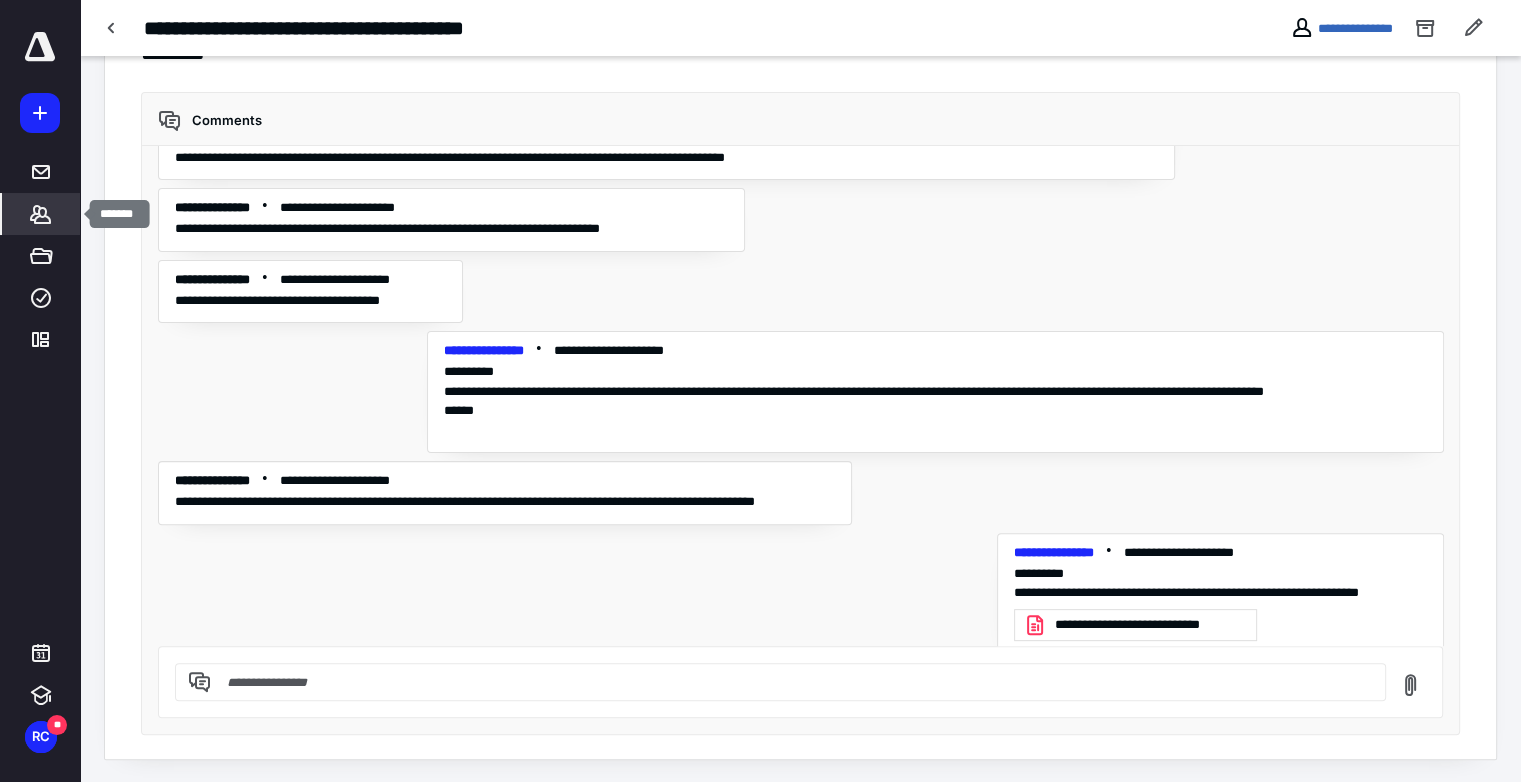 click on "*******" at bounding box center [41, 214] 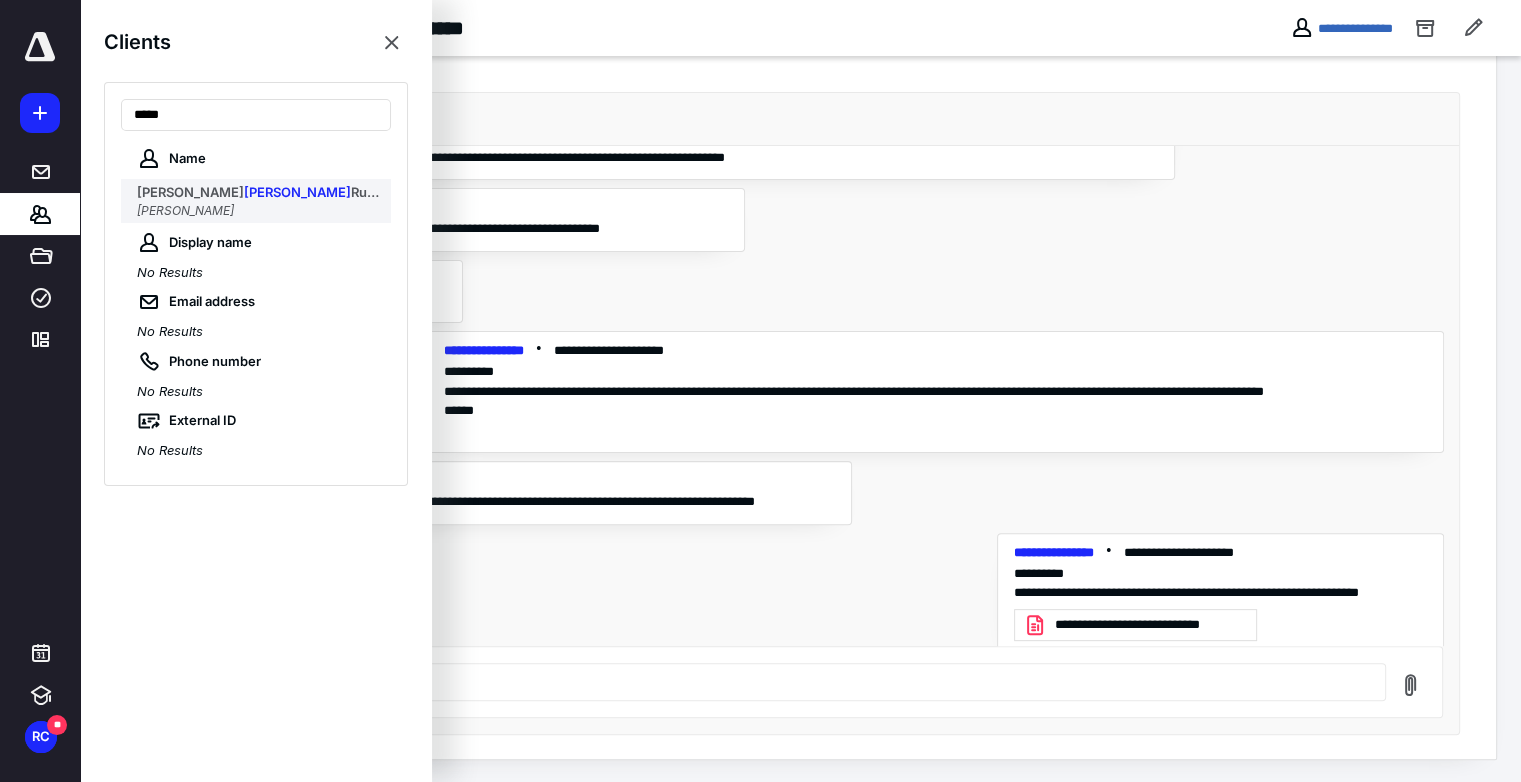 type on "*****" 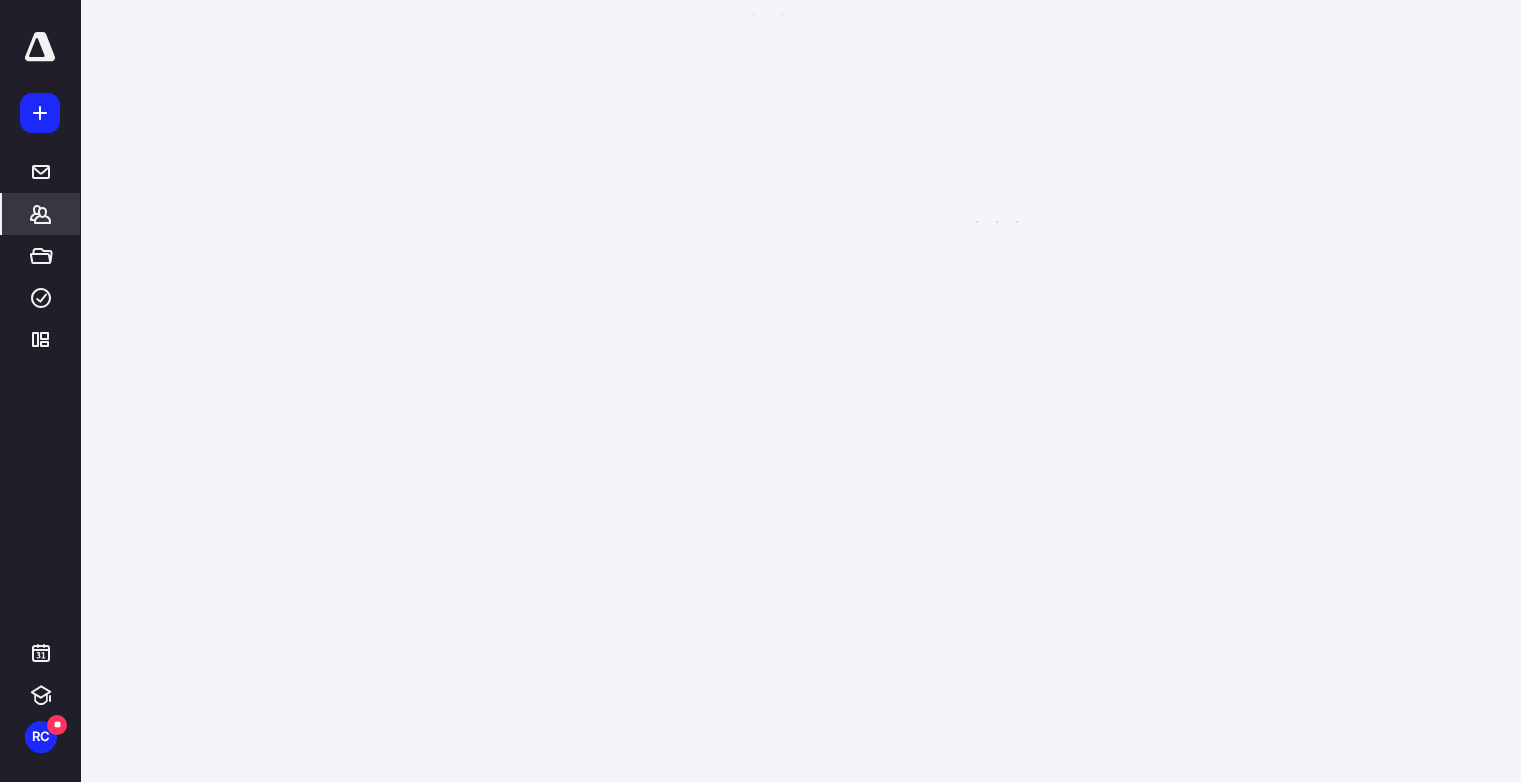 scroll, scrollTop: 0, scrollLeft: 0, axis: both 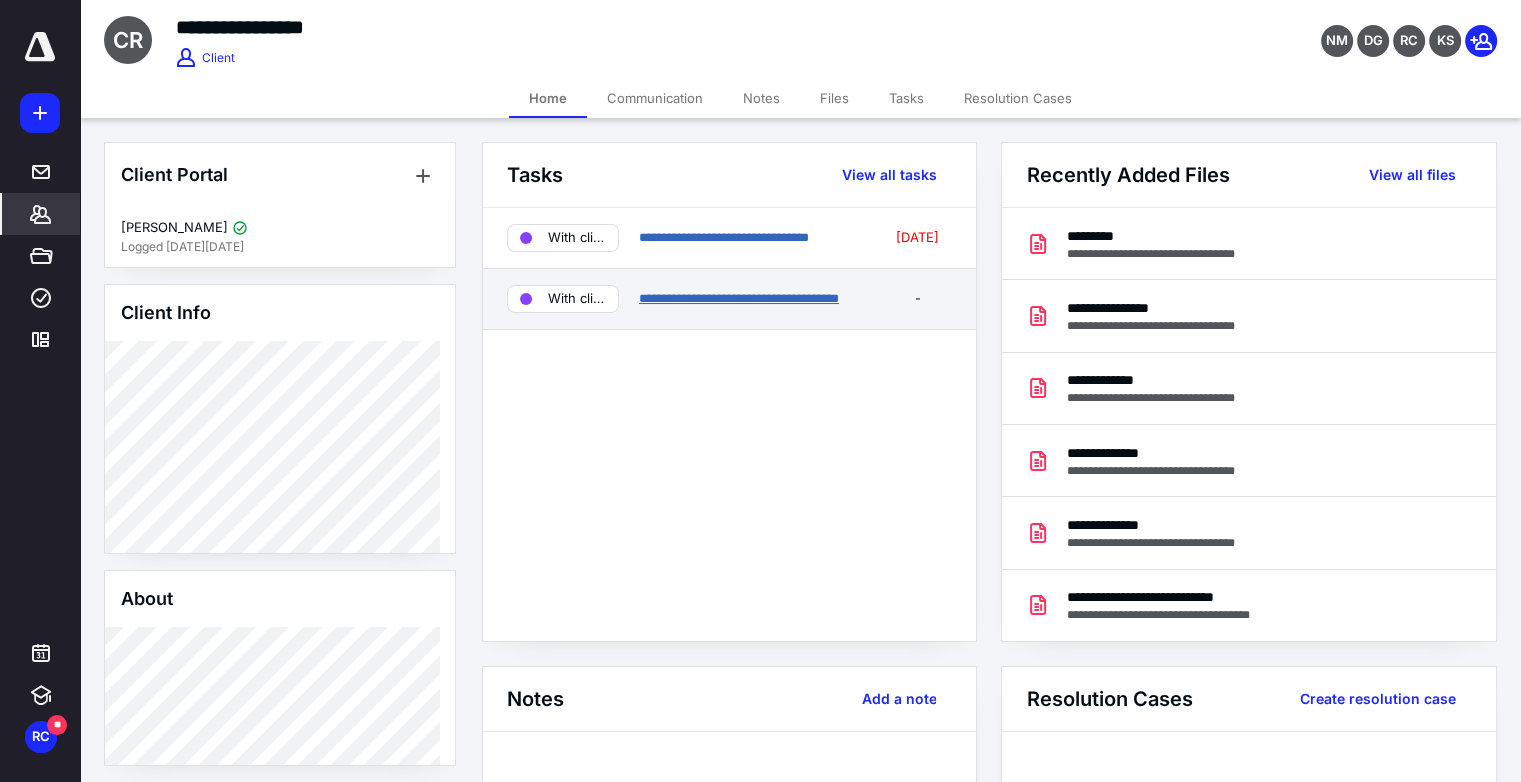 click on "**********" at bounding box center (739, 298) 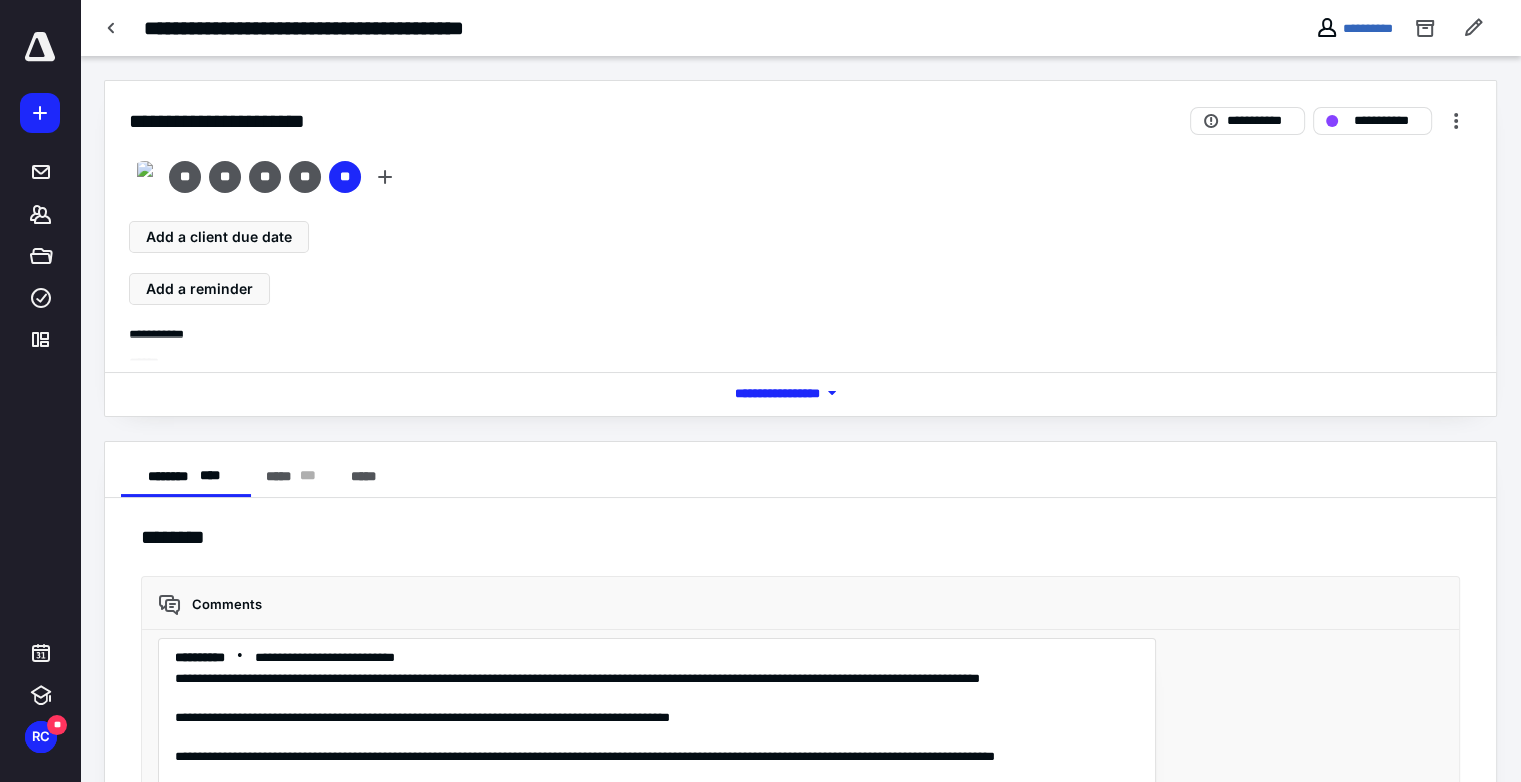 scroll, scrollTop: 5128, scrollLeft: 0, axis: vertical 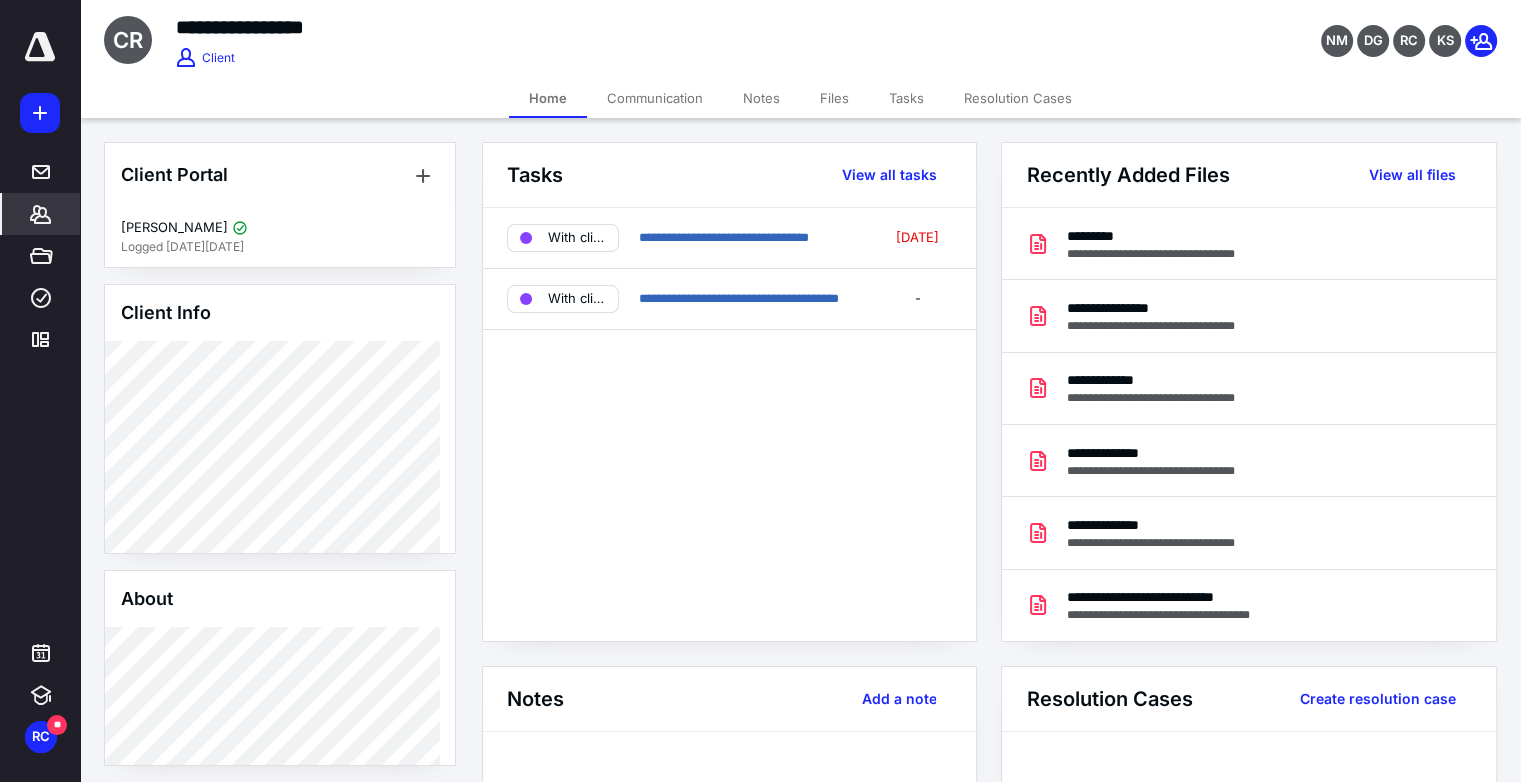 drag, startPoint x: 896, startPoint y: 100, endPoint x: 806, endPoint y: 141, distance: 98.89894 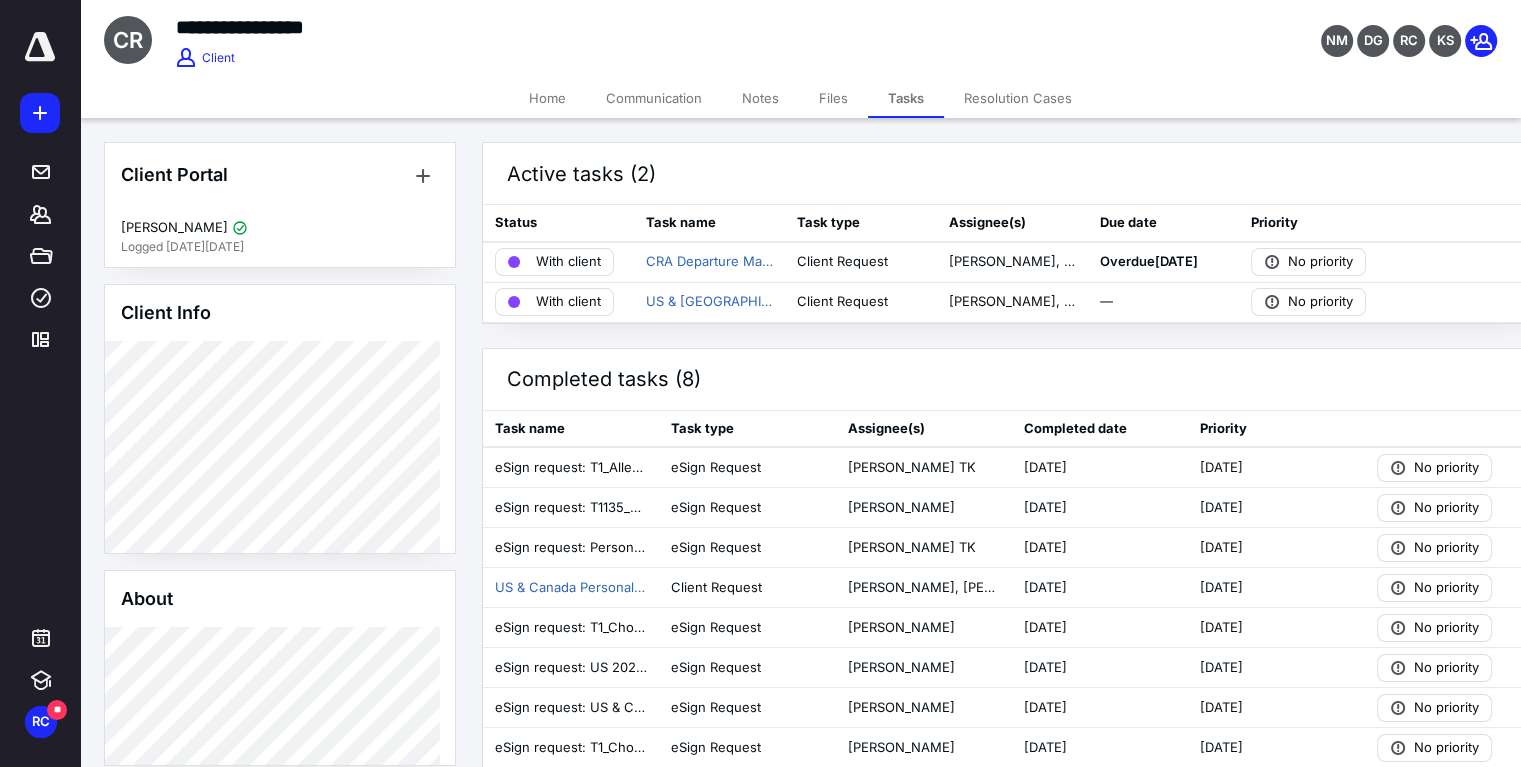 click on "Home" at bounding box center (547, 98) 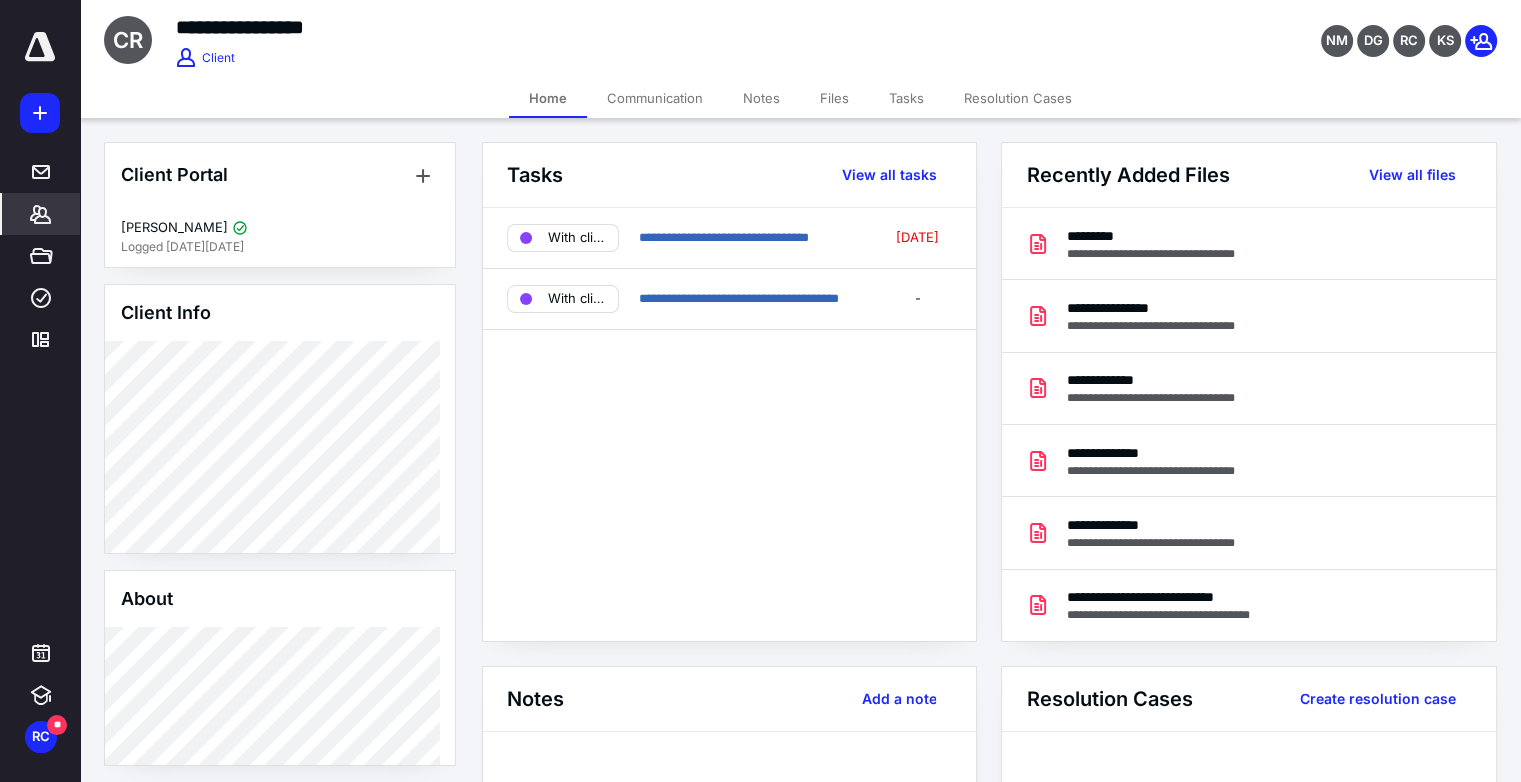 click on "Tasks" at bounding box center [906, 98] 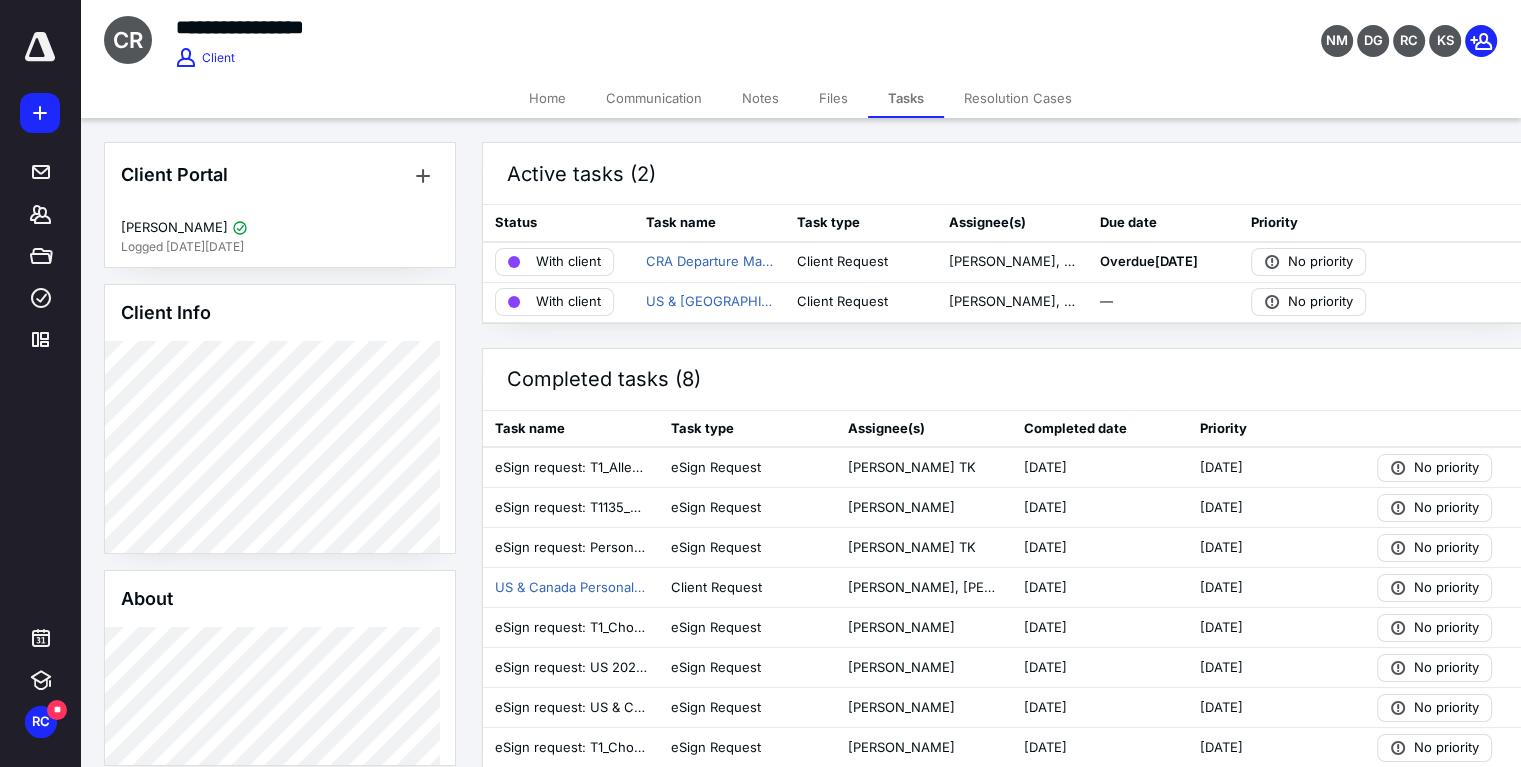 click on "Home" at bounding box center (547, 98) 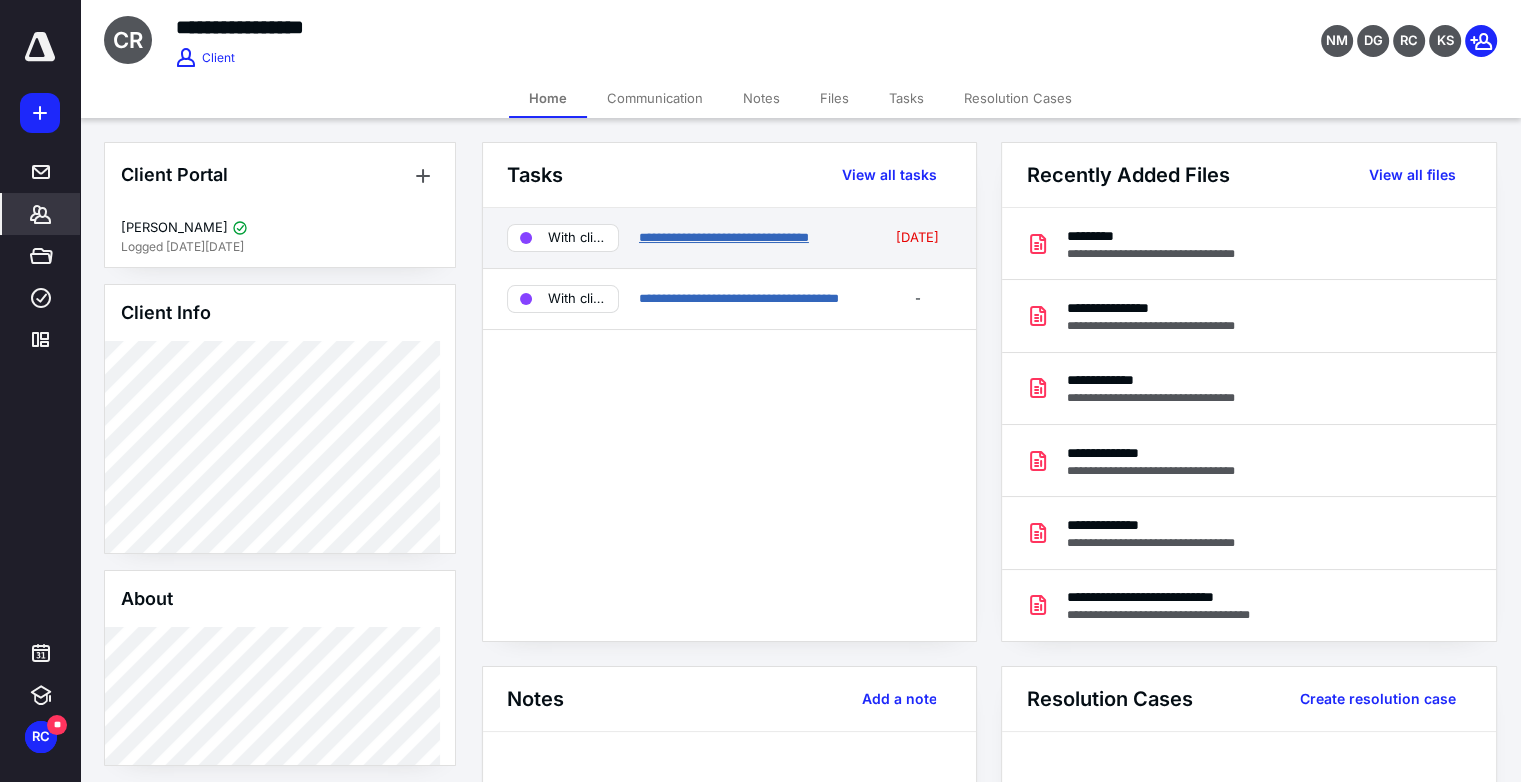 click on "**********" at bounding box center (724, 237) 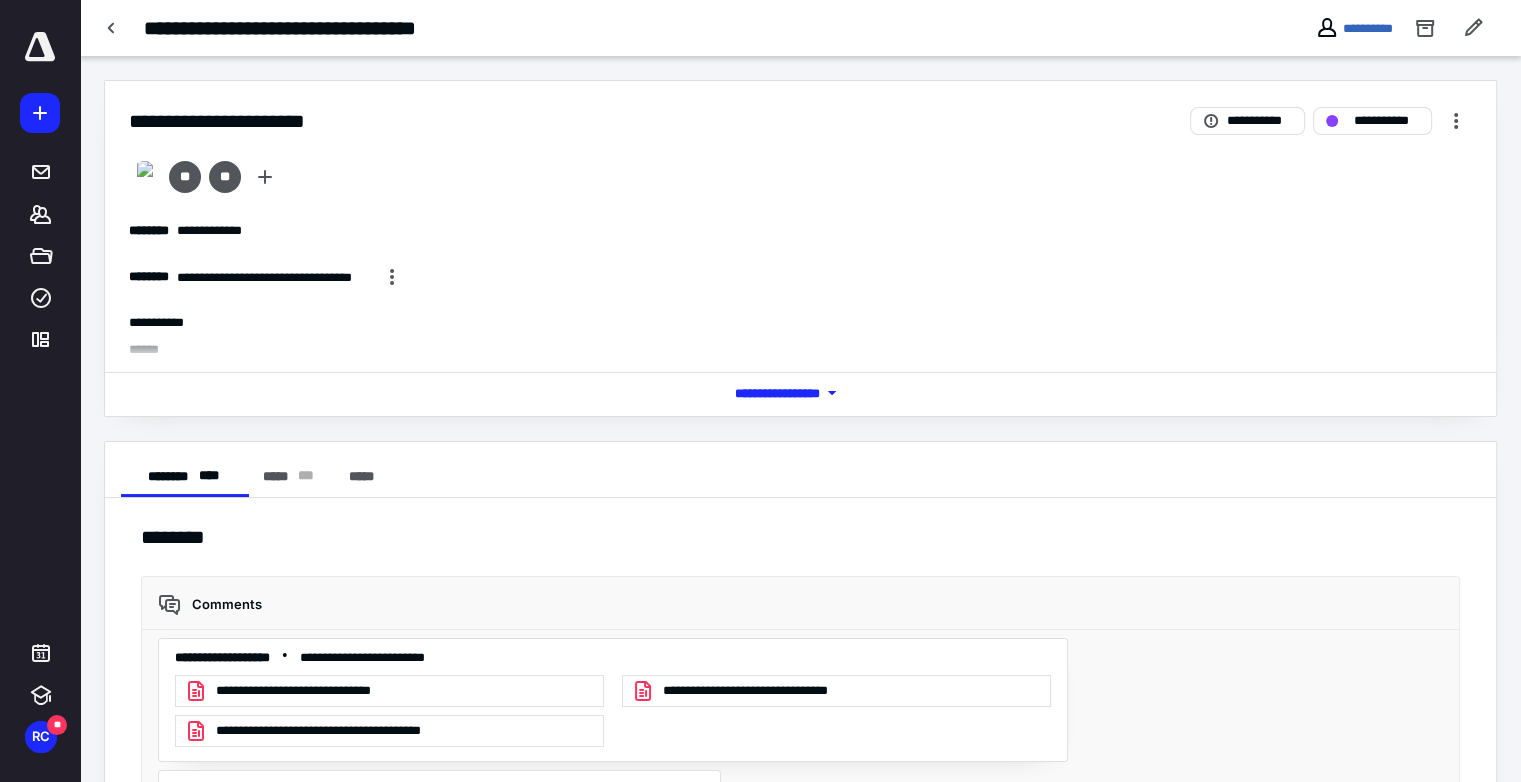 scroll, scrollTop: 552, scrollLeft: 0, axis: vertical 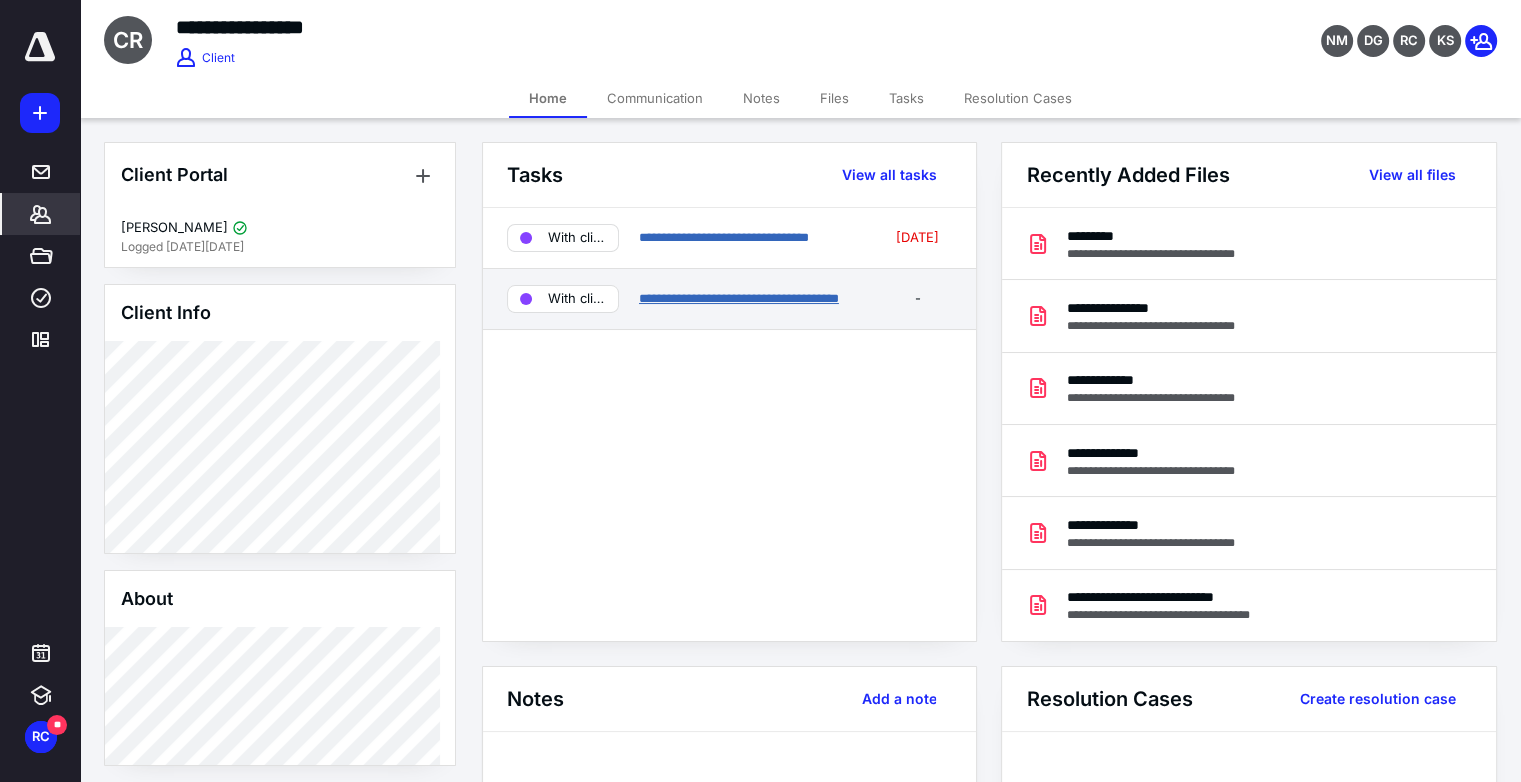 click on "**********" at bounding box center [739, 298] 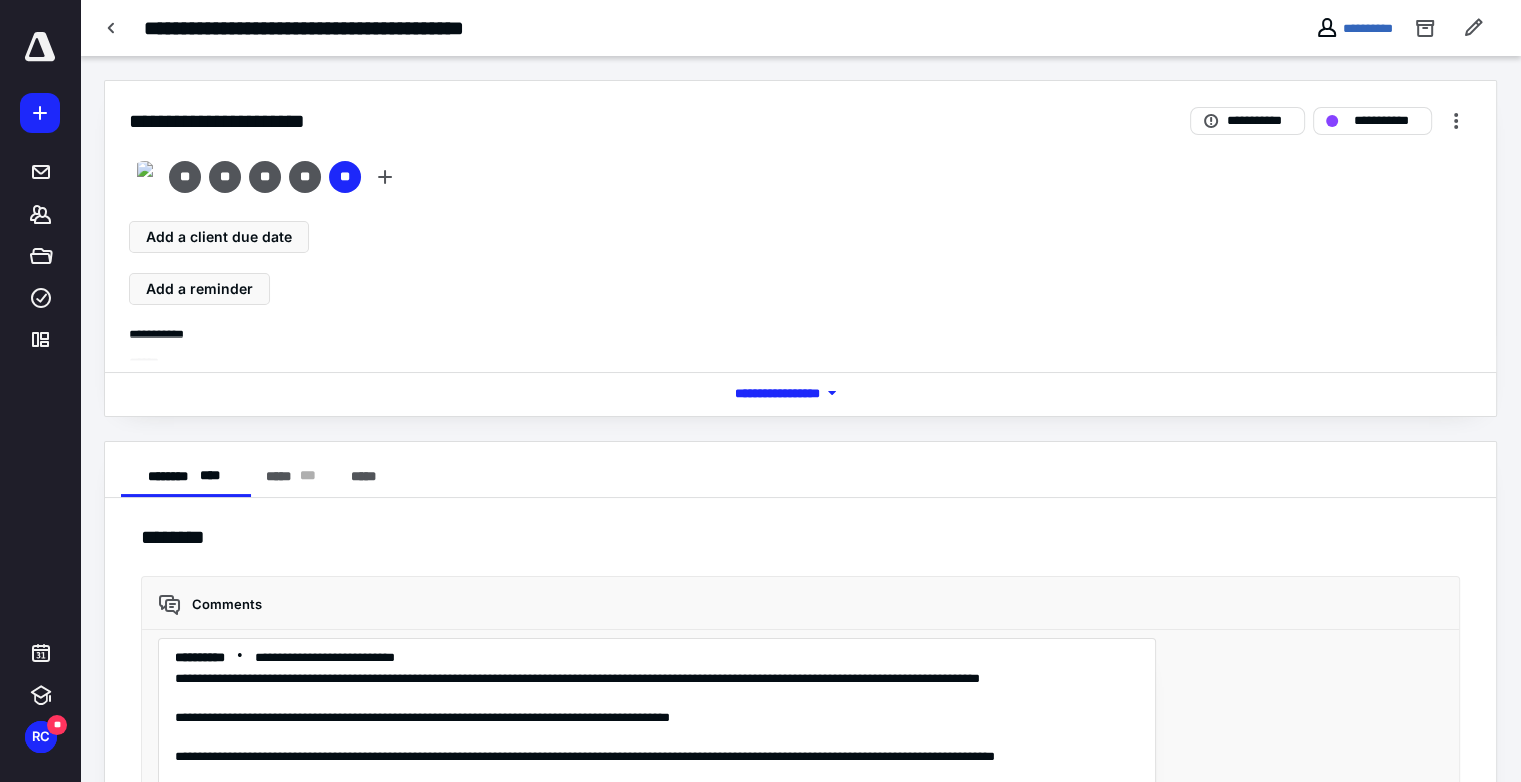scroll, scrollTop: 5128, scrollLeft: 0, axis: vertical 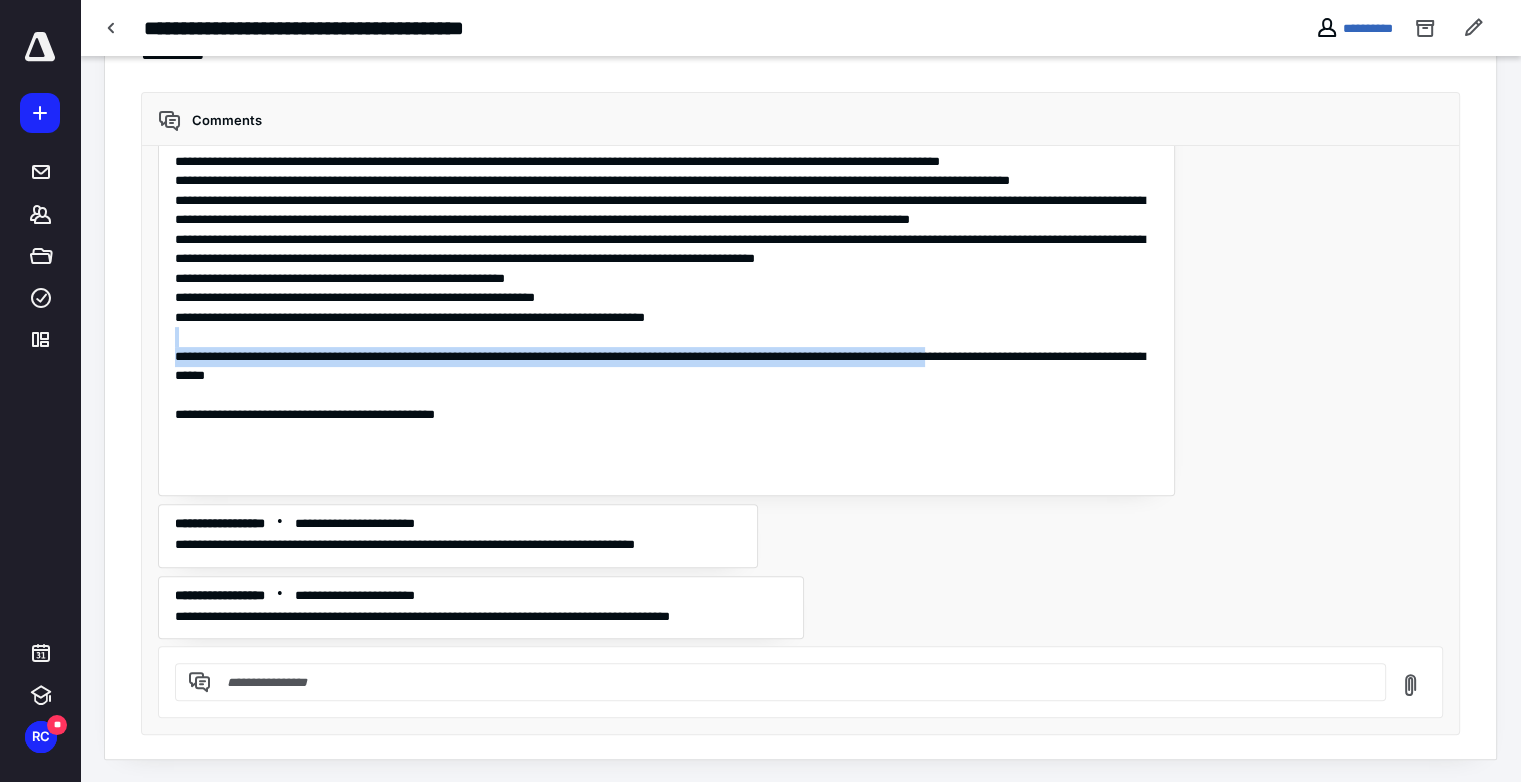 drag, startPoint x: 1365, startPoint y: 366, endPoint x: 1371, endPoint y: 382, distance: 17.088007 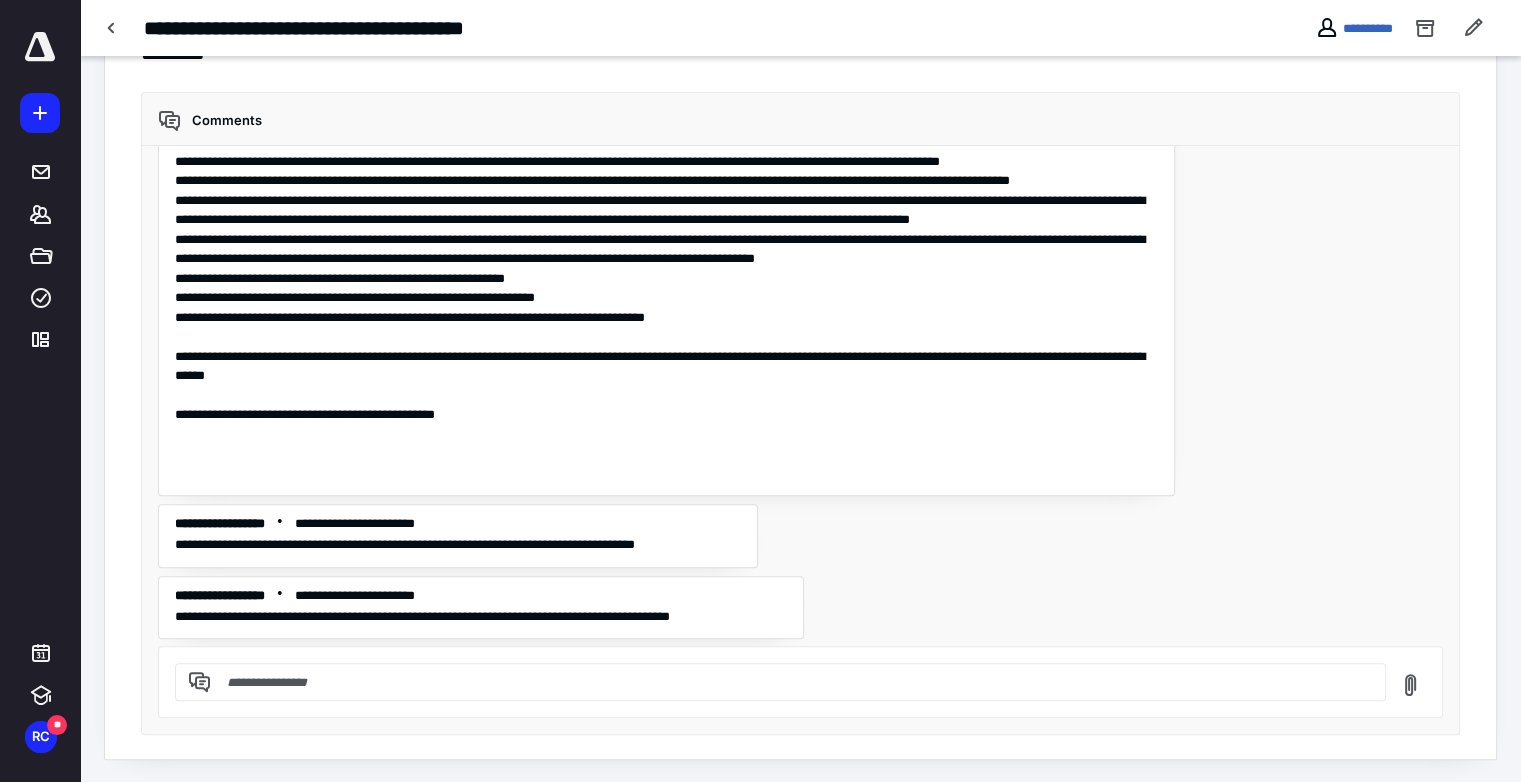 drag, startPoint x: 1371, startPoint y: 382, endPoint x: 1284, endPoint y: 454, distance: 112.929184 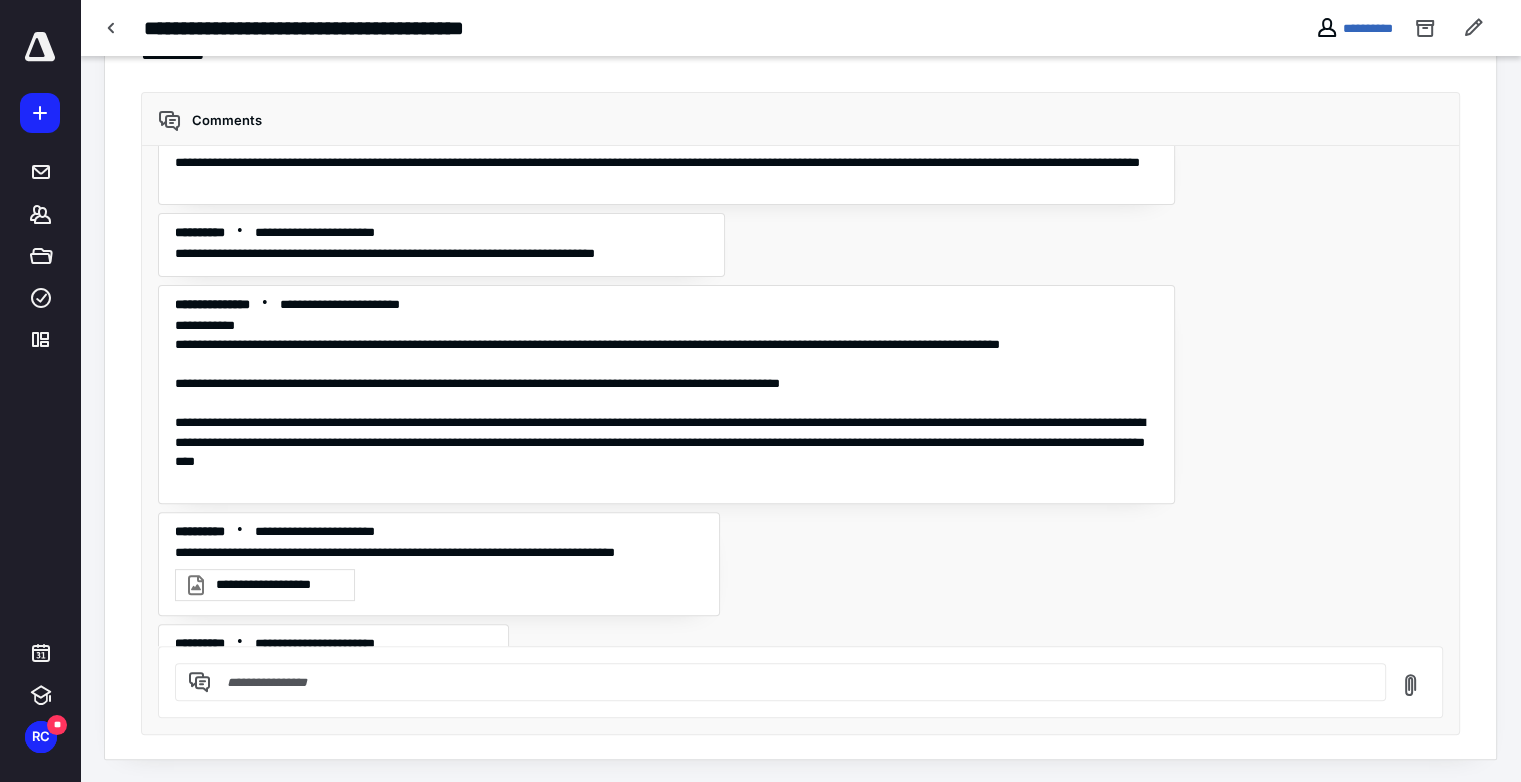 scroll, scrollTop: 5128, scrollLeft: 0, axis: vertical 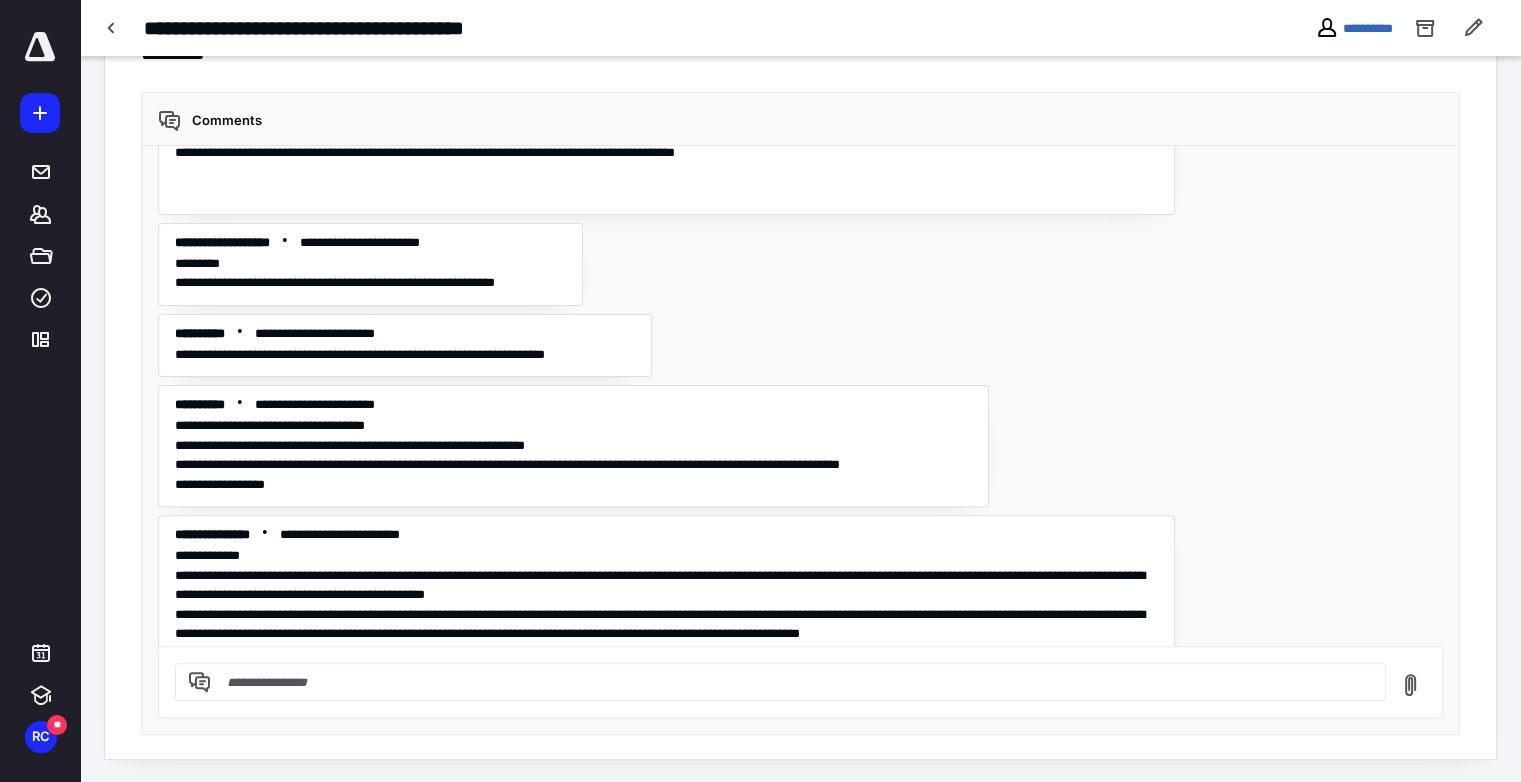 click at bounding box center [792, 682] 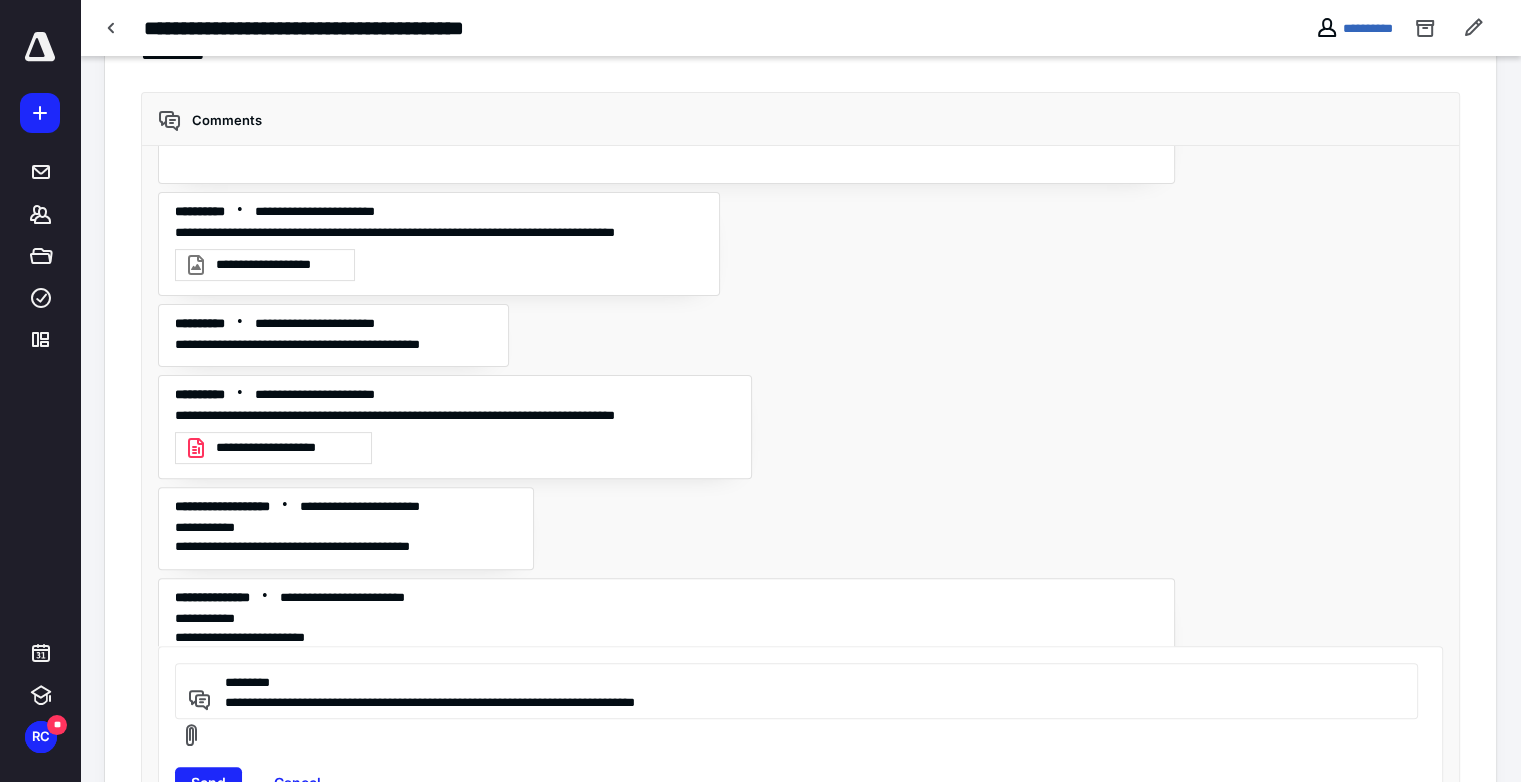 scroll, scrollTop: 4380, scrollLeft: 0, axis: vertical 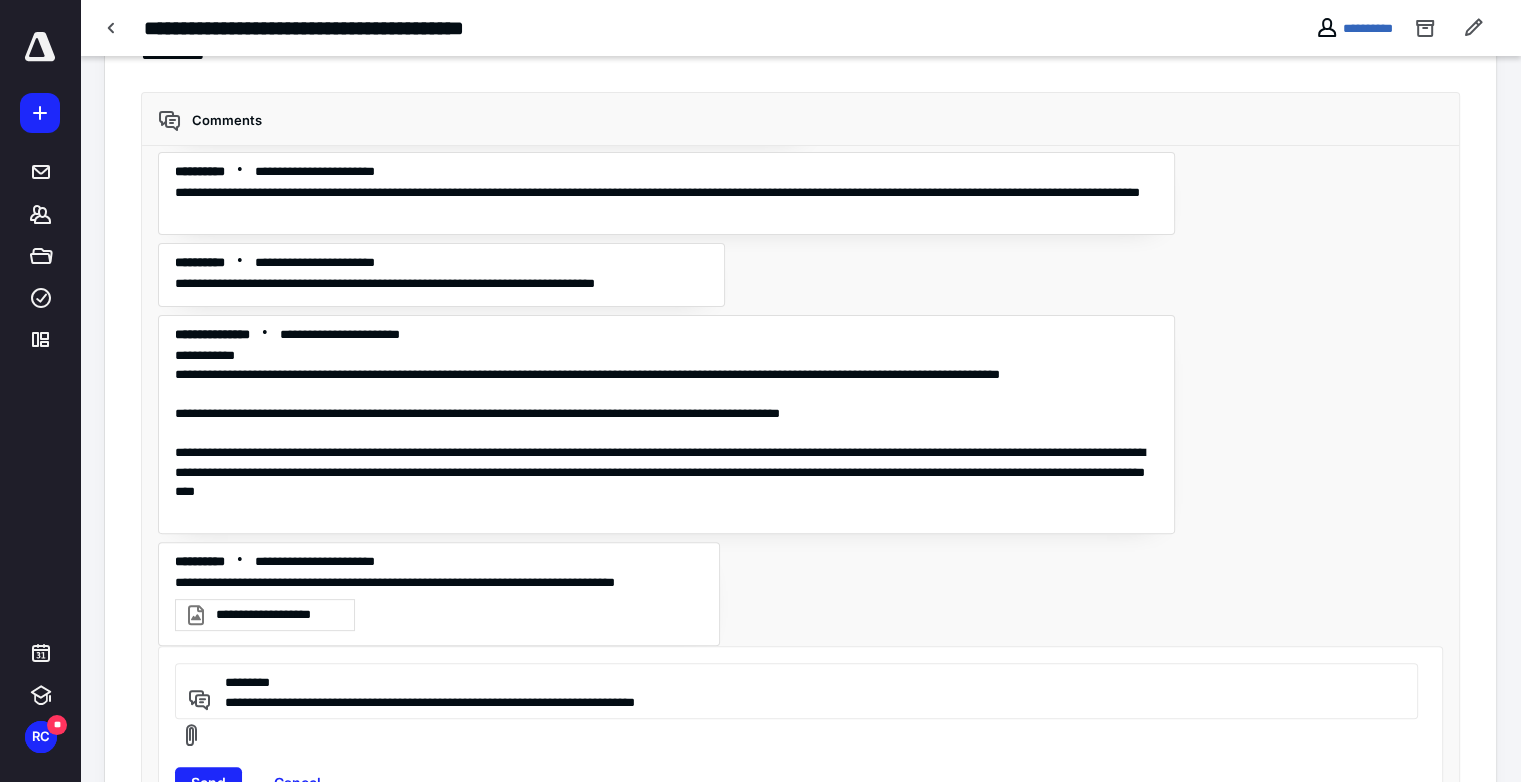 type on "**********" 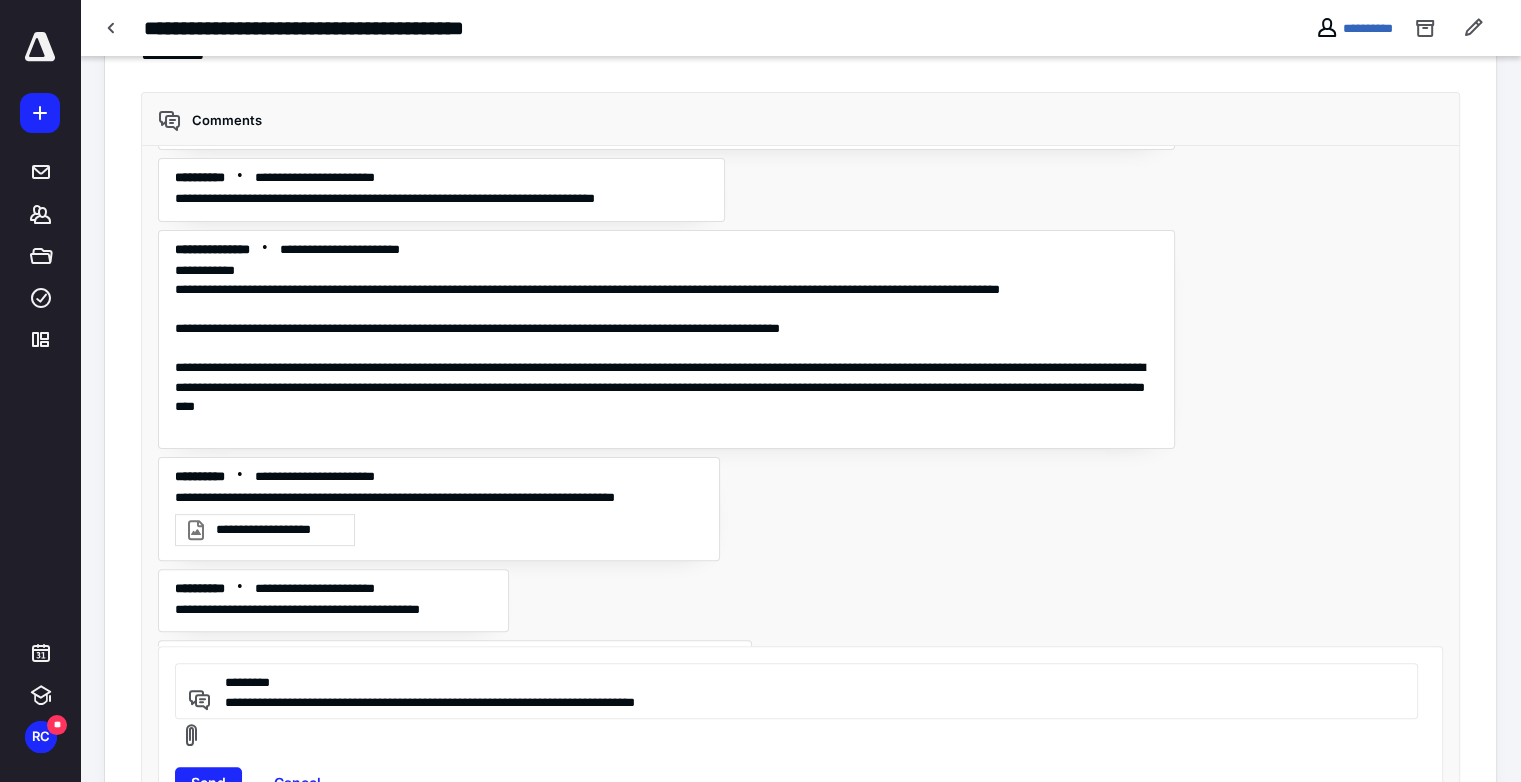 scroll, scrollTop: 4296, scrollLeft: 0, axis: vertical 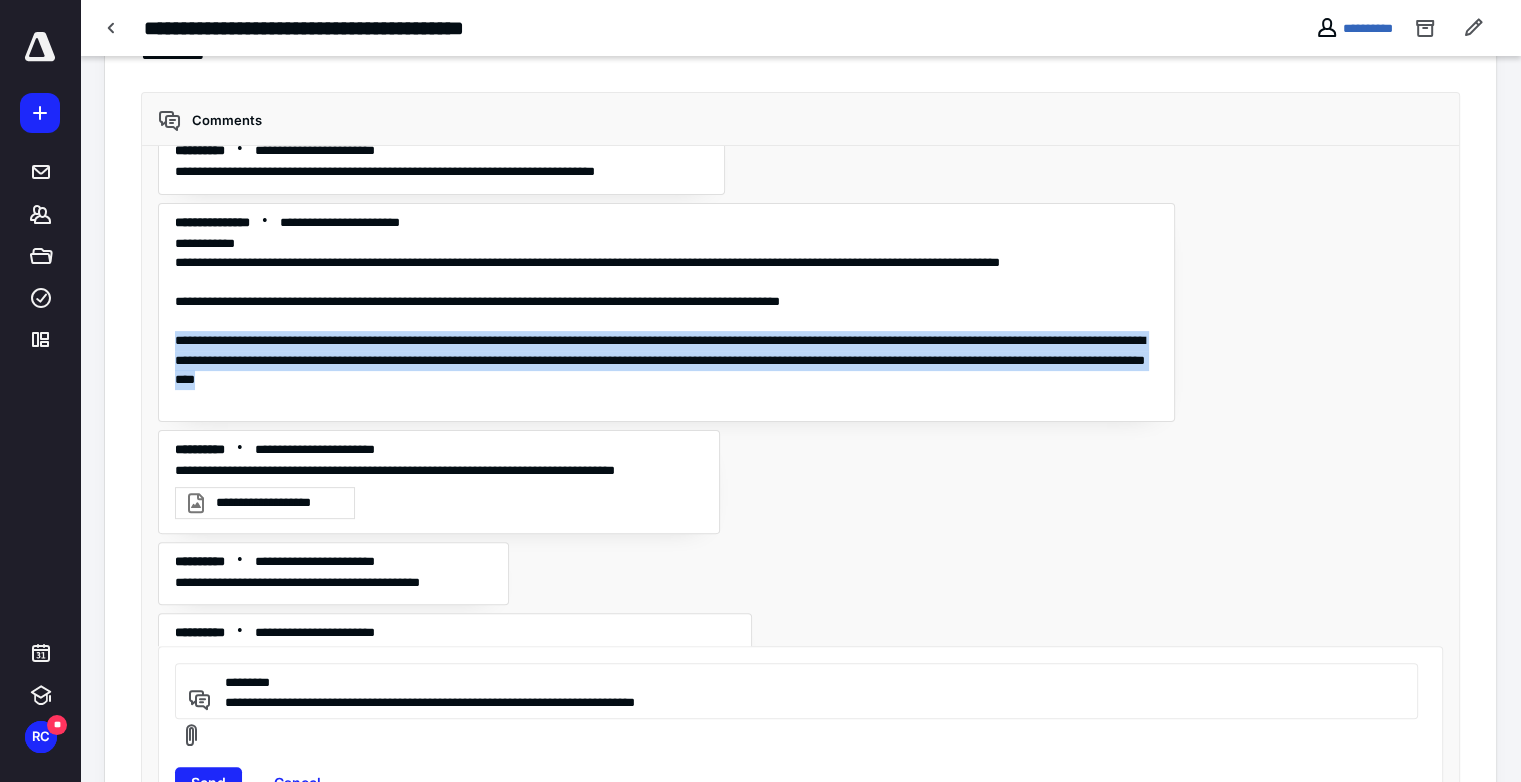 drag, startPoint x: 172, startPoint y: 341, endPoint x: 703, endPoint y: 398, distance: 534.05054 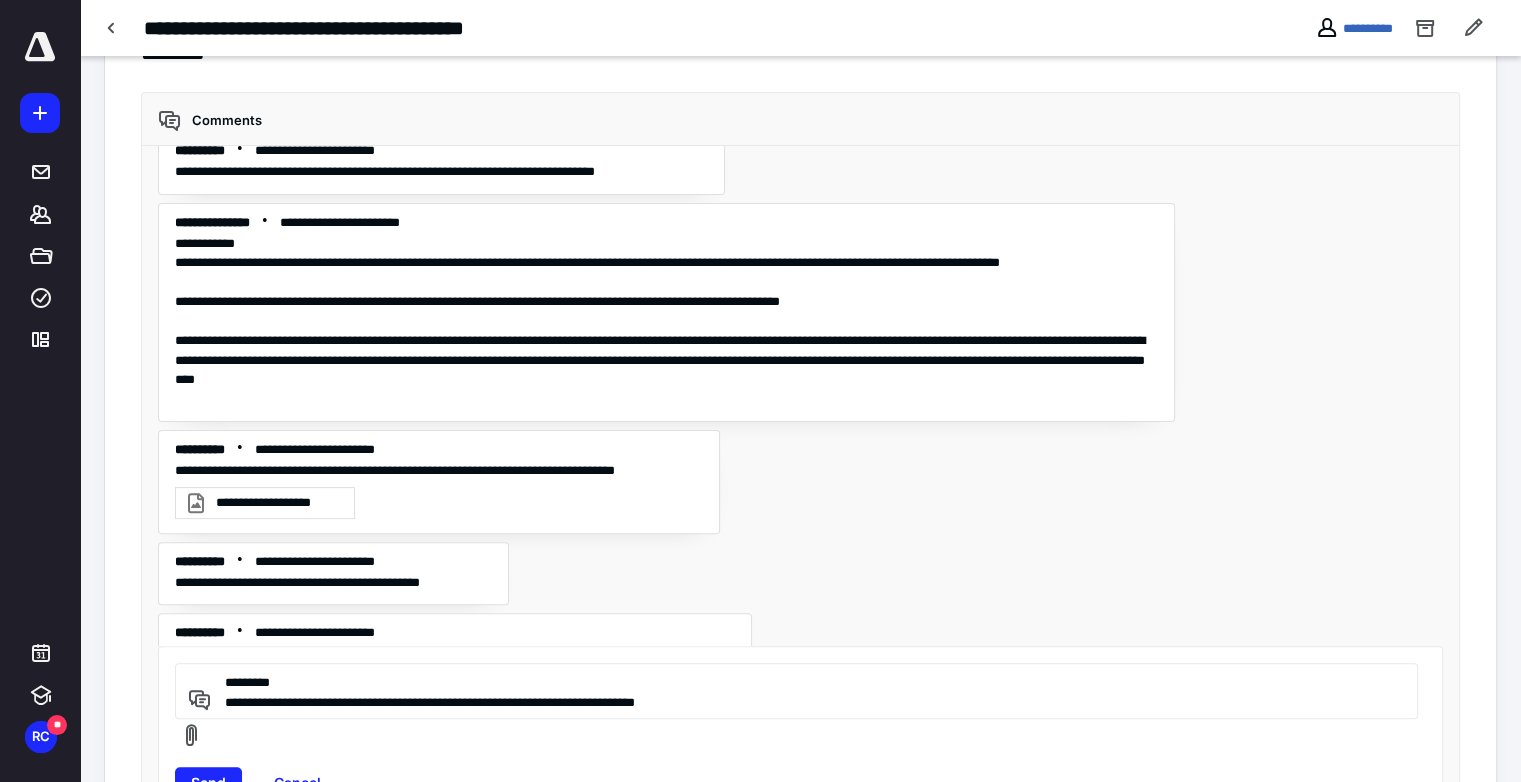drag, startPoint x: 703, startPoint y: 398, endPoint x: 762, endPoint y: 516, distance: 131.92801 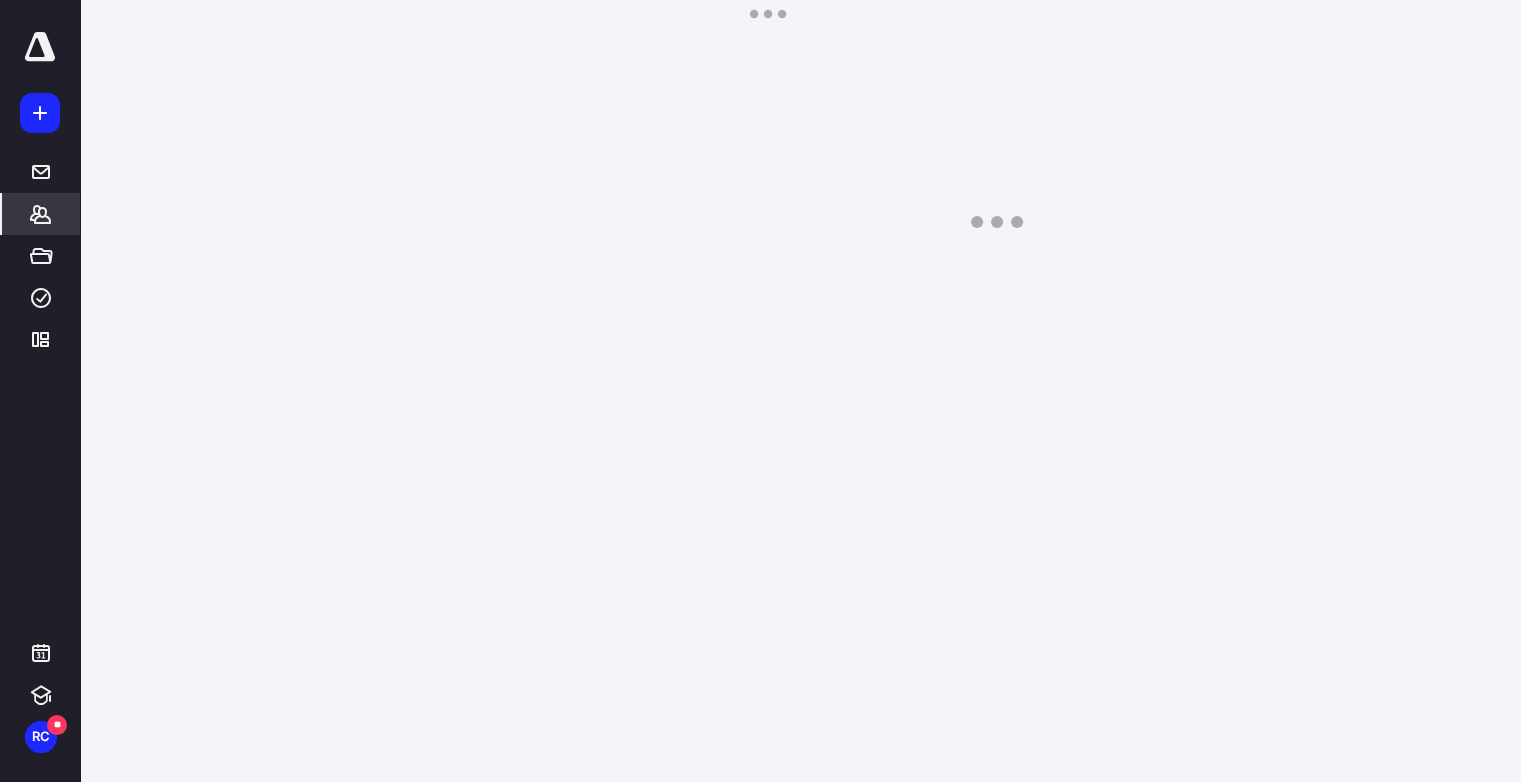 scroll, scrollTop: 0, scrollLeft: 0, axis: both 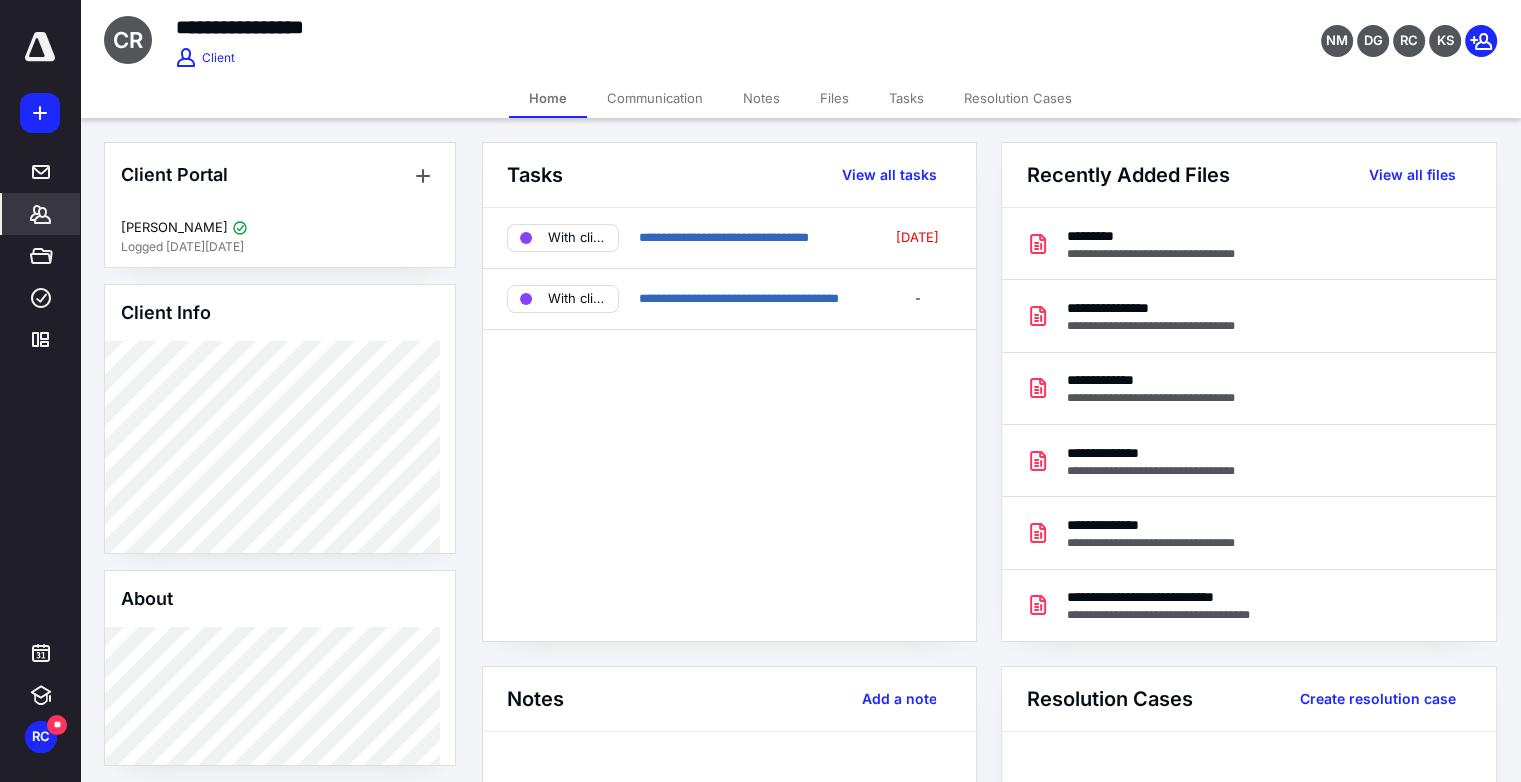 click on "Files" at bounding box center [834, 98] 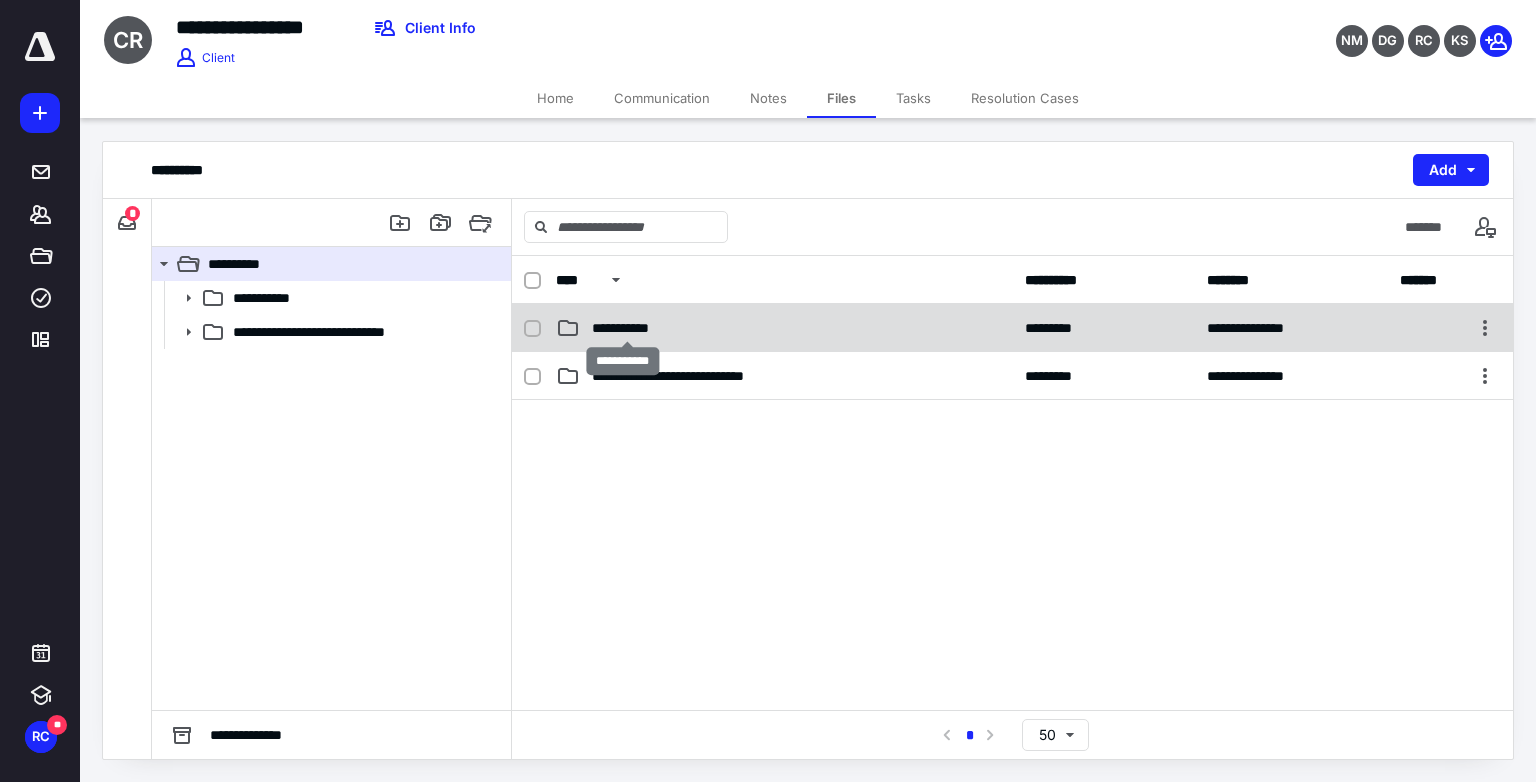 click on "**********" at bounding box center (627, 328) 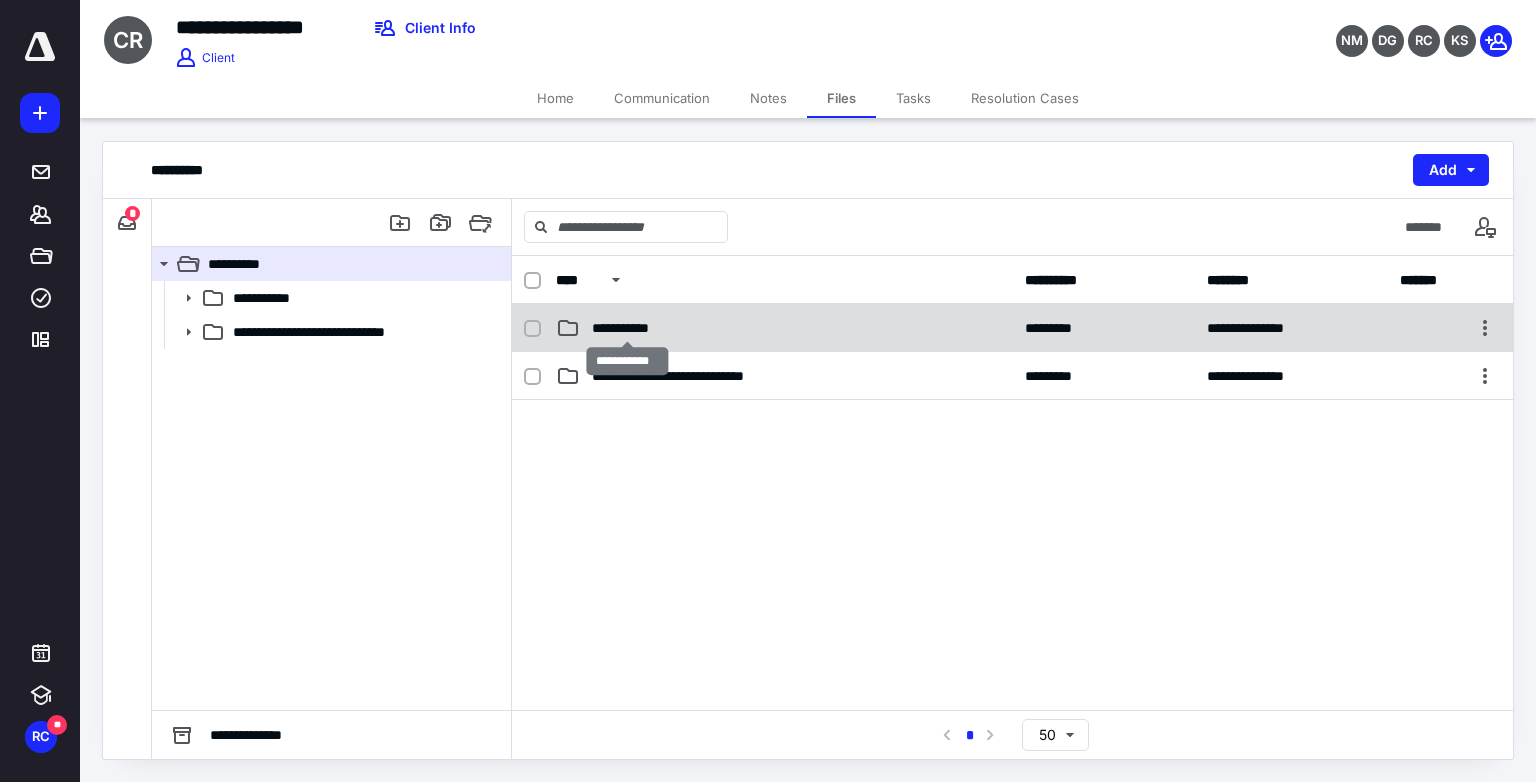 click on "**********" at bounding box center [627, 328] 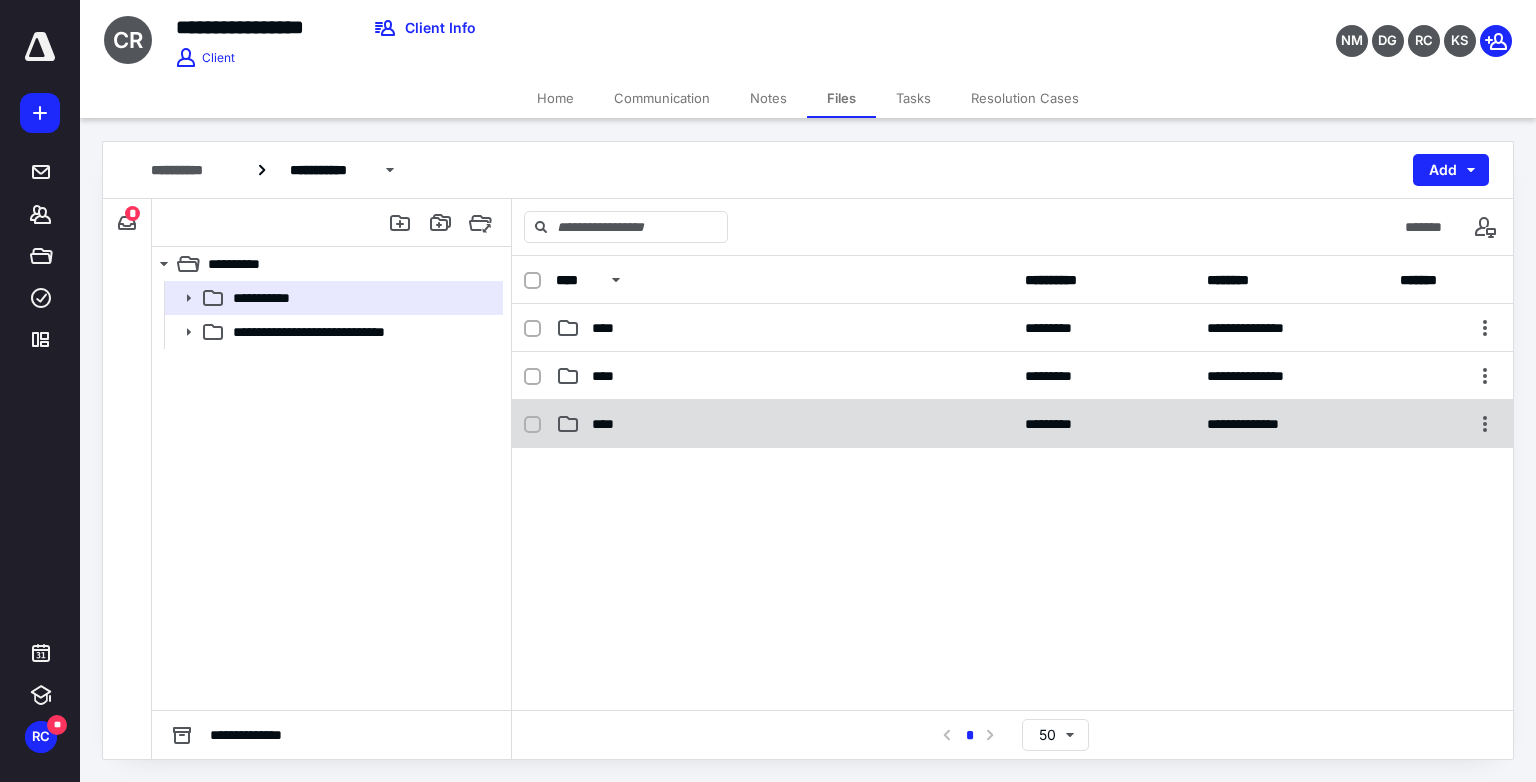 click on "****" at bounding box center (609, 424) 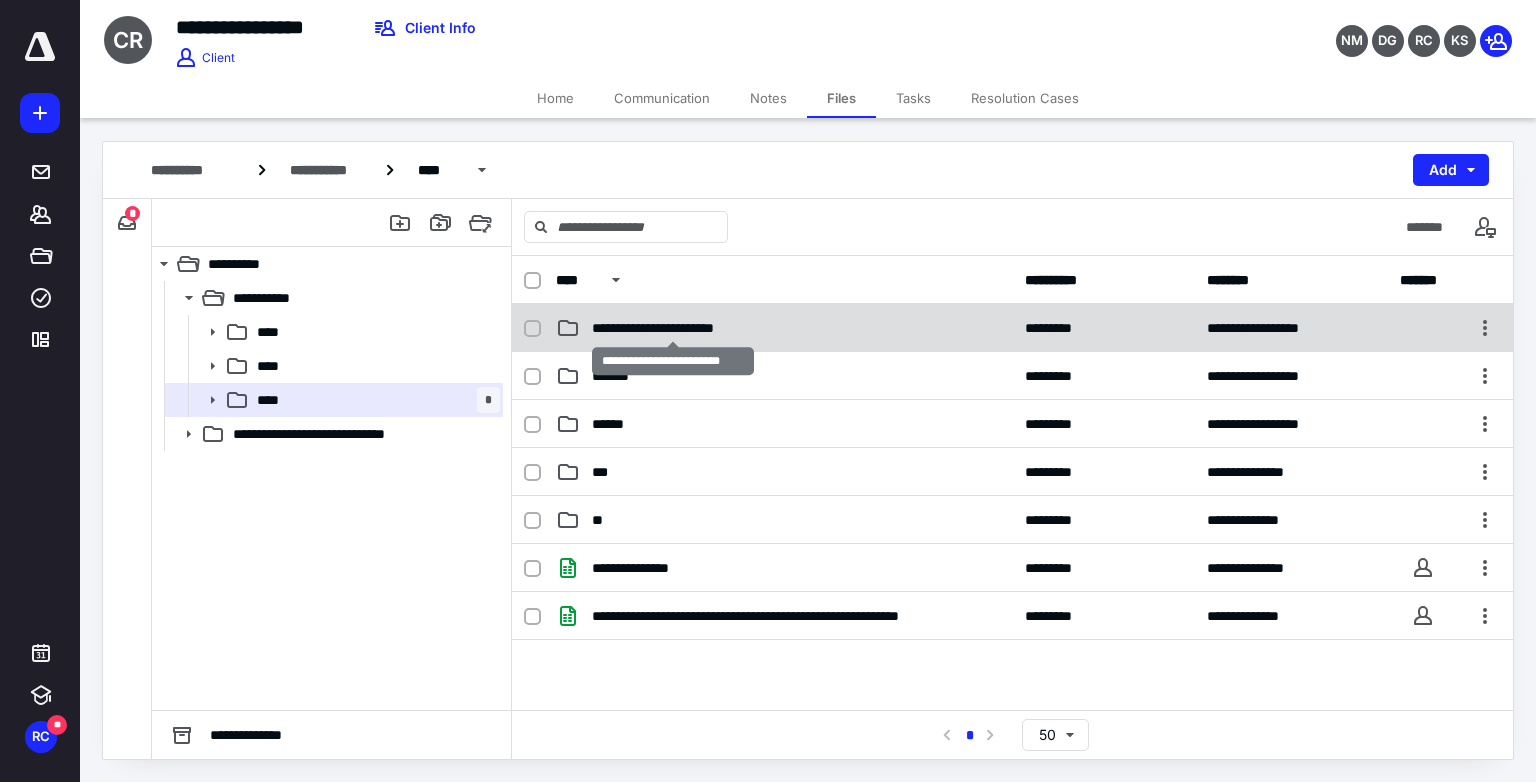 click on "**********" at bounding box center (674, 328) 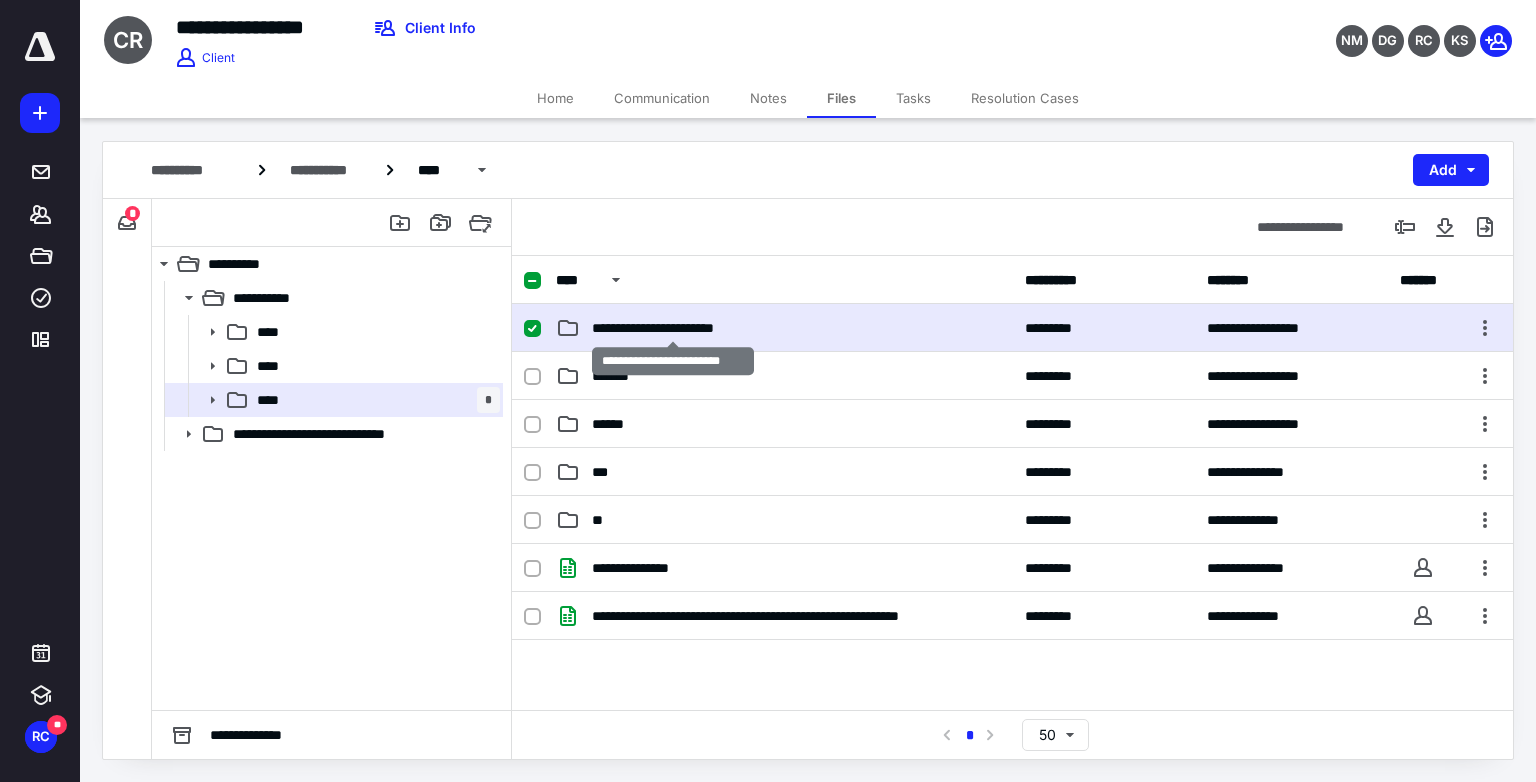 click on "**********" at bounding box center (674, 328) 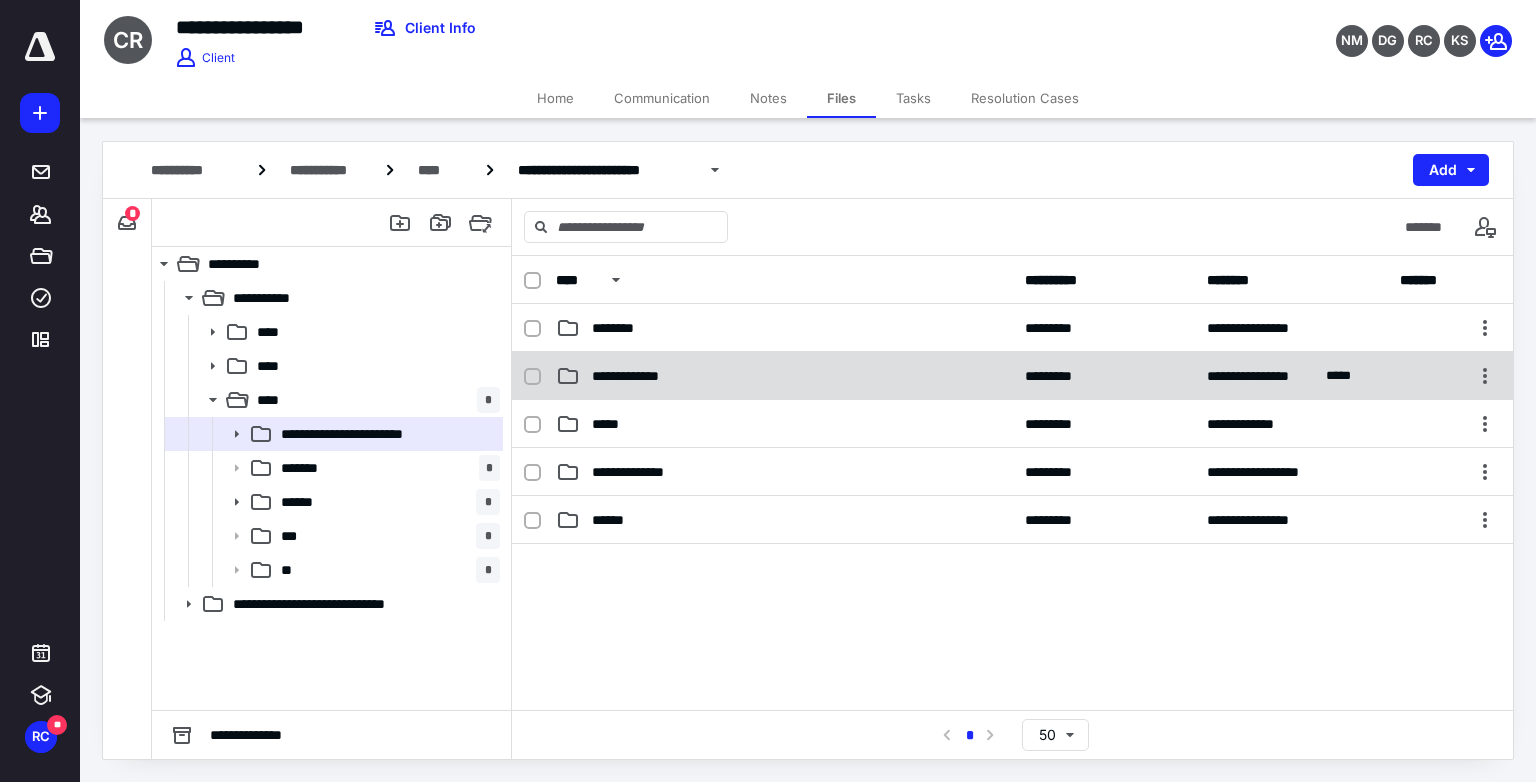 click on "**********" at bounding box center [636, 376] 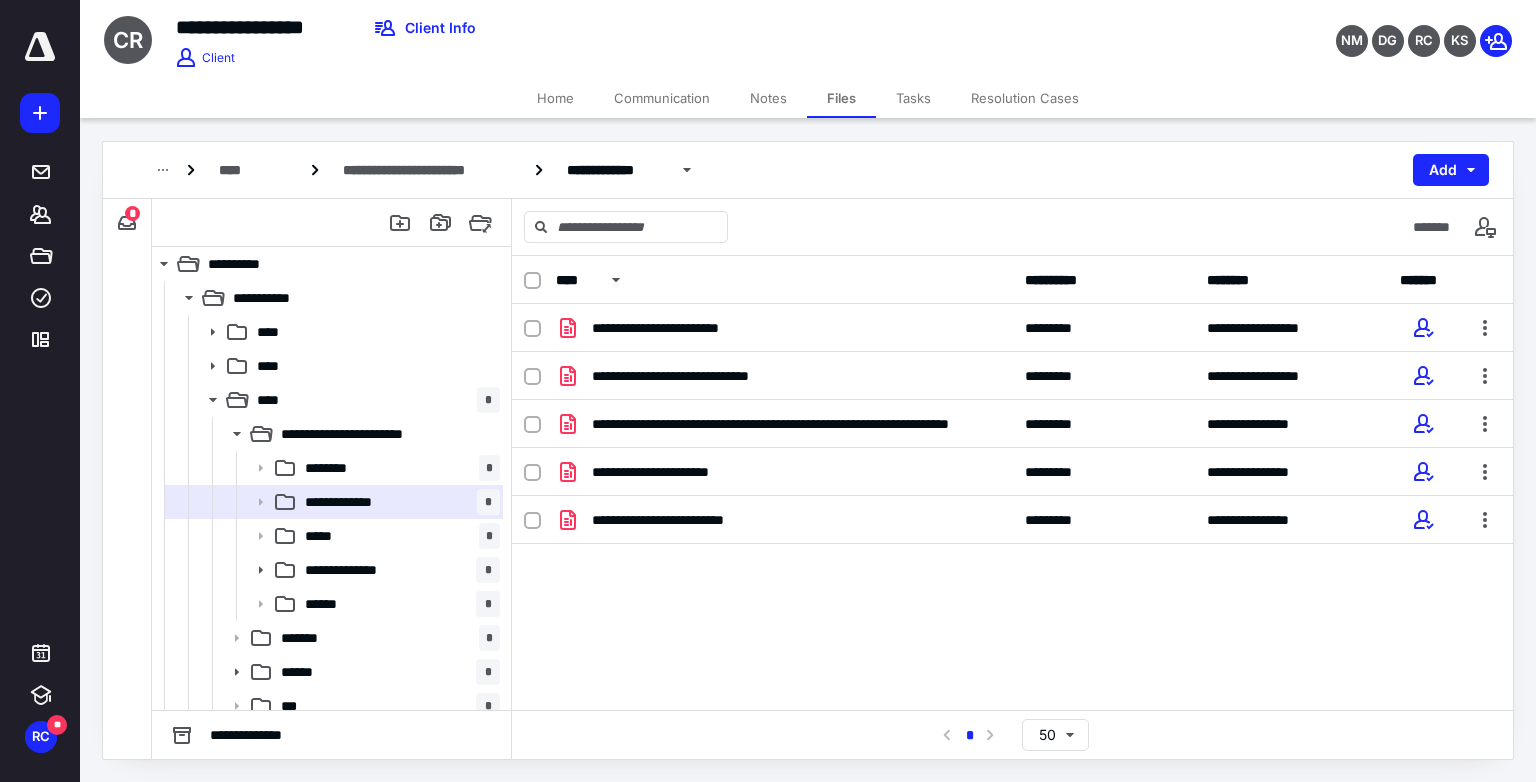click on "Home" at bounding box center [555, 98] 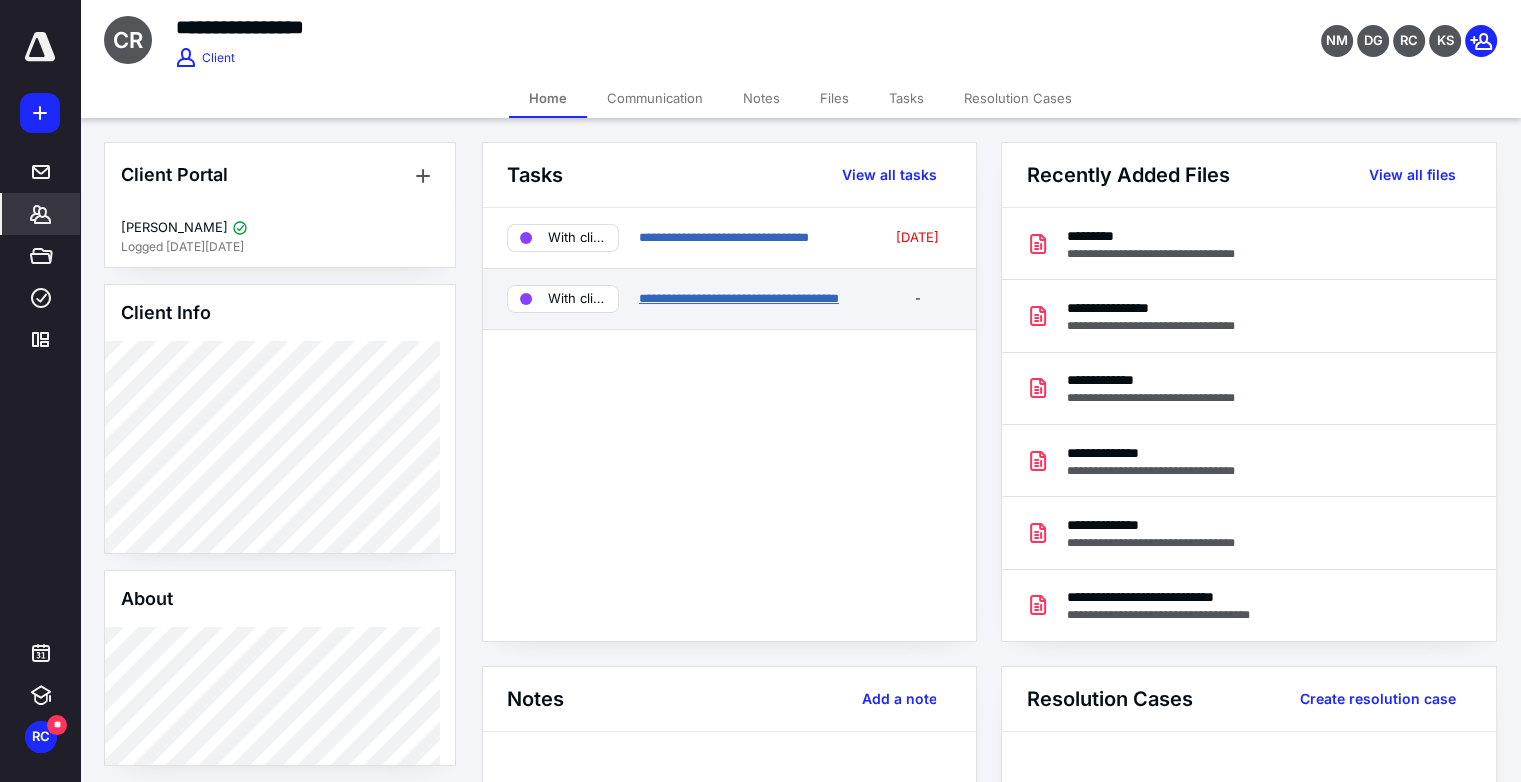 click on "**********" at bounding box center (739, 298) 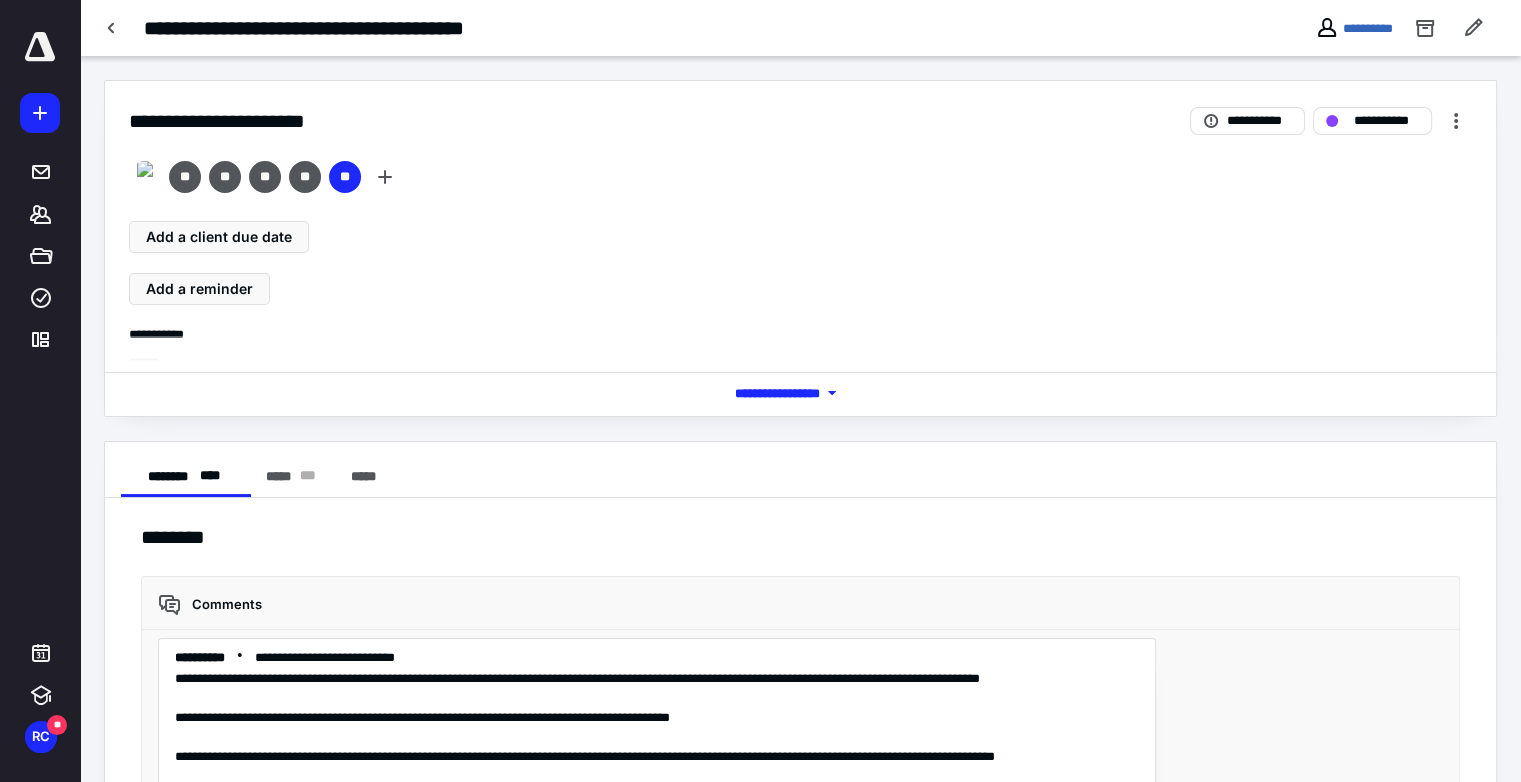 scroll, scrollTop: 5128, scrollLeft: 0, axis: vertical 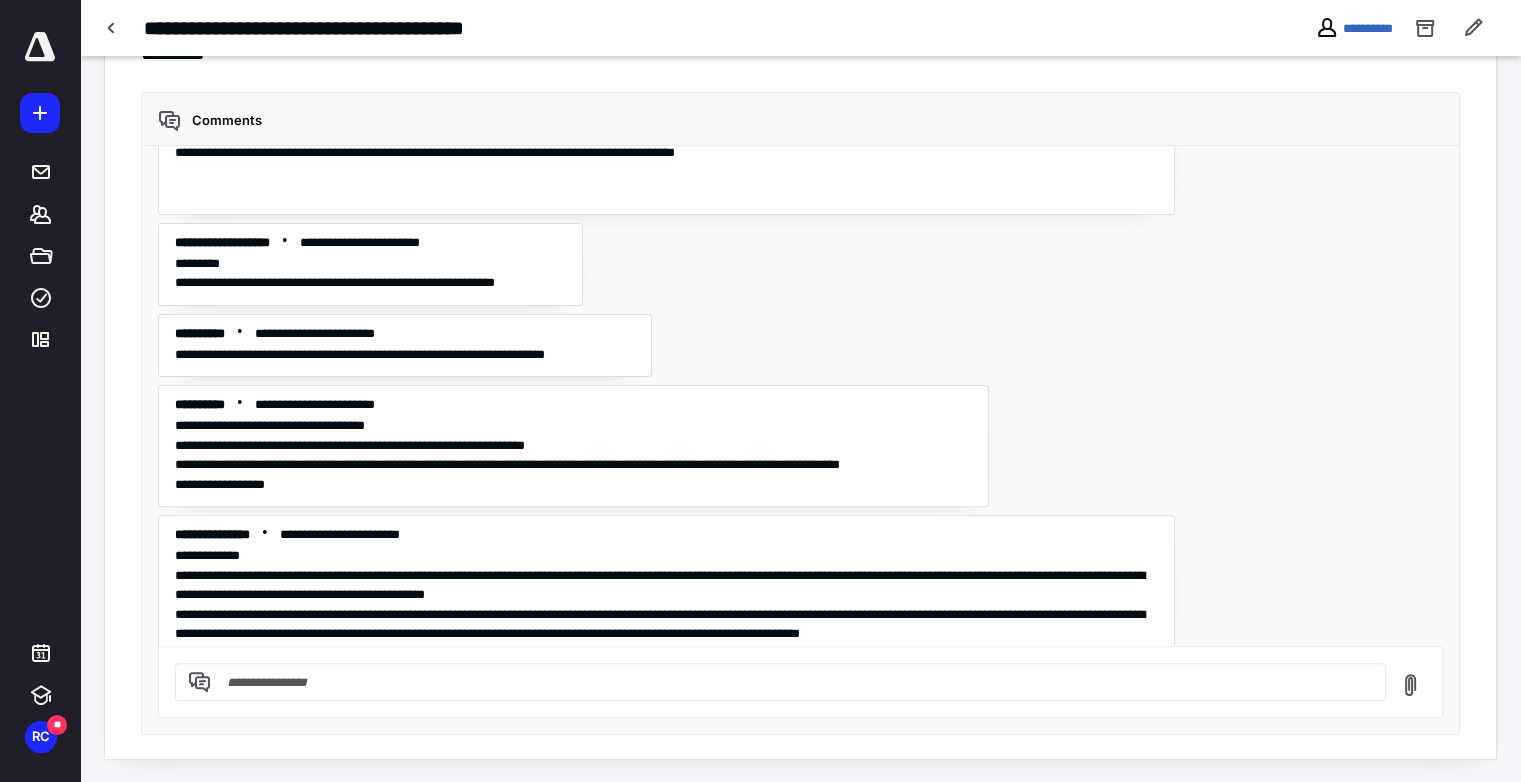 click on "**********" at bounding box center [801, 396] 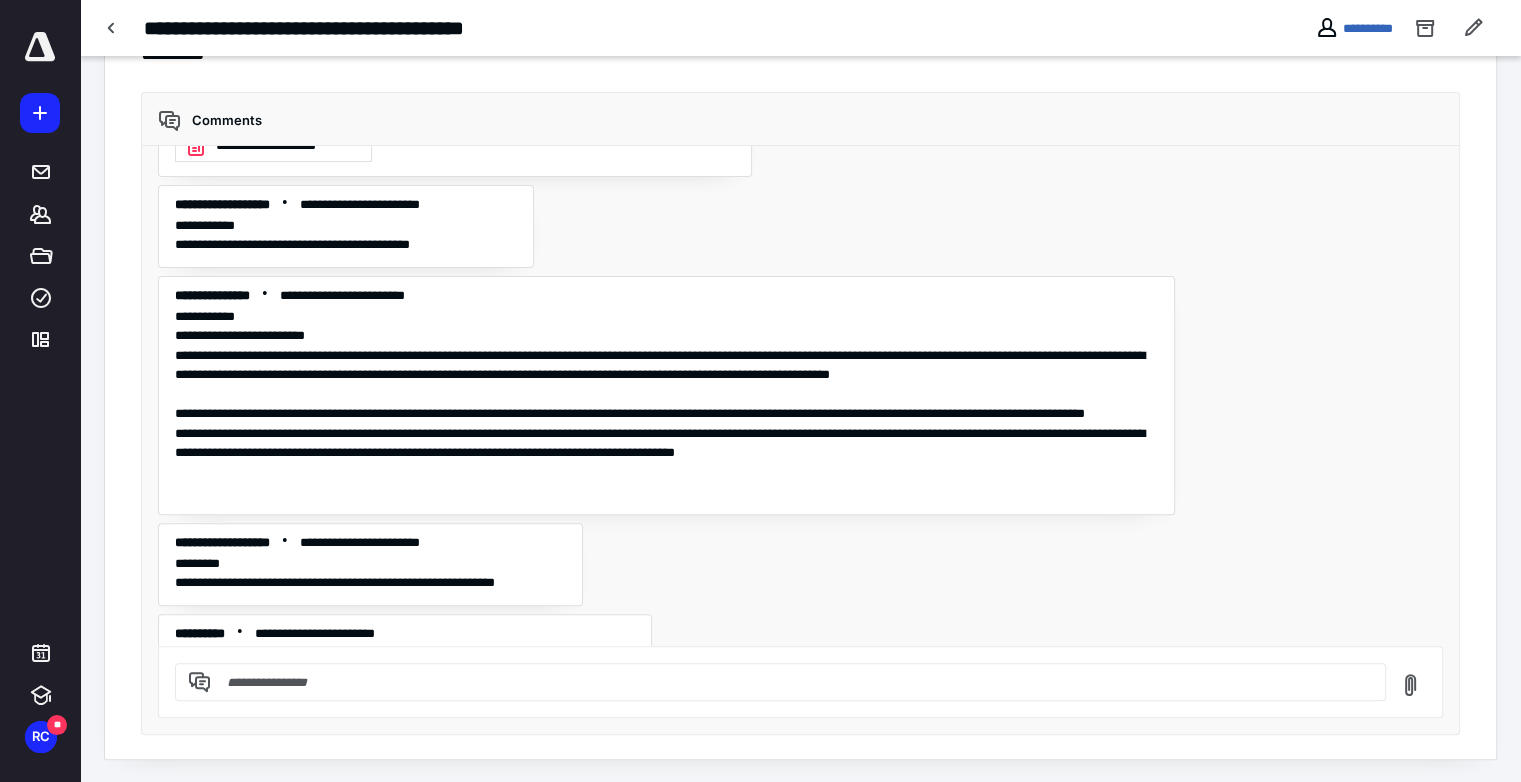scroll, scrollTop: 4808, scrollLeft: 0, axis: vertical 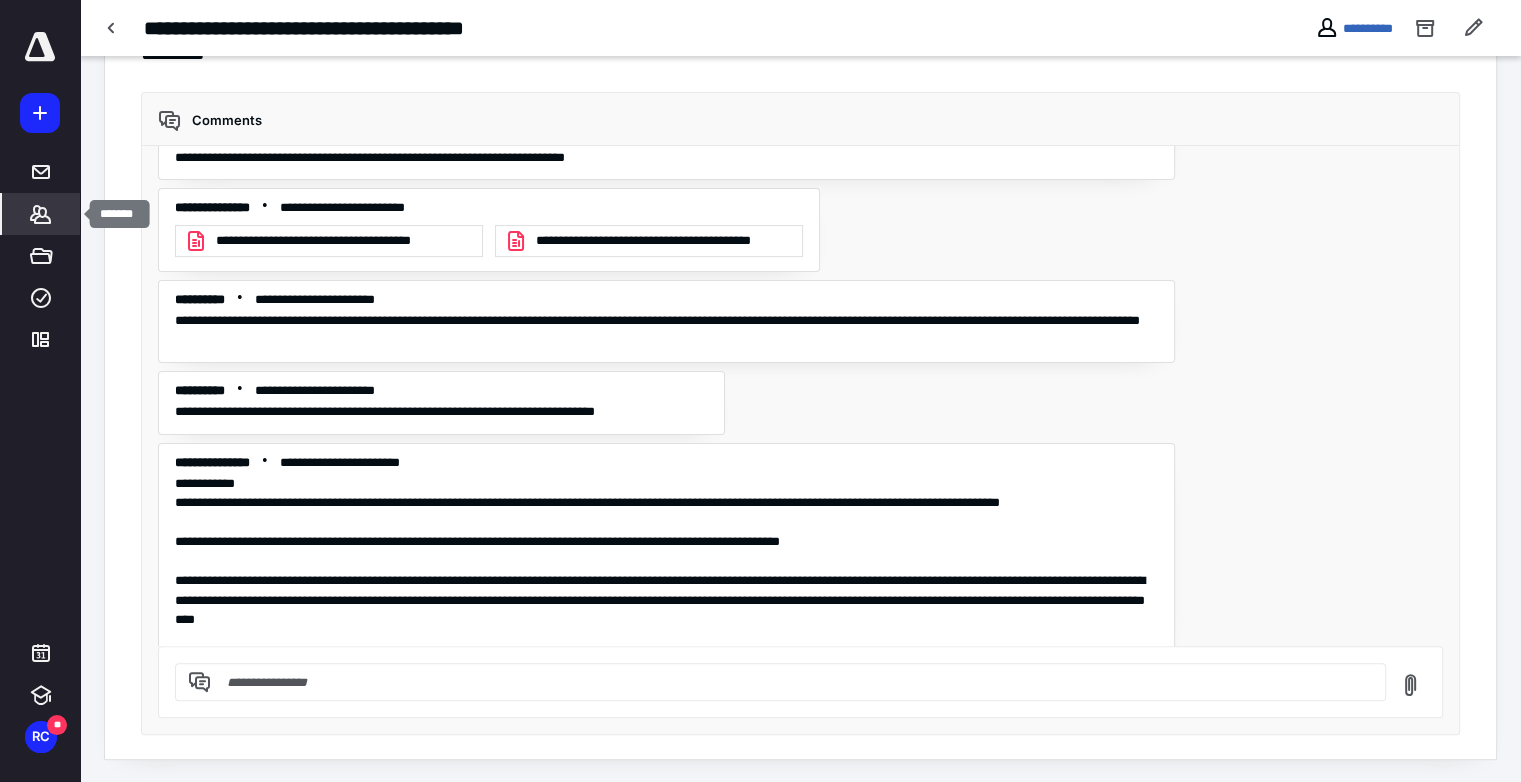 click 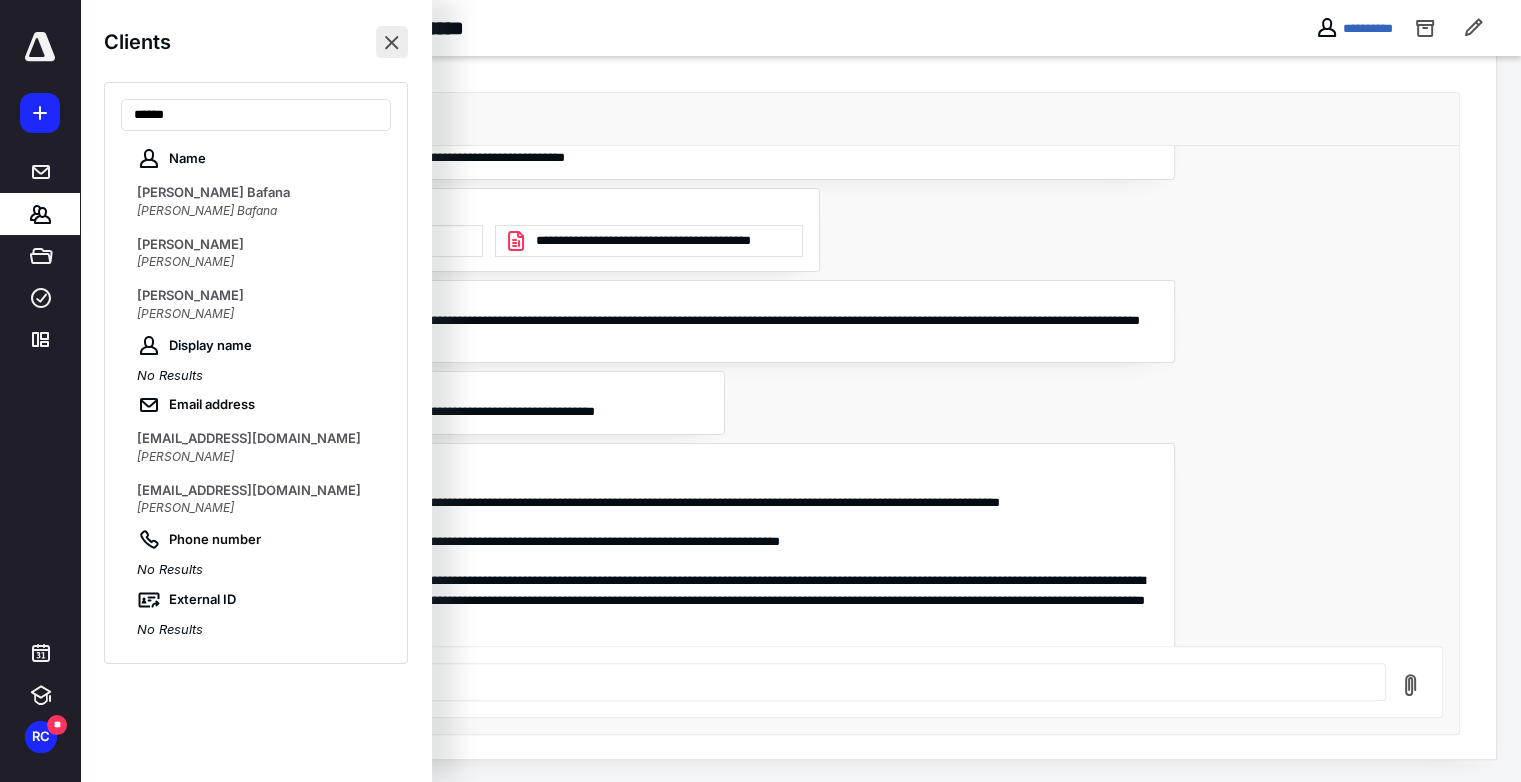 type on "******" 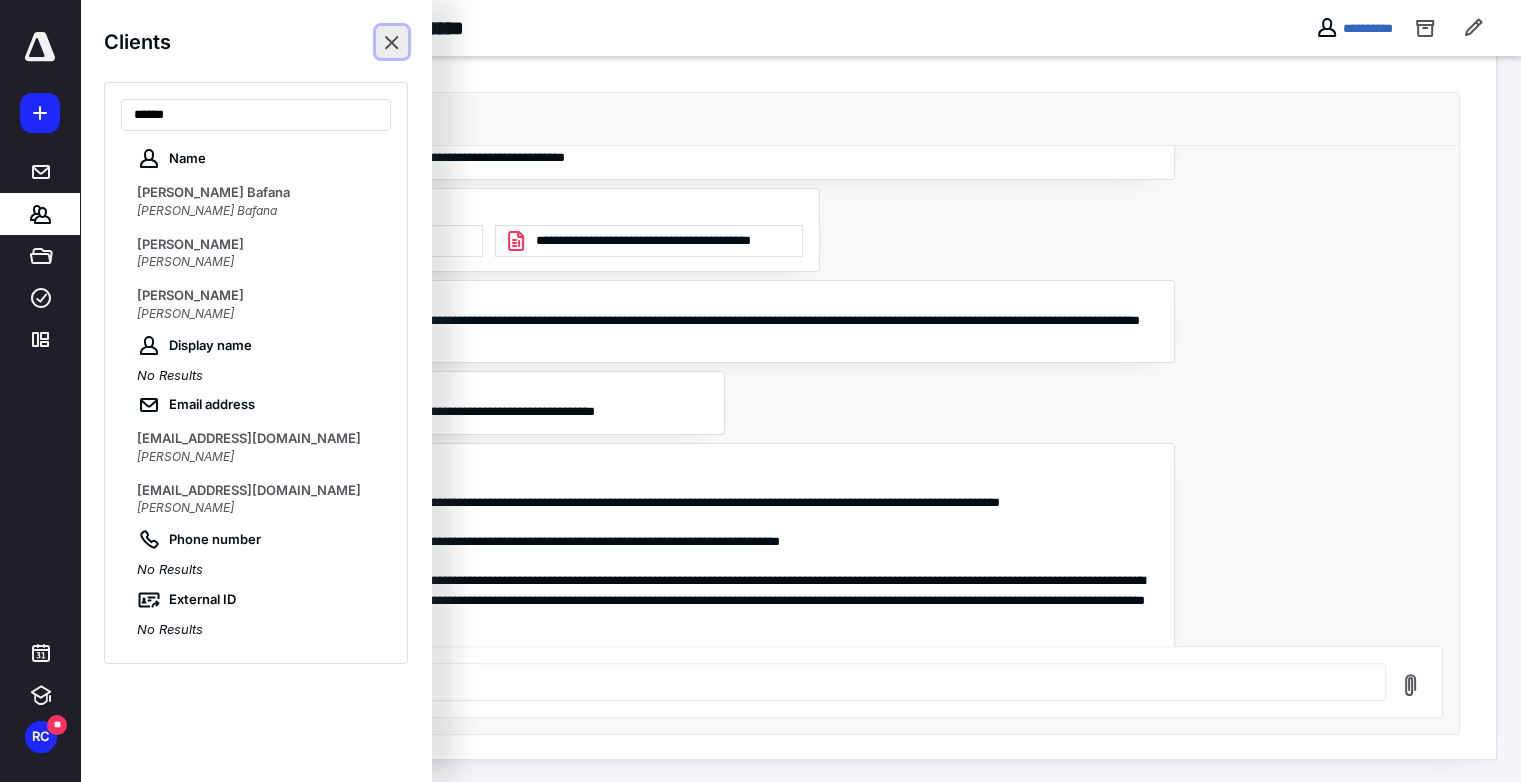 click at bounding box center [392, 42] 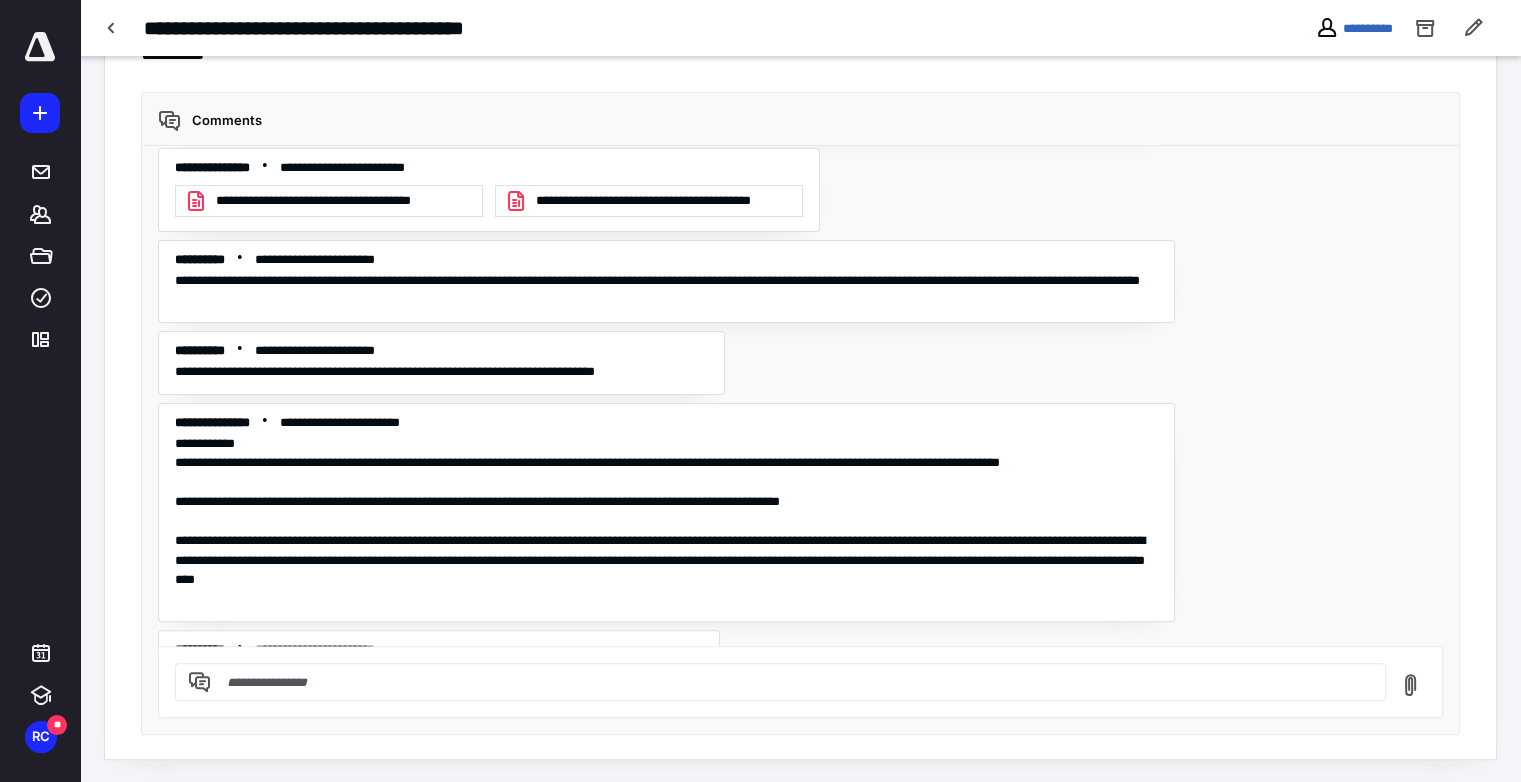 scroll, scrollTop: 4128, scrollLeft: 0, axis: vertical 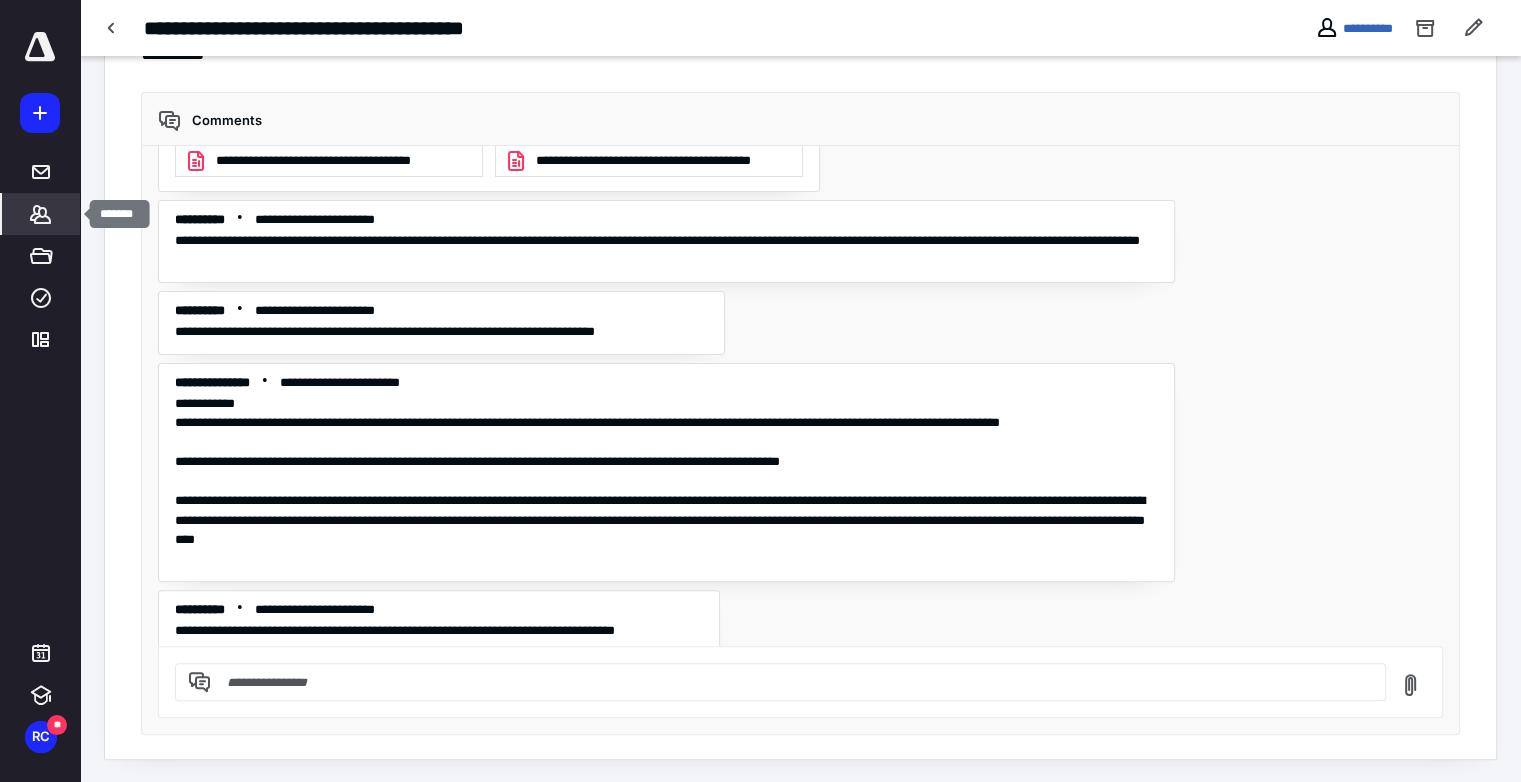 click 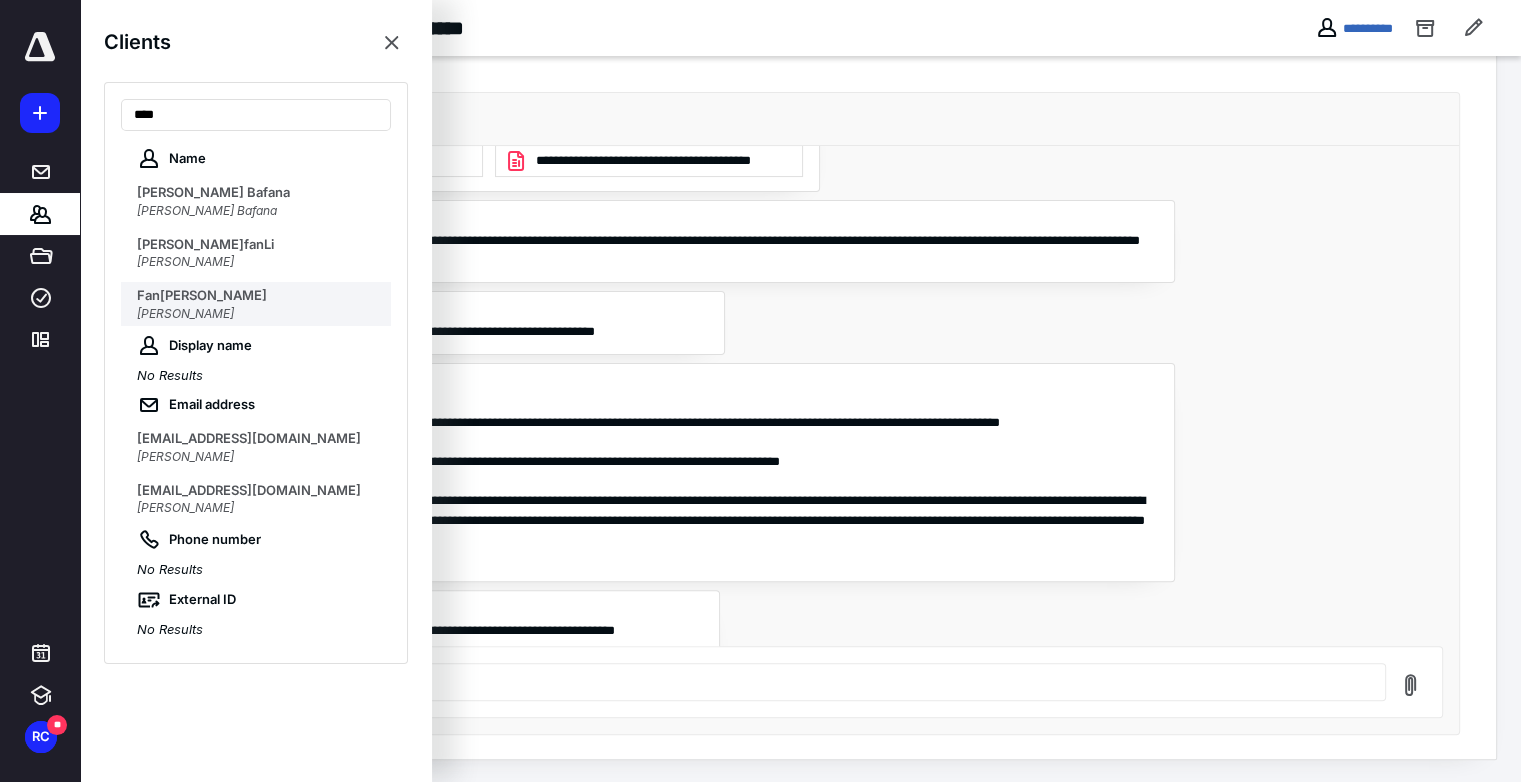 type on "***" 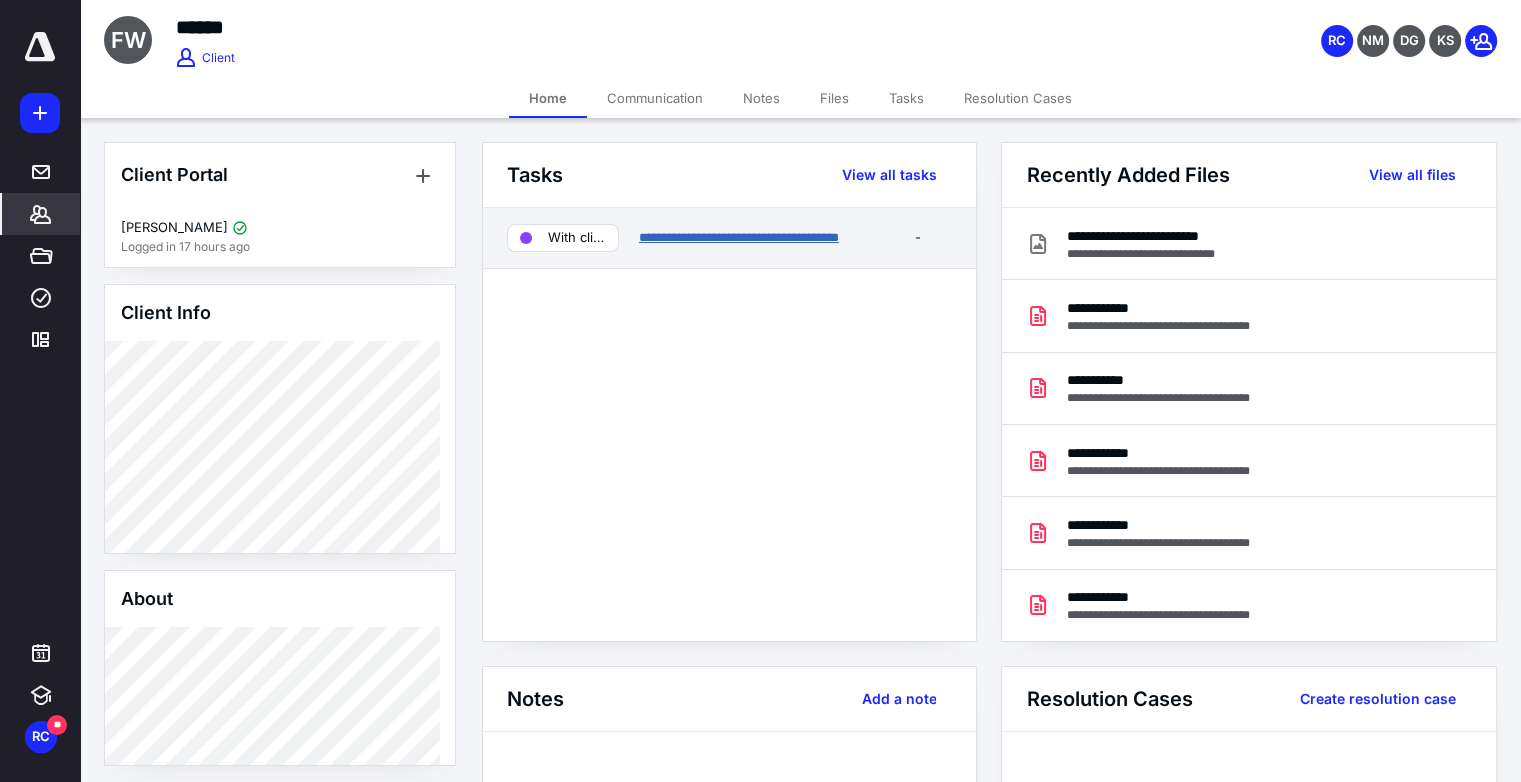 click on "**********" at bounding box center (739, 237) 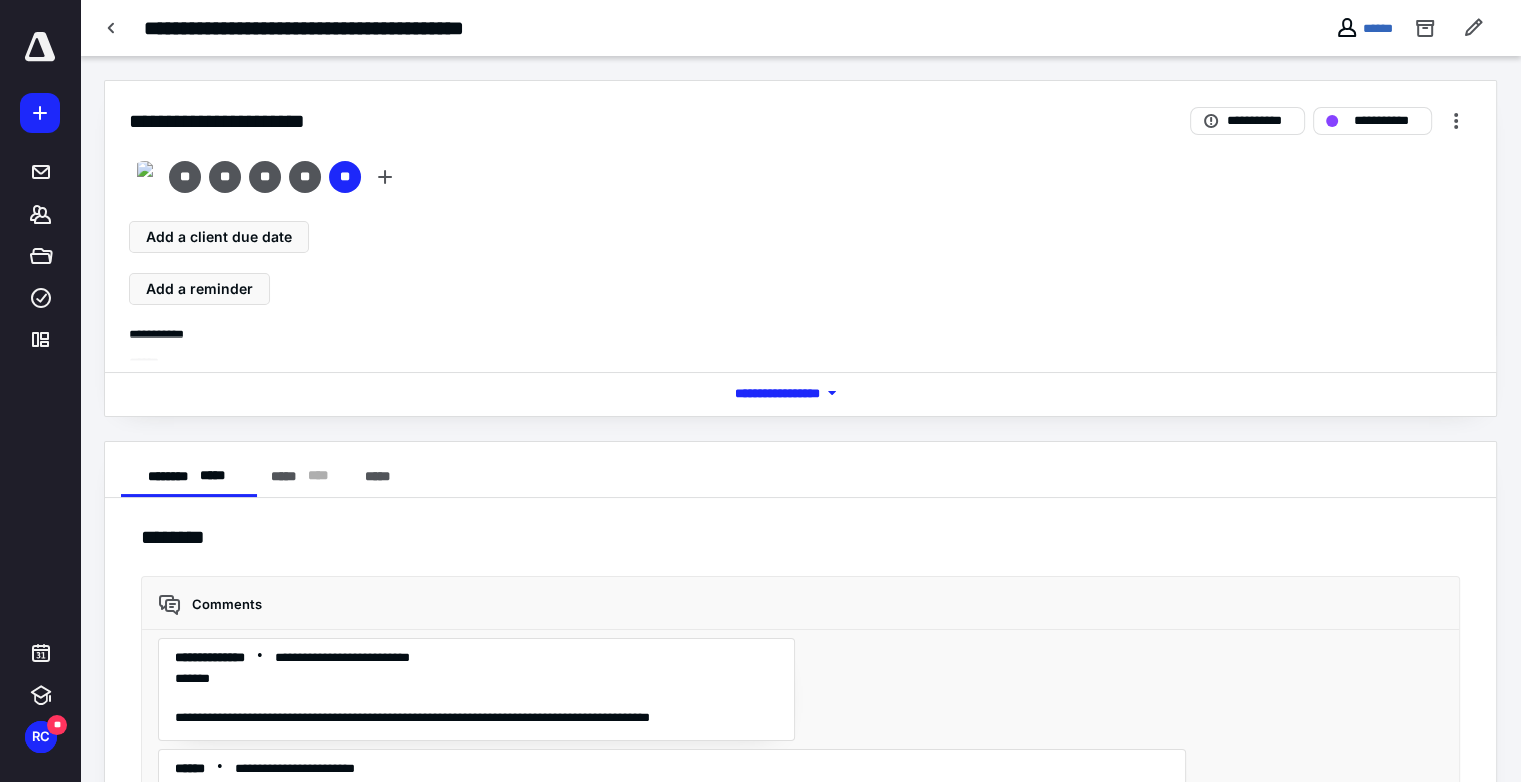 scroll, scrollTop: 16956, scrollLeft: 0, axis: vertical 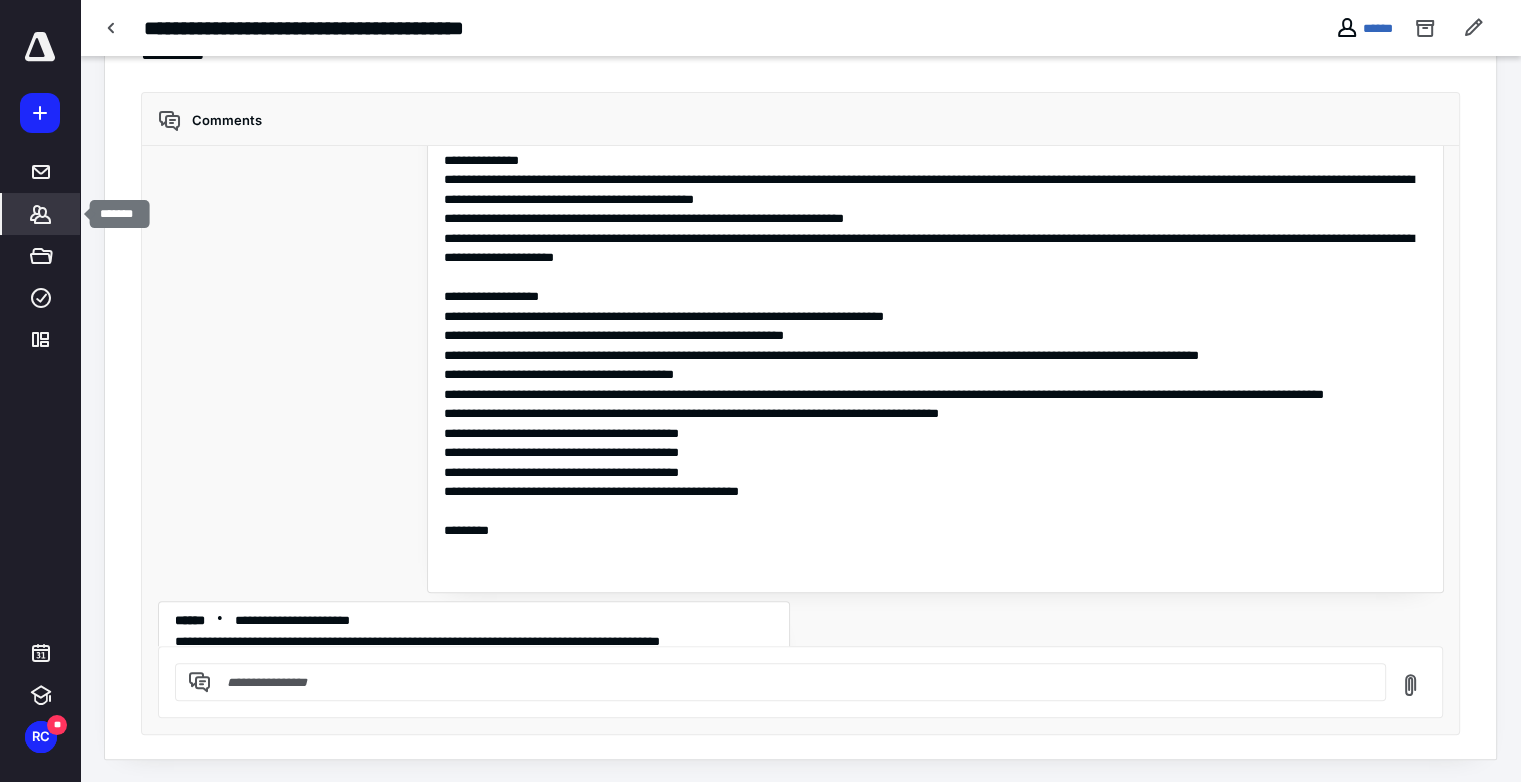 click on "*******" at bounding box center [41, 214] 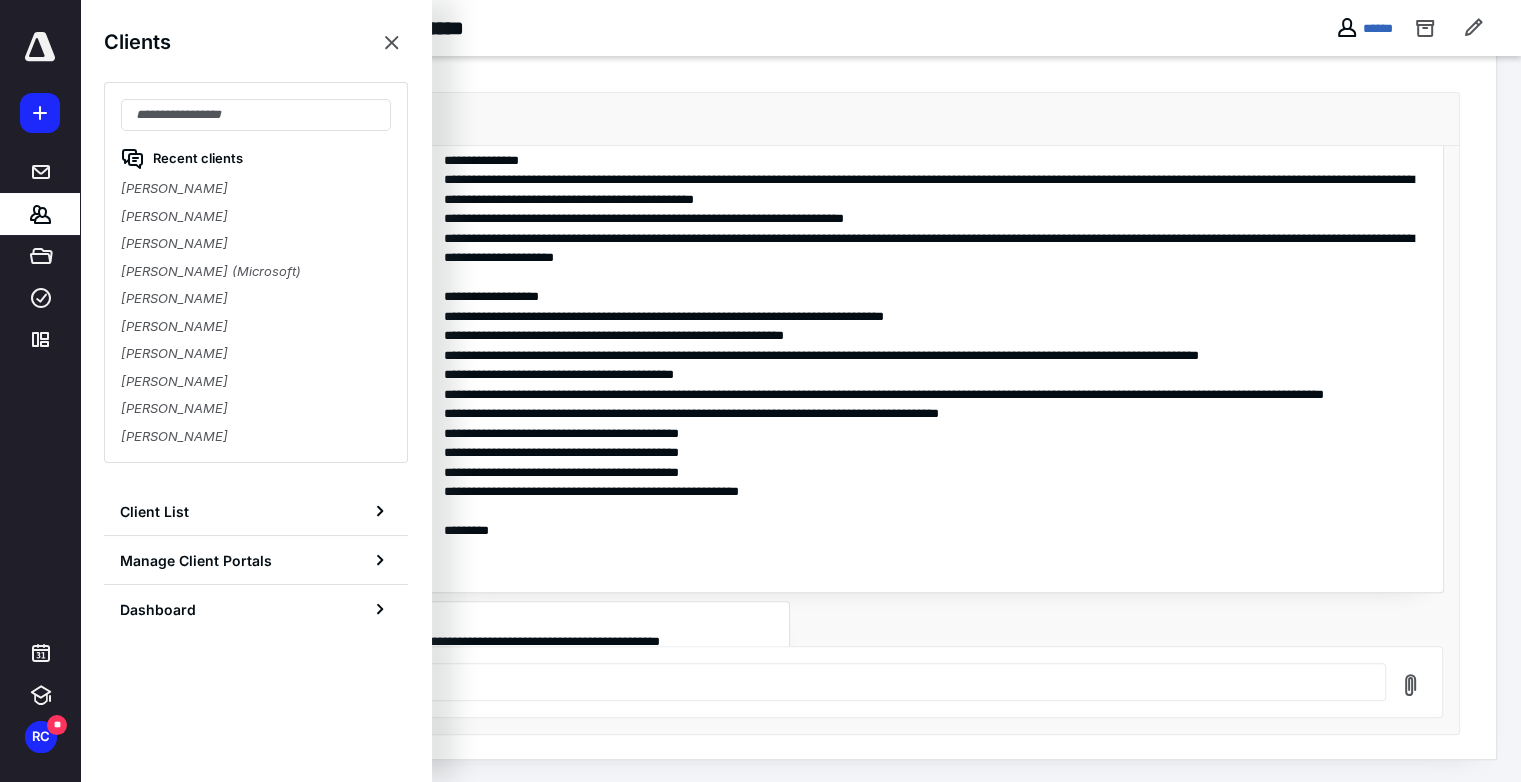 click on "**********" at bounding box center (801, 396) 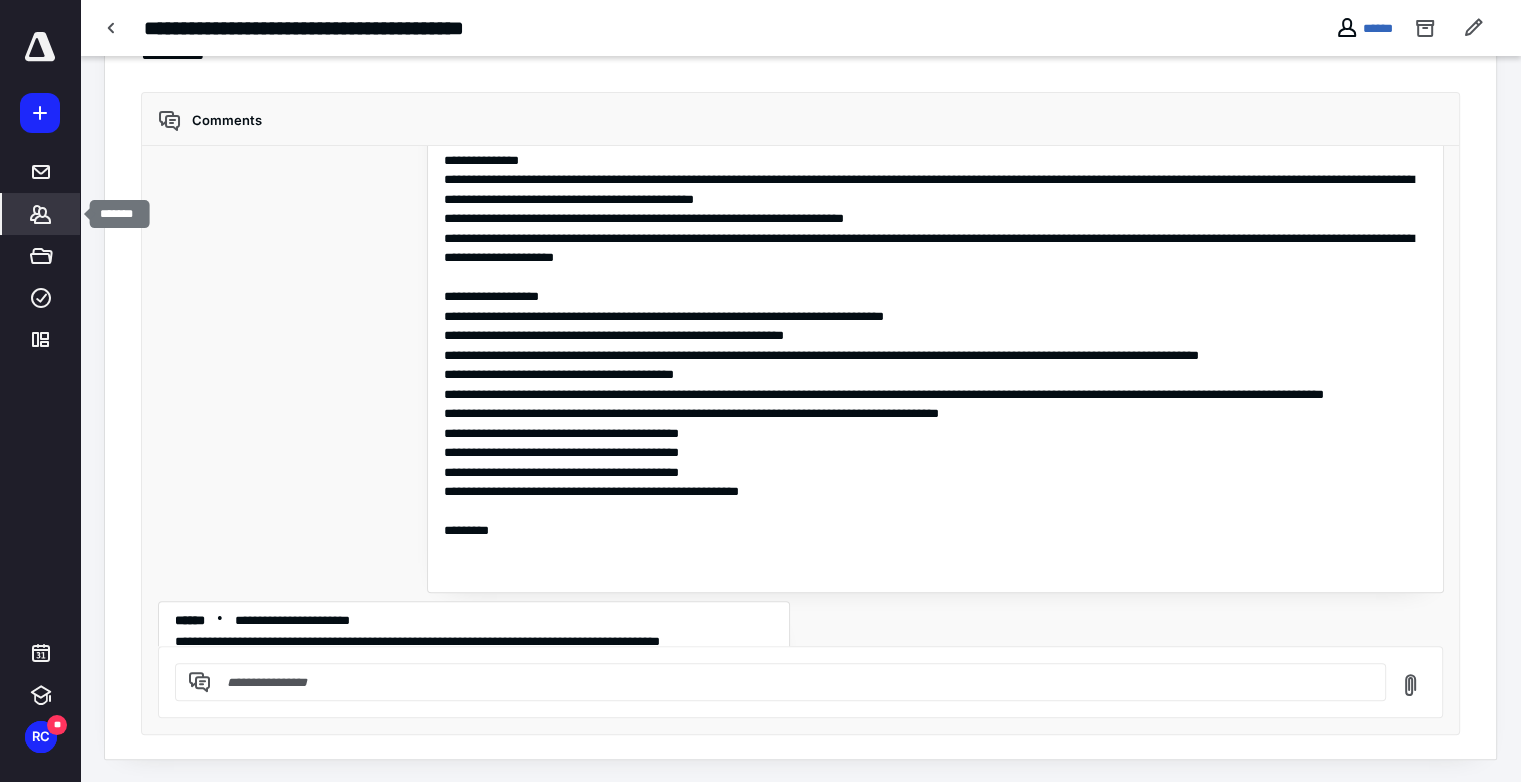 click 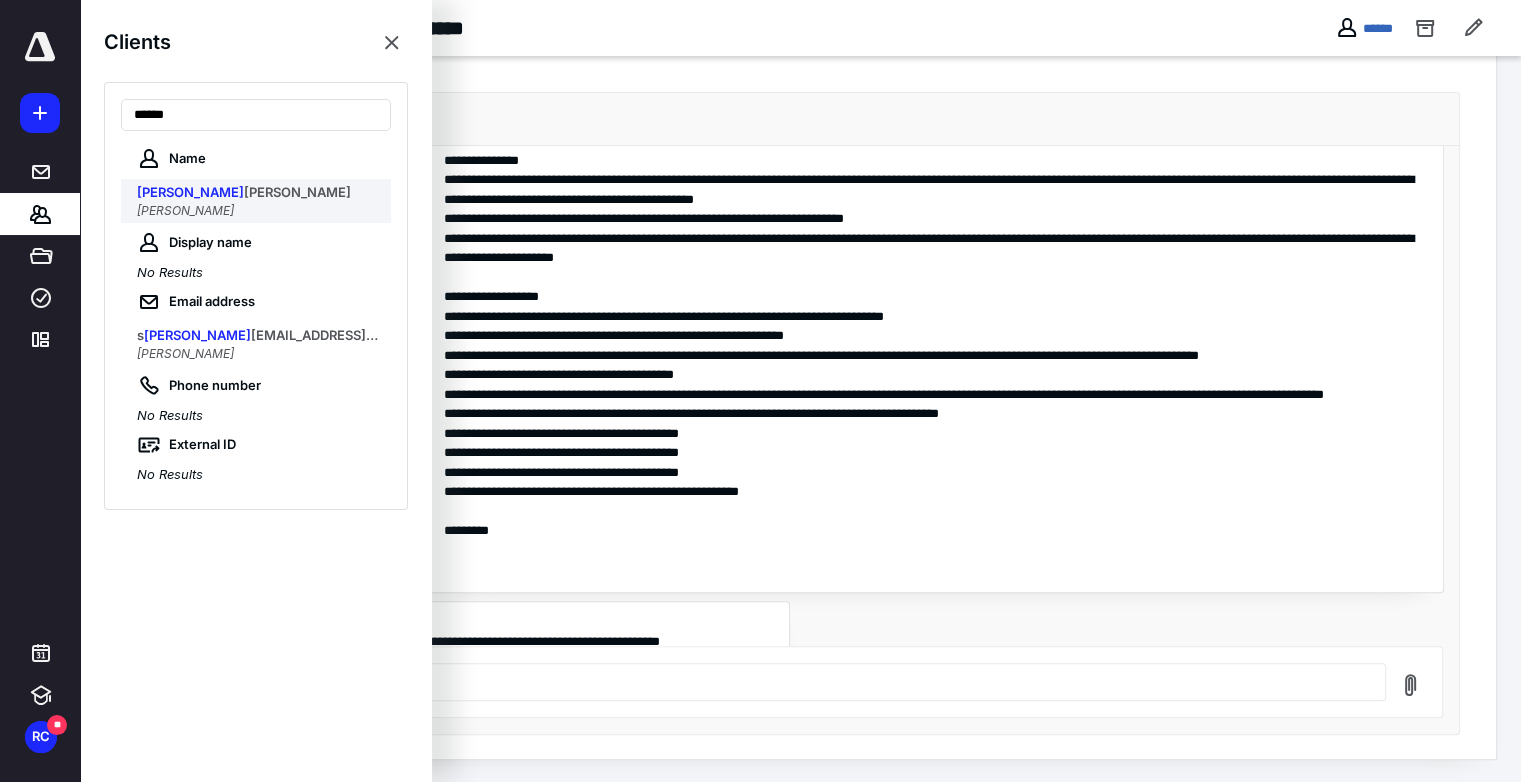 type on "******" 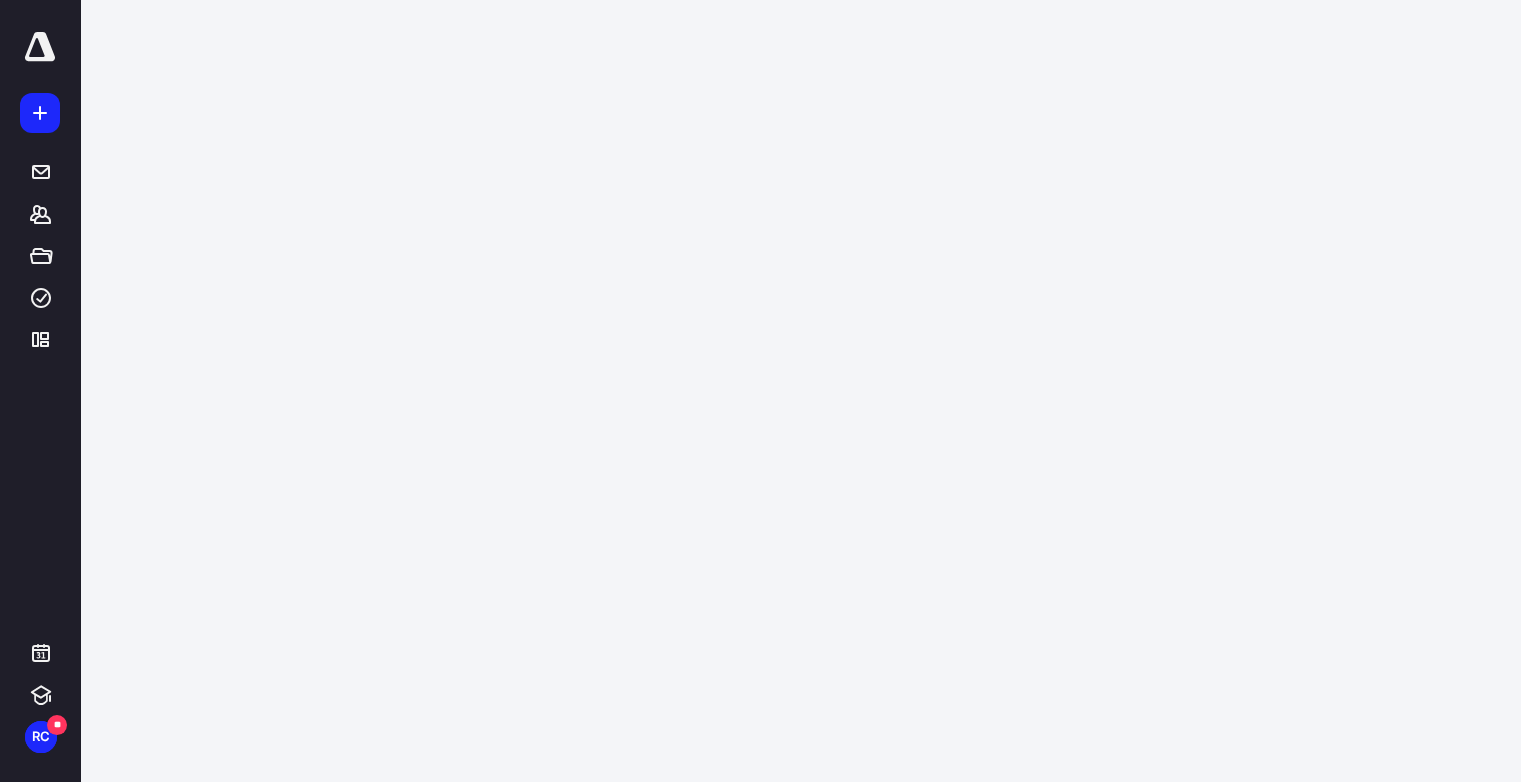 scroll, scrollTop: 0, scrollLeft: 0, axis: both 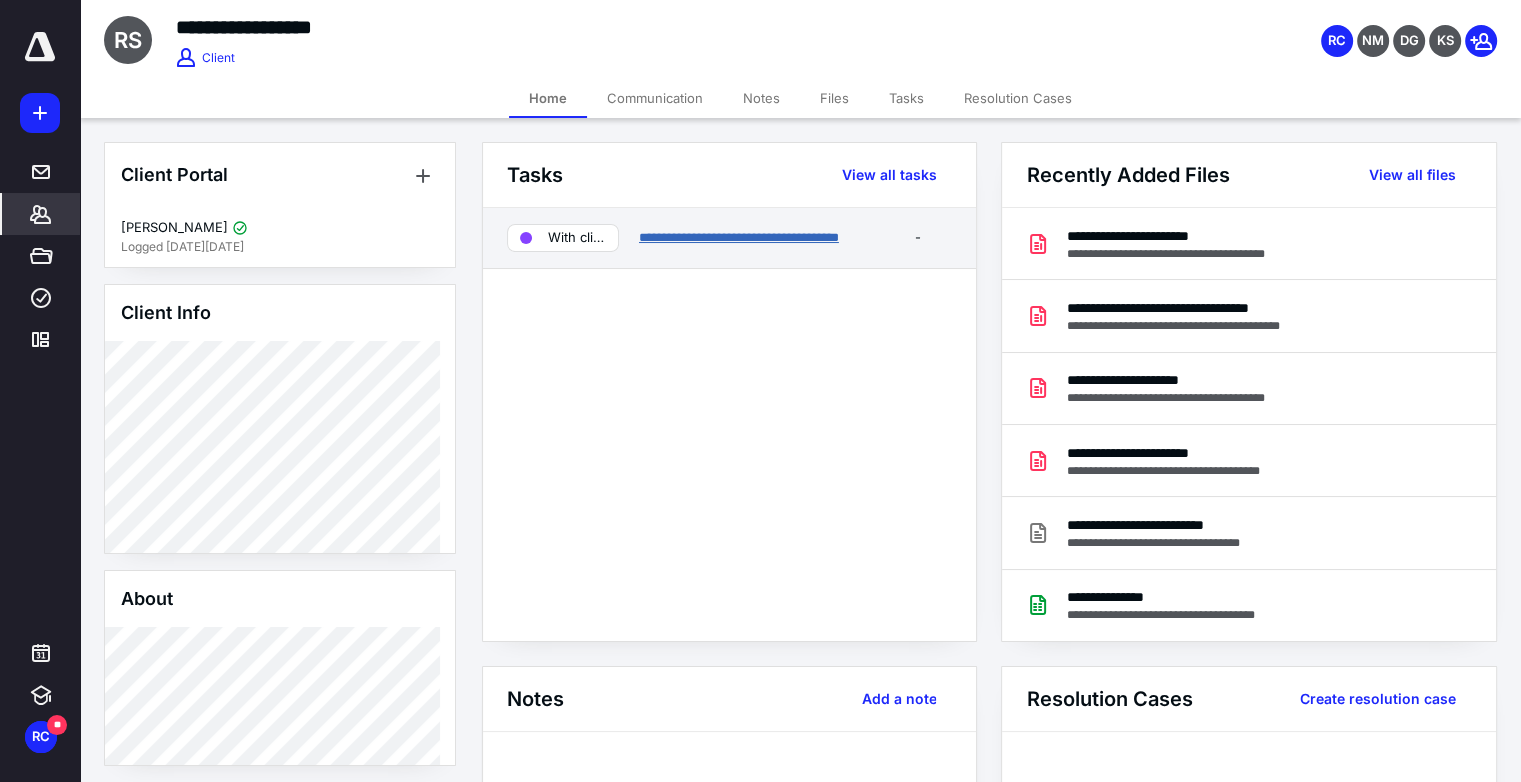 click on "**********" at bounding box center [739, 237] 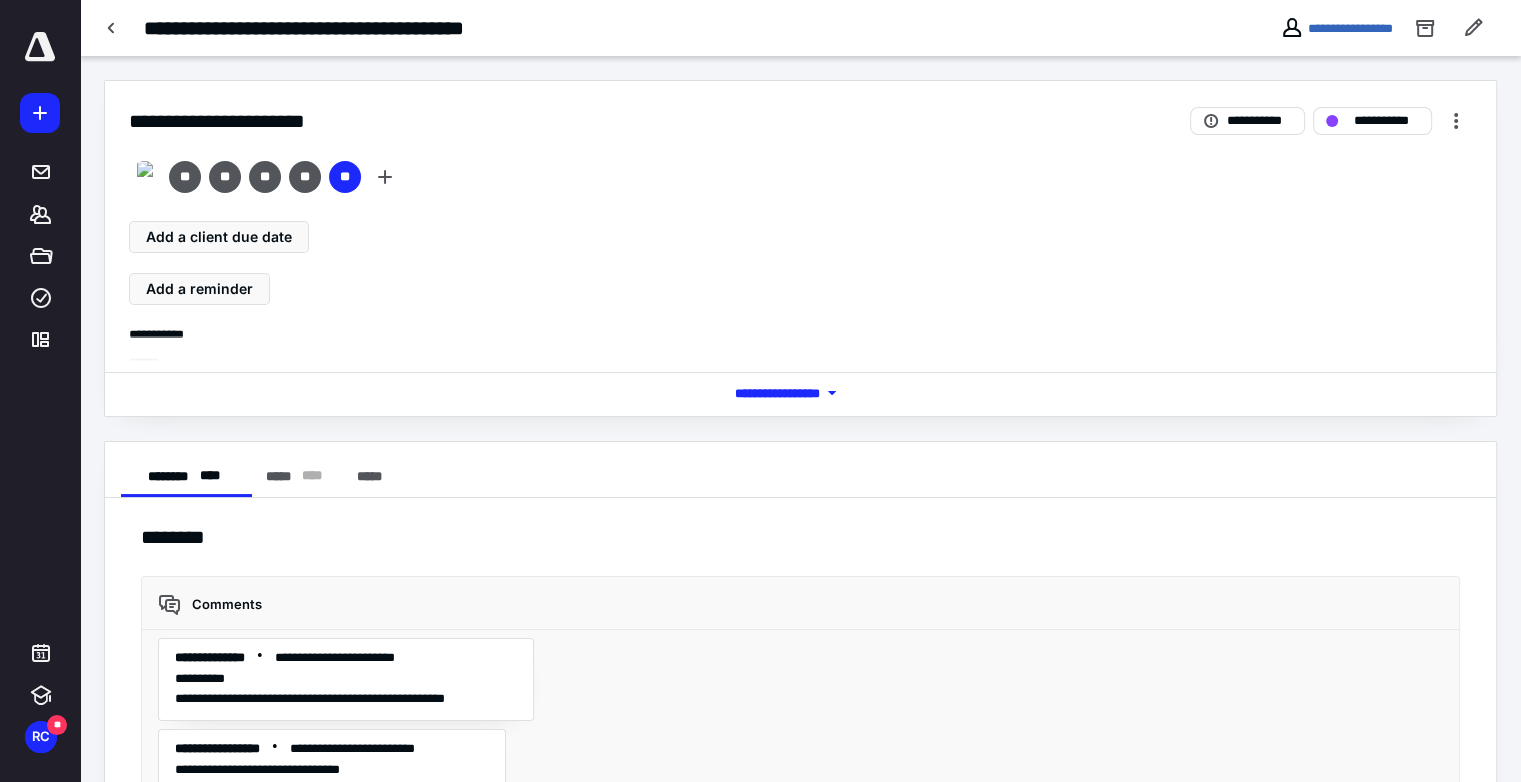 scroll, scrollTop: 3542, scrollLeft: 0, axis: vertical 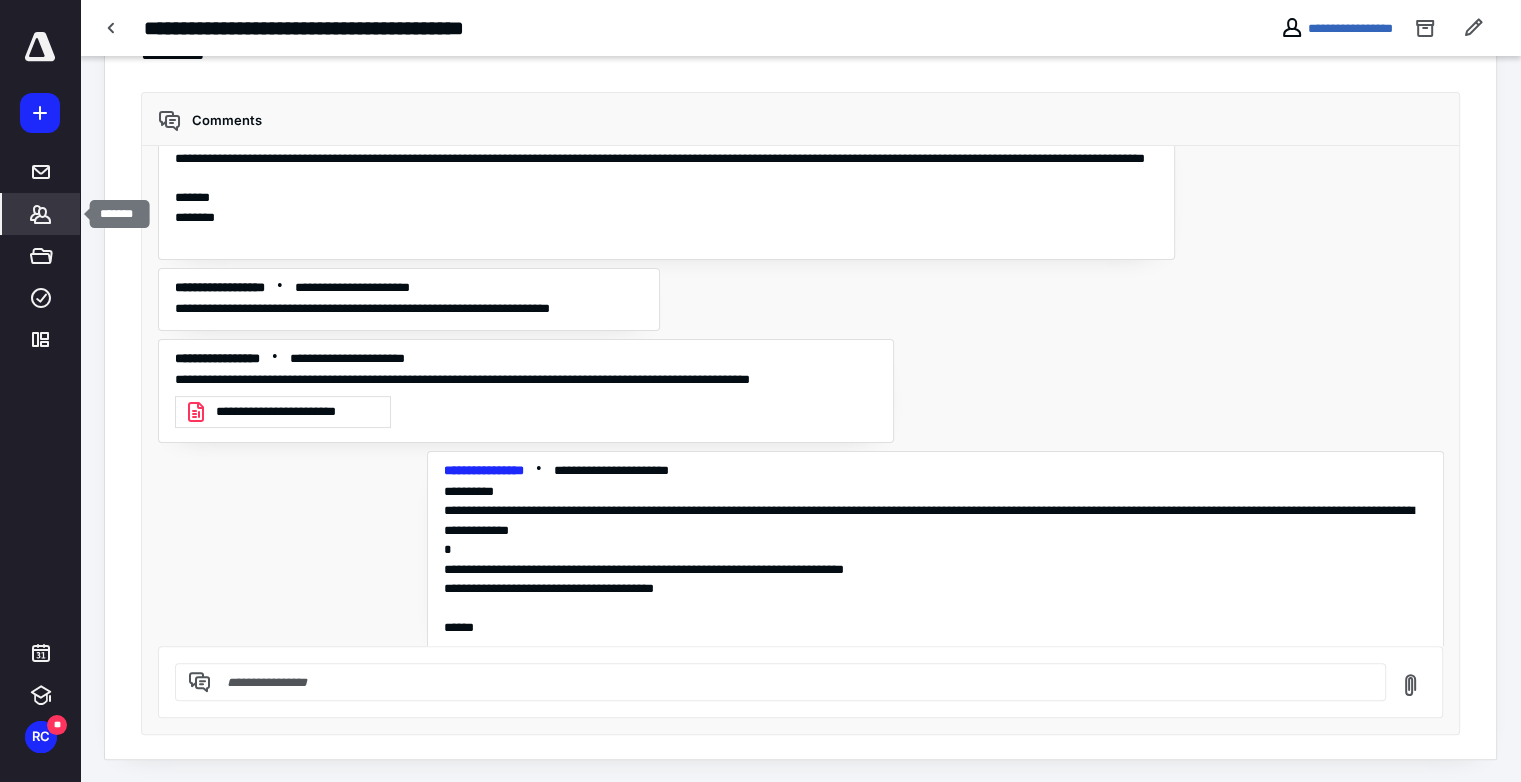 click on "*******" at bounding box center [41, 214] 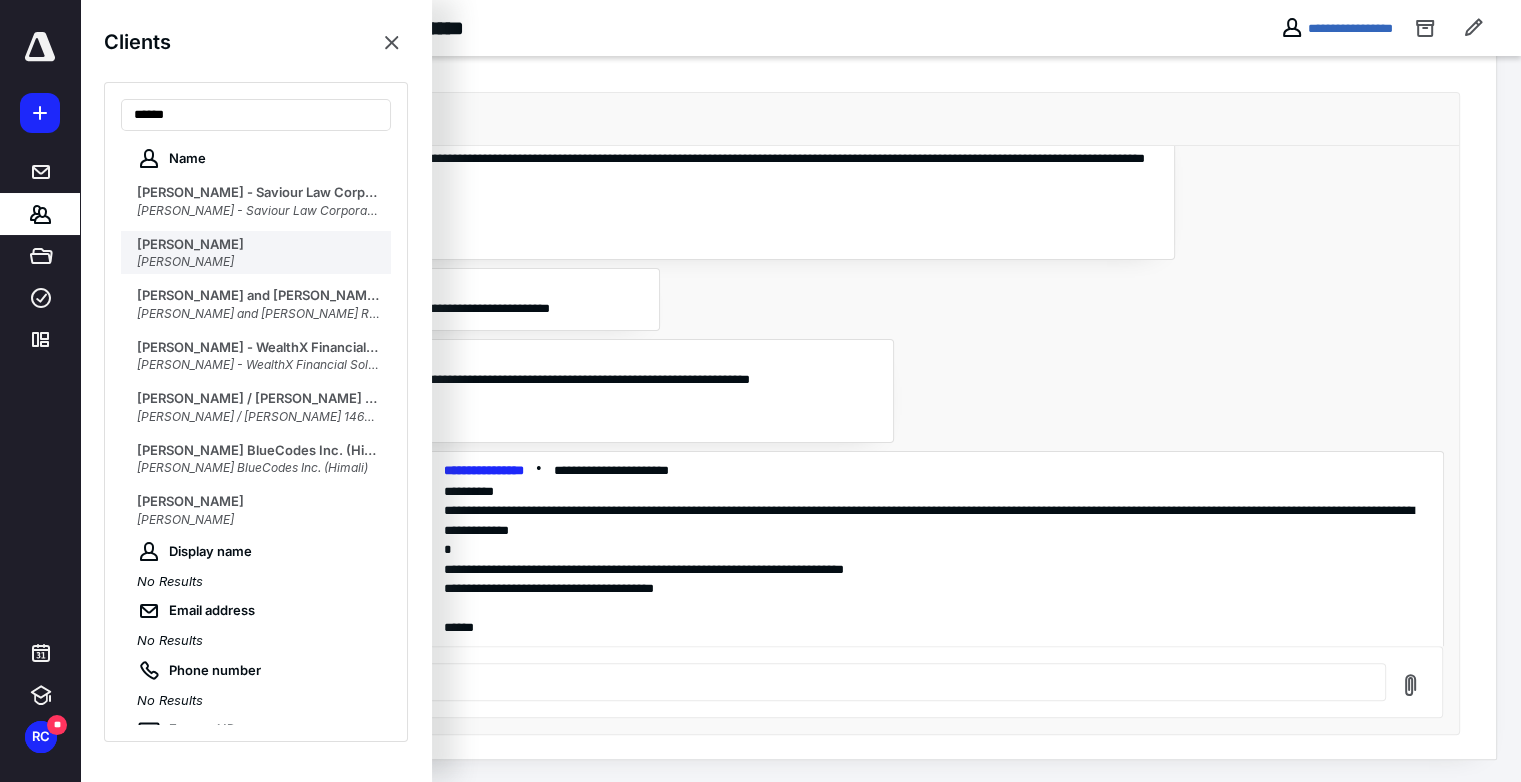 type on "******" 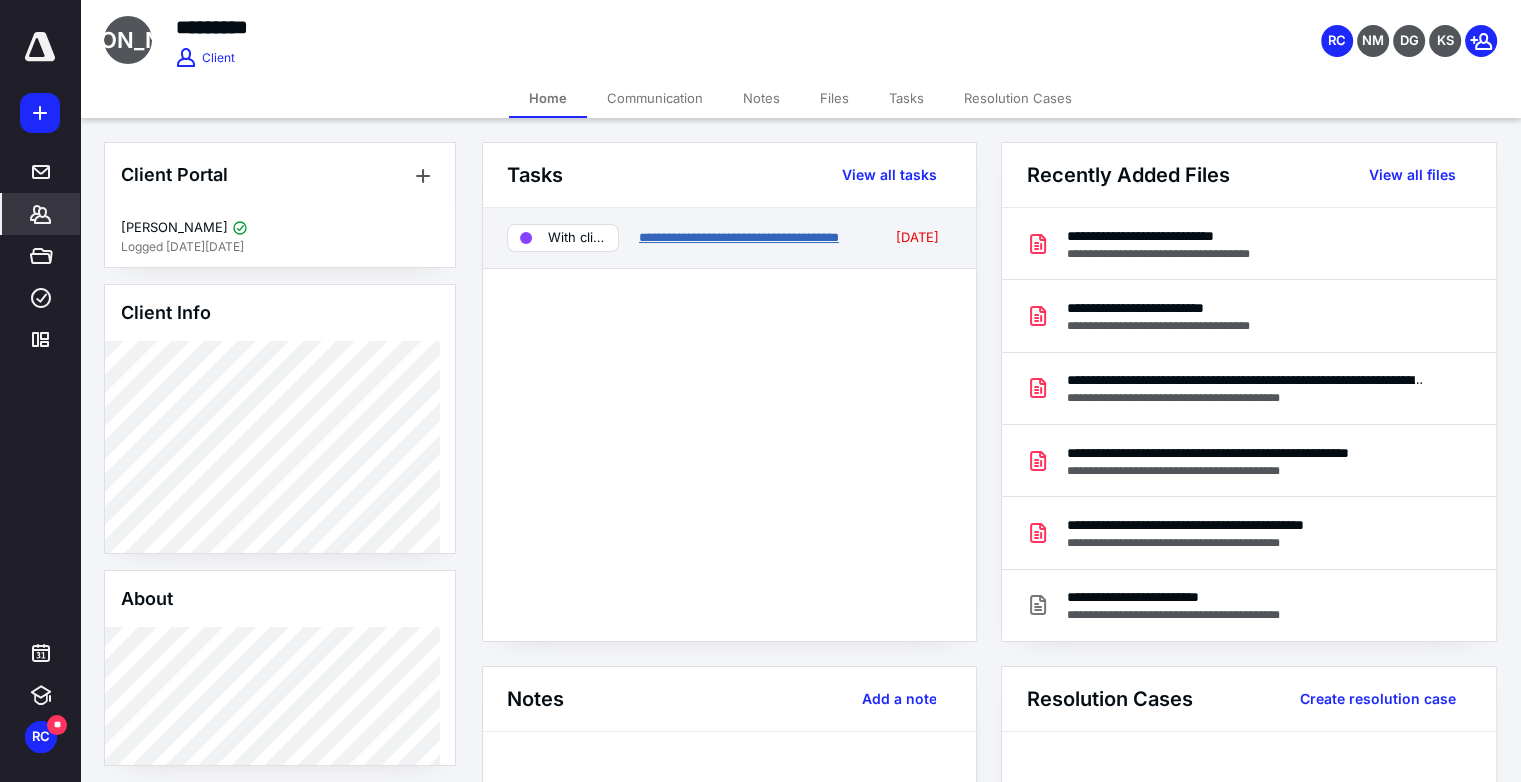 click on "**********" at bounding box center [739, 237] 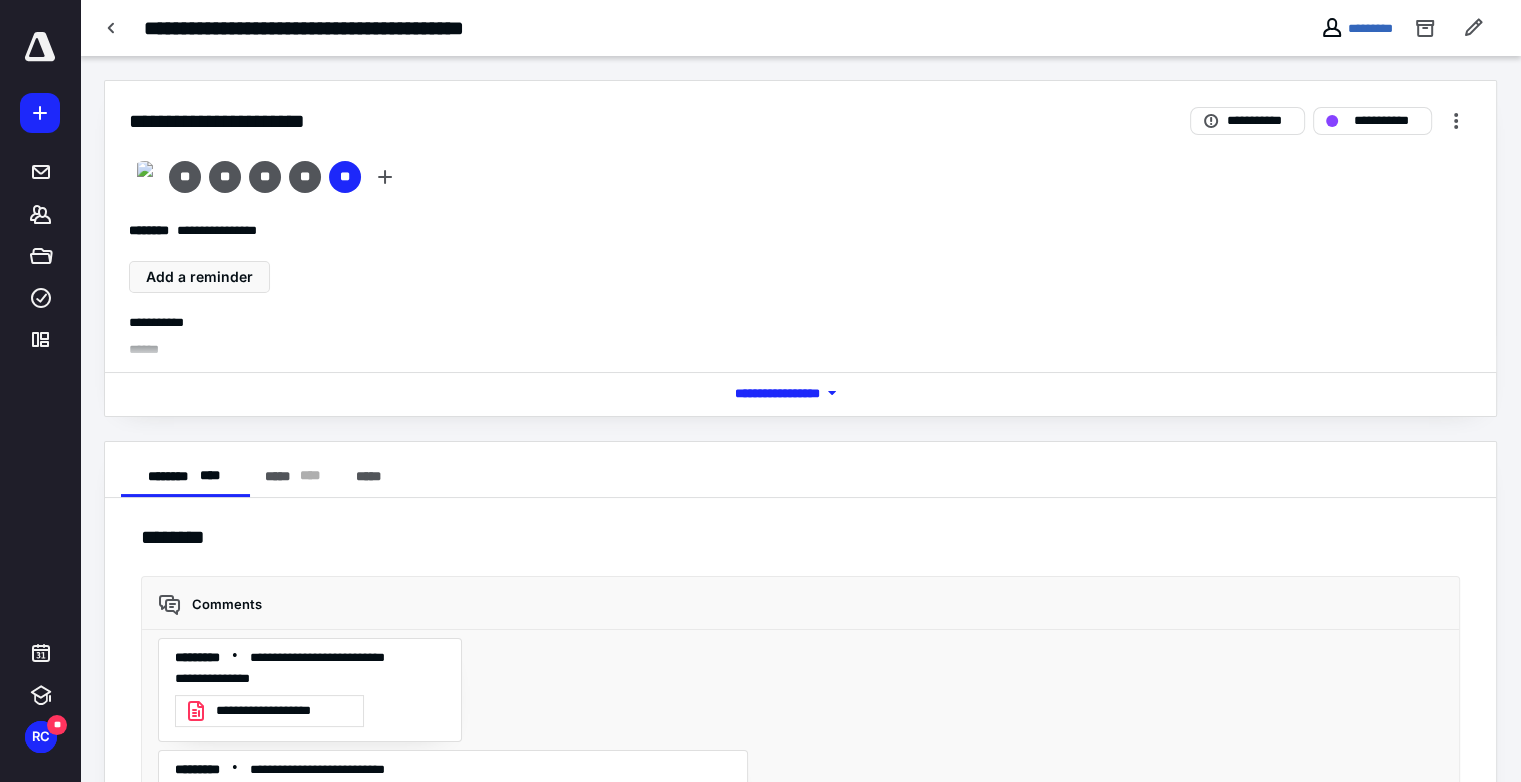 scroll, scrollTop: 278, scrollLeft: 0, axis: vertical 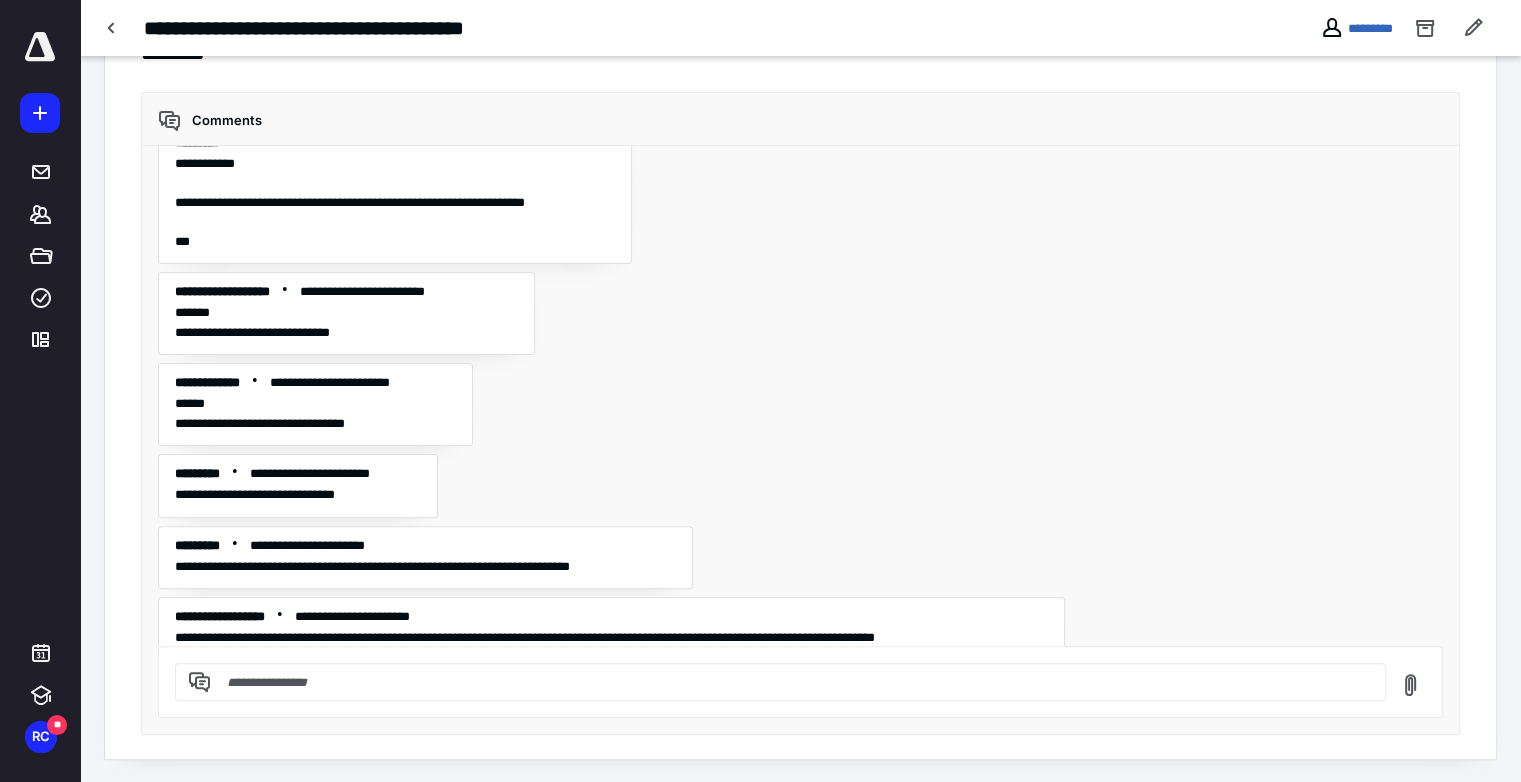 click at bounding box center [792, 682] 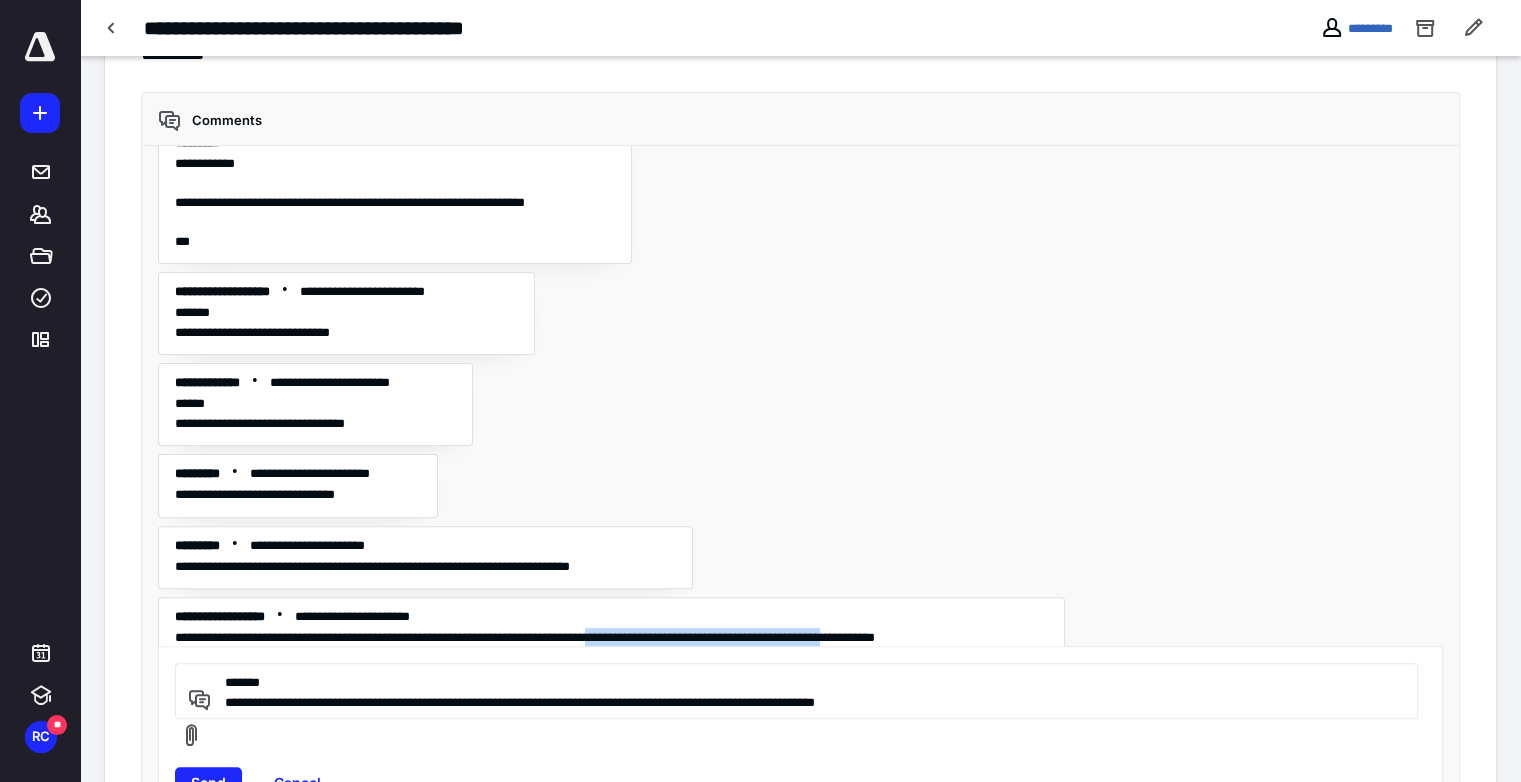 drag, startPoint x: 688, startPoint y: 616, endPoint x: 975, endPoint y: 626, distance: 287.17416 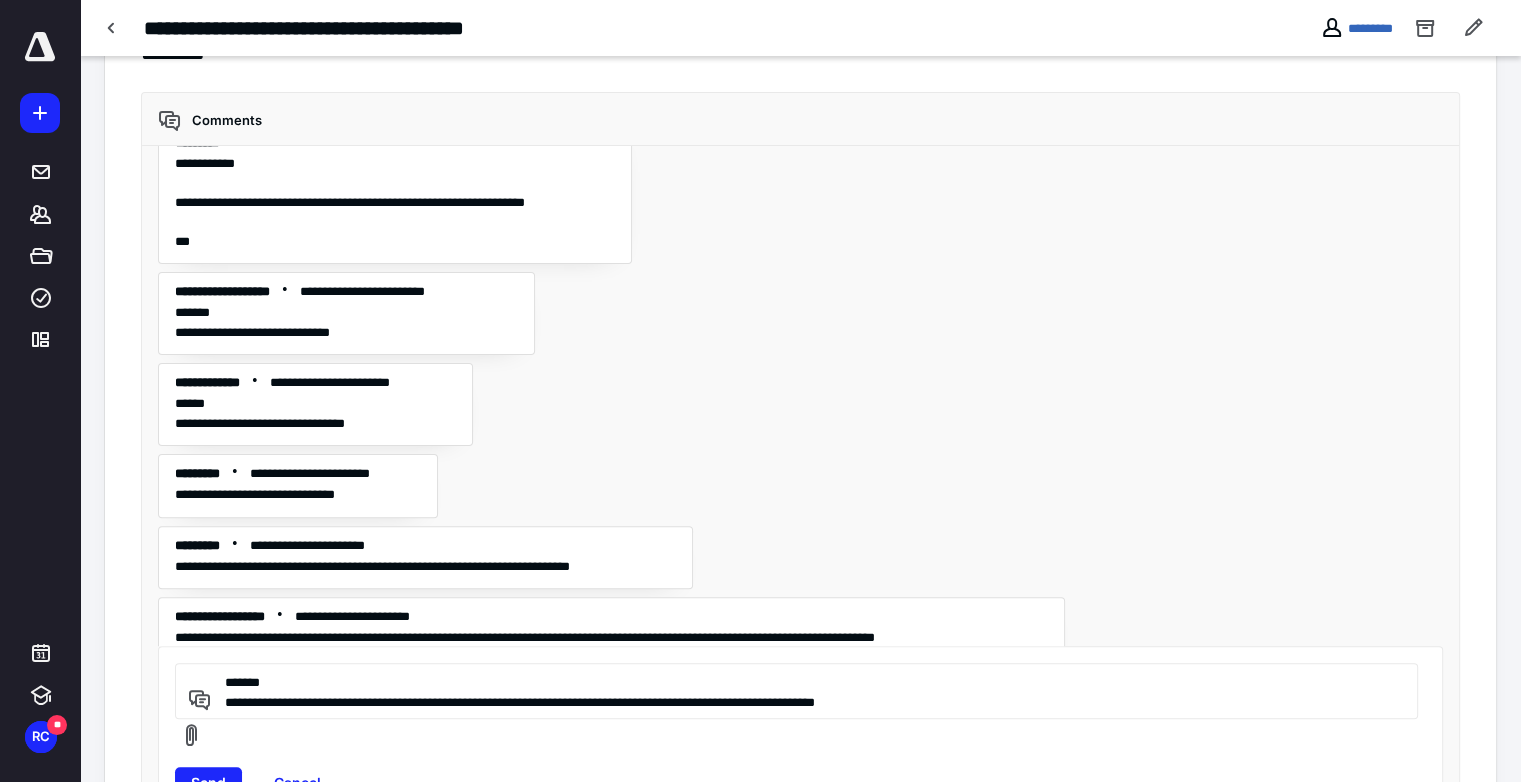 click on "**********" at bounding box center (793, 691) 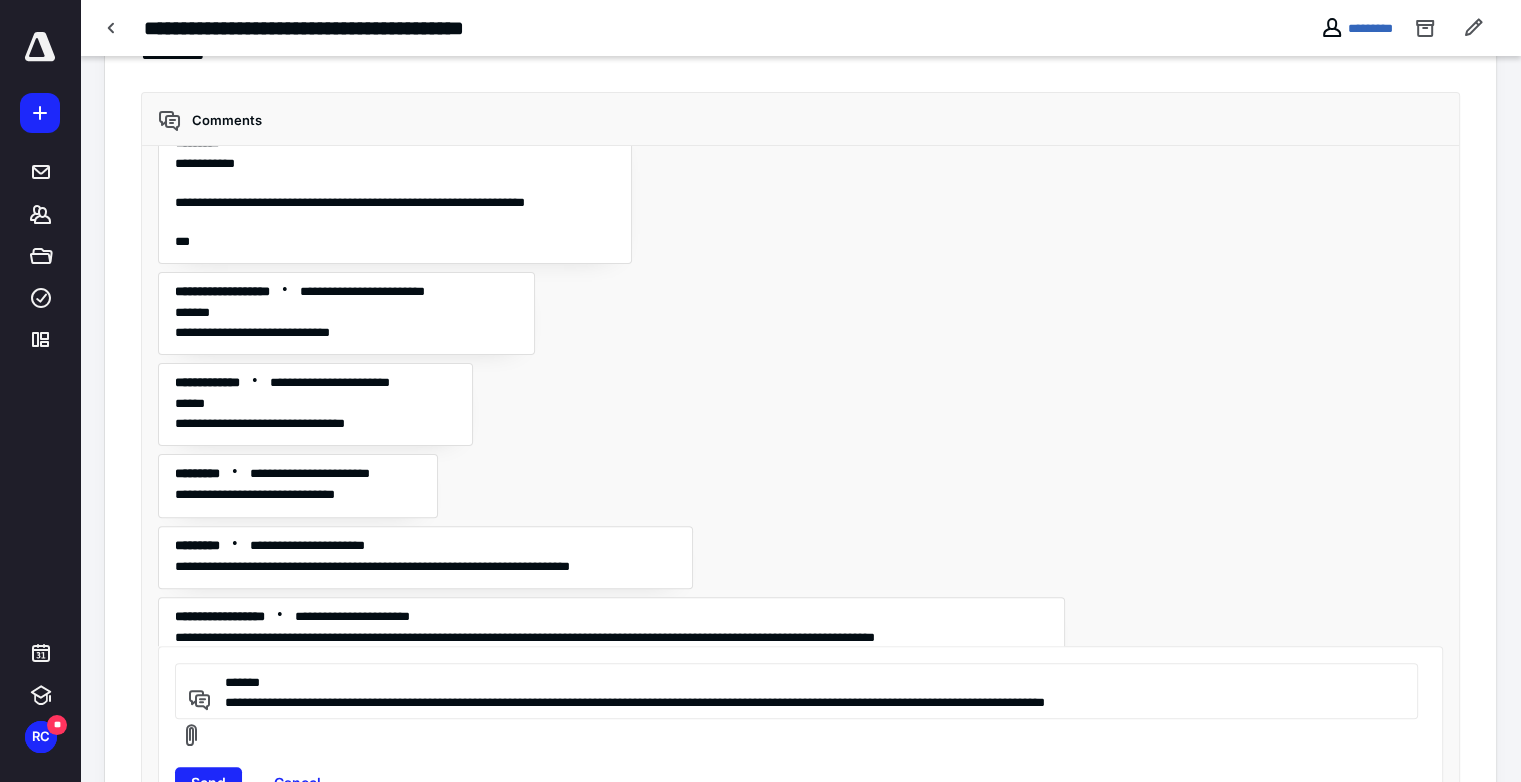 click on "**********" at bounding box center [793, 691] 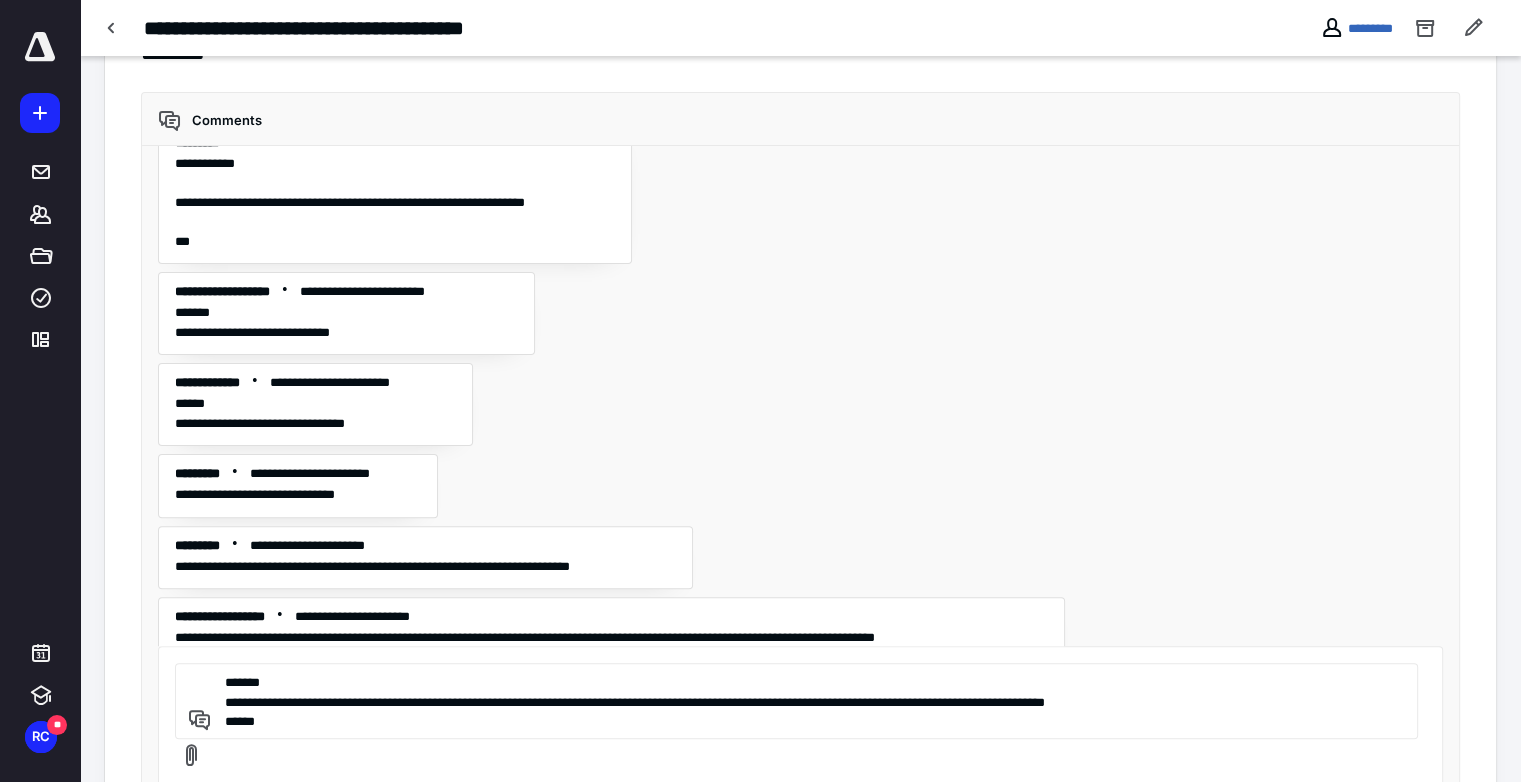 click on "**********" at bounding box center [793, 701] 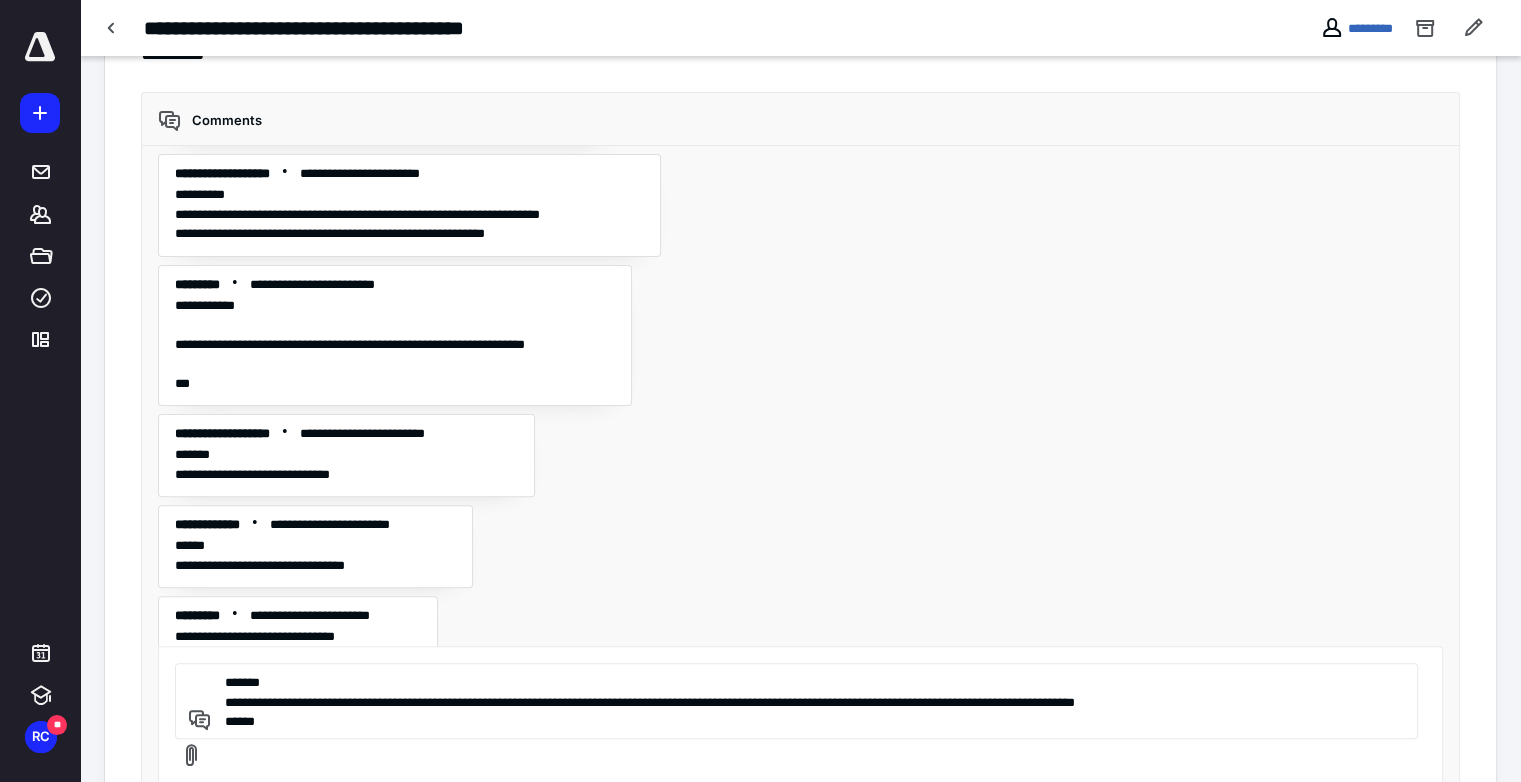 scroll, scrollTop: 6701, scrollLeft: 0, axis: vertical 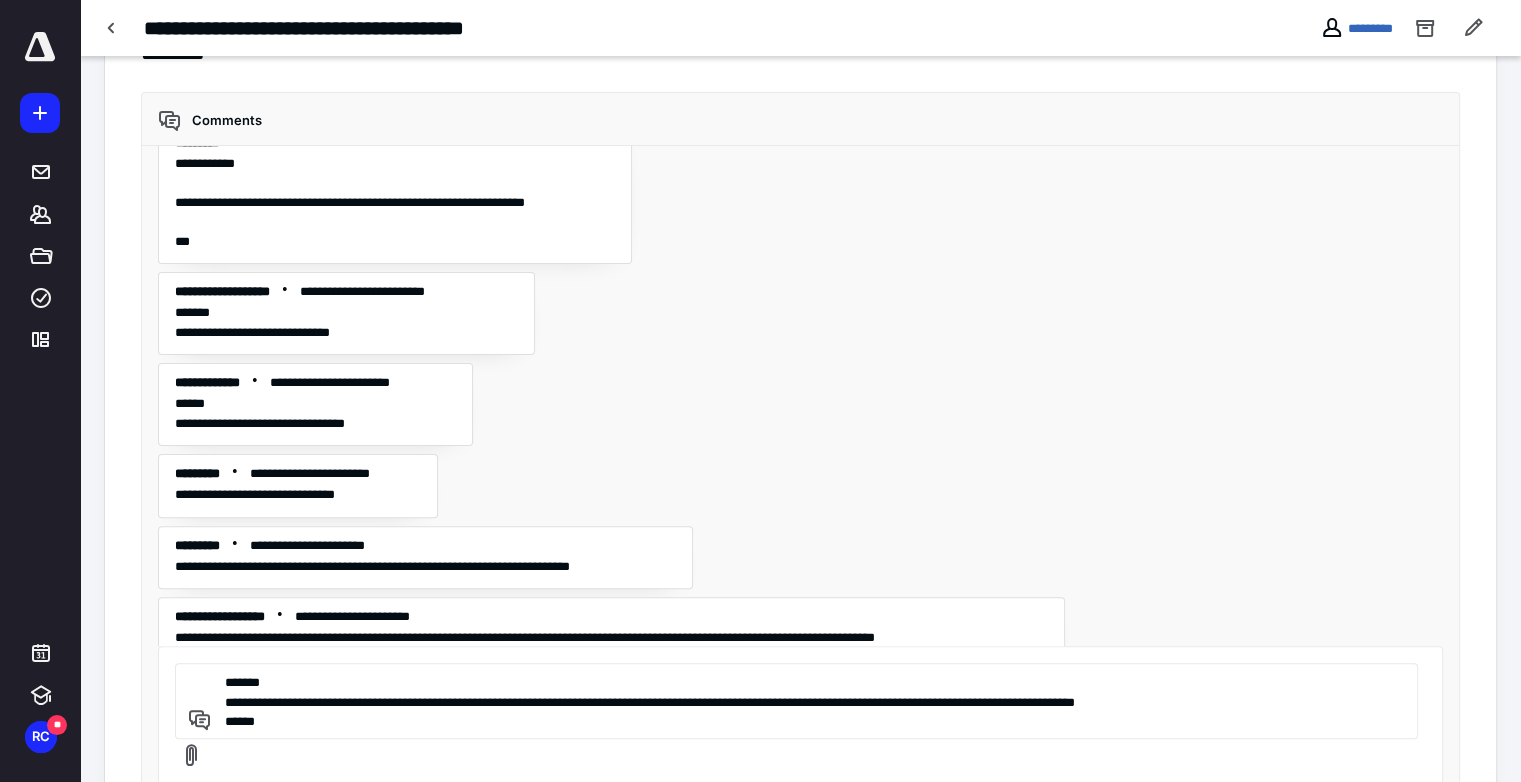 type on "**********" 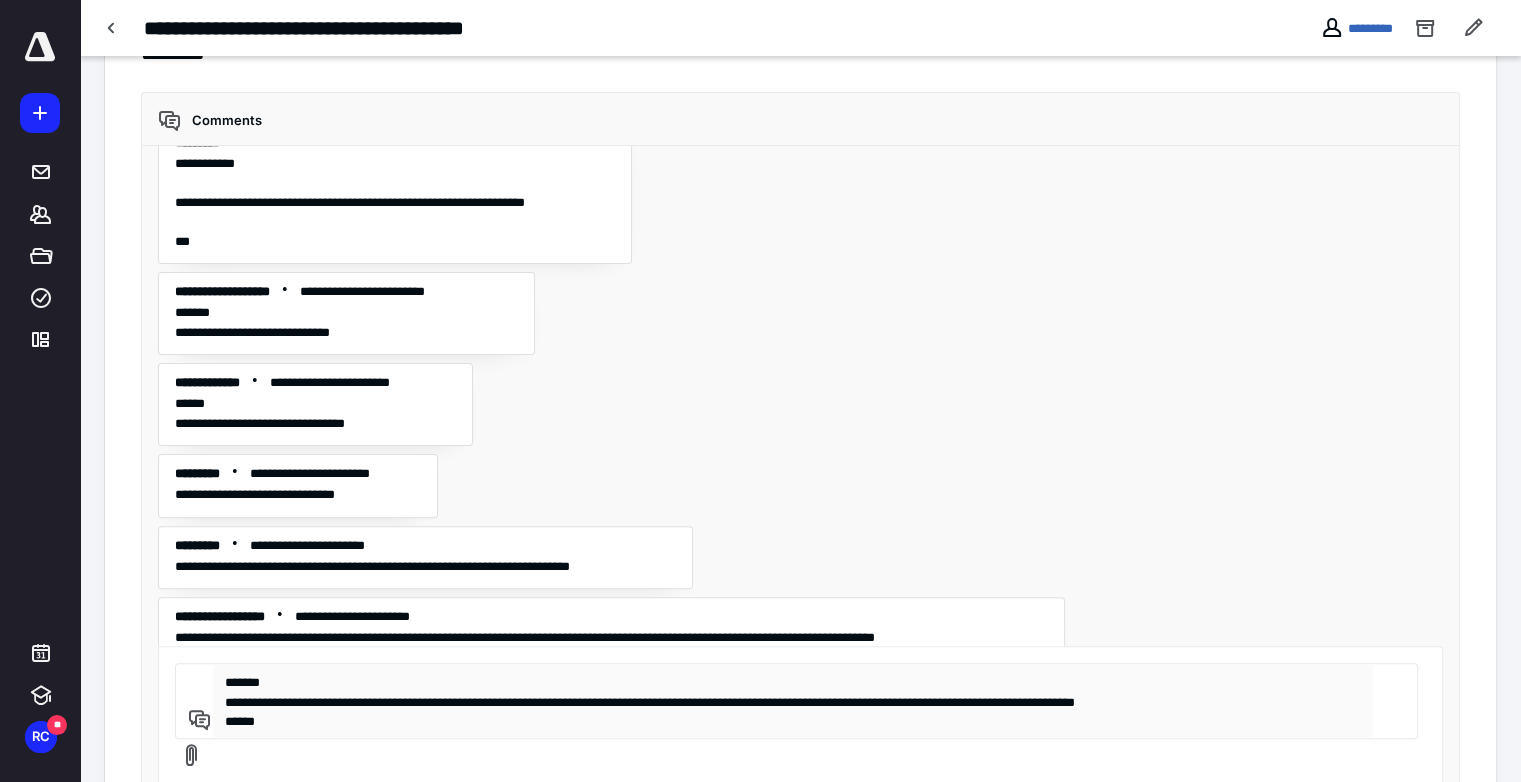 type 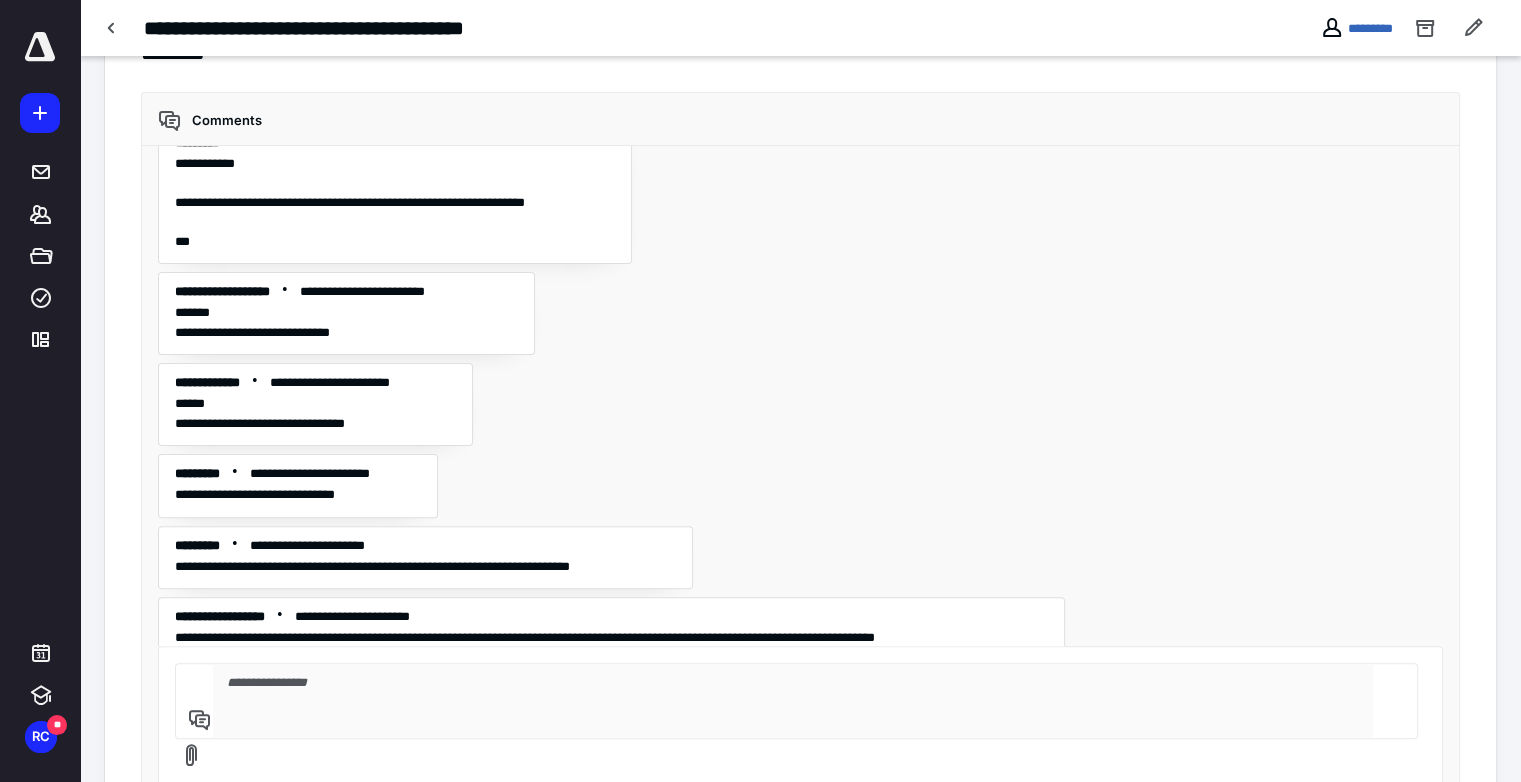 scroll, scrollTop: 7111, scrollLeft: 0, axis: vertical 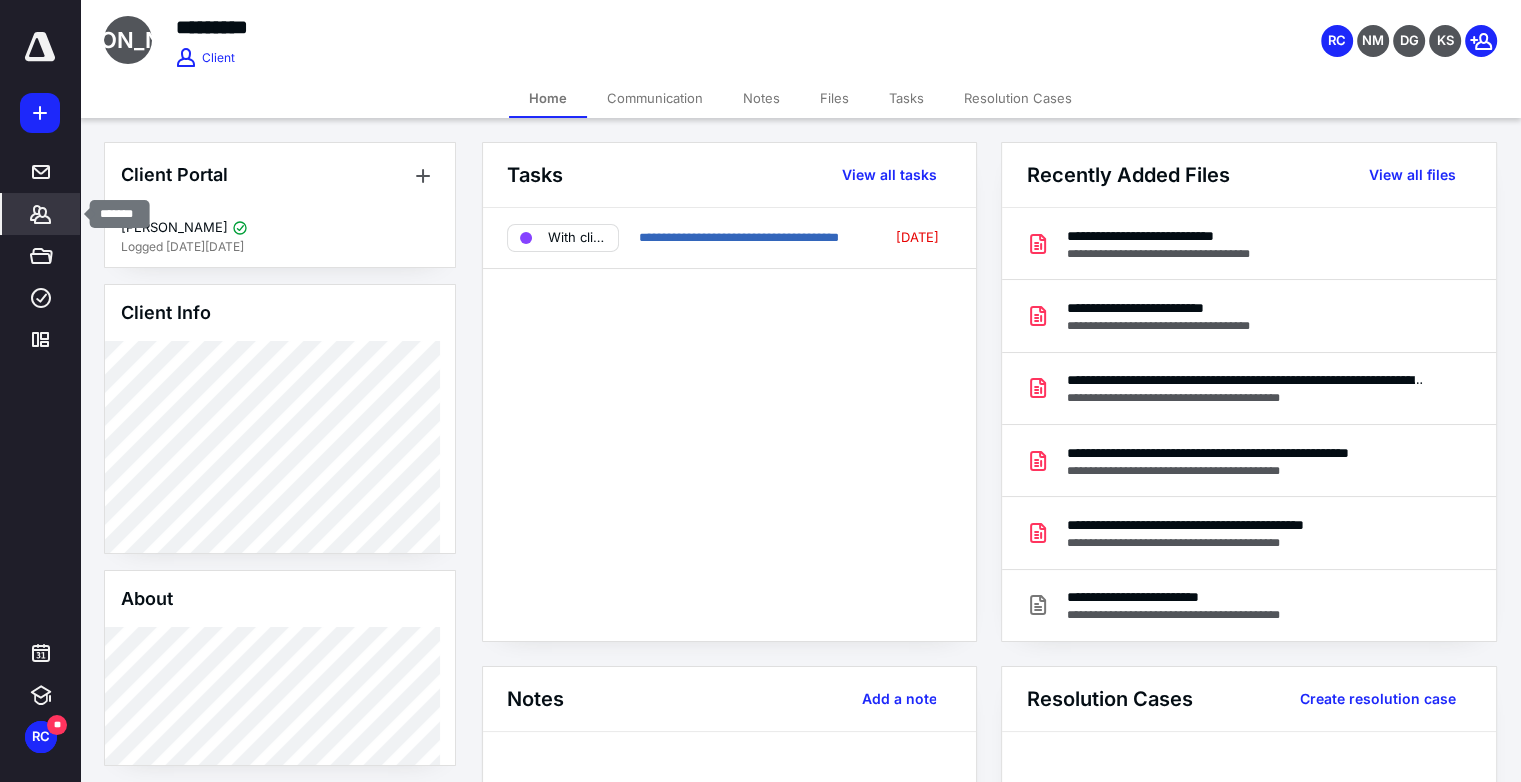 click 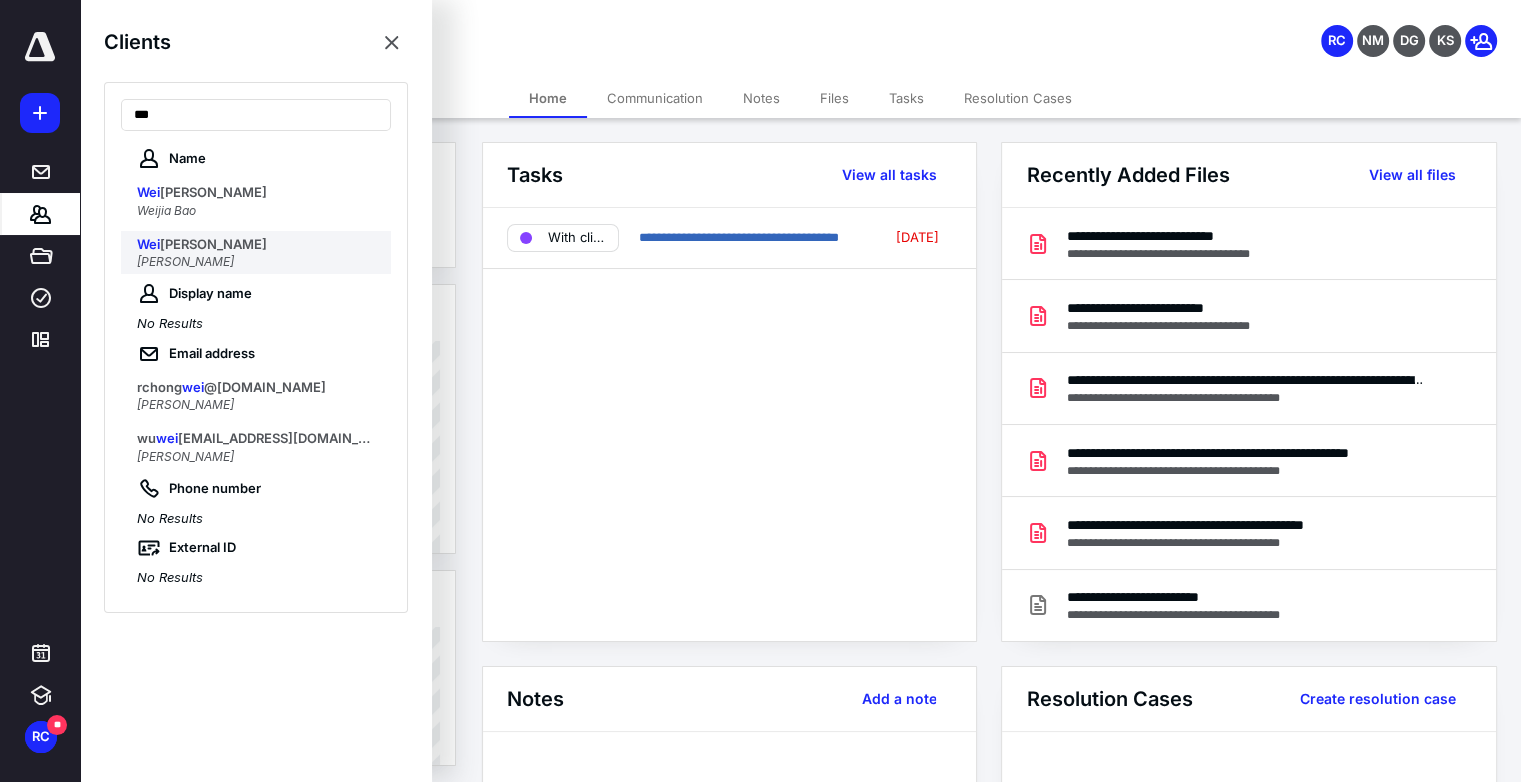 type on "***" 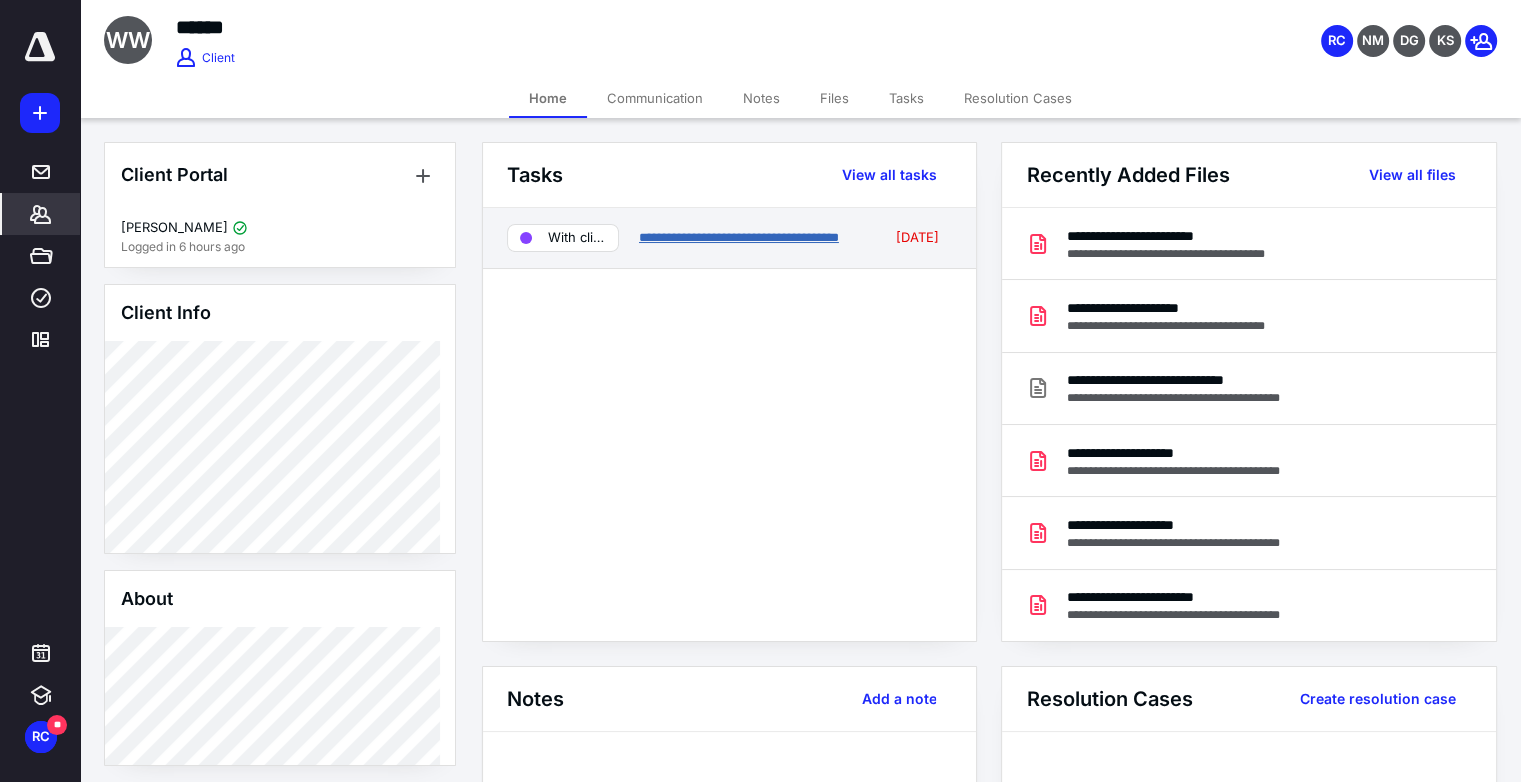 click on "**********" at bounding box center (739, 237) 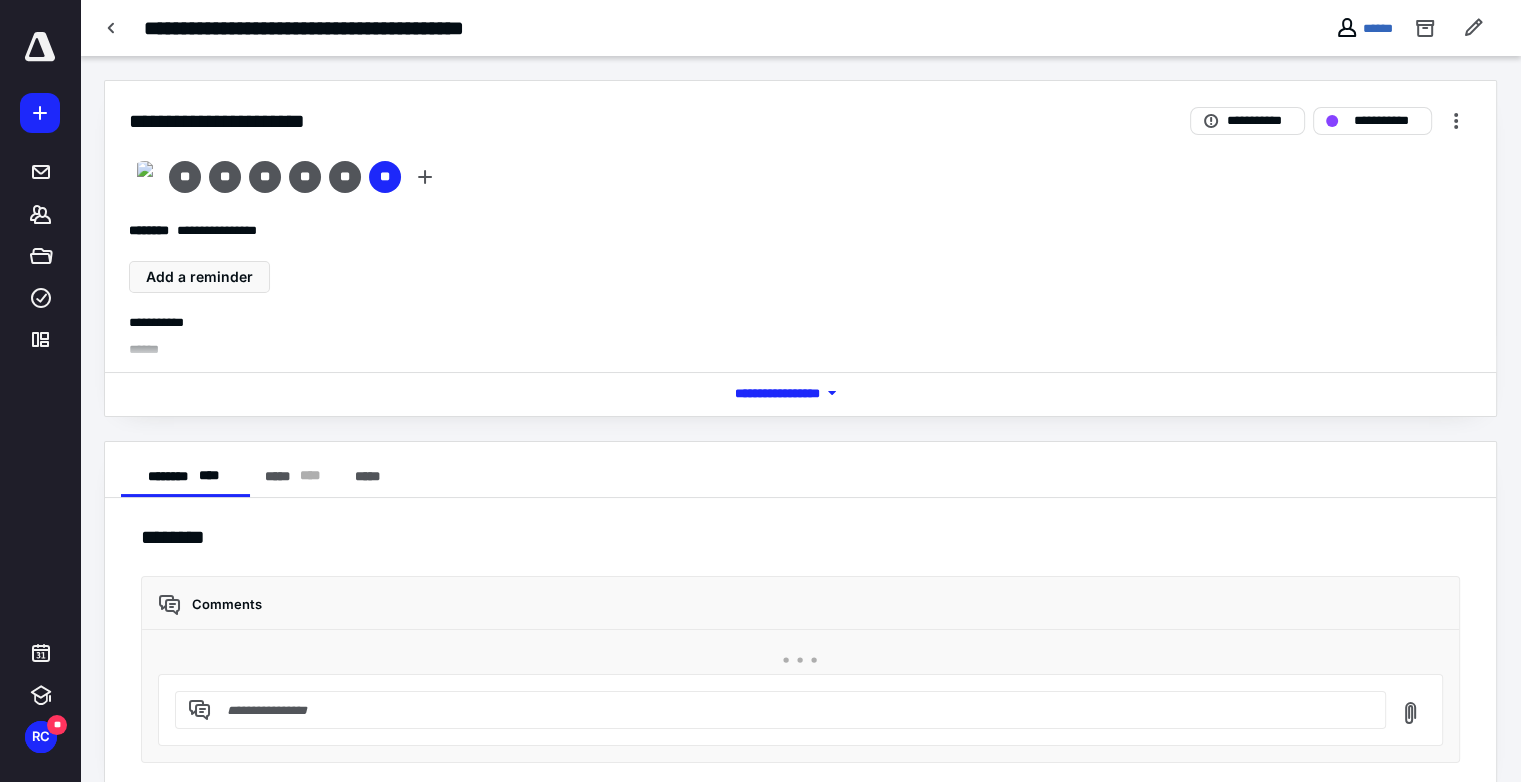 scroll, scrollTop: 28, scrollLeft: 0, axis: vertical 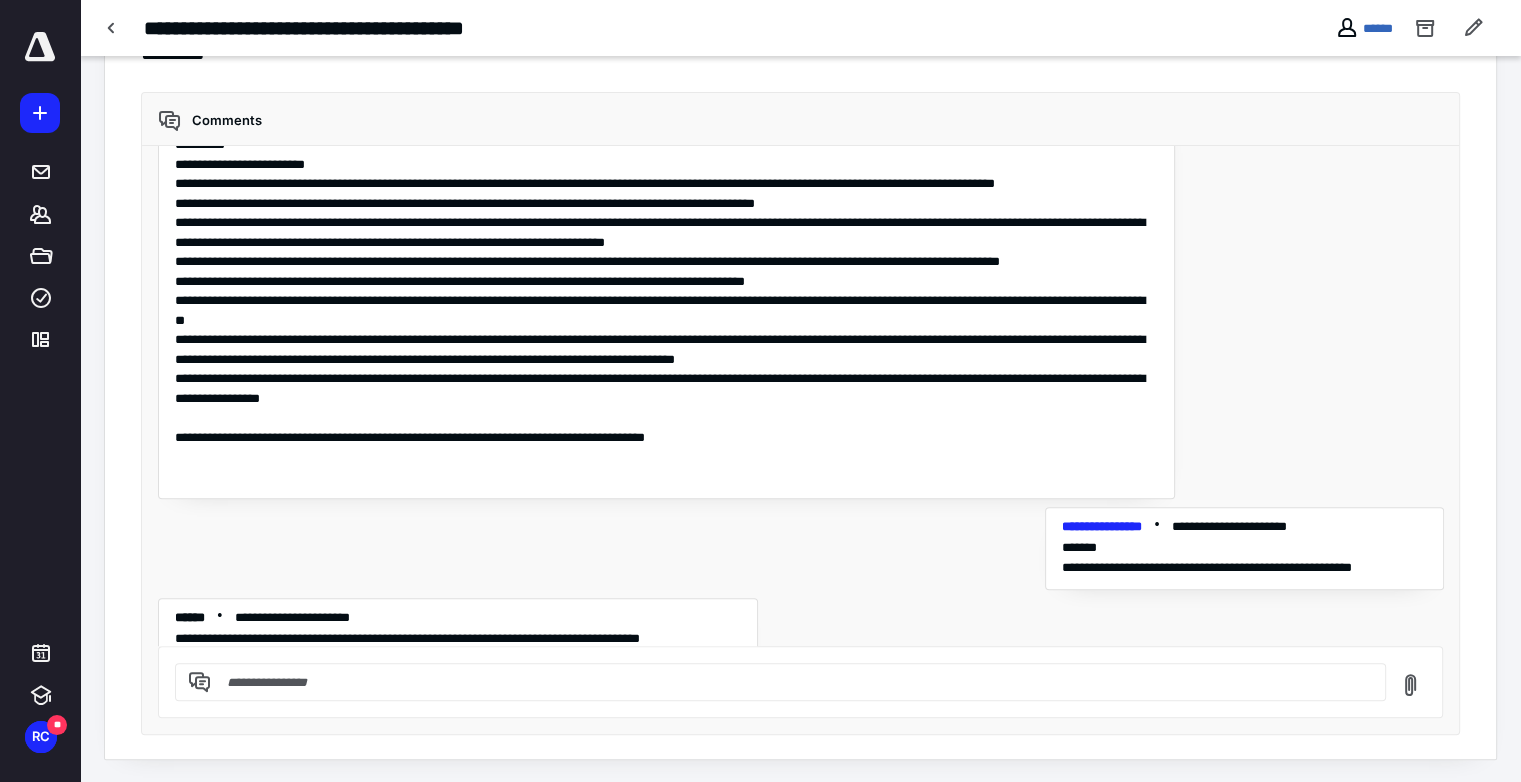 click at bounding box center (792, 682) 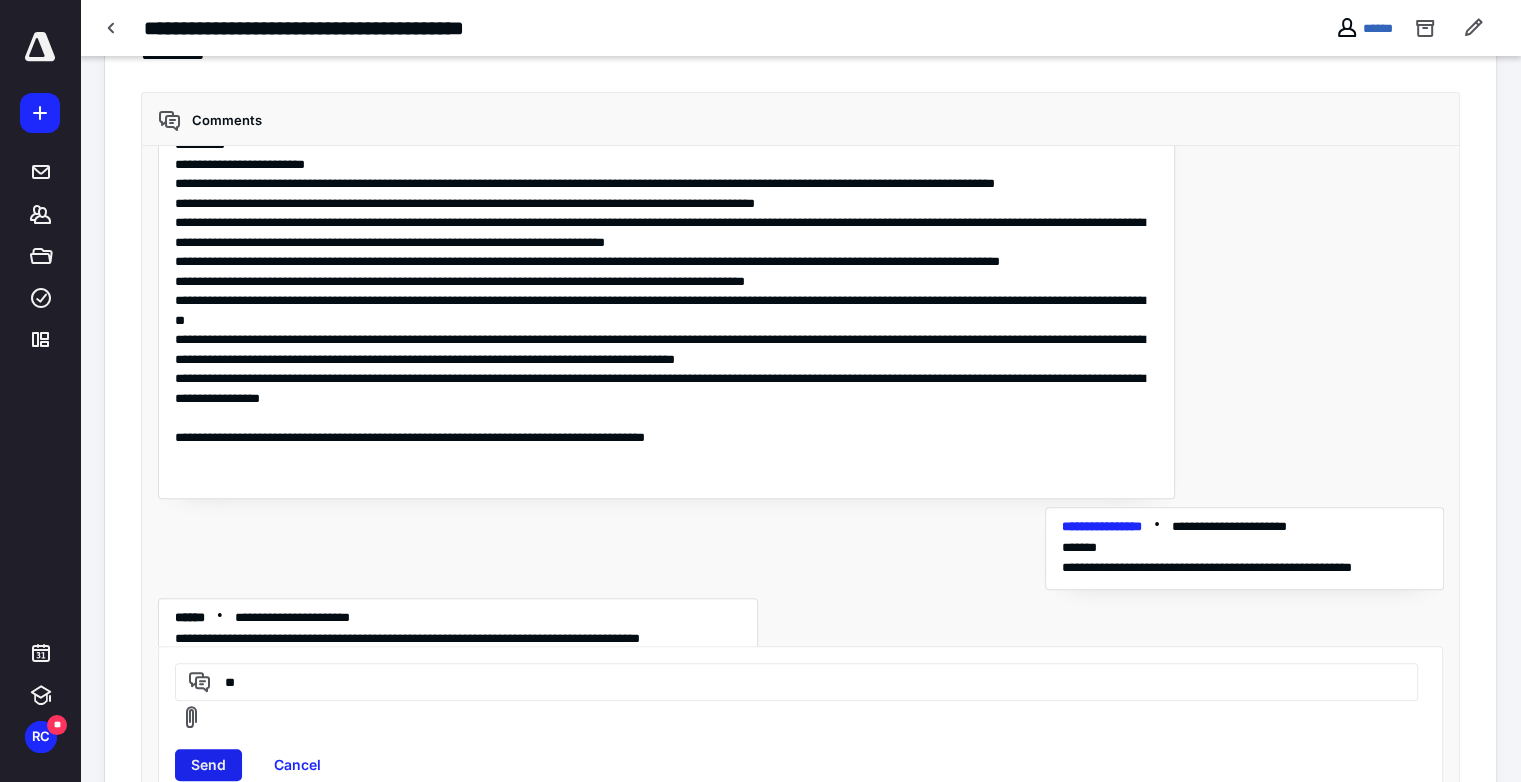 type on "*" 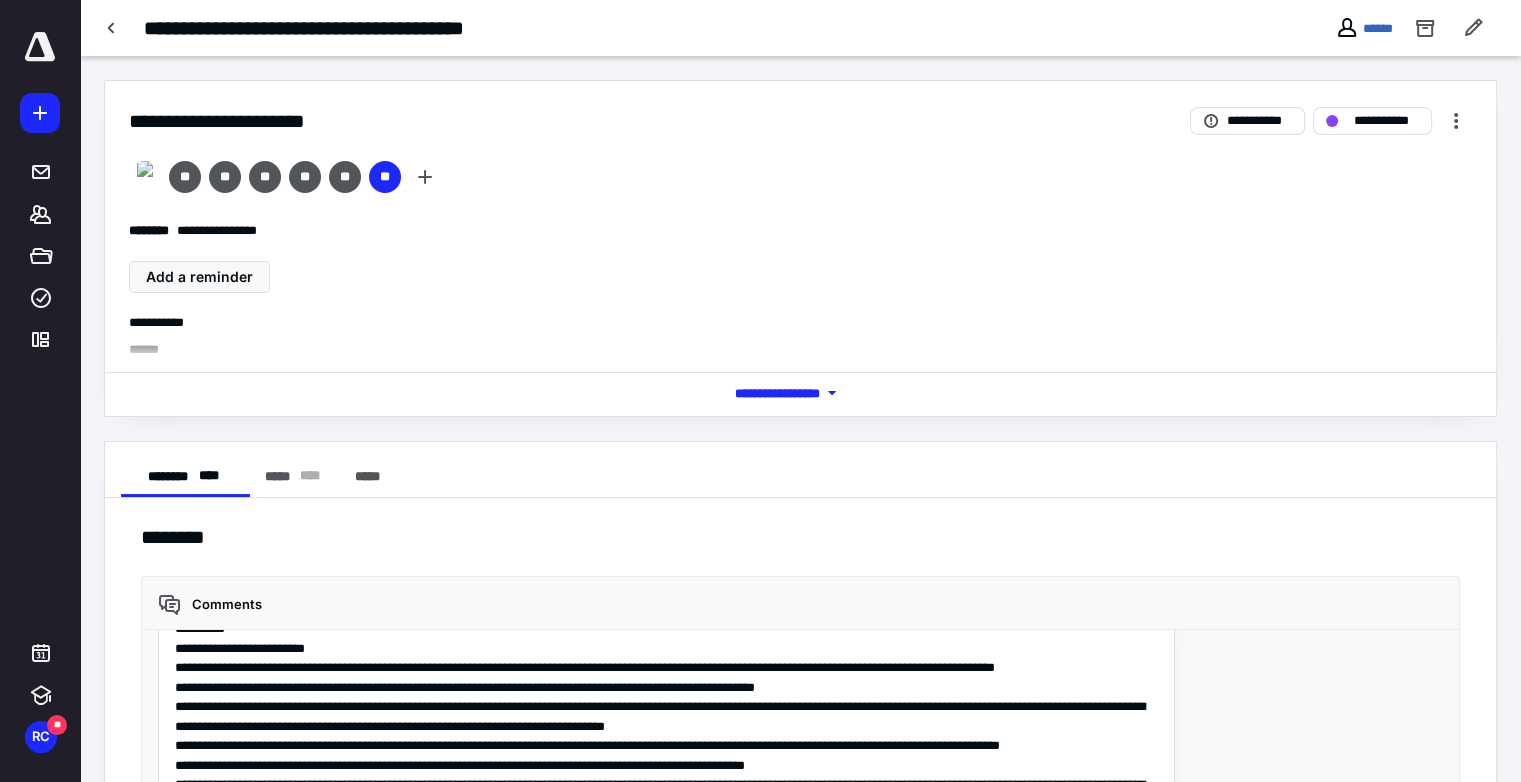 scroll, scrollTop: 532, scrollLeft: 0, axis: vertical 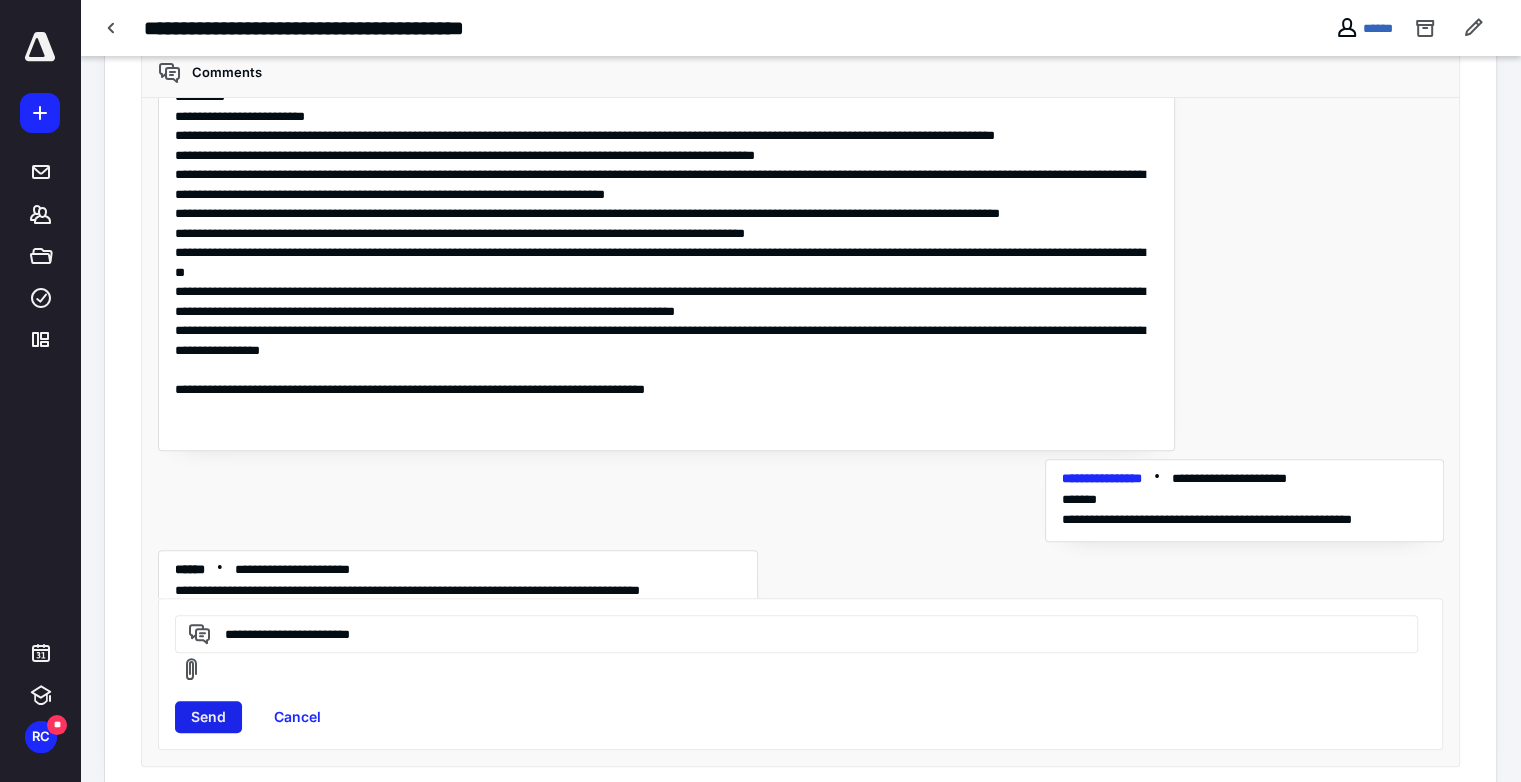 type on "**********" 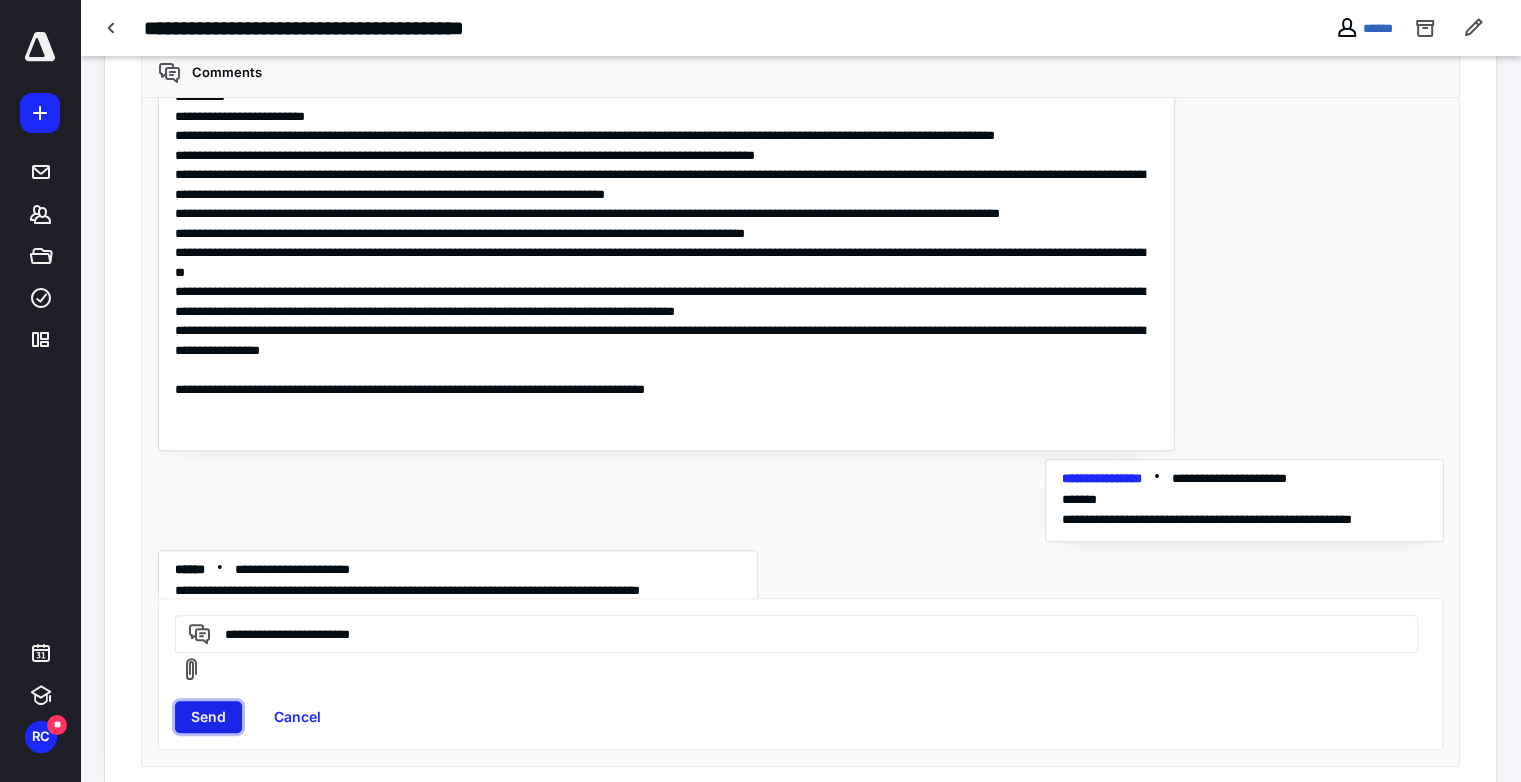 click on "Send" at bounding box center (208, 717) 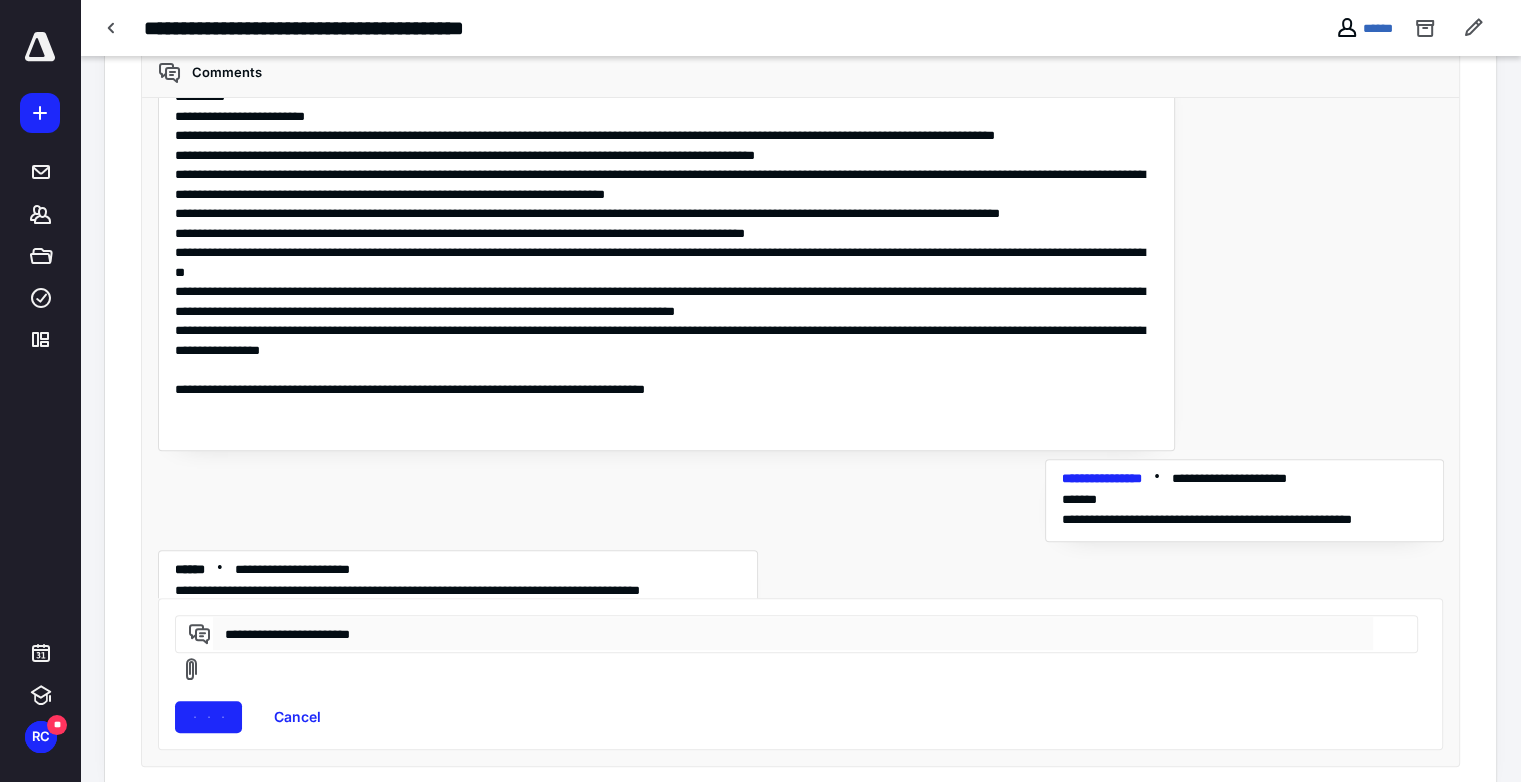 type 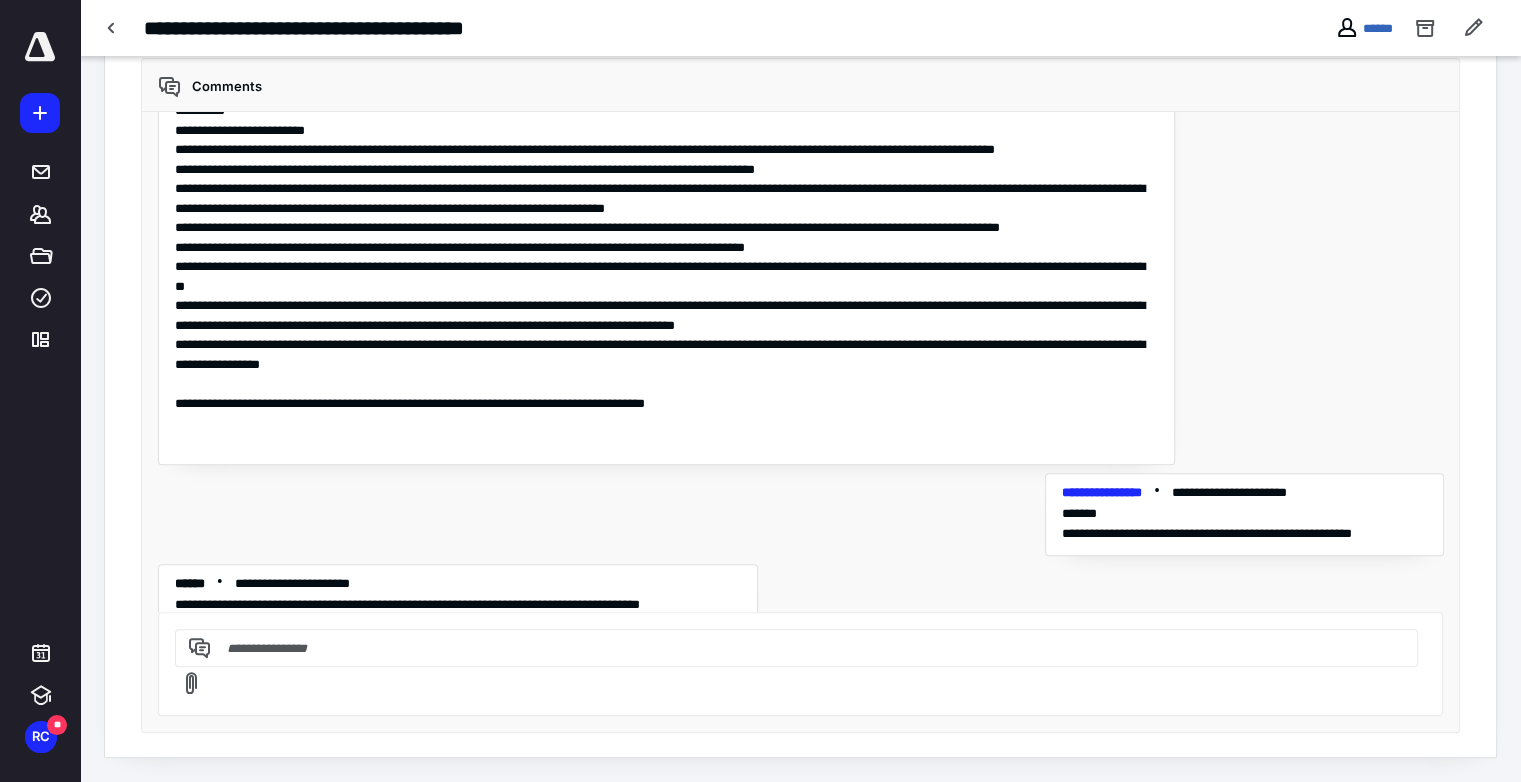 scroll, scrollTop: 484, scrollLeft: 0, axis: vertical 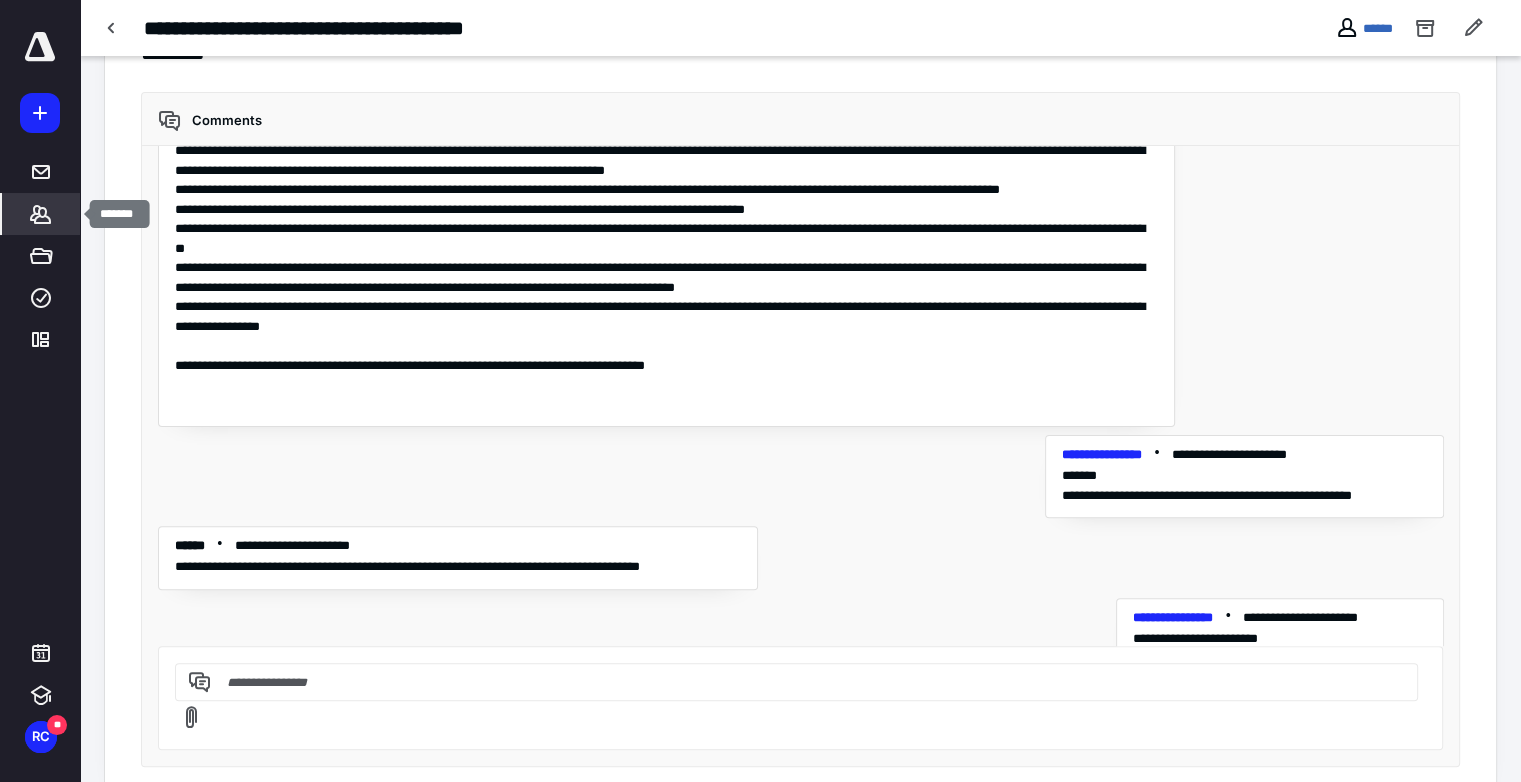 click 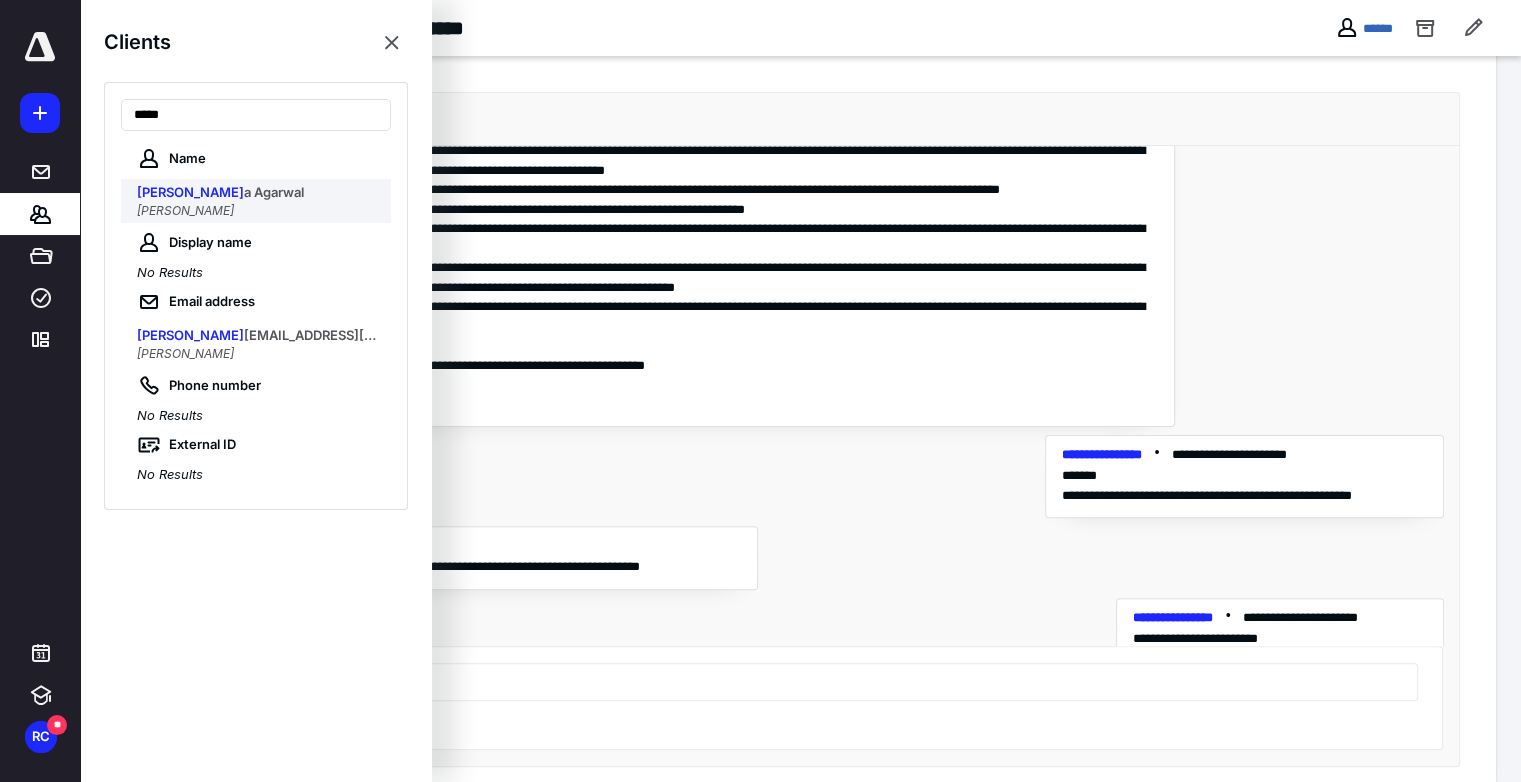 type on "*****" 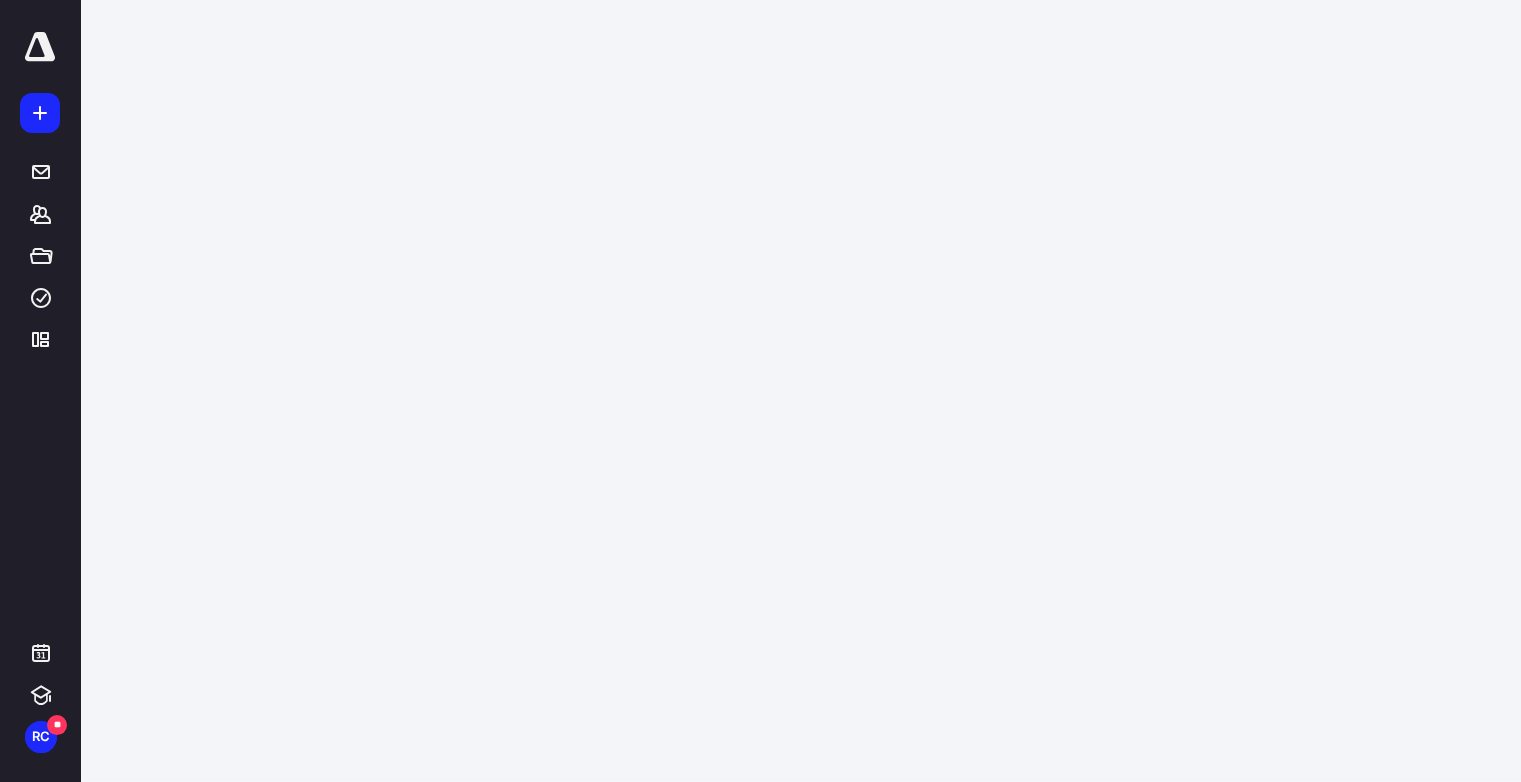 scroll, scrollTop: 0, scrollLeft: 0, axis: both 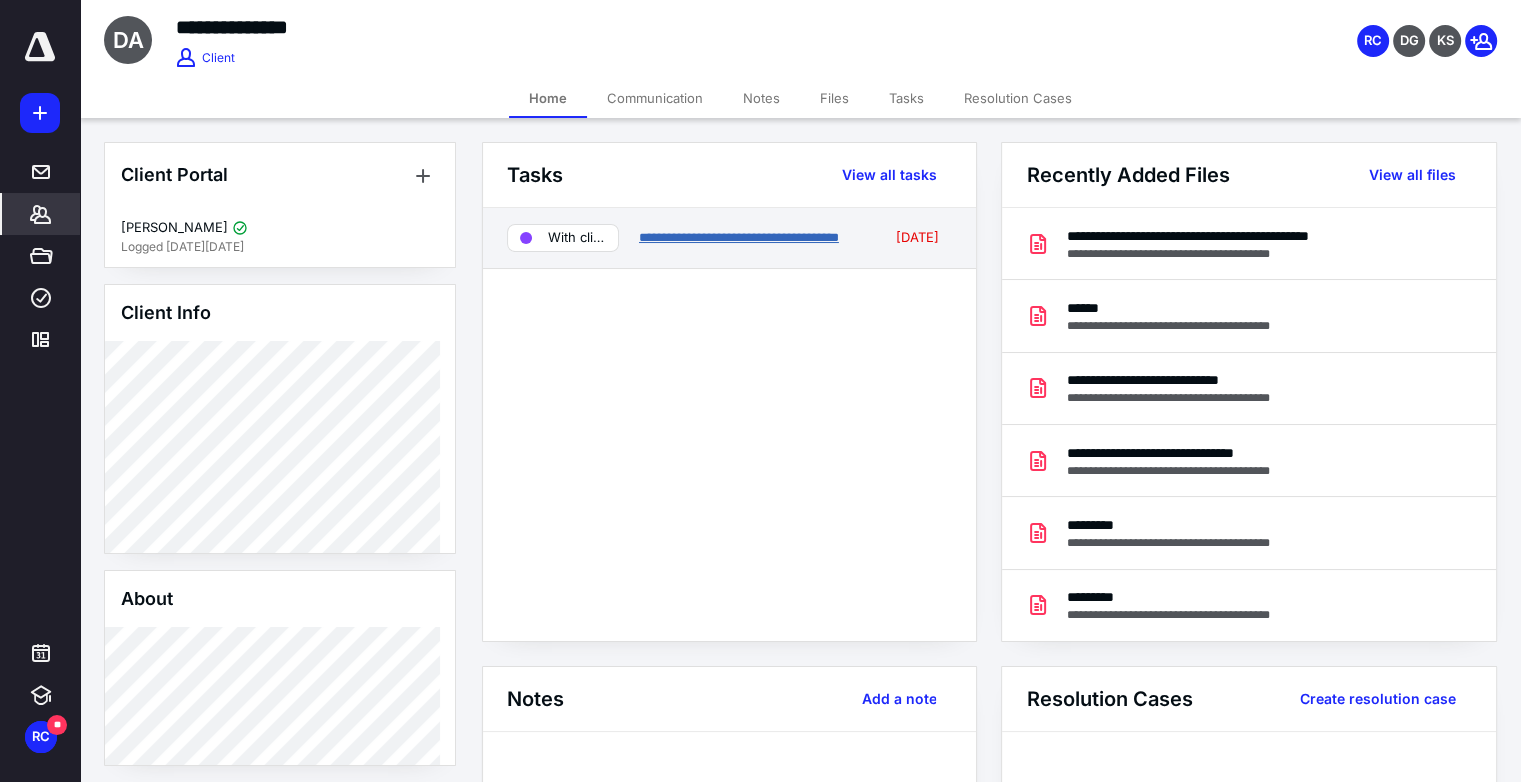 click on "**********" at bounding box center [739, 237] 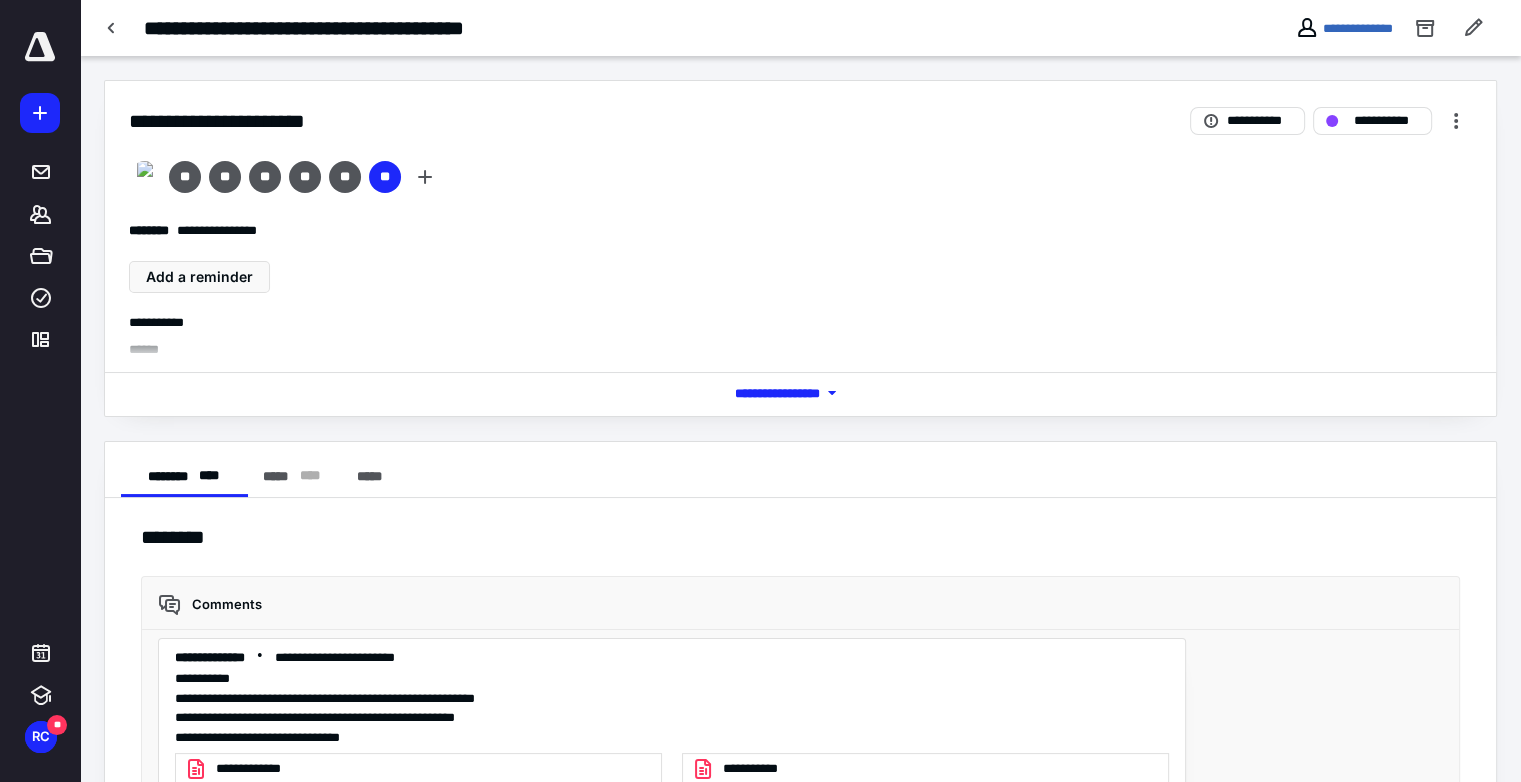 scroll, scrollTop: 6903, scrollLeft: 0, axis: vertical 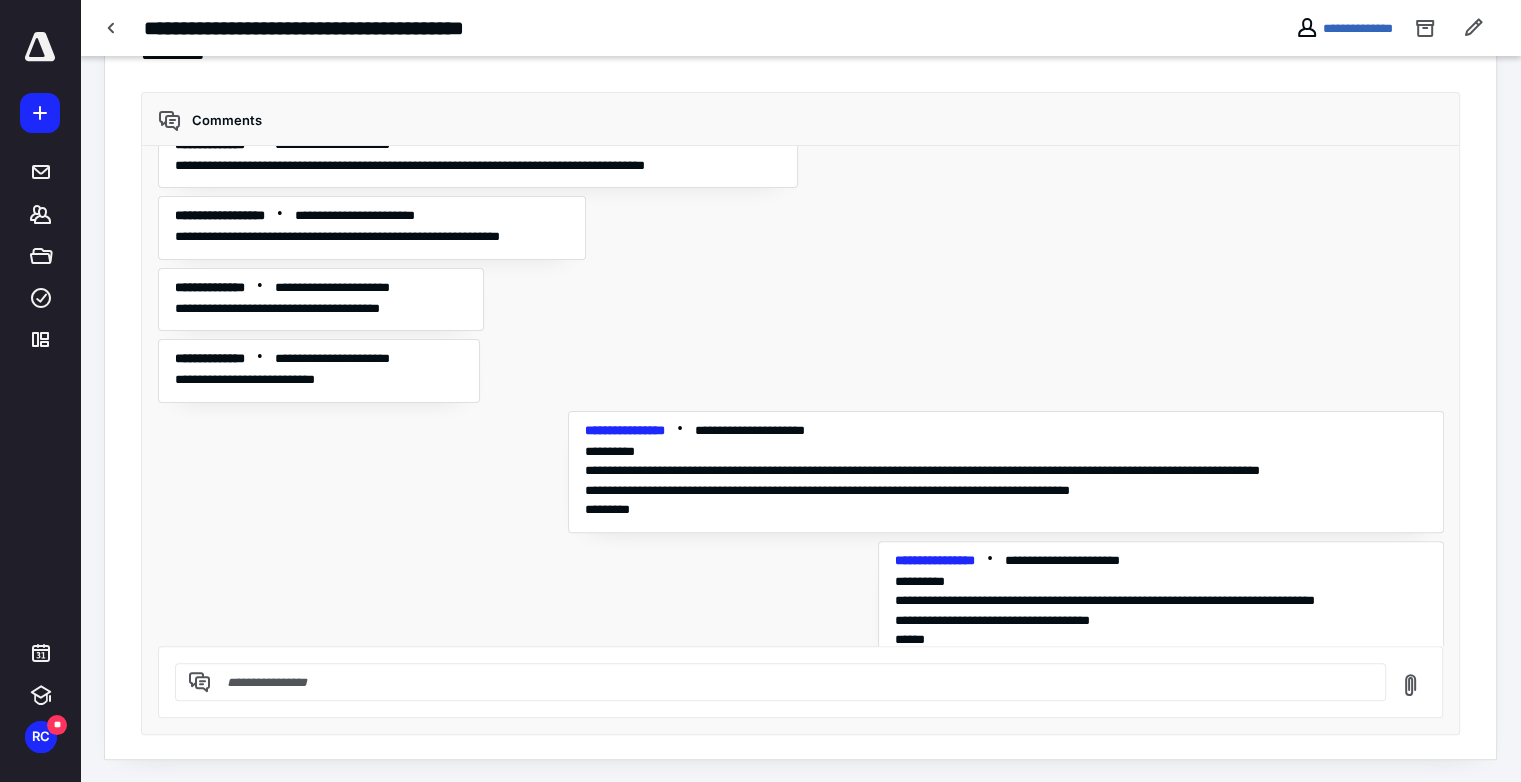 click at bounding box center [792, 682] 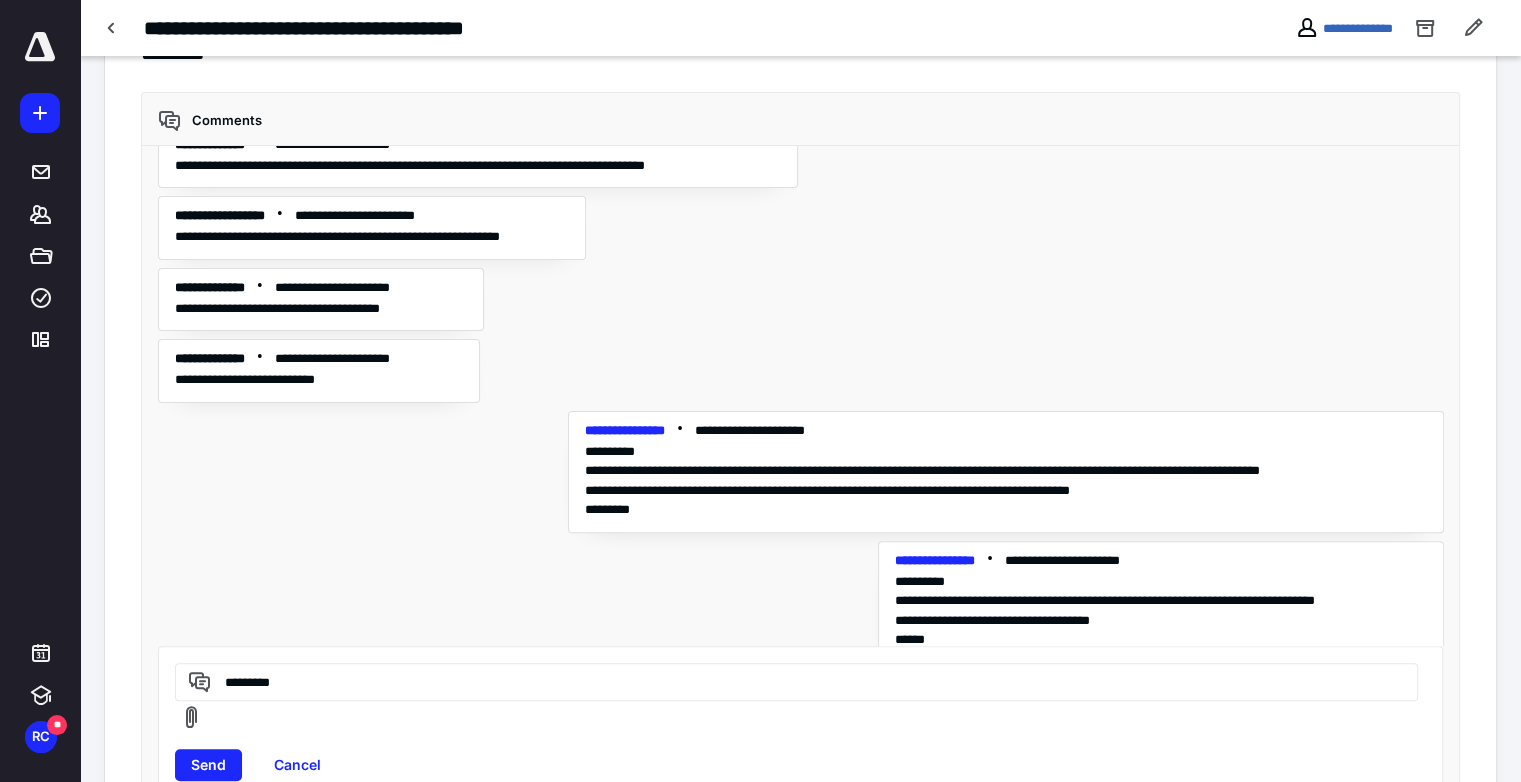 scroll, scrollTop: 6863, scrollLeft: 0, axis: vertical 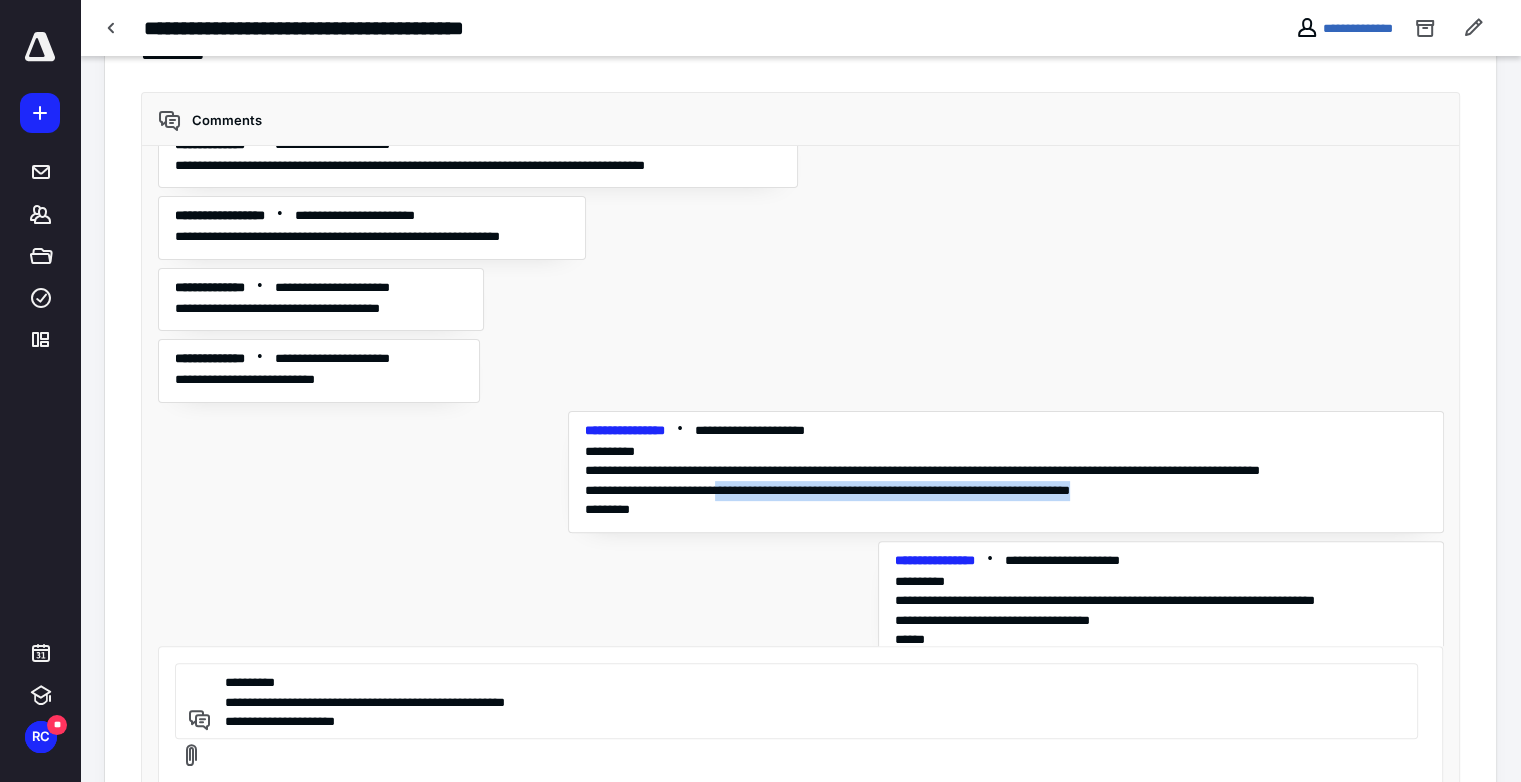 drag, startPoint x: 723, startPoint y: 466, endPoint x: 1173, endPoint y: 474, distance: 450.0711 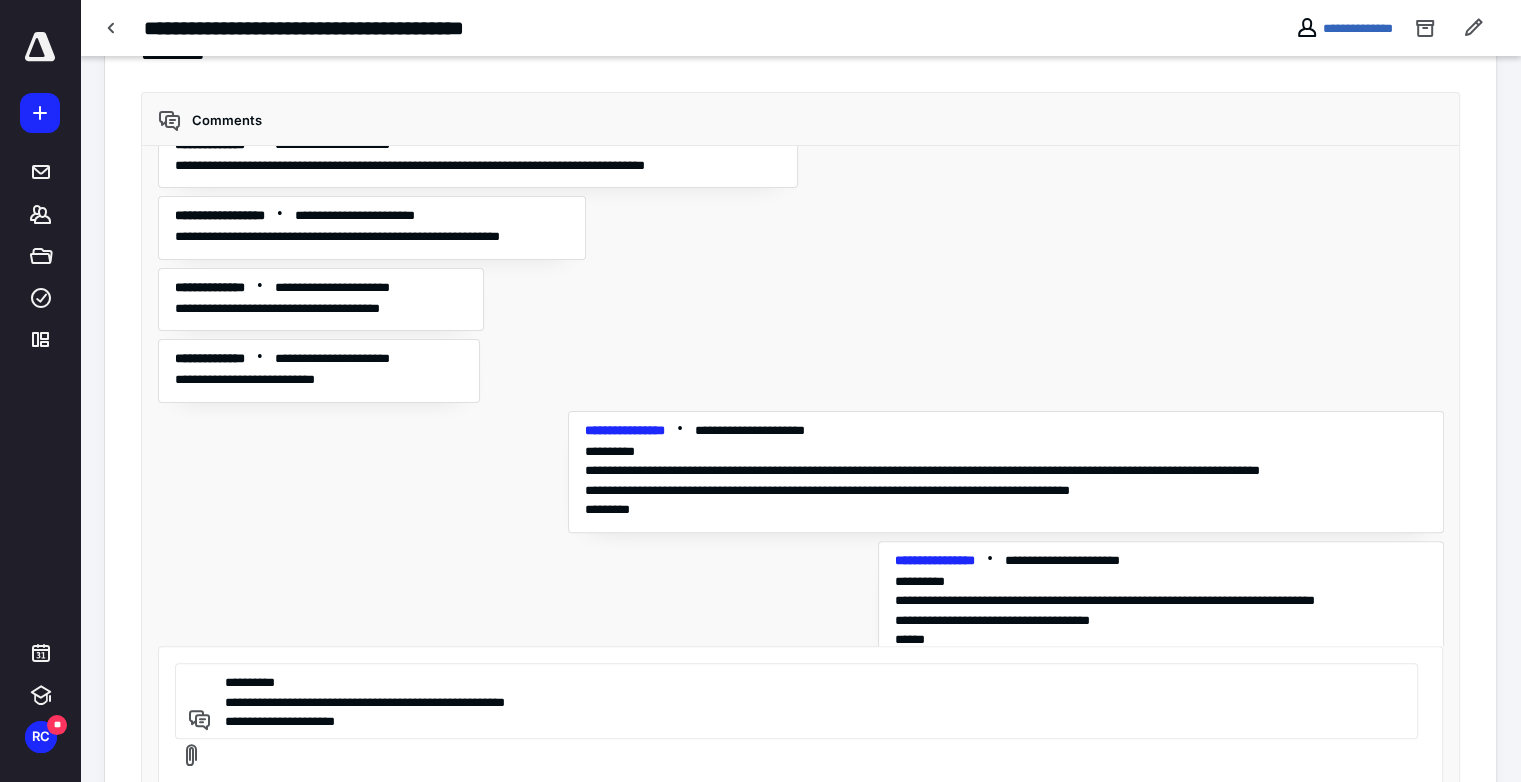 click on "**********" at bounding box center (793, 701) 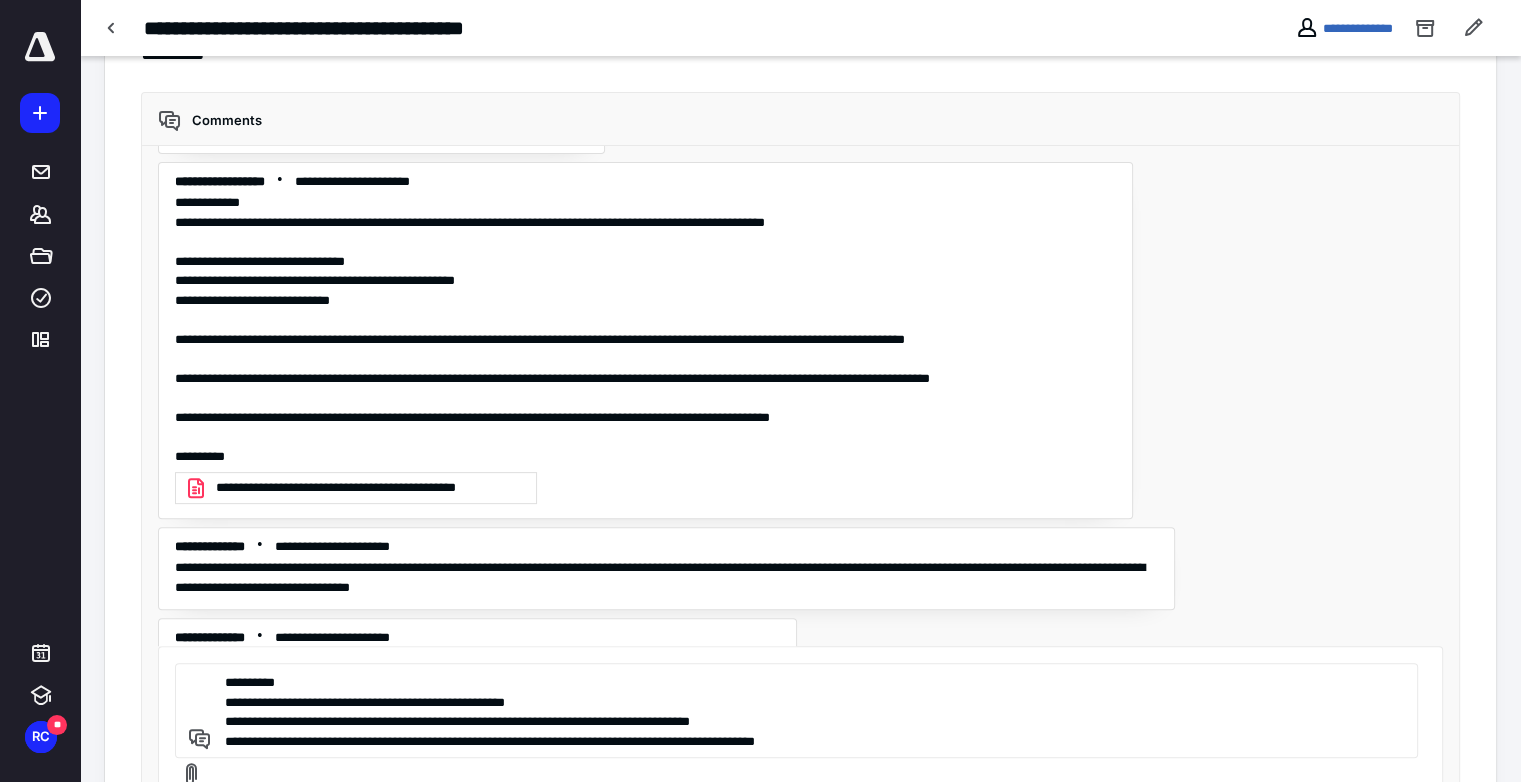 scroll, scrollTop: 6303, scrollLeft: 0, axis: vertical 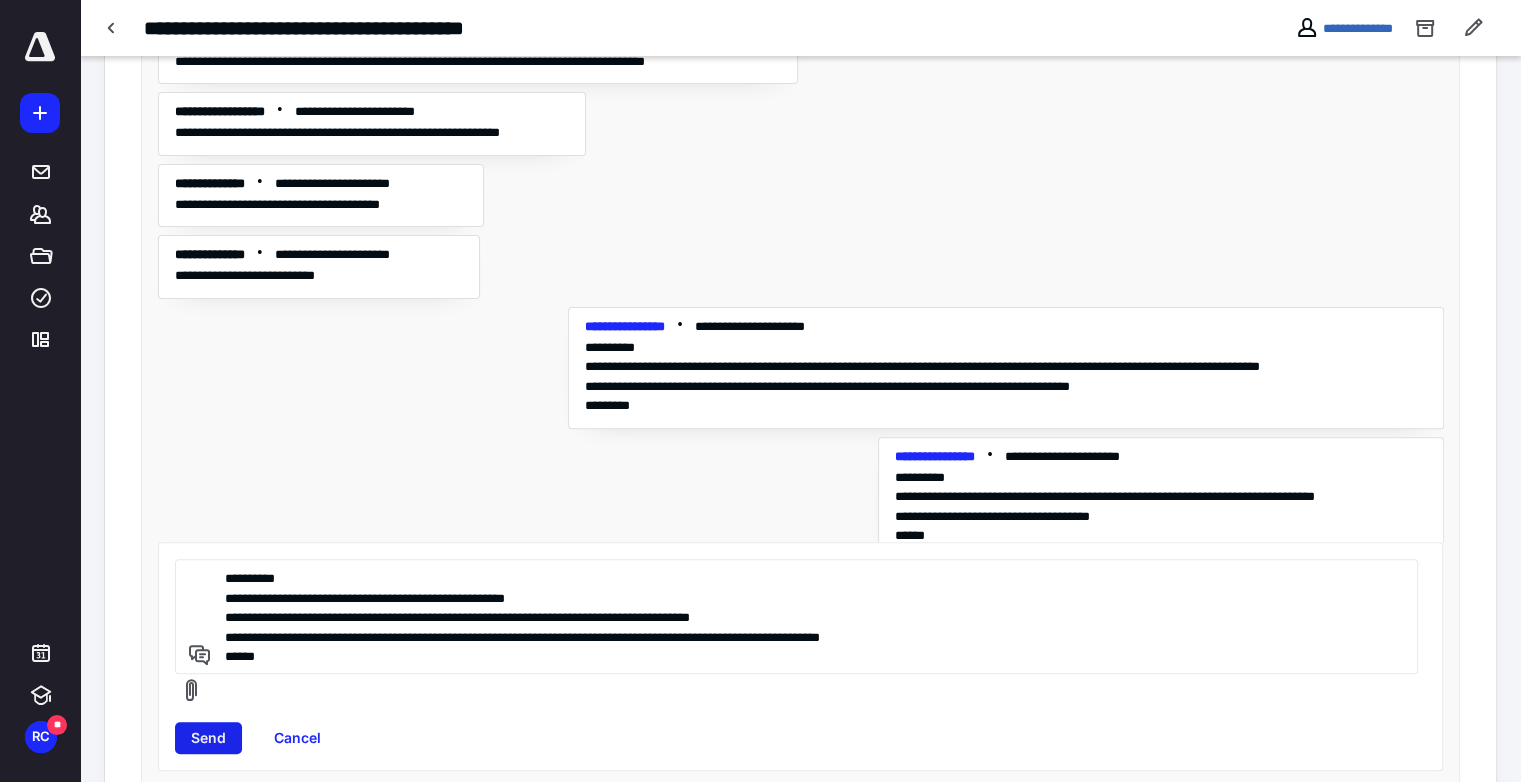 type on "**********" 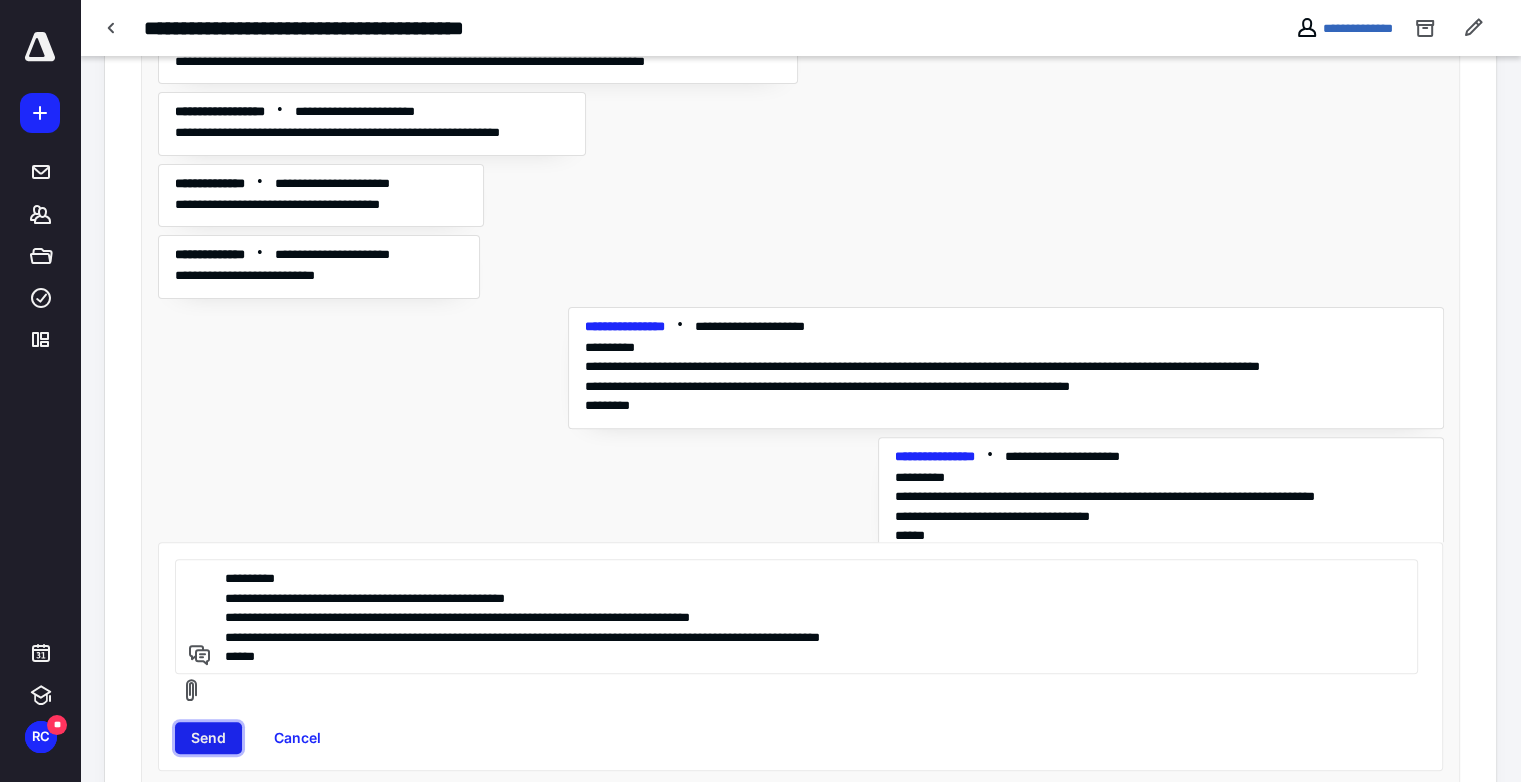 click on "Send" at bounding box center (208, 738) 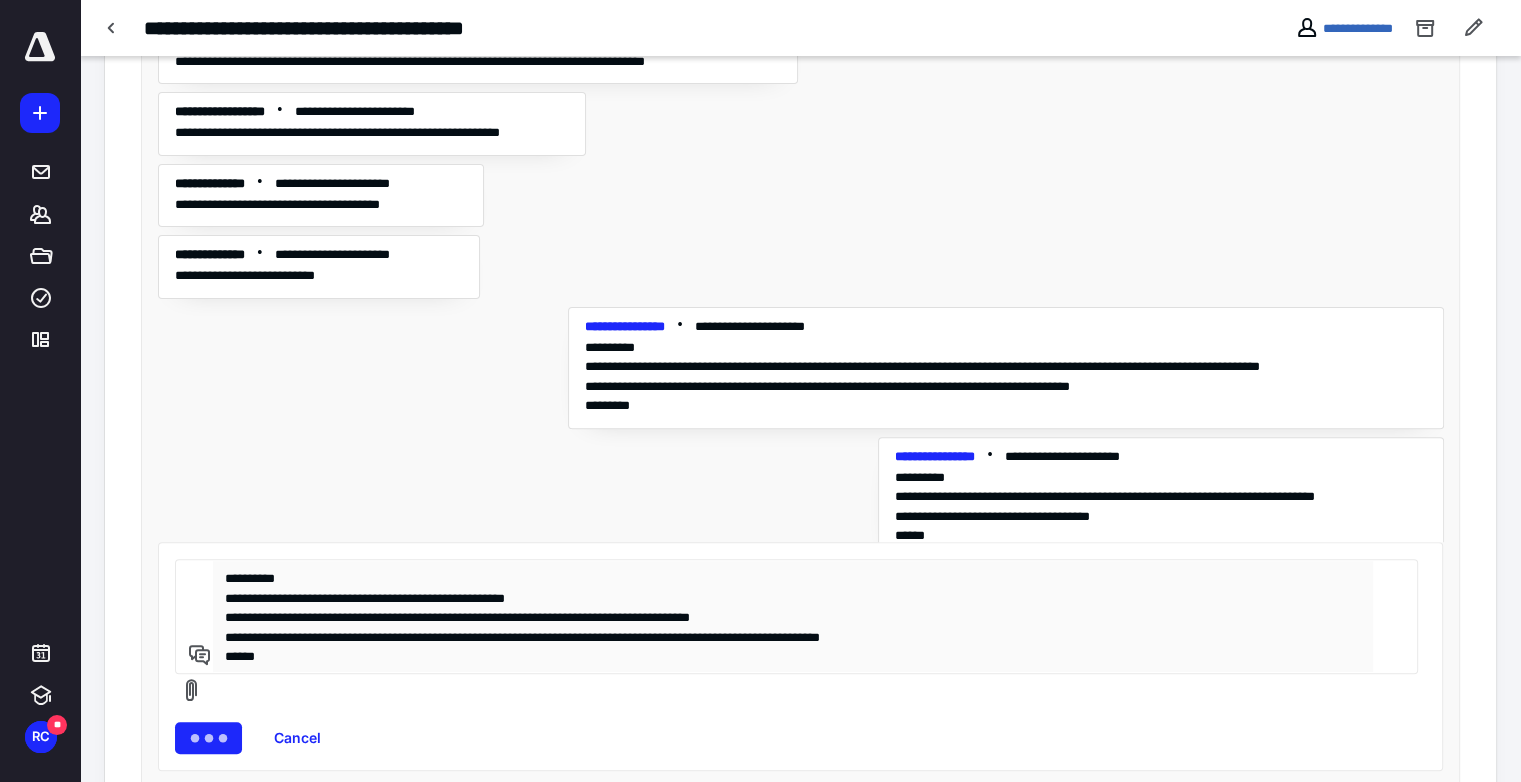 type 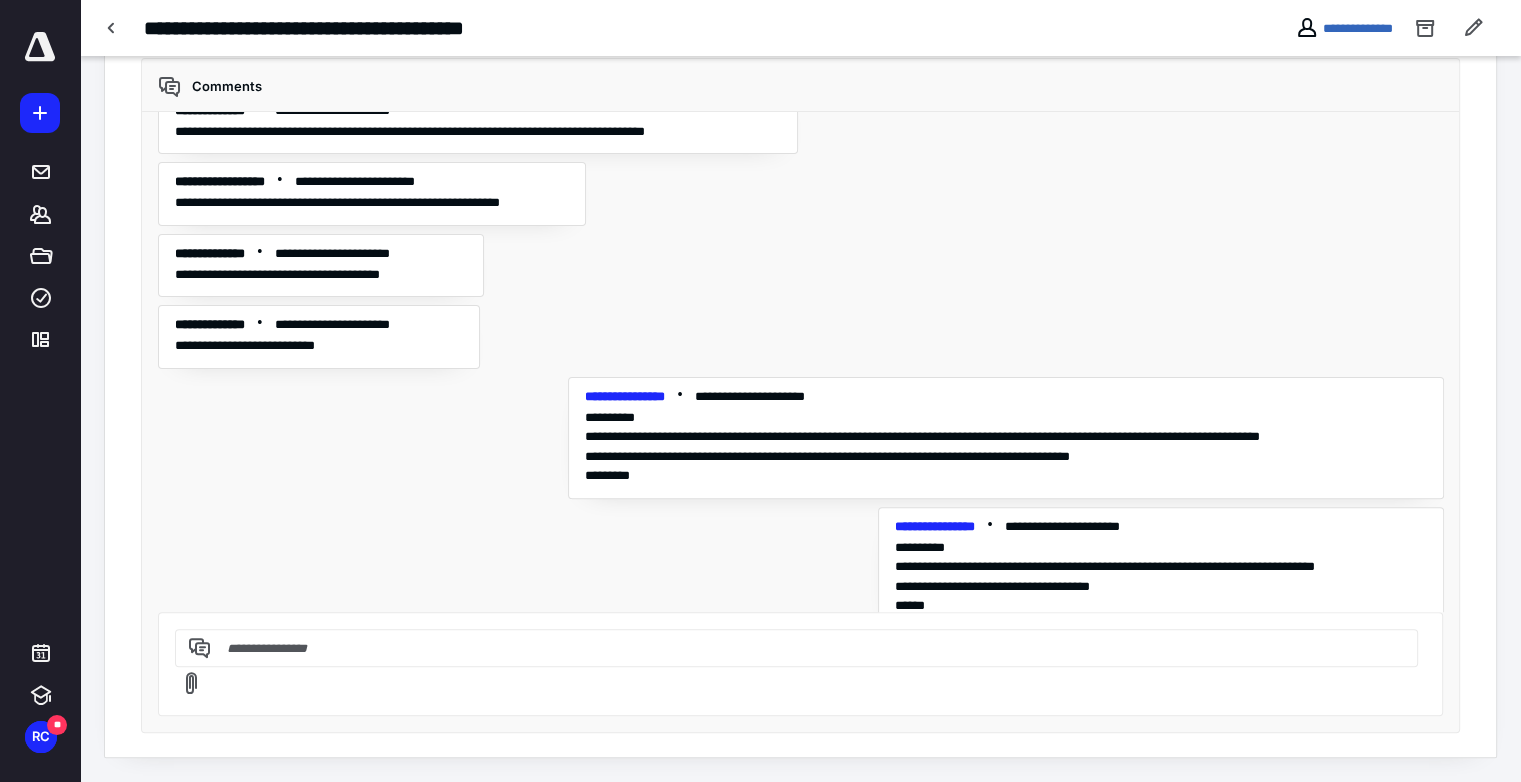 scroll, scrollTop: 7052, scrollLeft: 0, axis: vertical 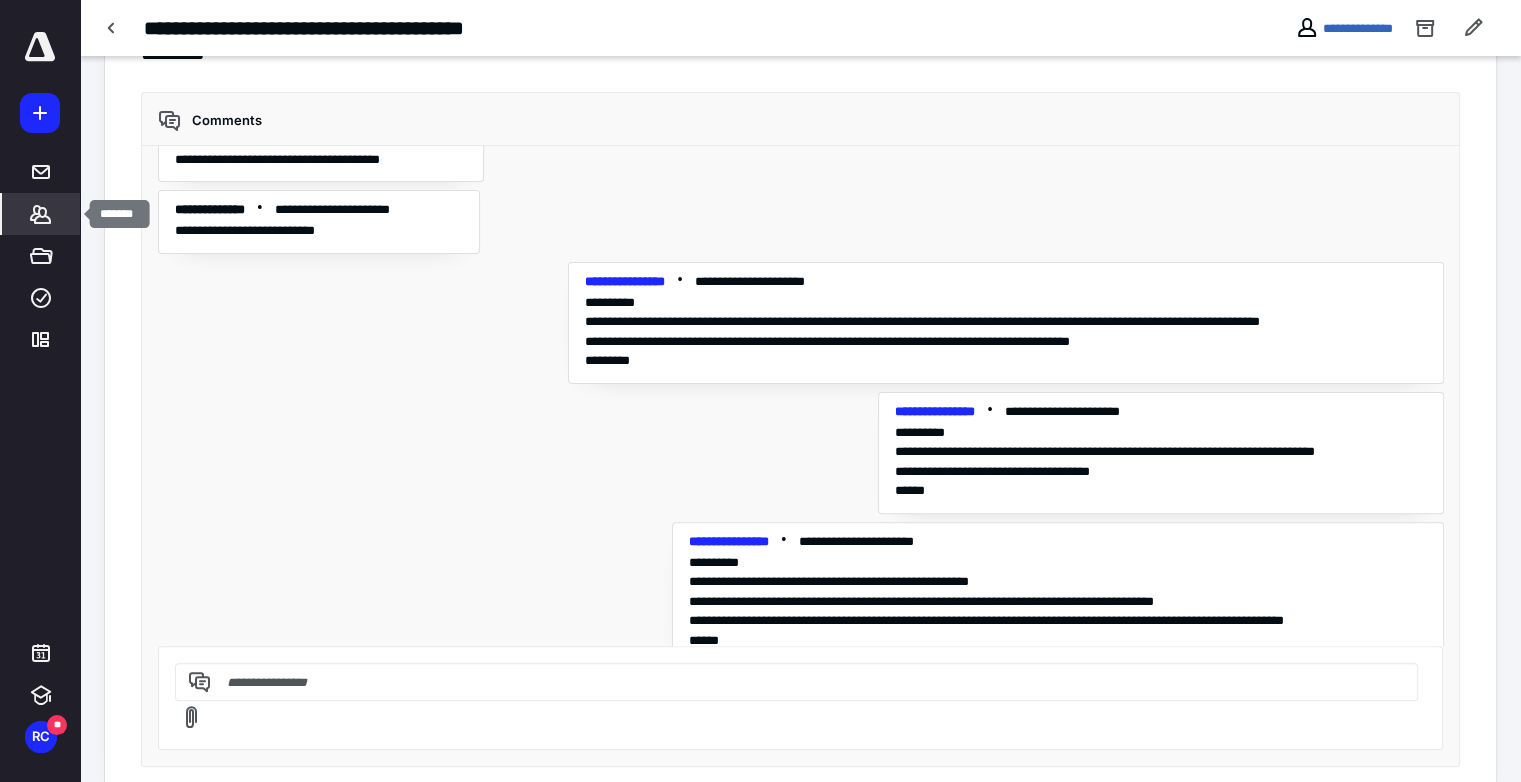 click on "*******" at bounding box center (41, 214) 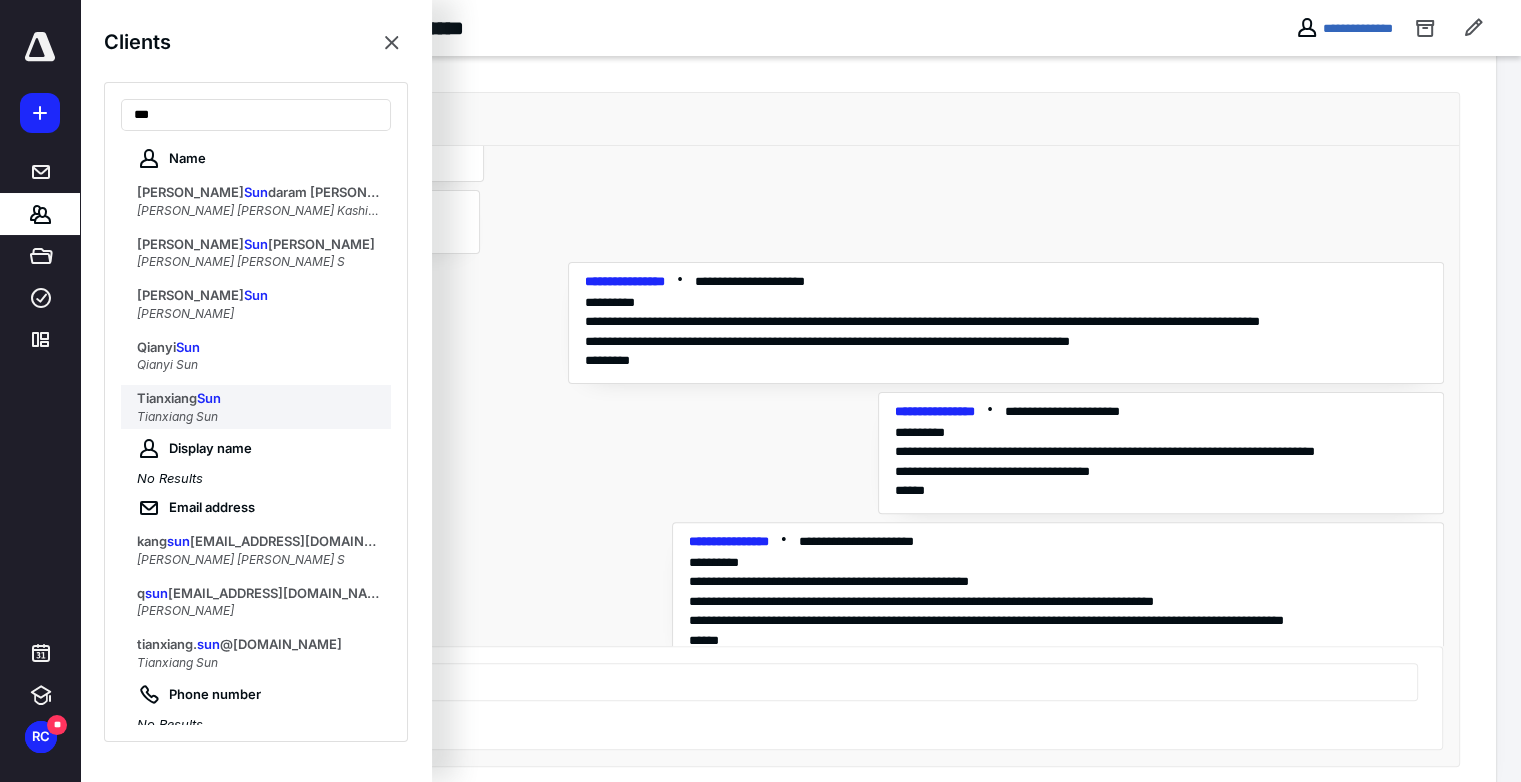 type on "***" 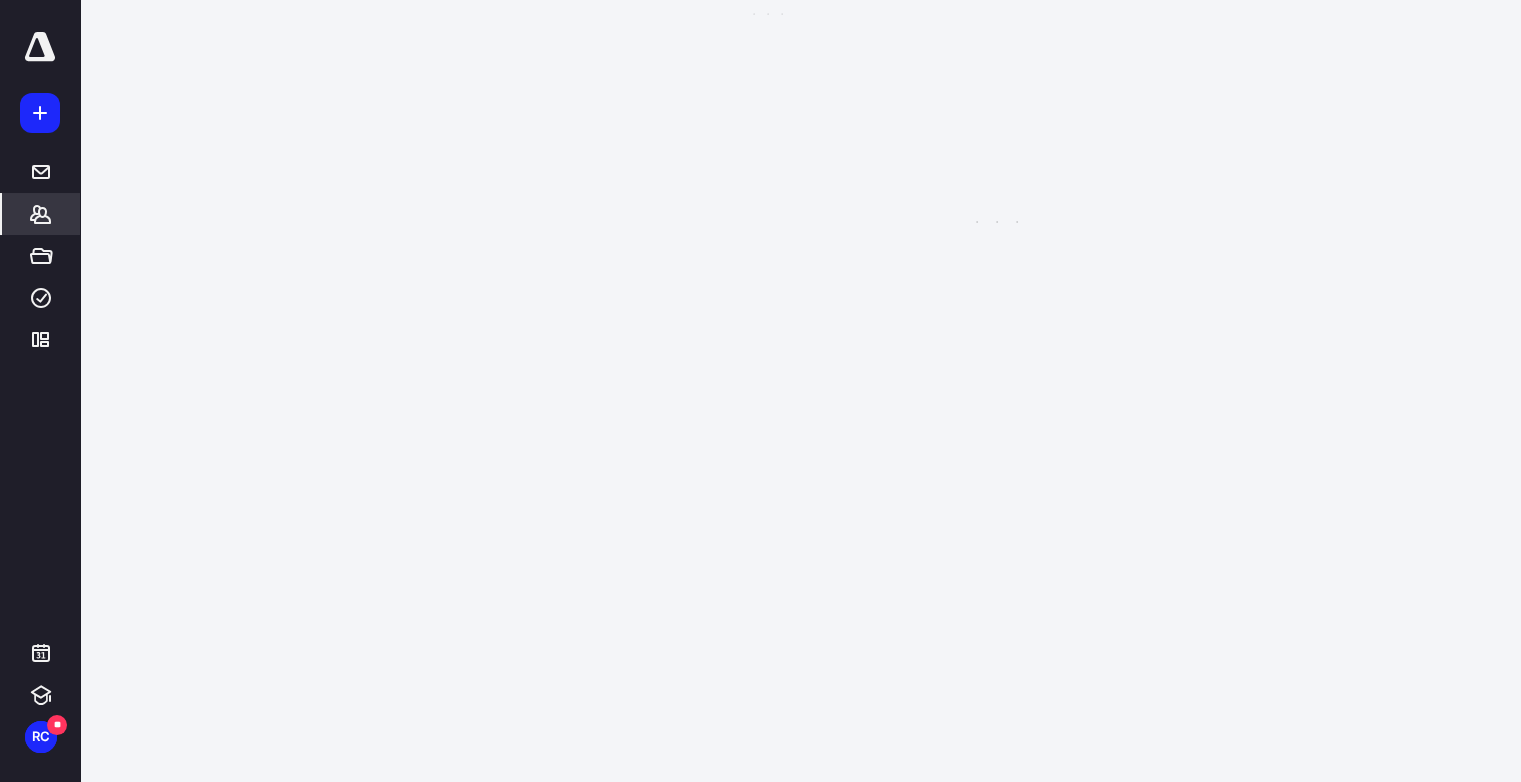 scroll, scrollTop: 0, scrollLeft: 0, axis: both 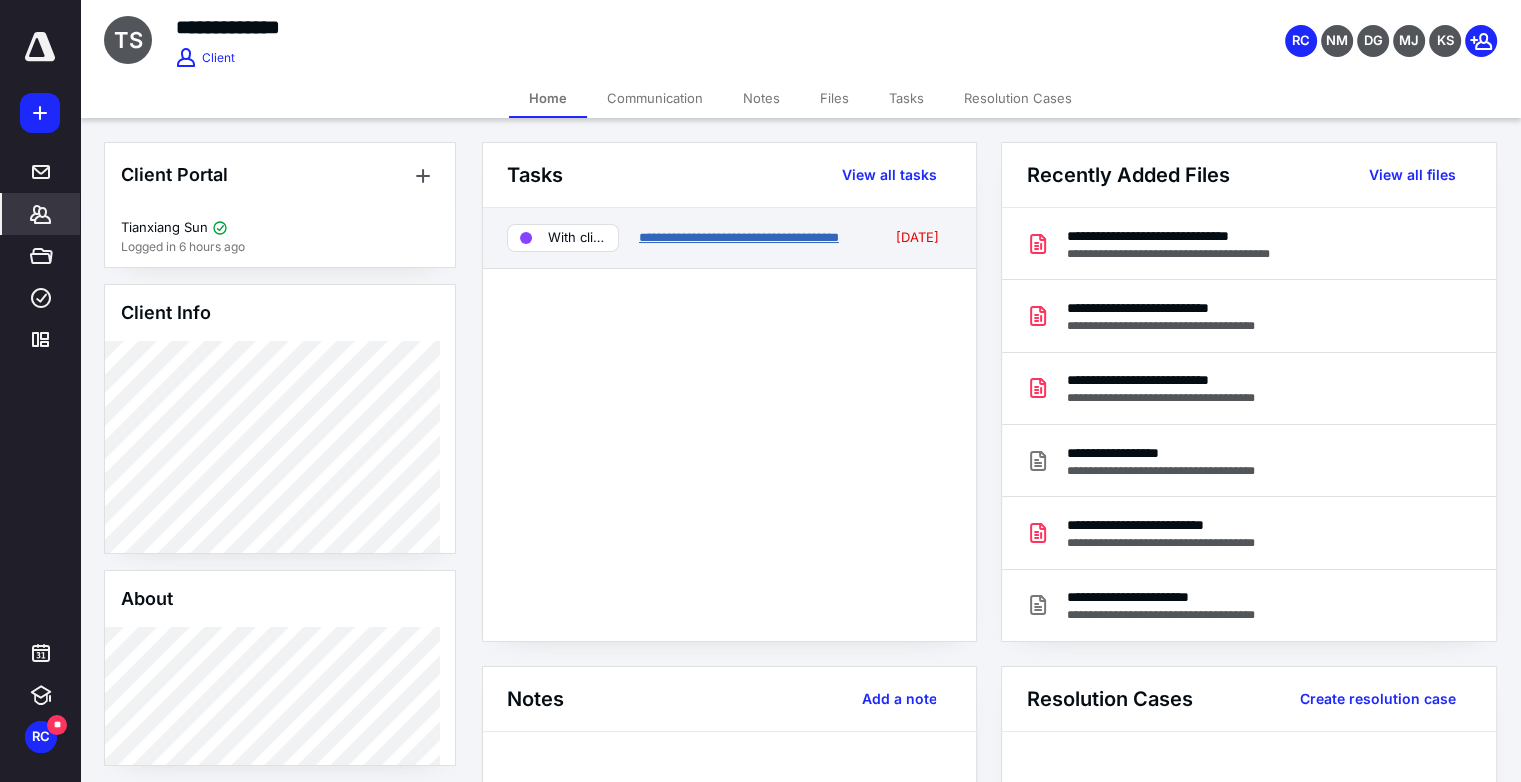 click on "**********" at bounding box center (739, 237) 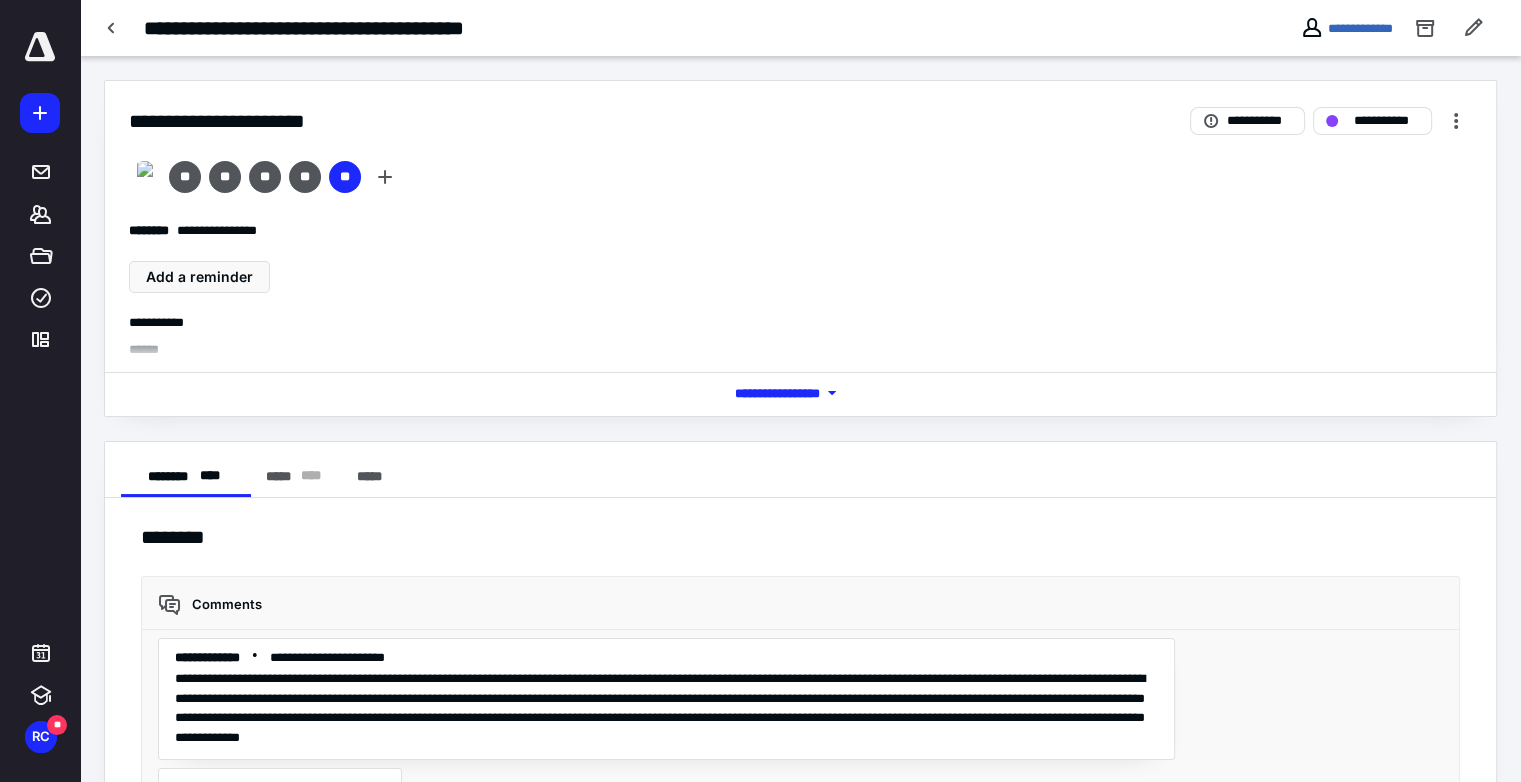 scroll, scrollTop: 7994, scrollLeft: 0, axis: vertical 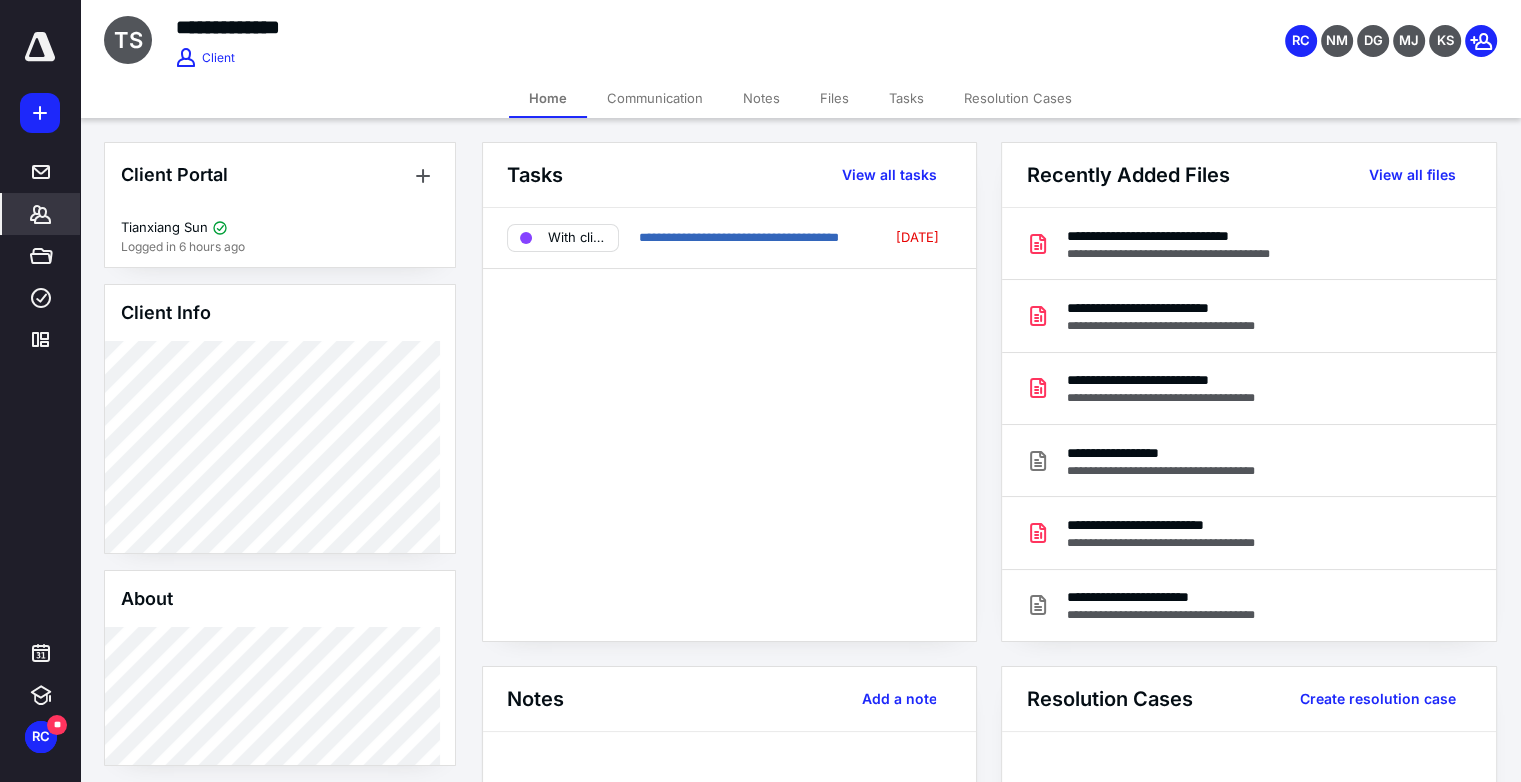 click on "Tasks" at bounding box center (906, 98) 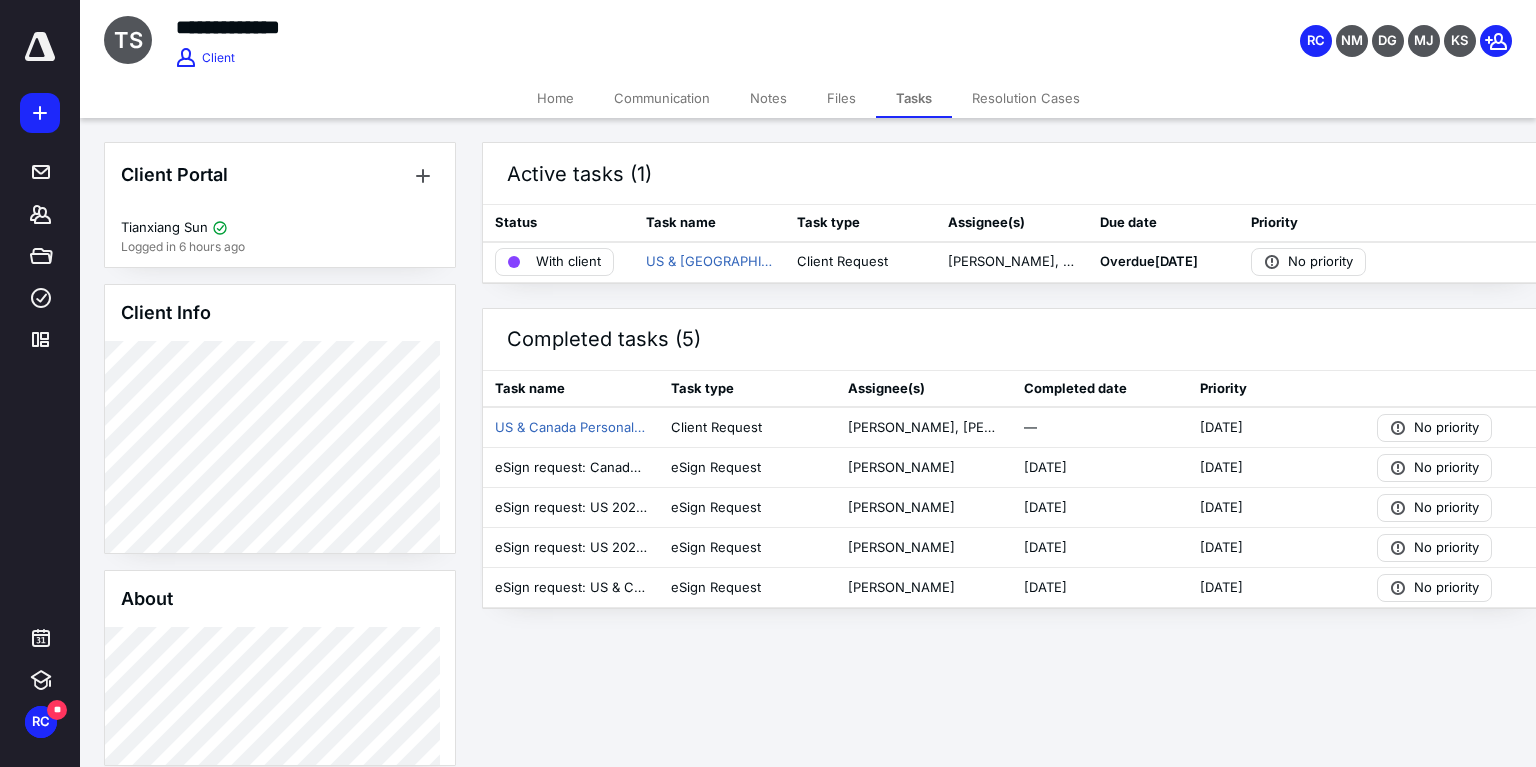 click on "Home" at bounding box center (555, 98) 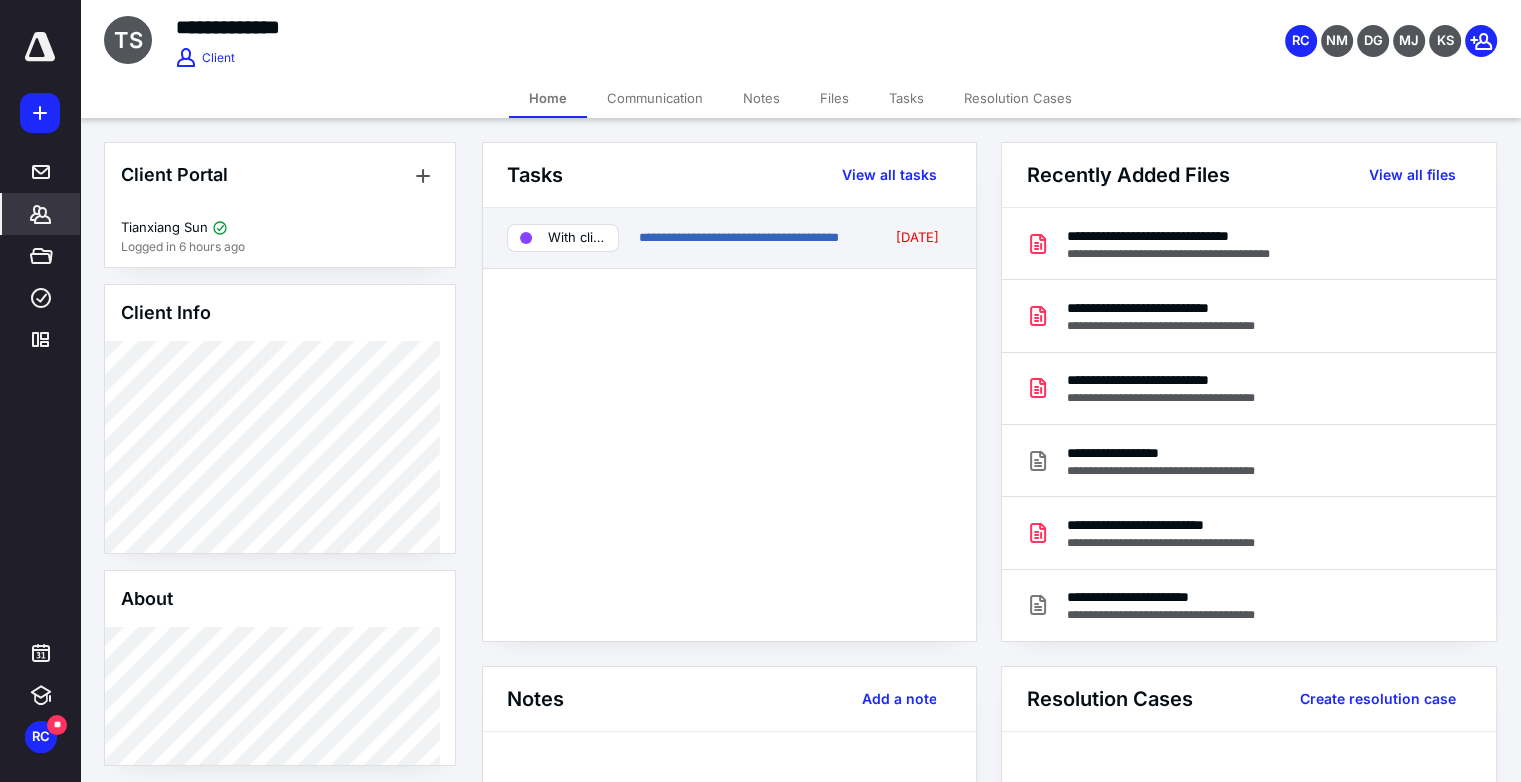 click on "**********" at bounding box center [751, 238] 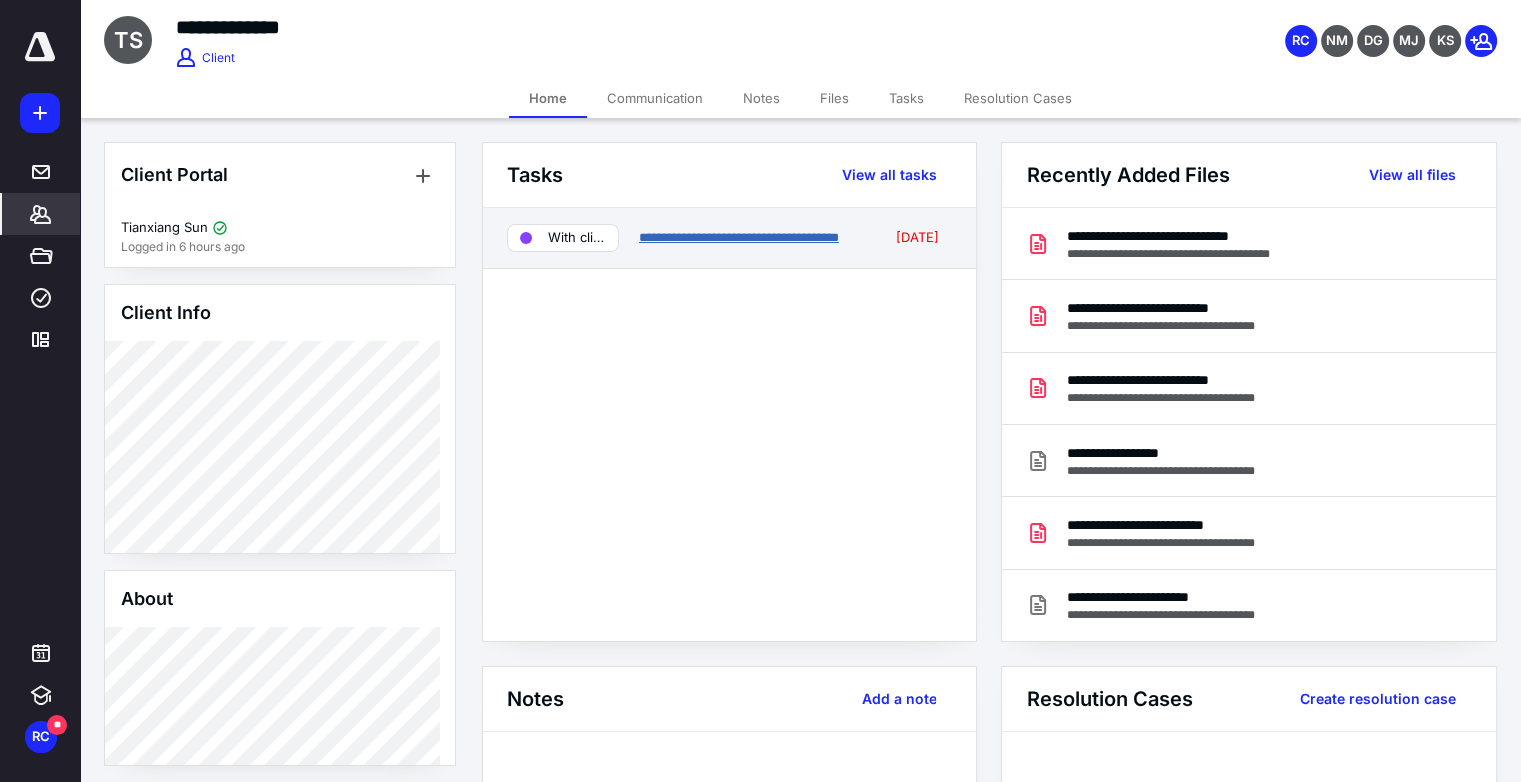 click on "**********" at bounding box center (739, 237) 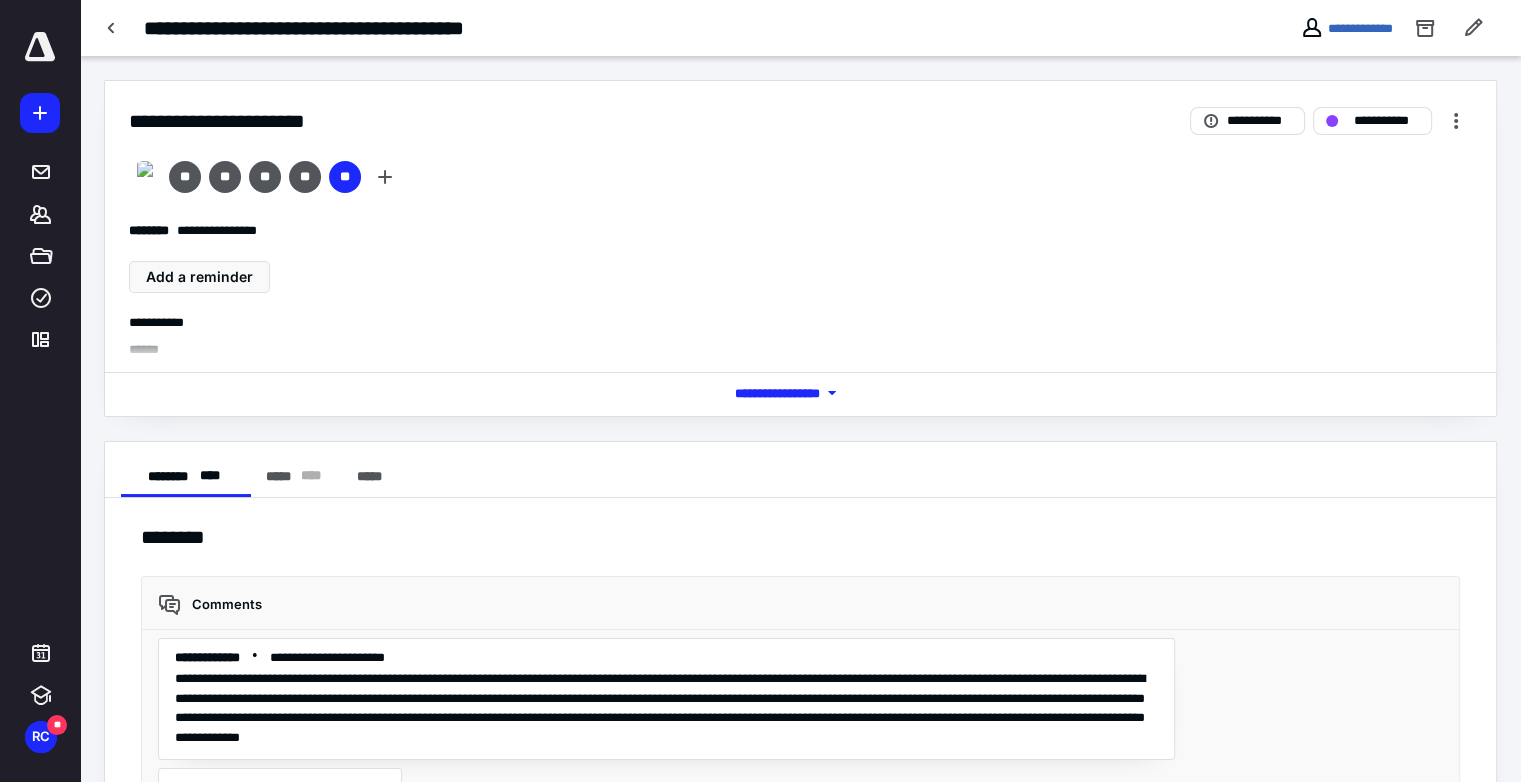 scroll, scrollTop: 7994, scrollLeft: 0, axis: vertical 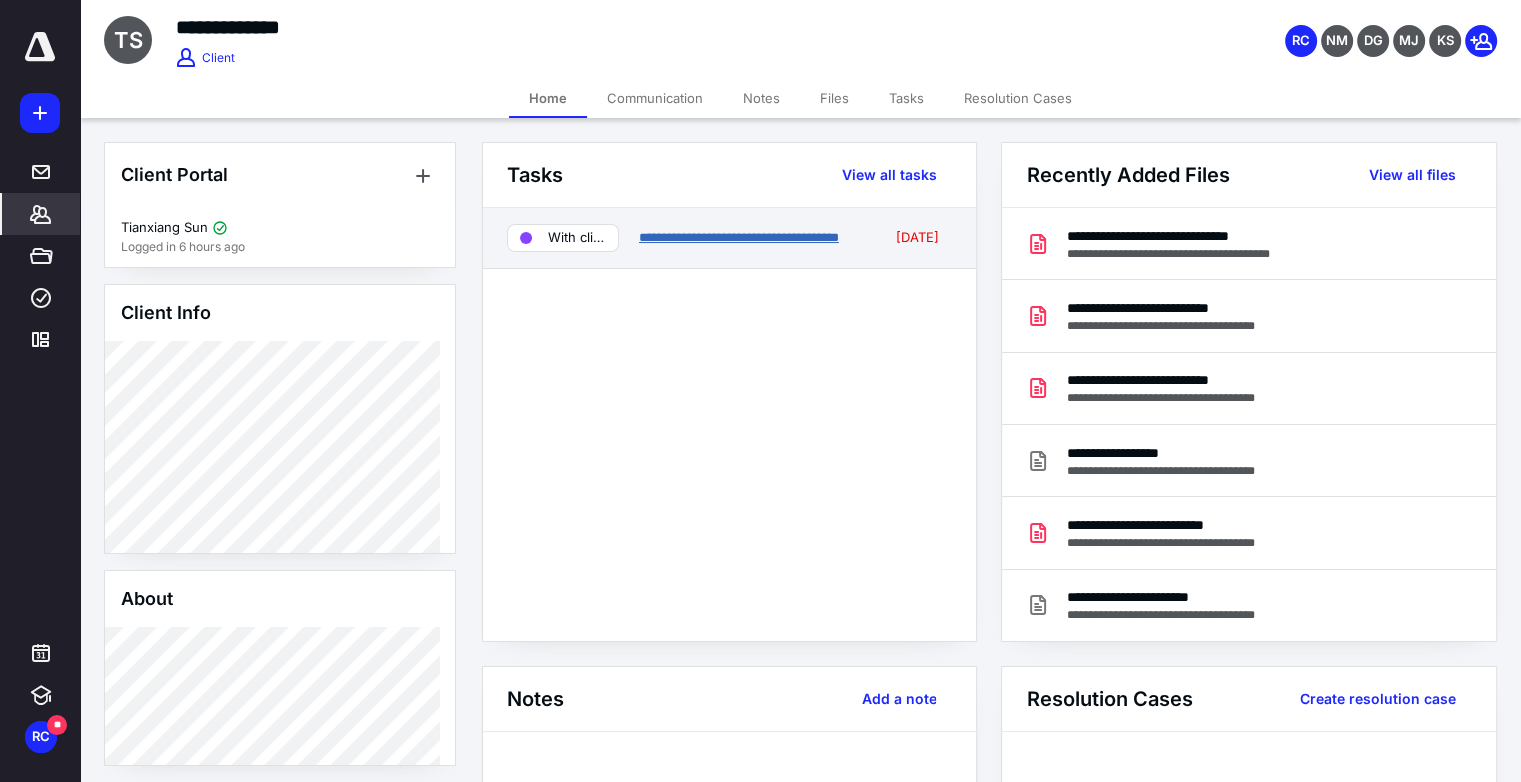 click on "**********" at bounding box center (739, 237) 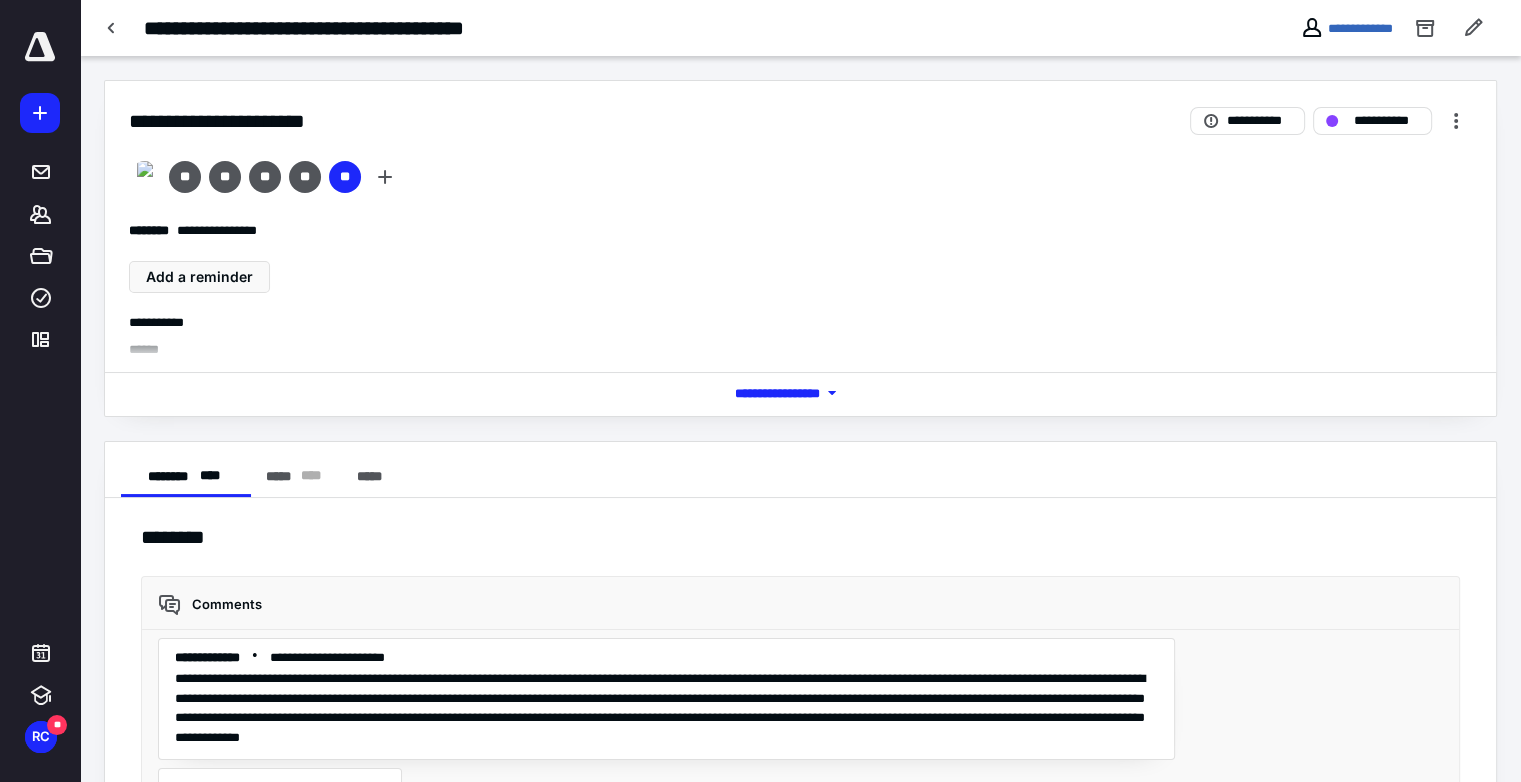 scroll, scrollTop: 7994, scrollLeft: 0, axis: vertical 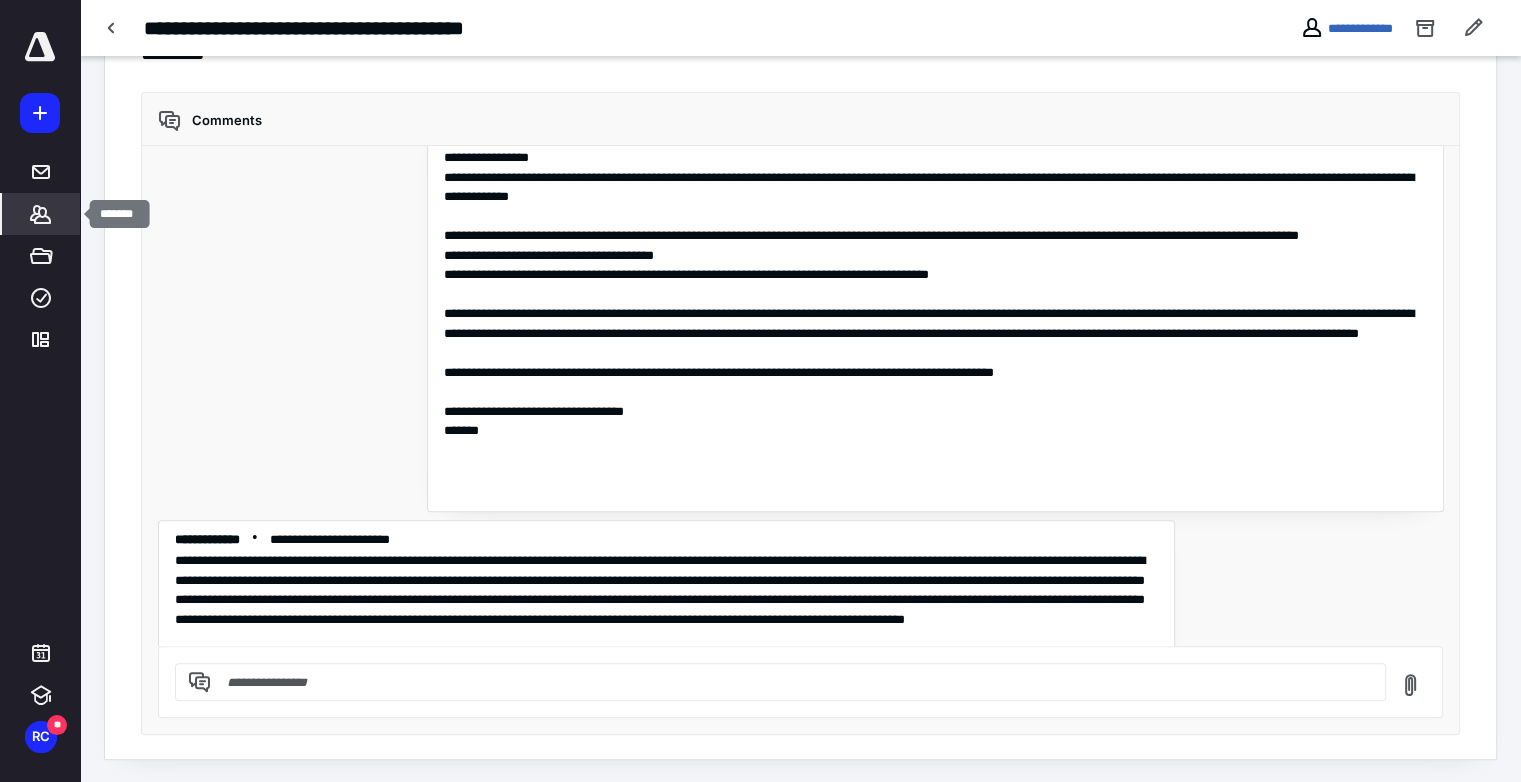 click 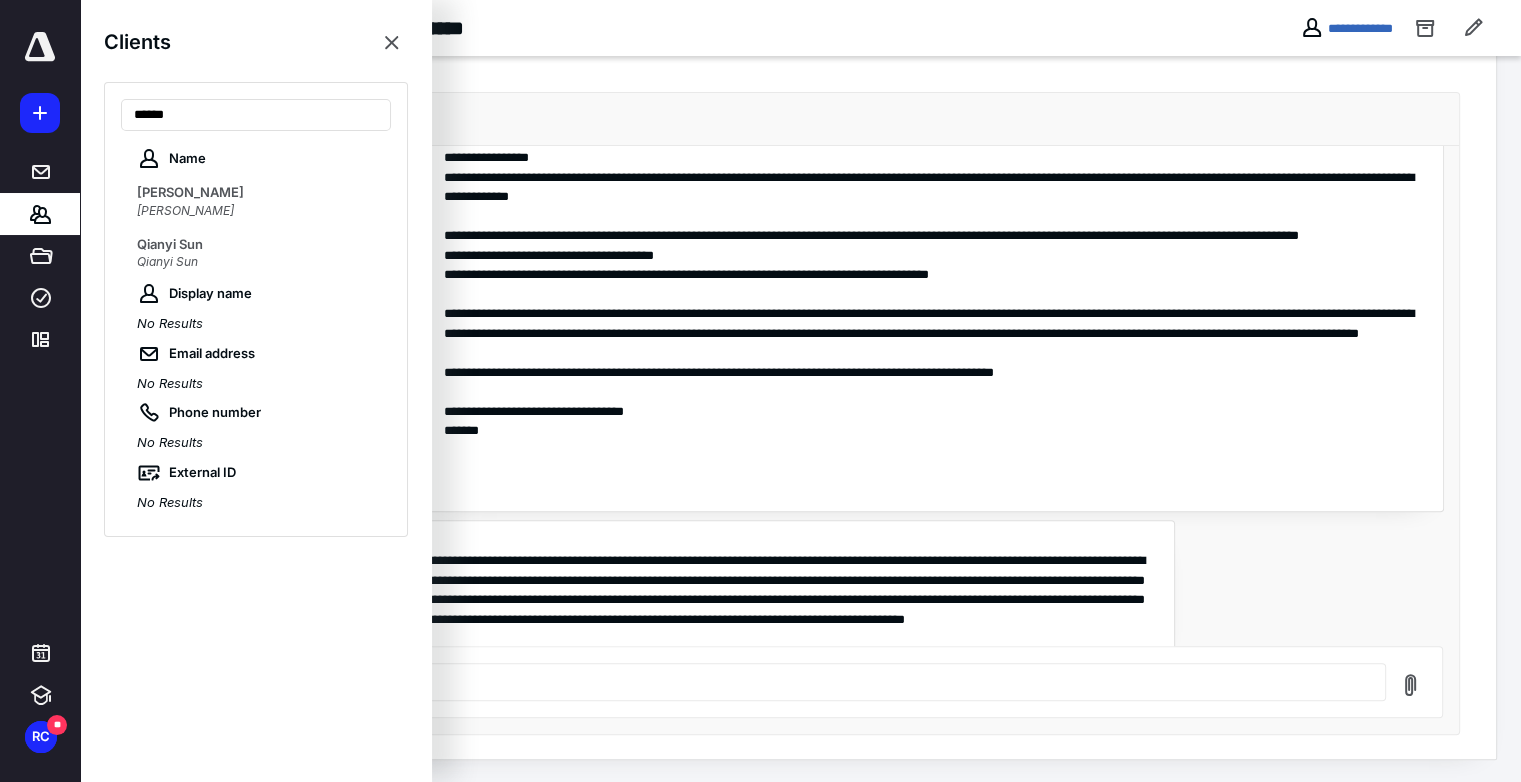 type on "******" 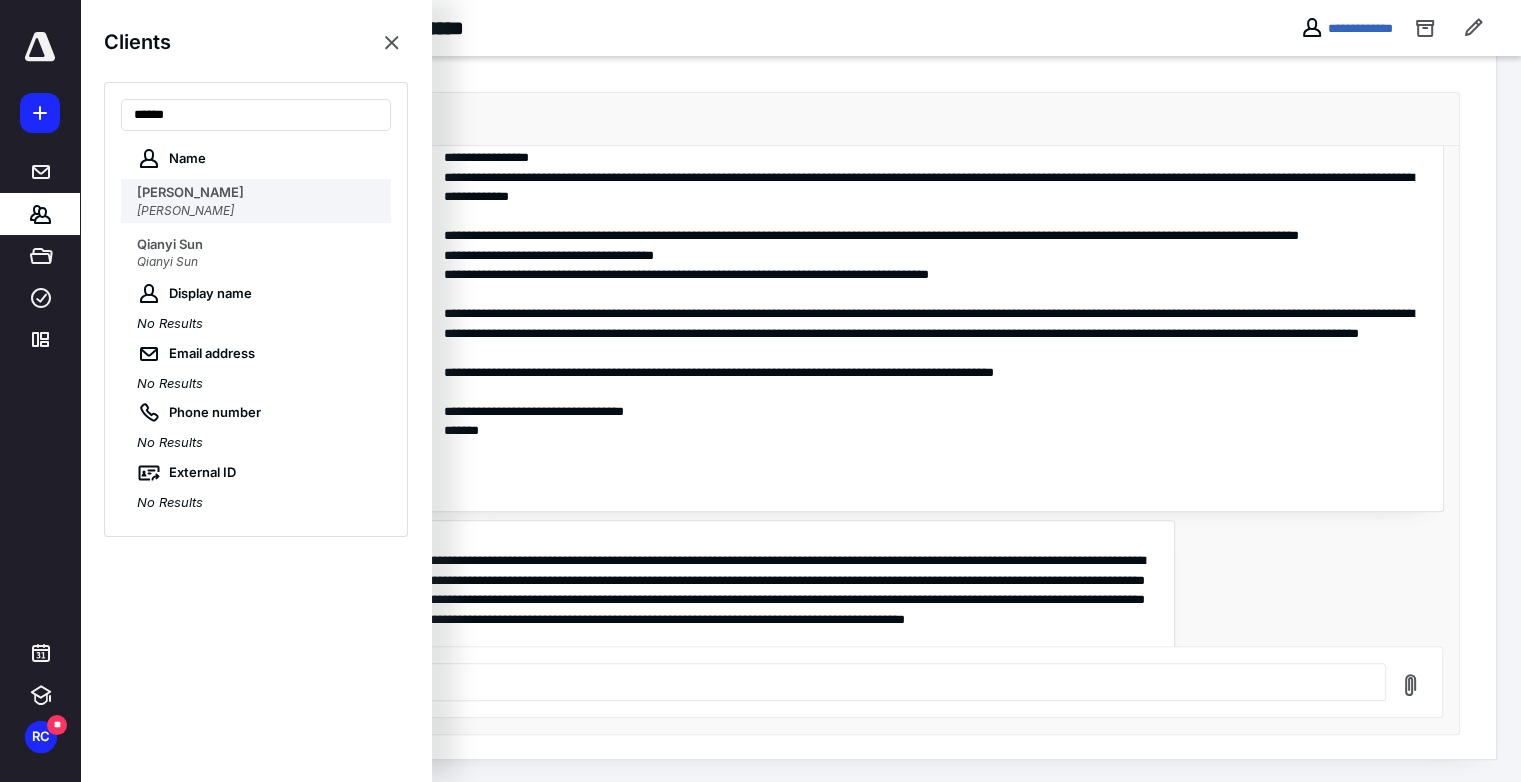 click on "[PERSON_NAME]" at bounding box center [185, 210] 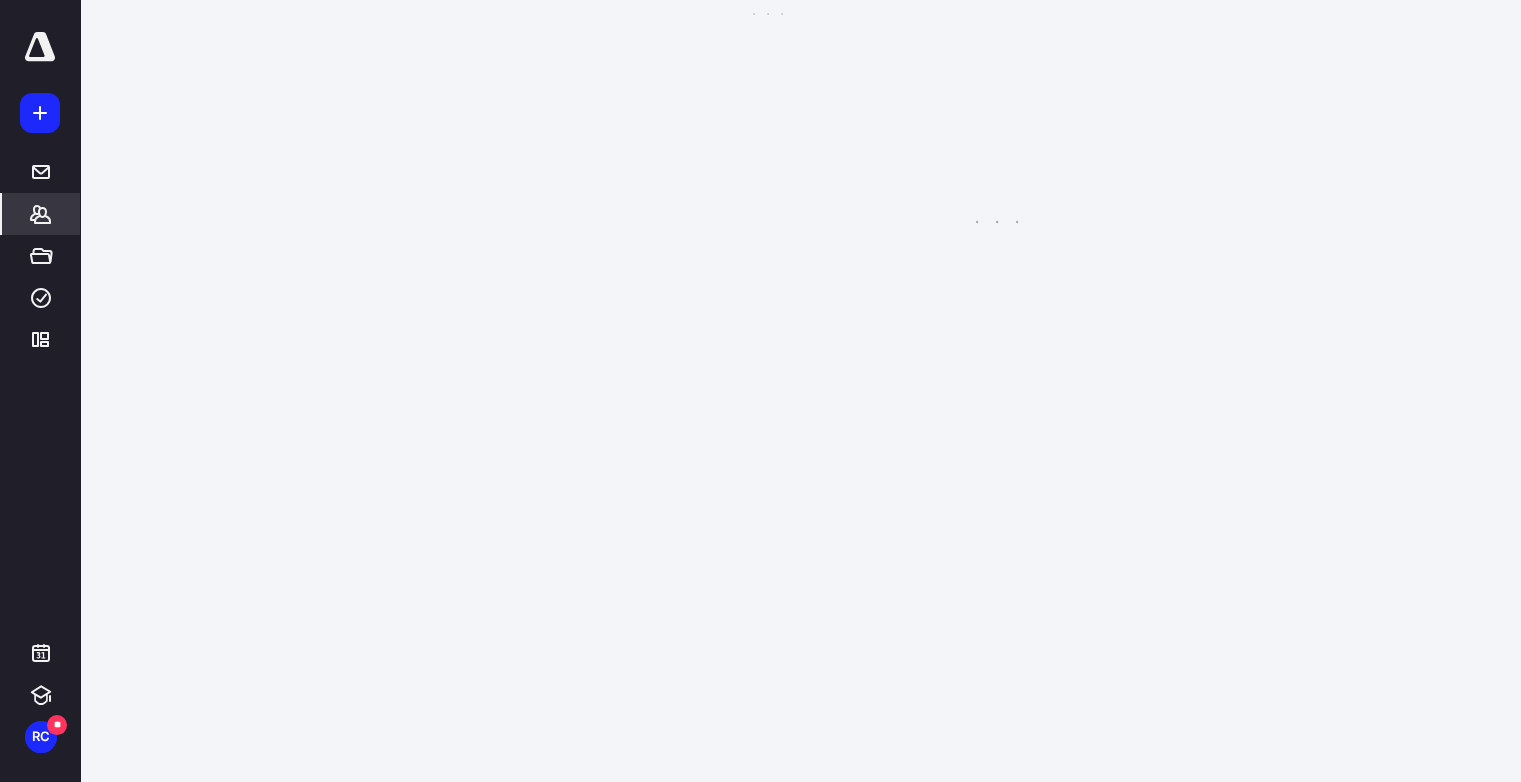 scroll, scrollTop: 0, scrollLeft: 0, axis: both 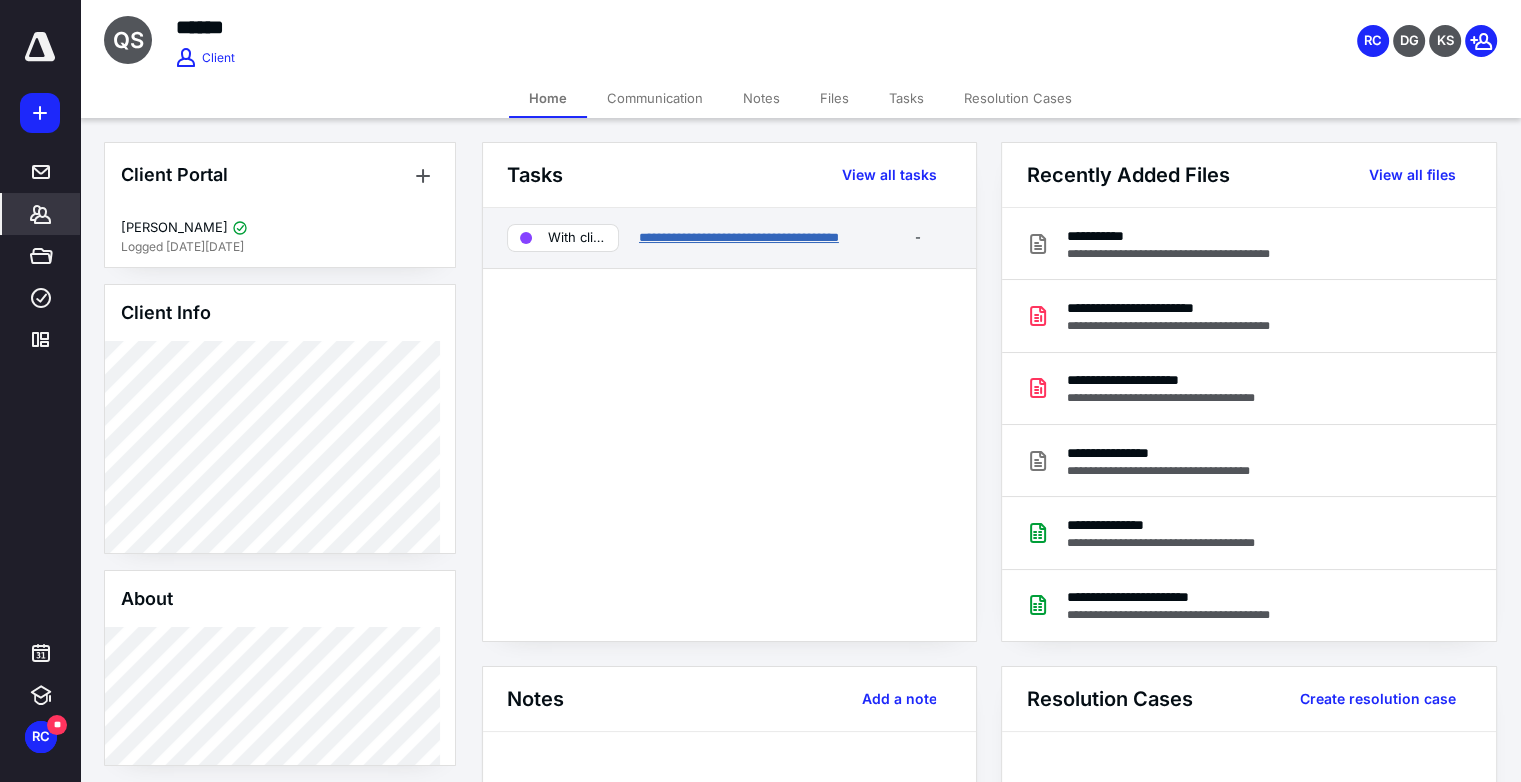 click on "**********" at bounding box center (739, 237) 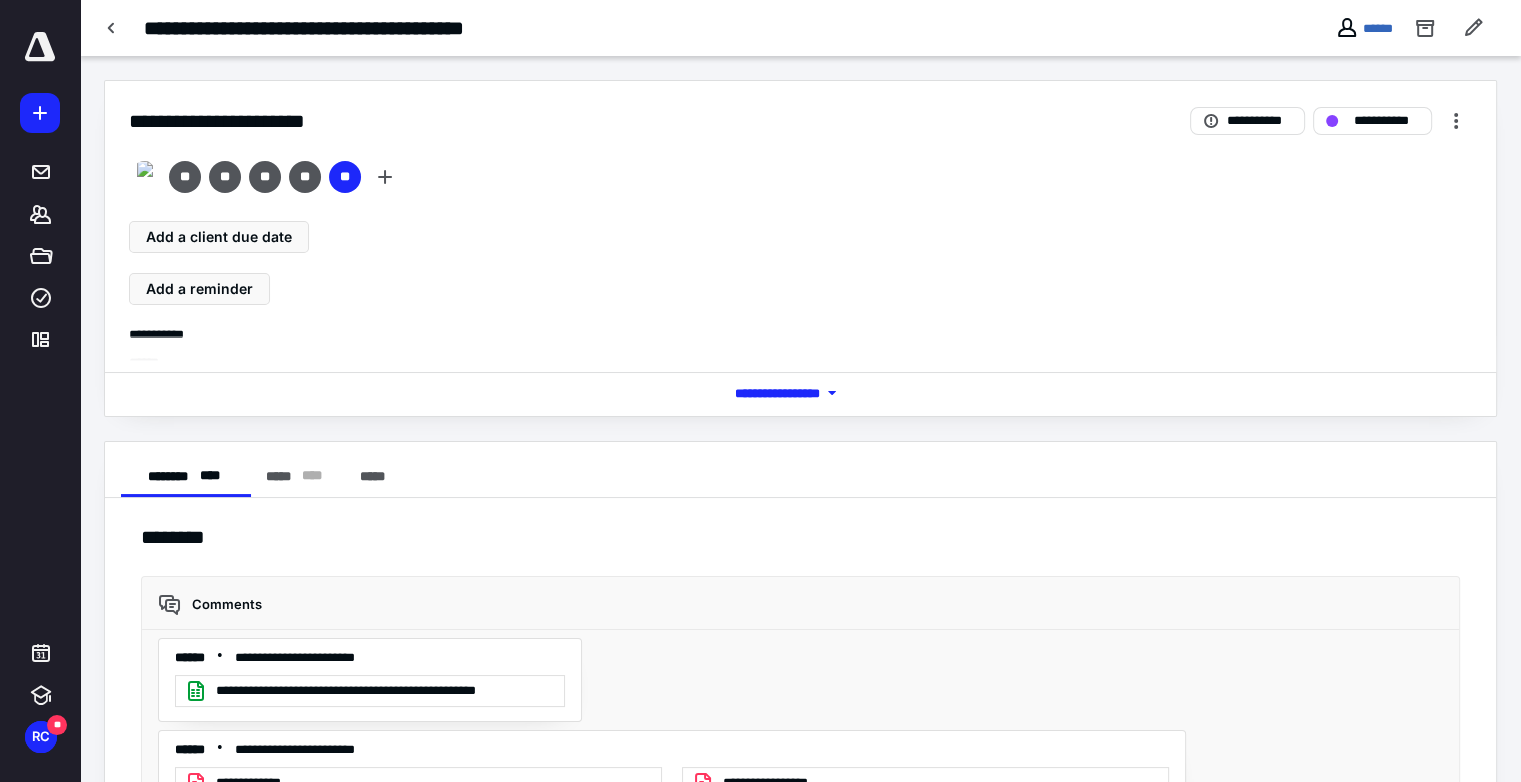 scroll, scrollTop: 3532, scrollLeft: 0, axis: vertical 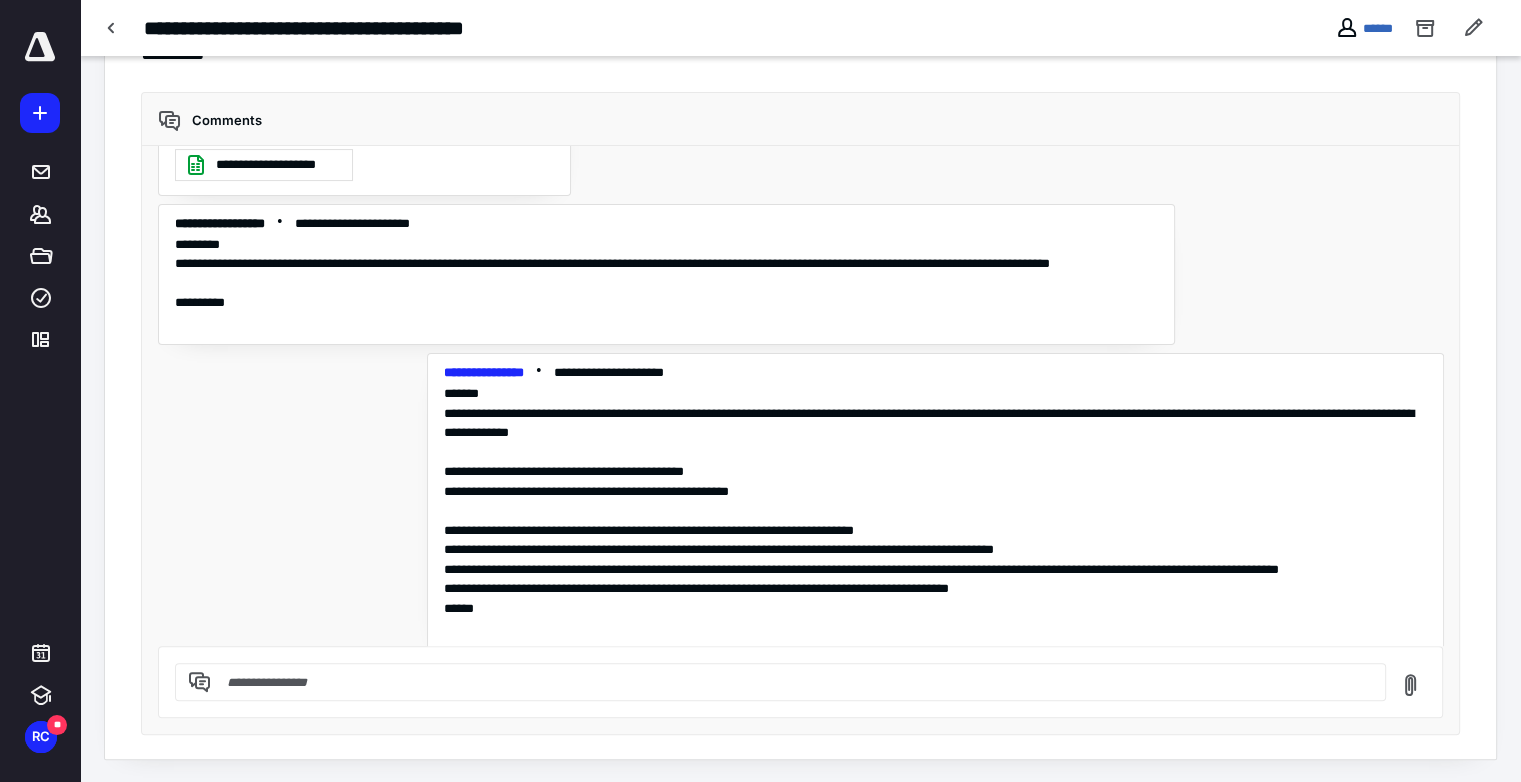 click at bounding box center [792, 682] 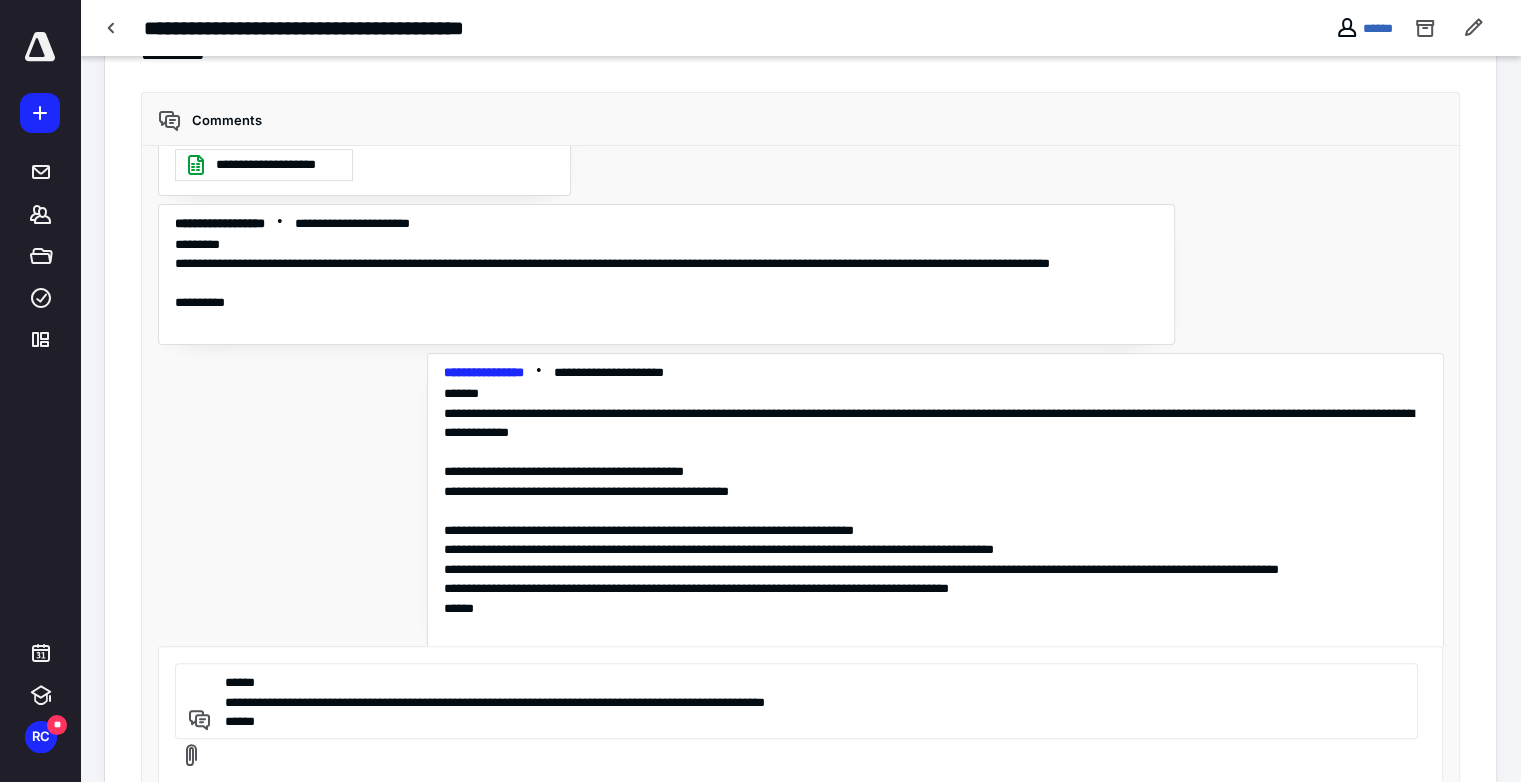 type on "**********" 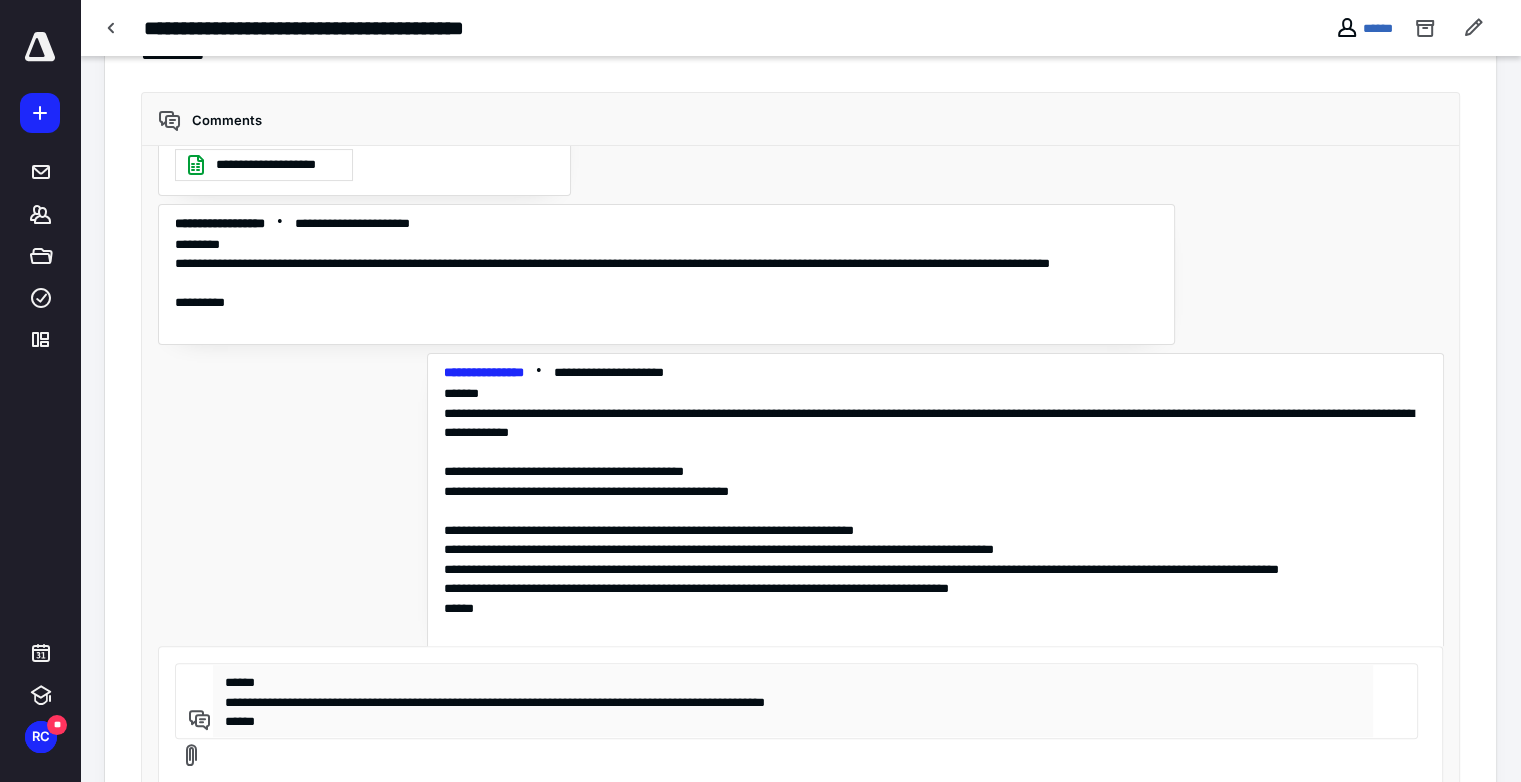 type 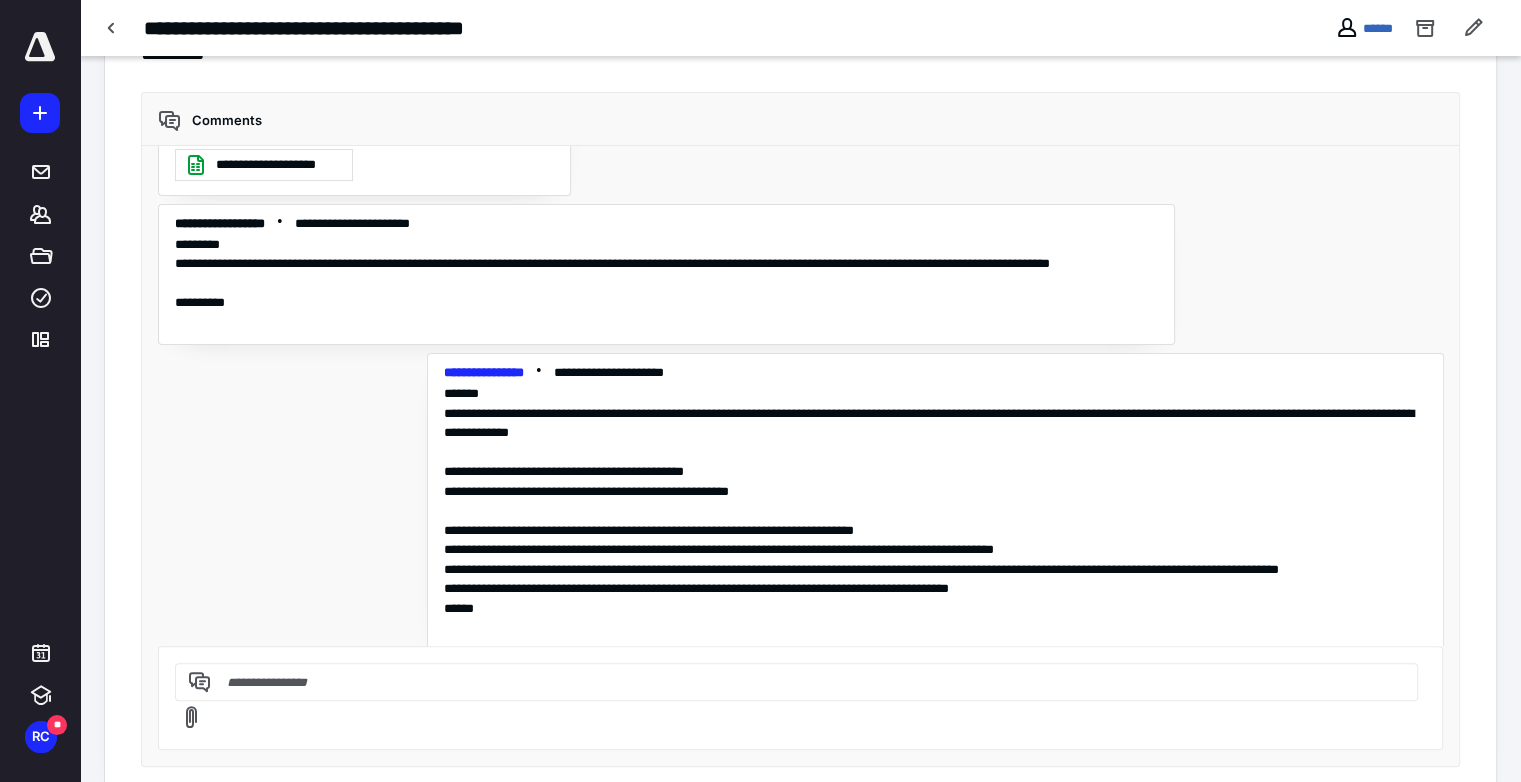 scroll, scrollTop: 3641, scrollLeft: 0, axis: vertical 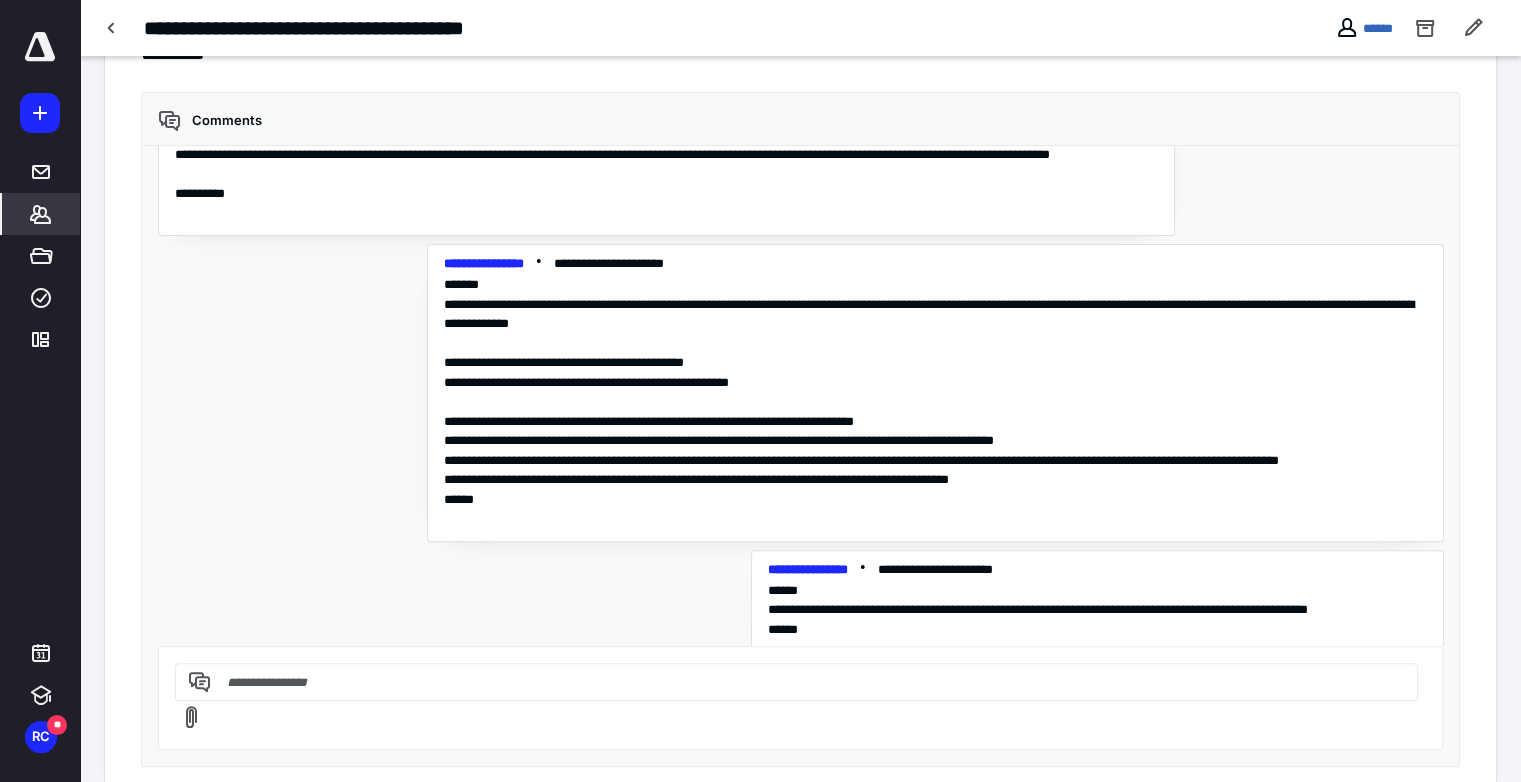 click 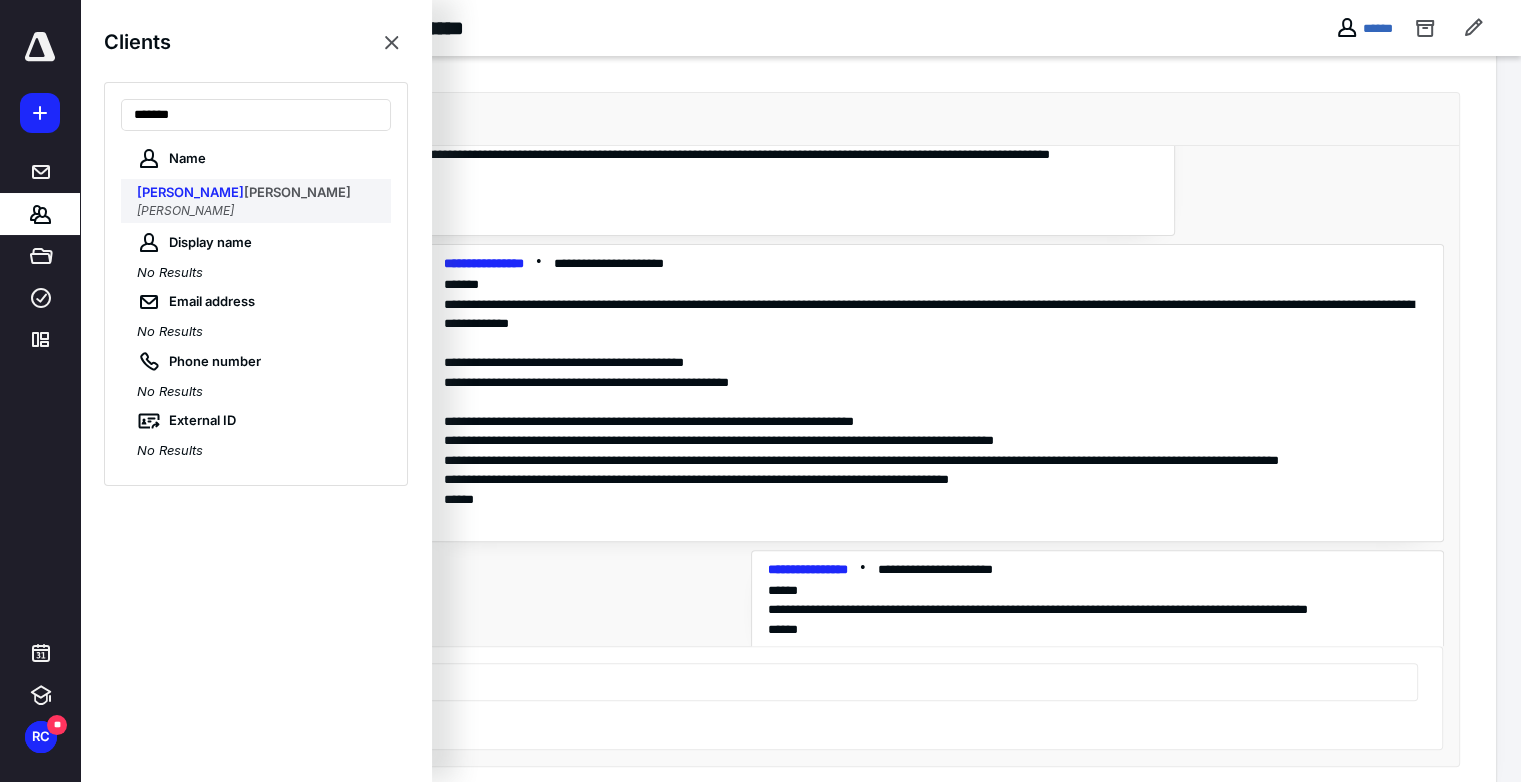 type on "*******" 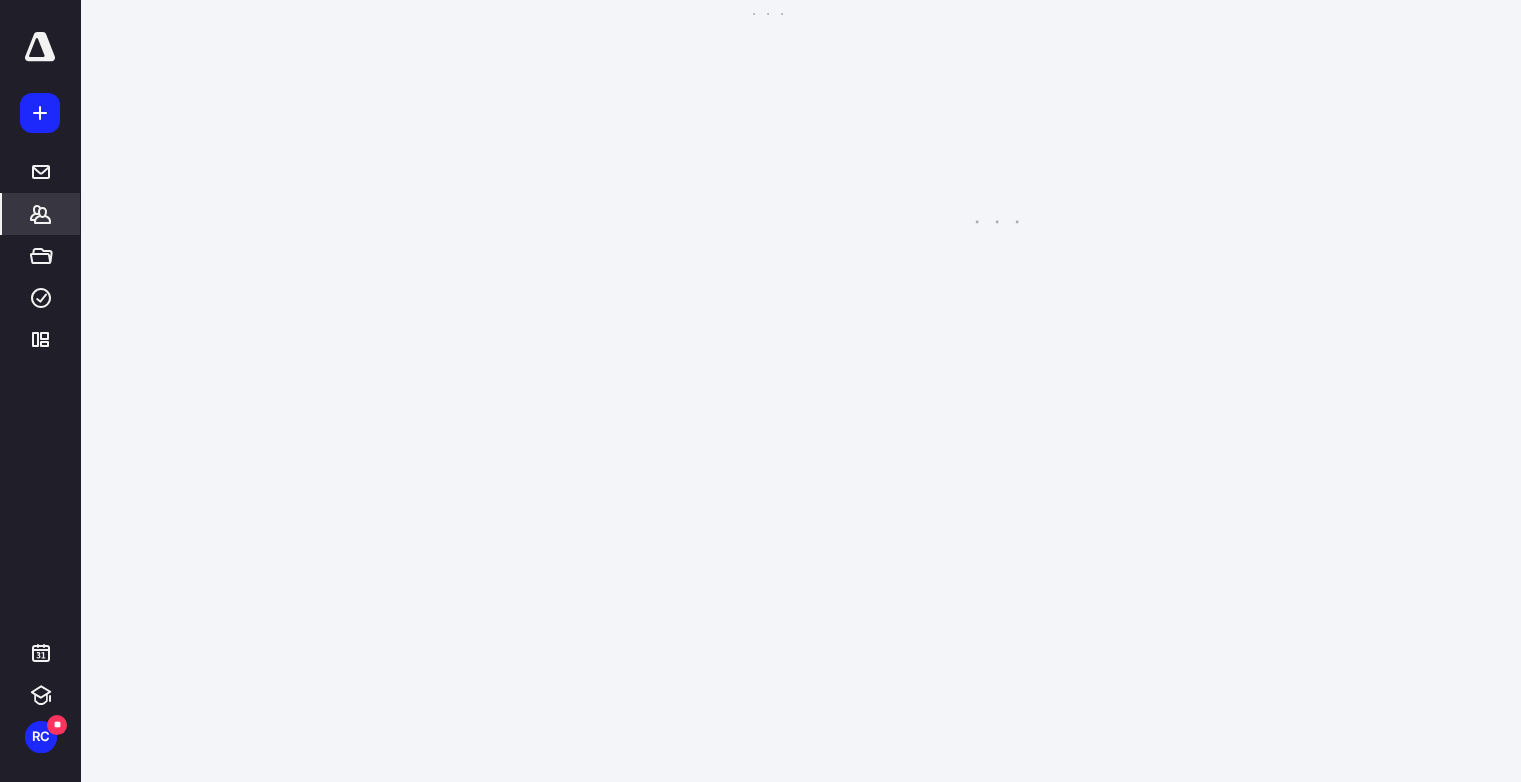 scroll, scrollTop: 0, scrollLeft: 0, axis: both 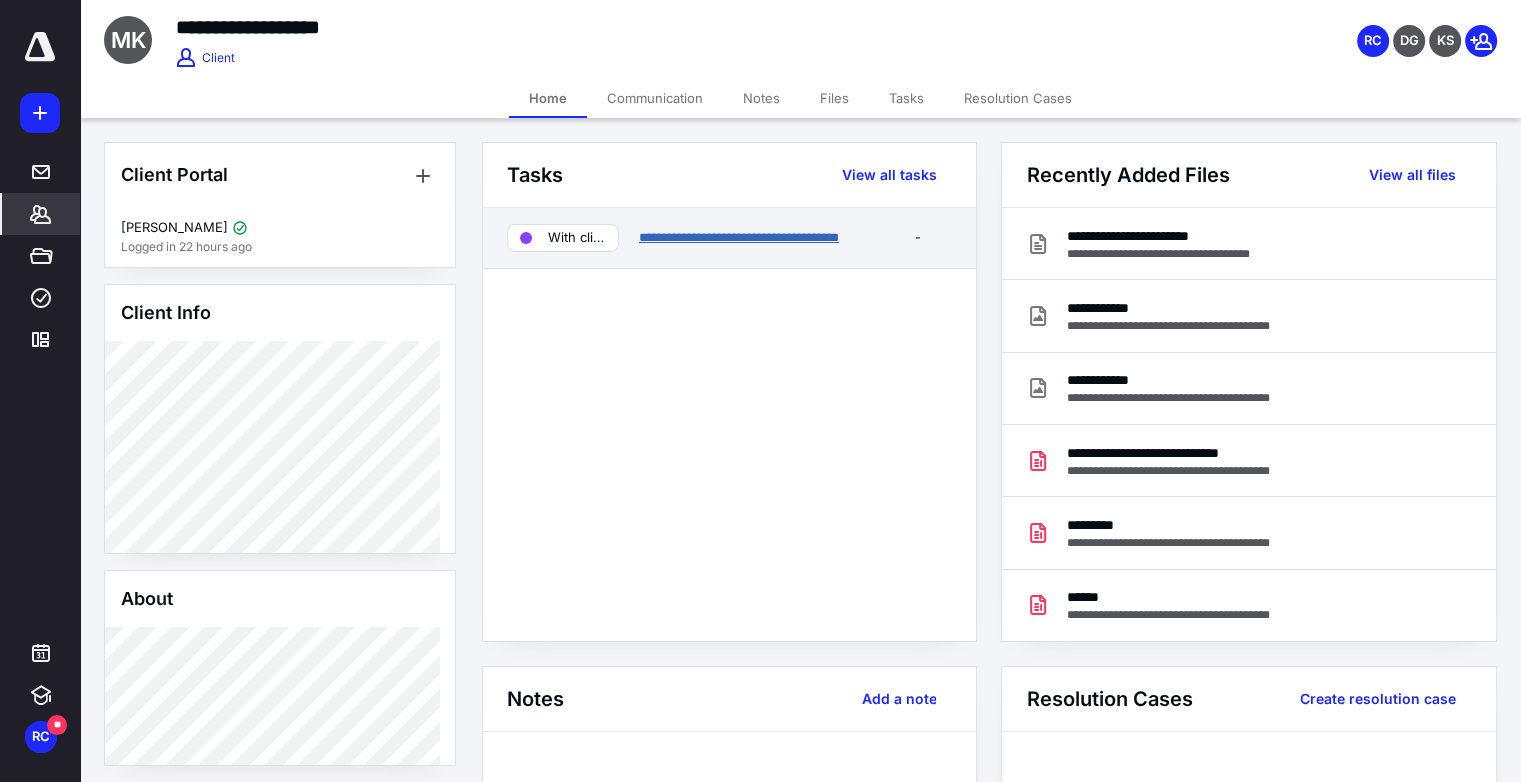 click on "**********" at bounding box center [739, 237] 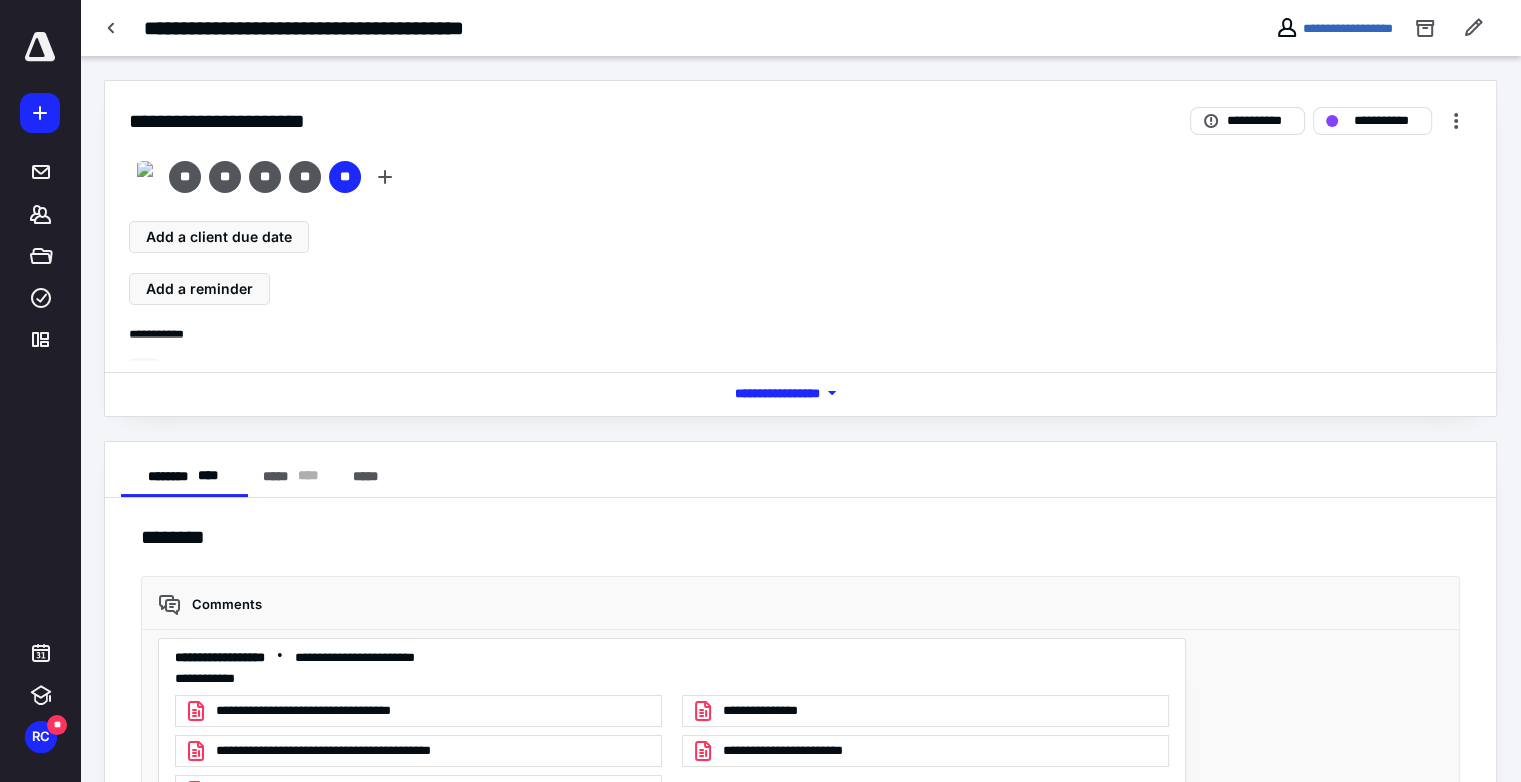 scroll, scrollTop: 8508, scrollLeft: 0, axis: vertical 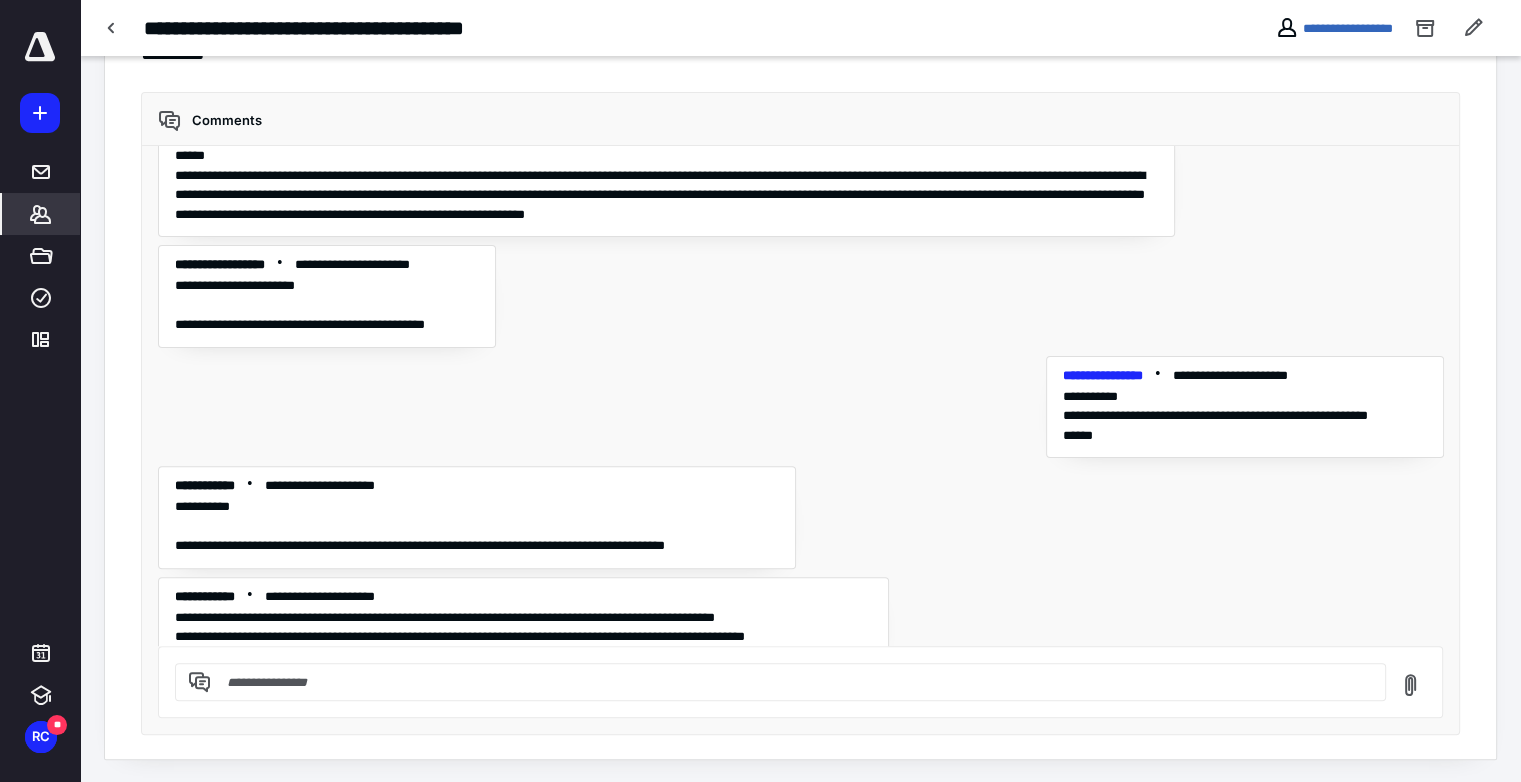 click 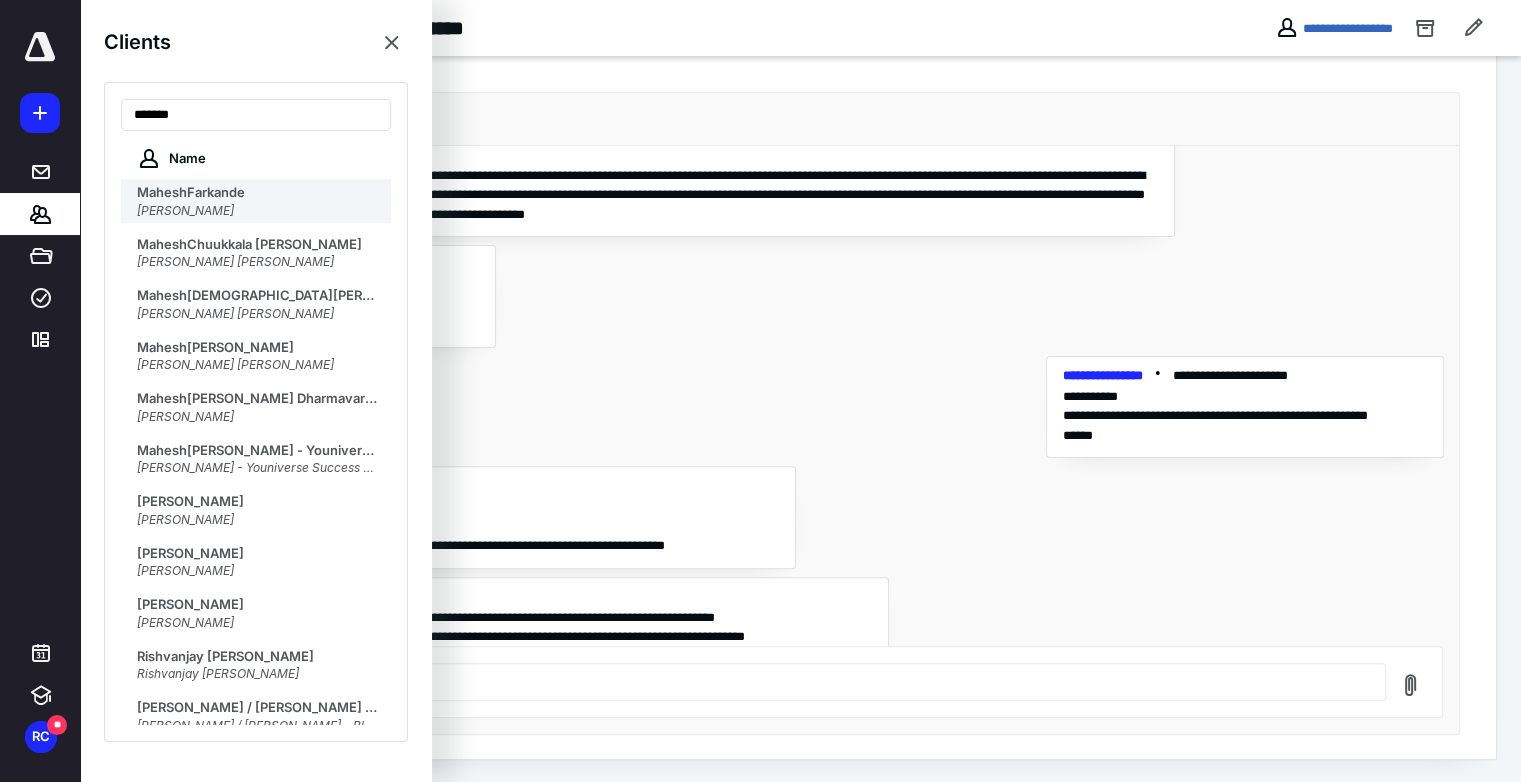 type on "******" 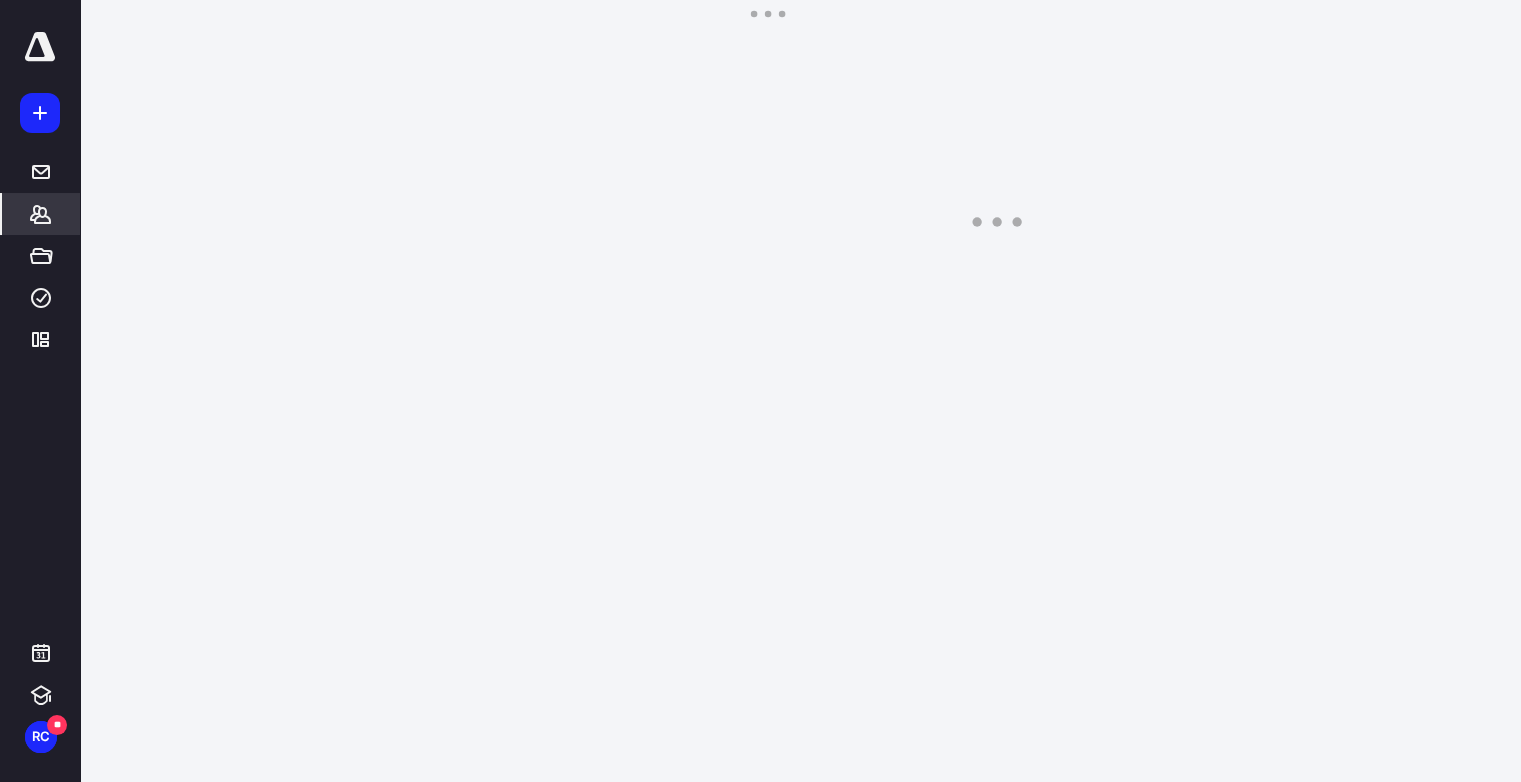 scroll, scrollTop: 0, scrollLeft: 0, axis: both 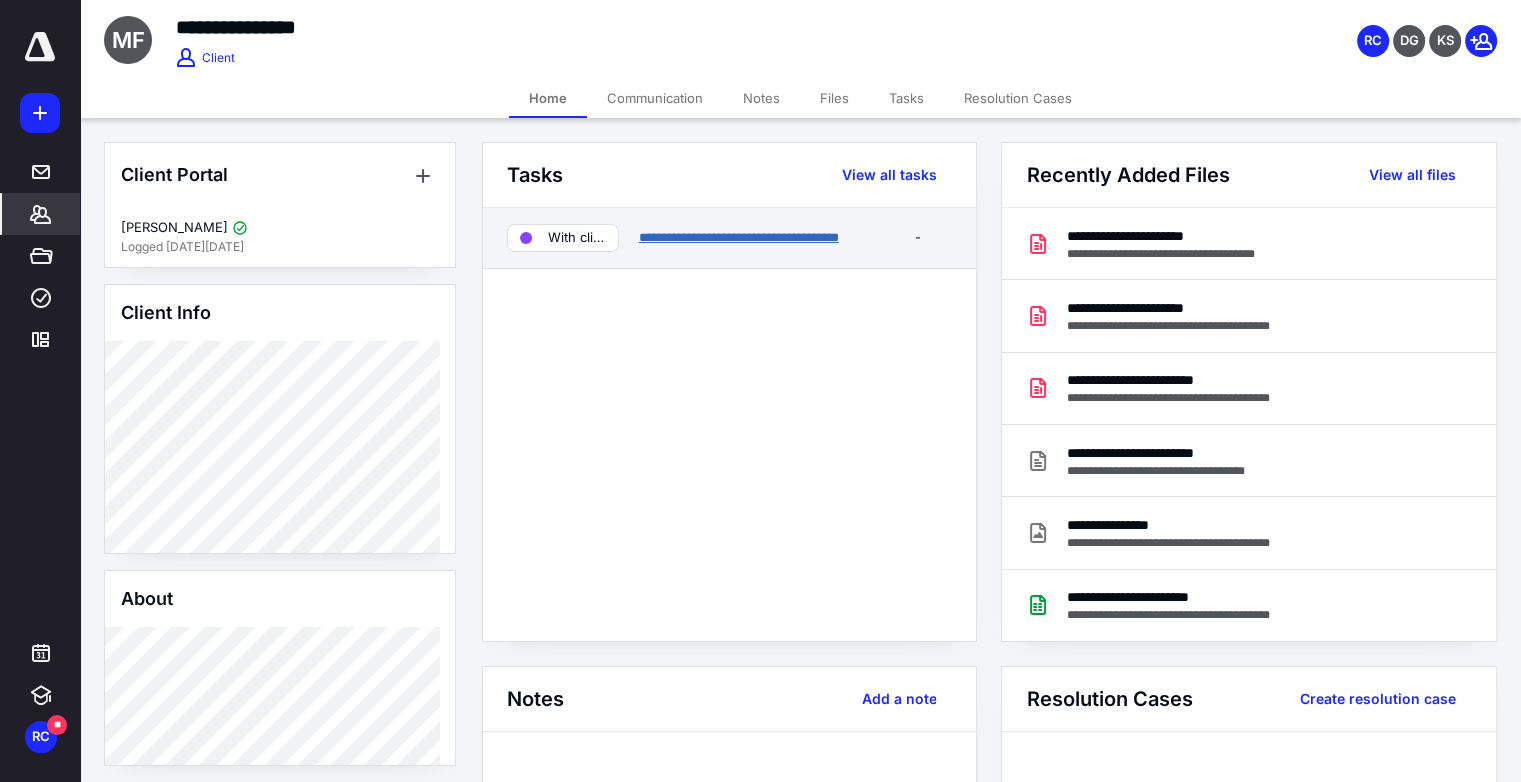 click on "**********" at bounding box center (739, 237) 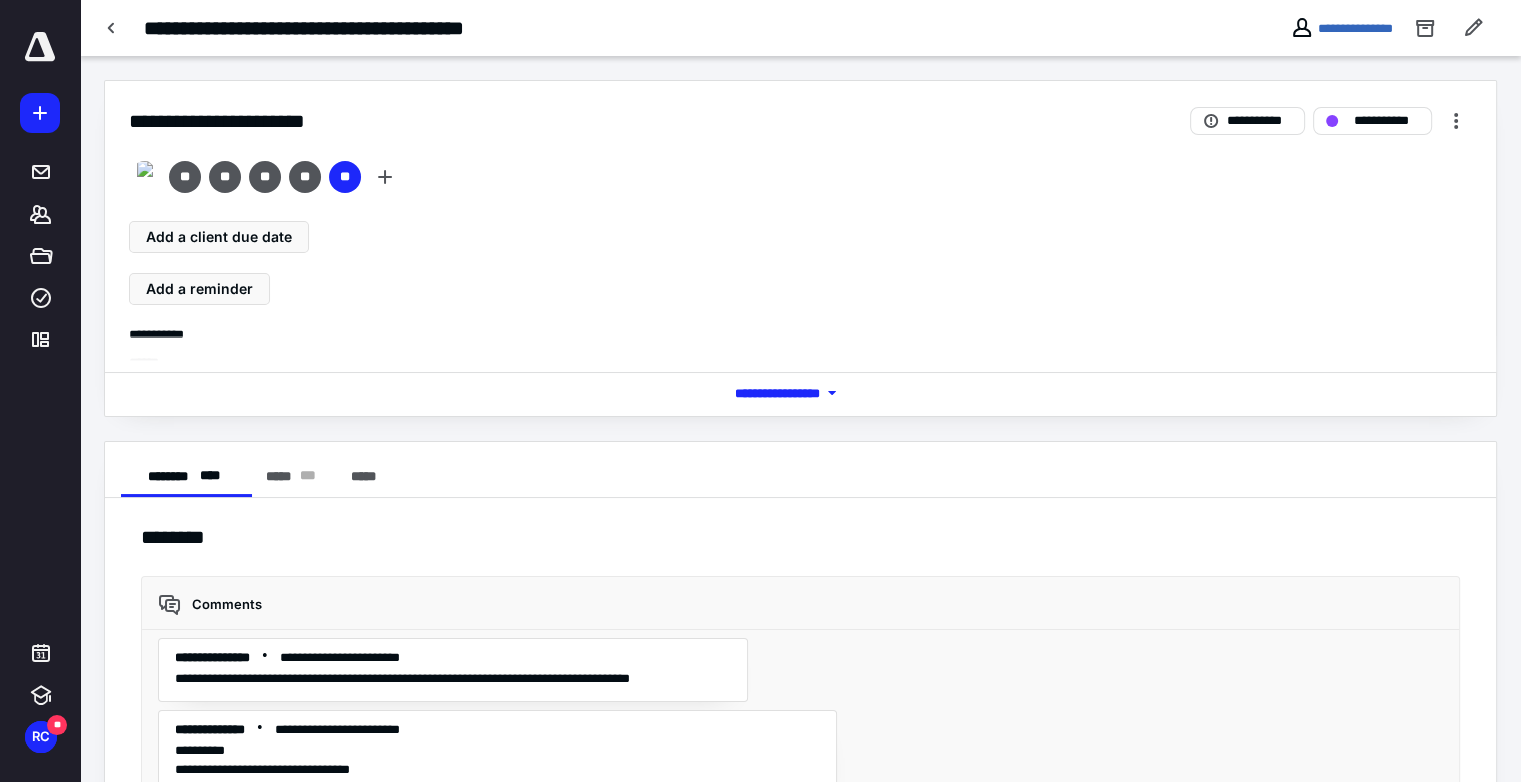 scroll, scrollTop: 4792, scrollLeft: 0, axis: vertical 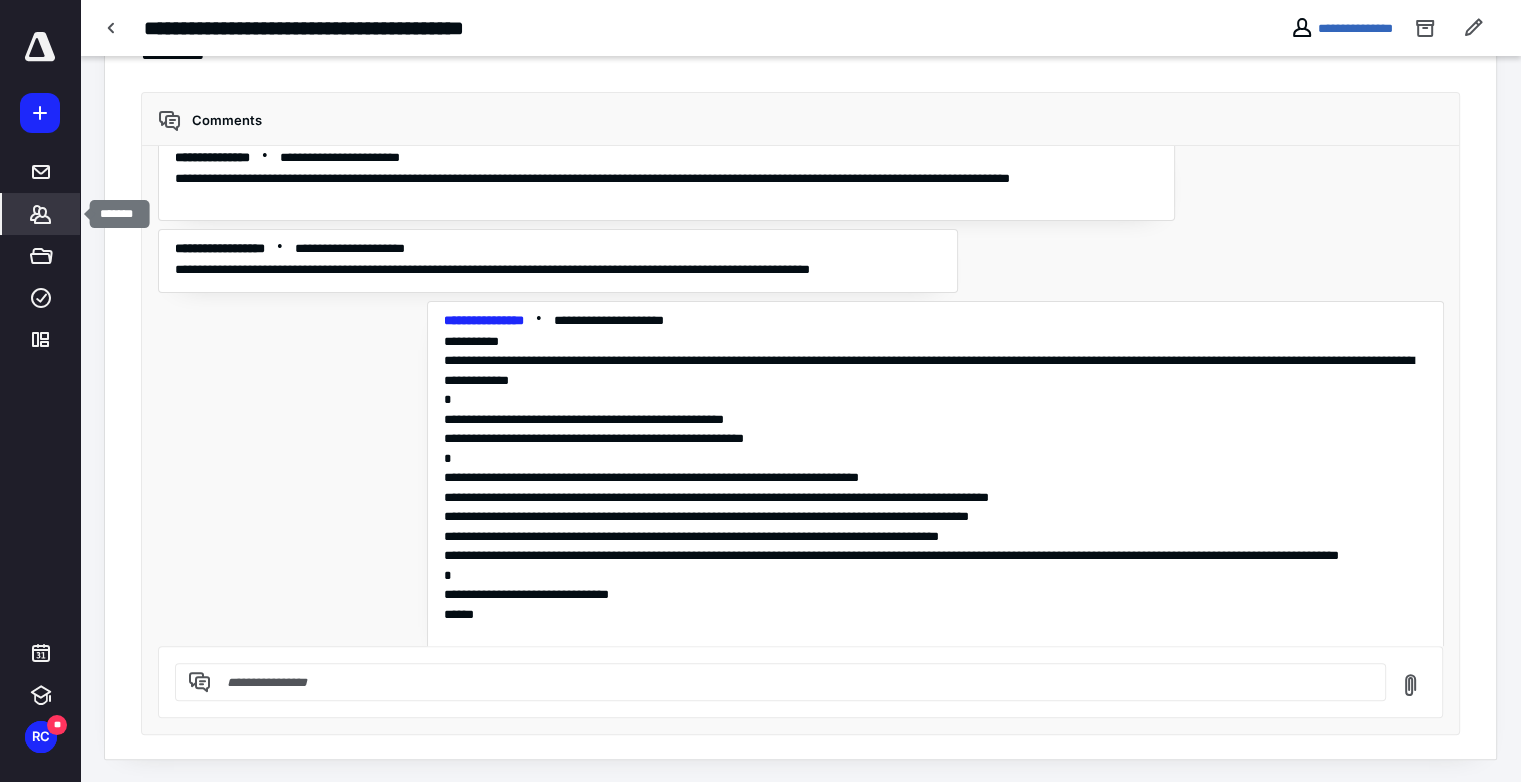 click 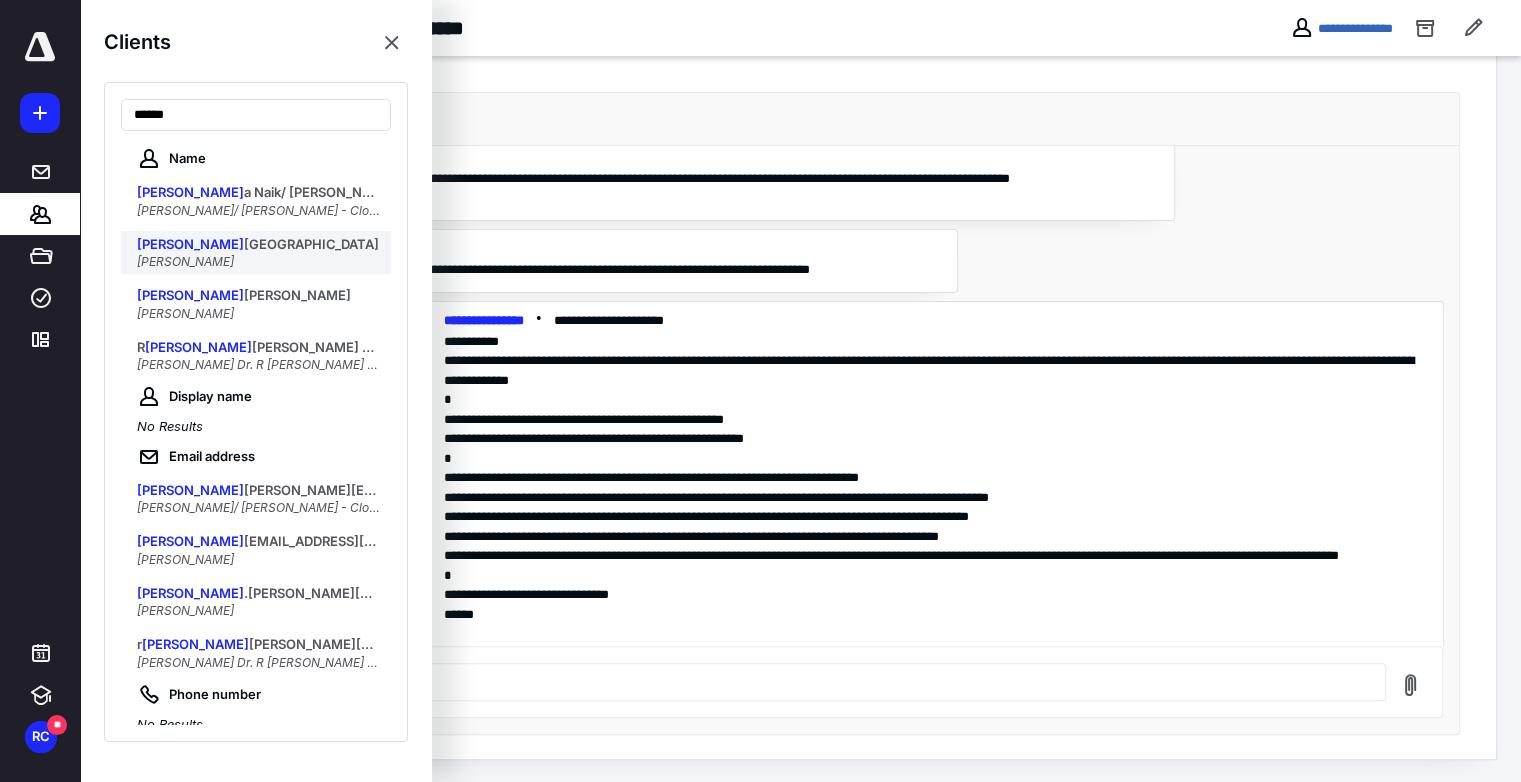 type on "******" 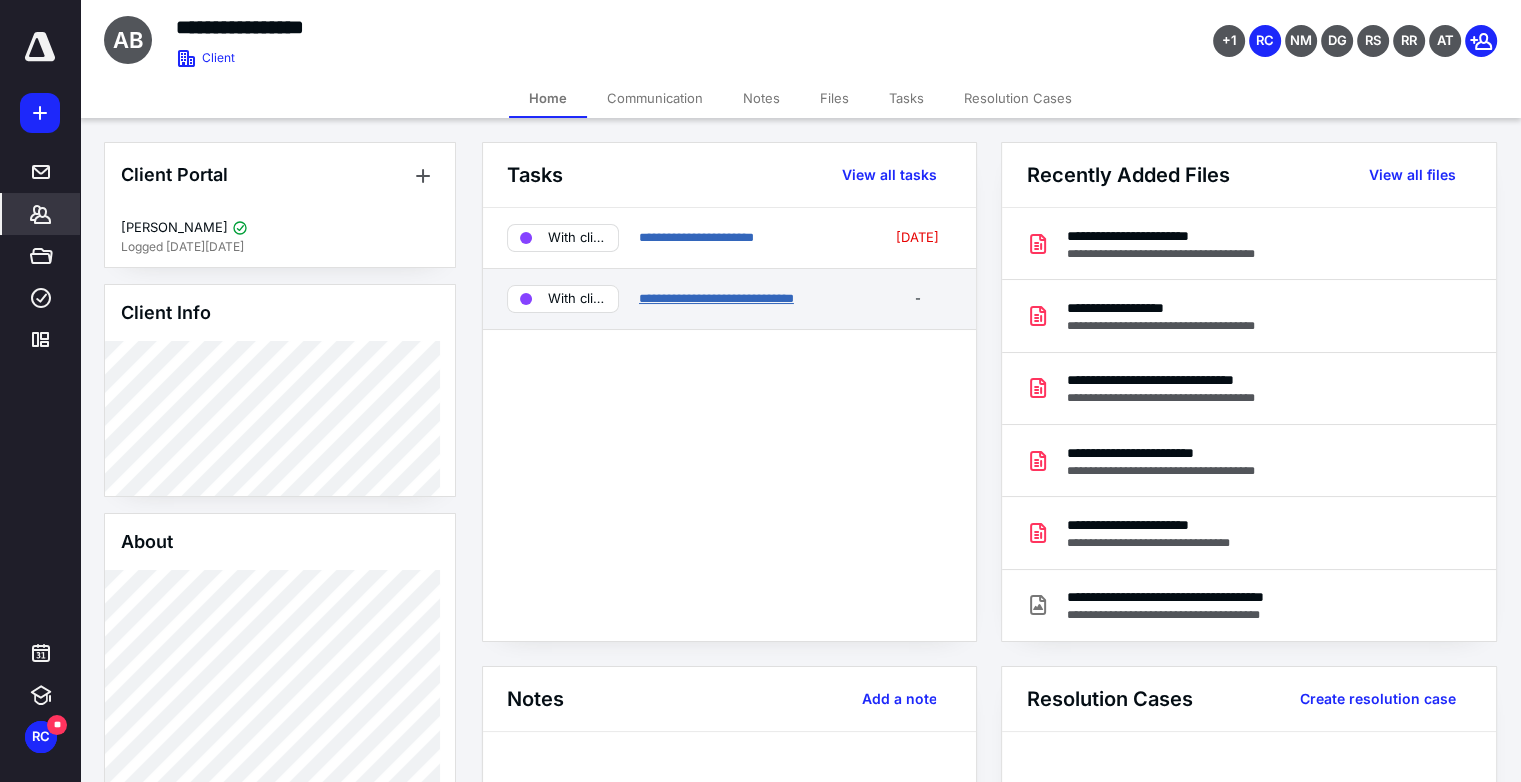 click on "**********" at bounding box center [716, 298] 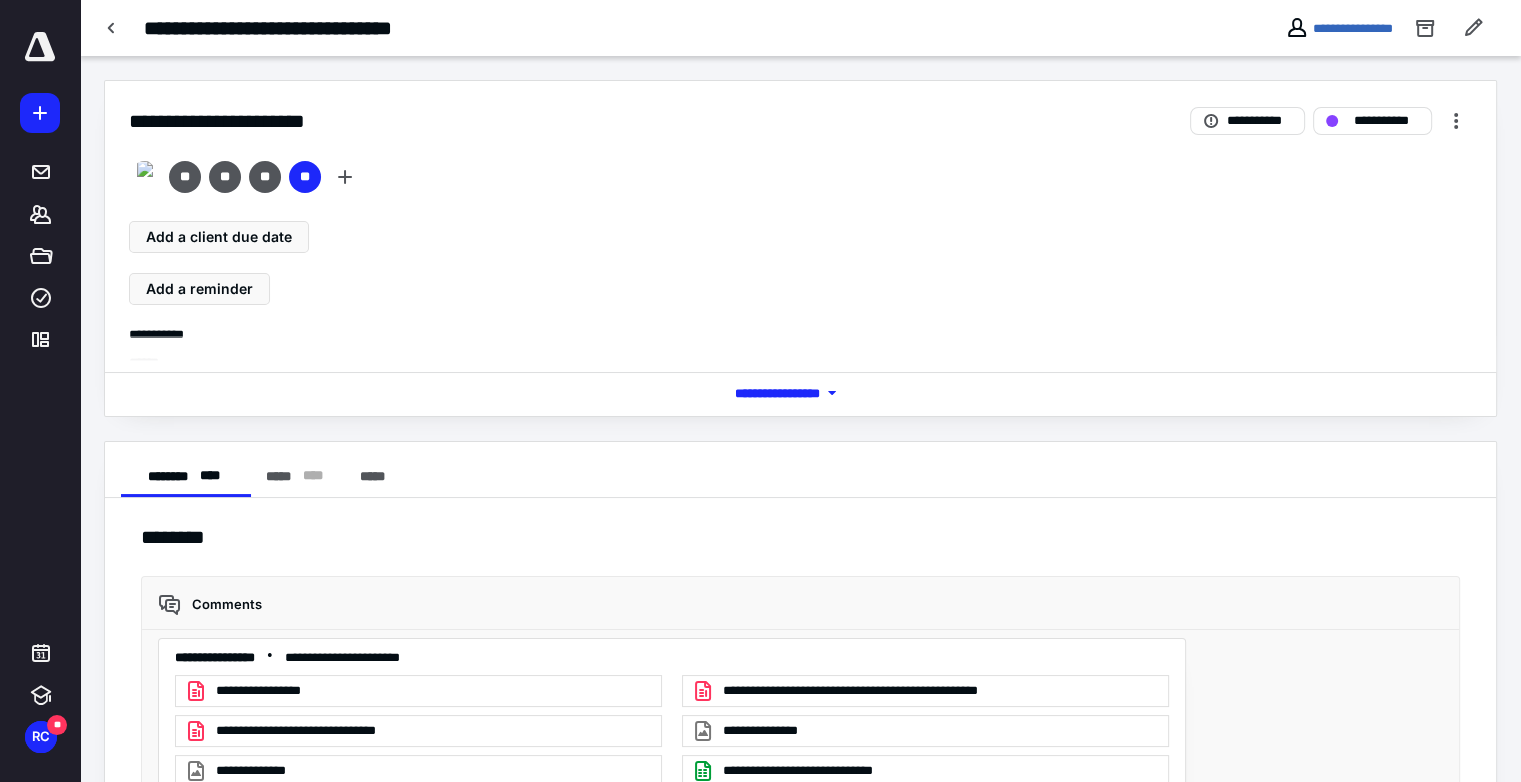 scroll, scrollTop: 2248, scrollLeft: 0, axis: vertical 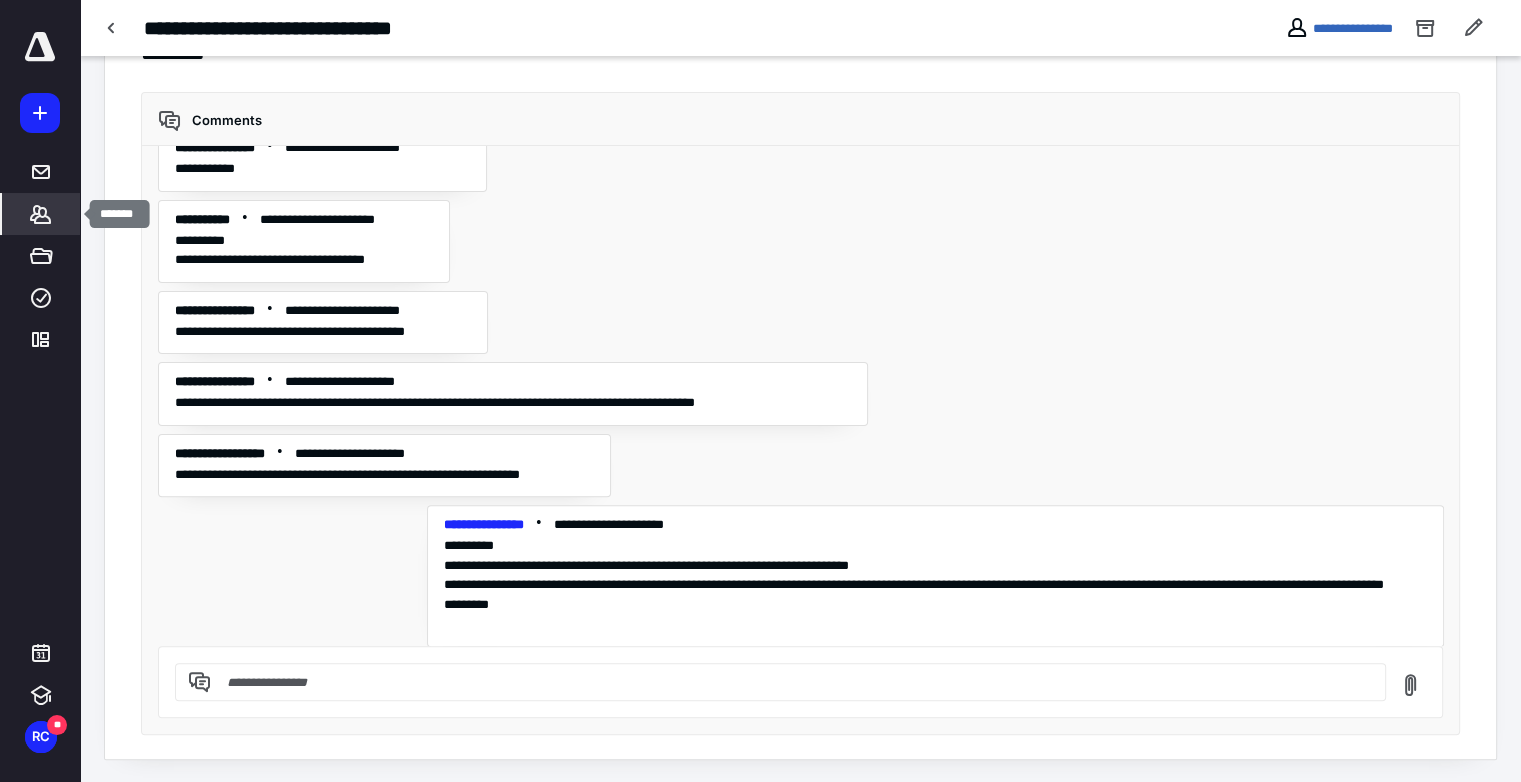 click 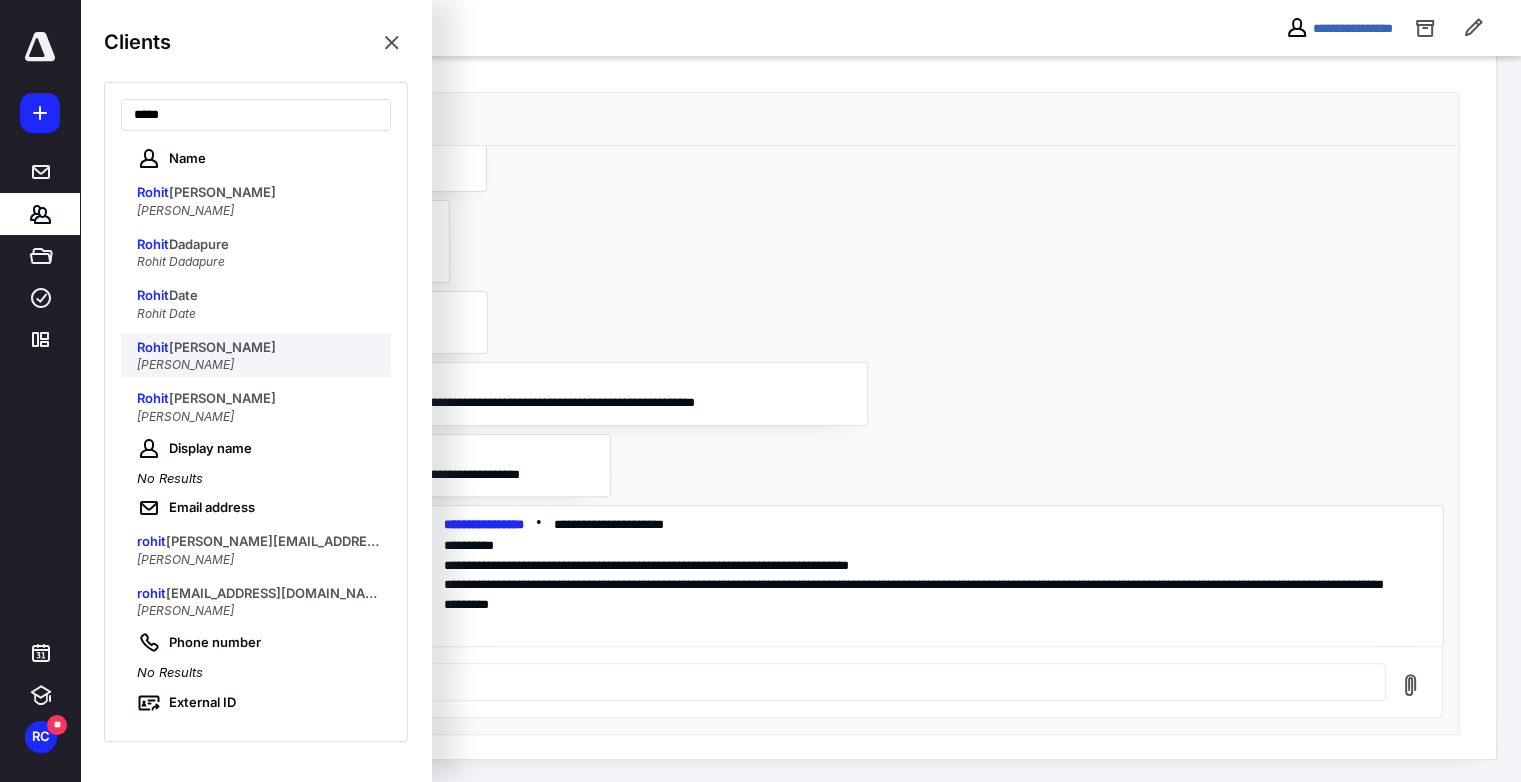 type on "*****" 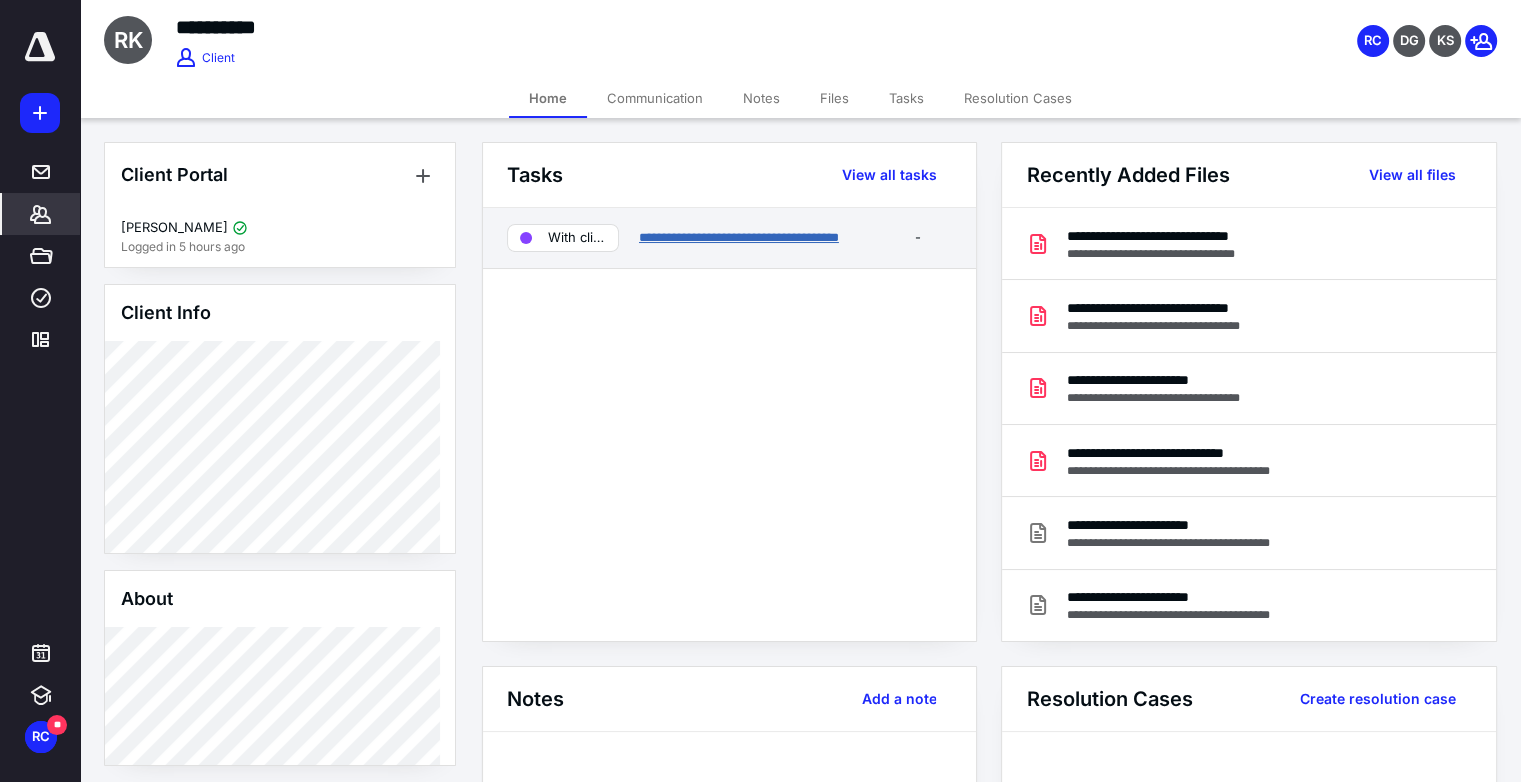 click on "**********" at bounding box center (739, 237) 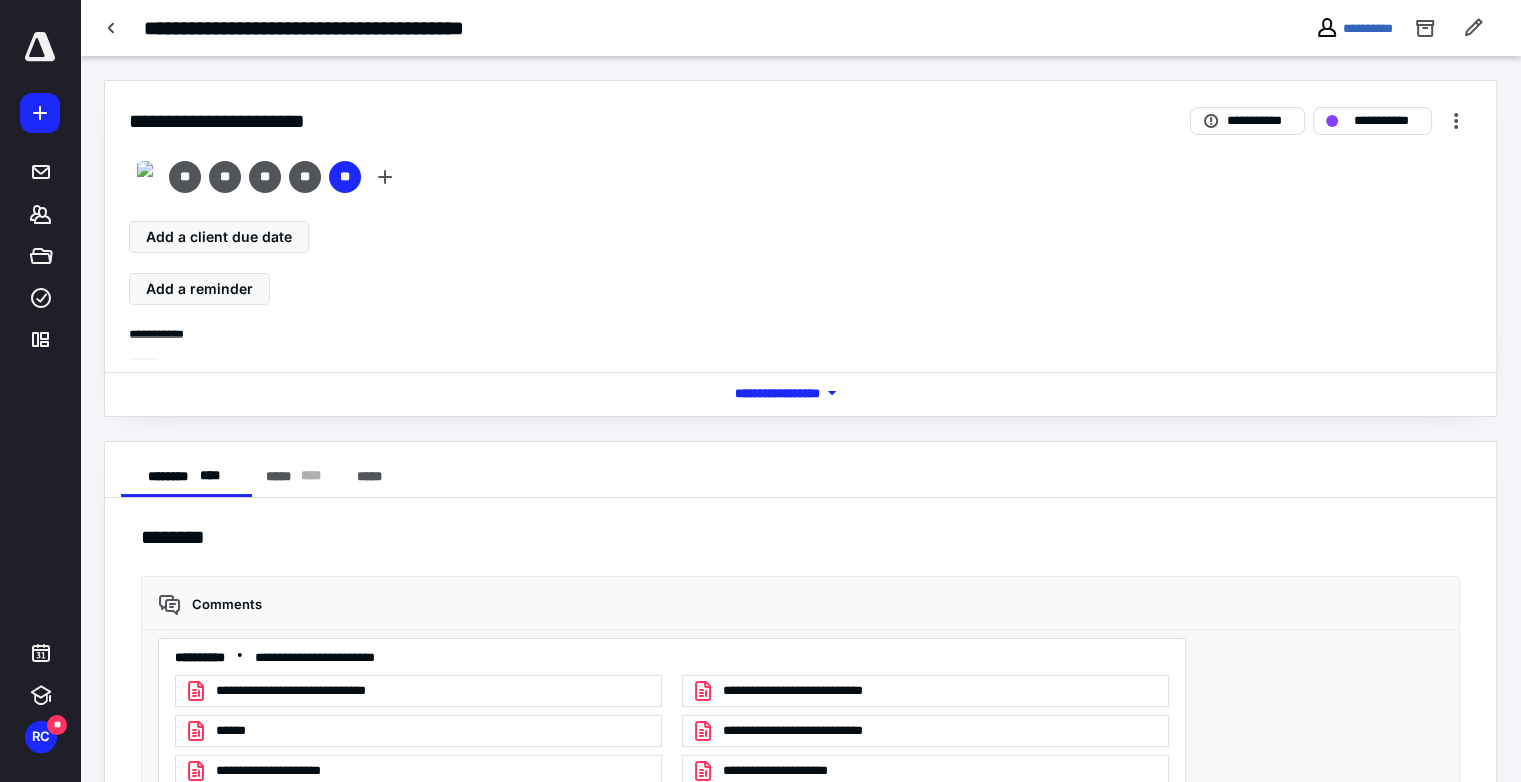 scroll, scrollTop: 4551, scrollLeft: 0, axis: vertical 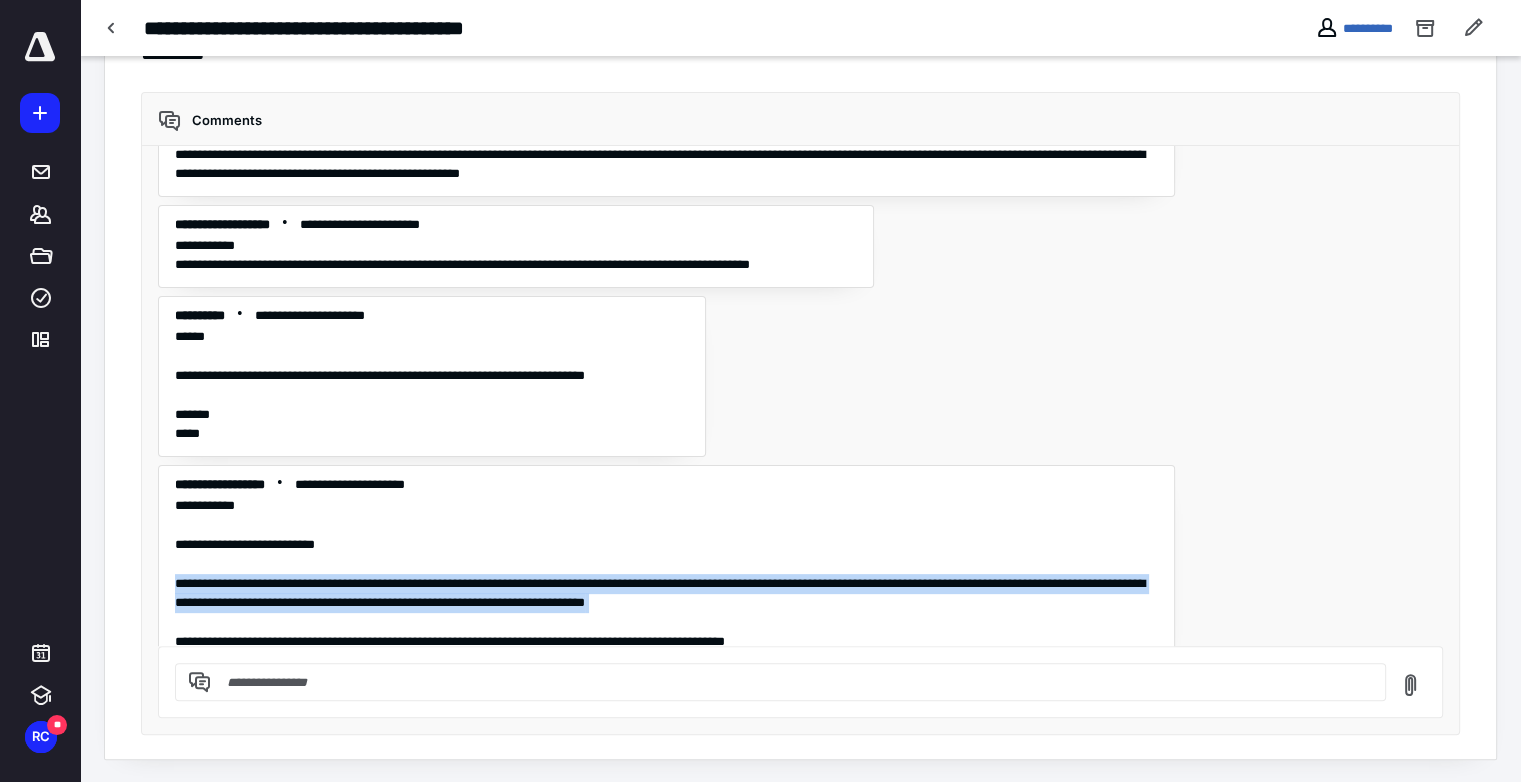 drag, startPoint x: 176, startPoint y: 571, endPoint x: 544, endPoint y: 607, distance: 369.75668 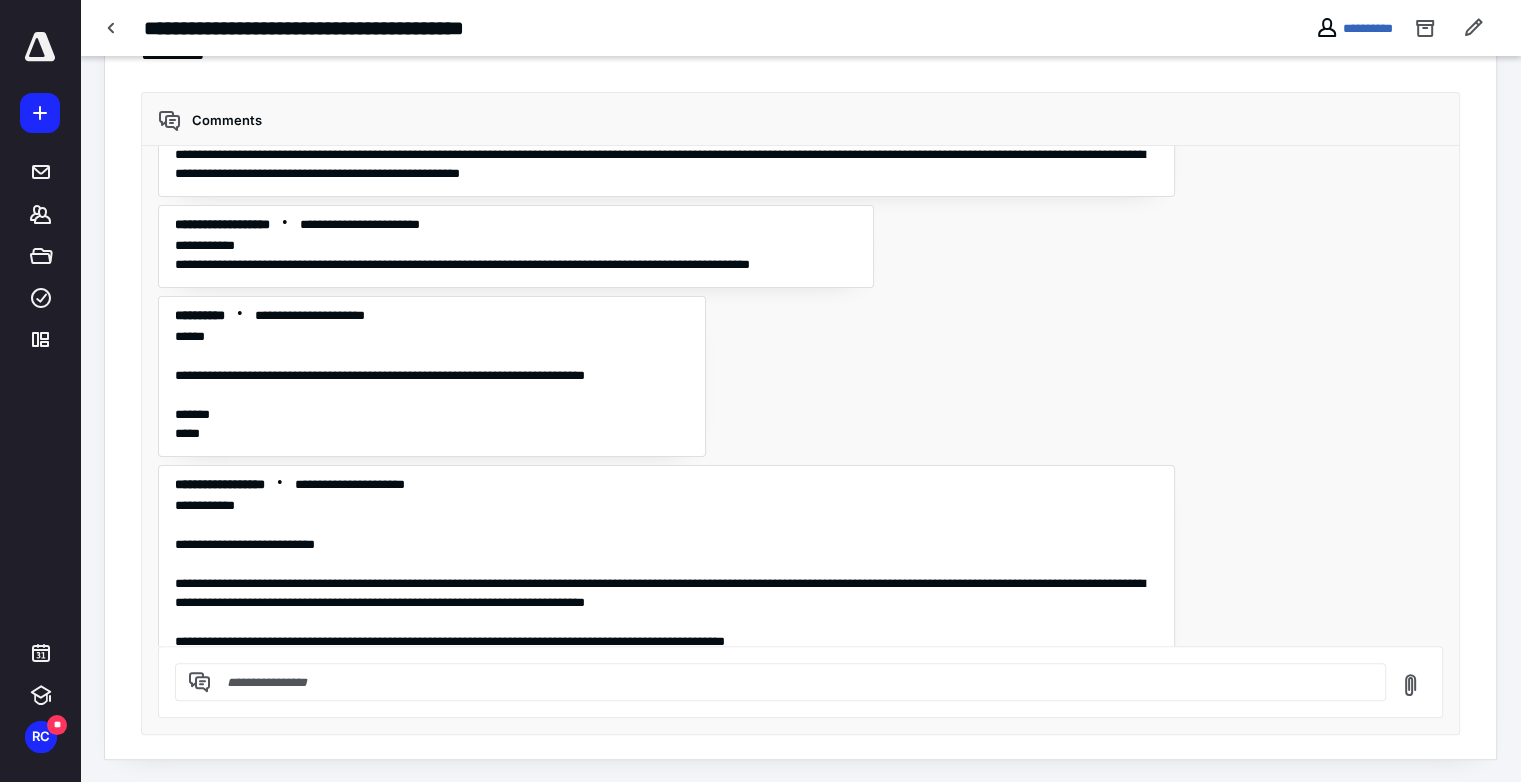 click on "**********" at bounding box center [666, 574] 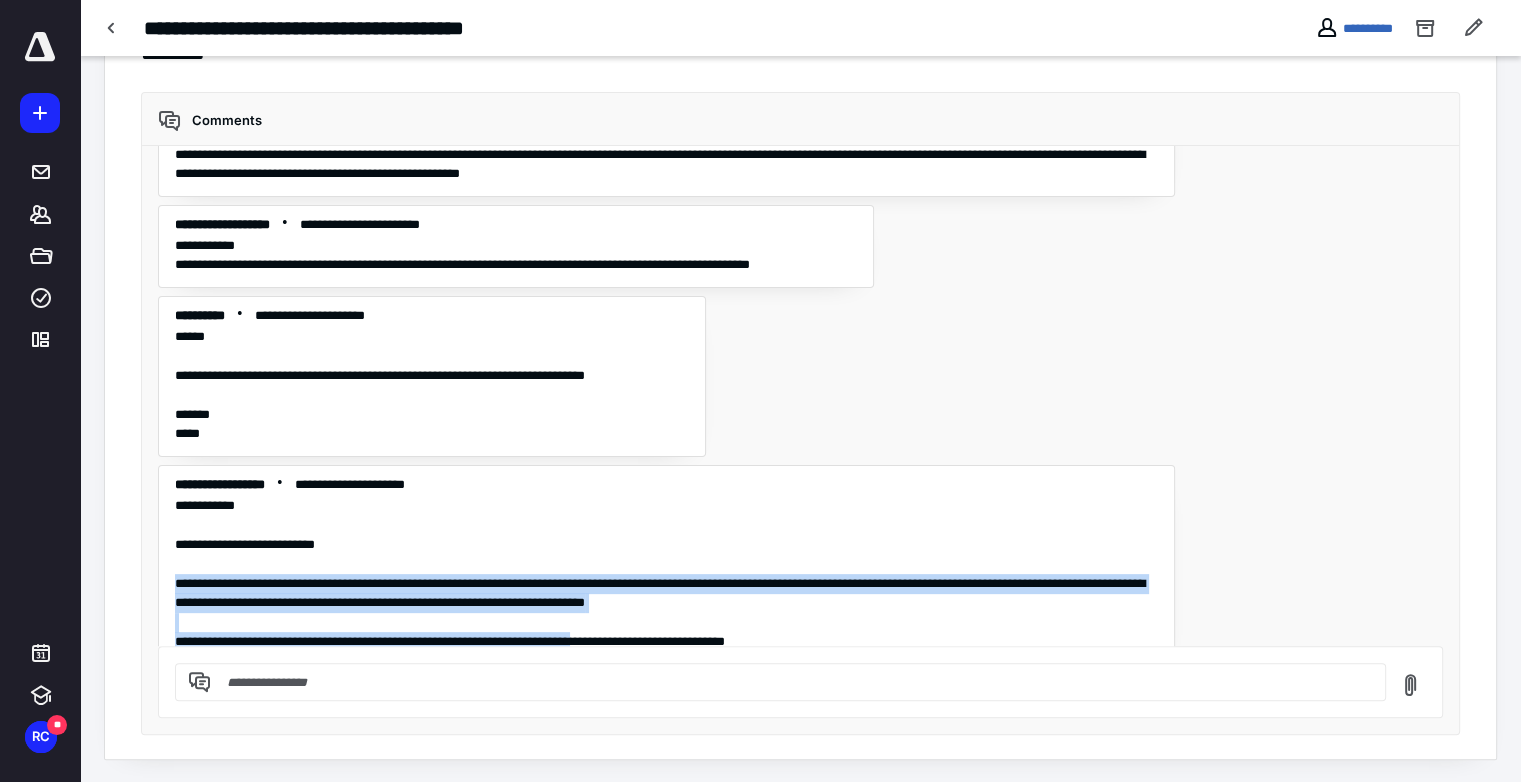 scroll, scrollTop: 3797, scrollLeft: 0, axis: vertical 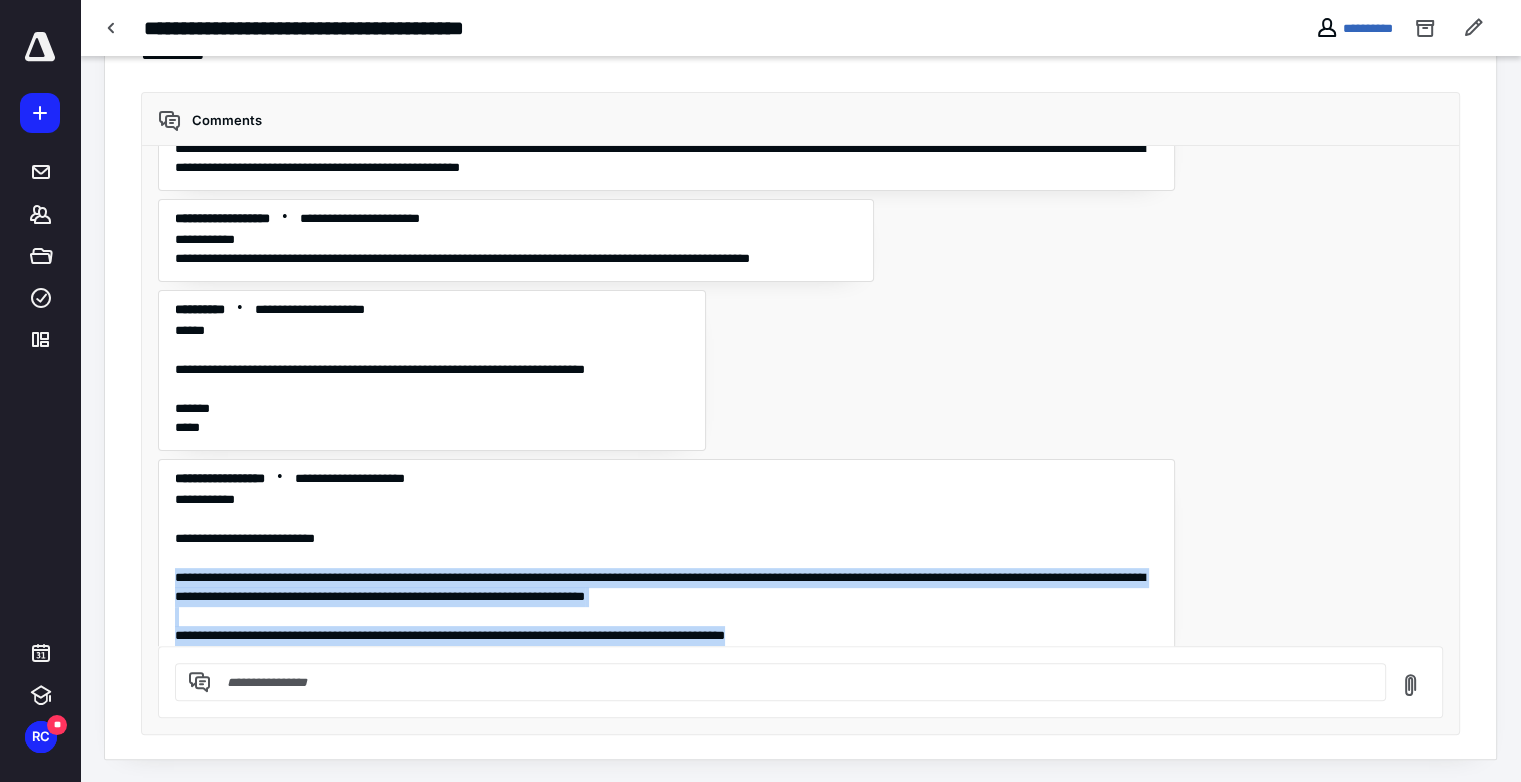 drag, startPoint x: 173, startPoint y: 569, endPoint x: 848, endPoint y: 628, distance: 677.5736 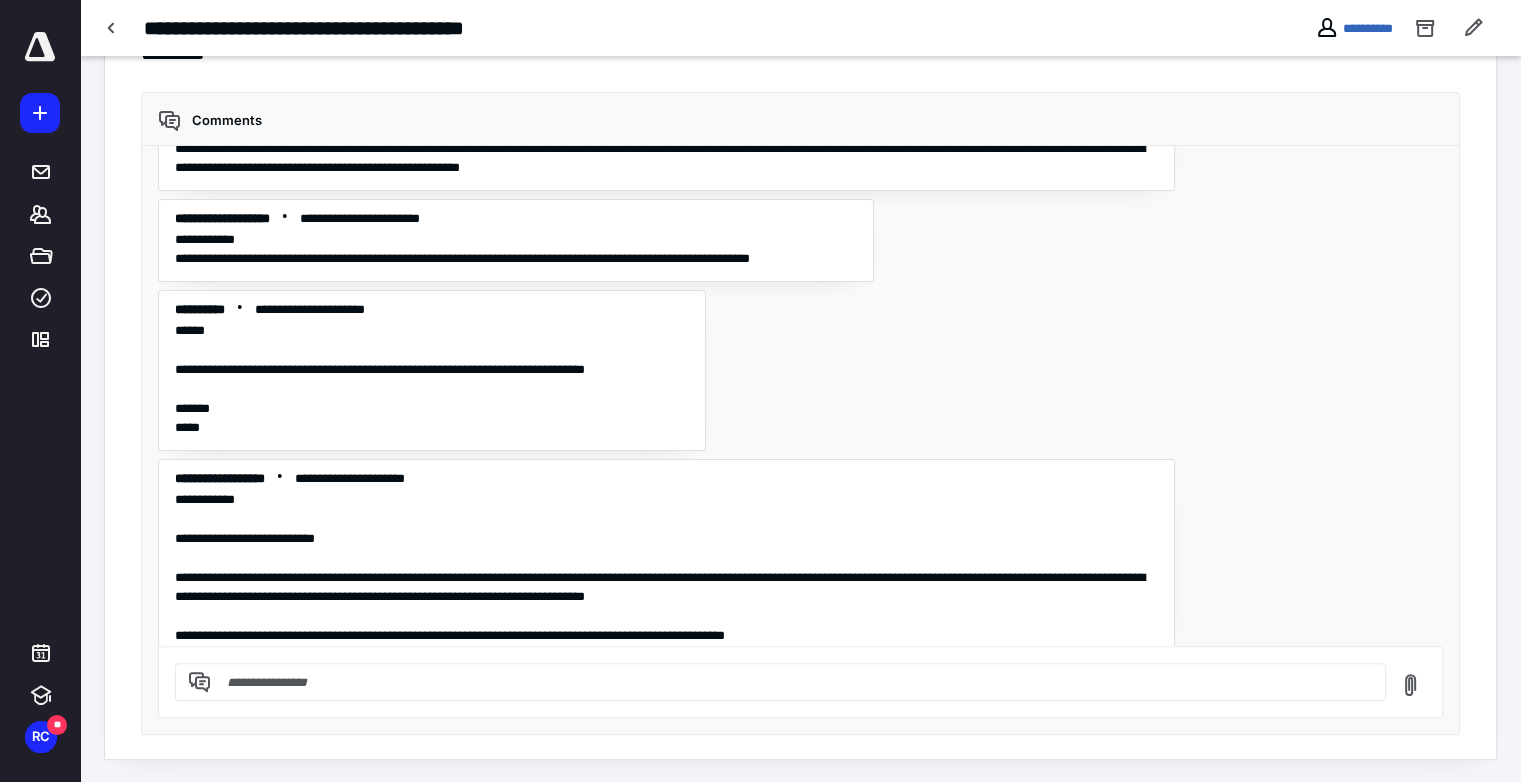 click on "**********" at bounding box center [801, 396] 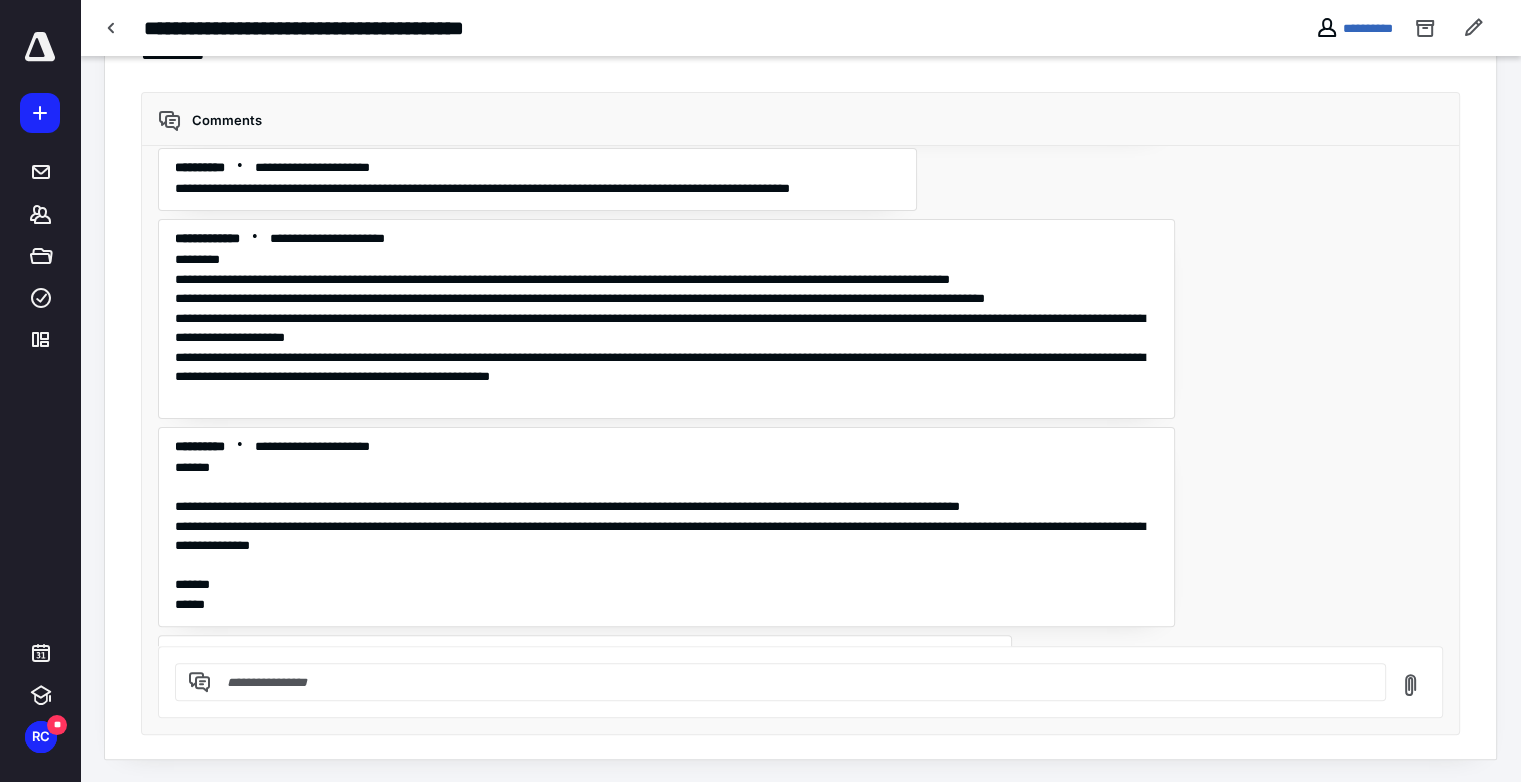 scroll, scrollTop: 4551, scrollLeft: 0, axis: vertical 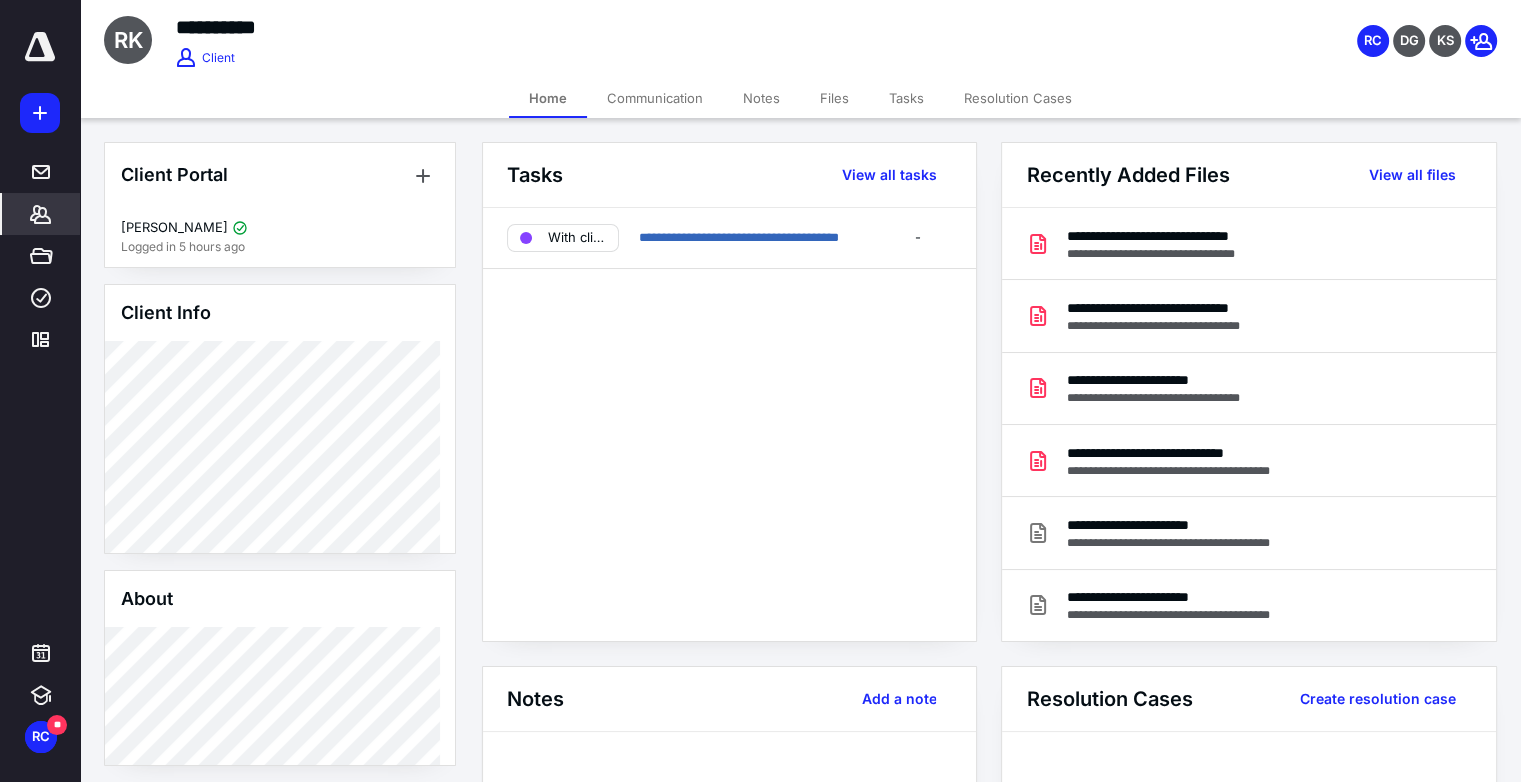 click on "Tasks" at bounding box center (906, 98) 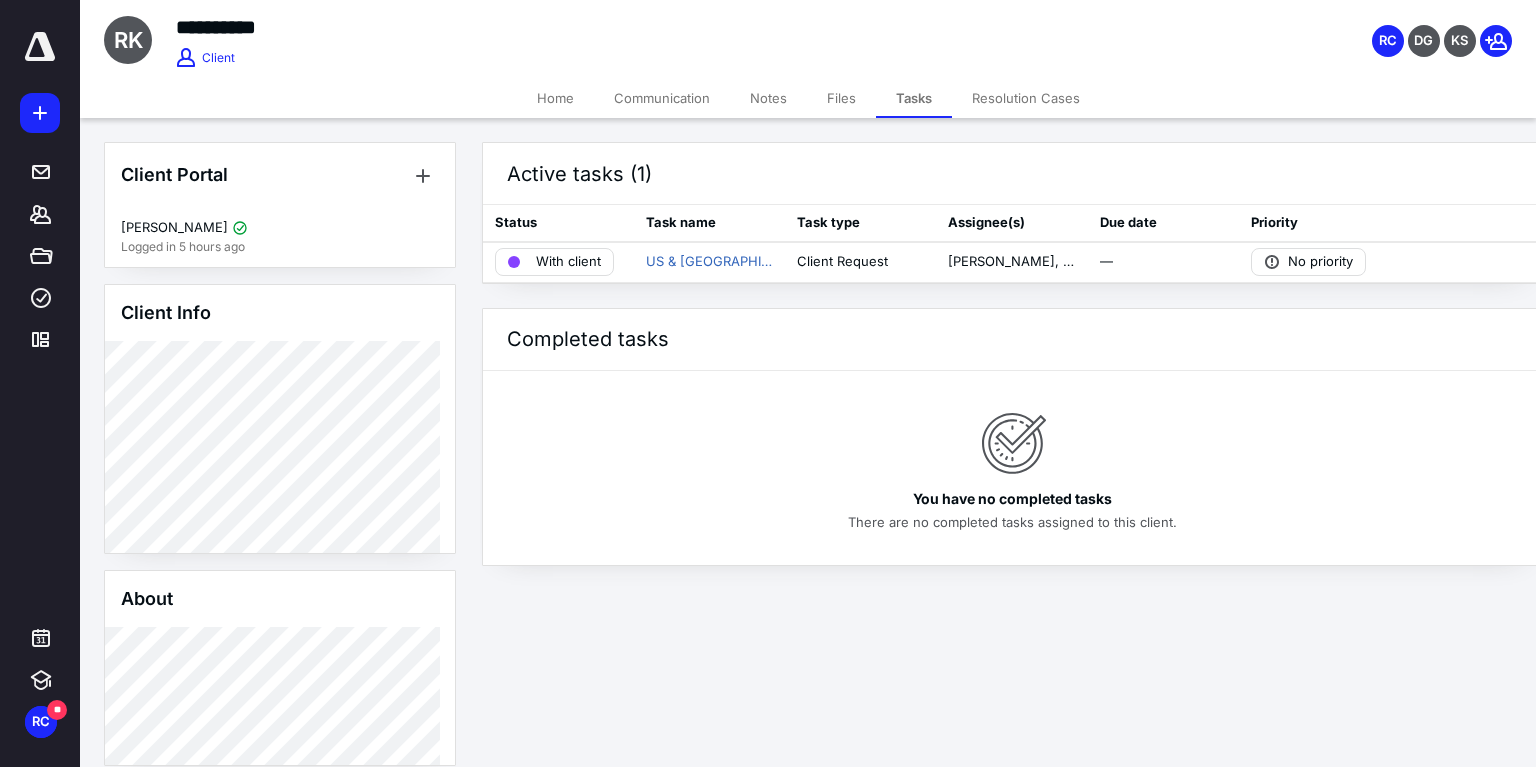 click on "Files" at bounding box center [841, 98] 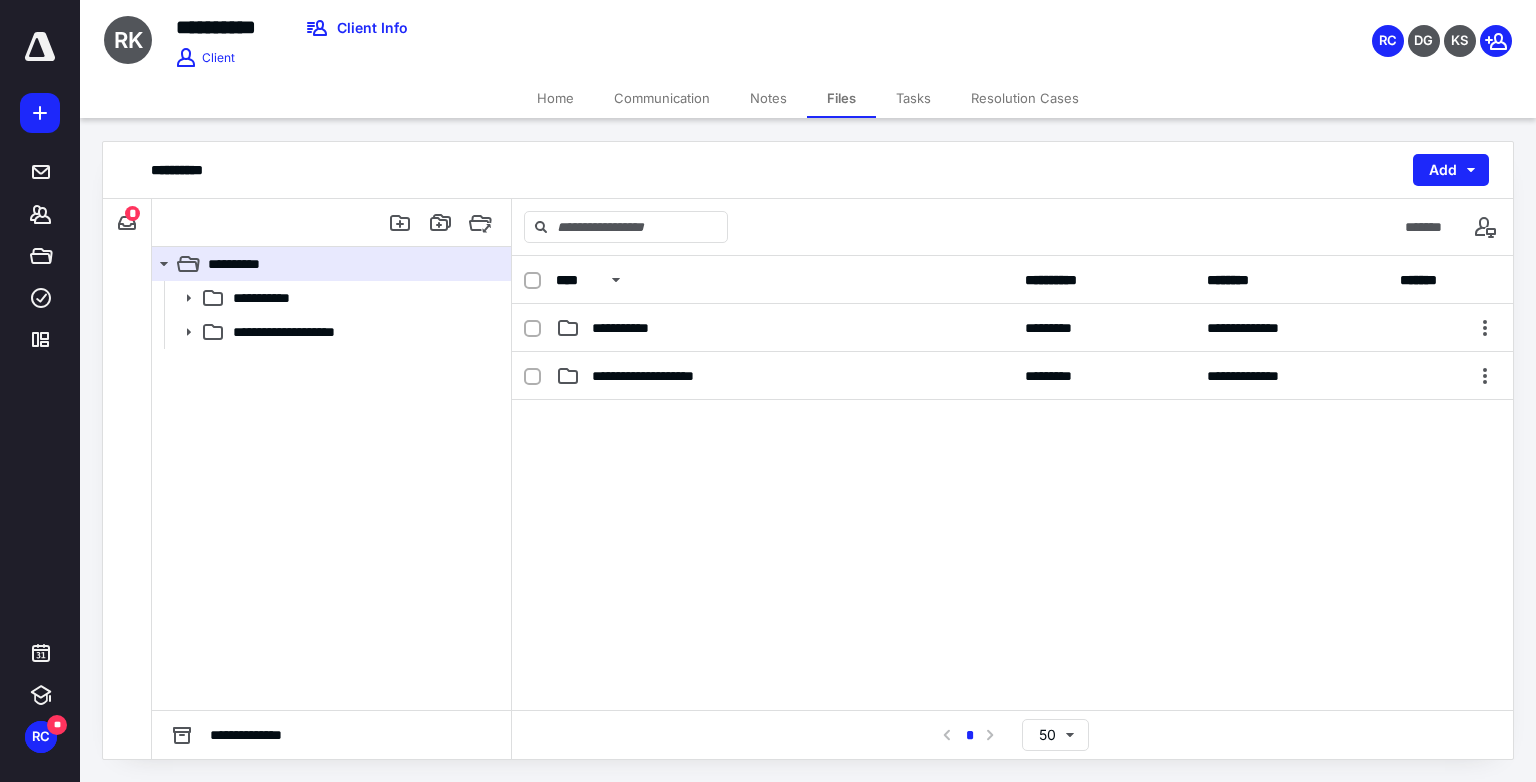 click on "Home" at bounding box center [555, 98] 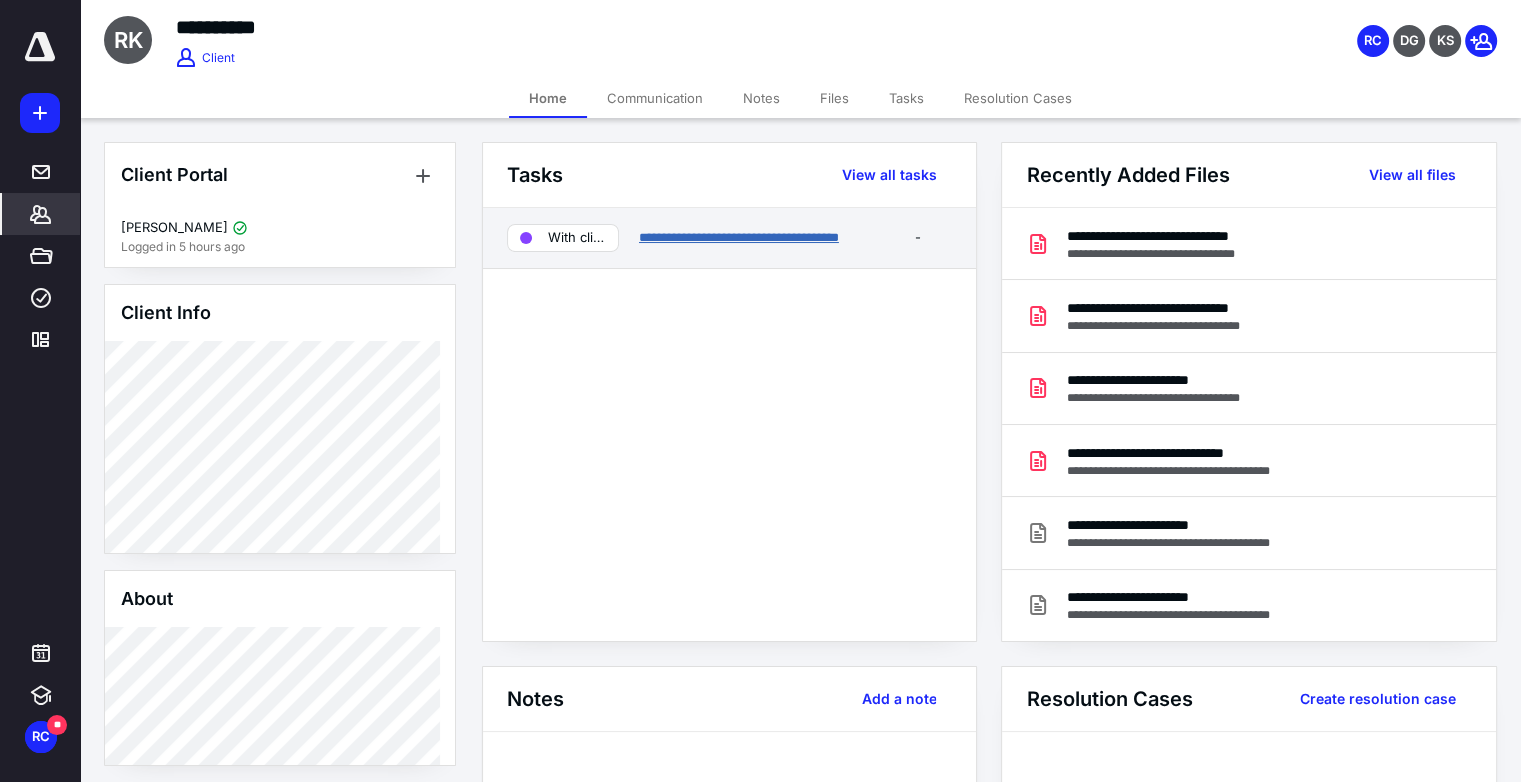 click on "**********" at bounding box center [739, 237] 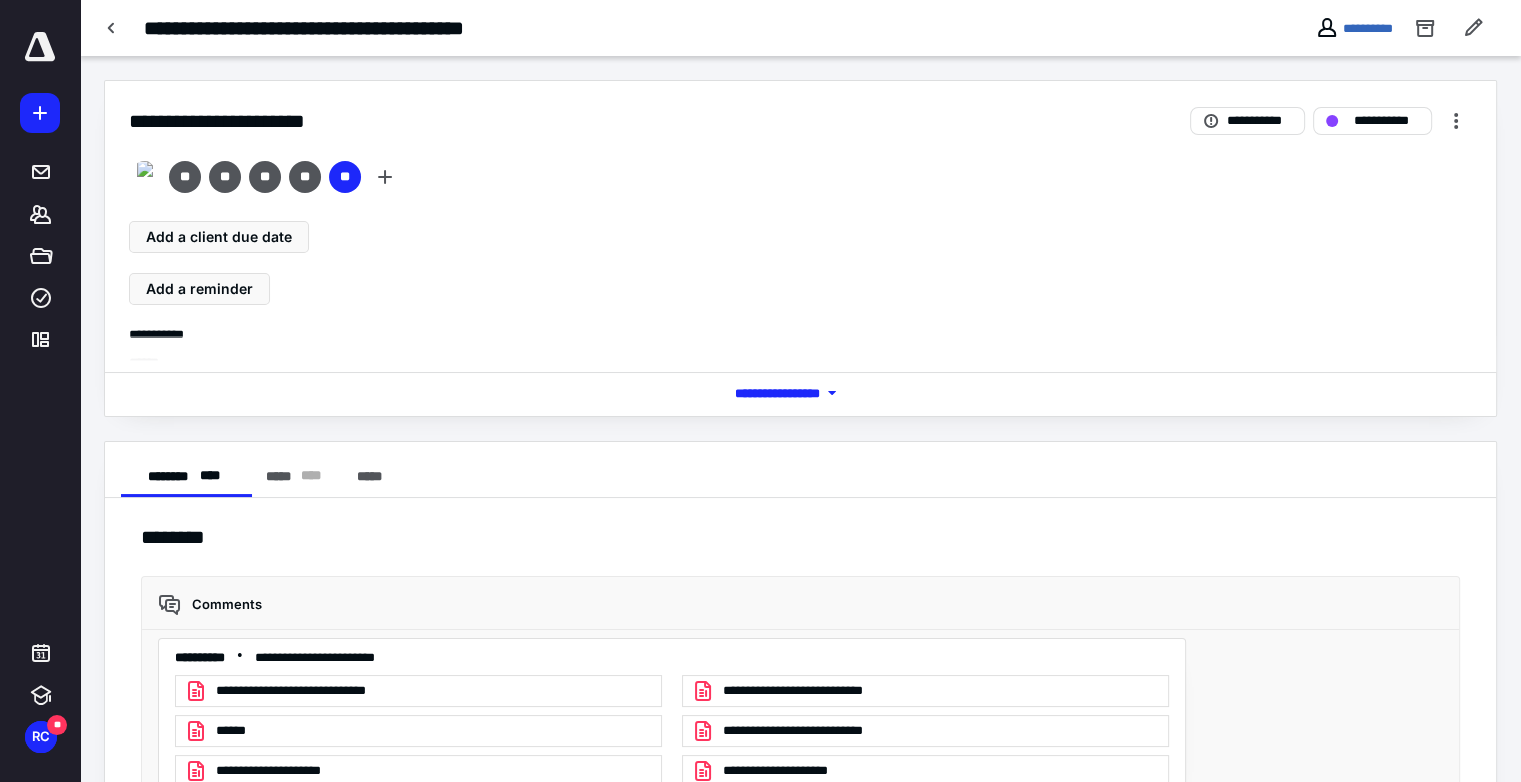 scroll, scrollTop: 4551, scrollLeft: 0, axis: vertical 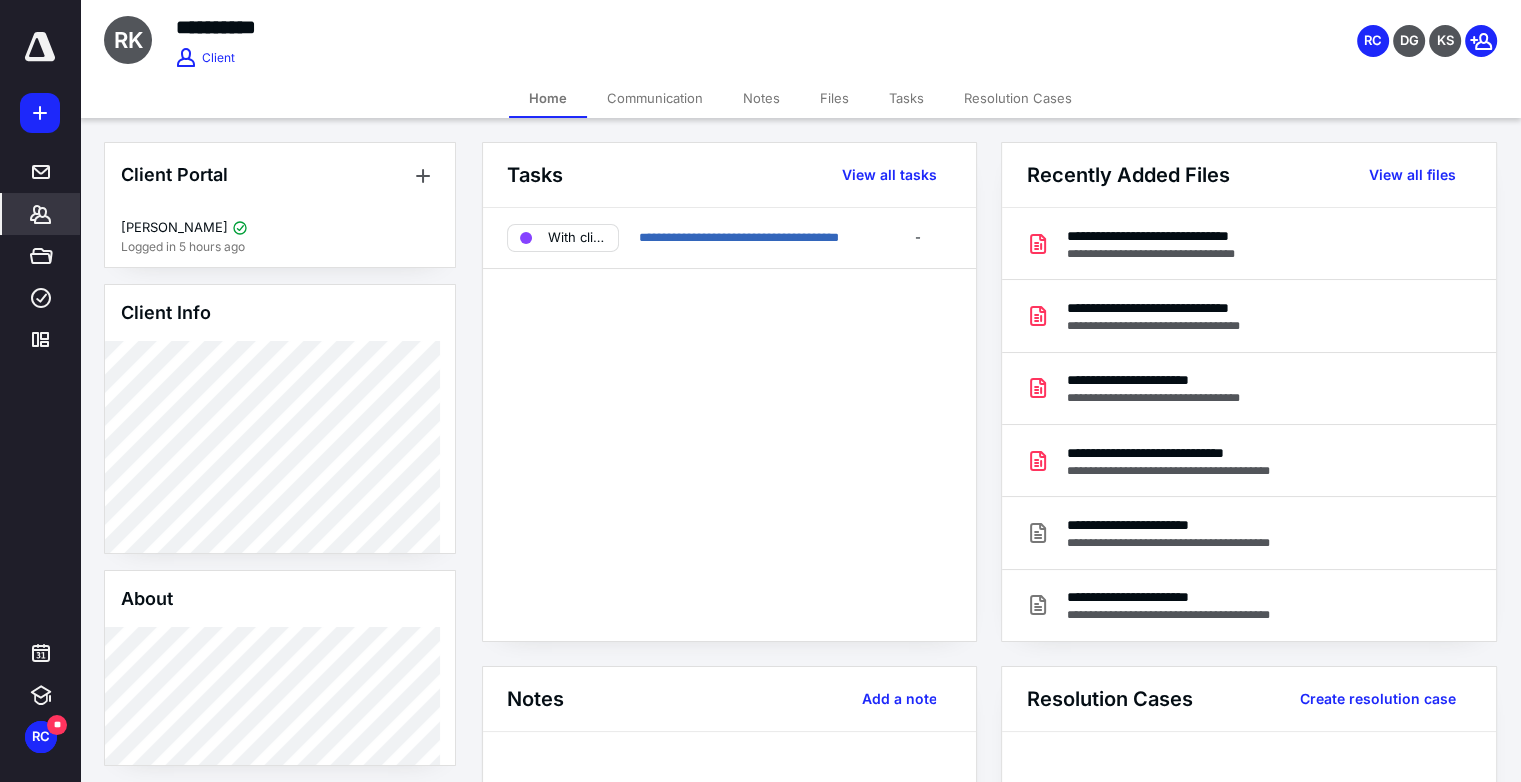 click on "Files" at bounding box center [834, 98] 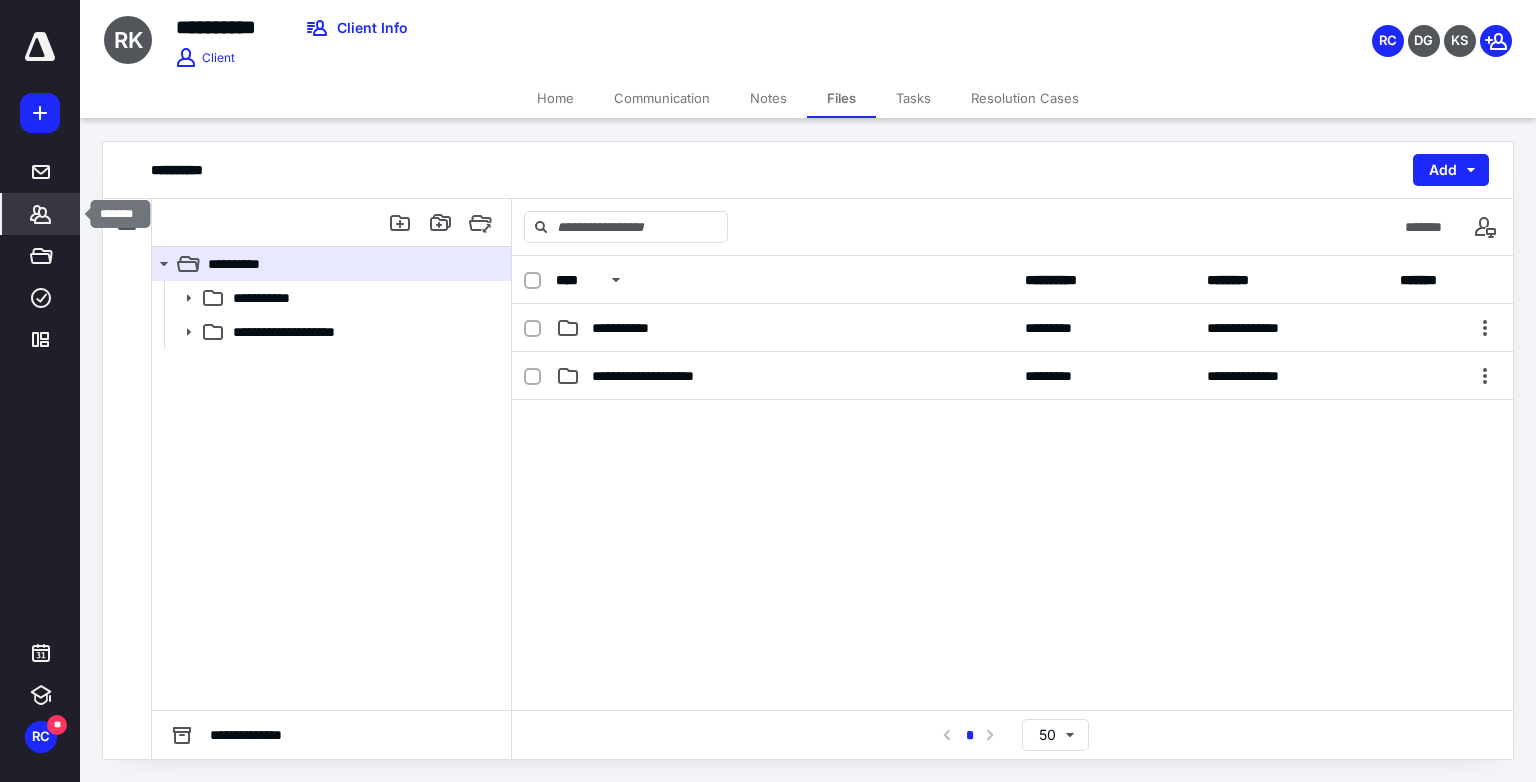 click 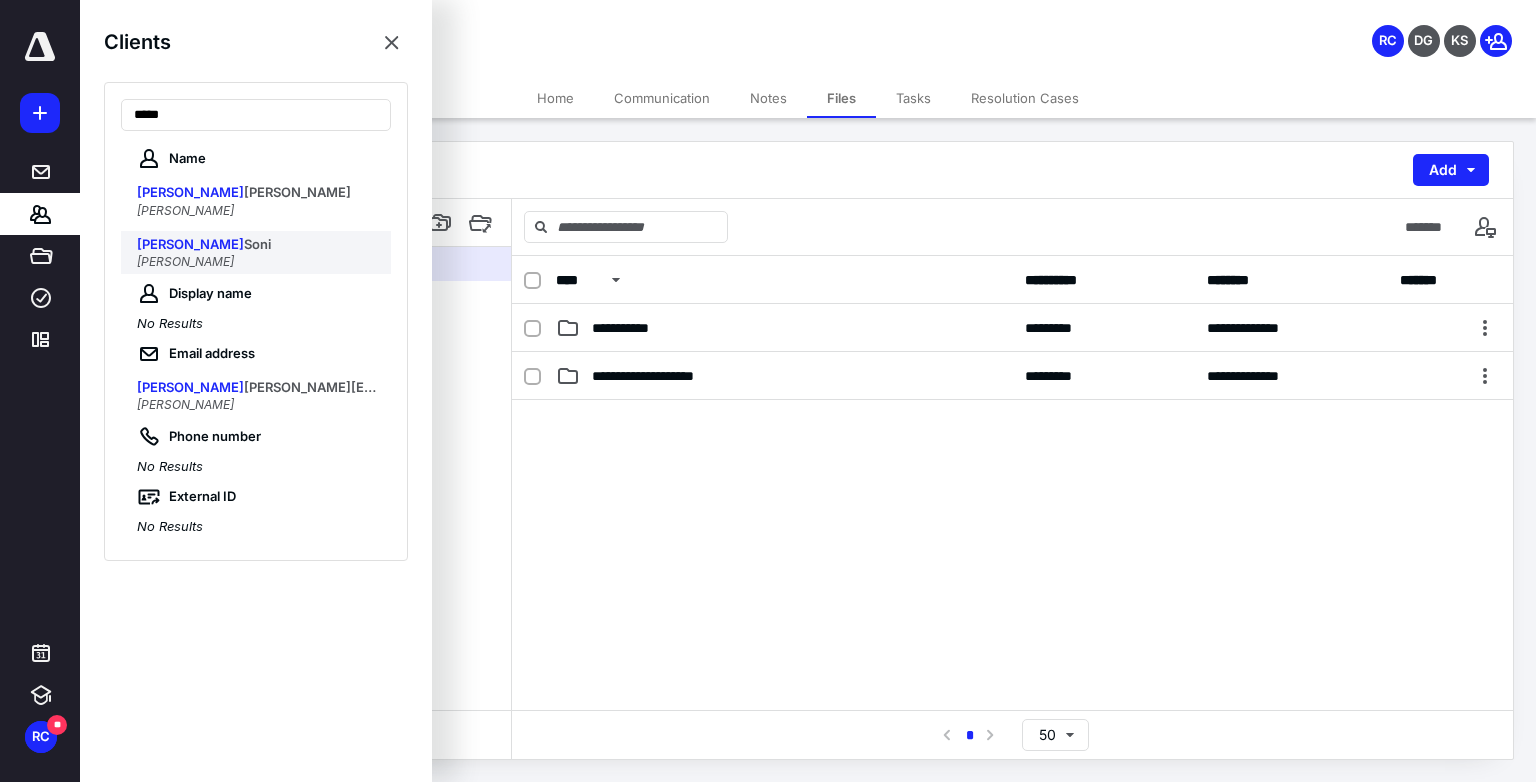 type on "*****" 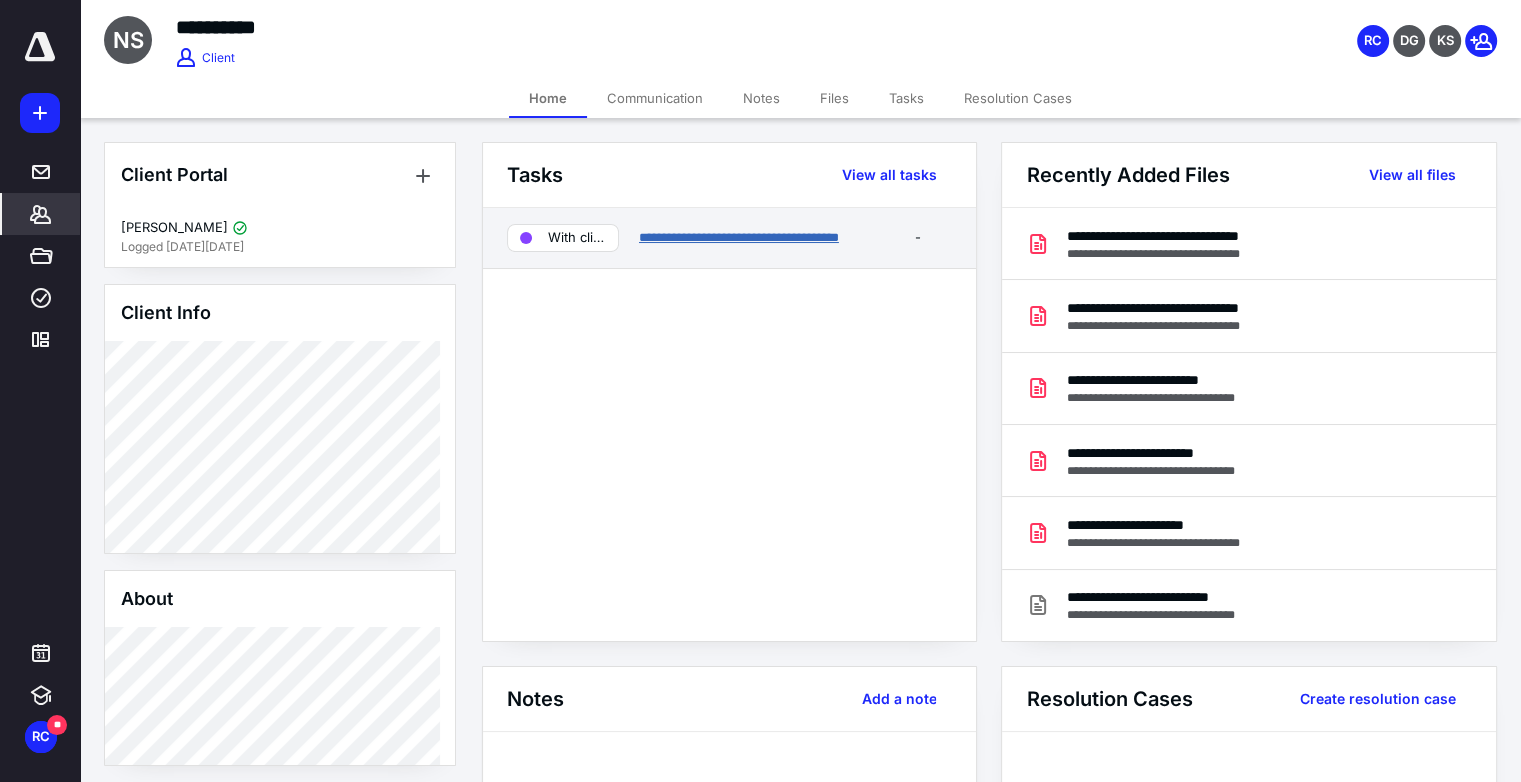 click on "**********" at bounding box center (739, 237) 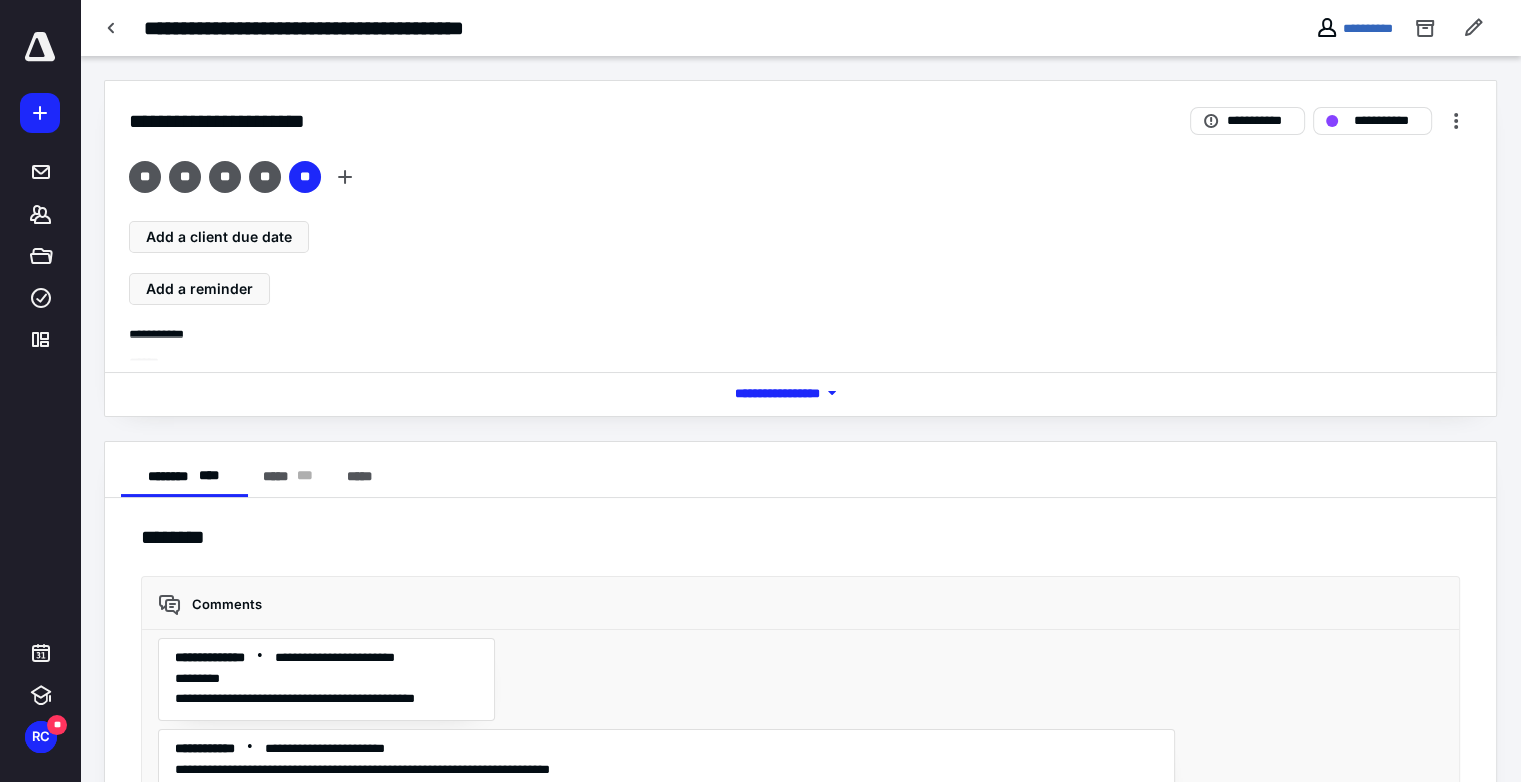 scroll, scrollTop: 3111, scrollLeft: 0, axis: vertical 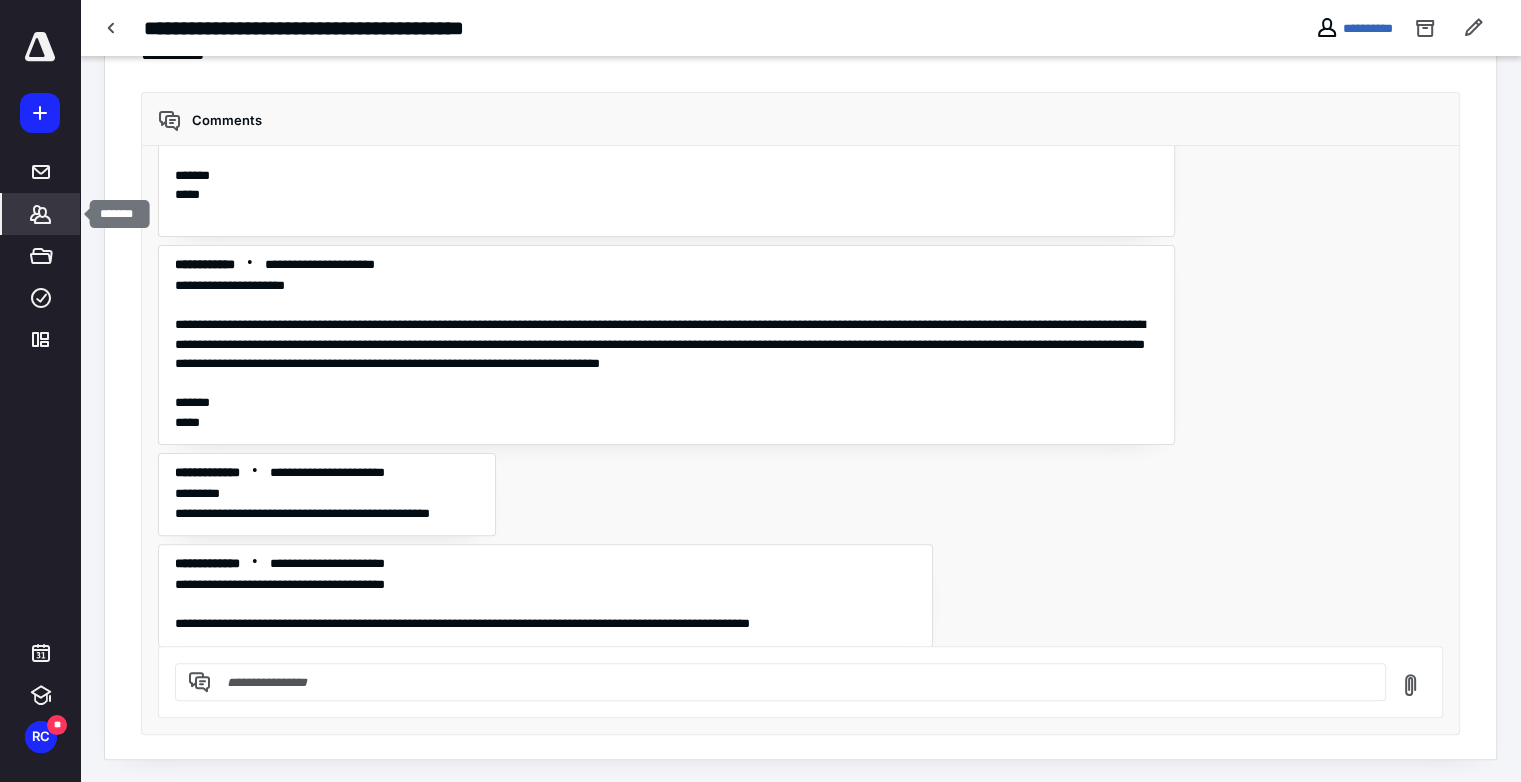 click 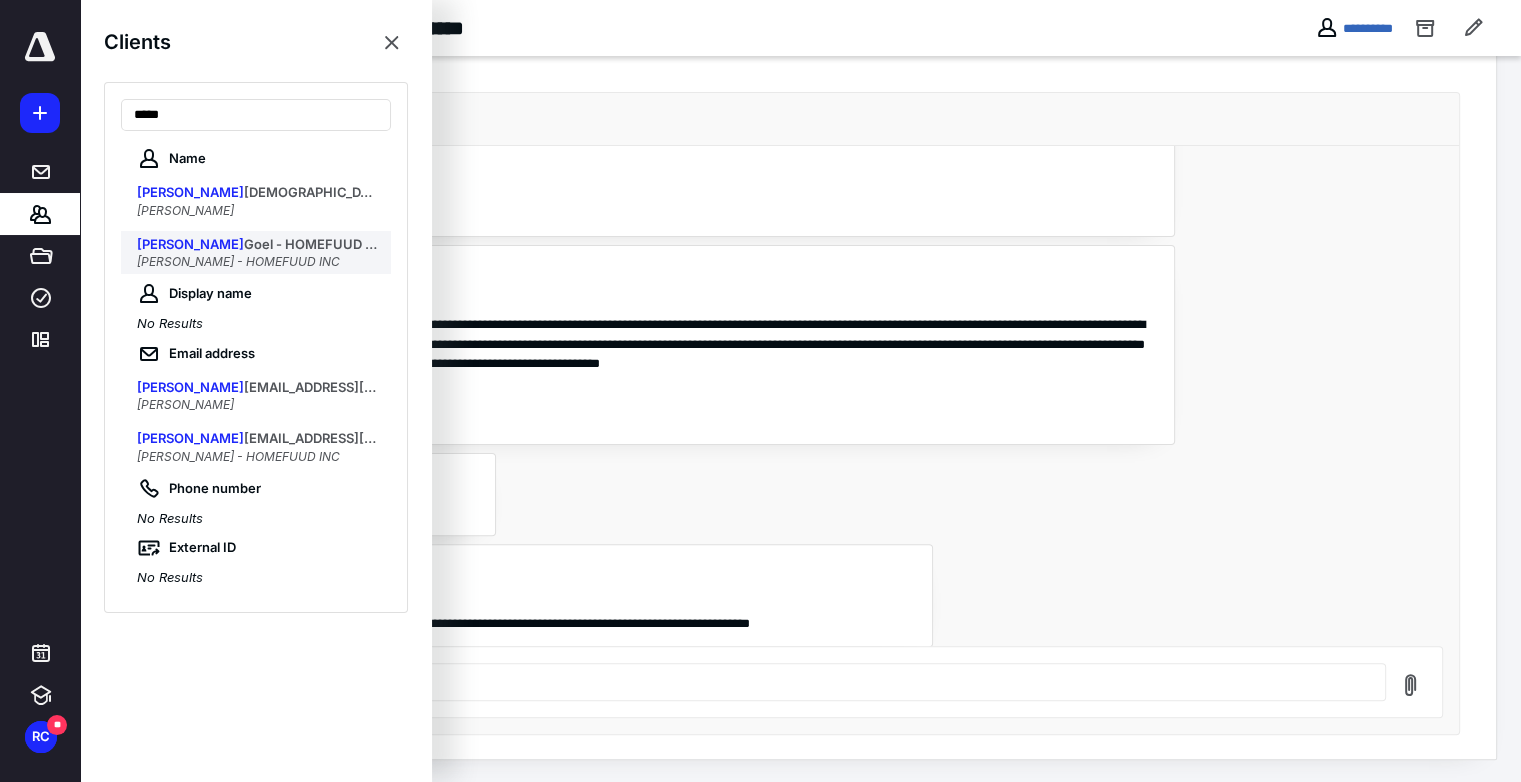 type on "*****" 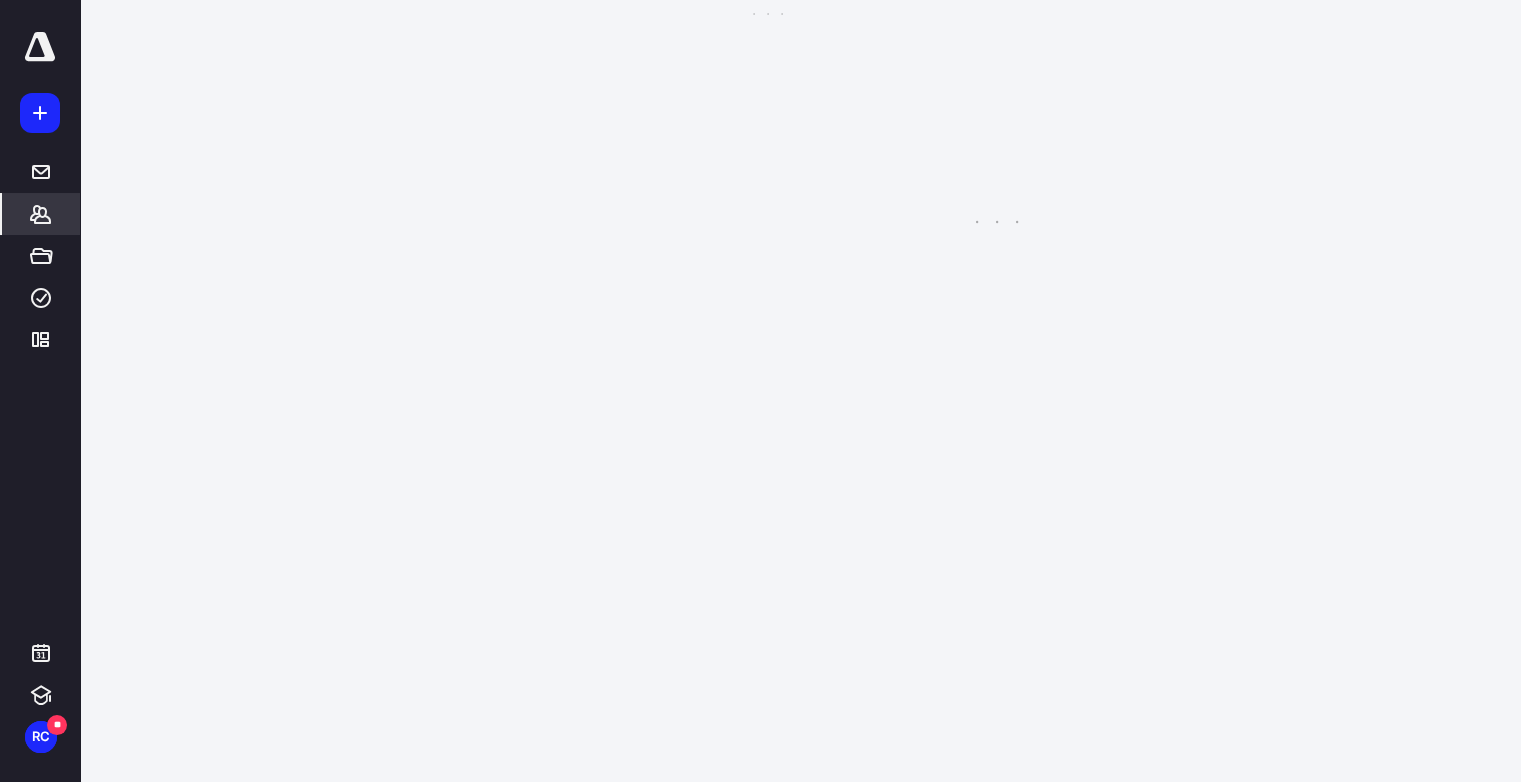 scroll, scrollTop: 0, scrollLeft: 0, axis: both 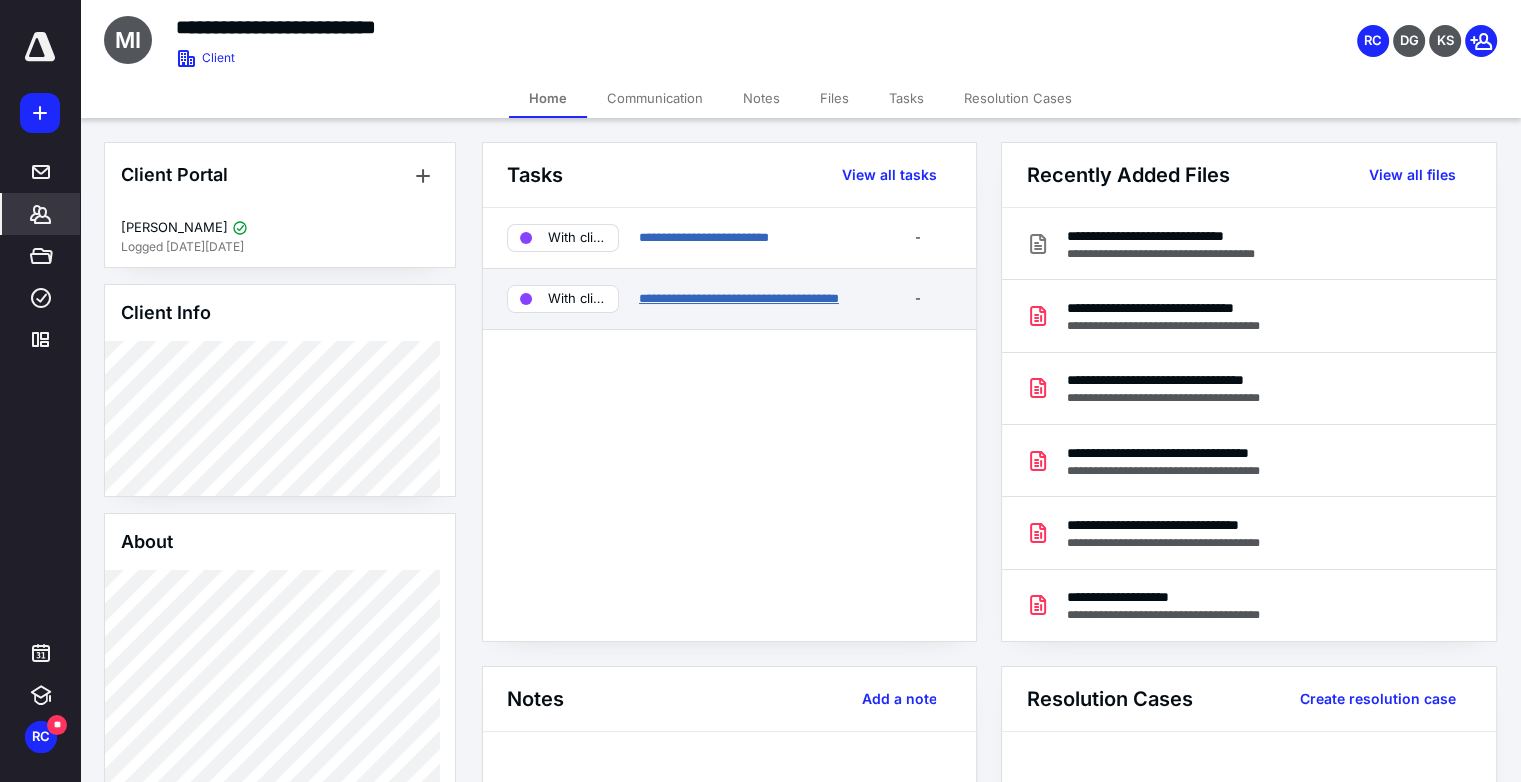 click on "**********" at bounding box center (739, 298) 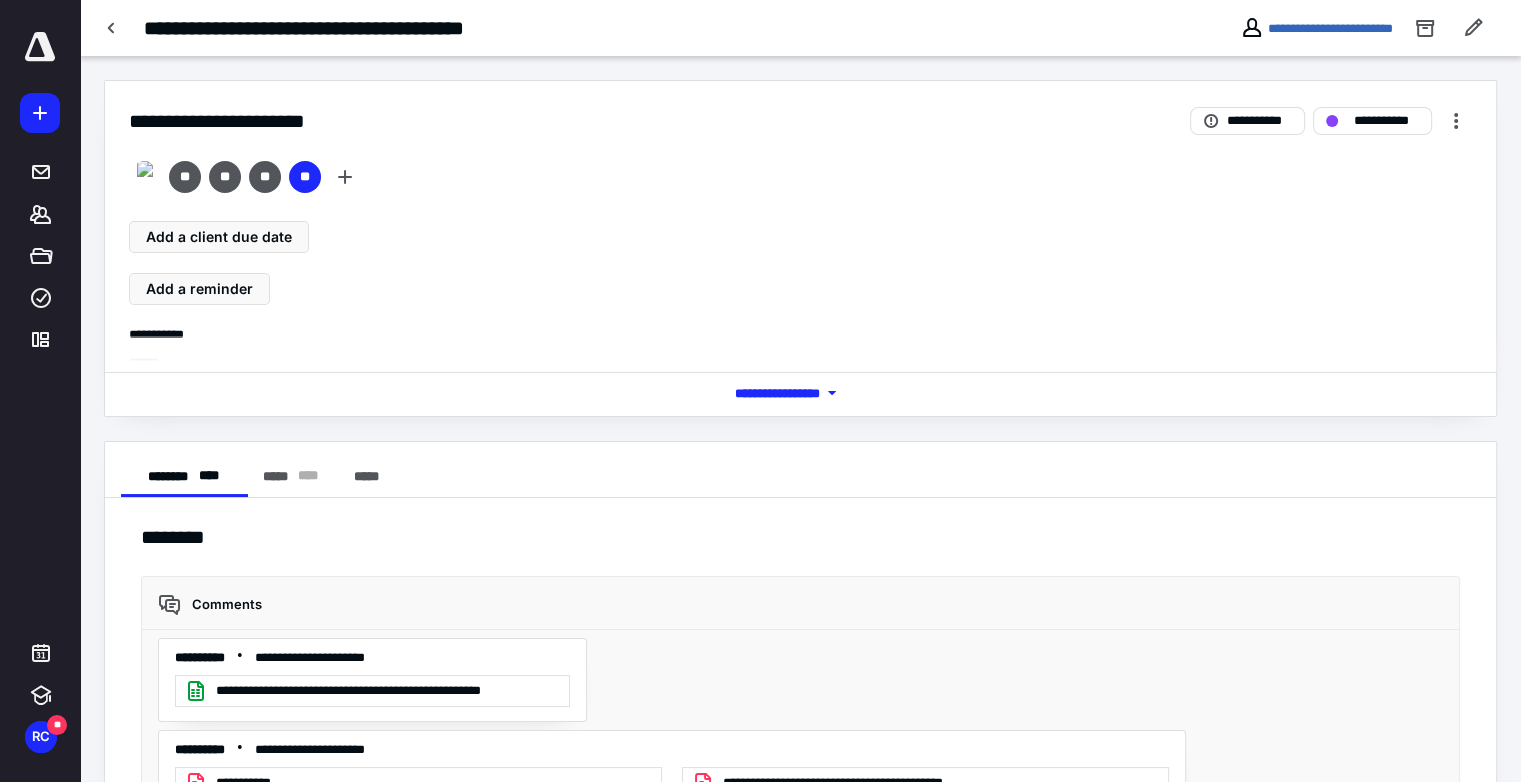 scroll, scrollTop: 1263, scrollLeft: 0, axis: vertical 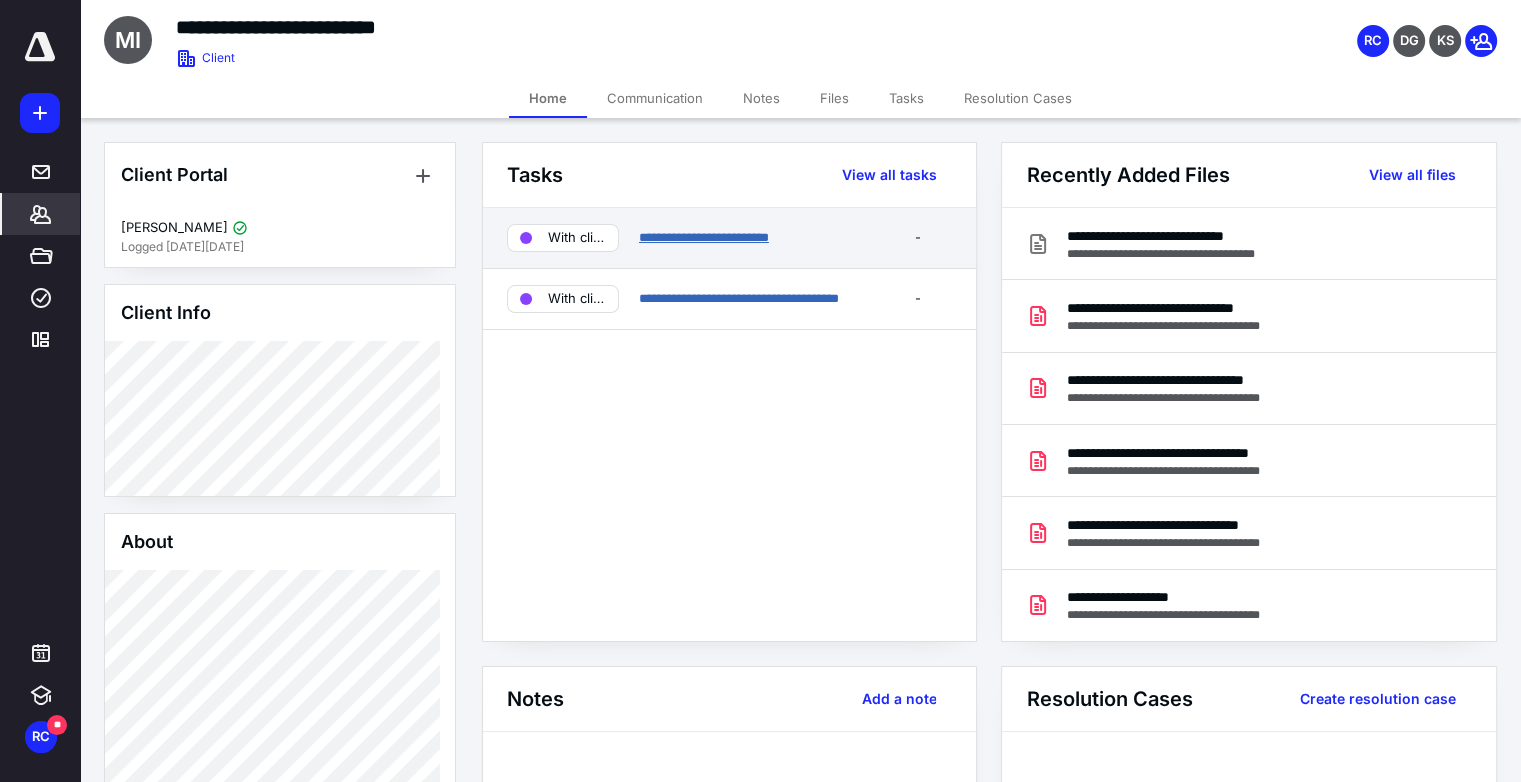 click on "**********" at bounding box center [704, 237] 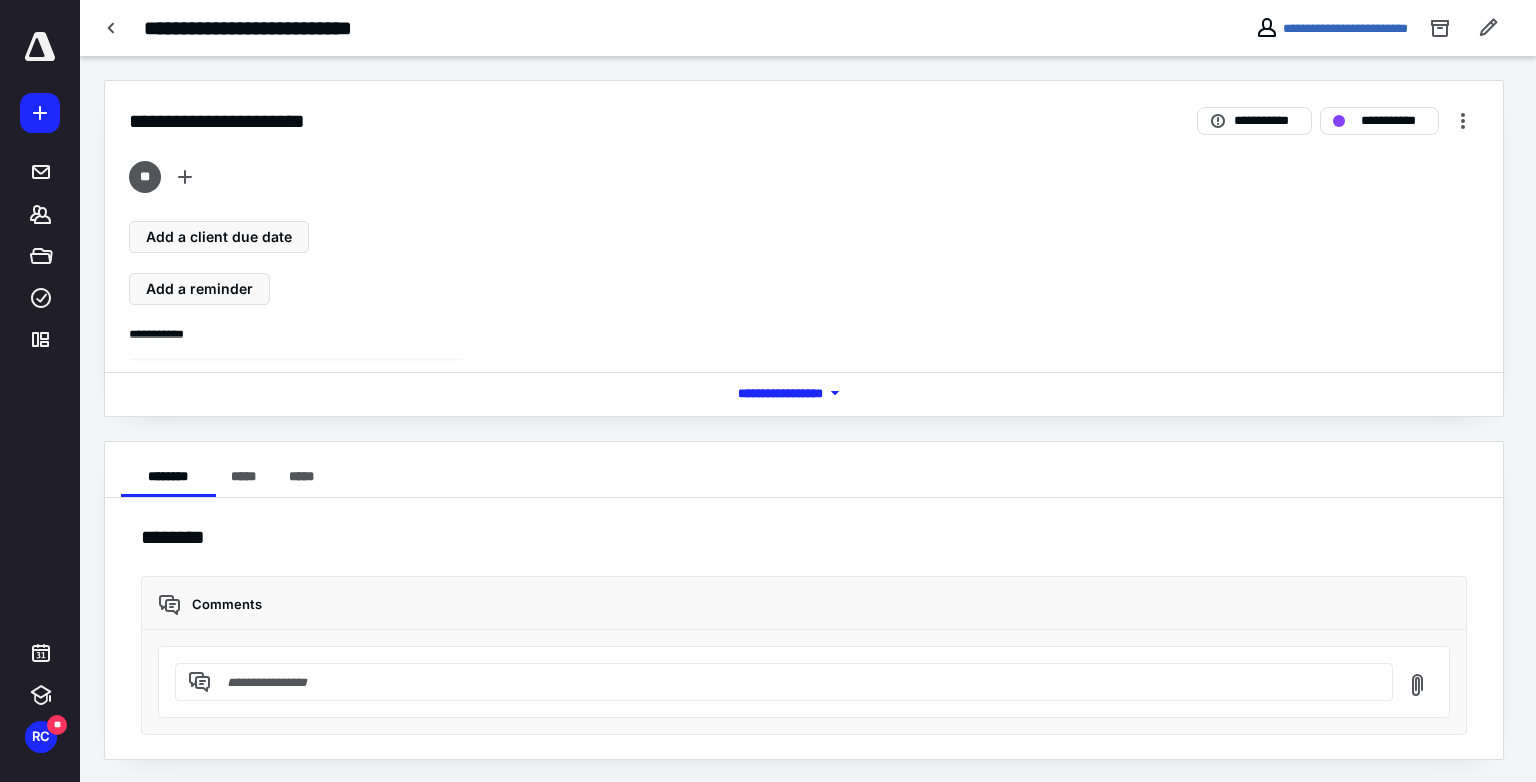 click on "*** **** *******" at bounding box center [804, 393] 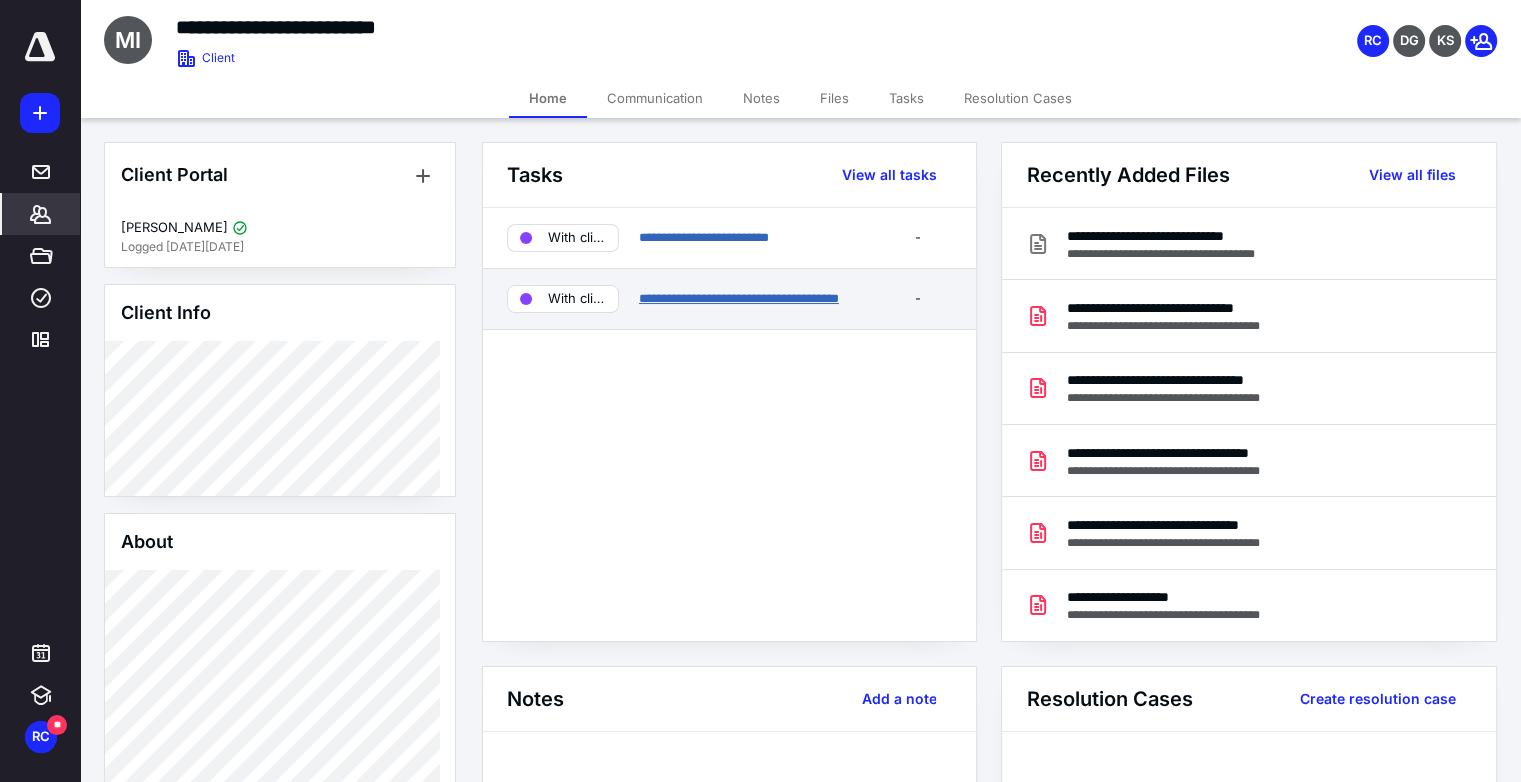 click on "**********" at bounding box center [739, 298] 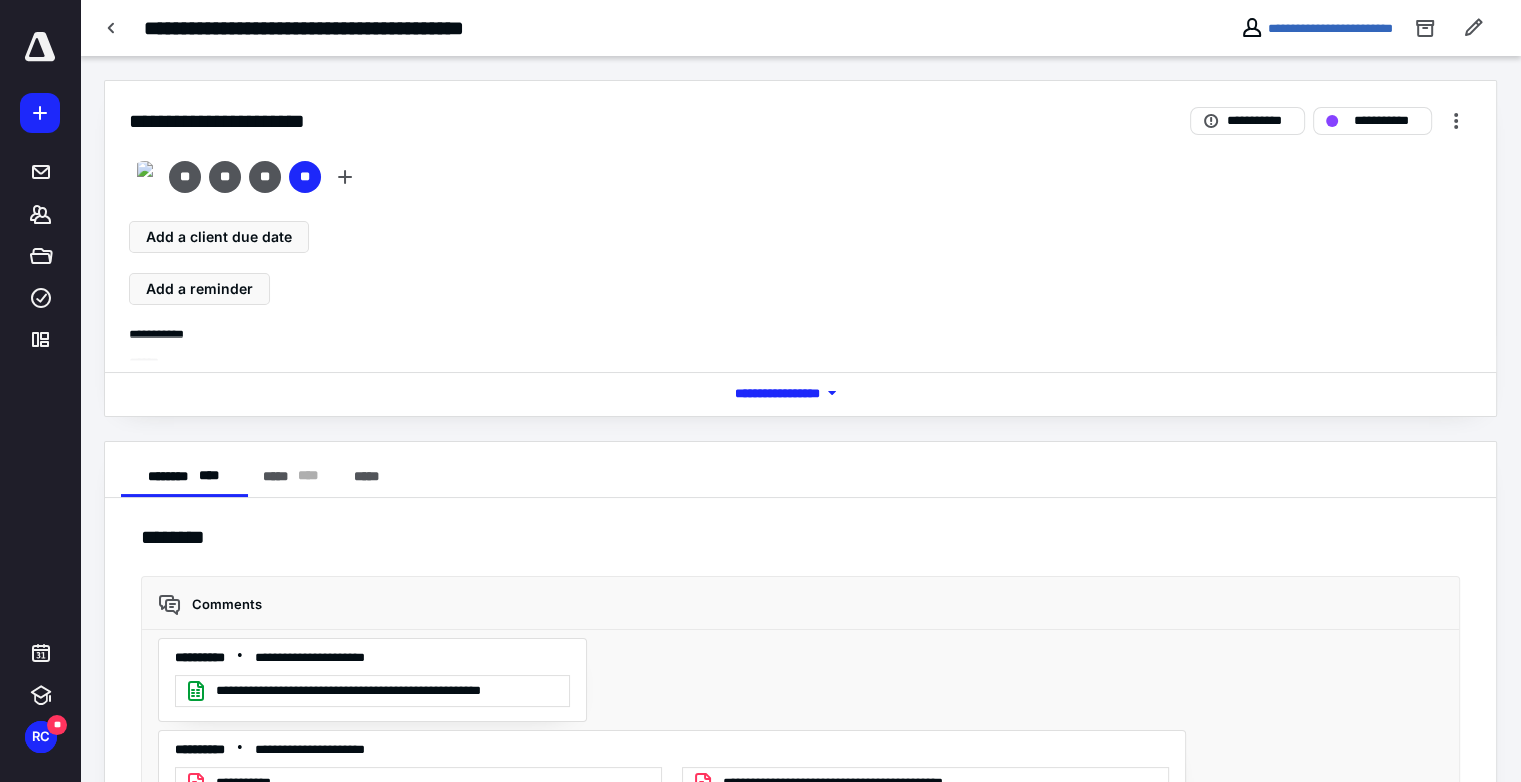 scroll, scrollTop: 1263, scrollLeft: 0, axis: vertical 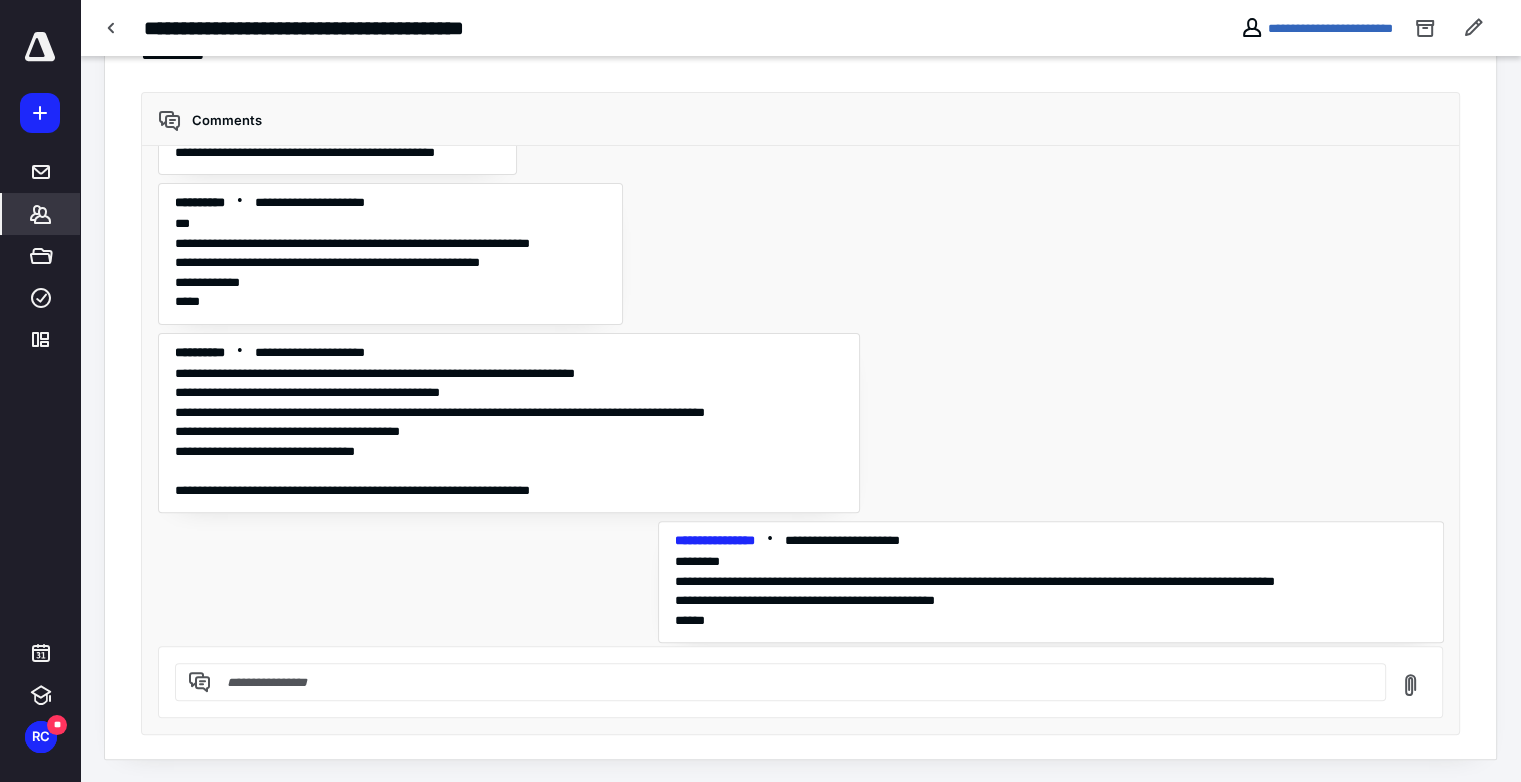 click on "*******" at bounding box center [41, 214] 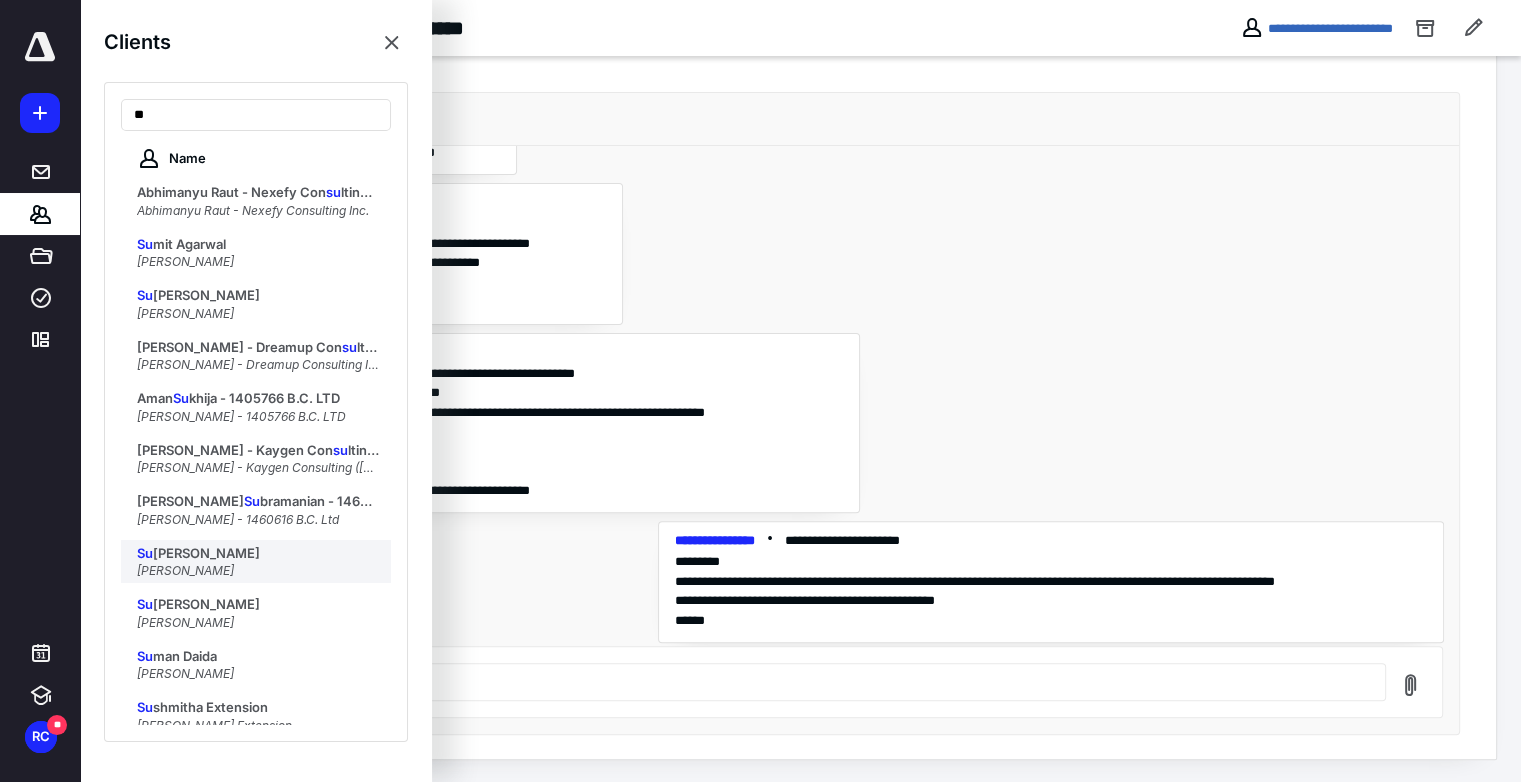 type on "**" 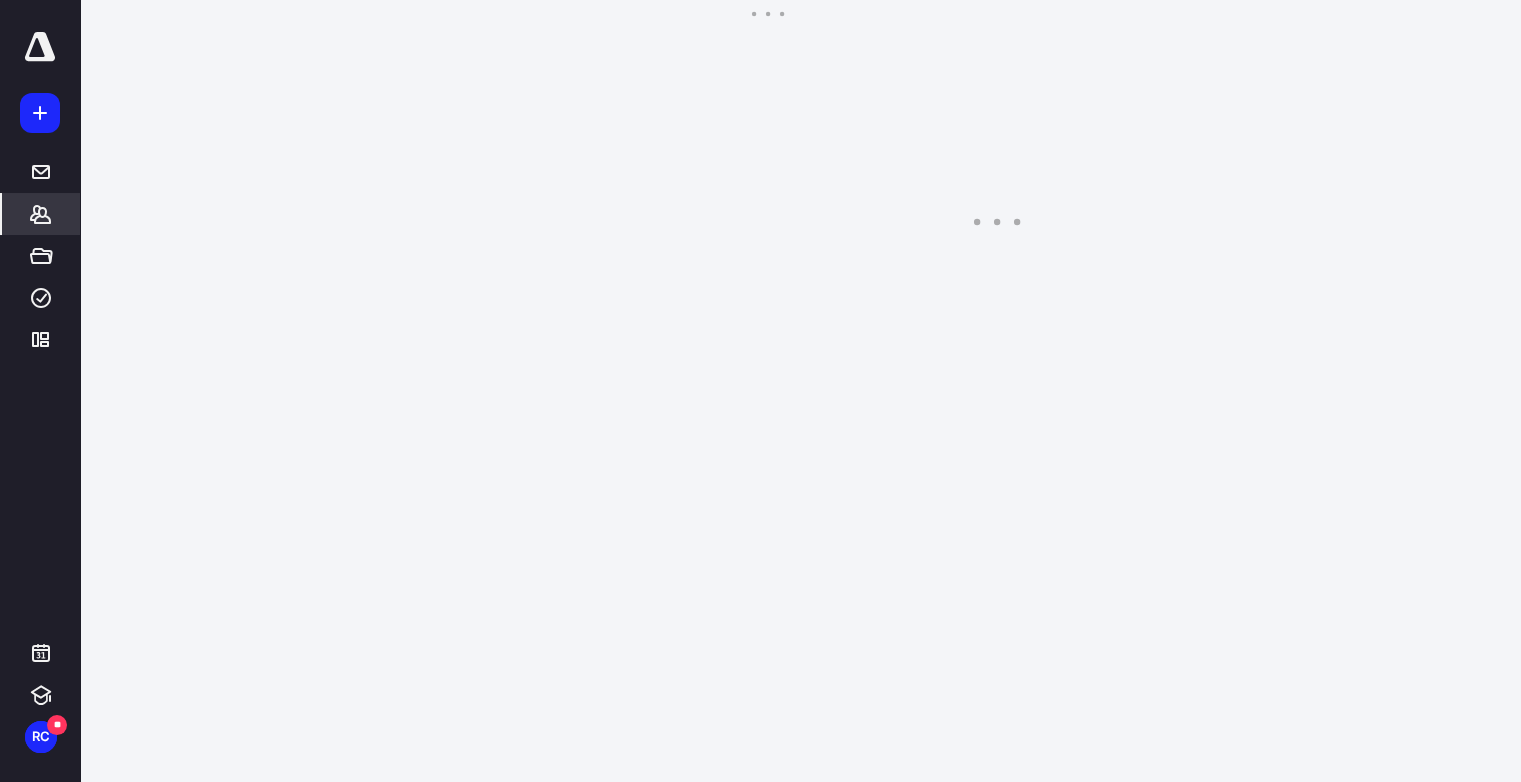 scroll, scrollTop: 0, scrollLeft: 0, axis: both 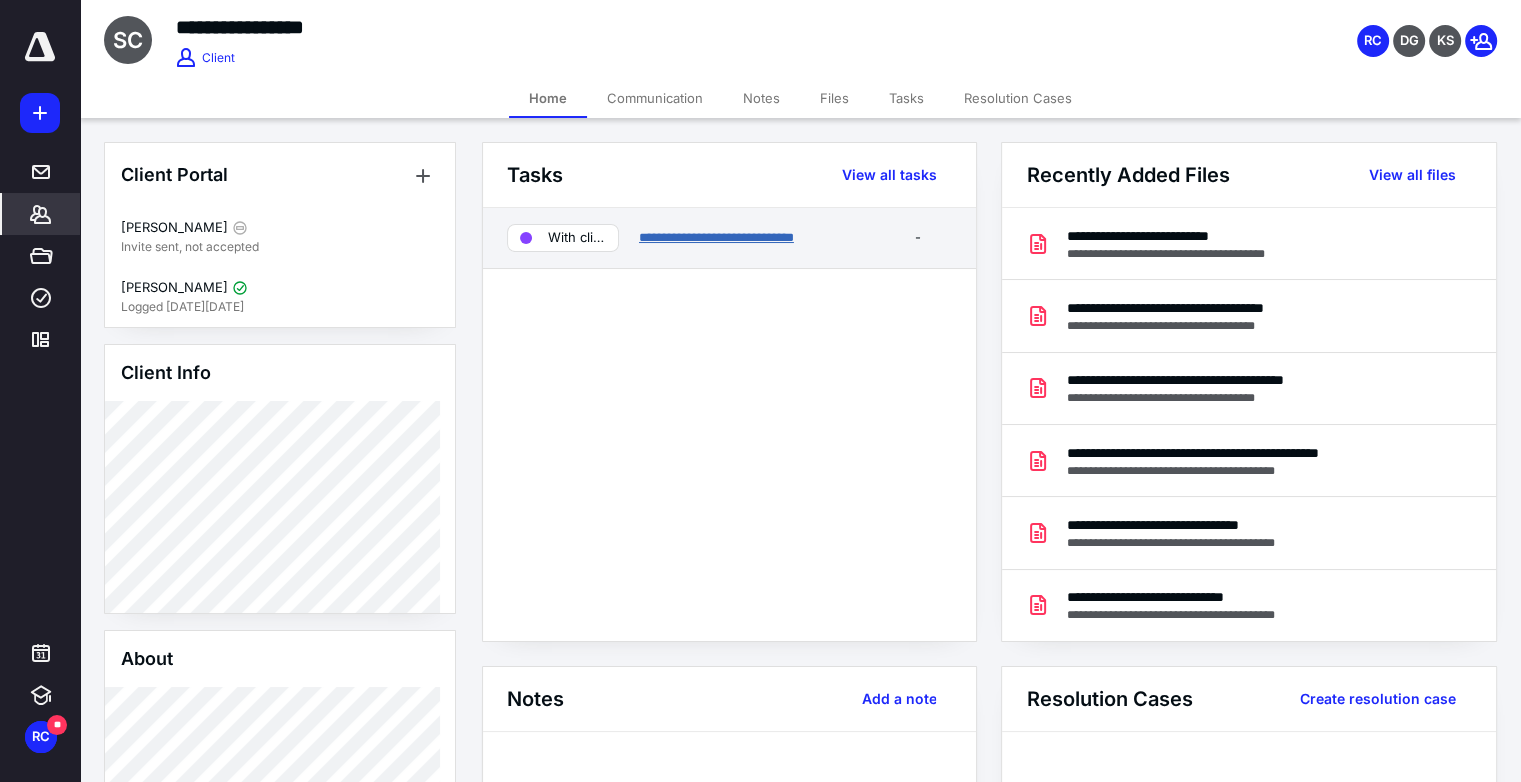 click on "**********" at bounding box center [716, 237] 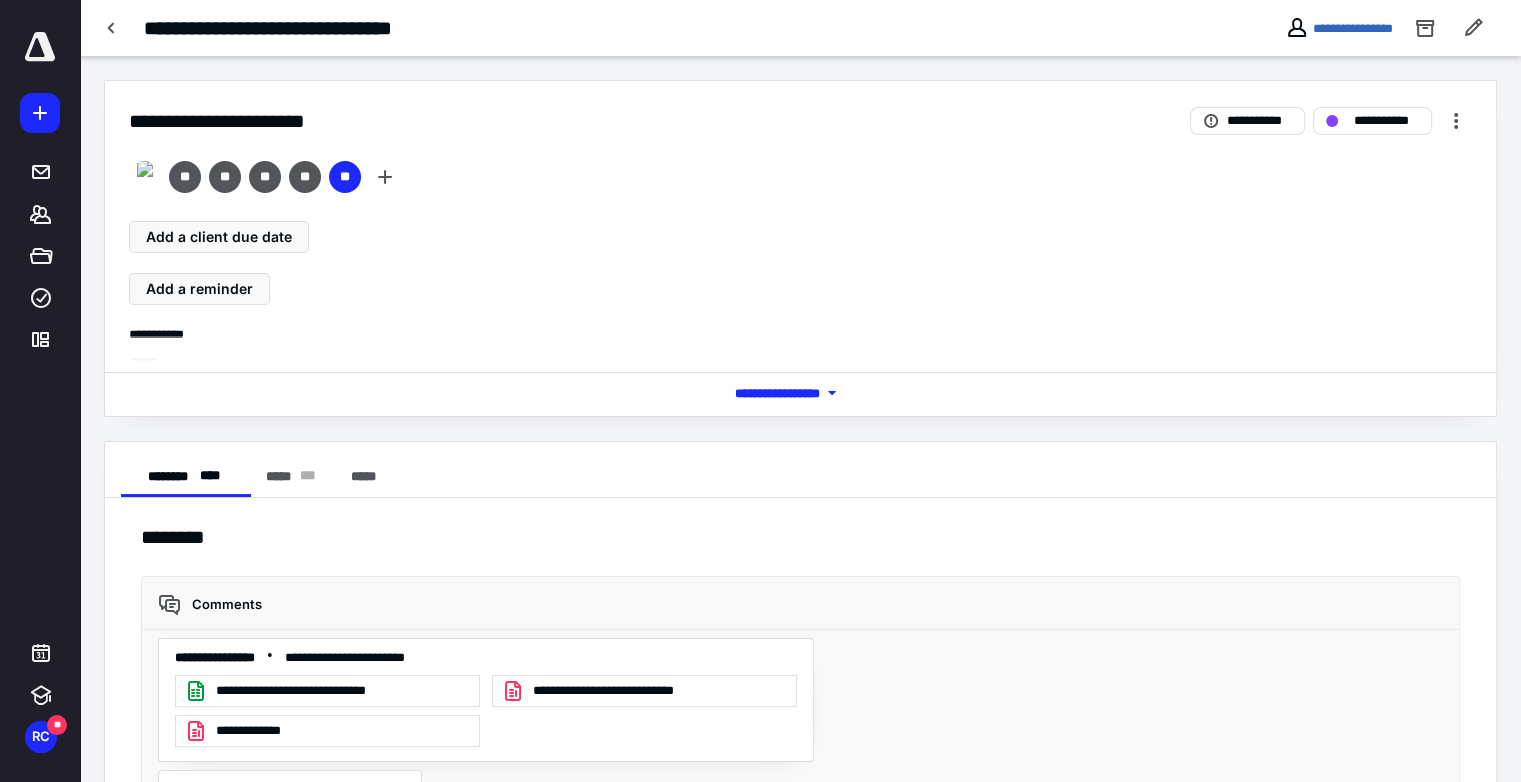 scroll, scrollTop: 2066, scrollLeft: 0, axis: vertical 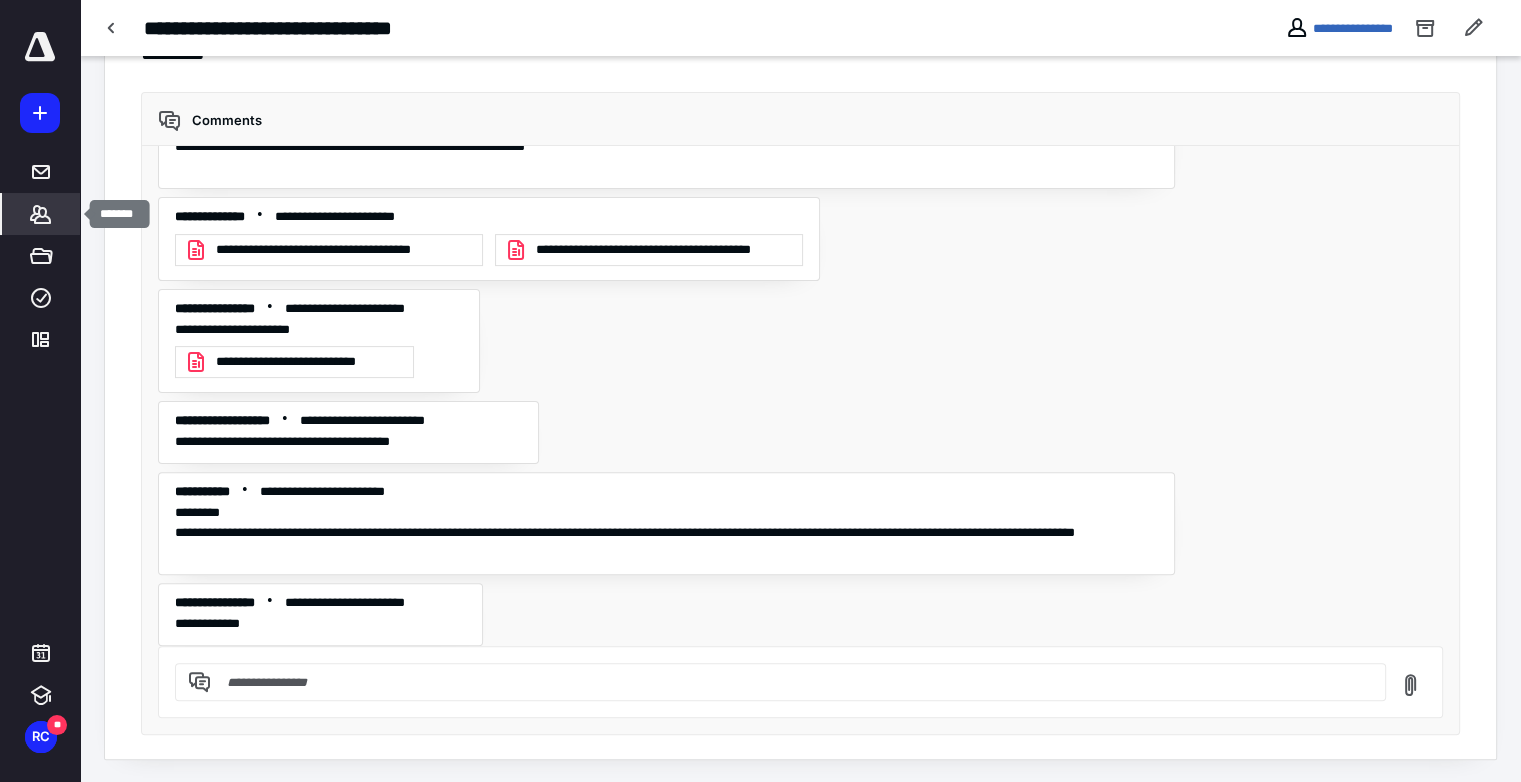 click on "*******" at bounding box center [41, 214] 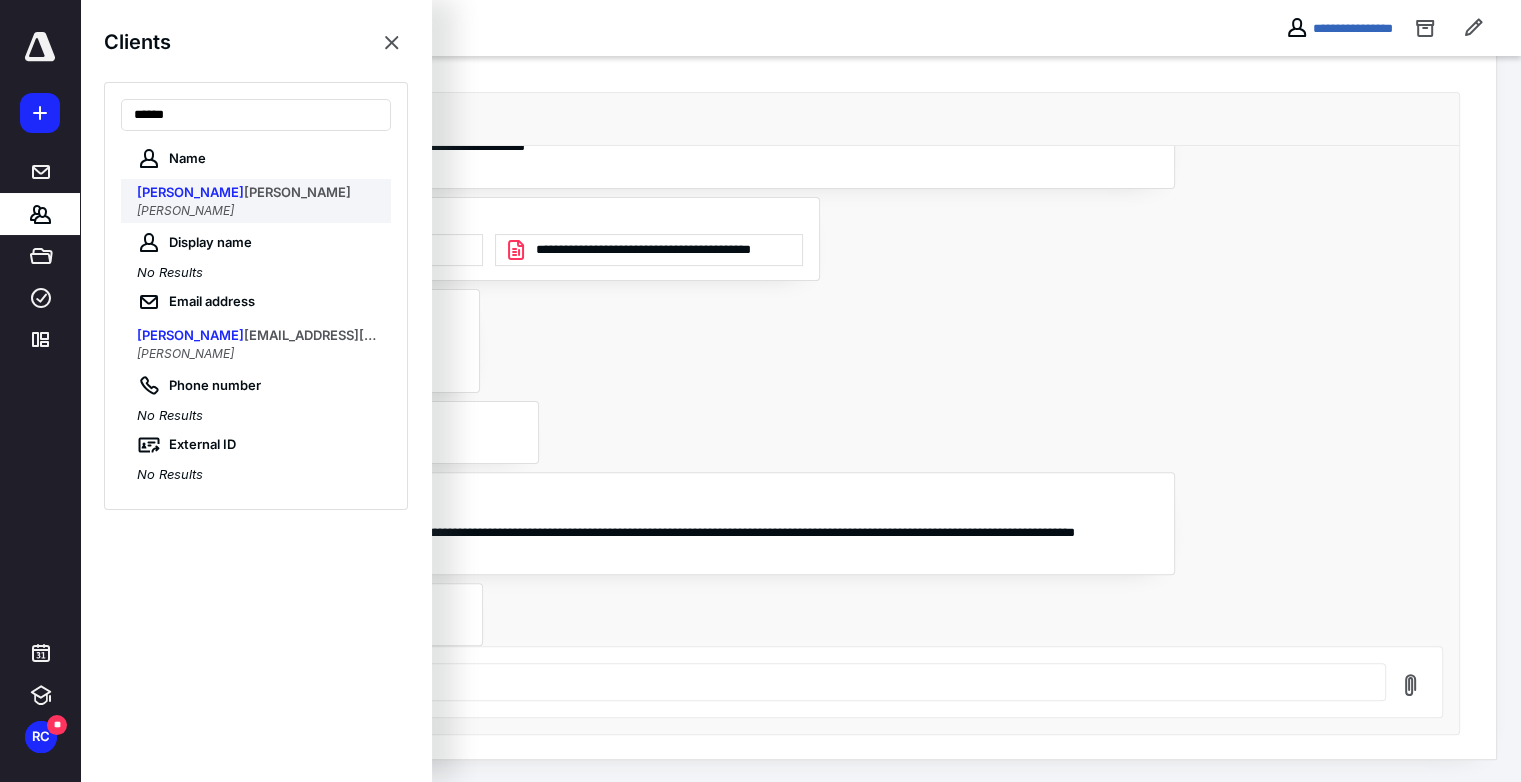 type on "******" 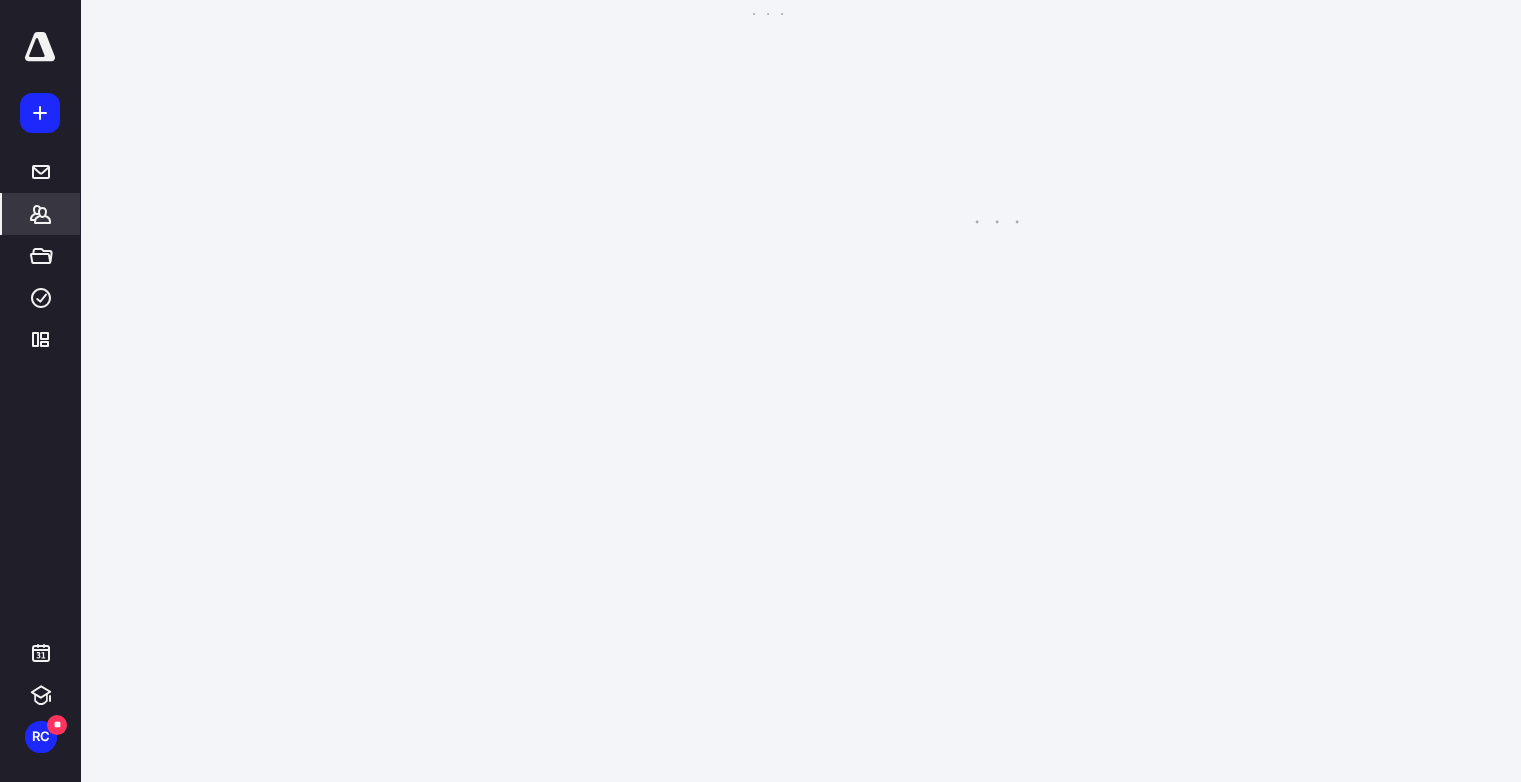 scroll, scrollTop: 0, scrollLeft: 0, axis: both 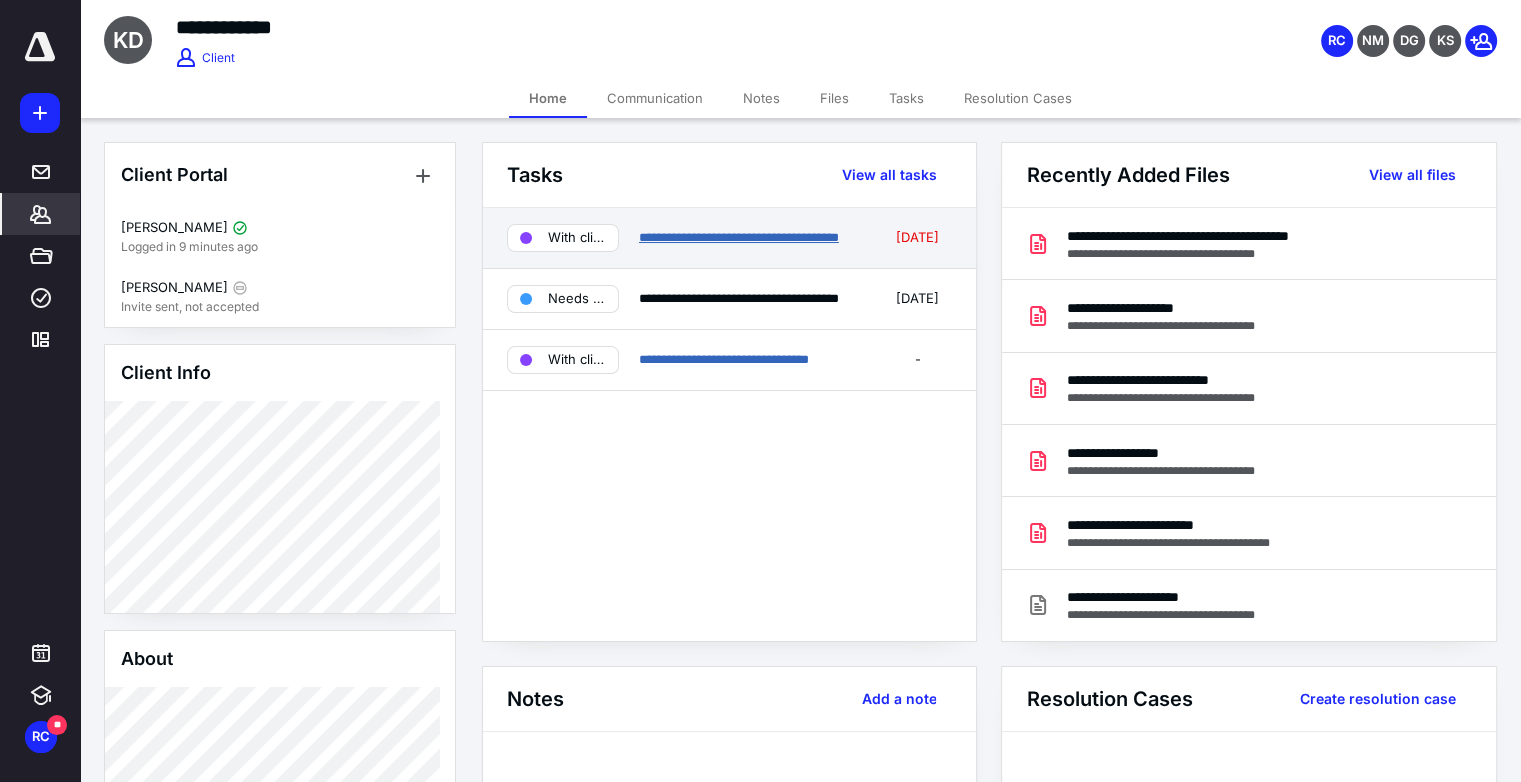 click on "**********" at bounding box center [739, 237] 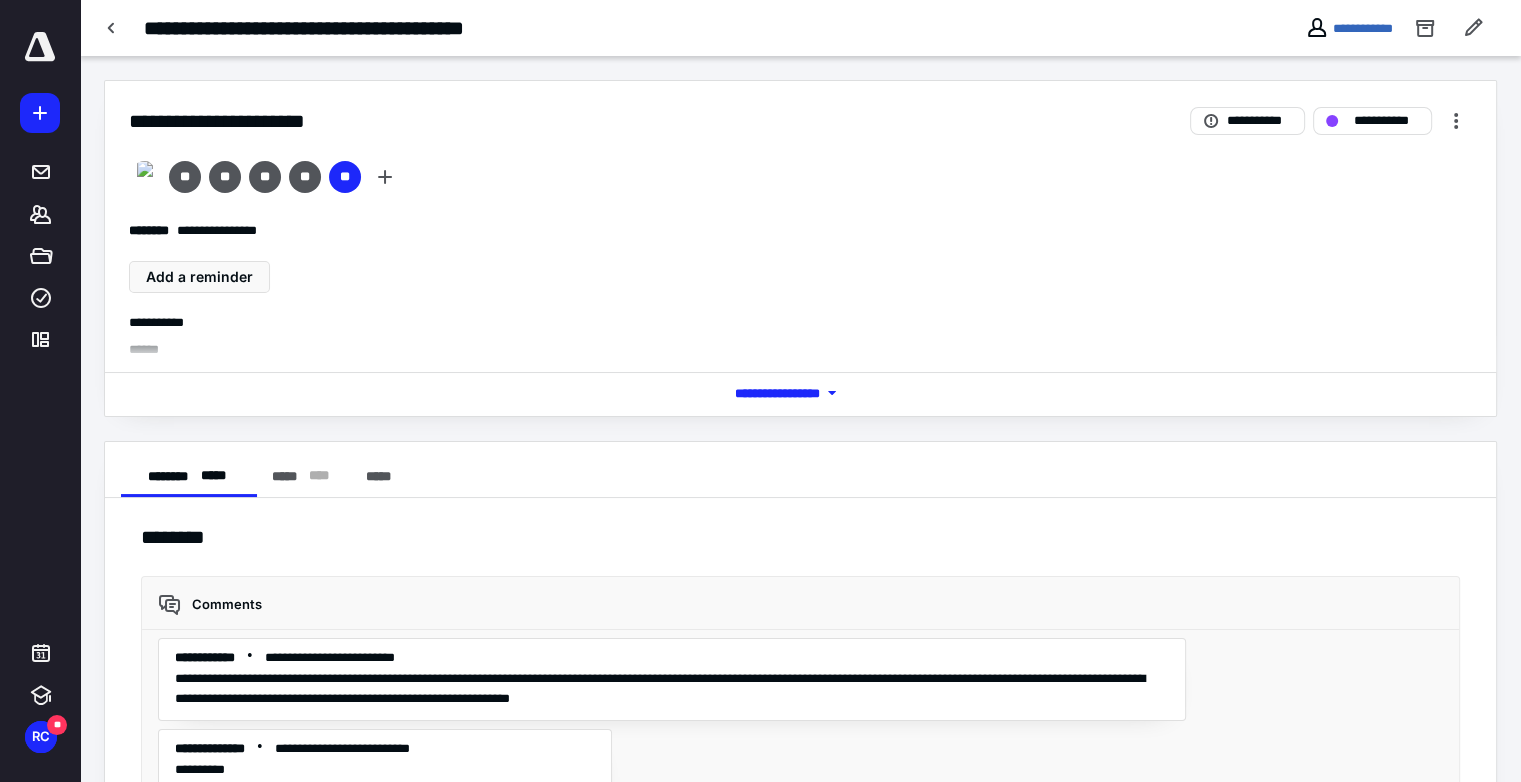 scroll, scrollTop: 484, scrollLeft: 0, axis: vertical 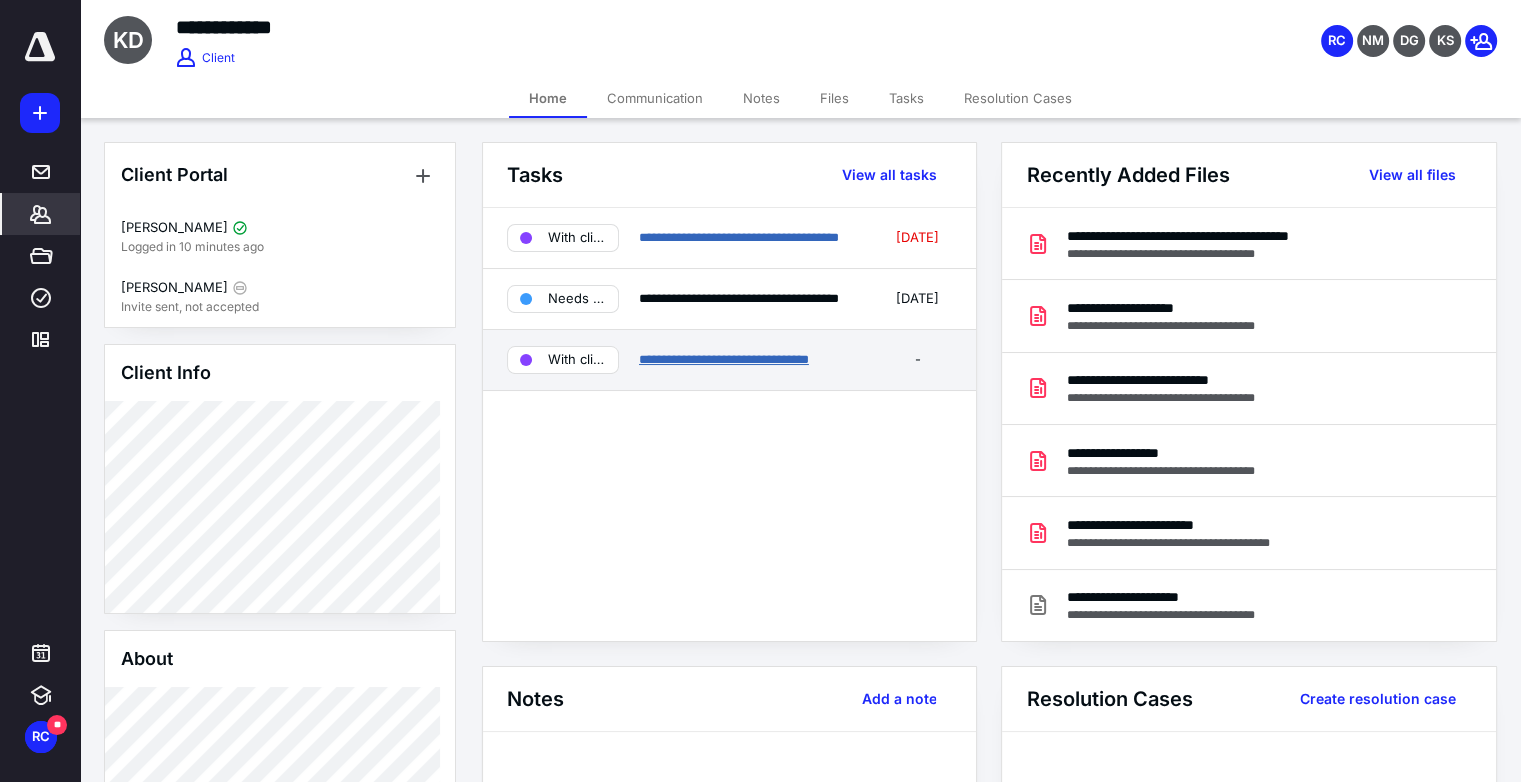 click on "**********" at bounding box center (724, 359) 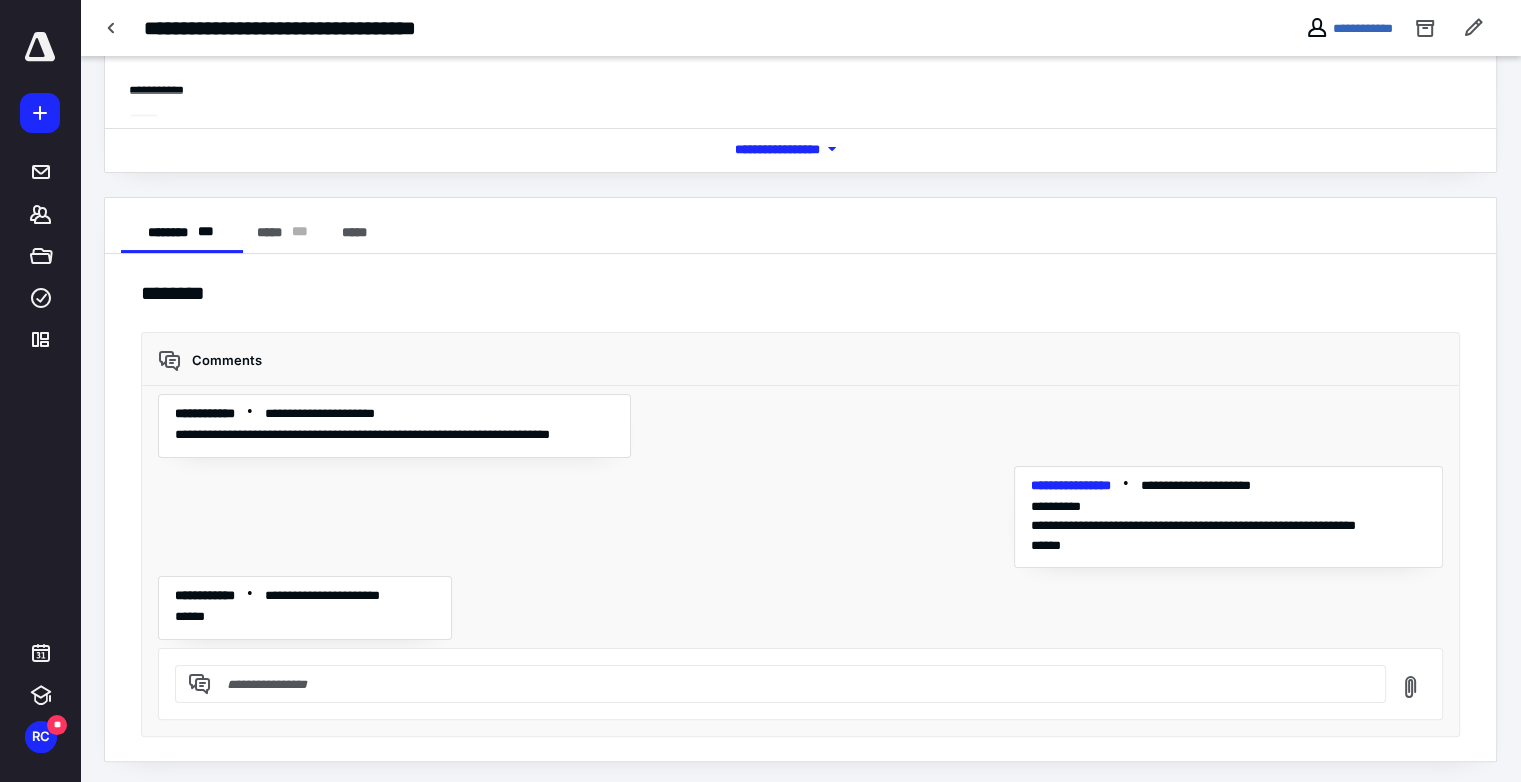 scroll, scrollTop: 0, scrollLeft: 0, axis: both 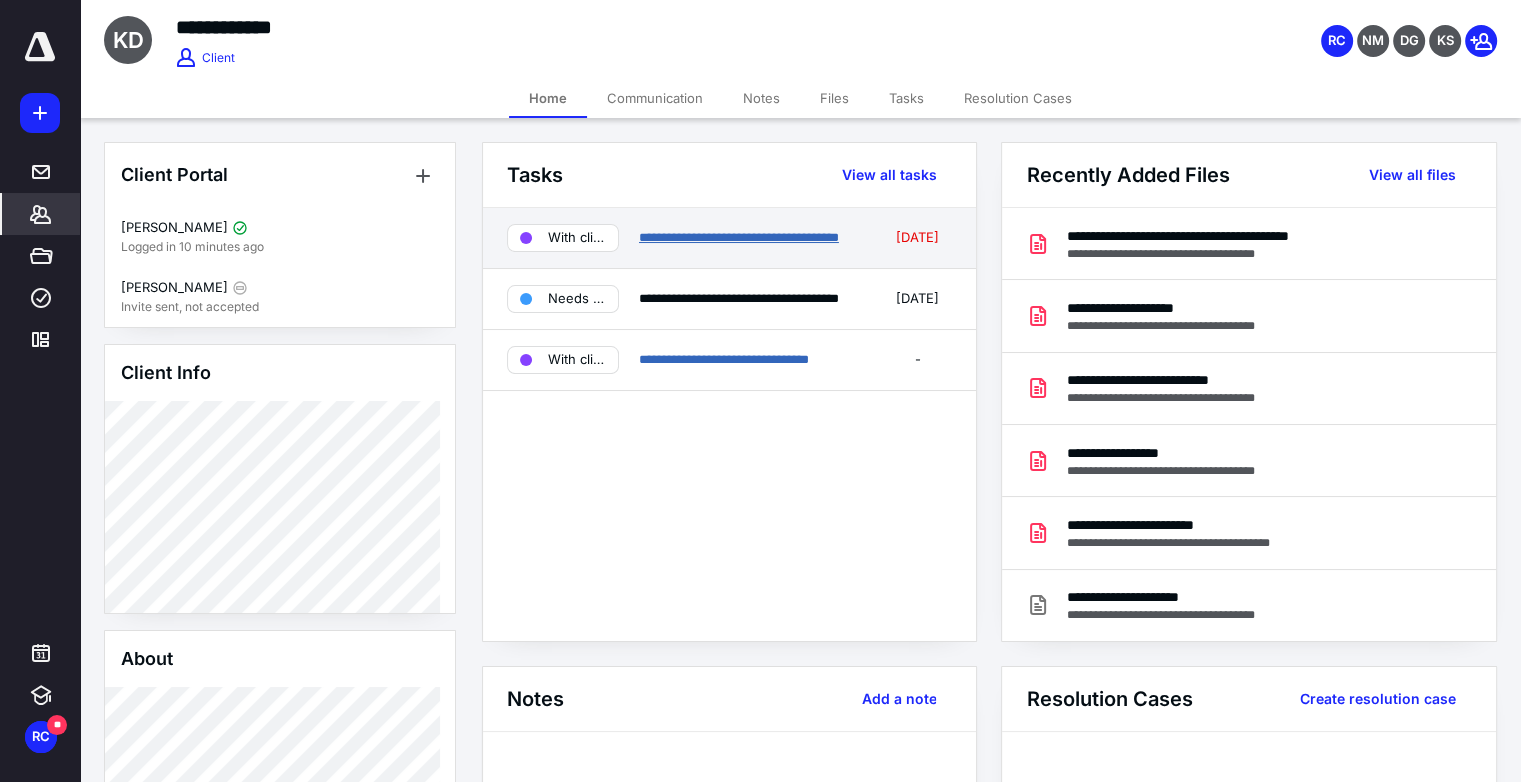 click on "**********" at bounding box center [739, 237] 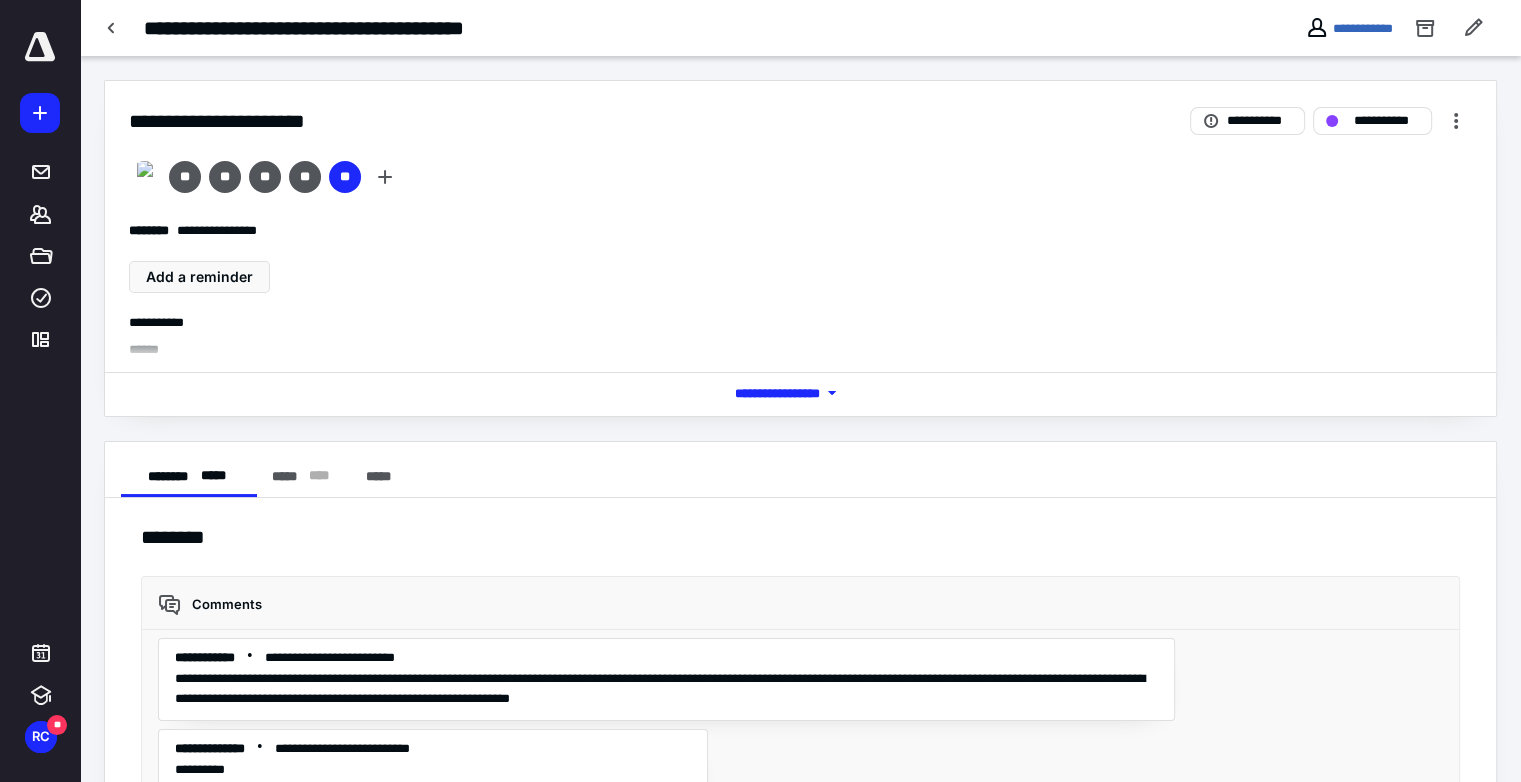 scroll, scrollTop: 13803, scrollLeft: 0, axis: vertical 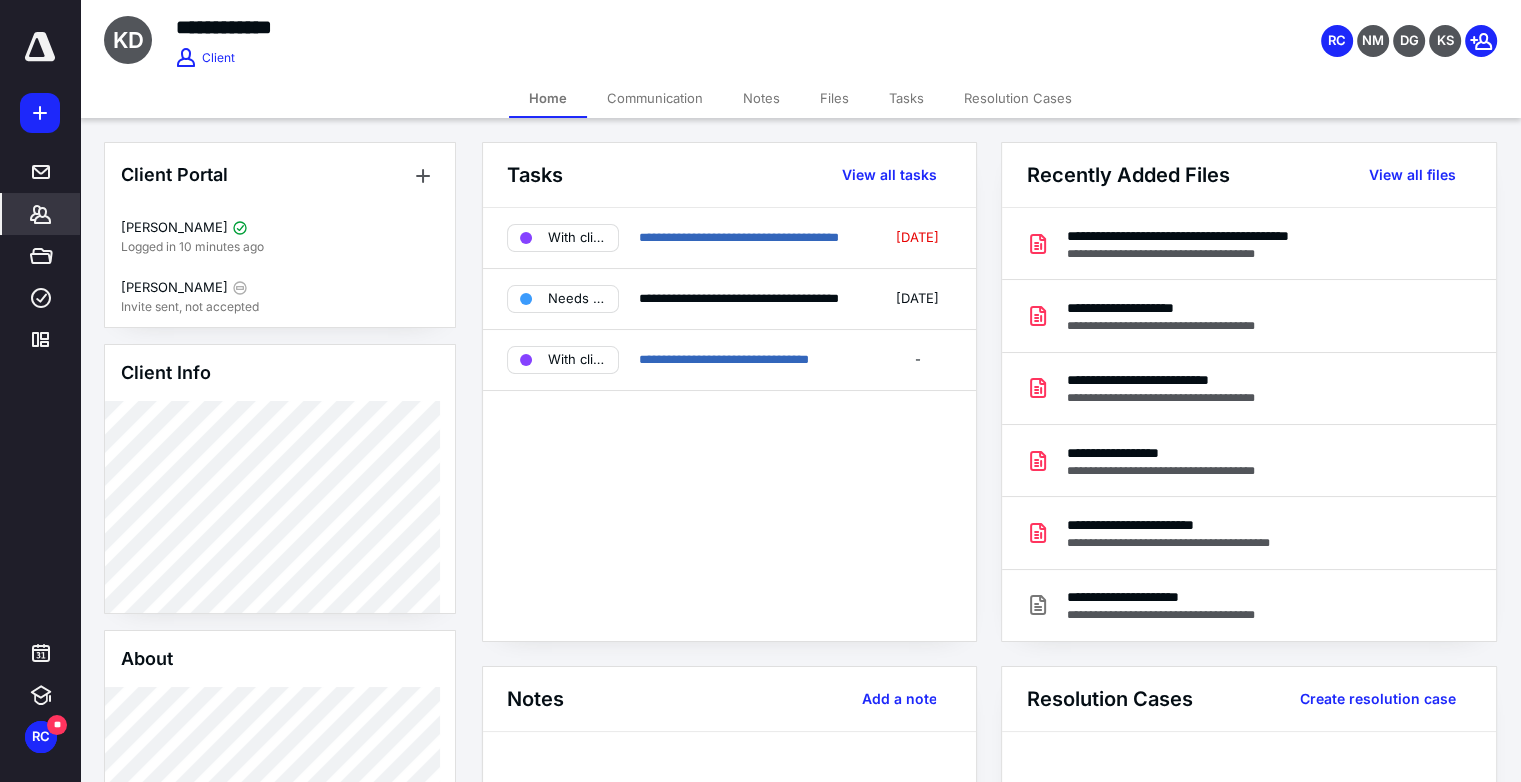 click on "Files" at bounding box center (834, 98) 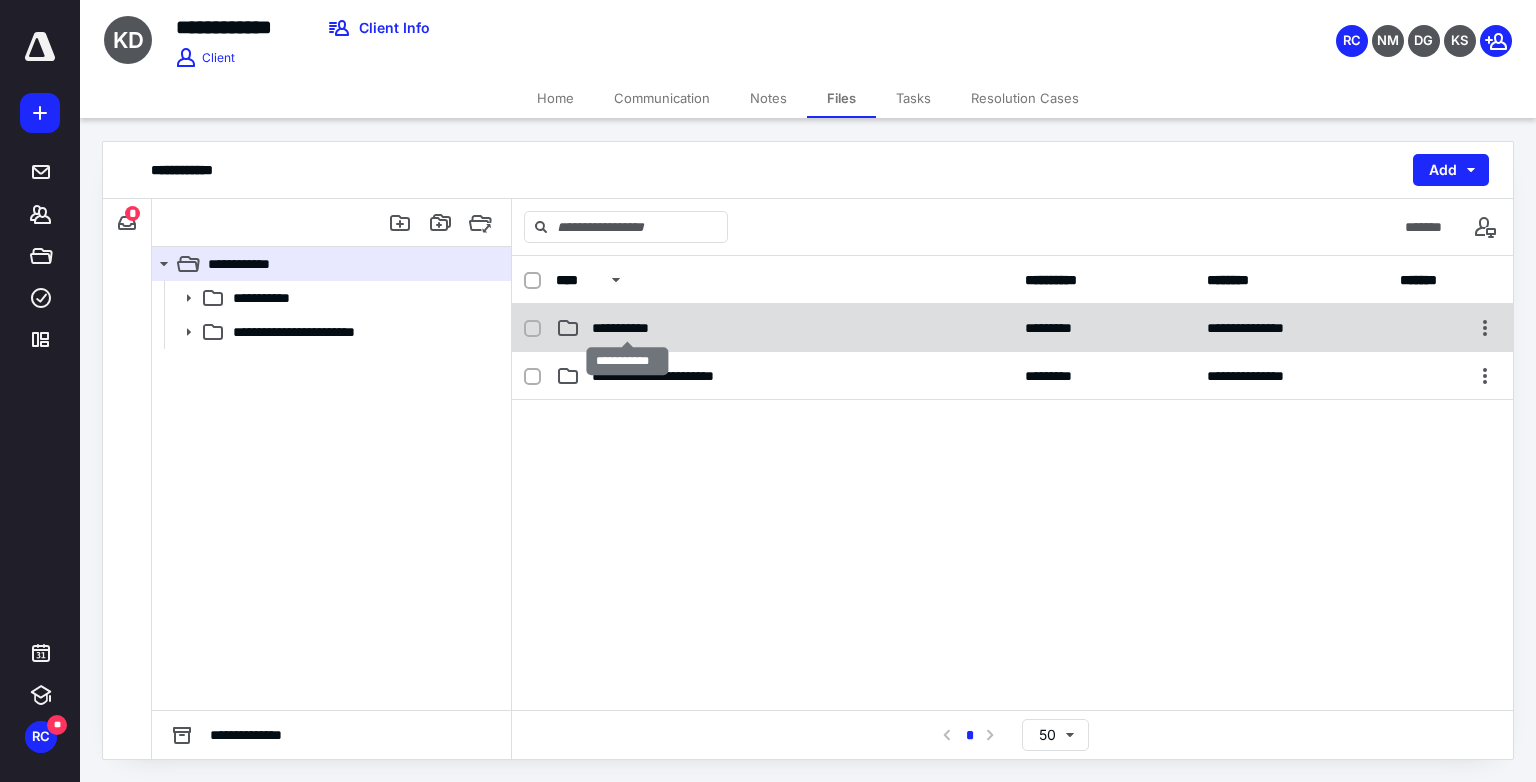 click on "**********" at bounding box center (627, 328) 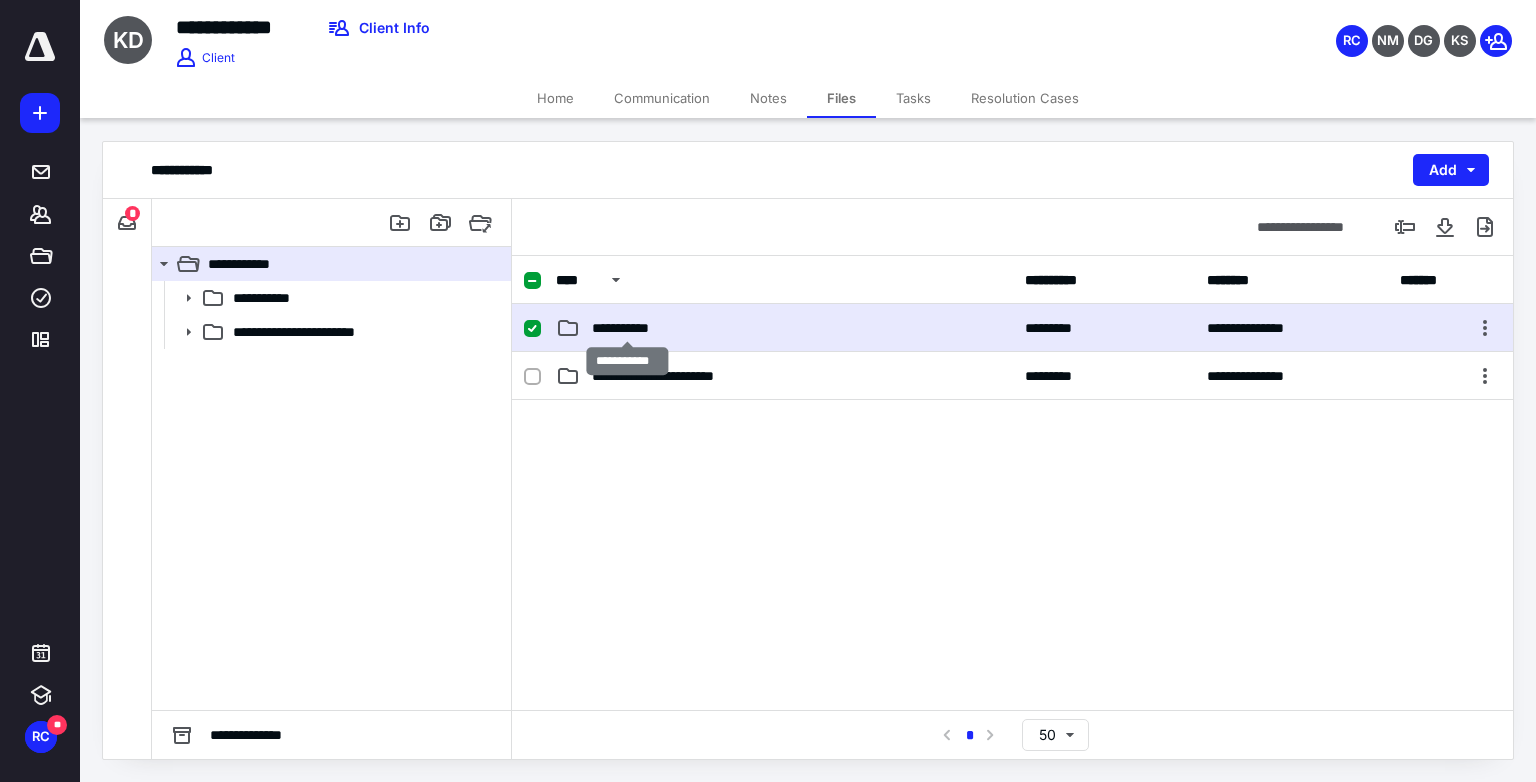 click on "**********" at bounding box center [627, 328] 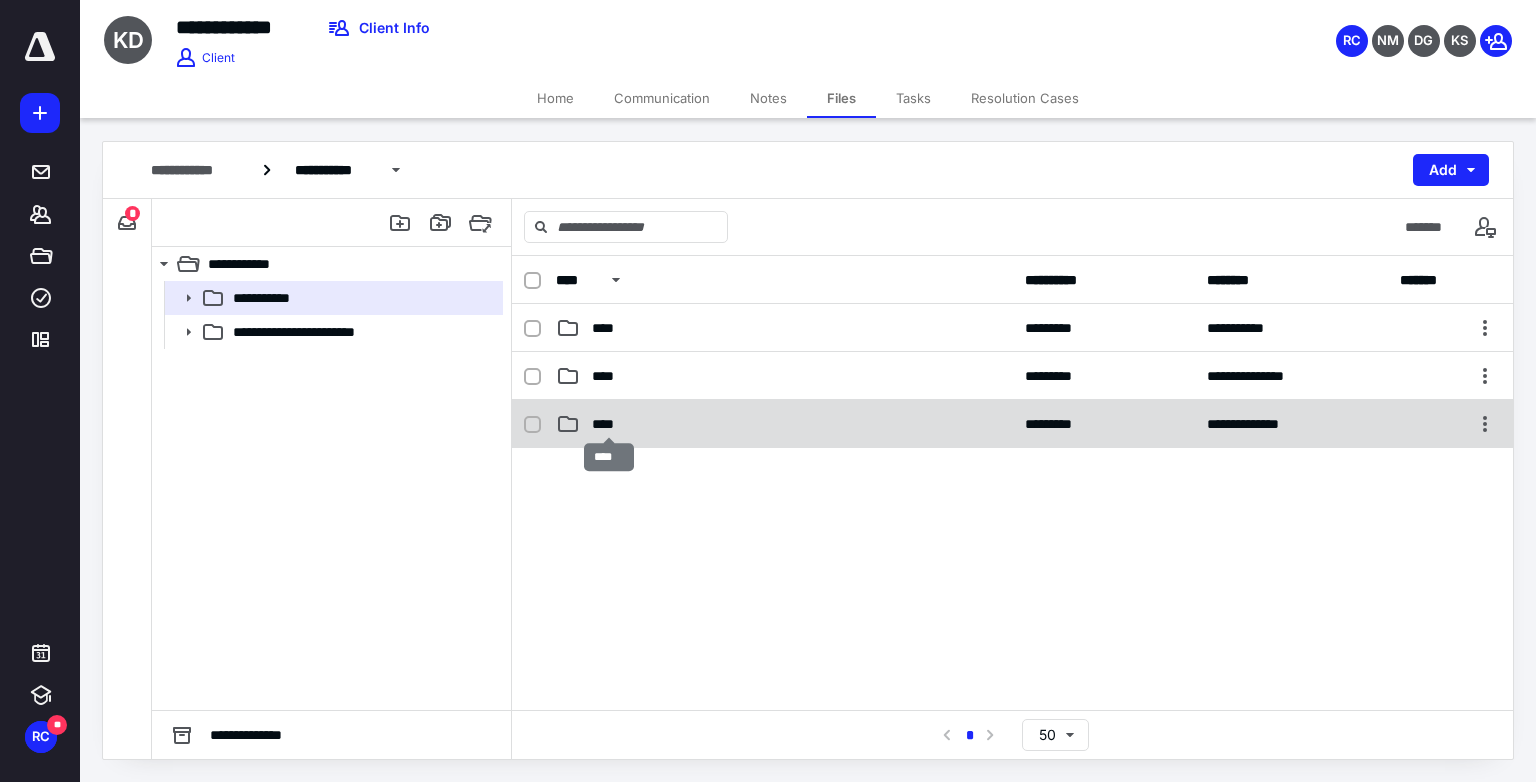 click on "****" at bounding box center (609, 424) 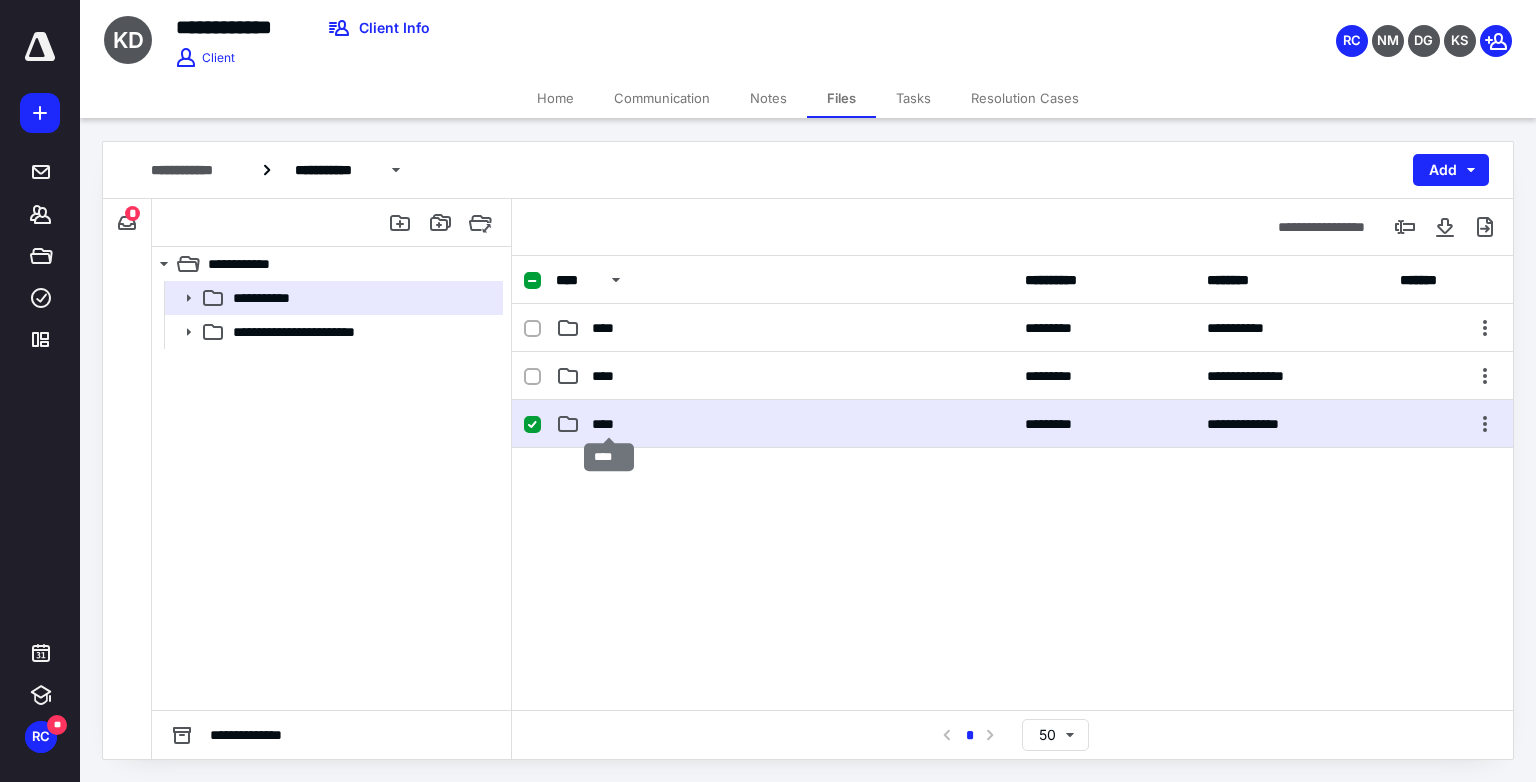 click on "****" at bounding box center (609, 424) 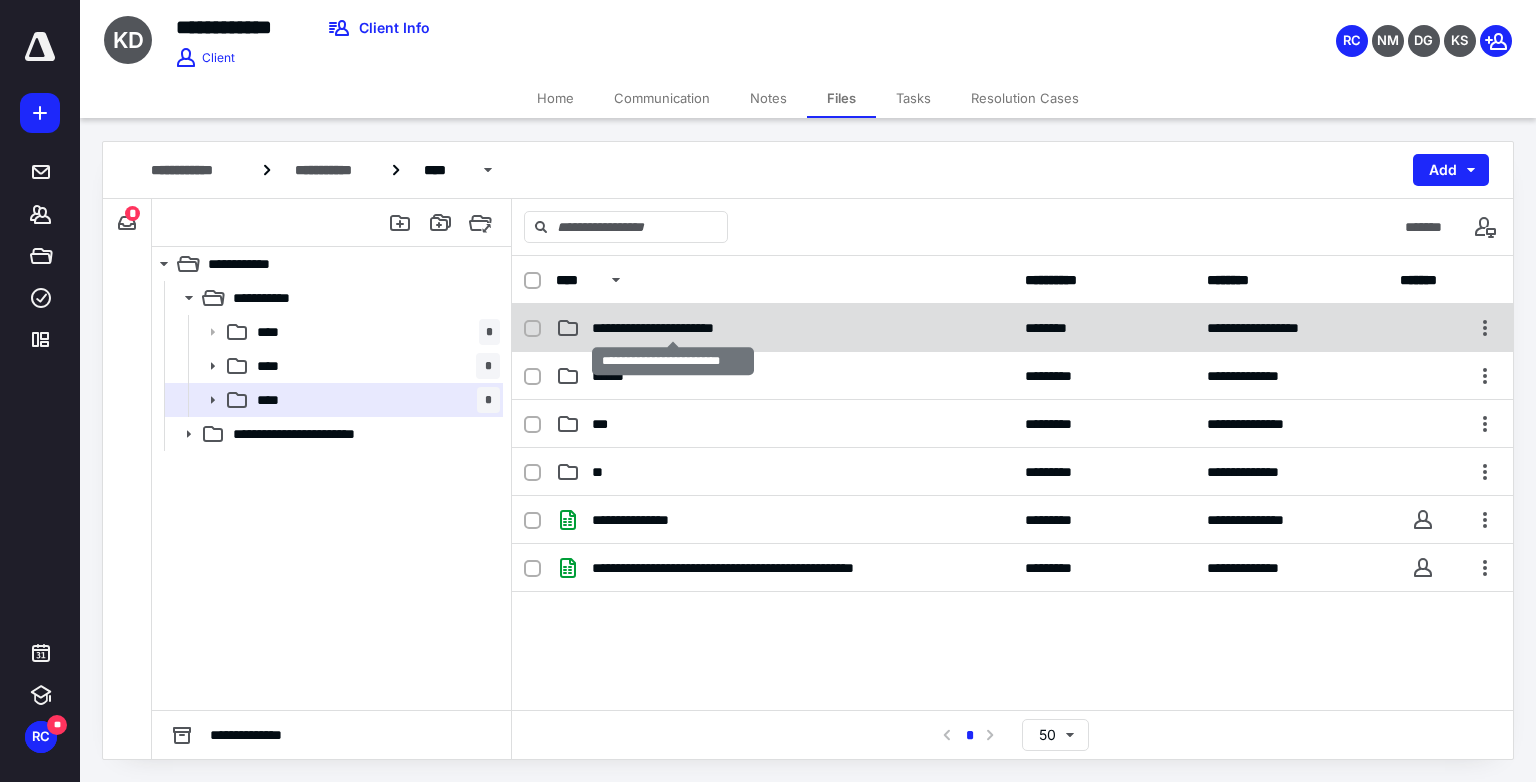 click on "**********" at bounding box center (674, 328) 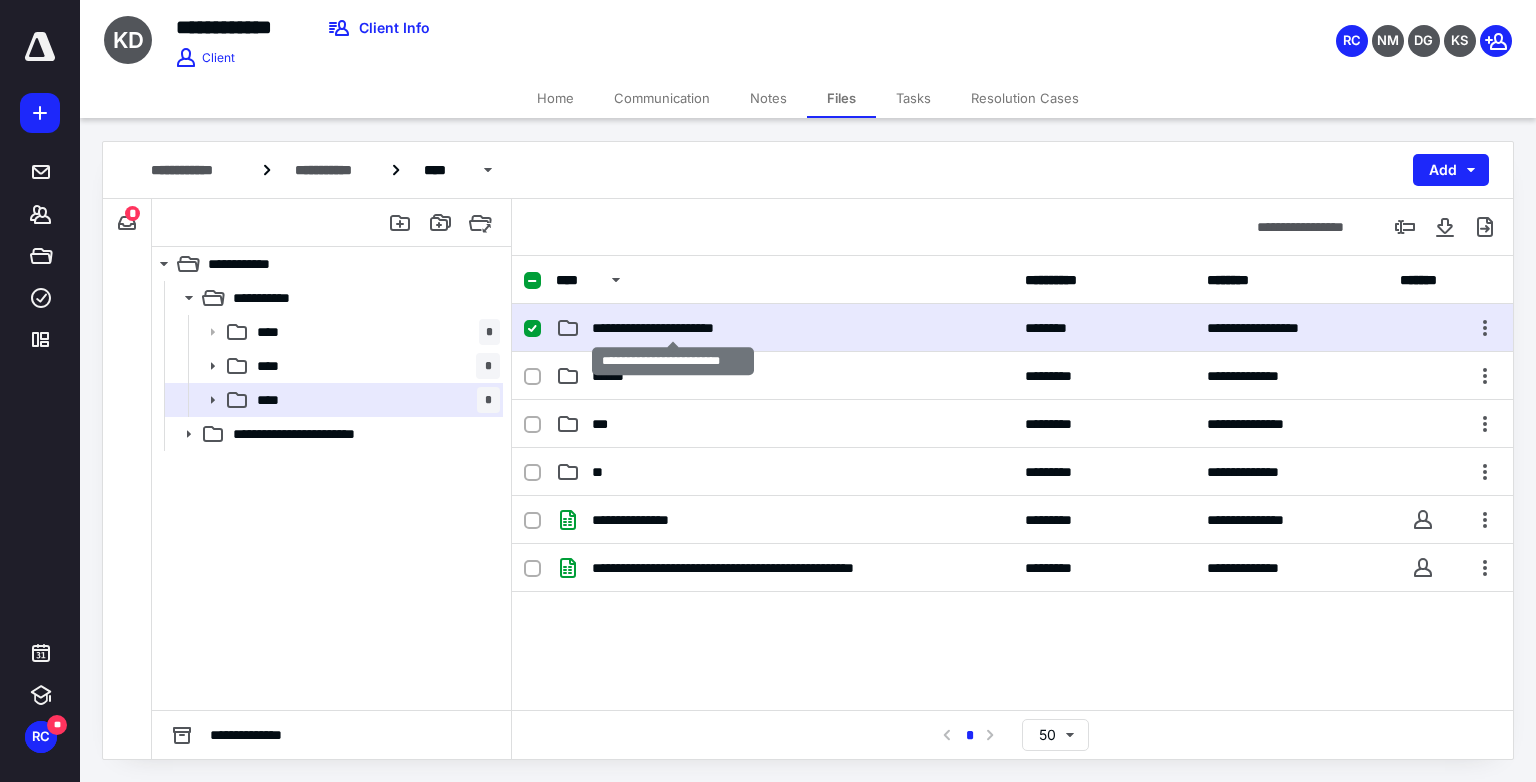 click on "**********" at bounding box center [674, 328] 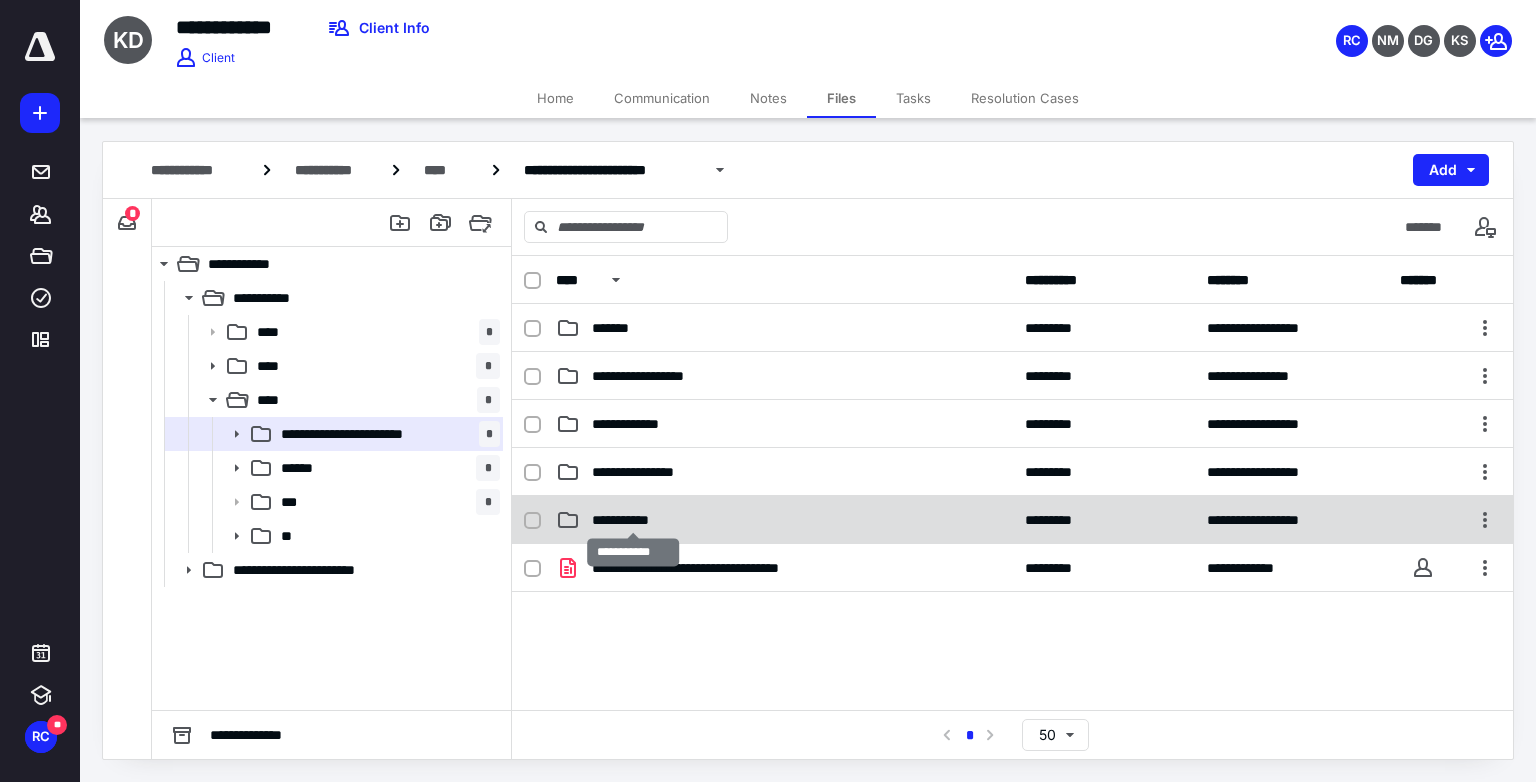 click on "**********" at bounding box center [634, 520] 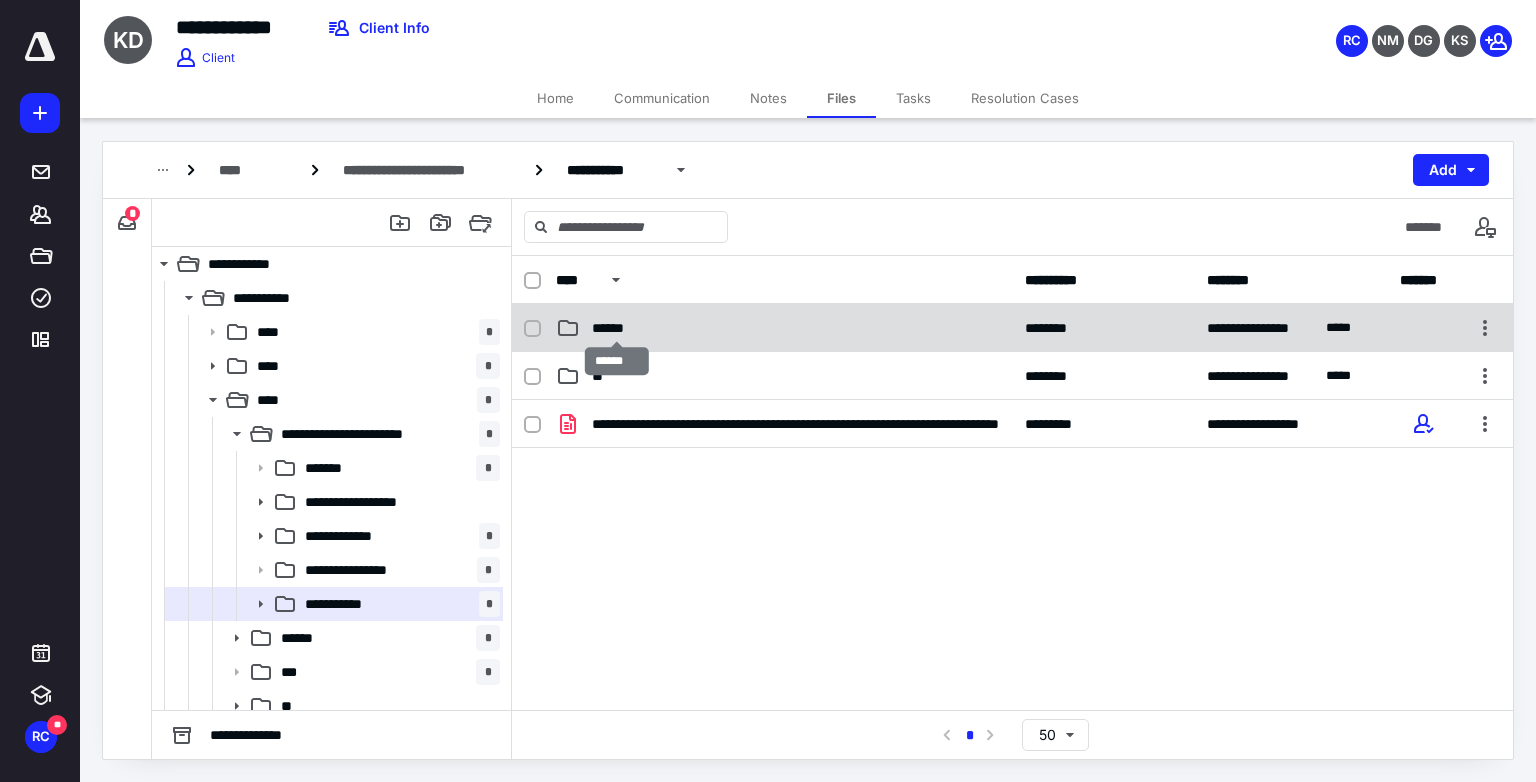 click on "******" at bounding box center (617, 328) 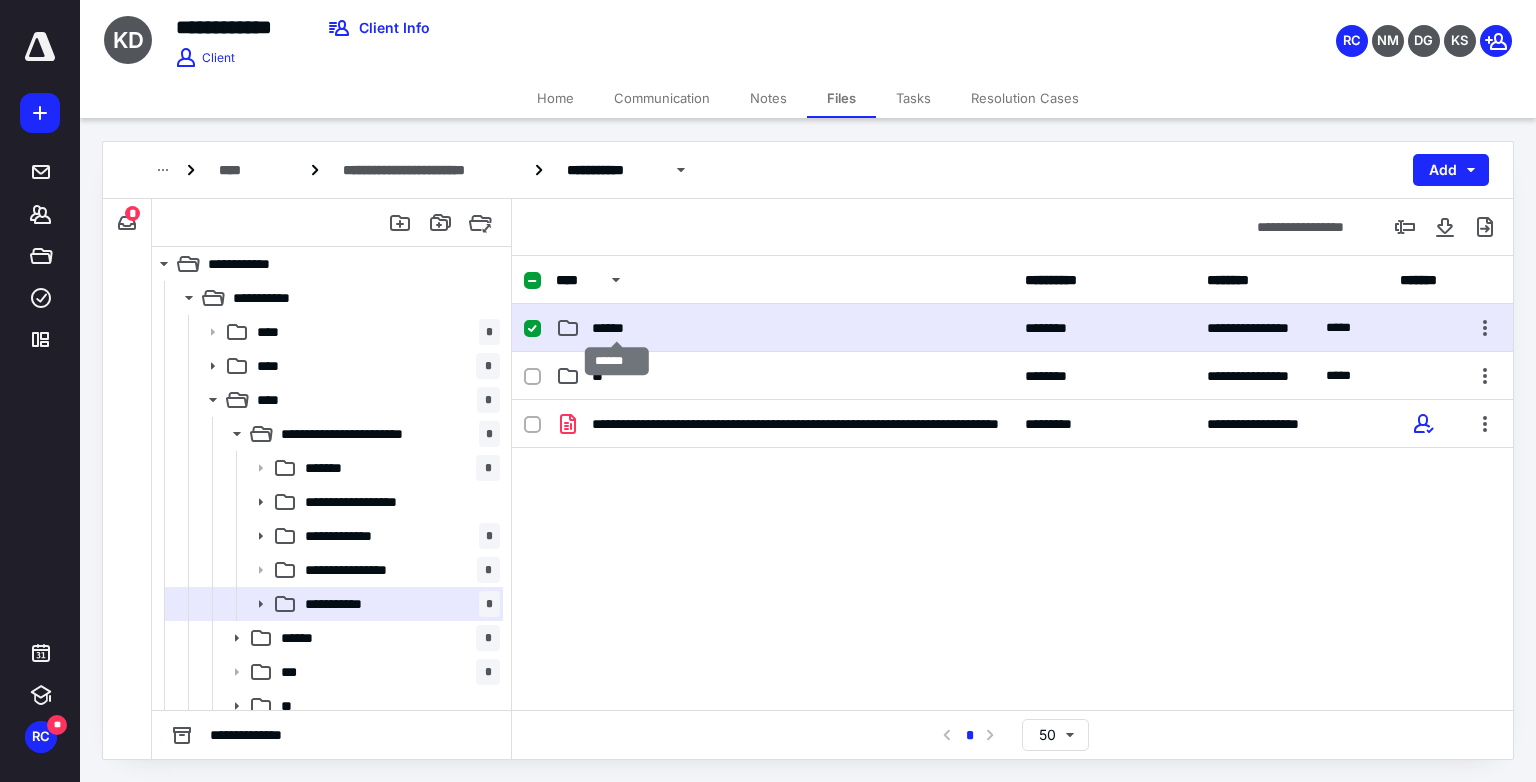 click on "******" at bounding box center (617, 328) 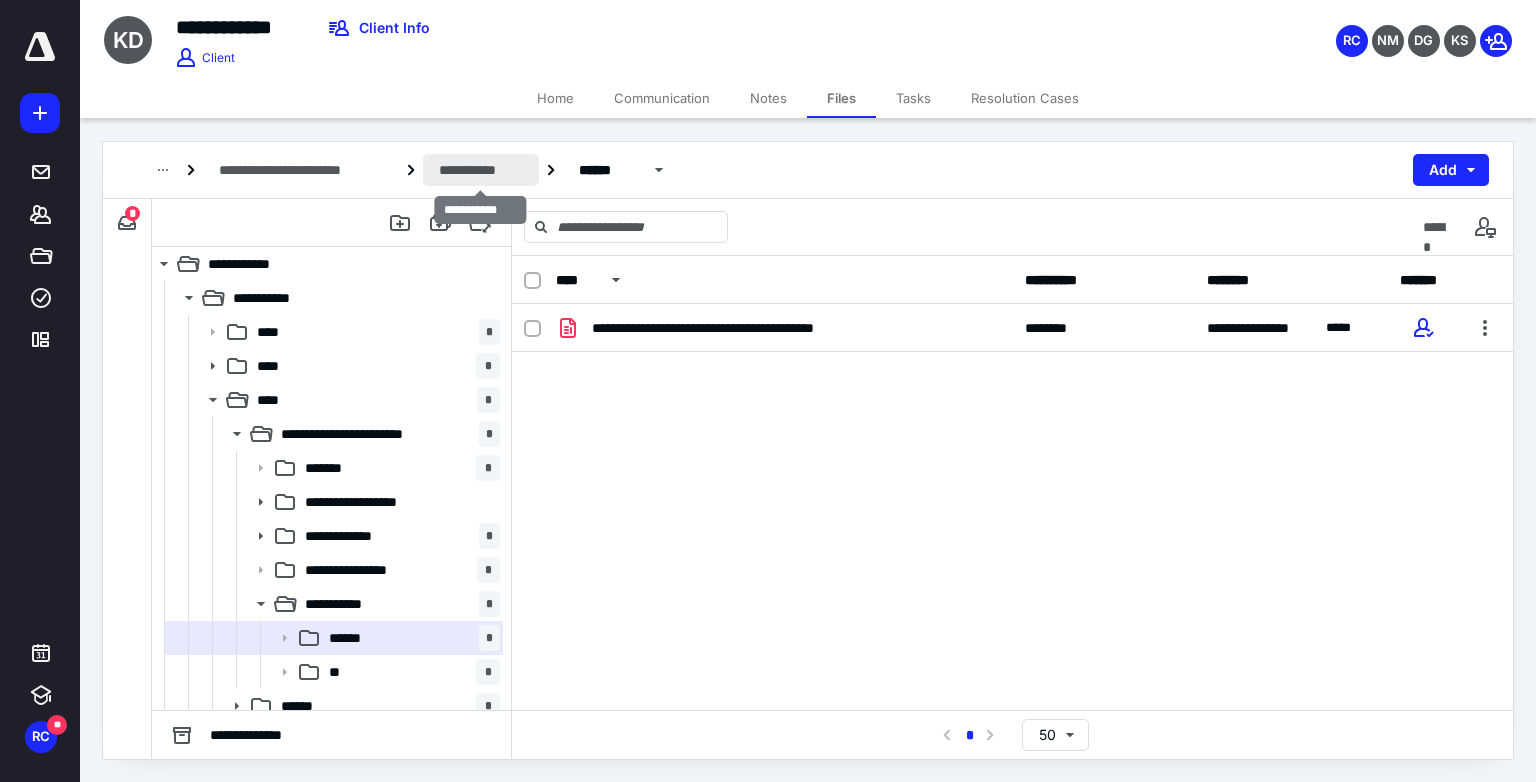 click on "**********" at bounding box center (481, 170) 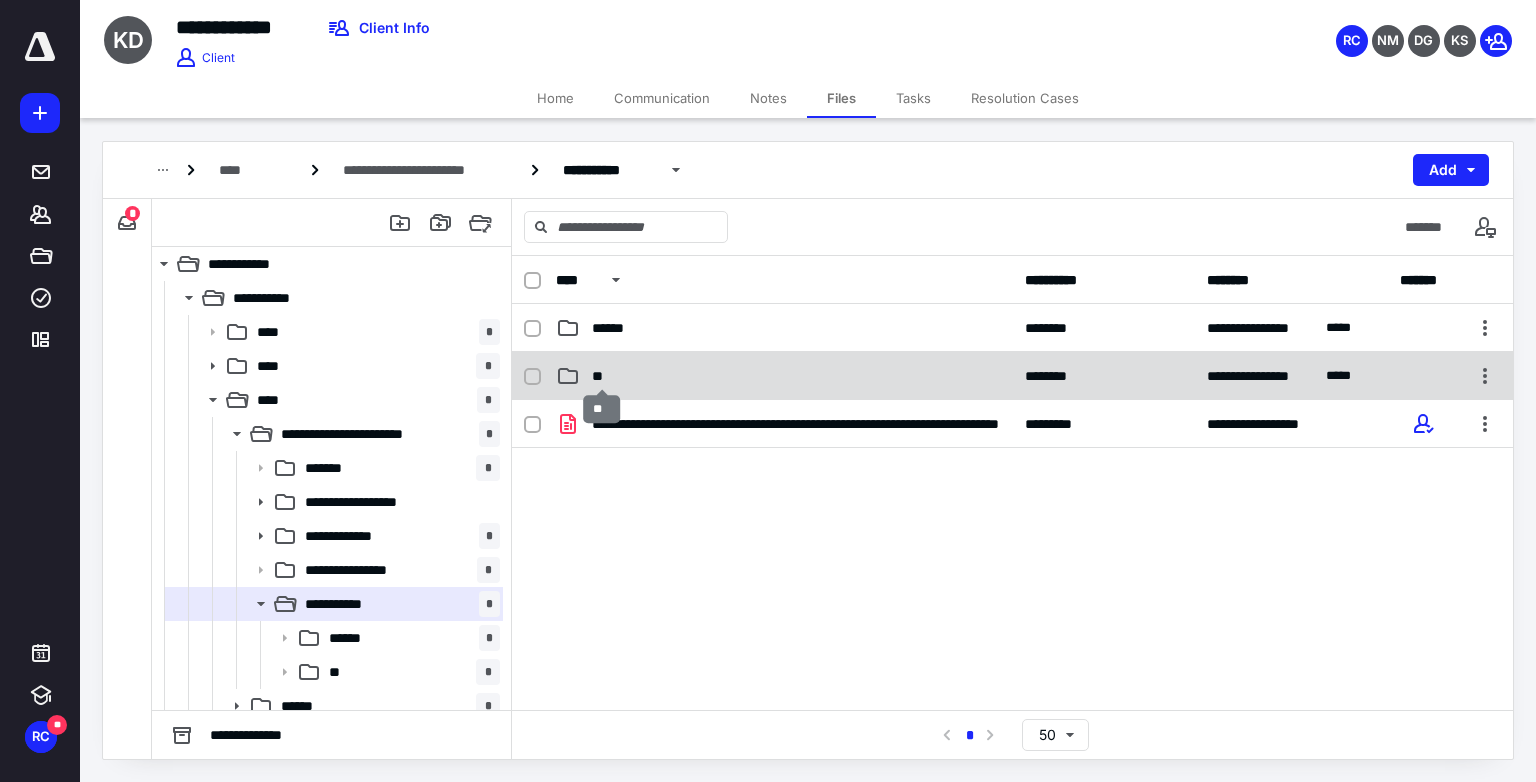 click on "**" at bounding box center [601, 376] 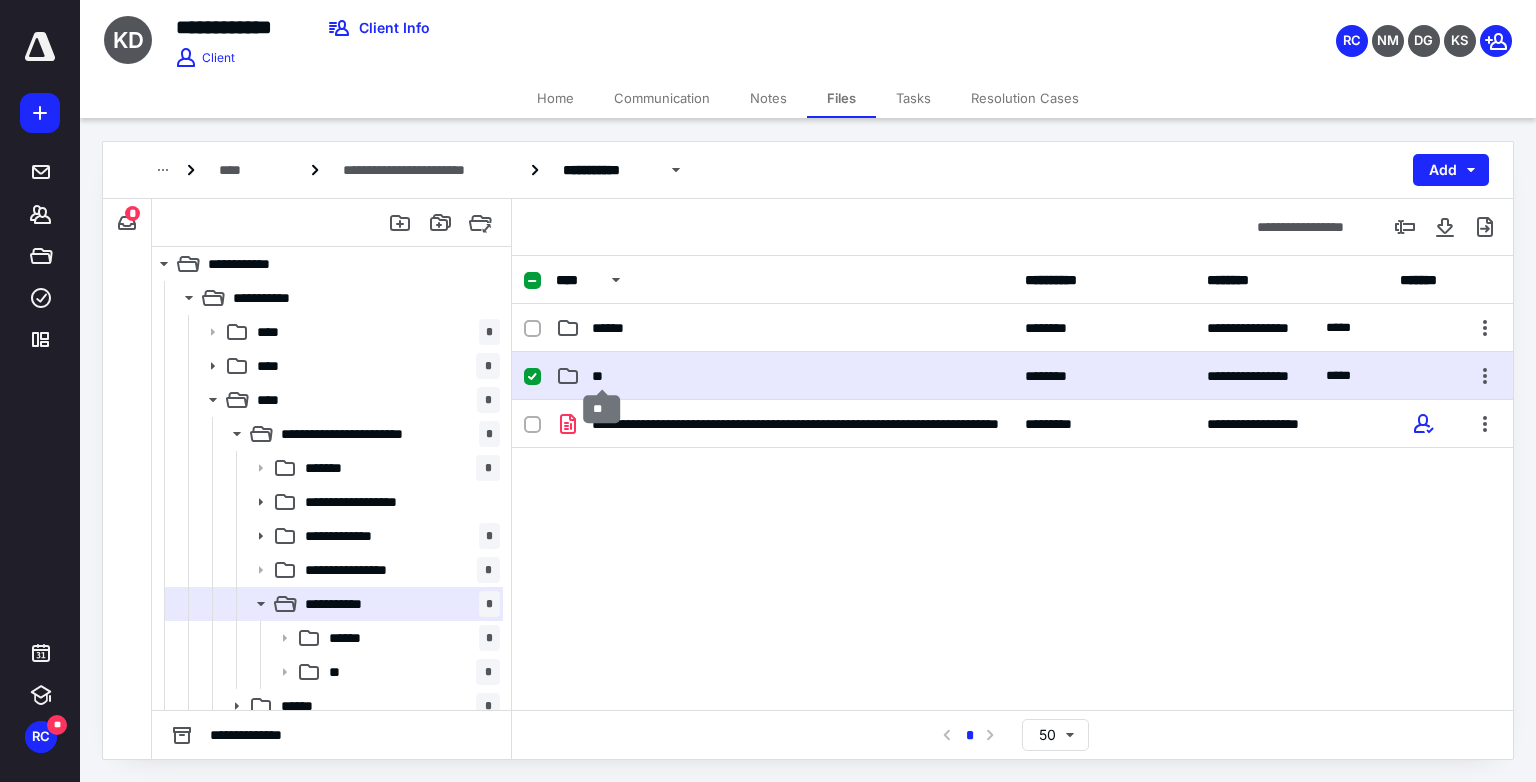 click on "**" at bounding box center (601, 376) 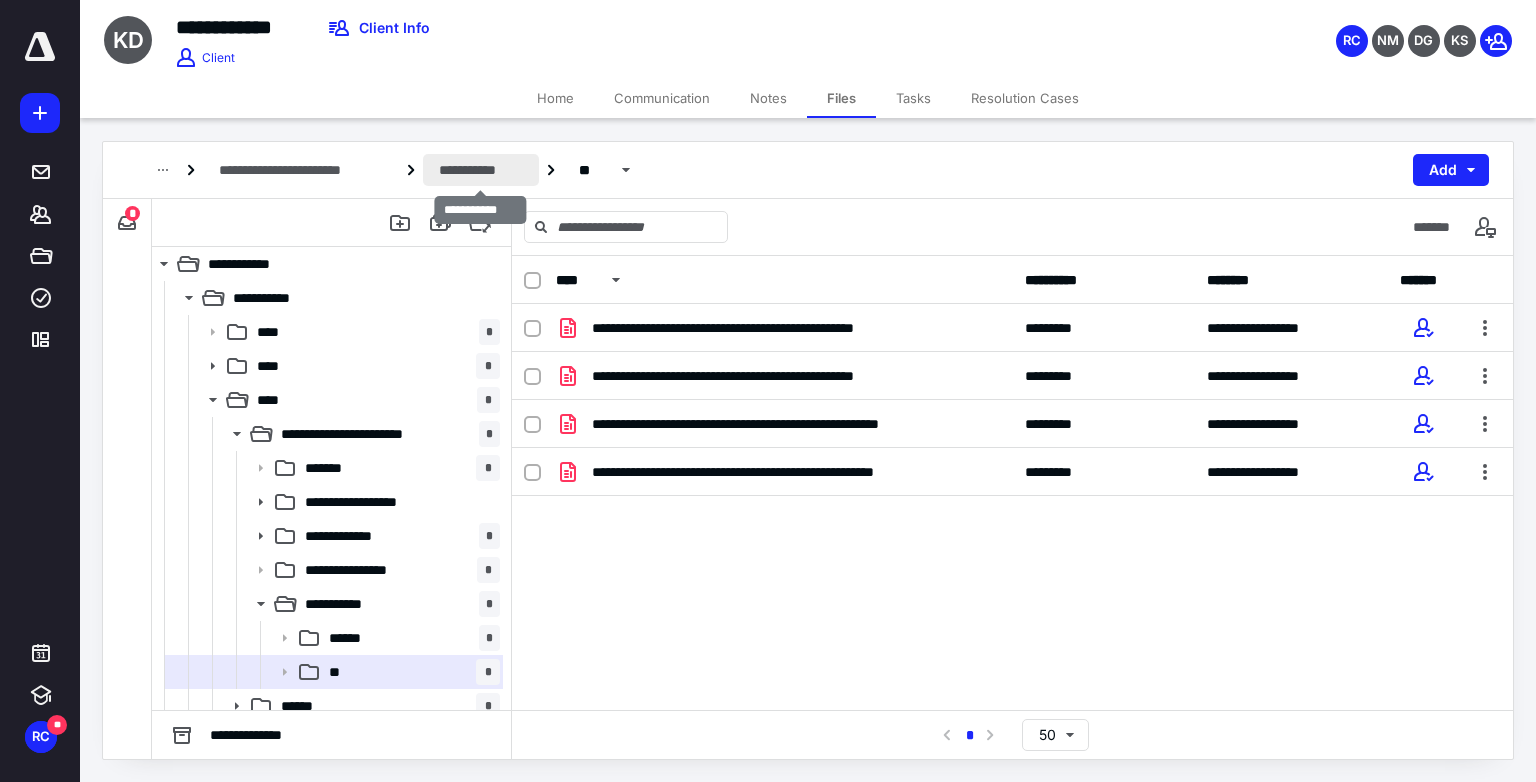 click on "**********" at bounding box center [481, 170] 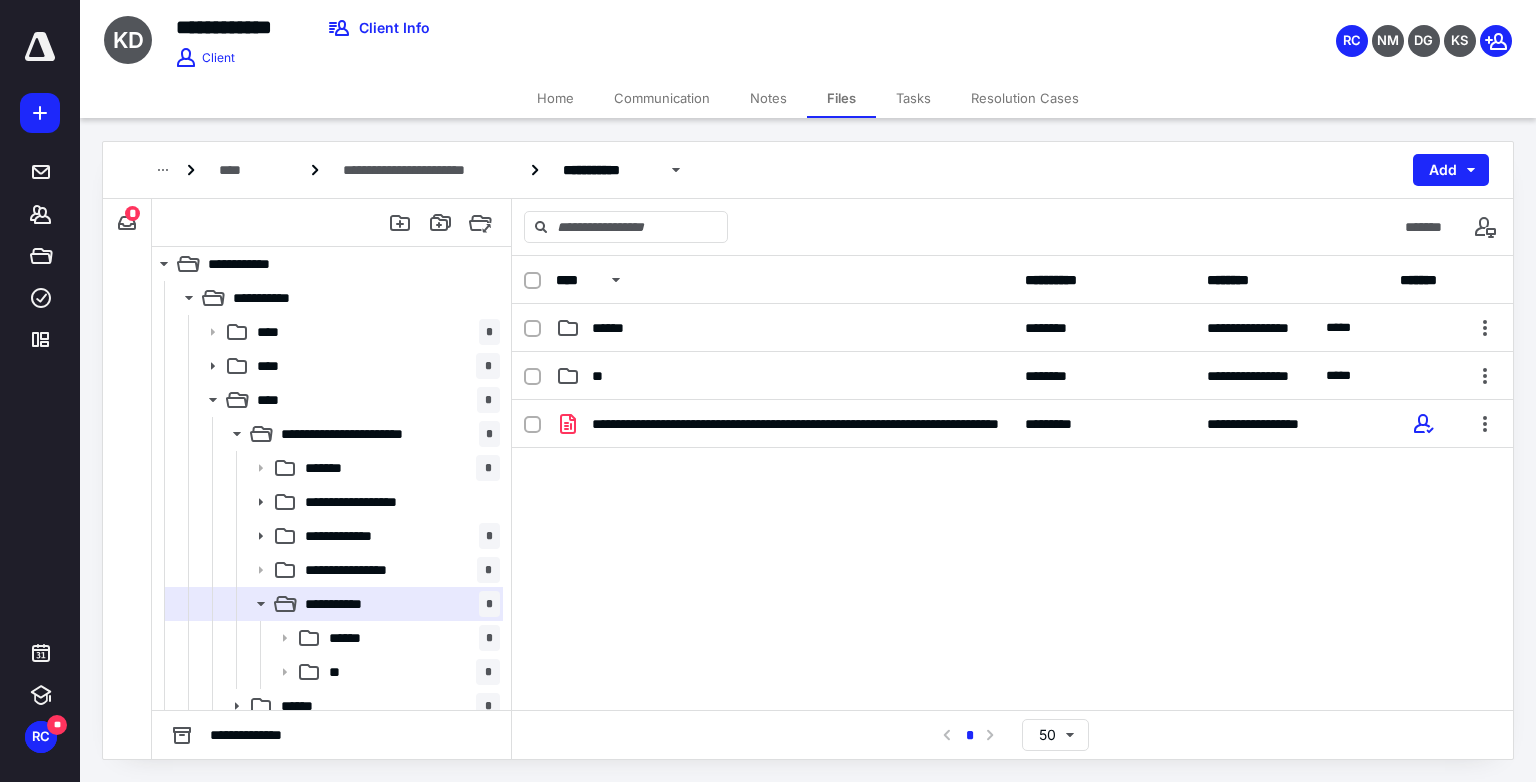 click on "Home" at bounding box center (555, 98) 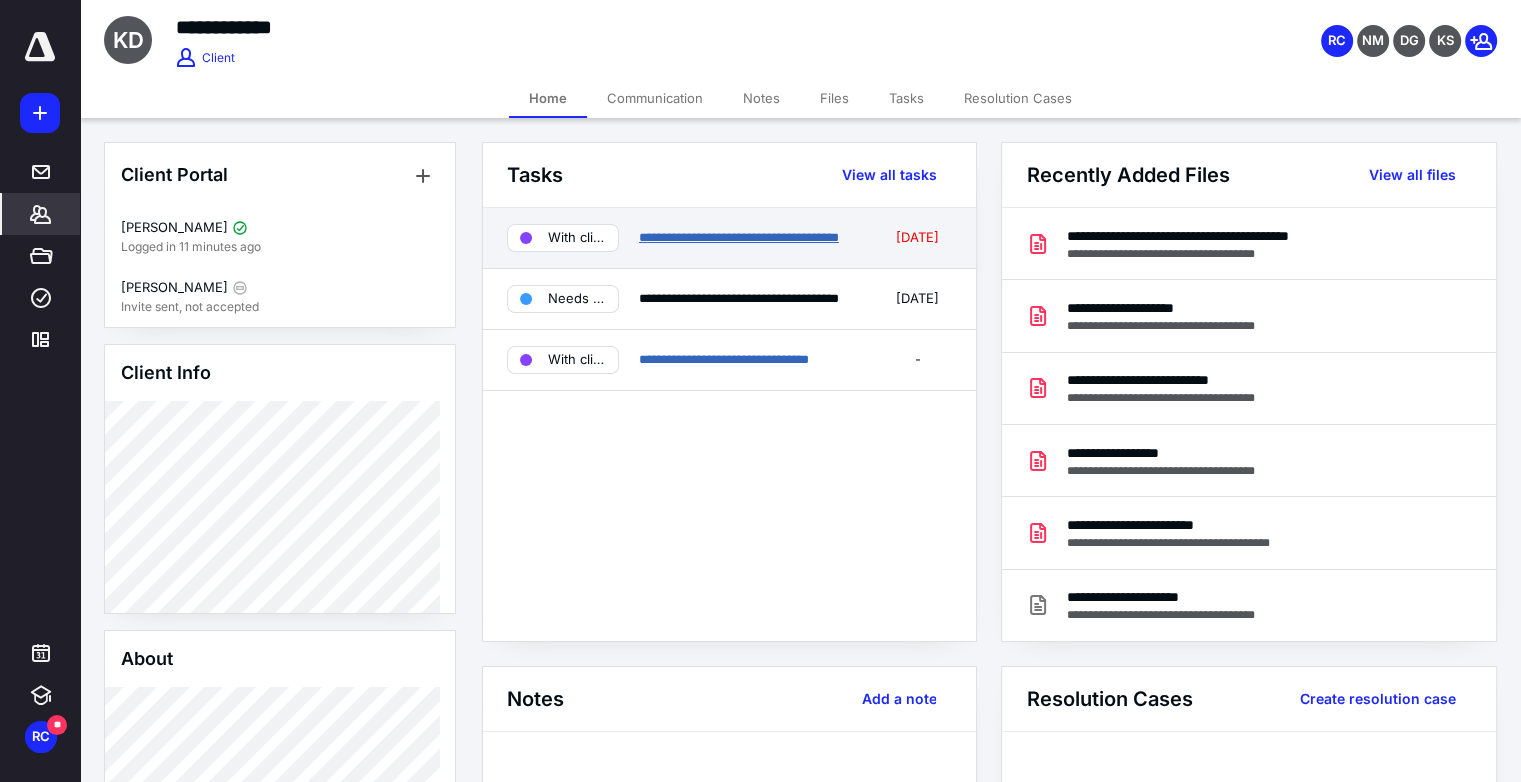 click on "**********" at bounding box center [739, 237] 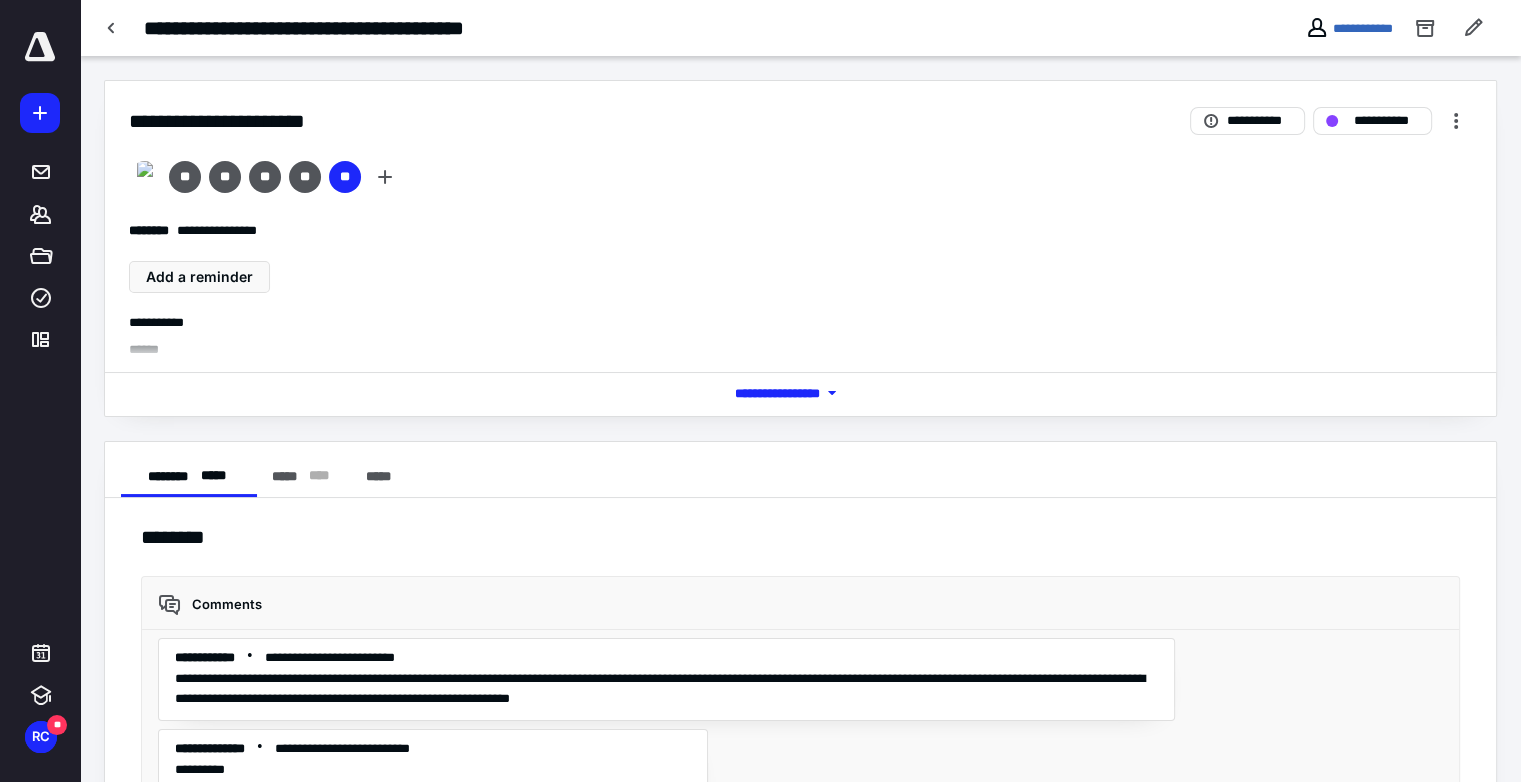 scroll, scrollTop: 13803, scrollLeft: 0, axis: vertical 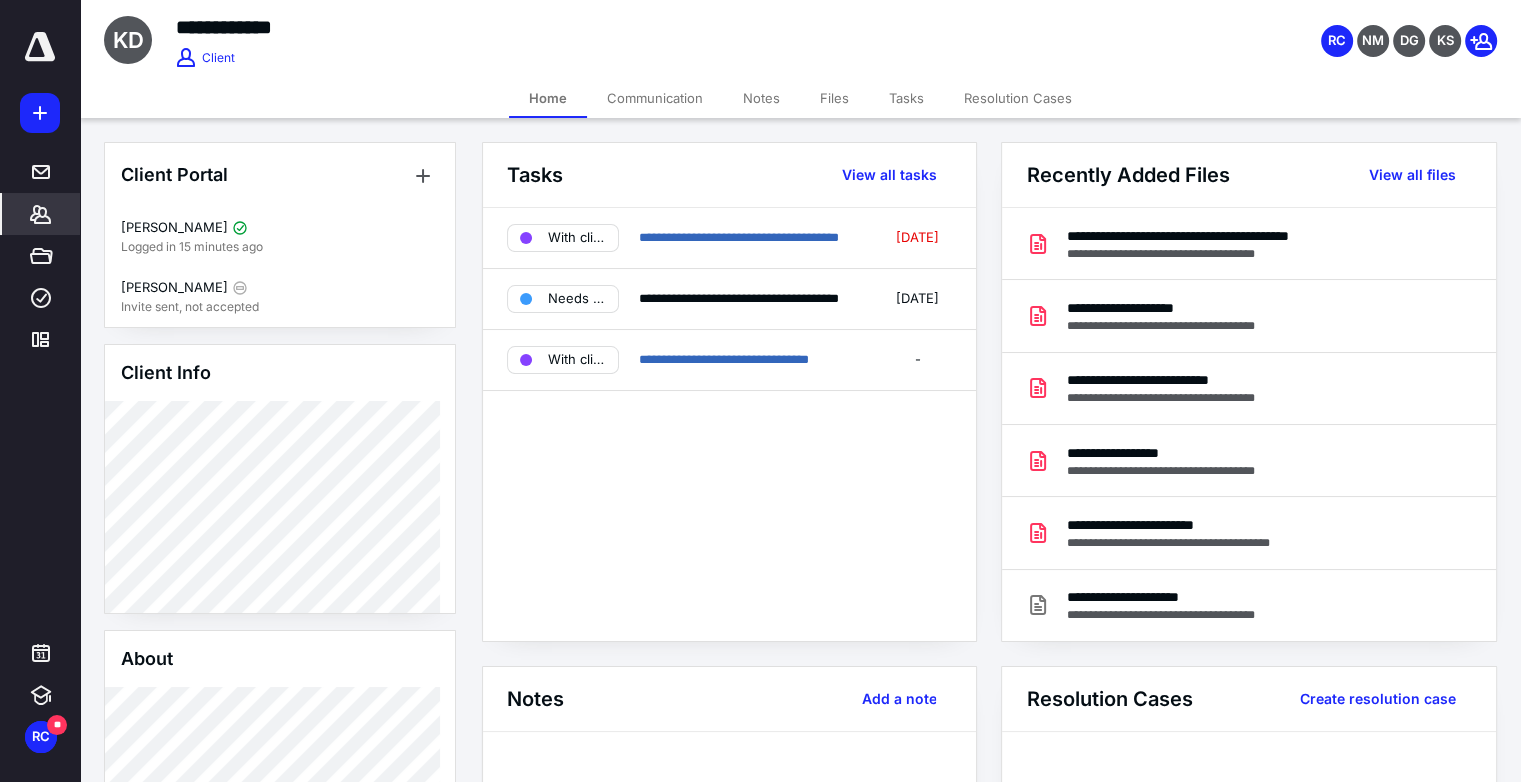 click on "Files" at bounding box center (834, 98) 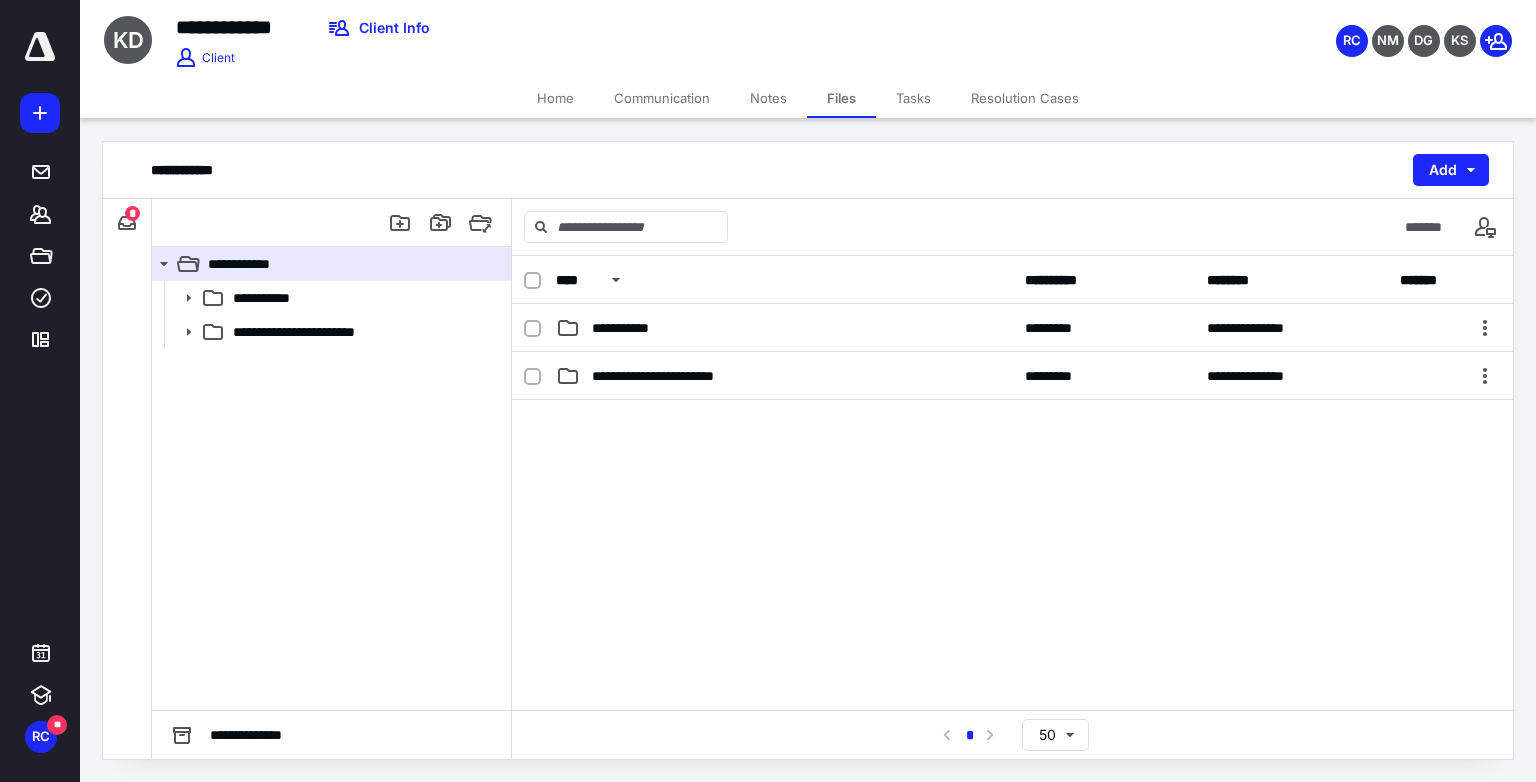 click on "Home" at bounding box center [555, 98] 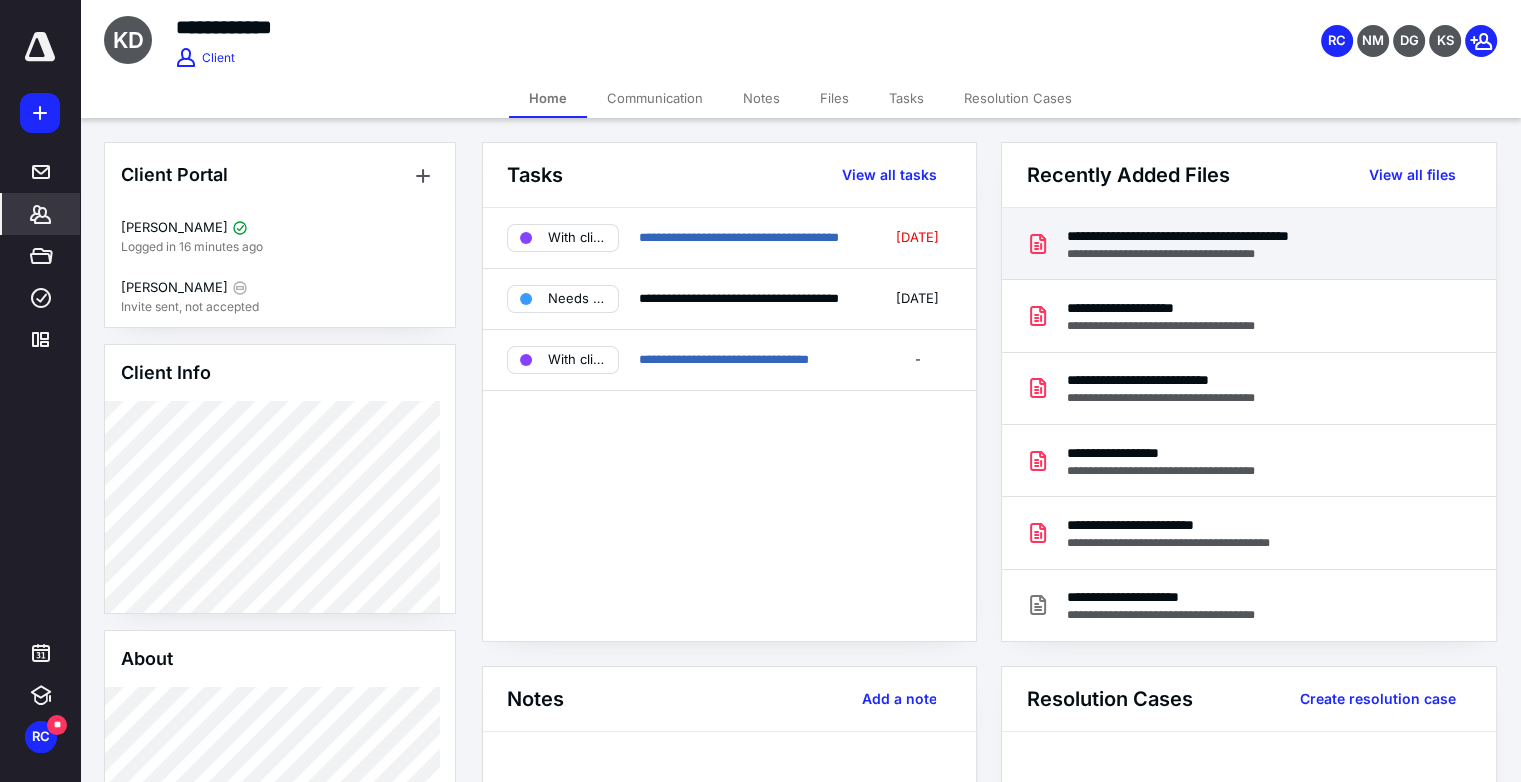 click on "**********" at bounding box center (1248, 244) 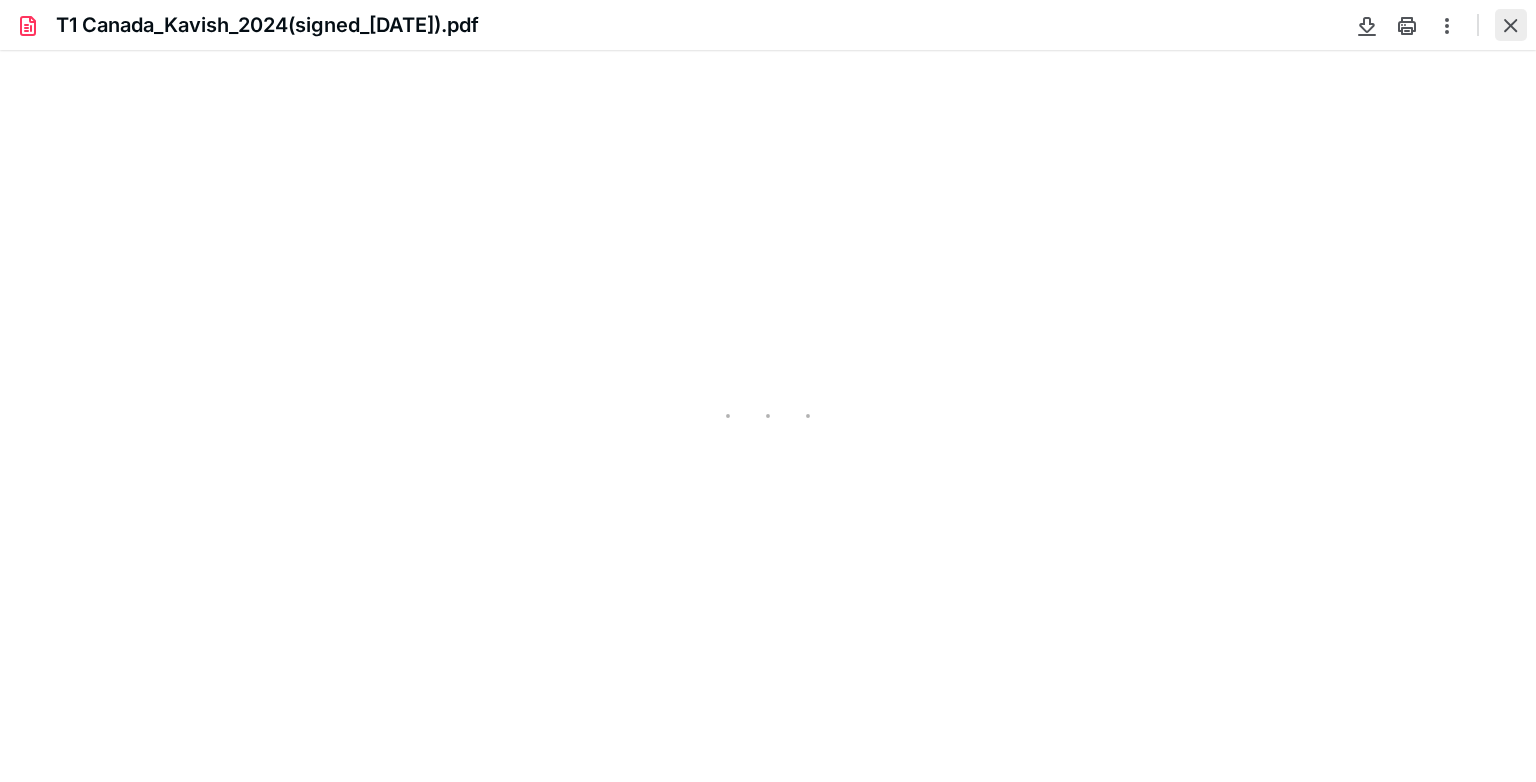 click at bounding box center [1511, 25] 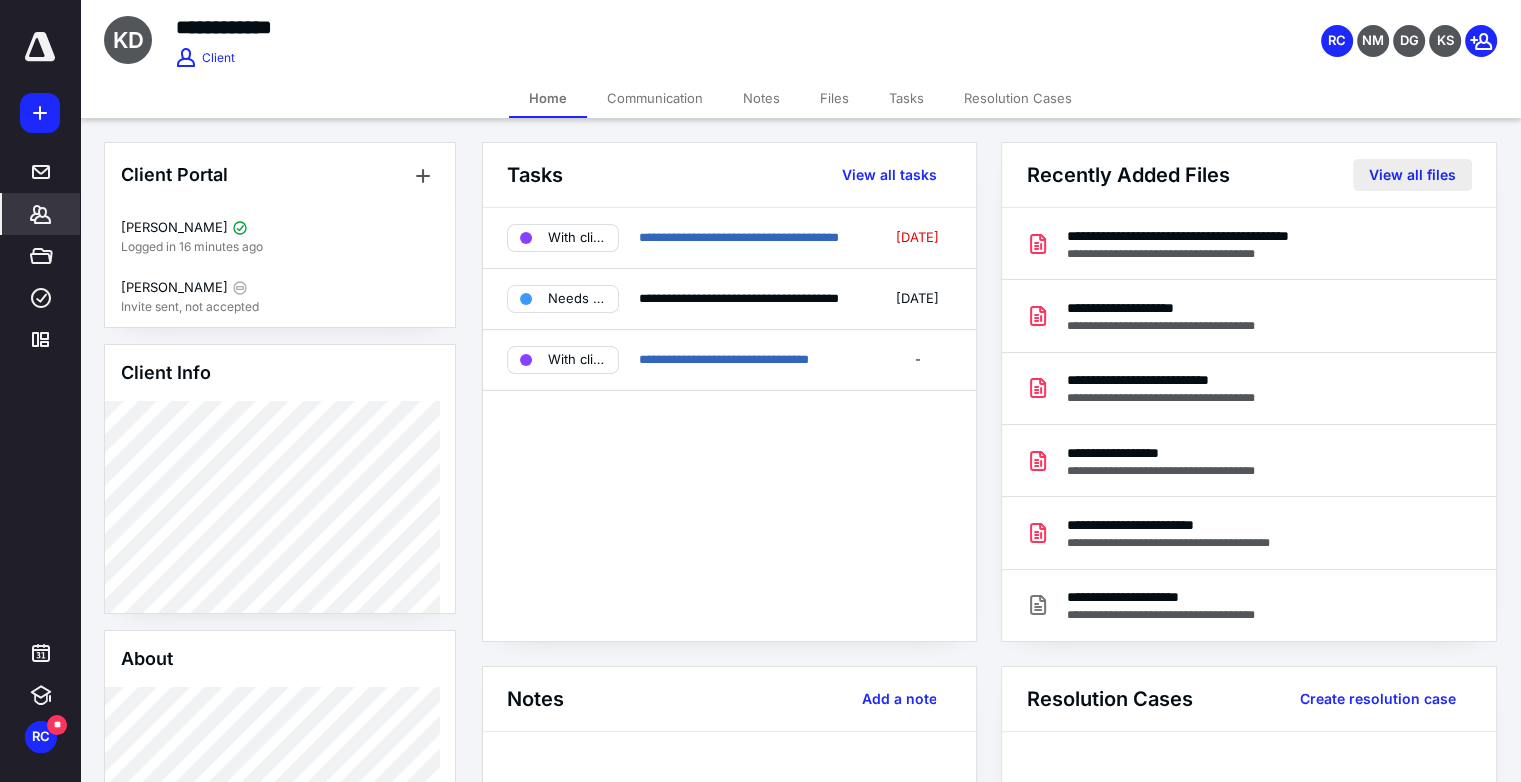 click on "View all files" at bounding box center (1412, 175) 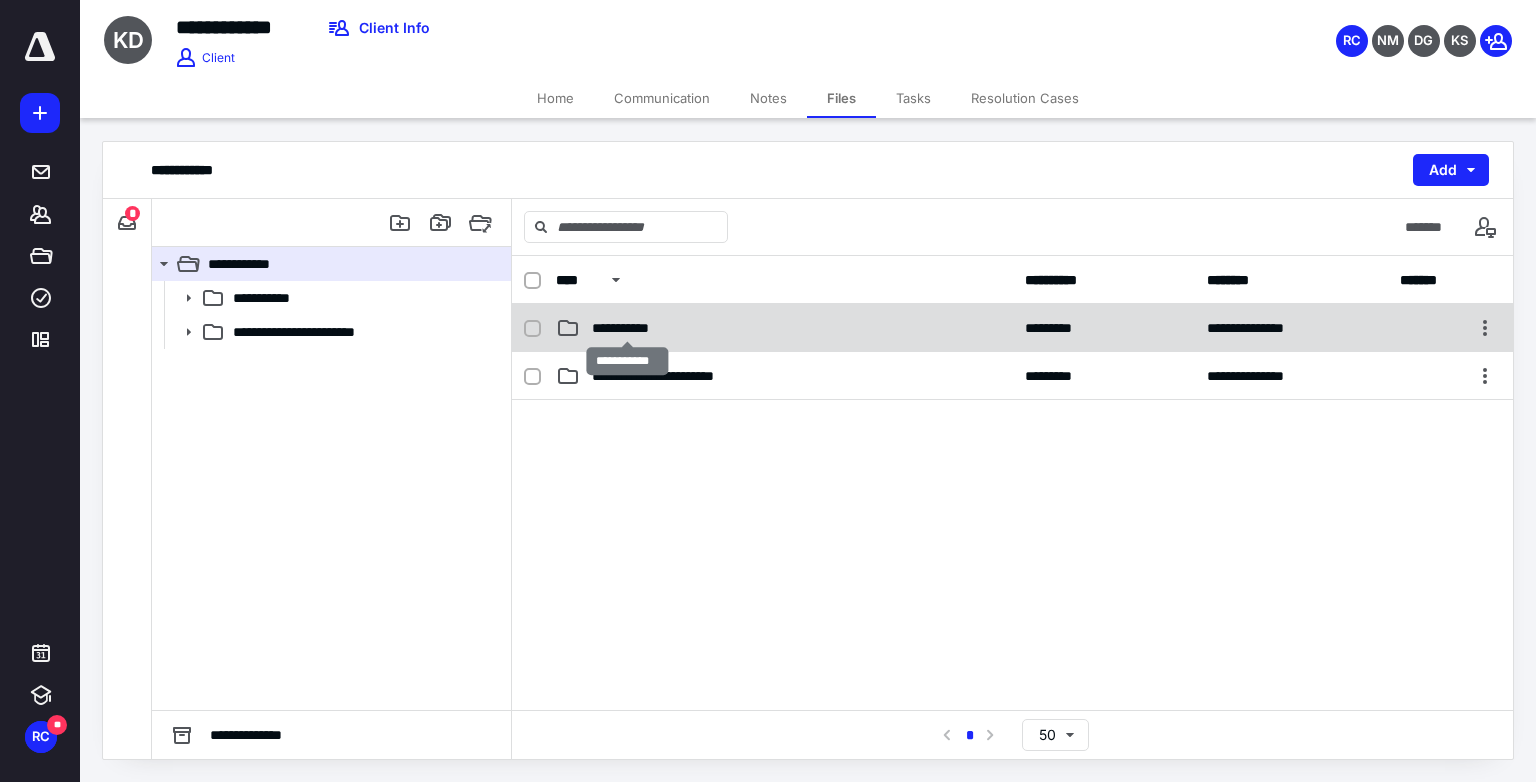 click on "**********" at bounding box center [627, 328] 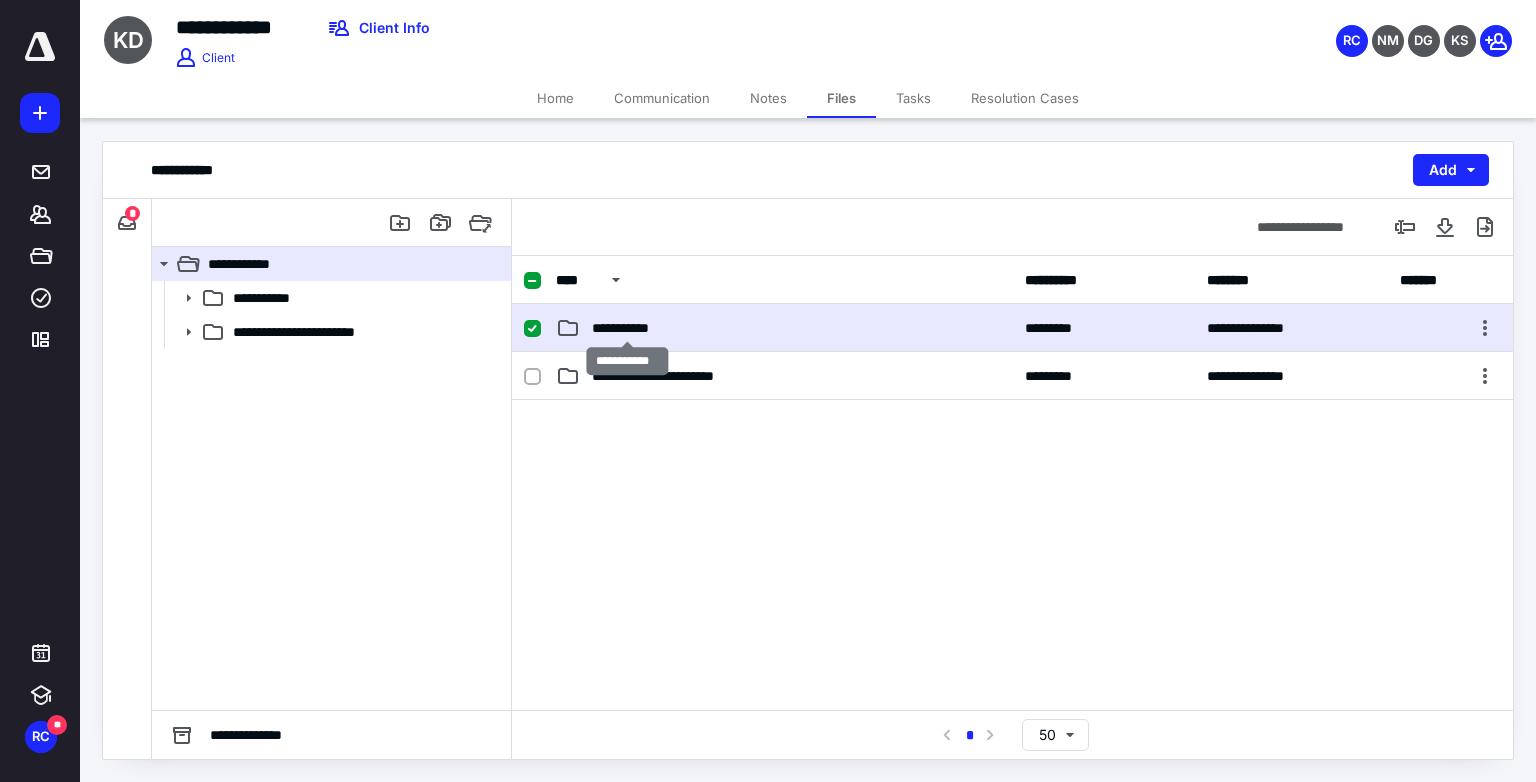 click on "**********" at bounding box center (627, 328) 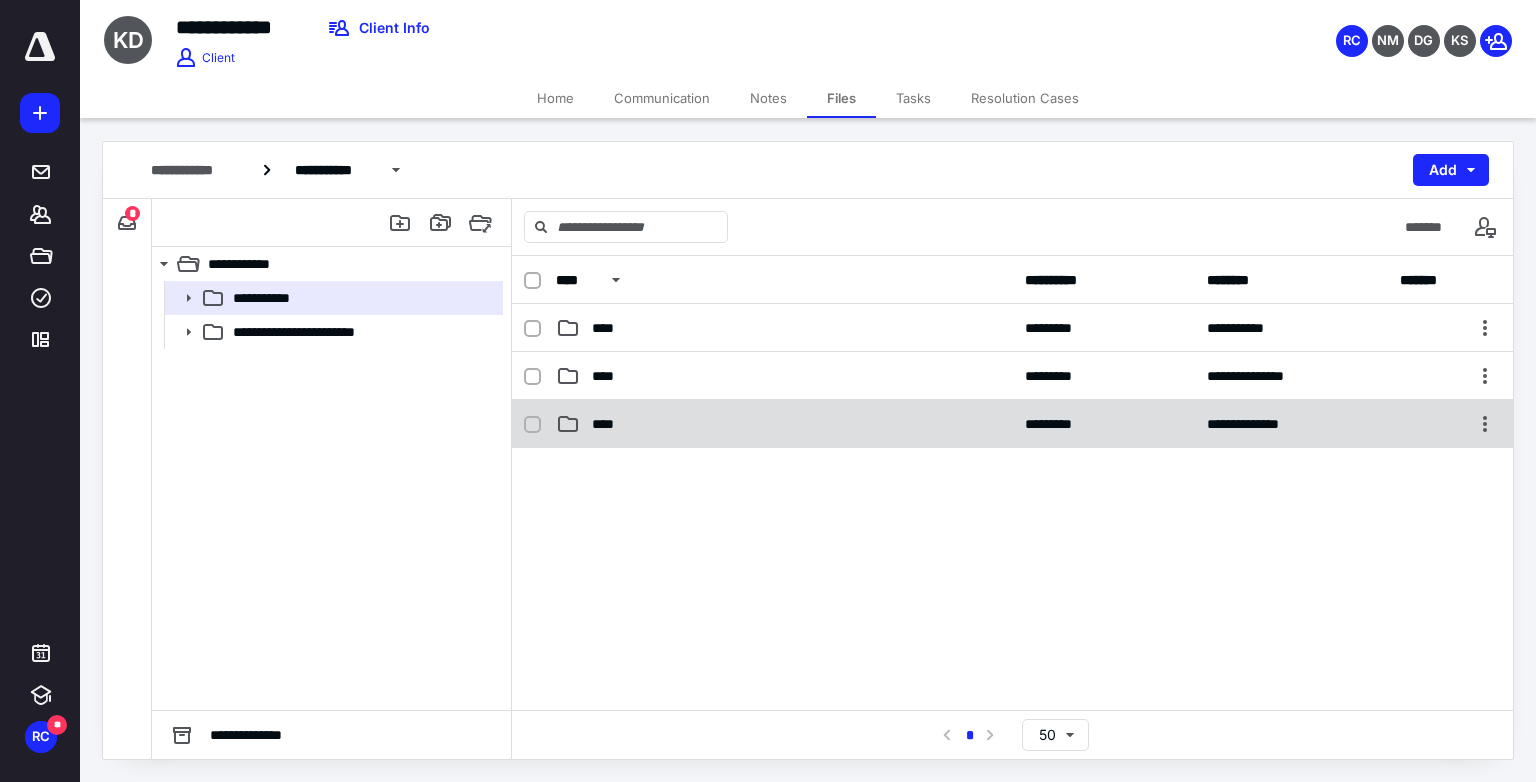 click on "****" at bounding box center (784, 424) 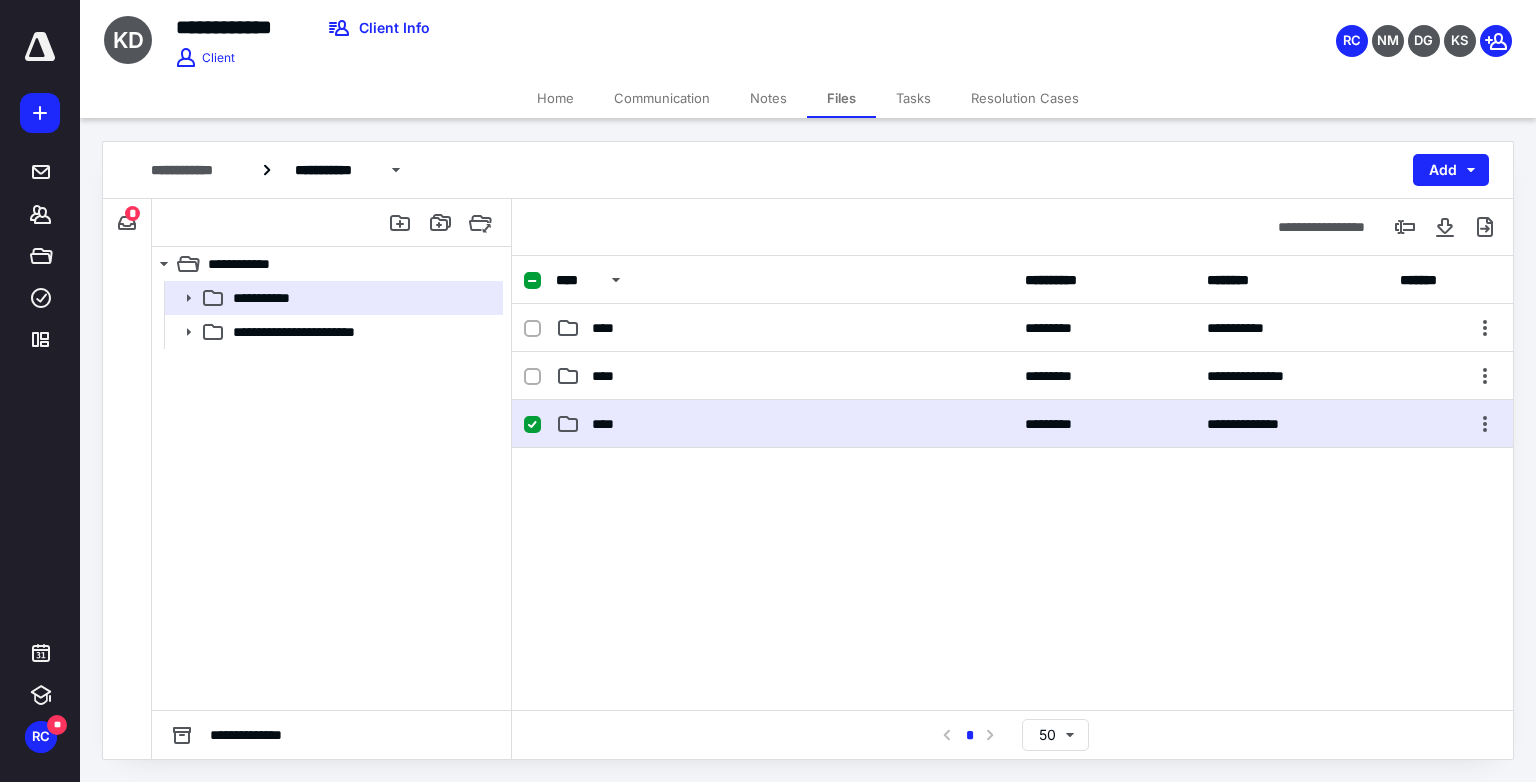click on "****" at bounding box center [784, 424] 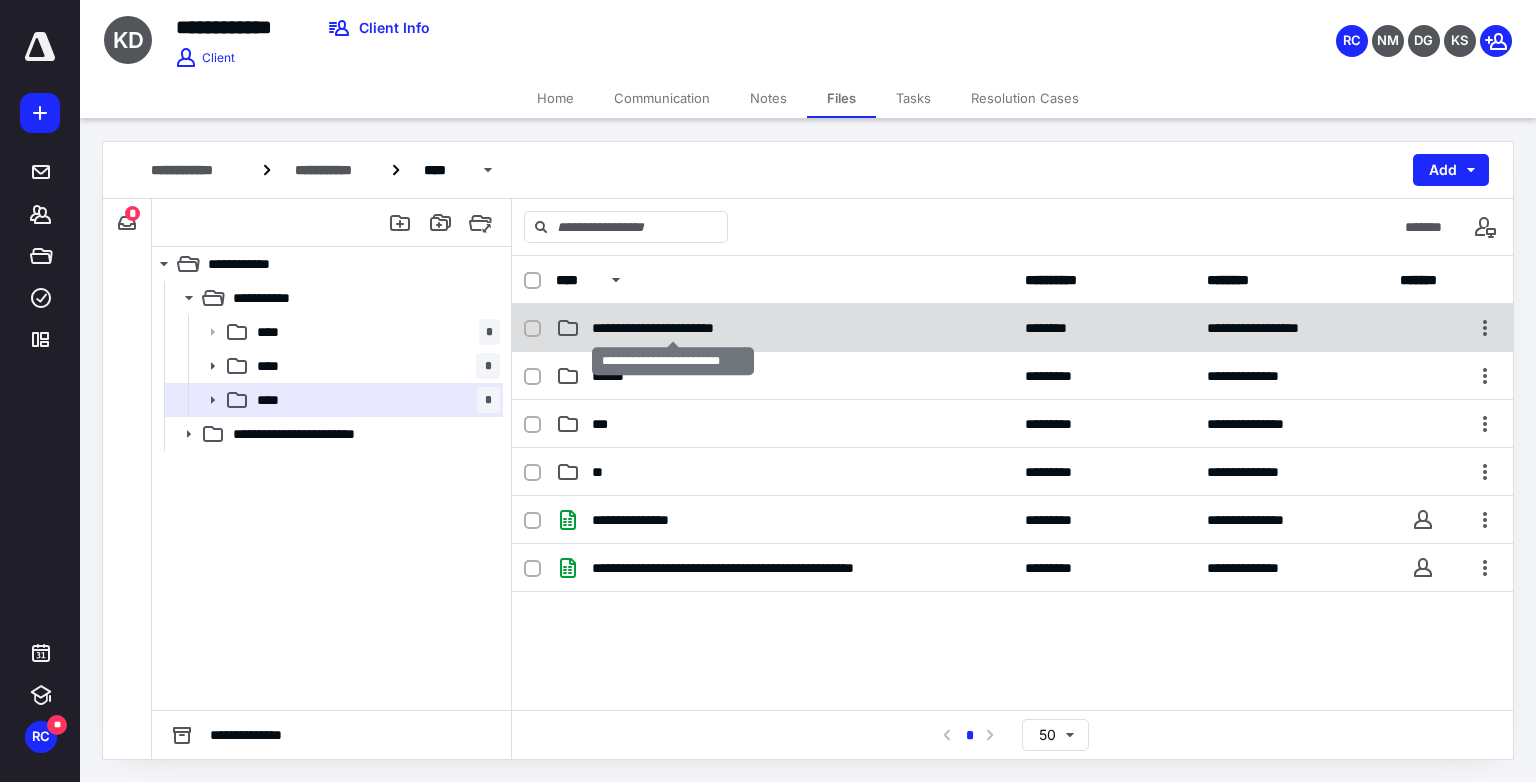 click on "**********" at bounding box center (674, 328) 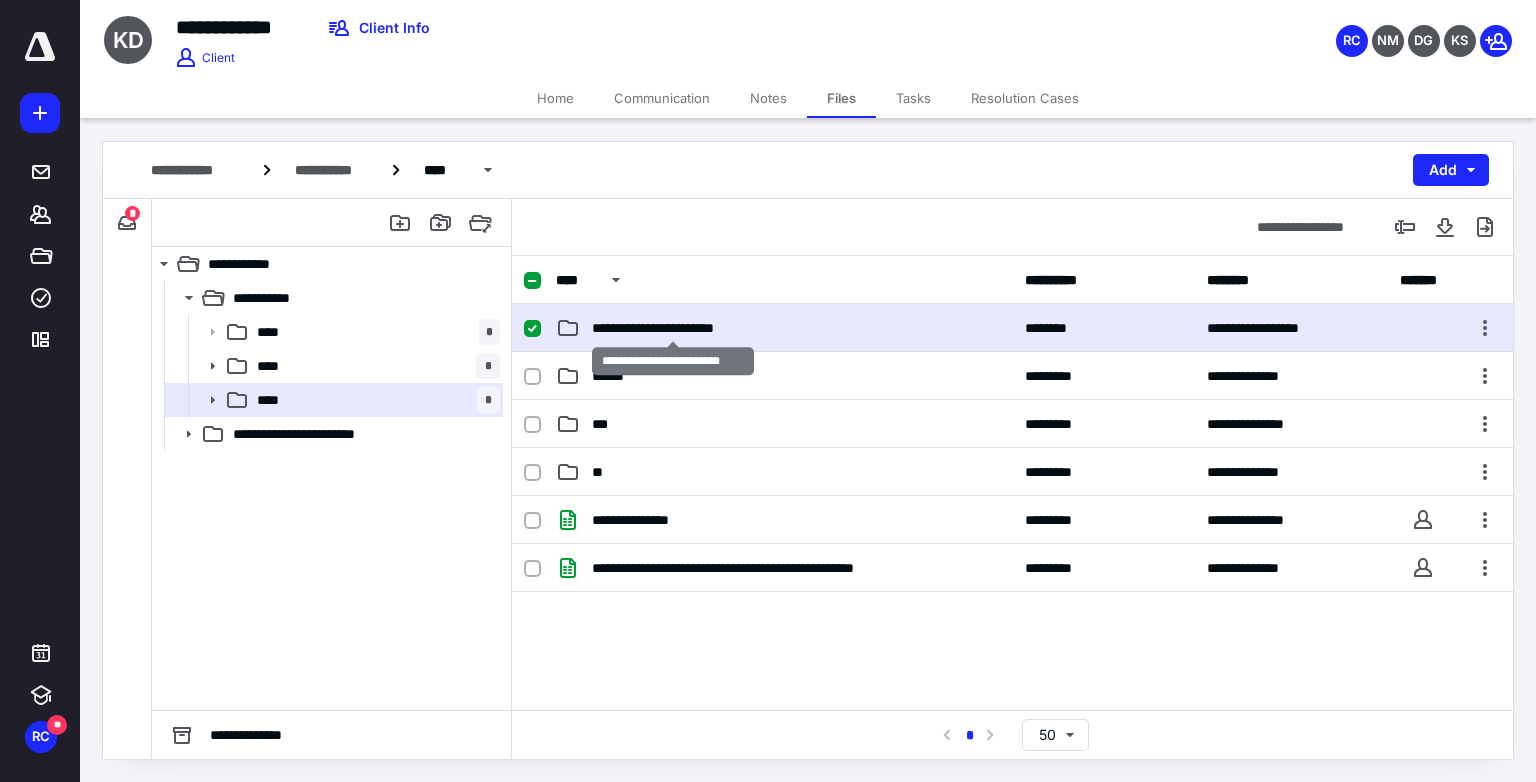 click on "**********" at bounding box center (674, 328) 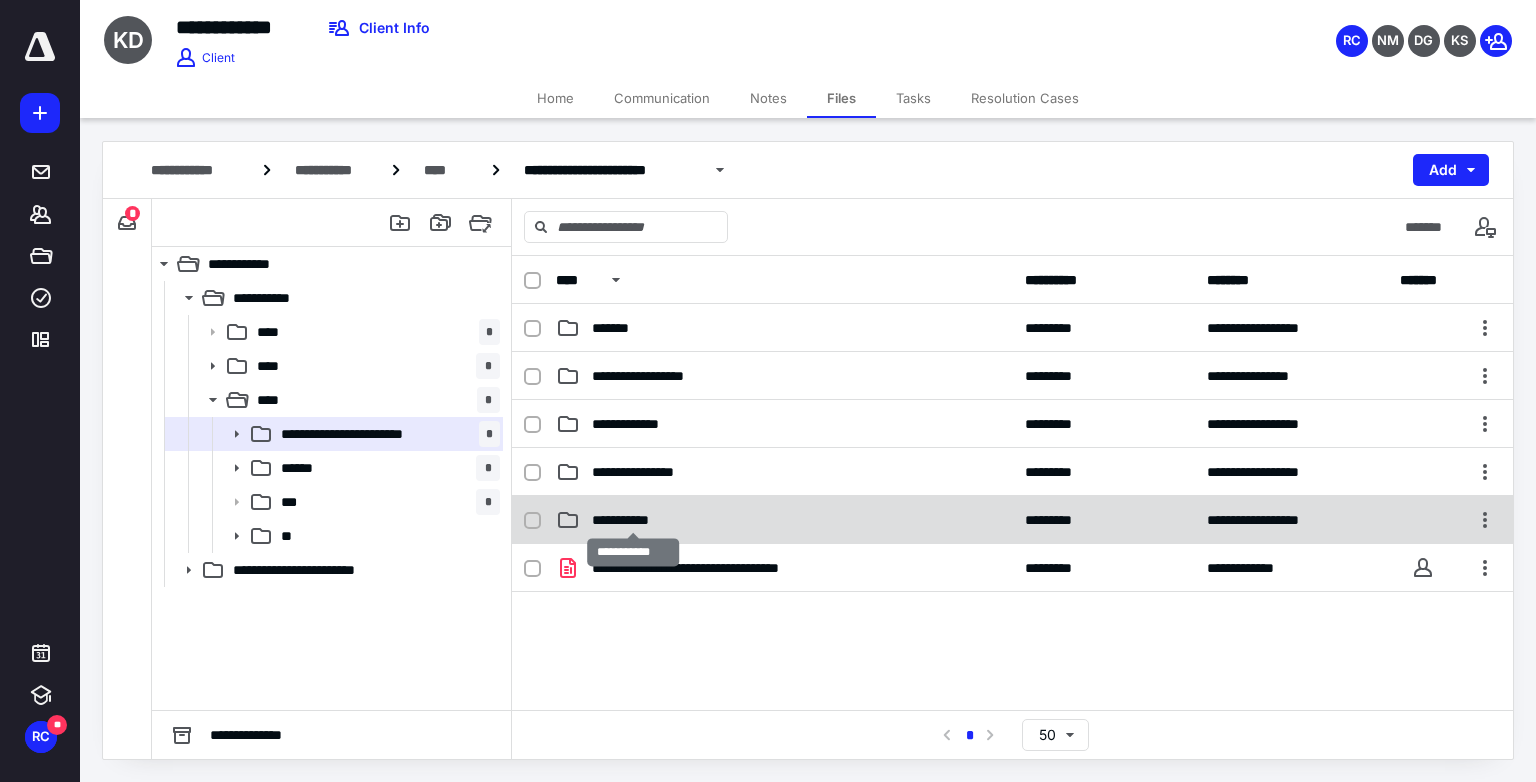 click on "**********" at bounding box center [634, 520] 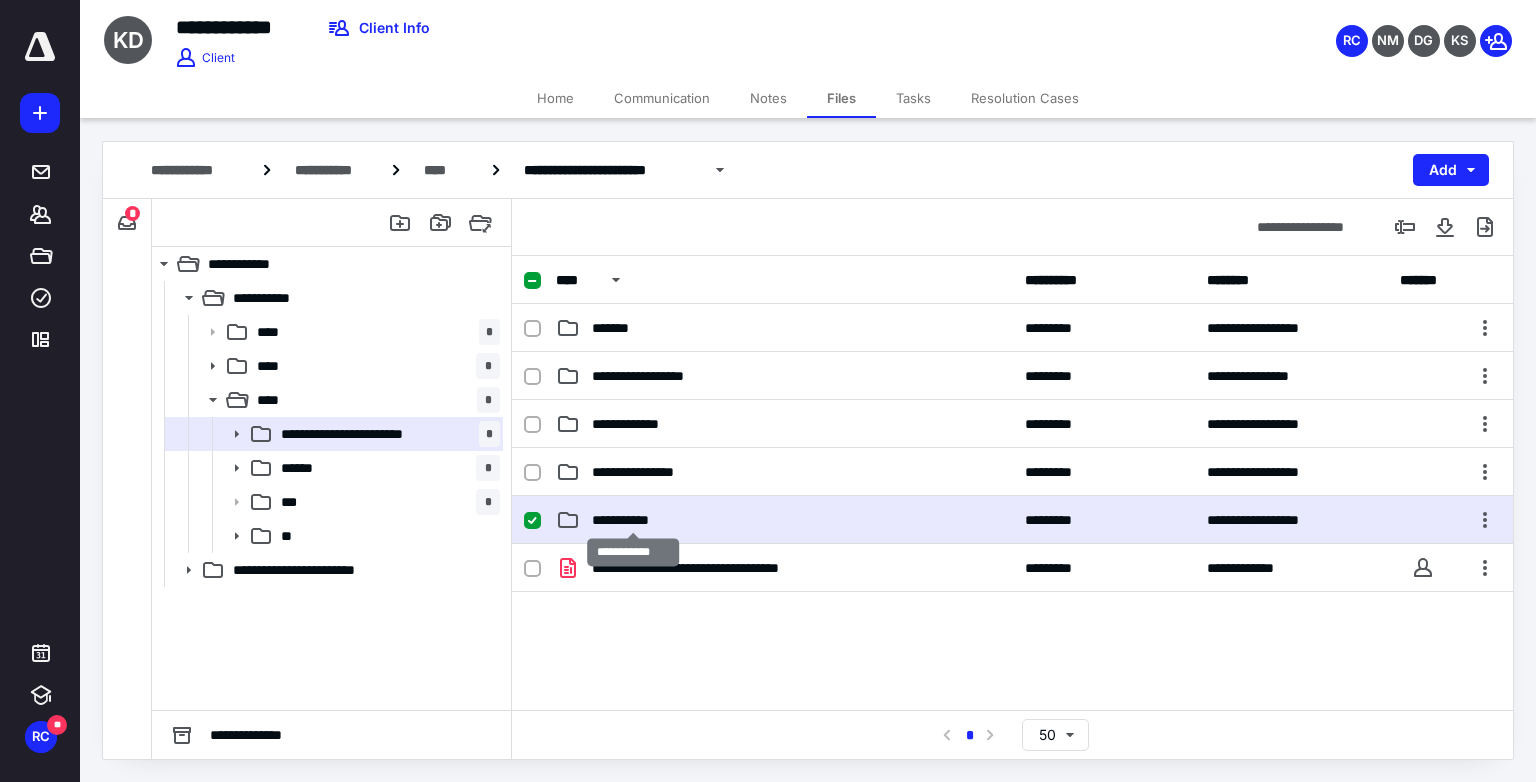 click on "**********" at bounding box center [634, 520] 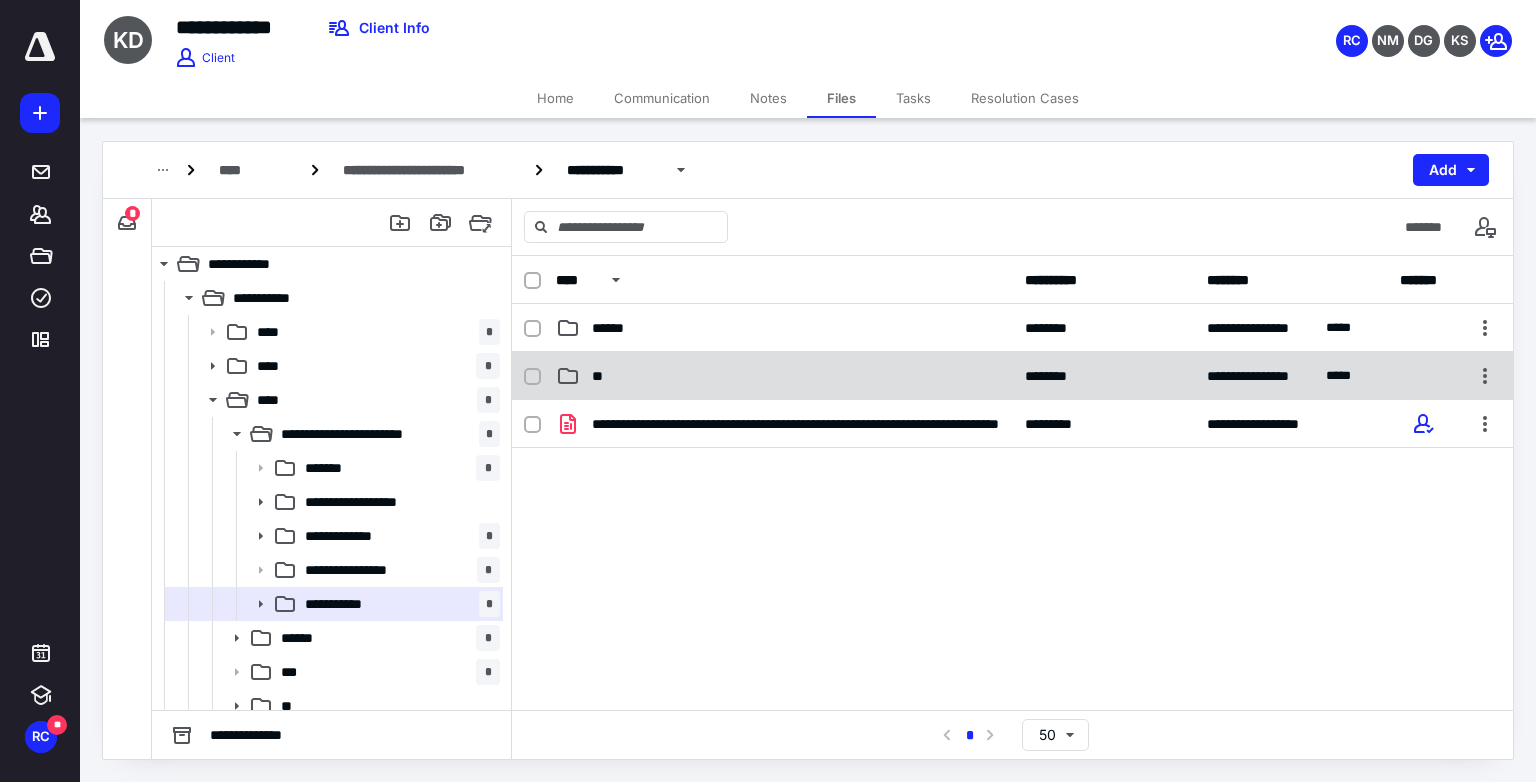 click on "**" at bounding box center (784, 376) 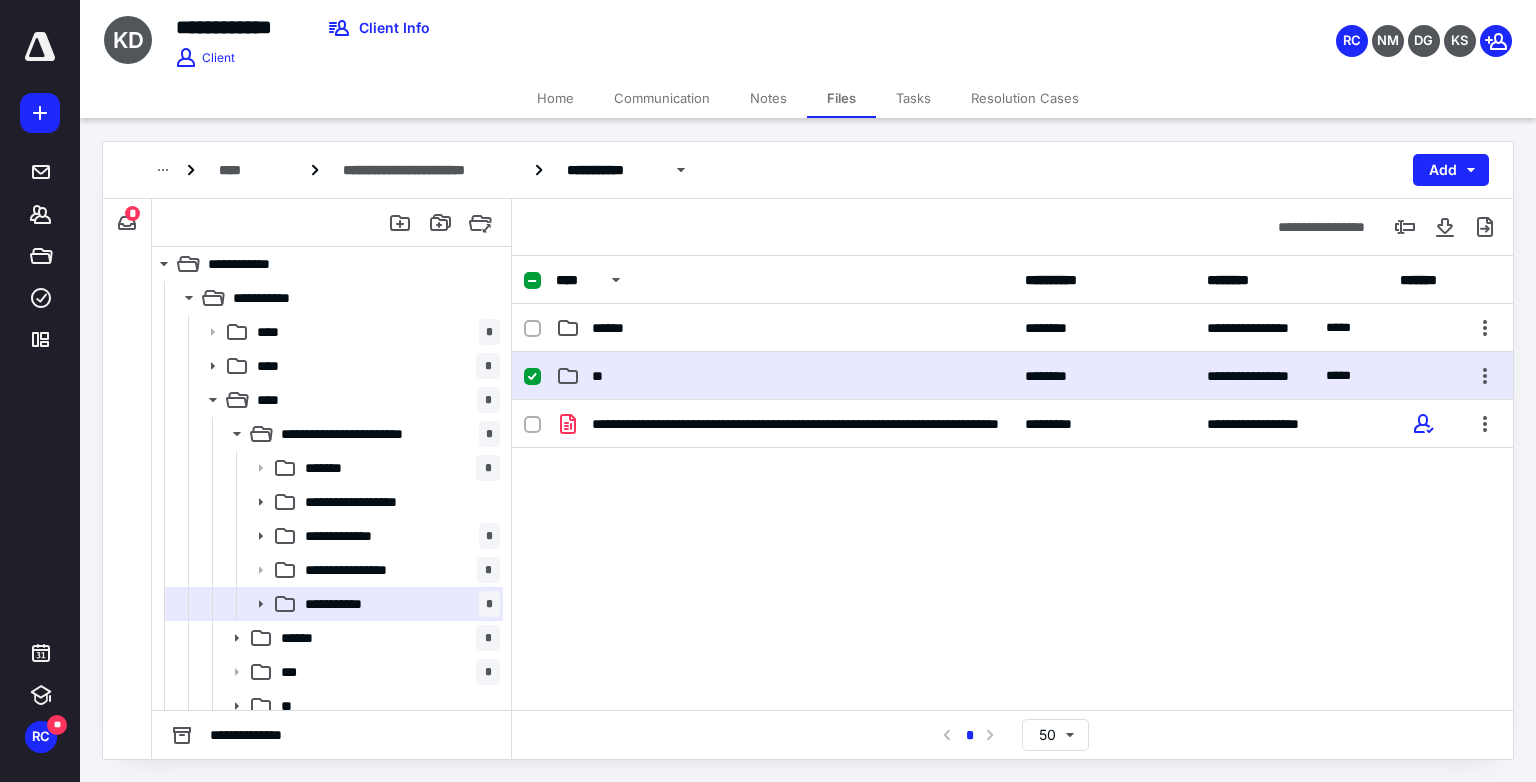 click on "**" at bounding box center (784, 376) 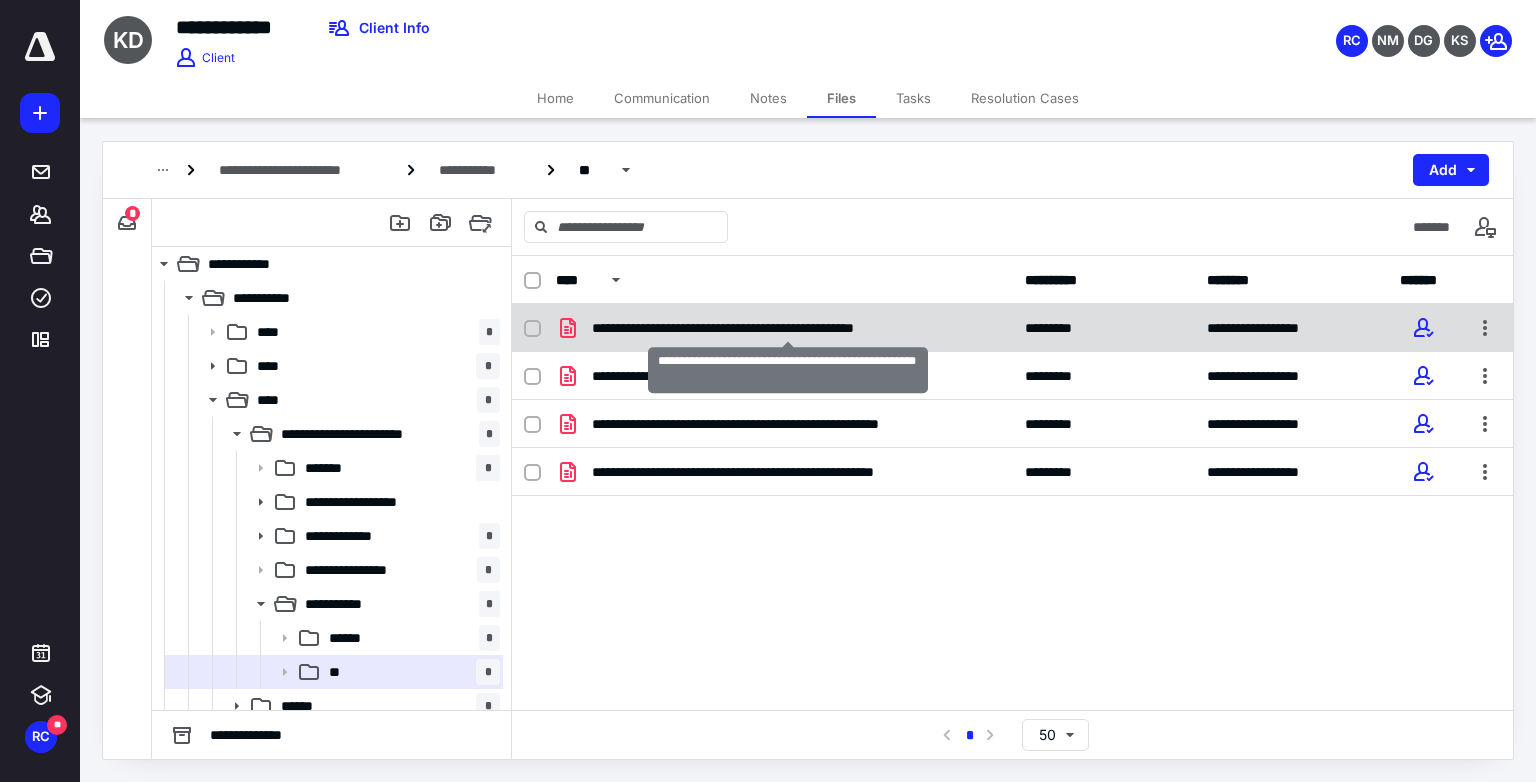 click on "**********" at bounding box center [788, 328] 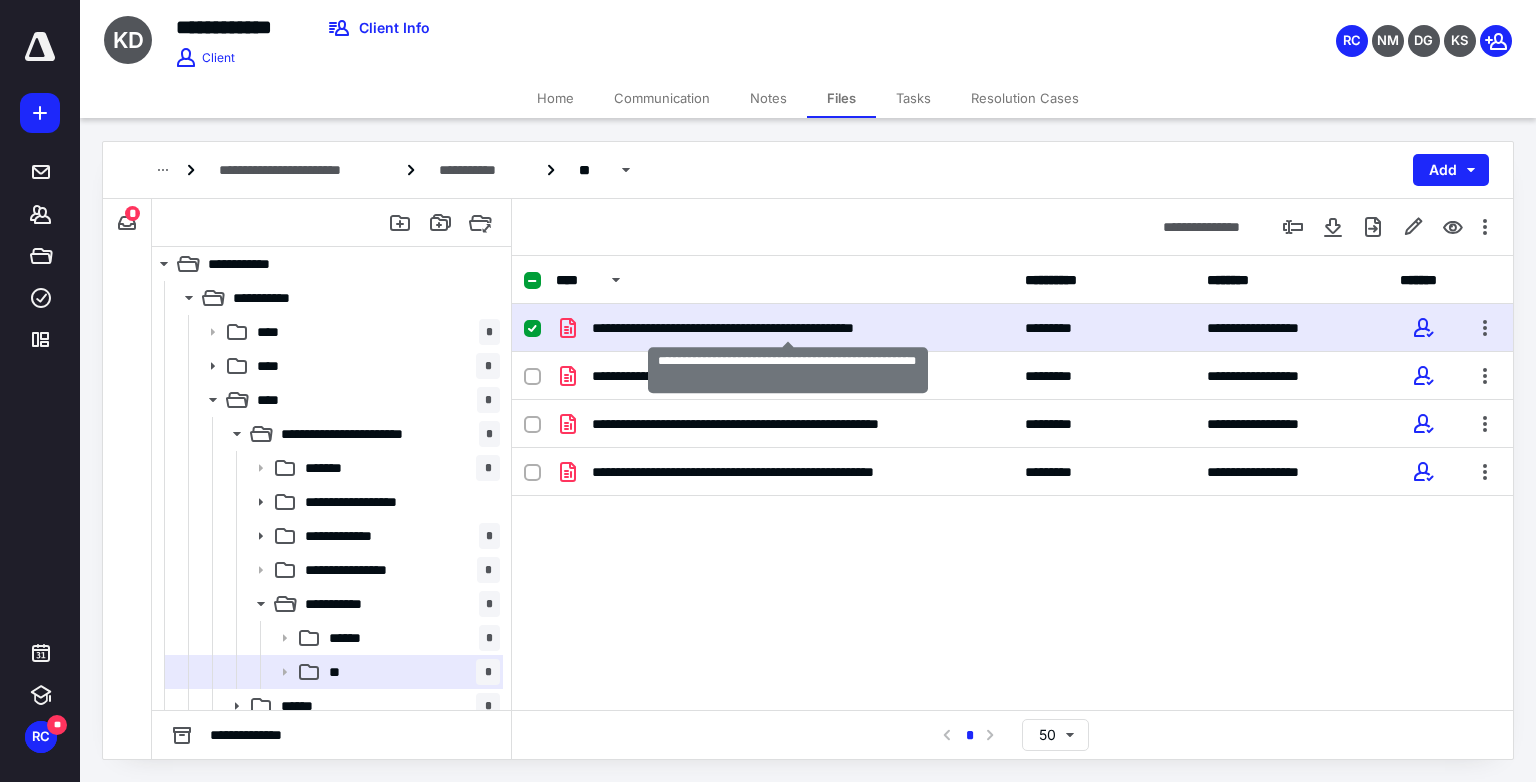 click on "**********" at bounding box center (788, 328) 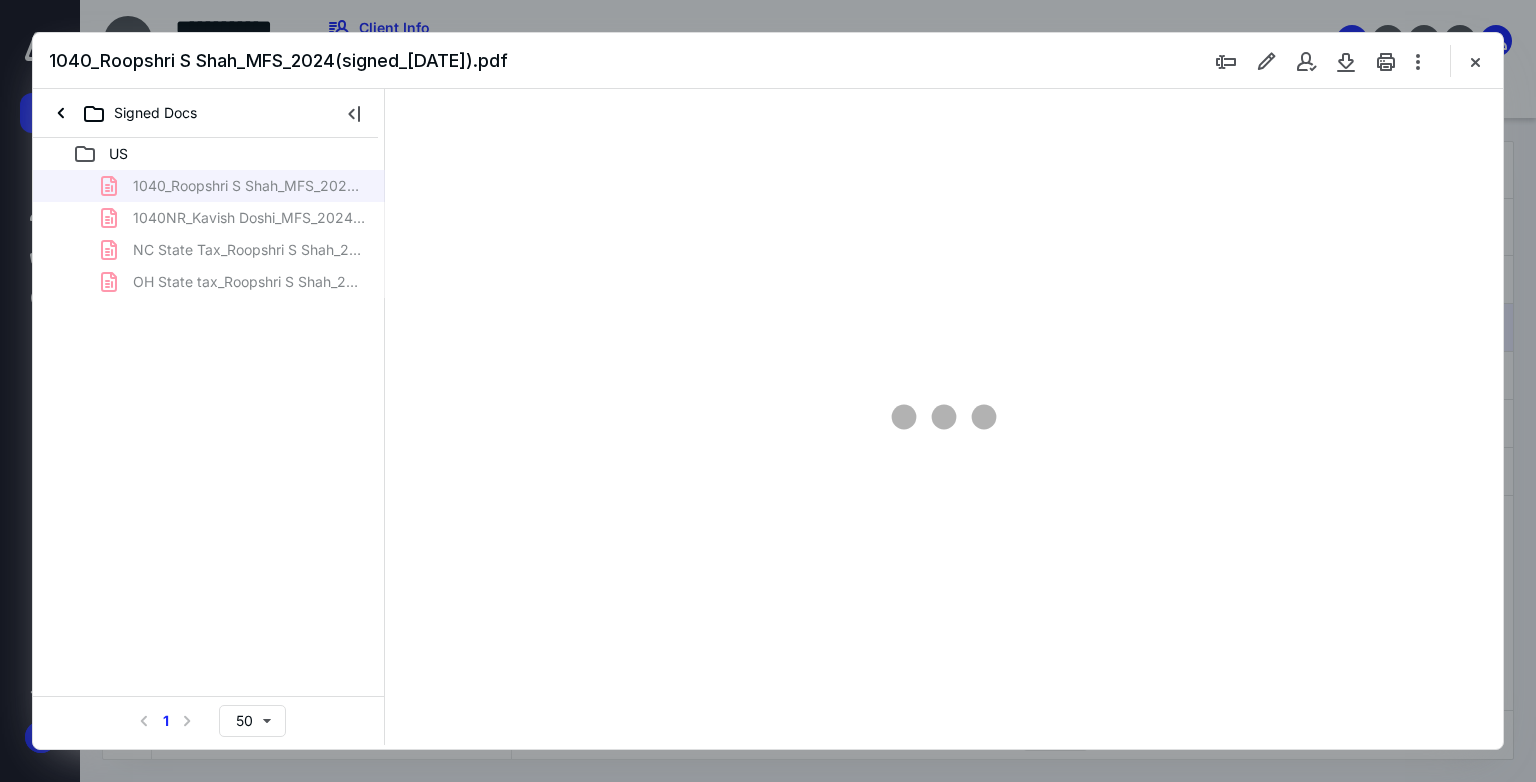 scroll, scrollTop: 0, scrollLeft: 0, axis: both 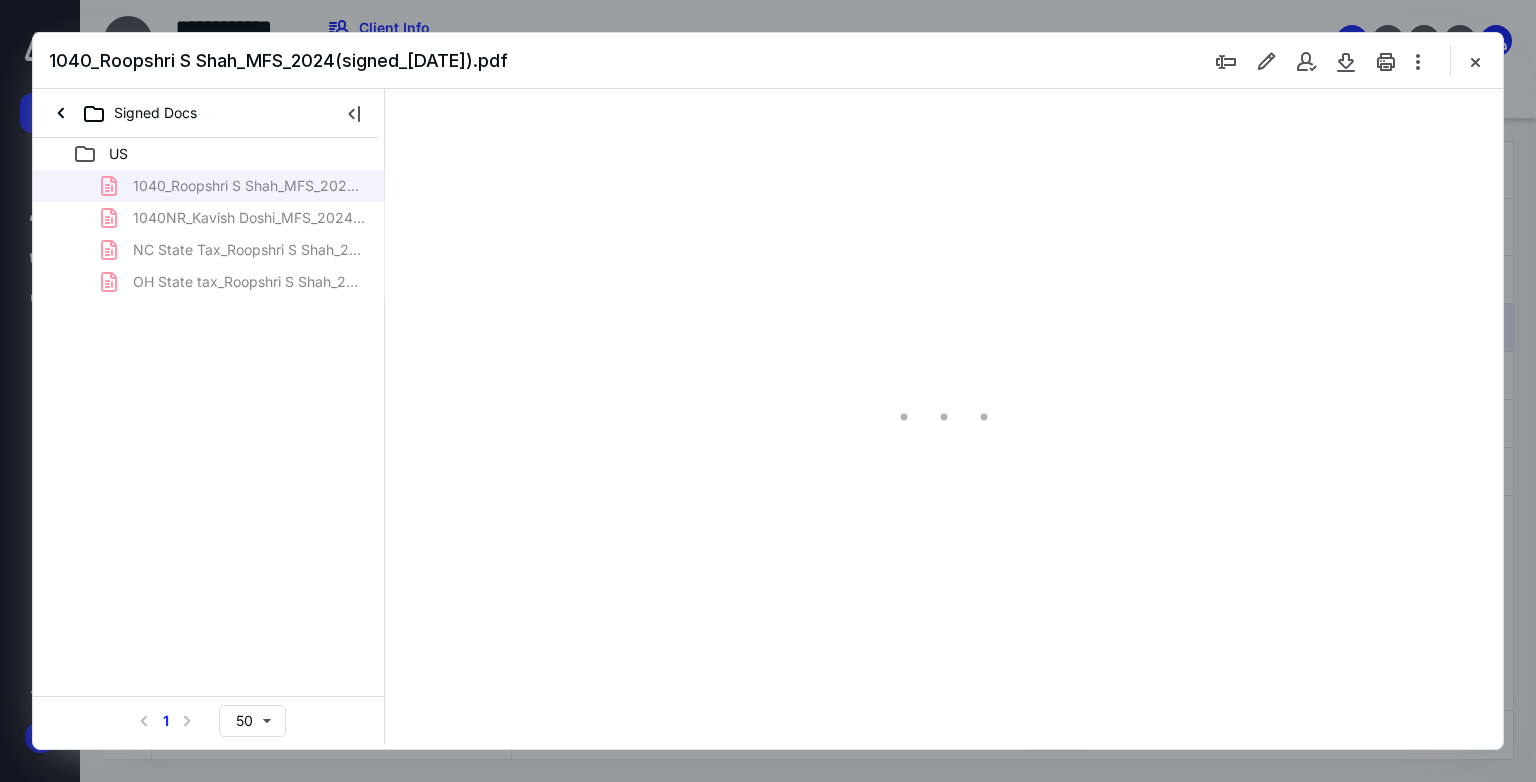 type on "73" 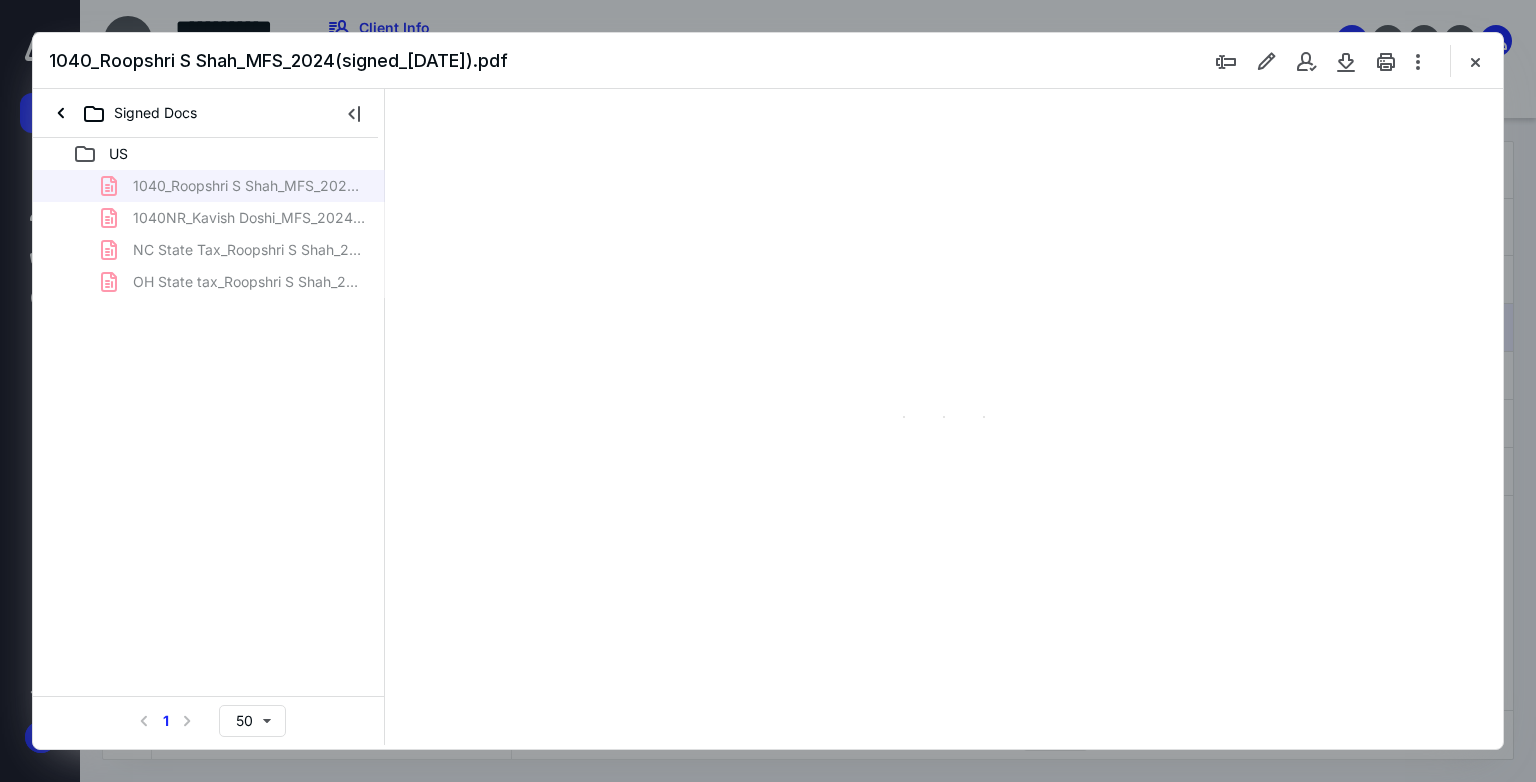 scroll, scrollTop: 79, scrollLeft: 0, axis: vertical 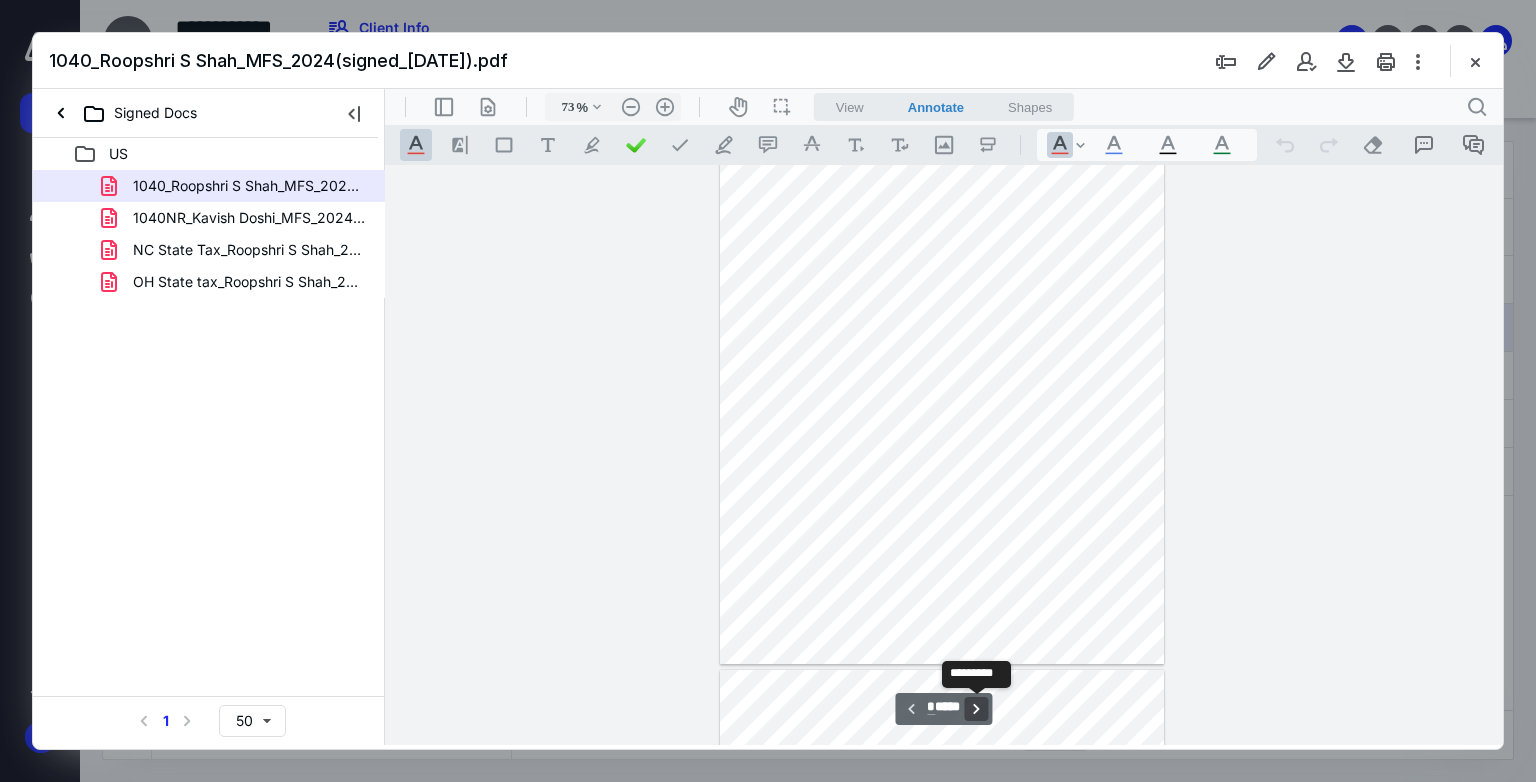 click on "**********" at bounding box center (977, 709) 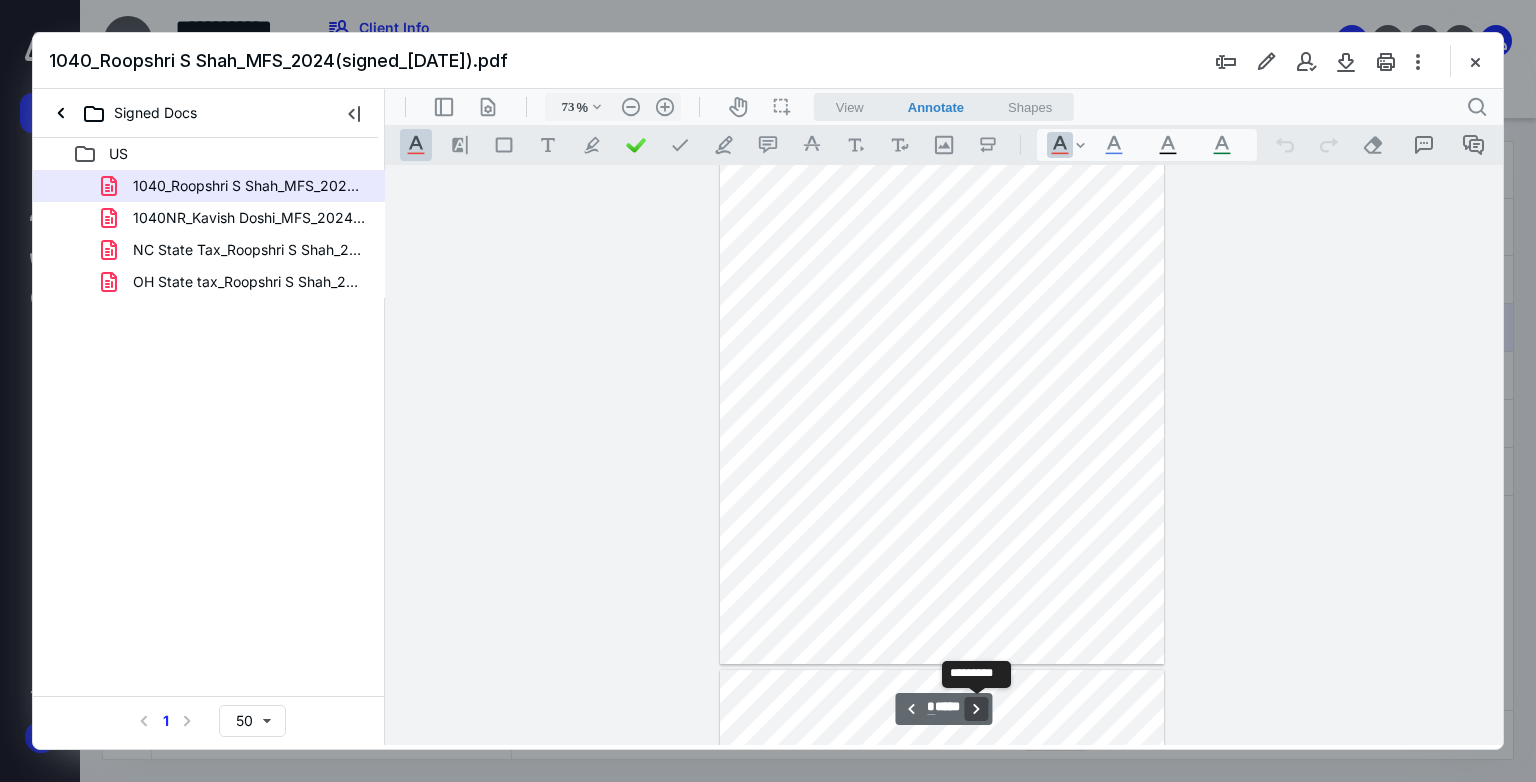 scroll, scrollTop: 580, scrollLeft: 0, axis: vertical 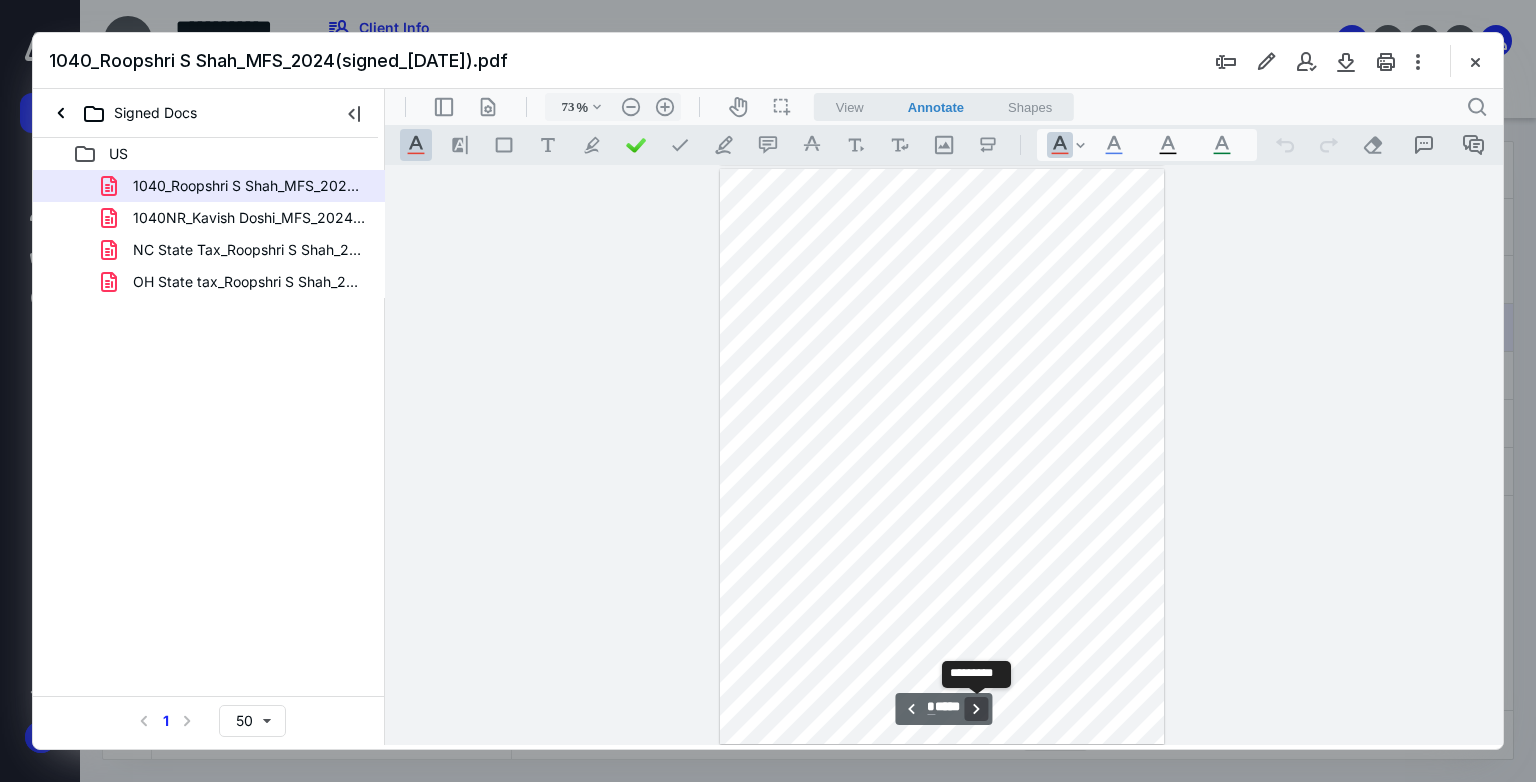 click on "**********" at bounding box center (977, 709) 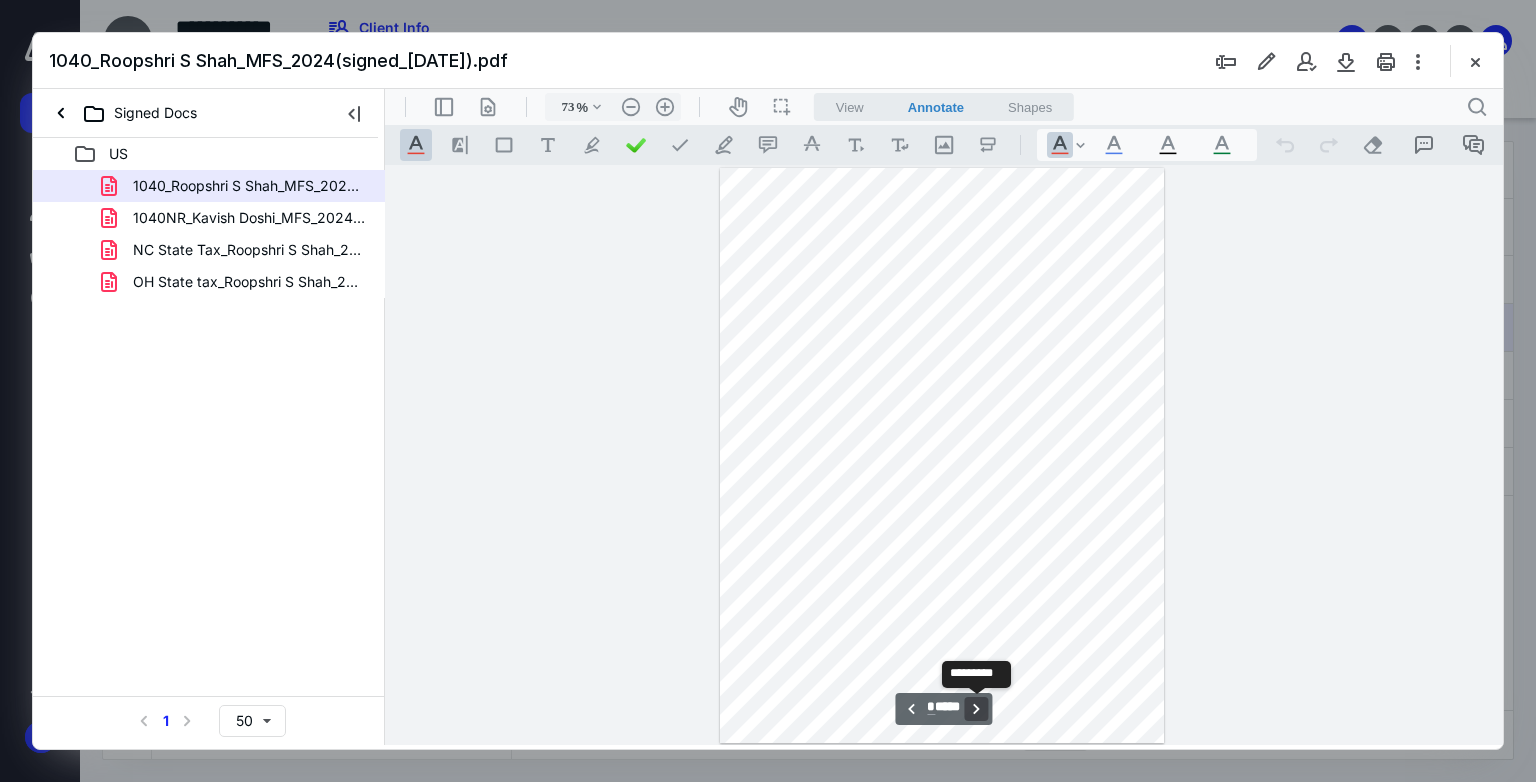 click on "**********" at bounding box center (977, 709) 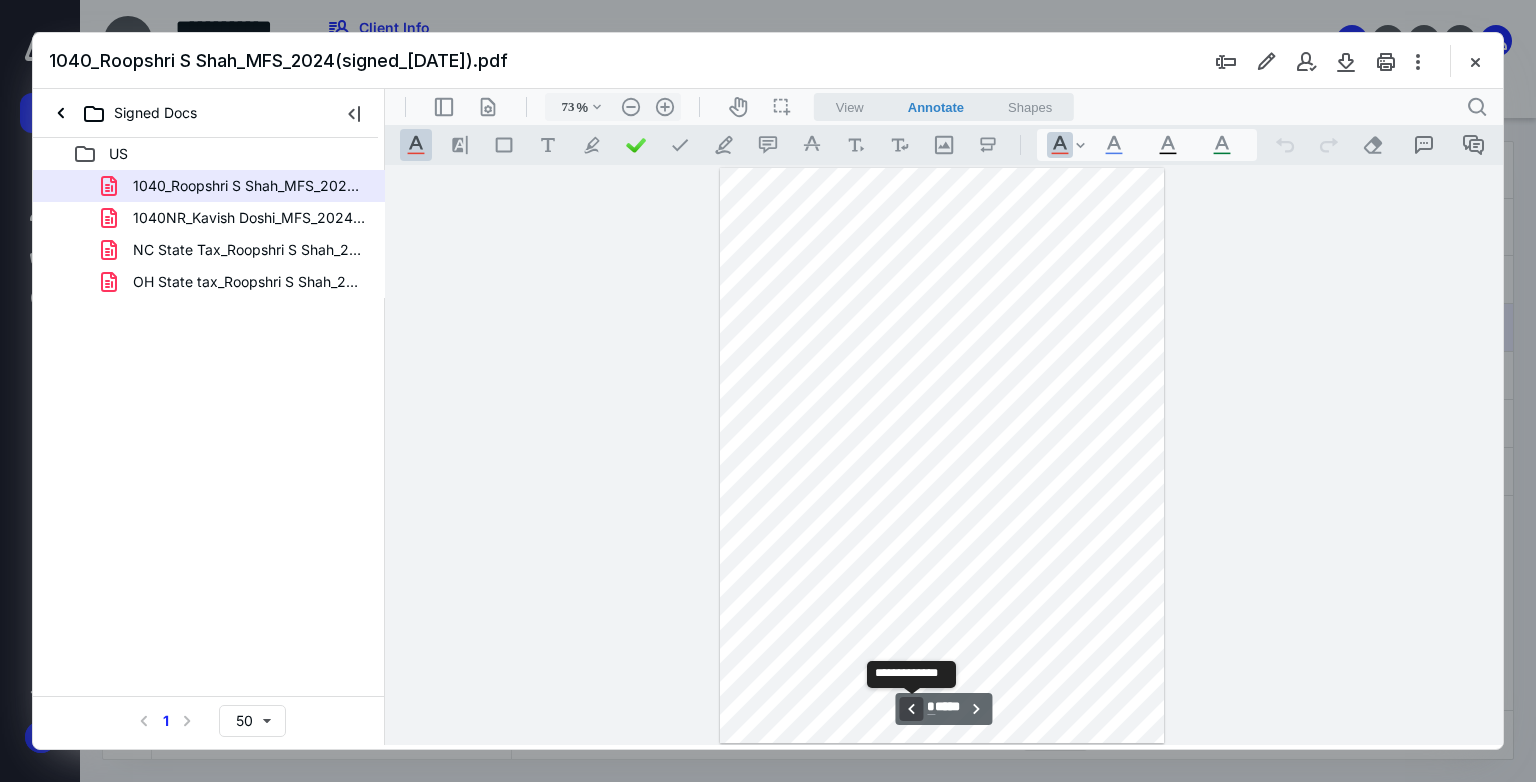 click on "**********" at bounding box center [911, 709] 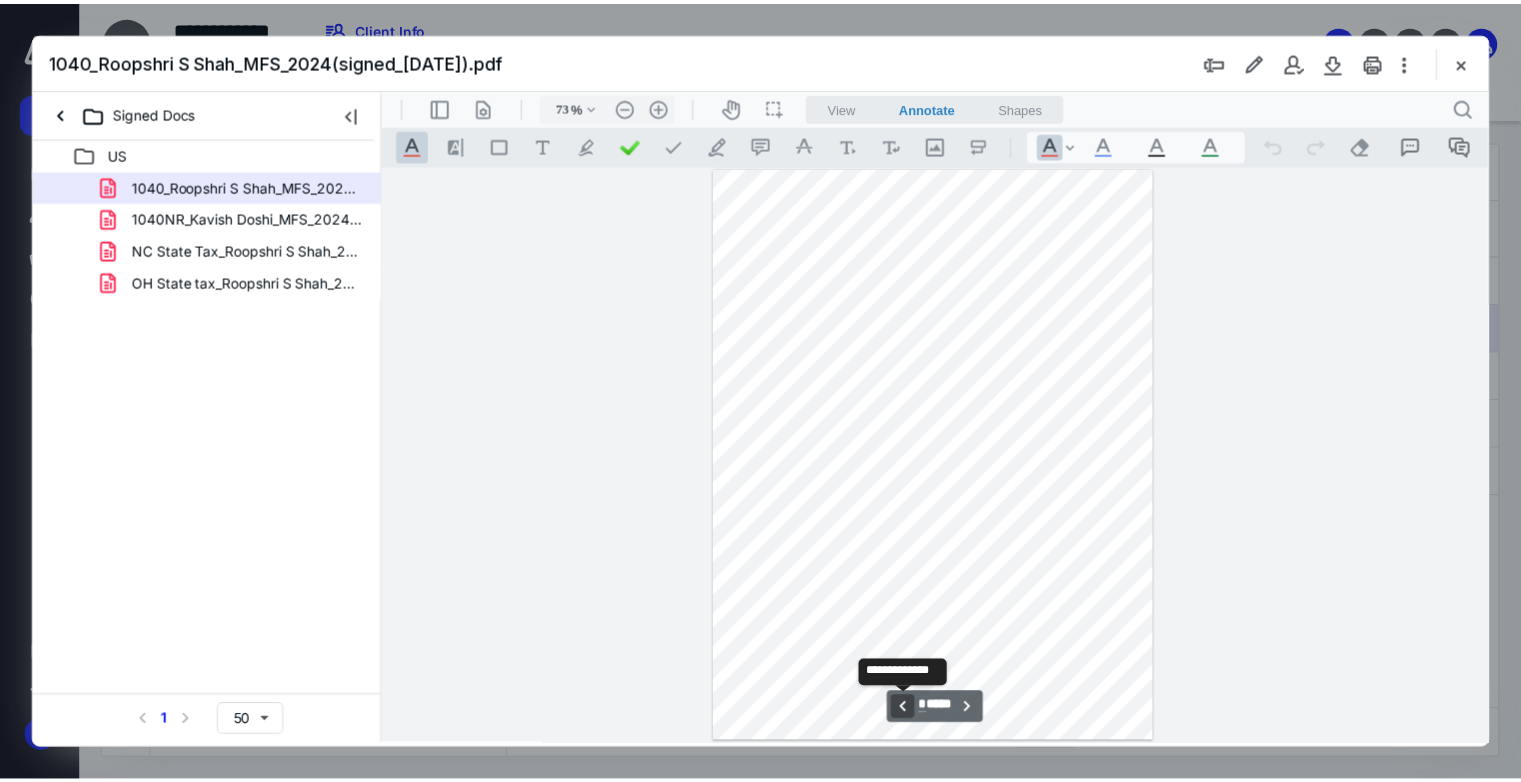 scroll, scrollTop: 1162, scrollLeft: 0, axis: vertical 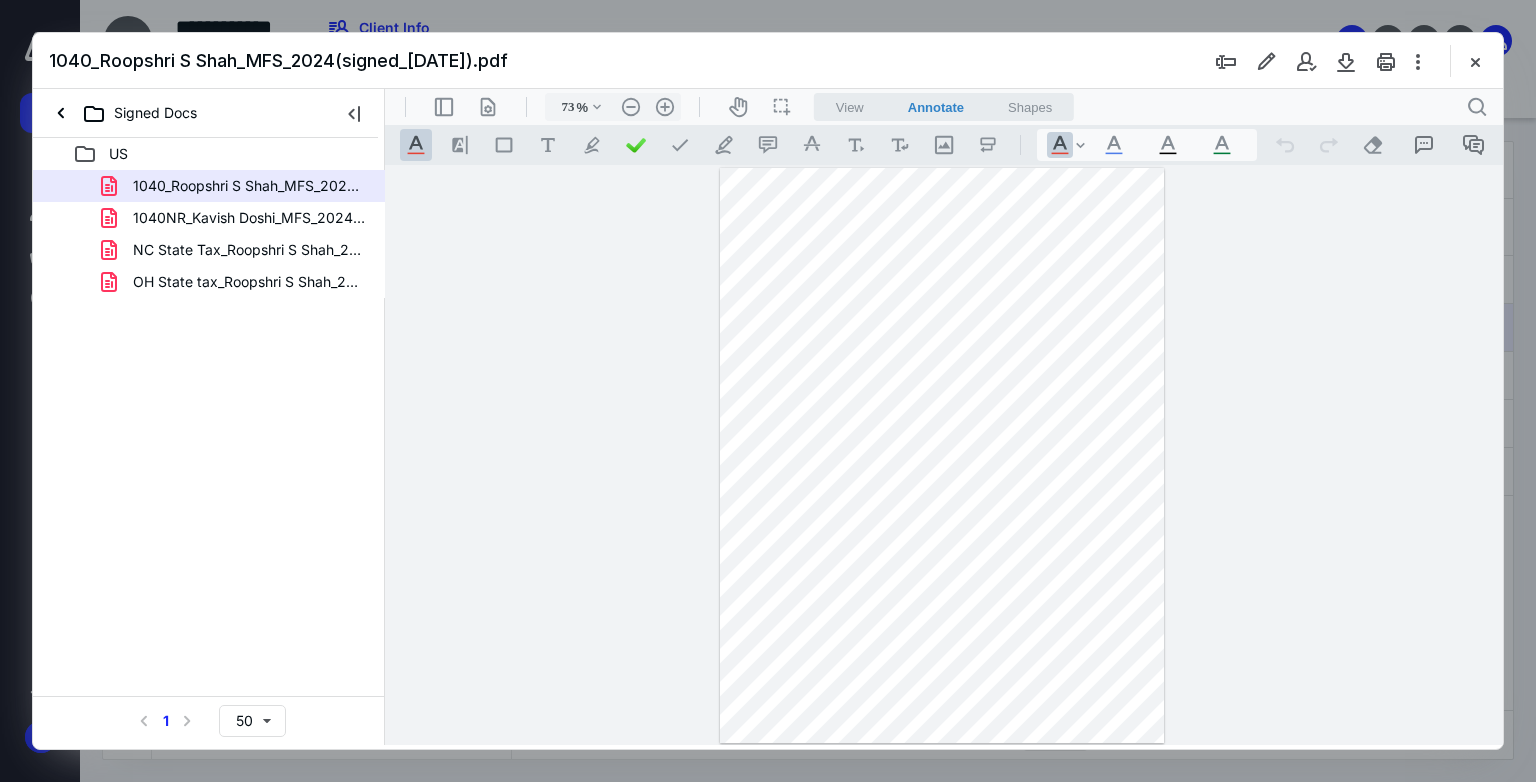 click at bounding box center [1475, 61] 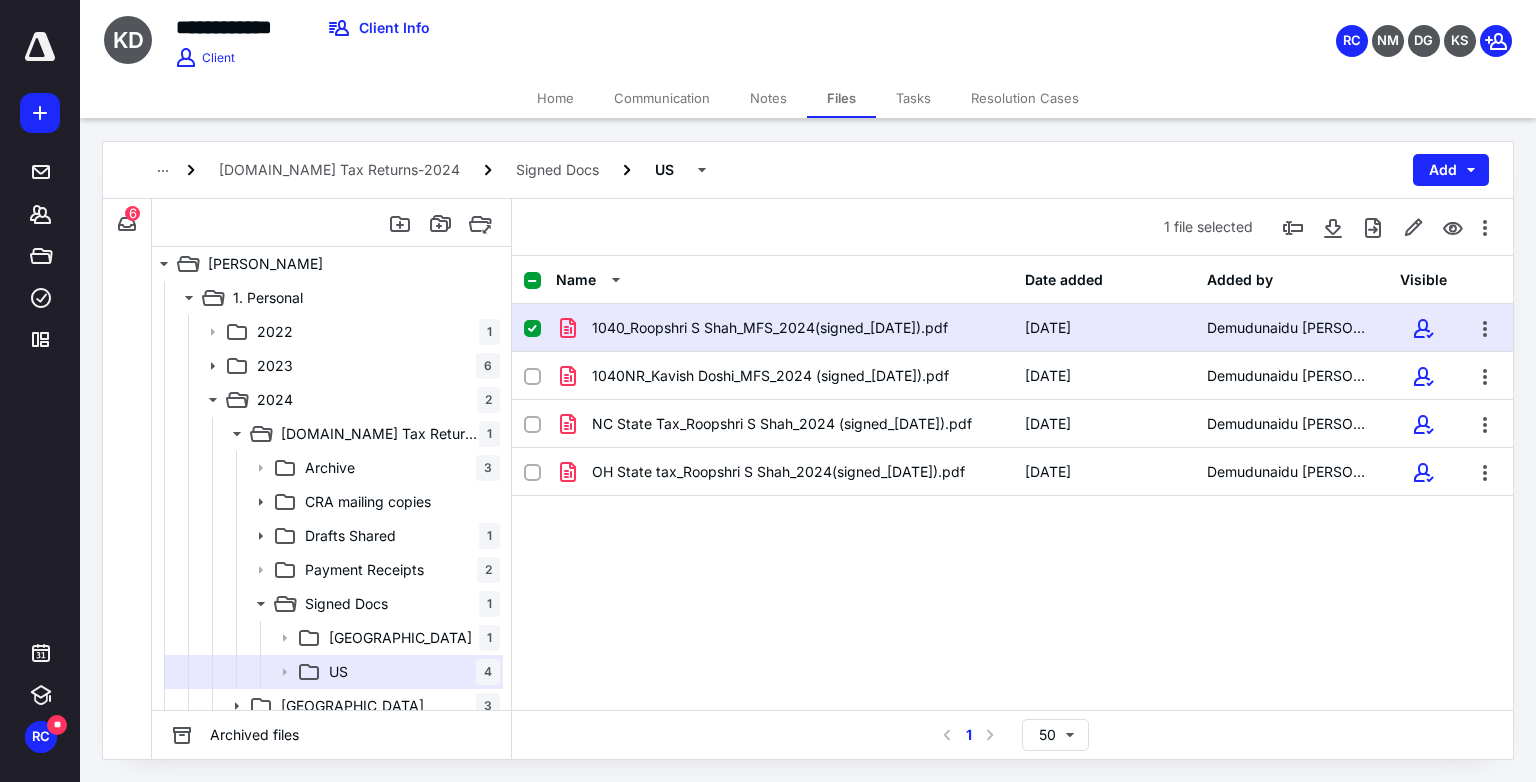 click on "Home" at bounding box center (555, 98) 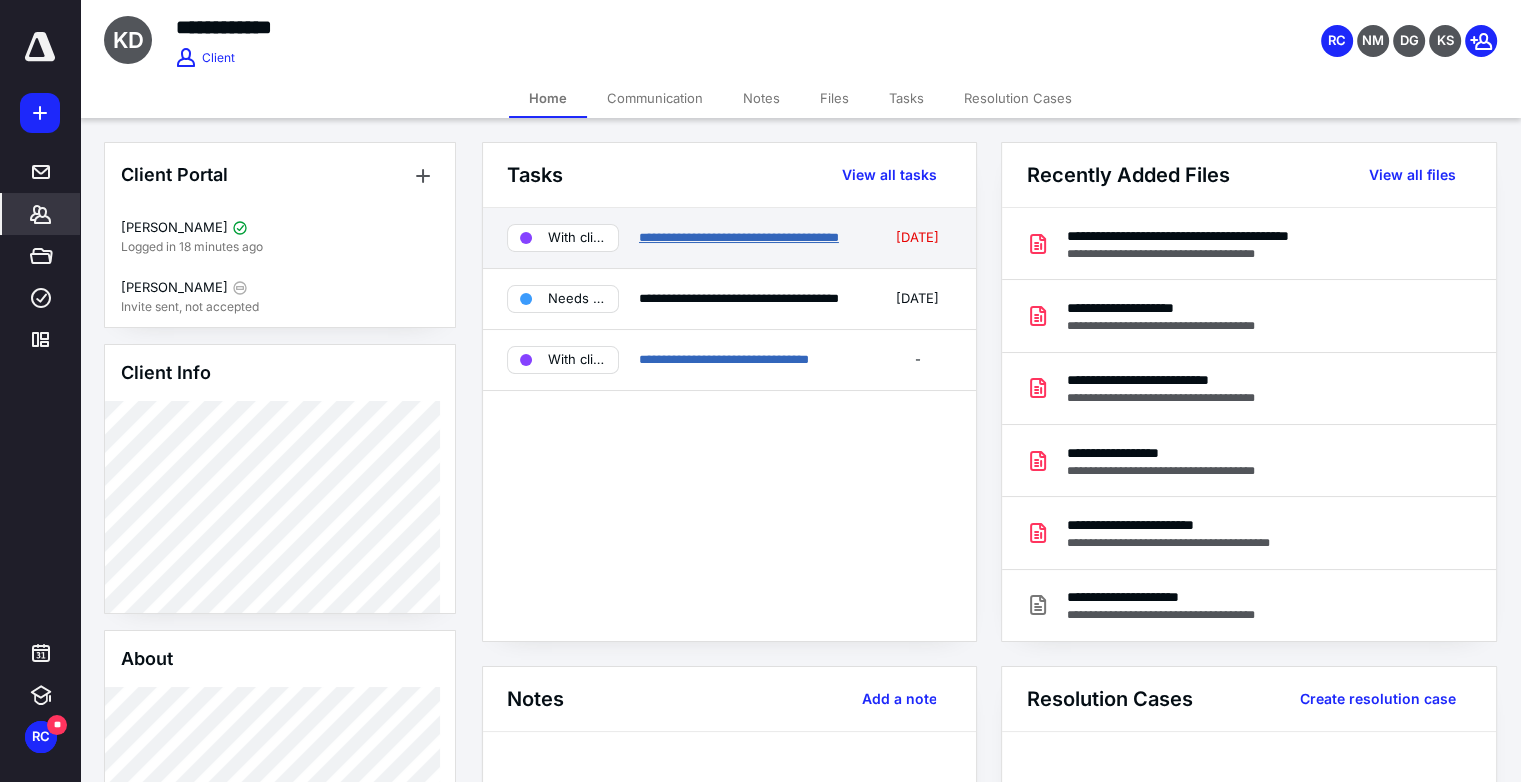 click on "**********" at bounding box center (739, 237) 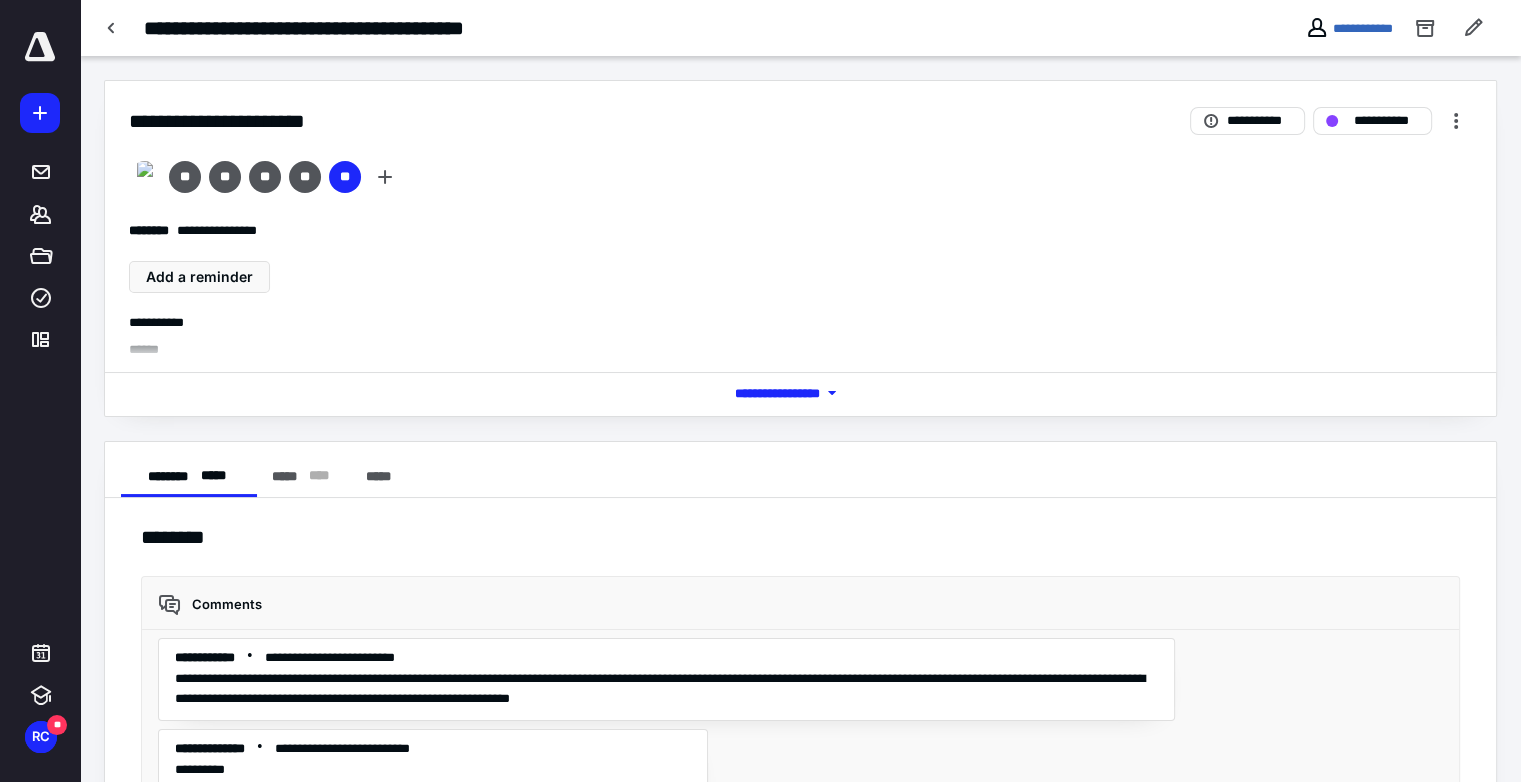 scroll, scrollTop: 13803, scrollLeft: 0, axis: vertical 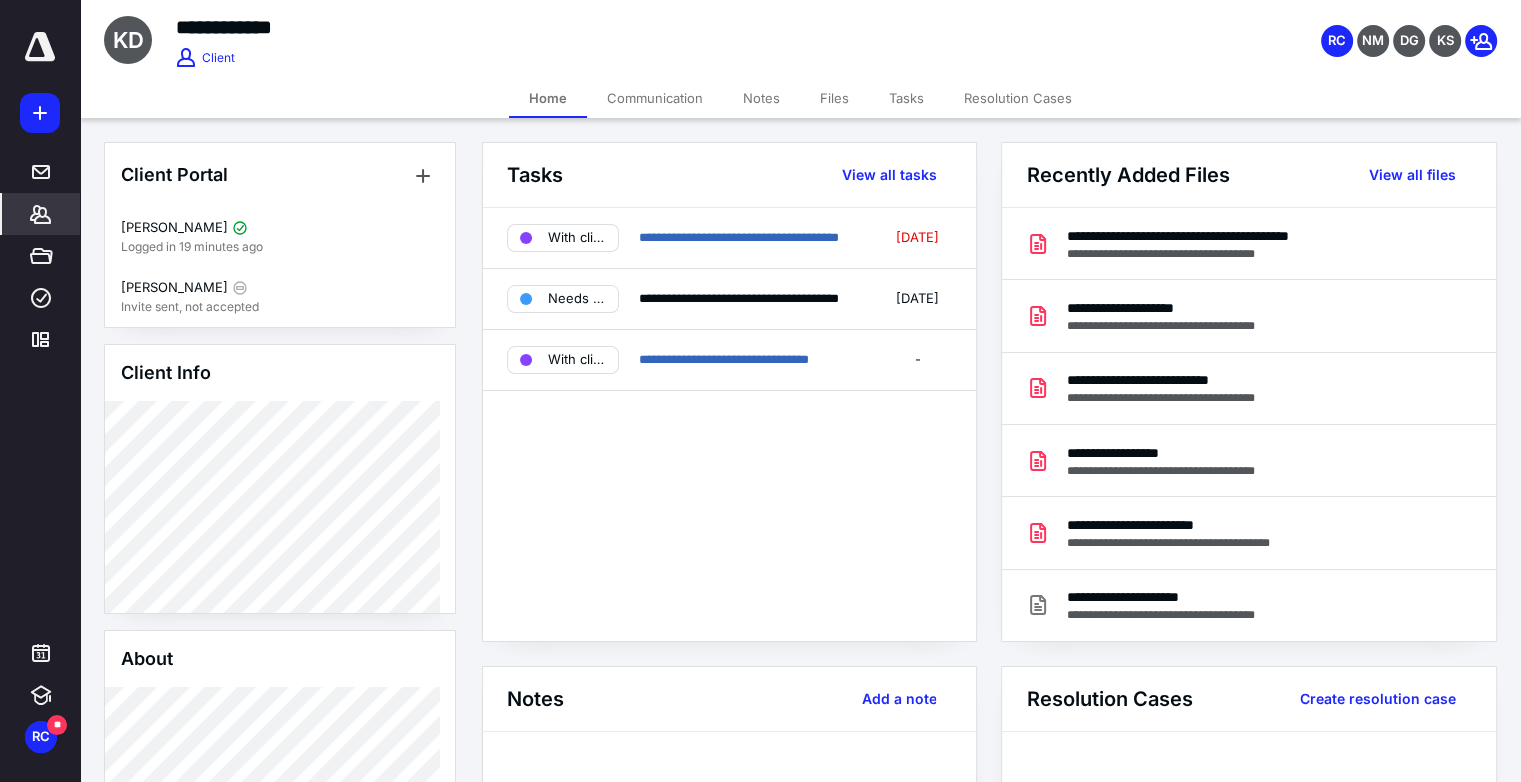 click on "Files" at bounding box center [834, 98] 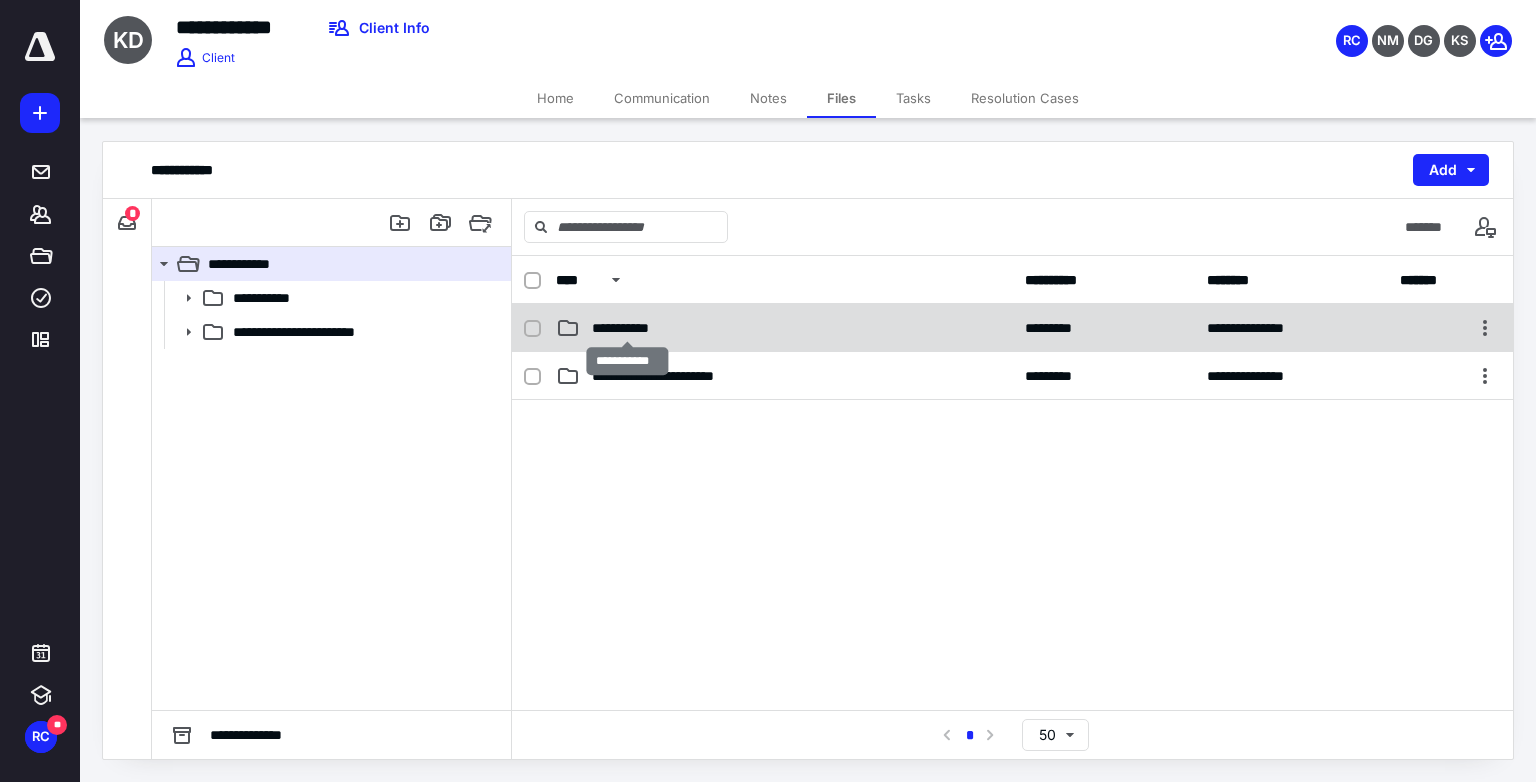 click on "**********" at bounding box center (627, 328) 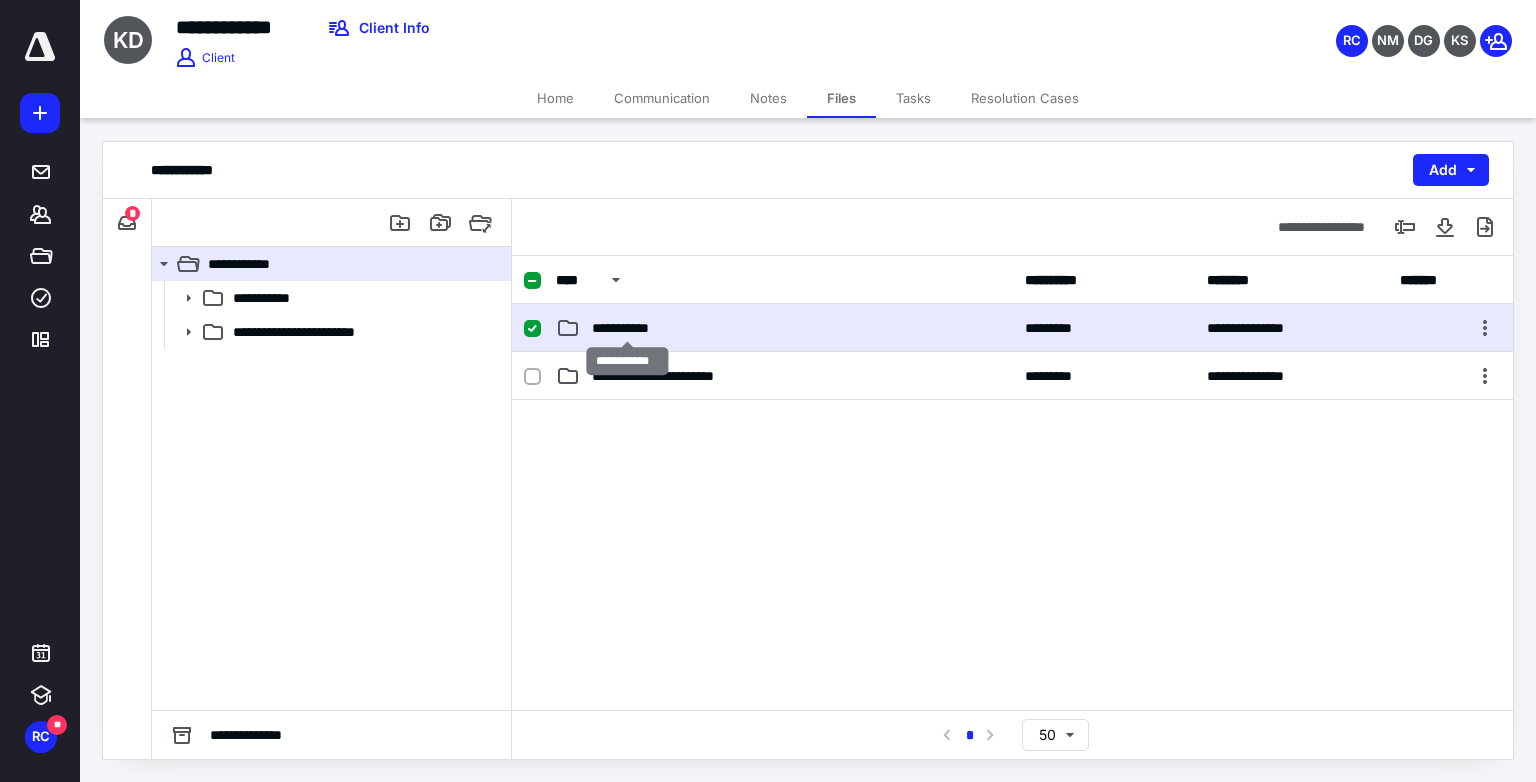 click on "**********" at bounding box center (627, 328) 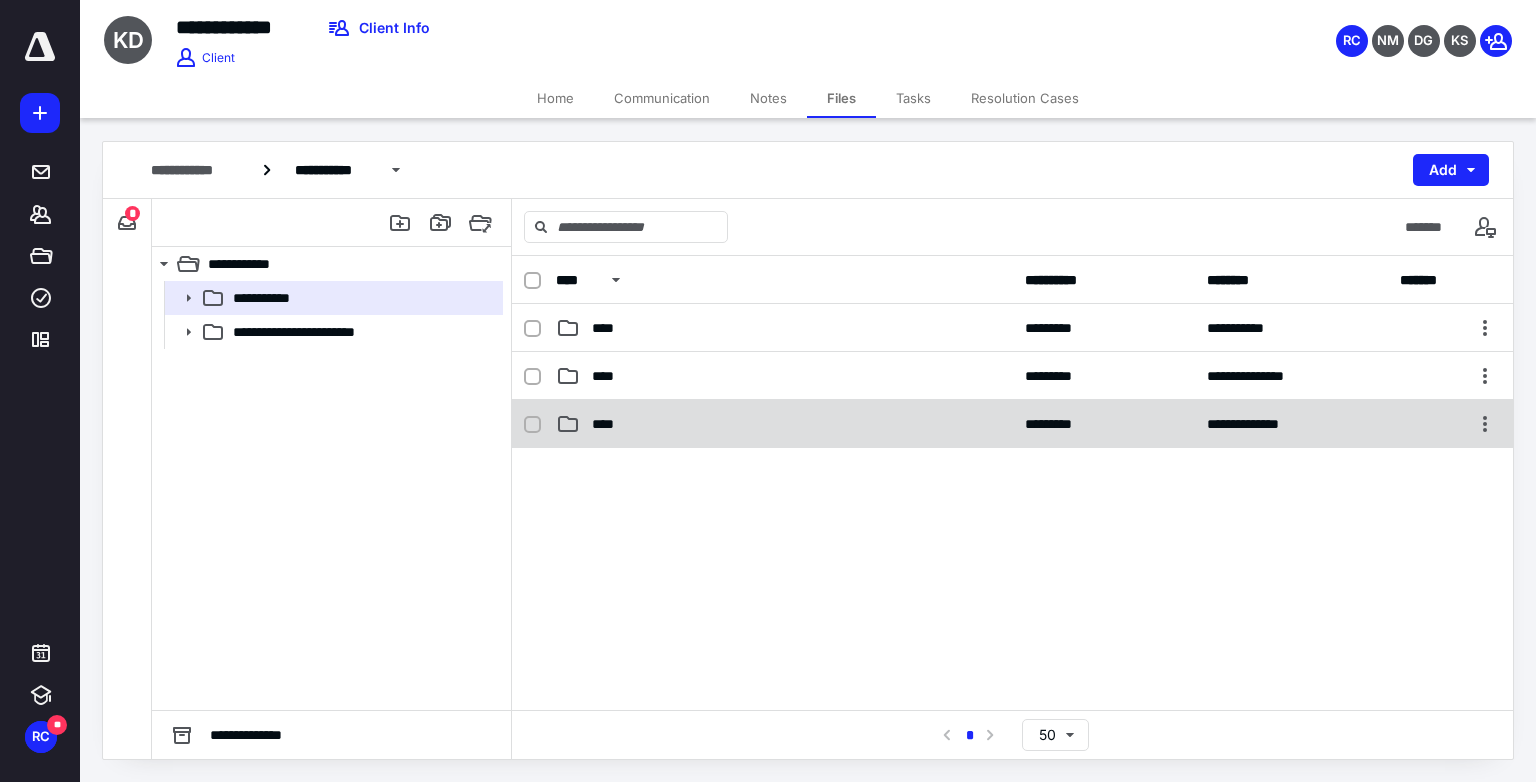 click on "****" at bounding box center (609, 424) 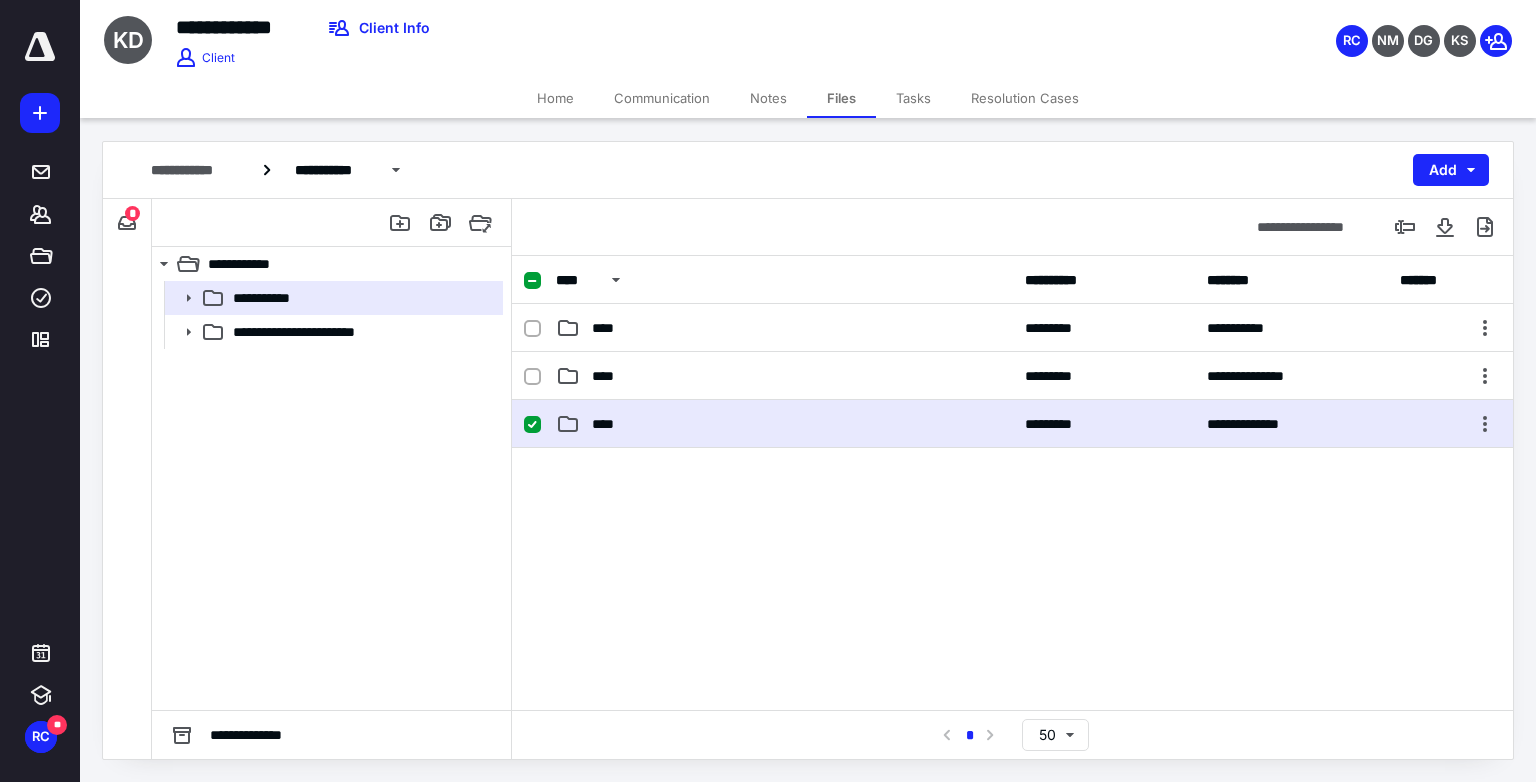 click on "****" at bounding box center [609, 424] 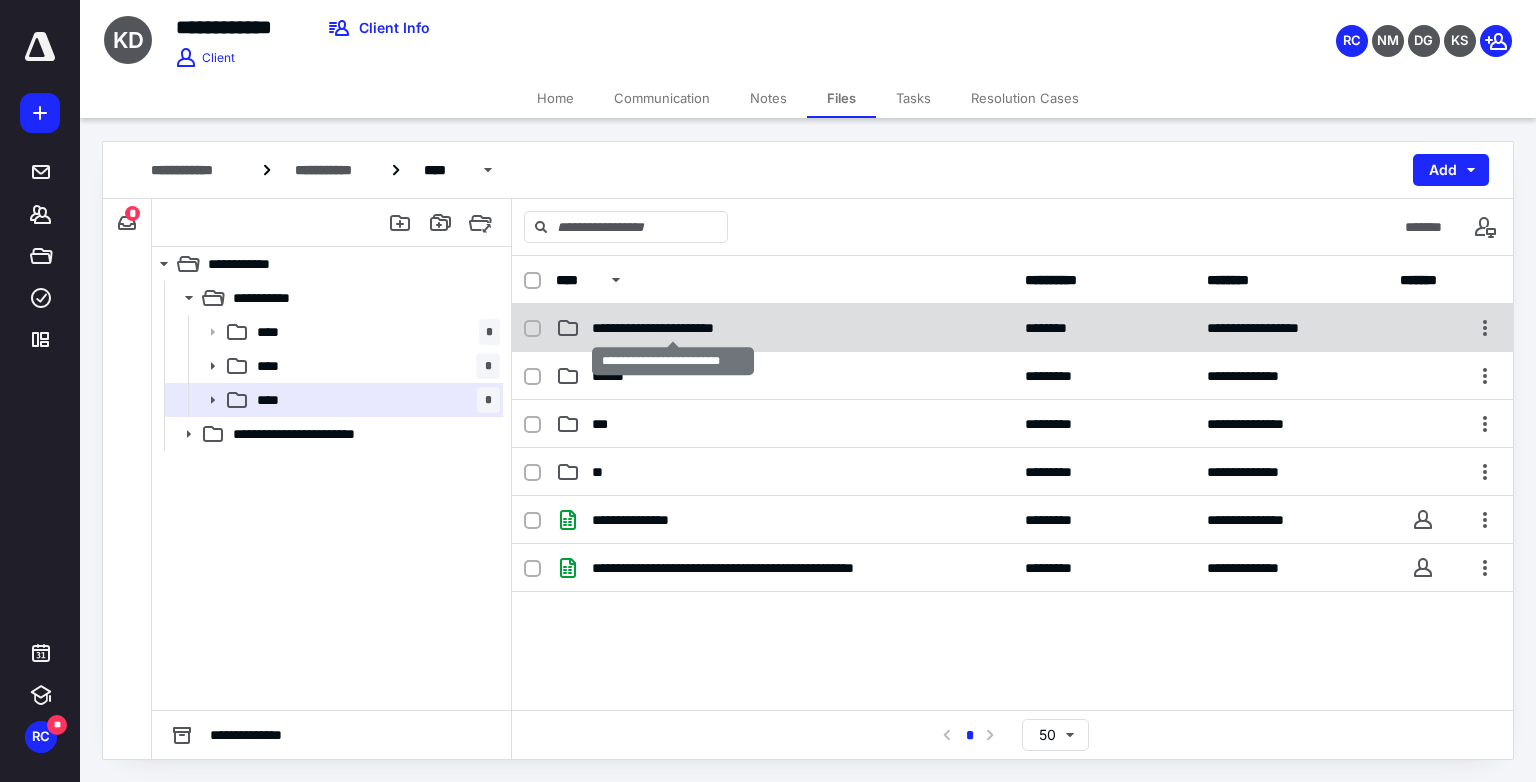 click on "**********" at bounding box center [674, 328] 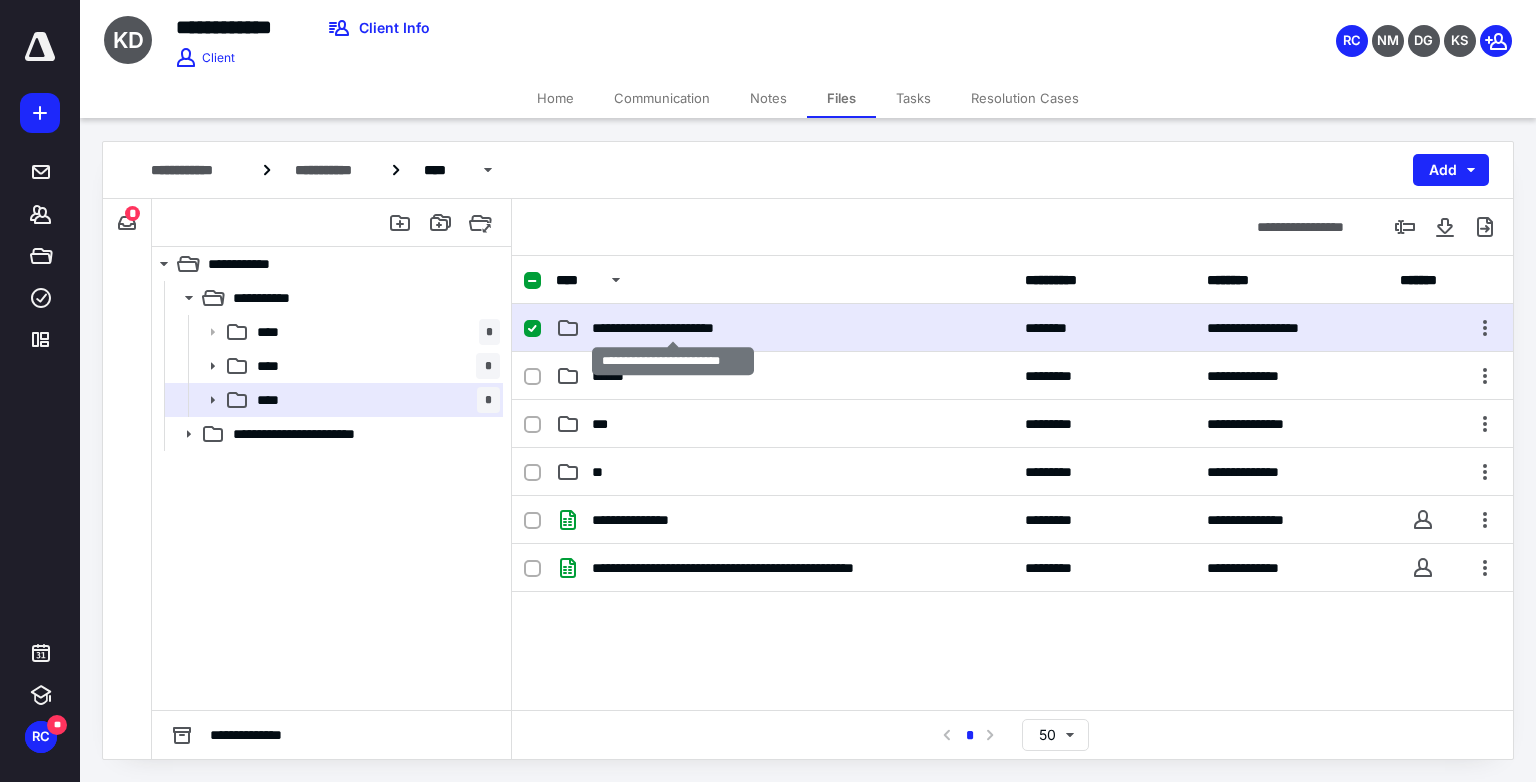 click on "**********" at bounding box center (674, 328) 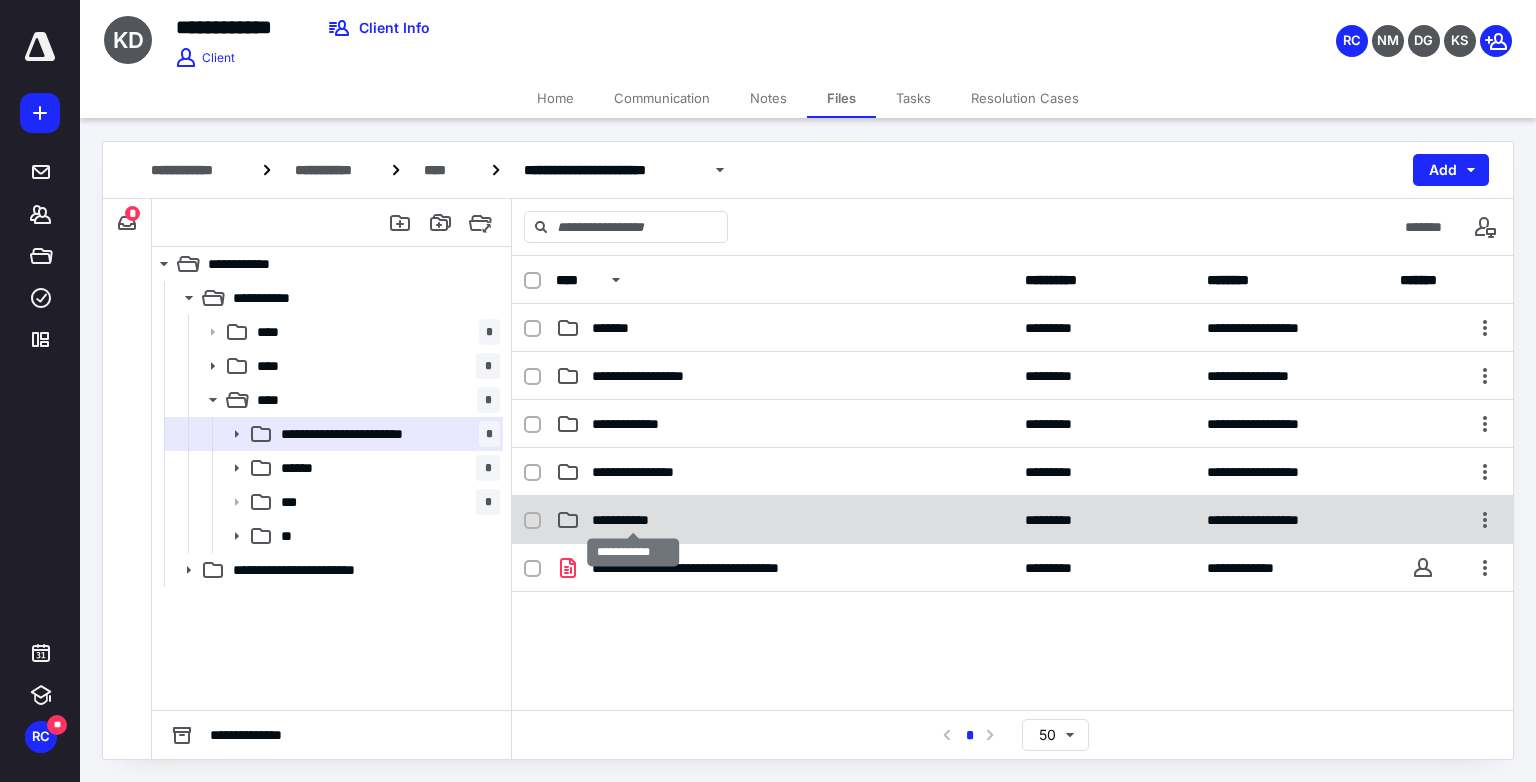 click on "**********" at bounding box center [634, 520] 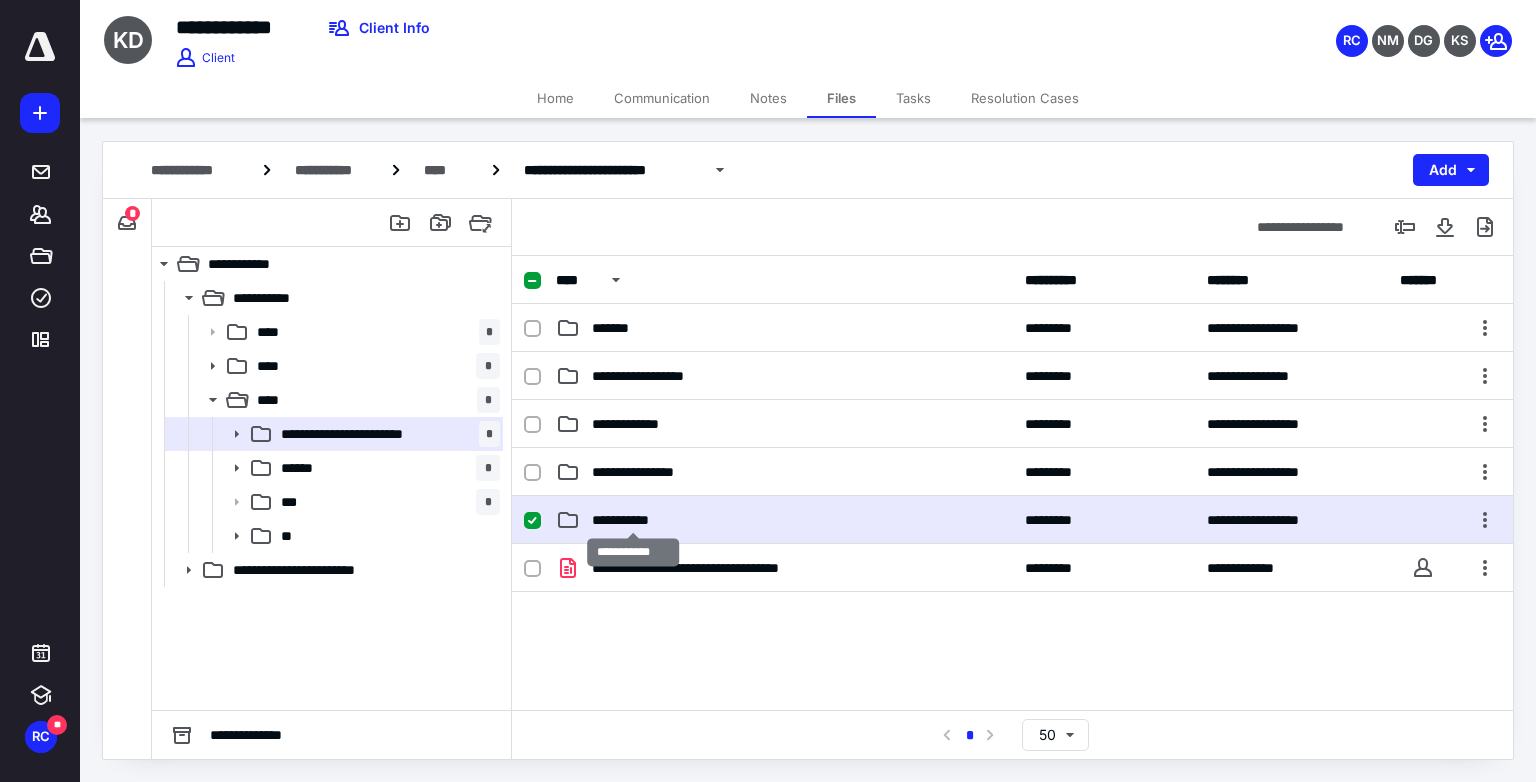click on "**********" at bounding box center [634, 520] 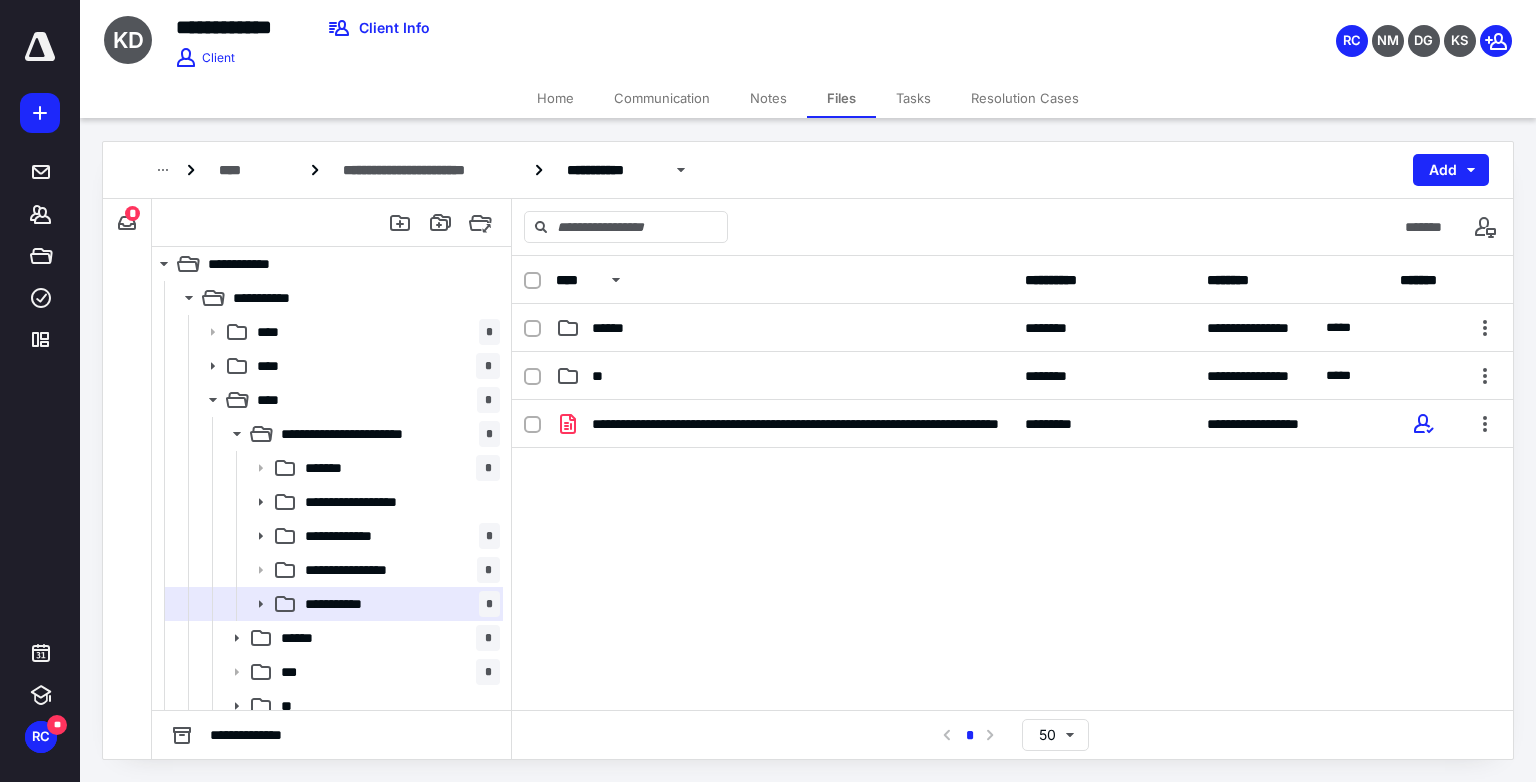click on "Tasks" at bounding box center [913, 98] 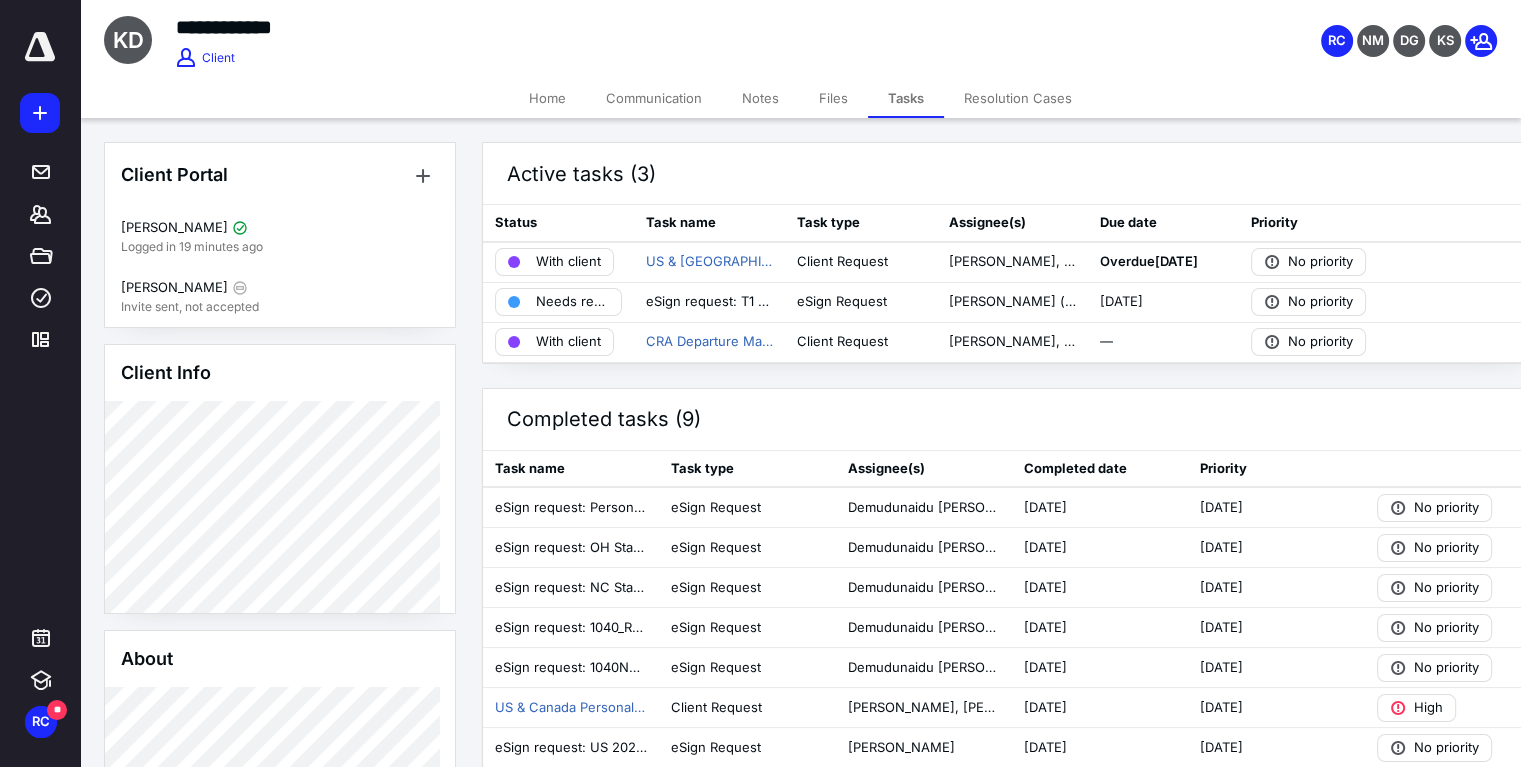 click on "Files" at bounding box center (833, 98) 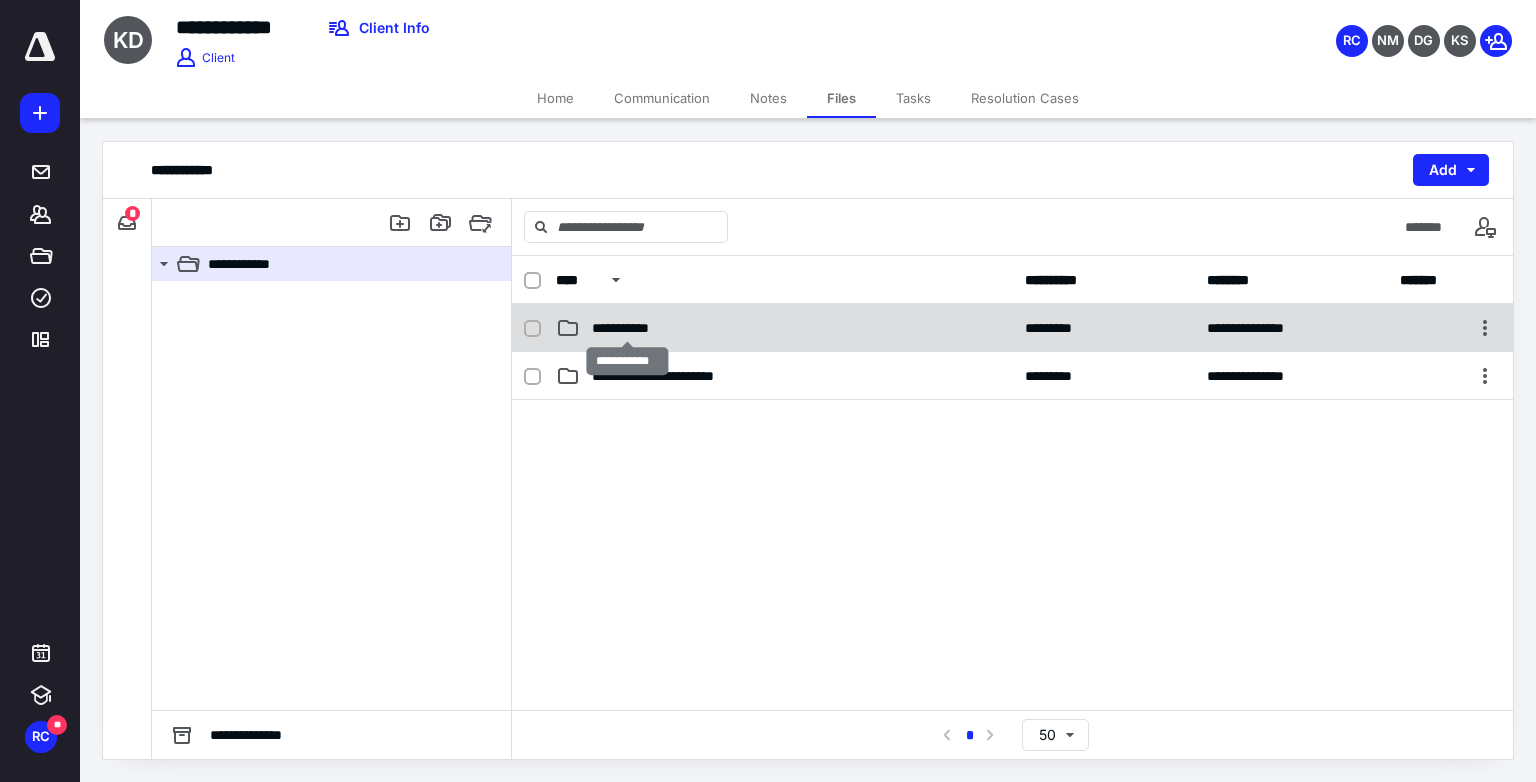 click on "**********" at bounding box center [627, 328] 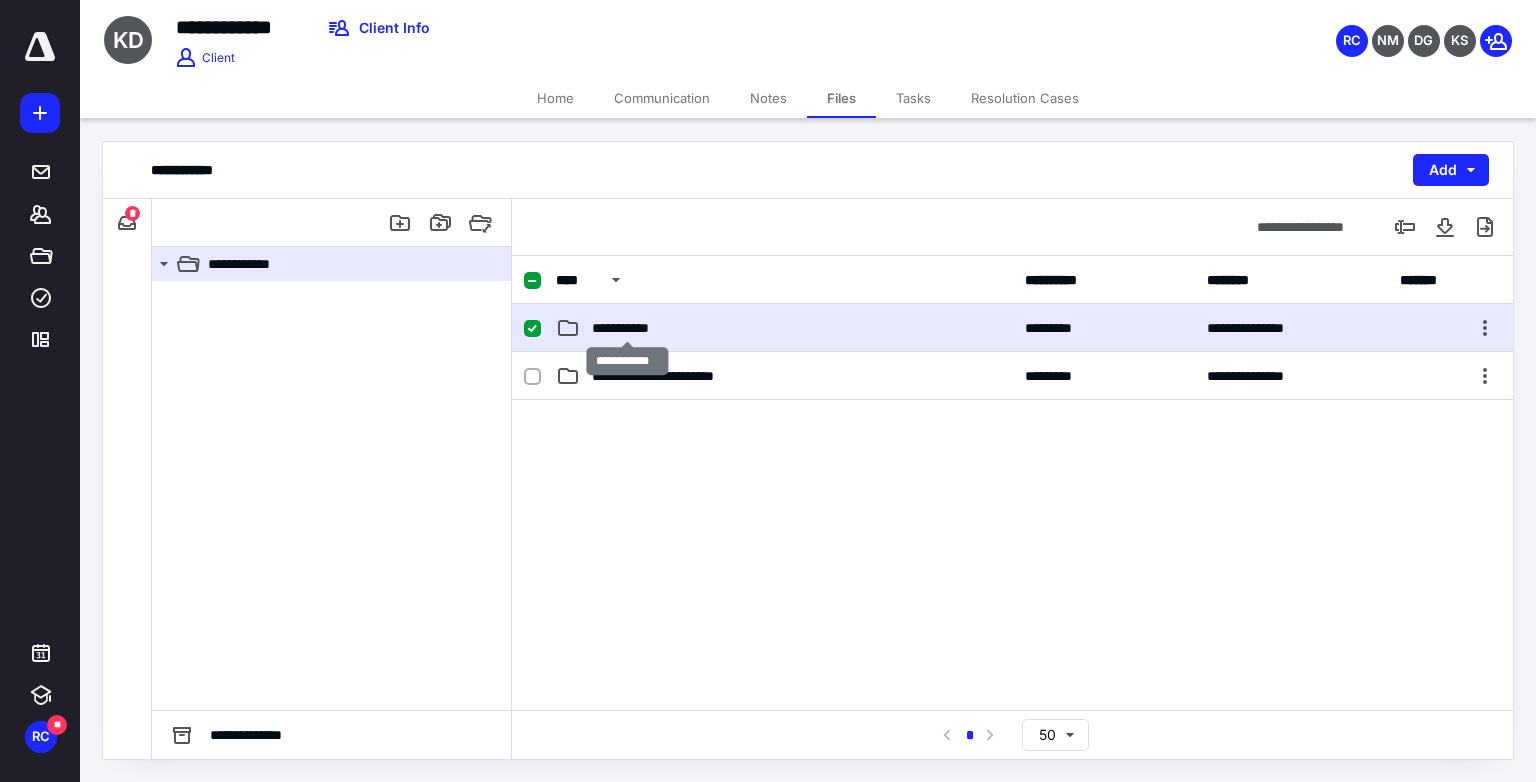click on "**********" at bounding box center (627, 328) 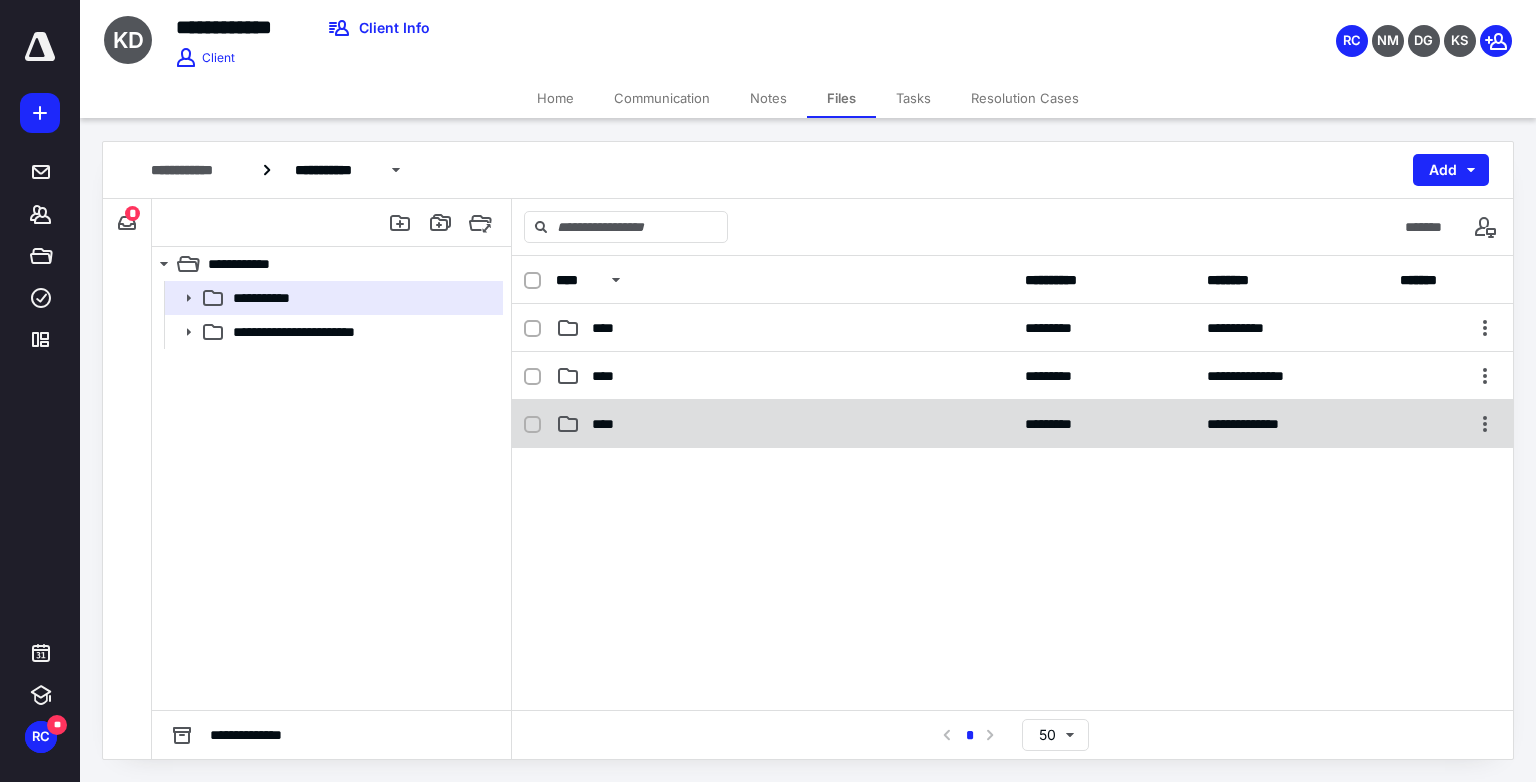 click on "****" at bounding box center [609, 424] 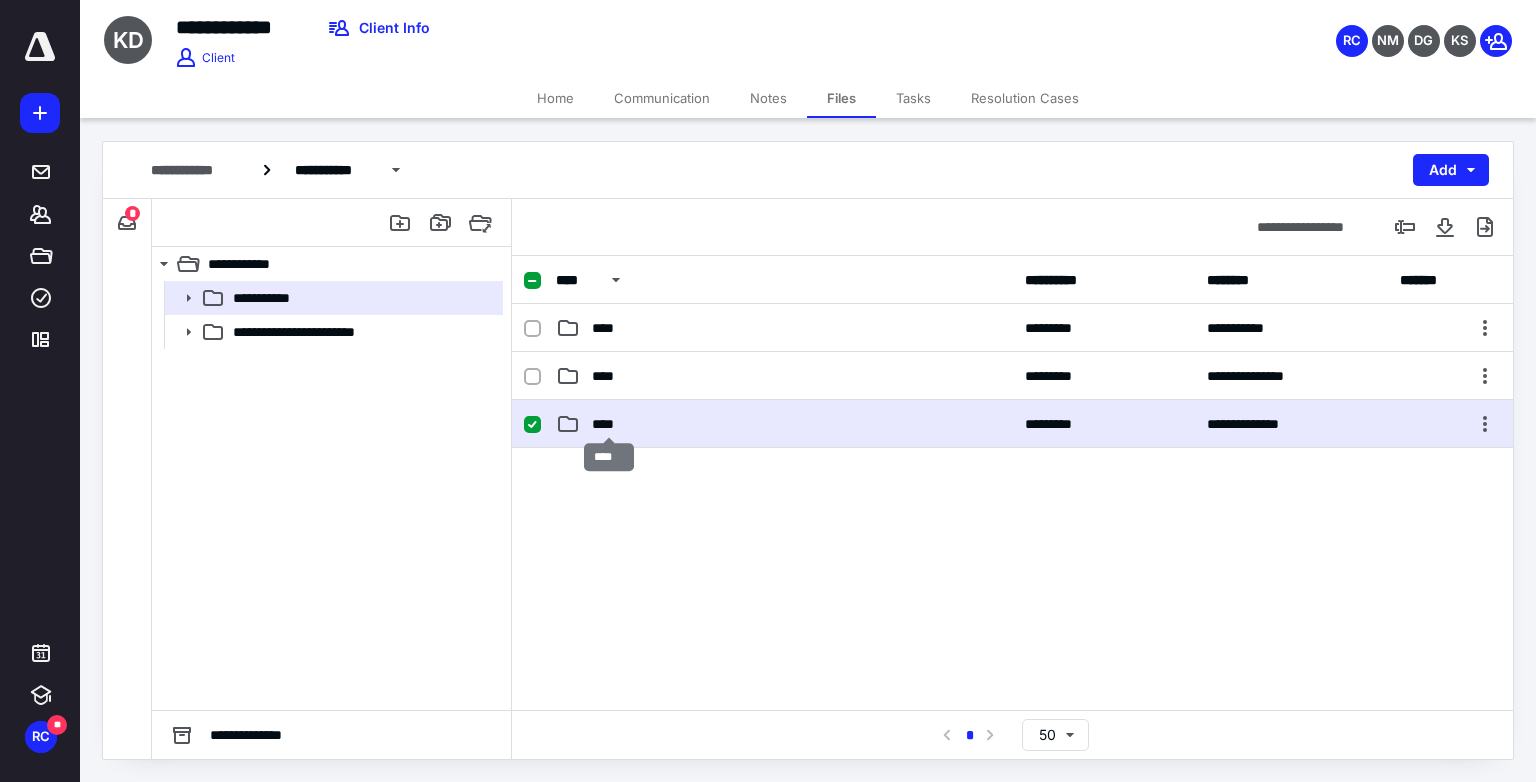 click on "****" at bounding box center (609, 424) 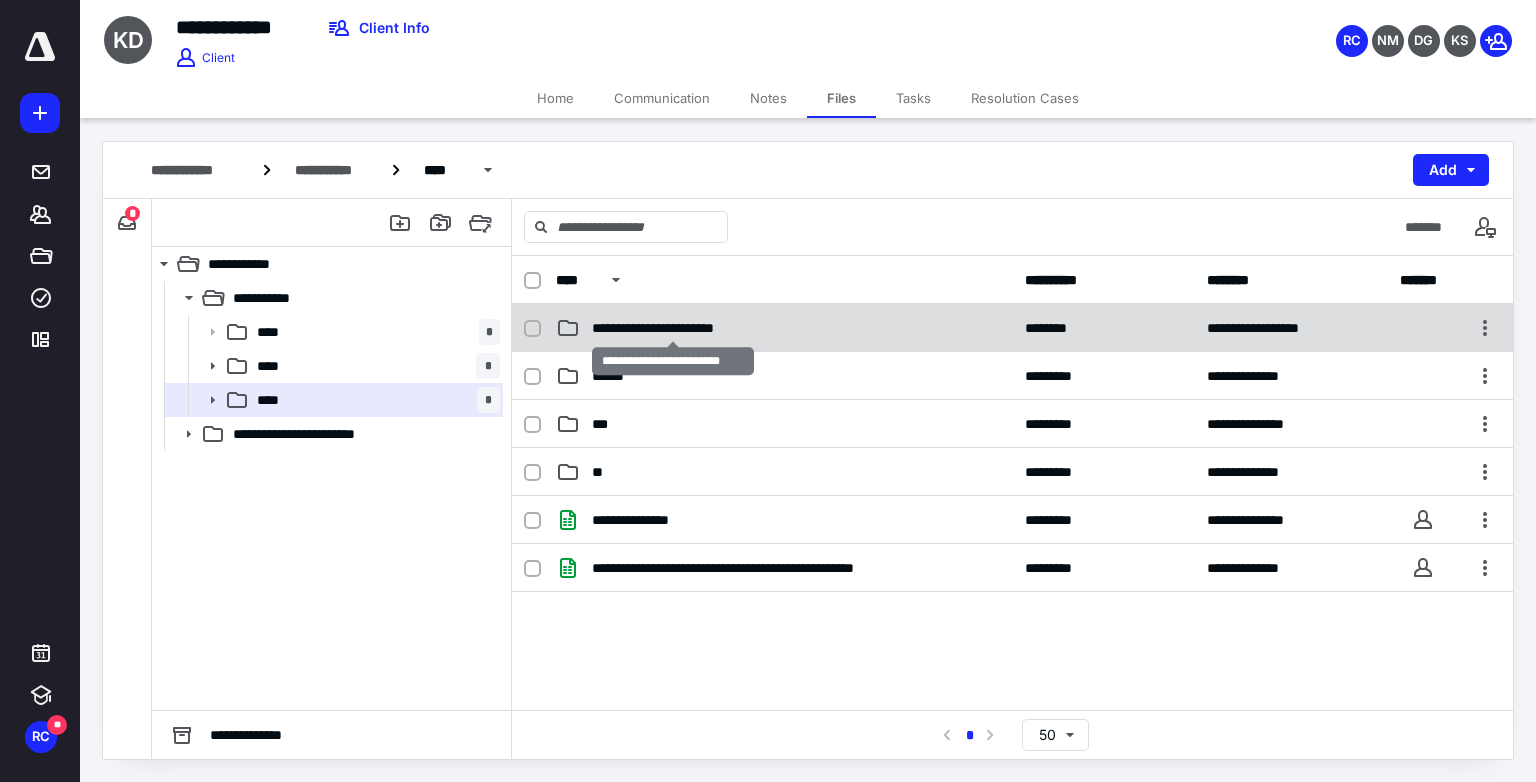 click on "**********" at bounding box center (674, 328) 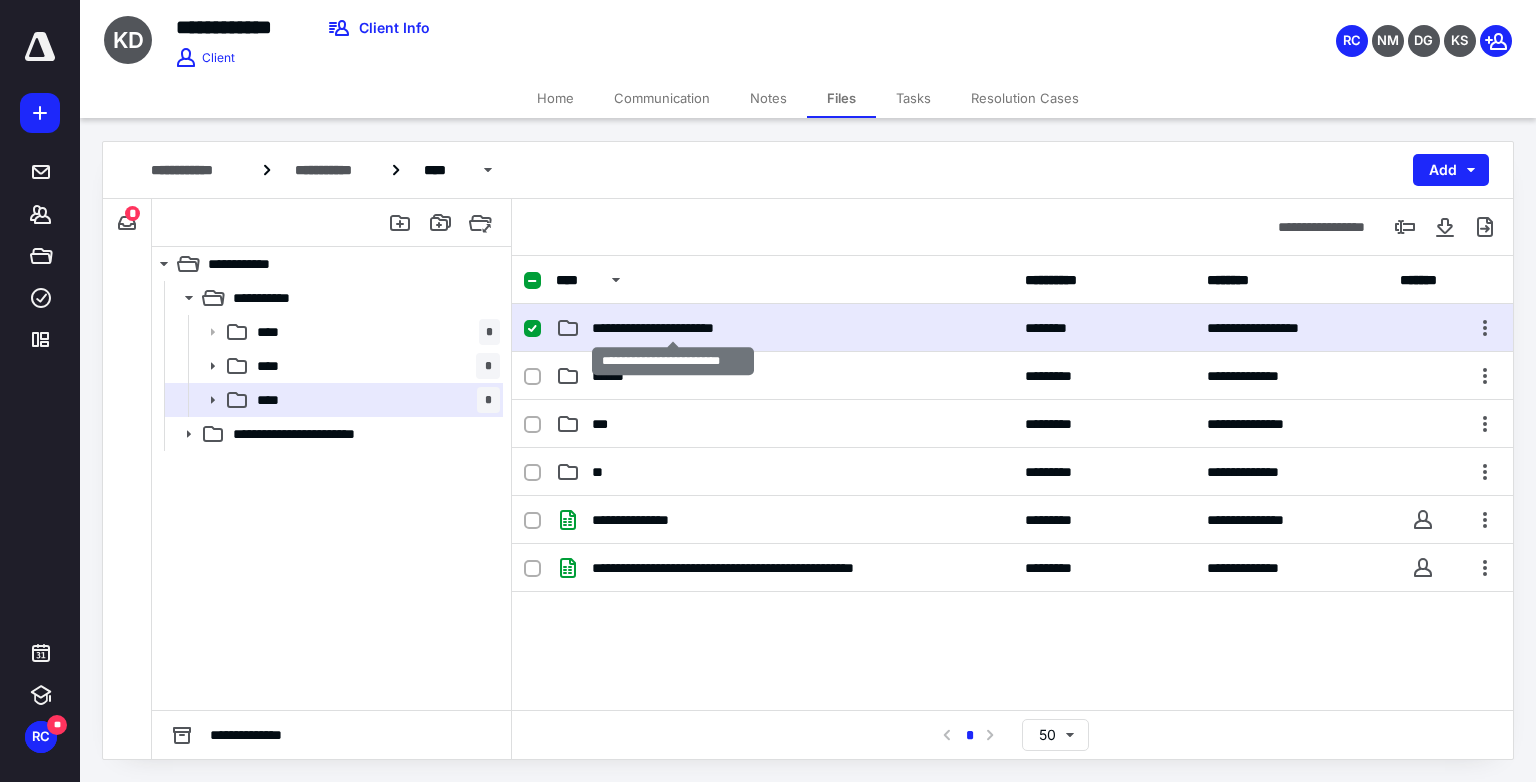 click on "**********" at bounding box center [674, 328] 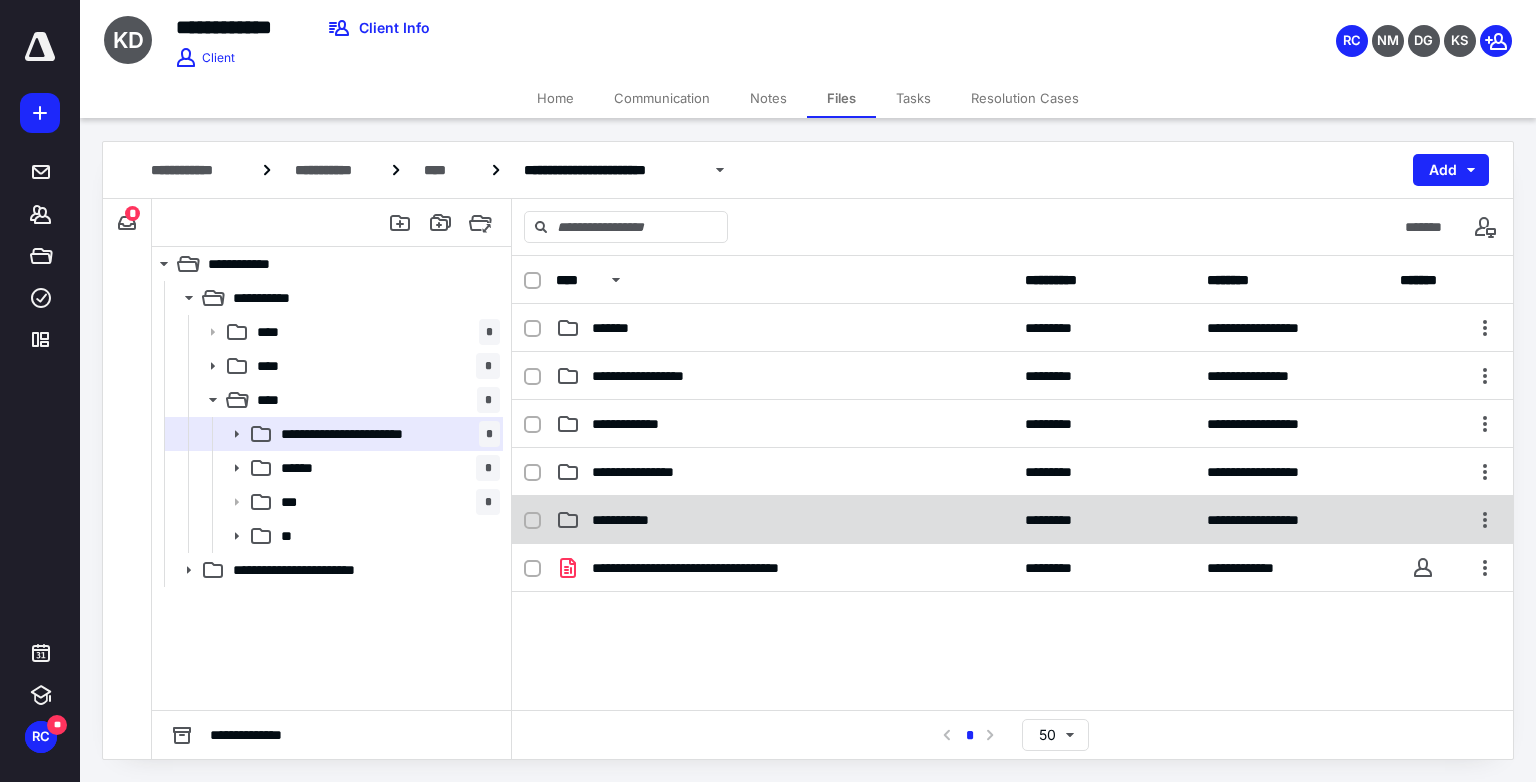 click on "**********" at bounding box center (634, 520) 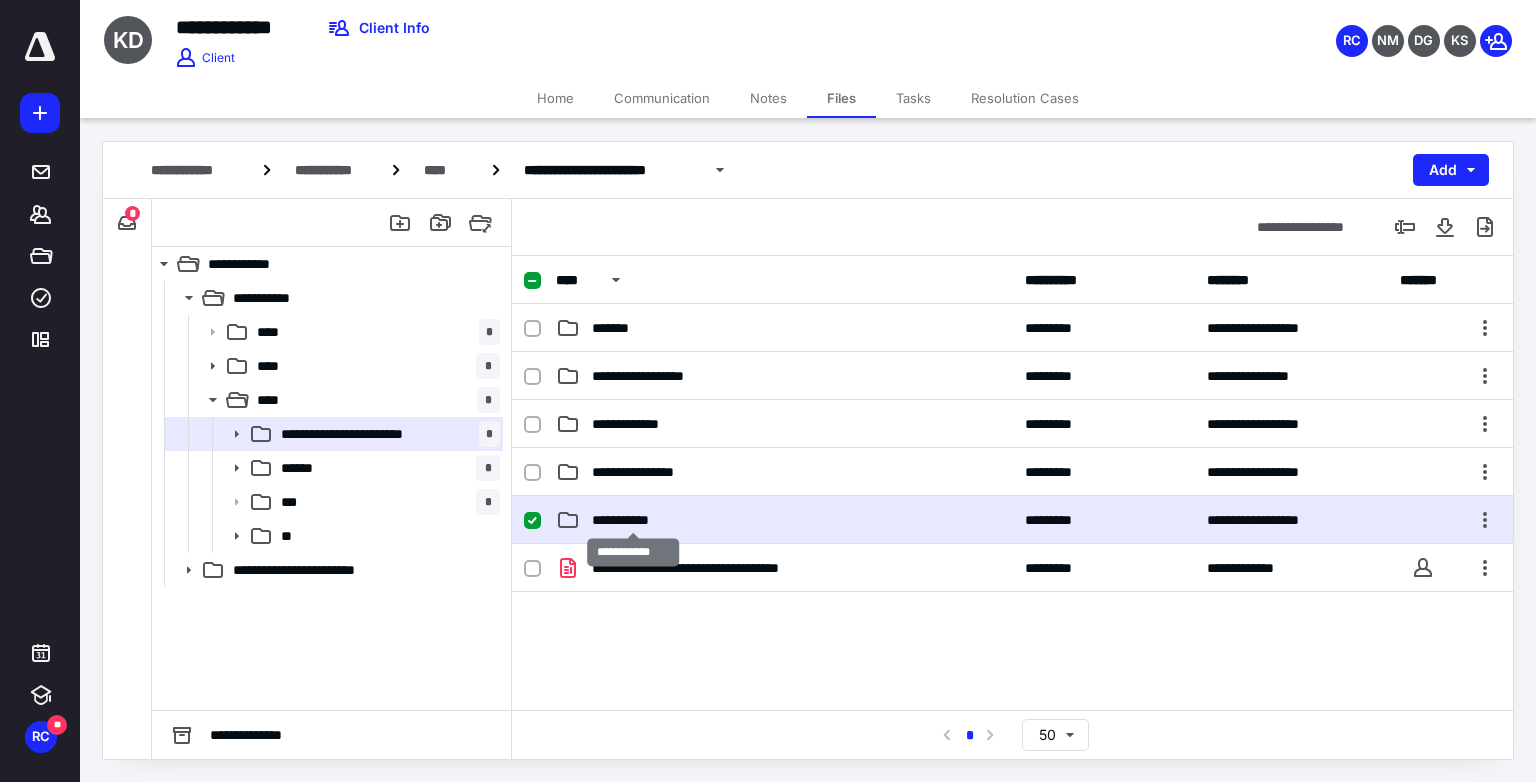 click on "**********" at bounding box center (634, 520) 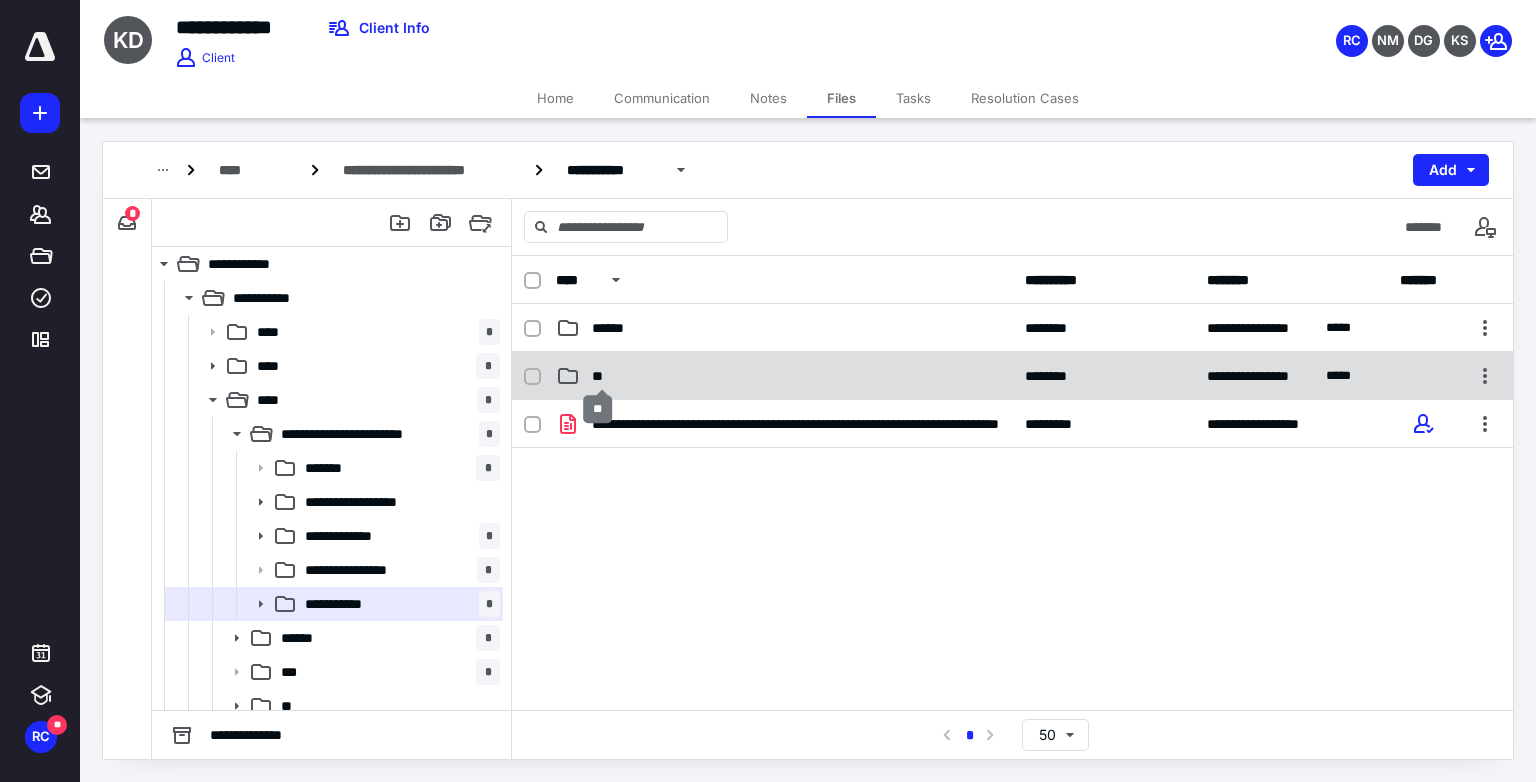 click on "**" at bounding box center [601, 376] 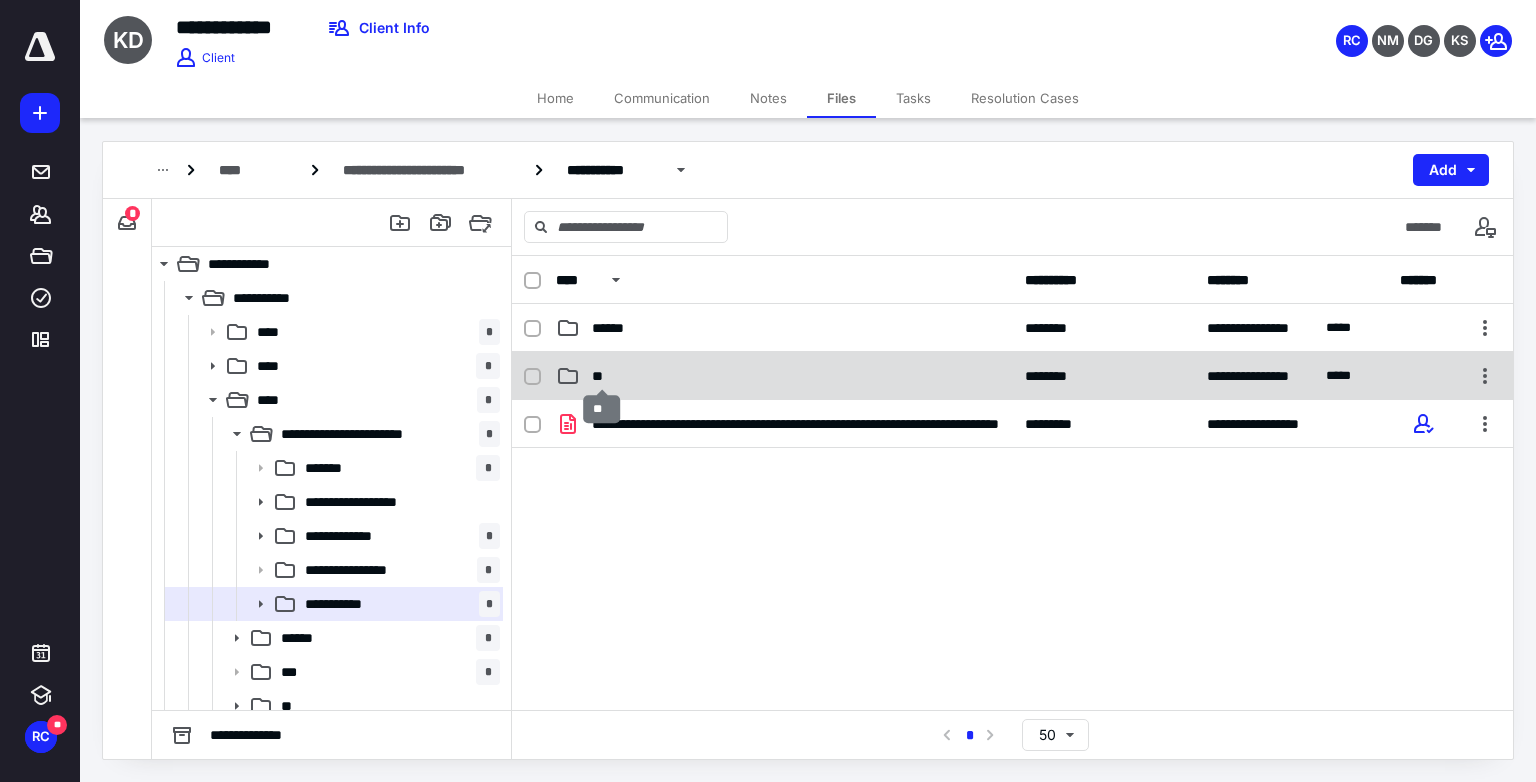 click on "**" at bounding box center [601, 376] 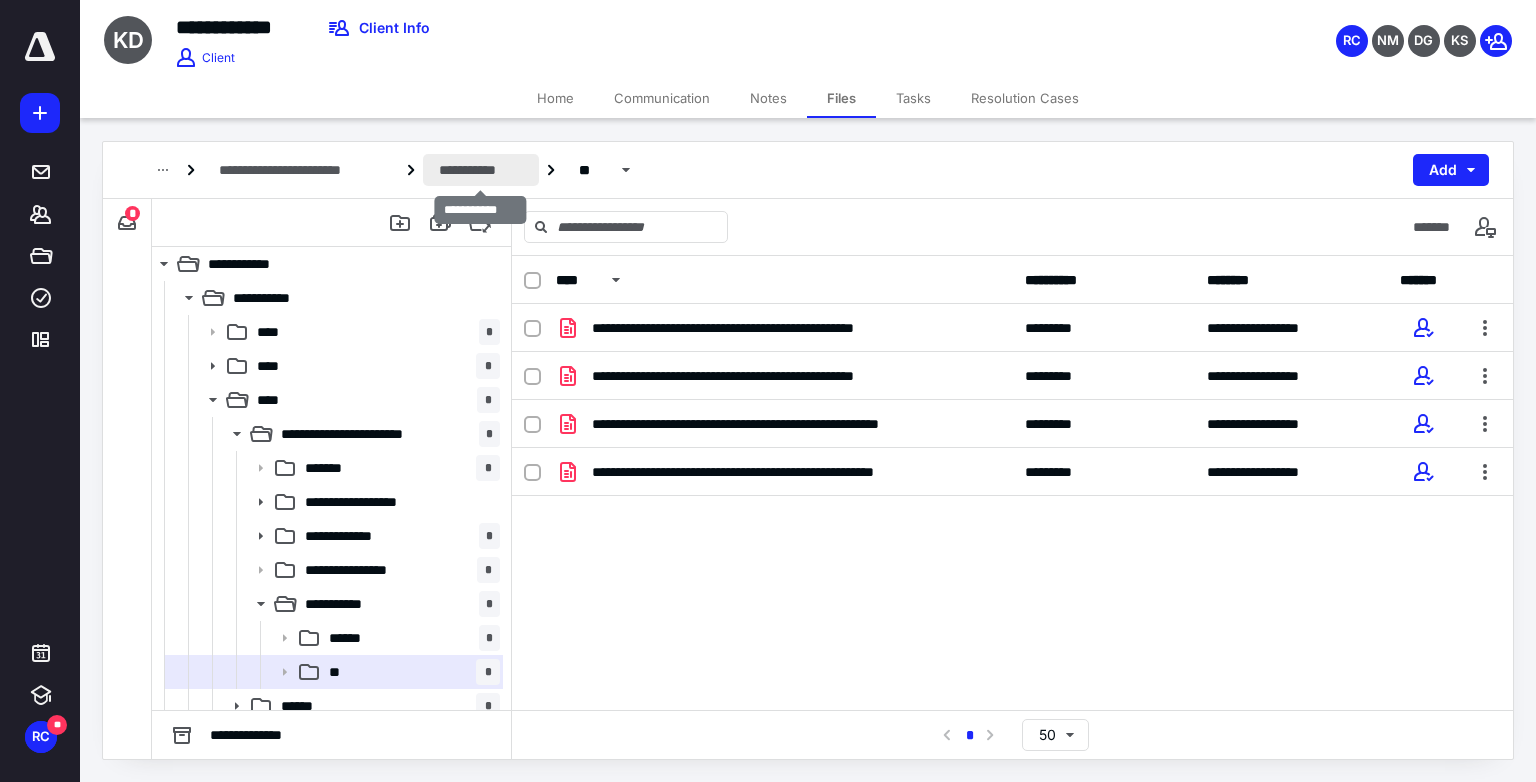 click on "**********" at bounding box center (481, 170) 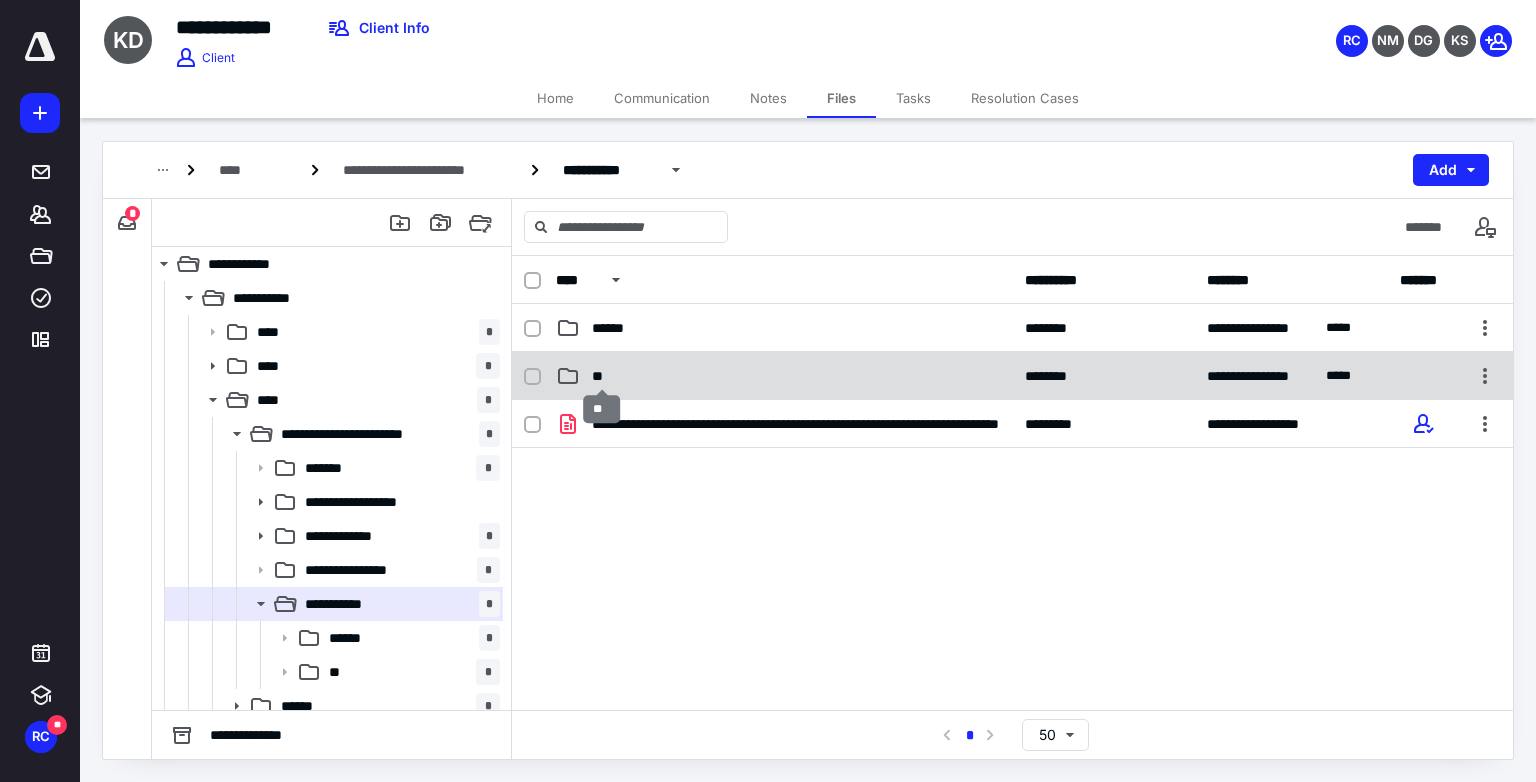 click on "**" at bounding box center [601, 376] 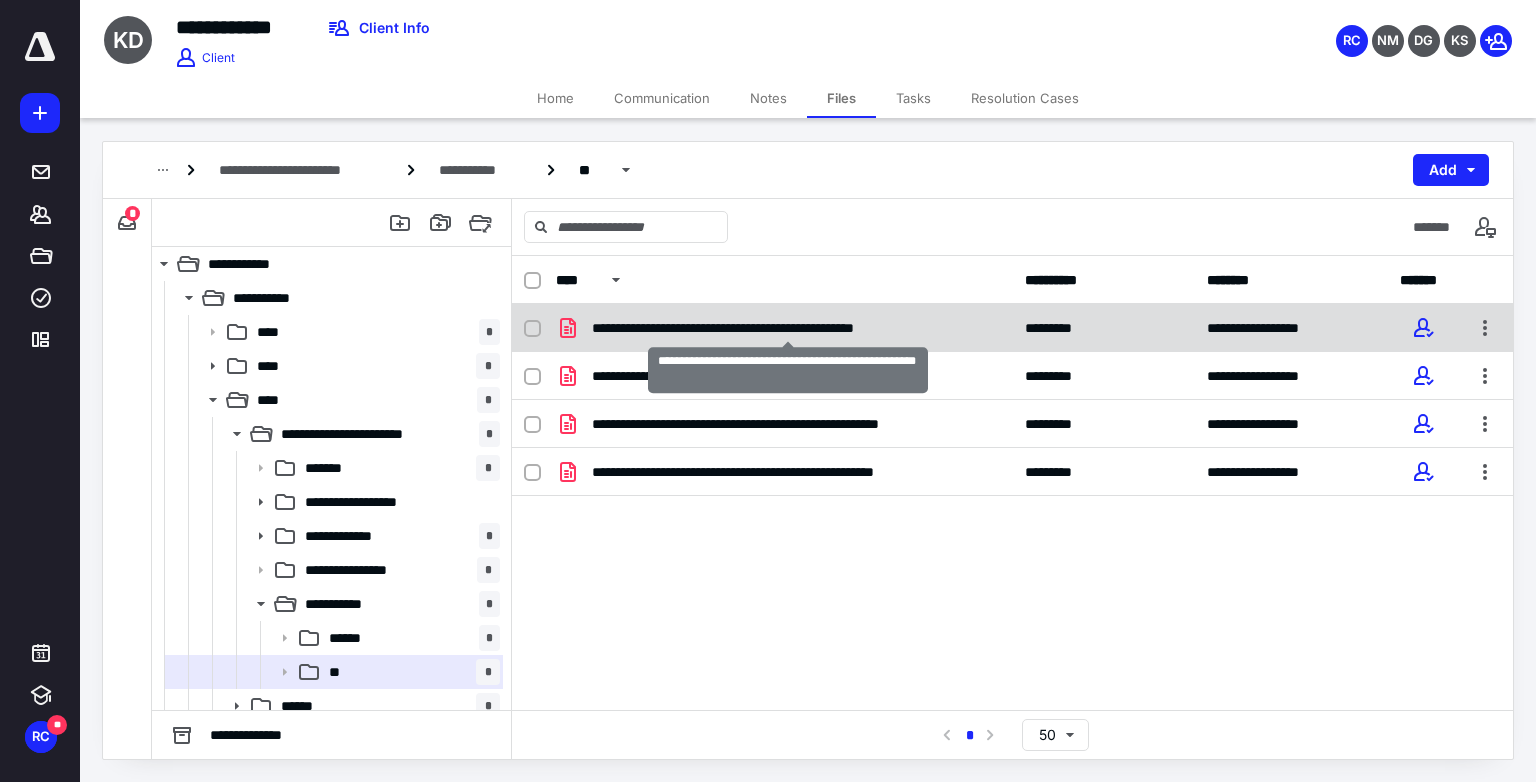 click on "**********" at bounding box center [788, 328] 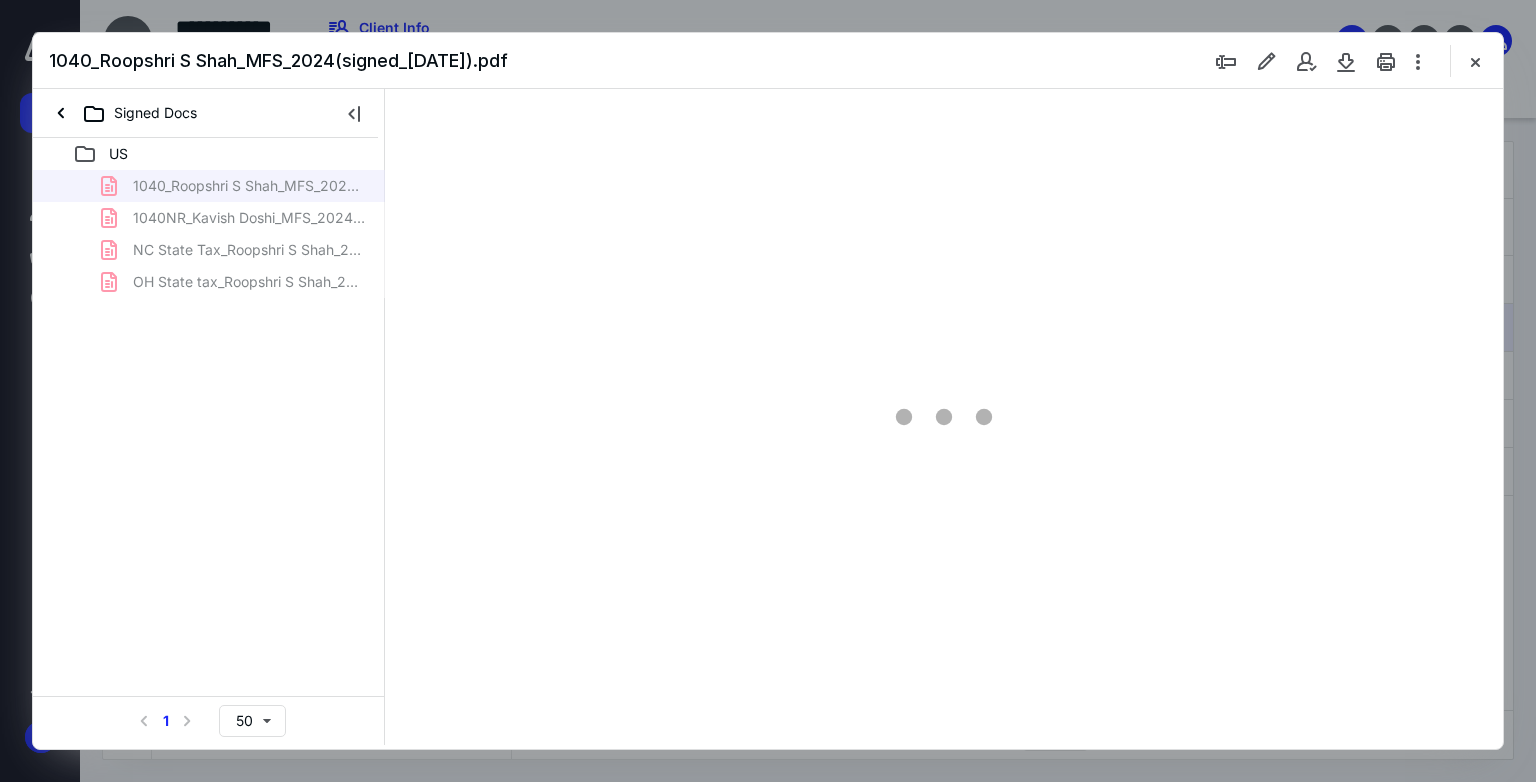 scroll, scrollTop: 0, scrollLeft: 0, axis: both 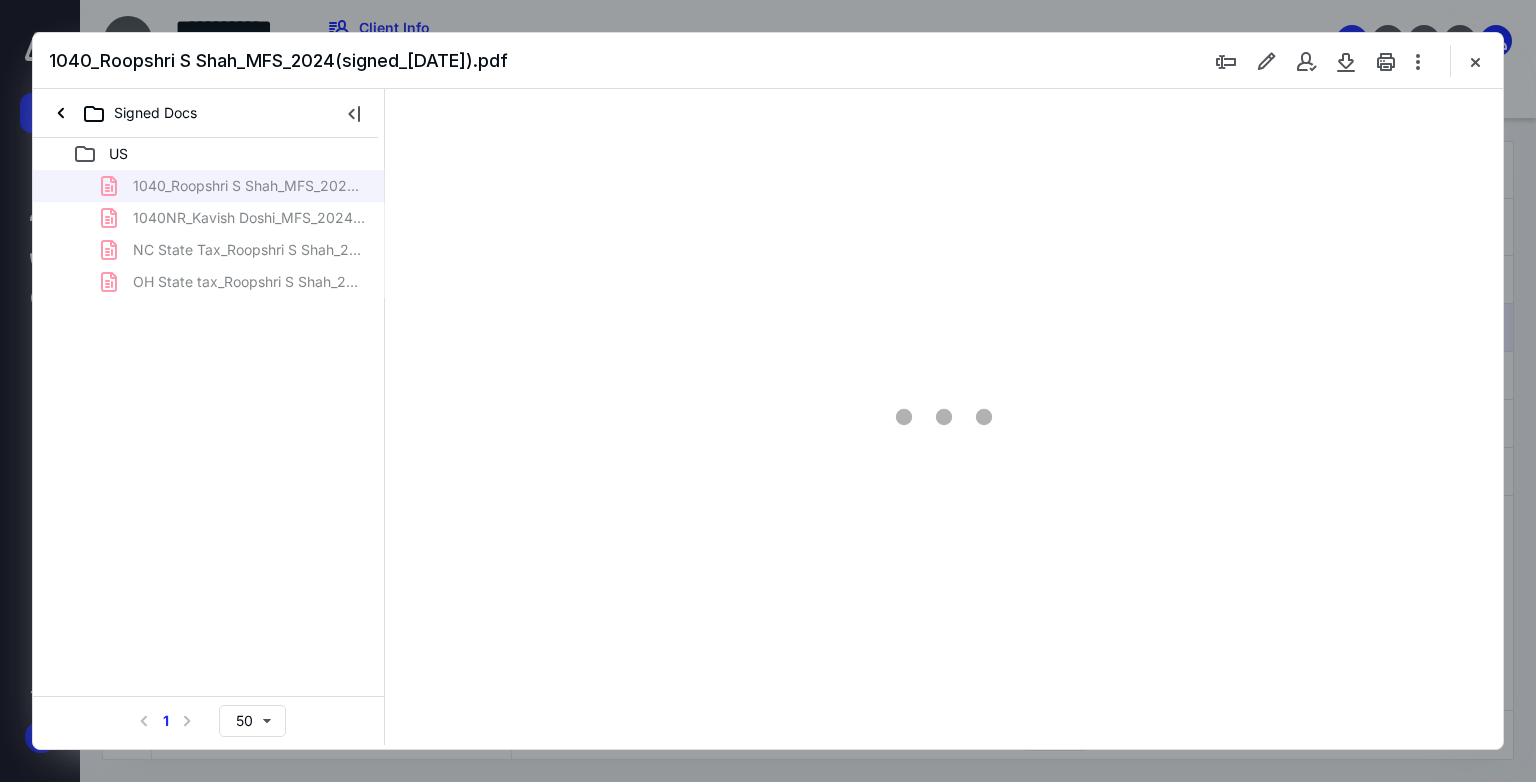 type on "73" 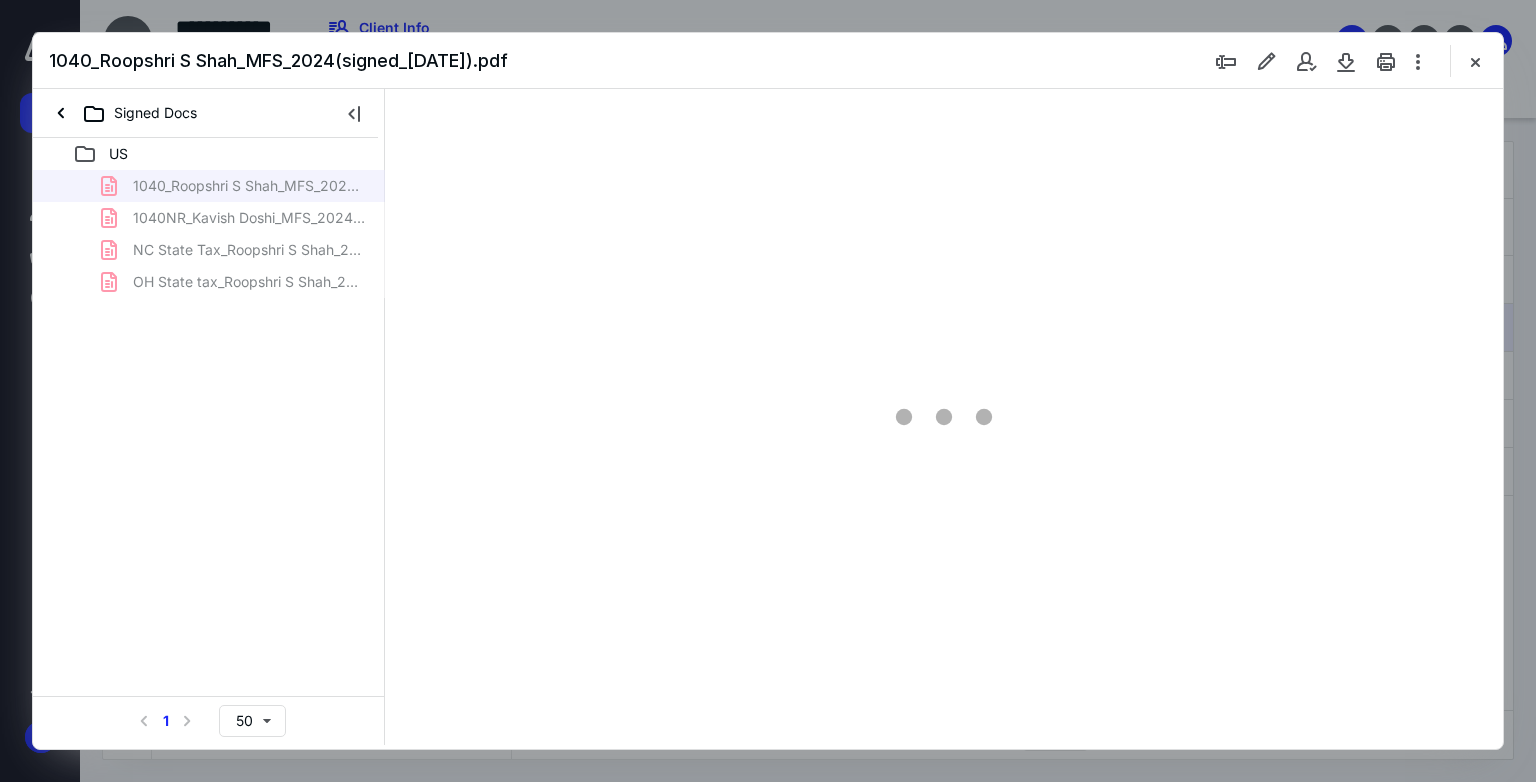 scroll, scrollTop: 79, scrollLeft: 0, axis: vertical 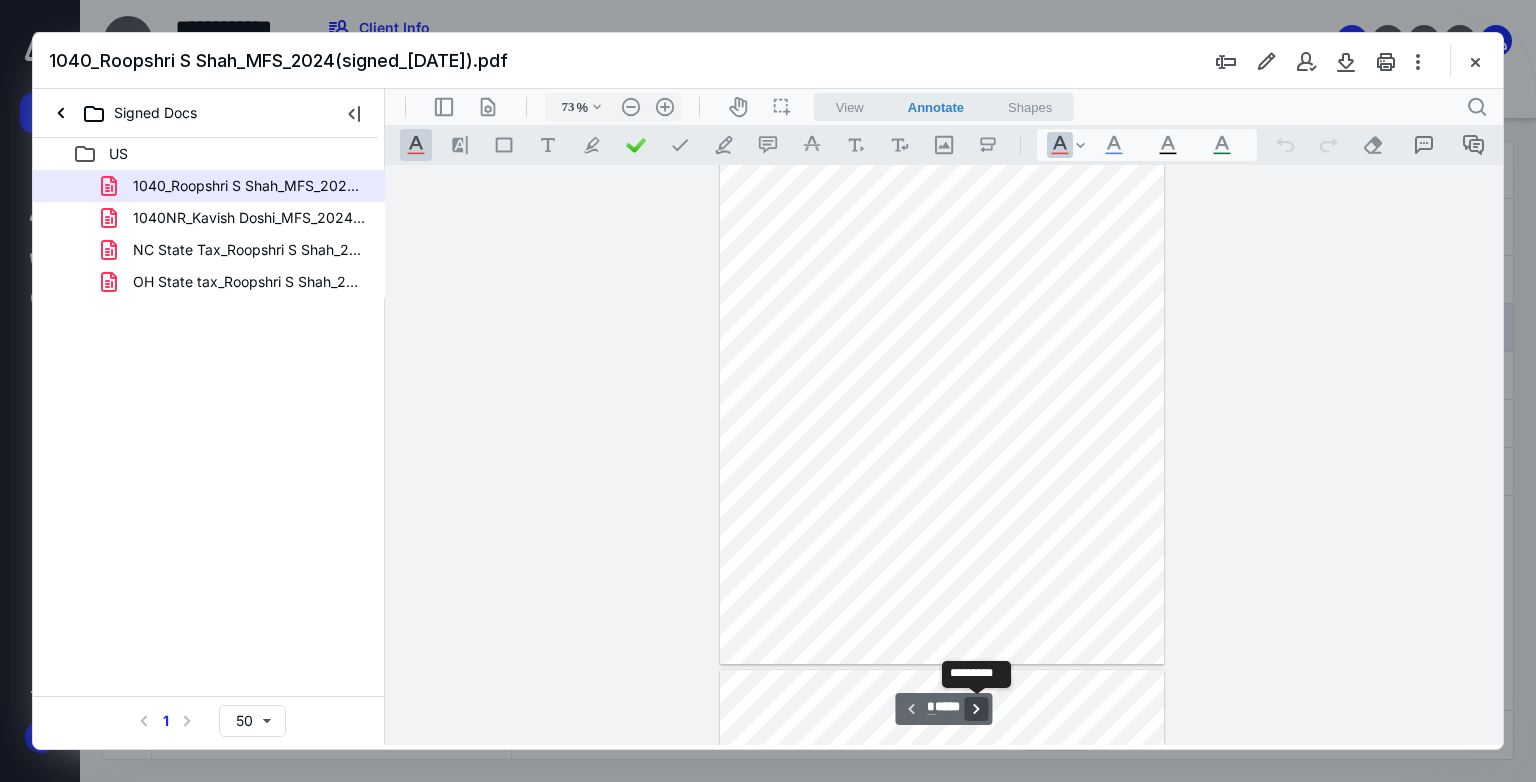 click on "**********" at bounding box center (977, 709) 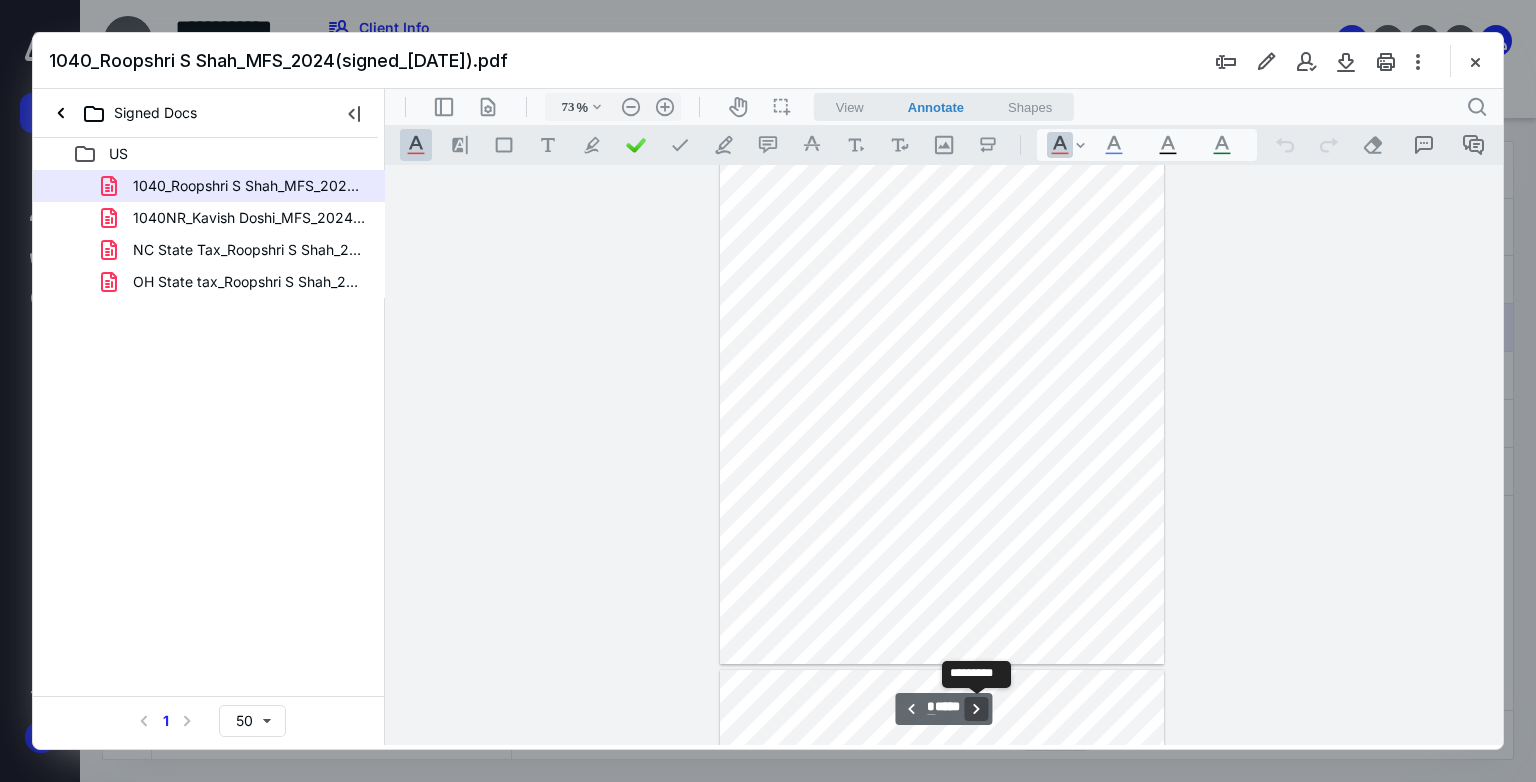 scroll, scrollTop: 580, scrollLeft: 0, axis: vertical 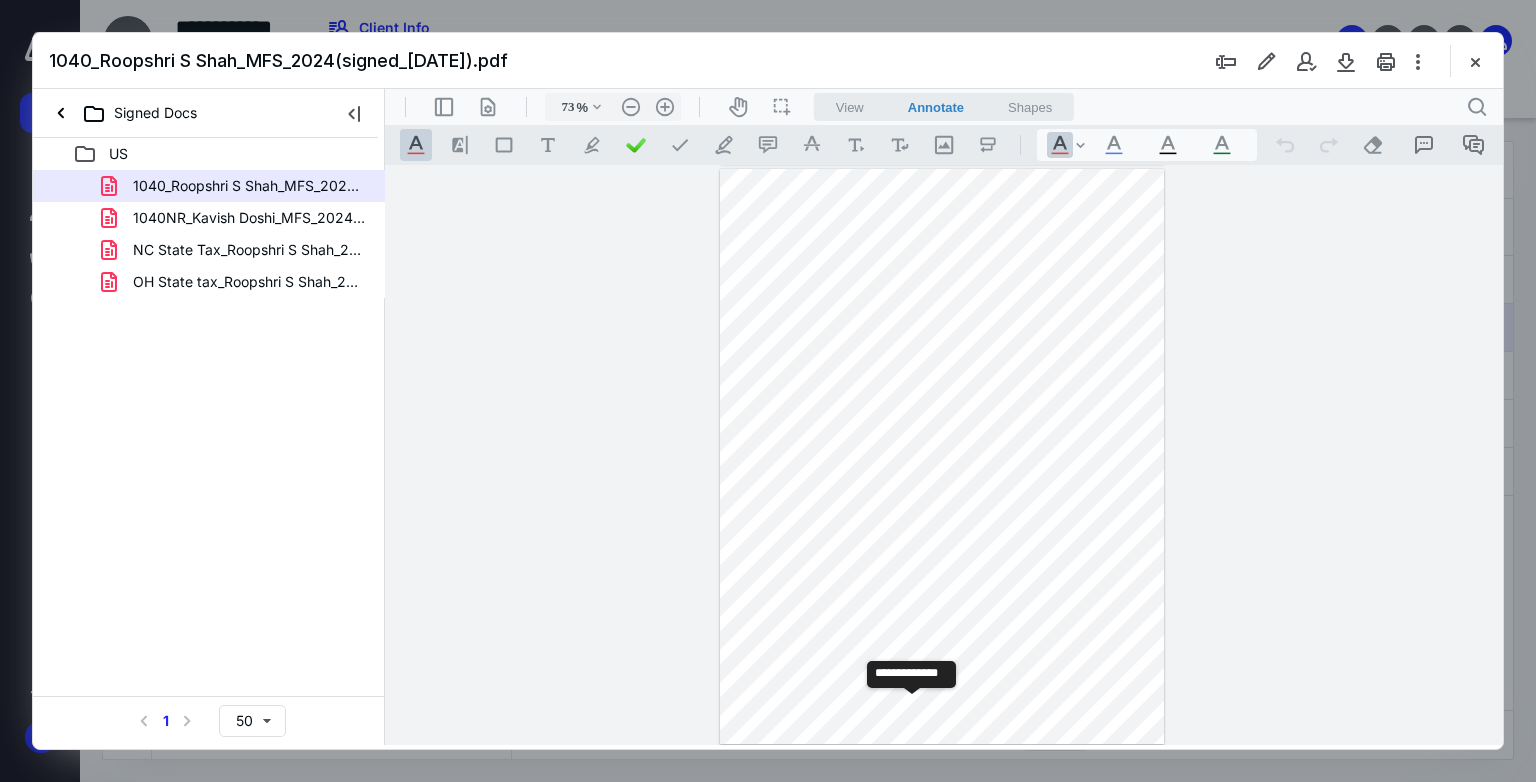 click on "**********" at bounding box center (911, 709) 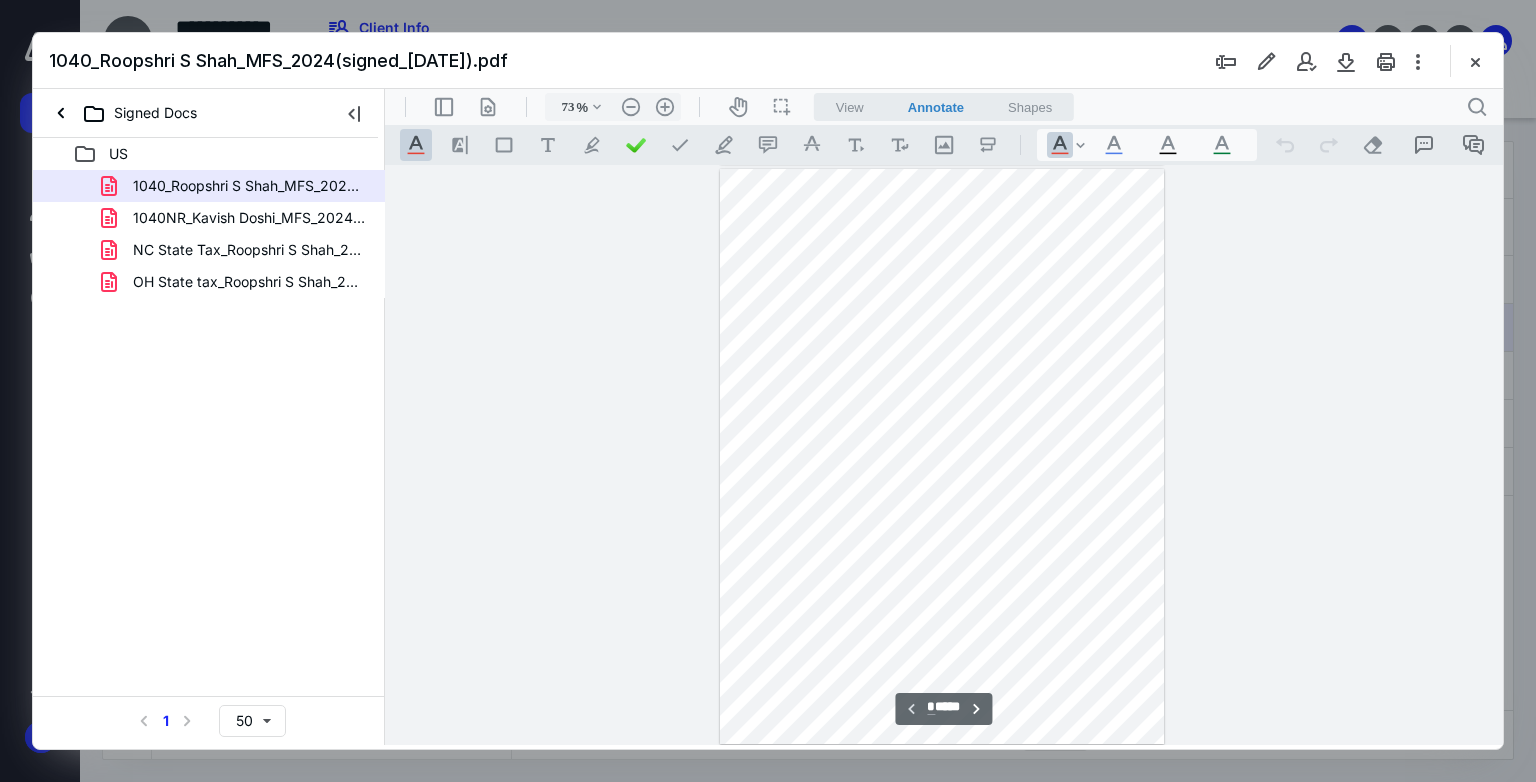 scroll, scrollTop: 0, scrollLeft: 0, axis: both 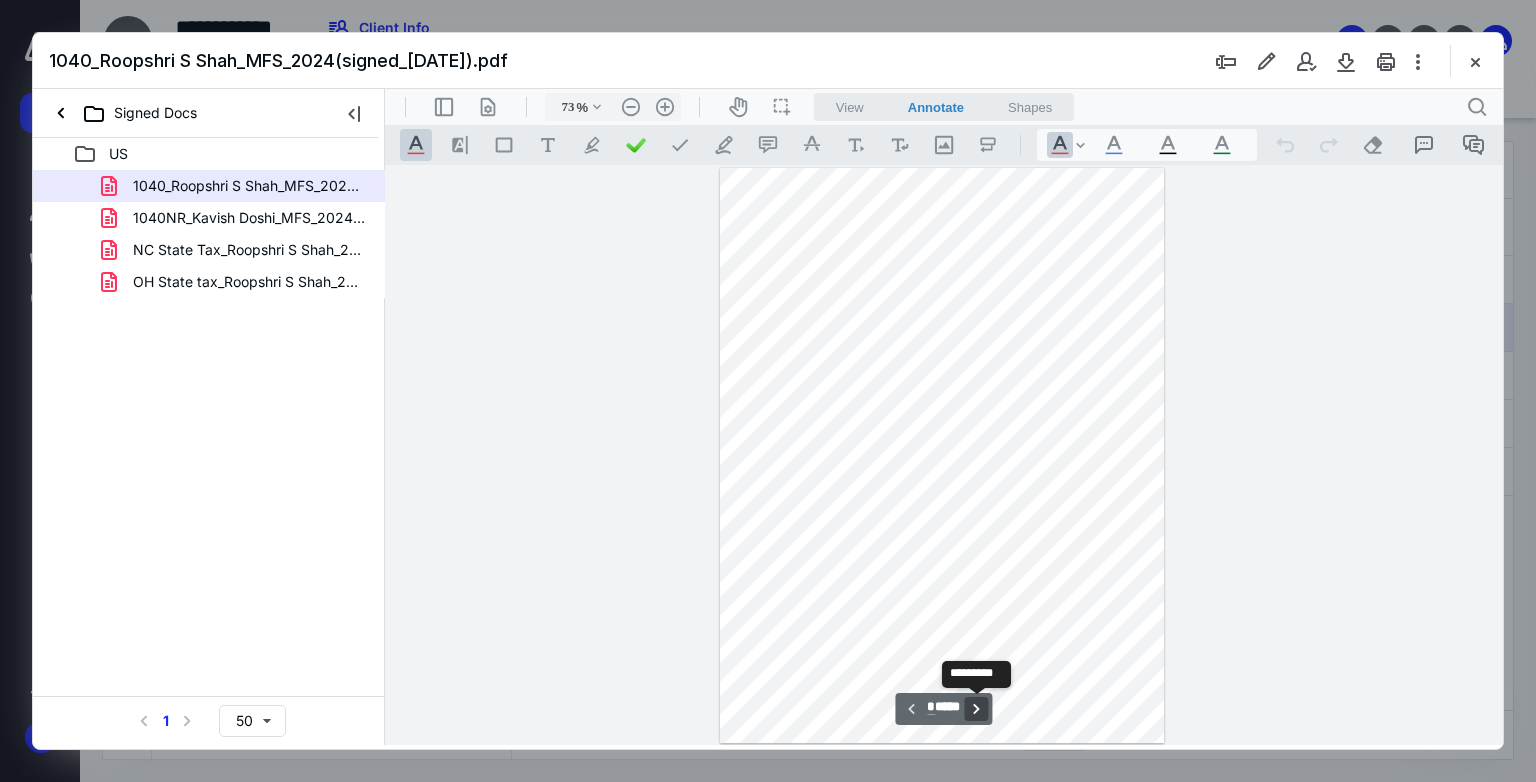 click on "**********" at bounding box center [977, 709] 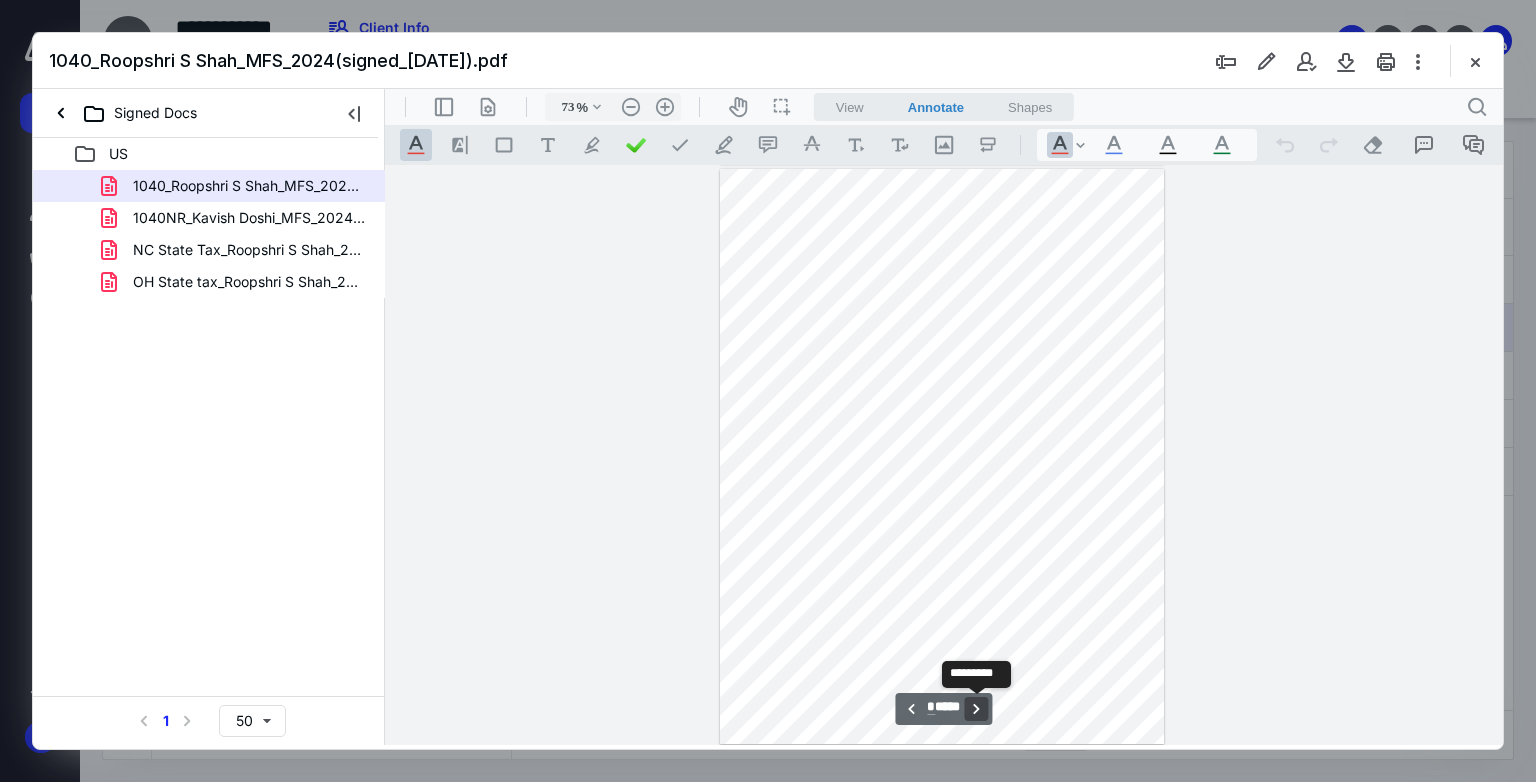 click on "**********" at bounding box center [977, 709] 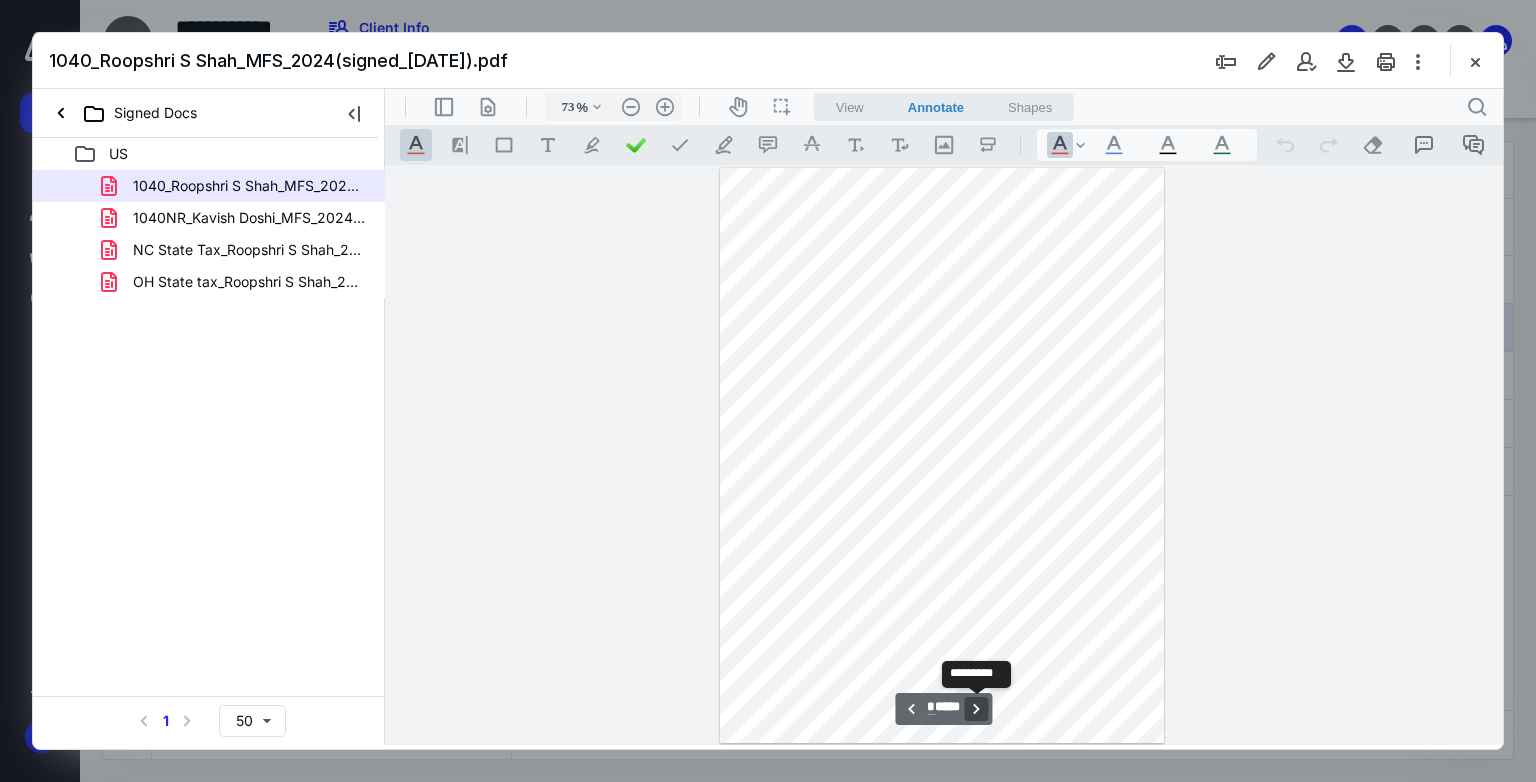 click on "**********" at bounding box center (977, 709) 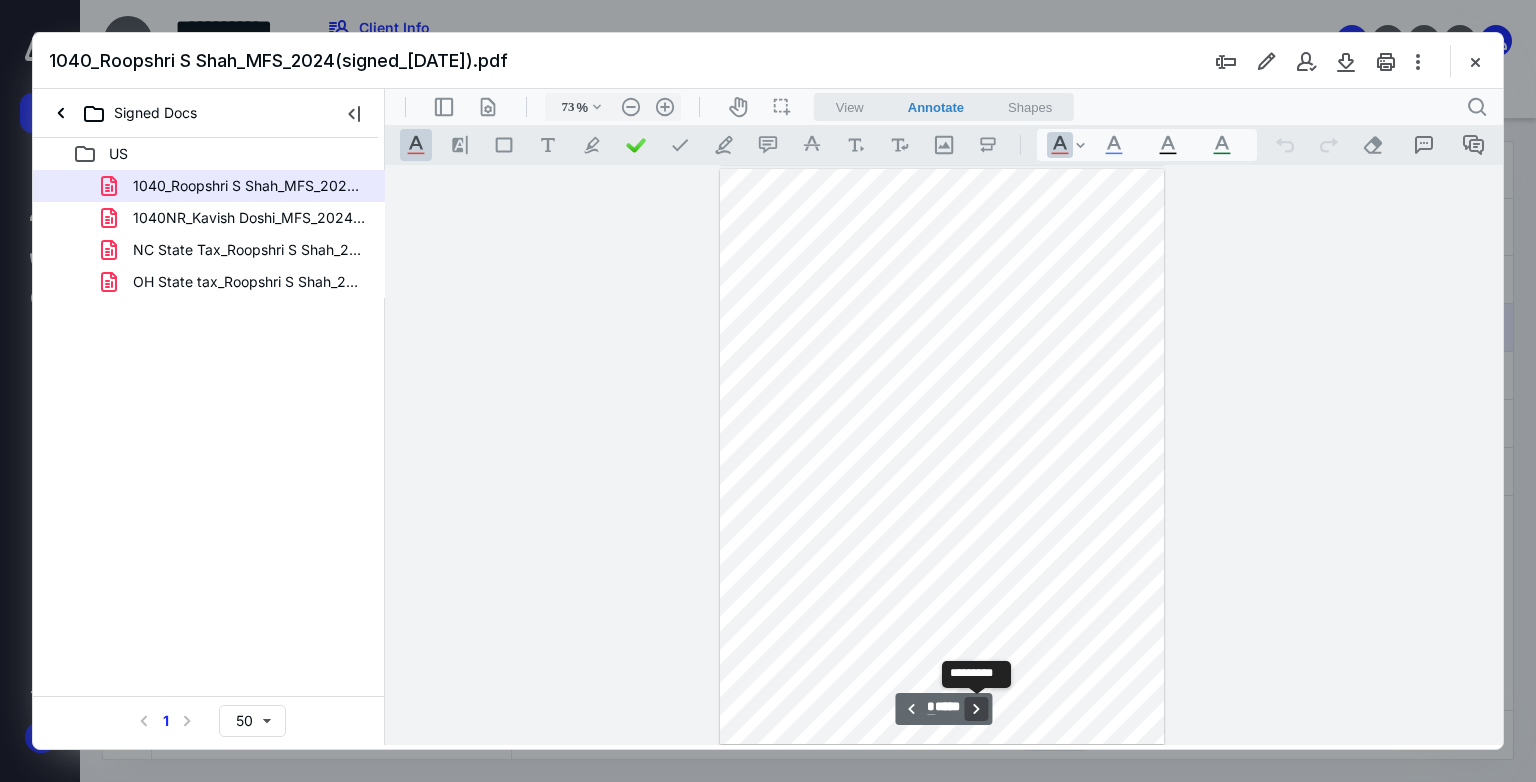 click on "**********" at bounding box center [977, 709] 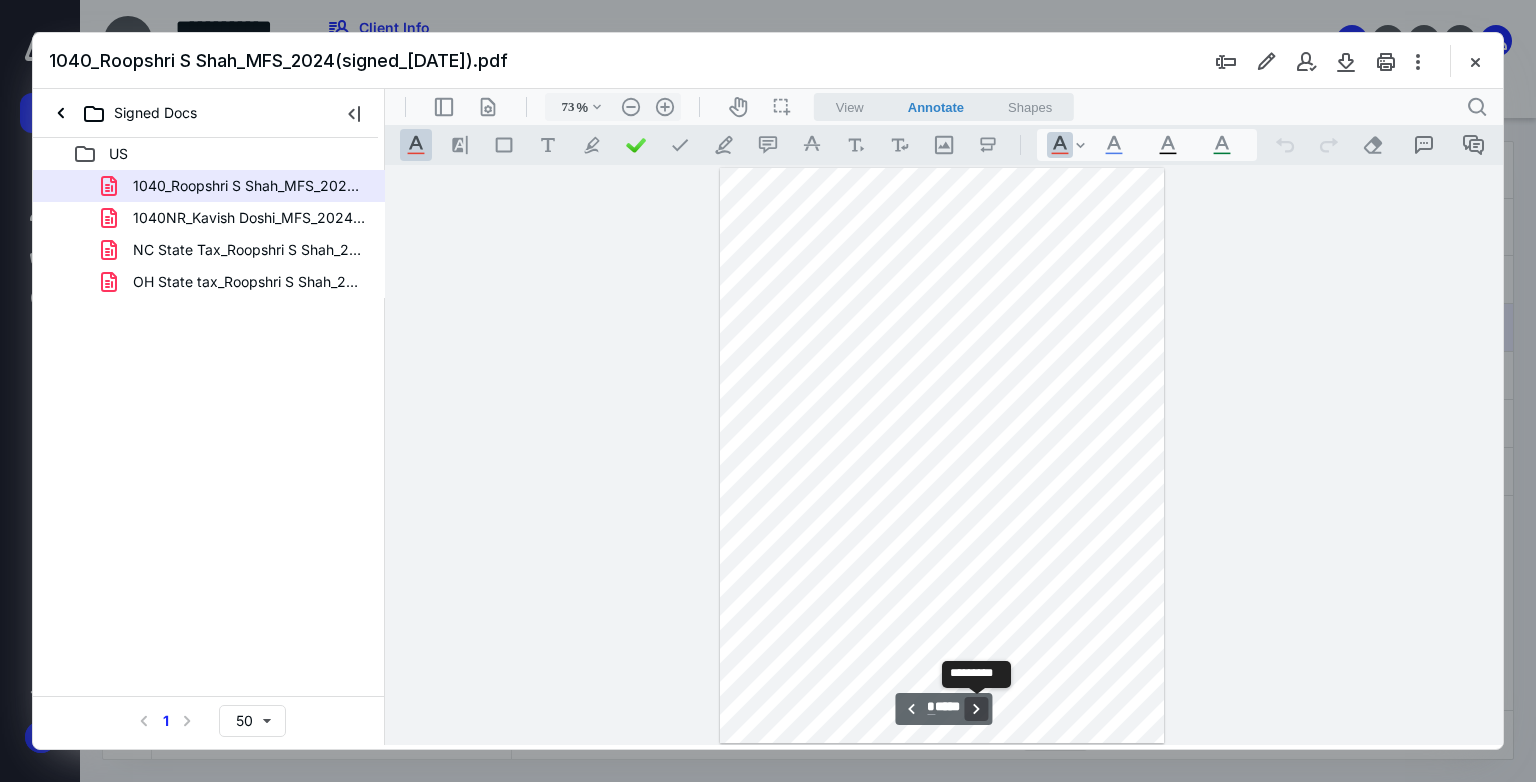click on "**********" at bounding box center [977, 709] 